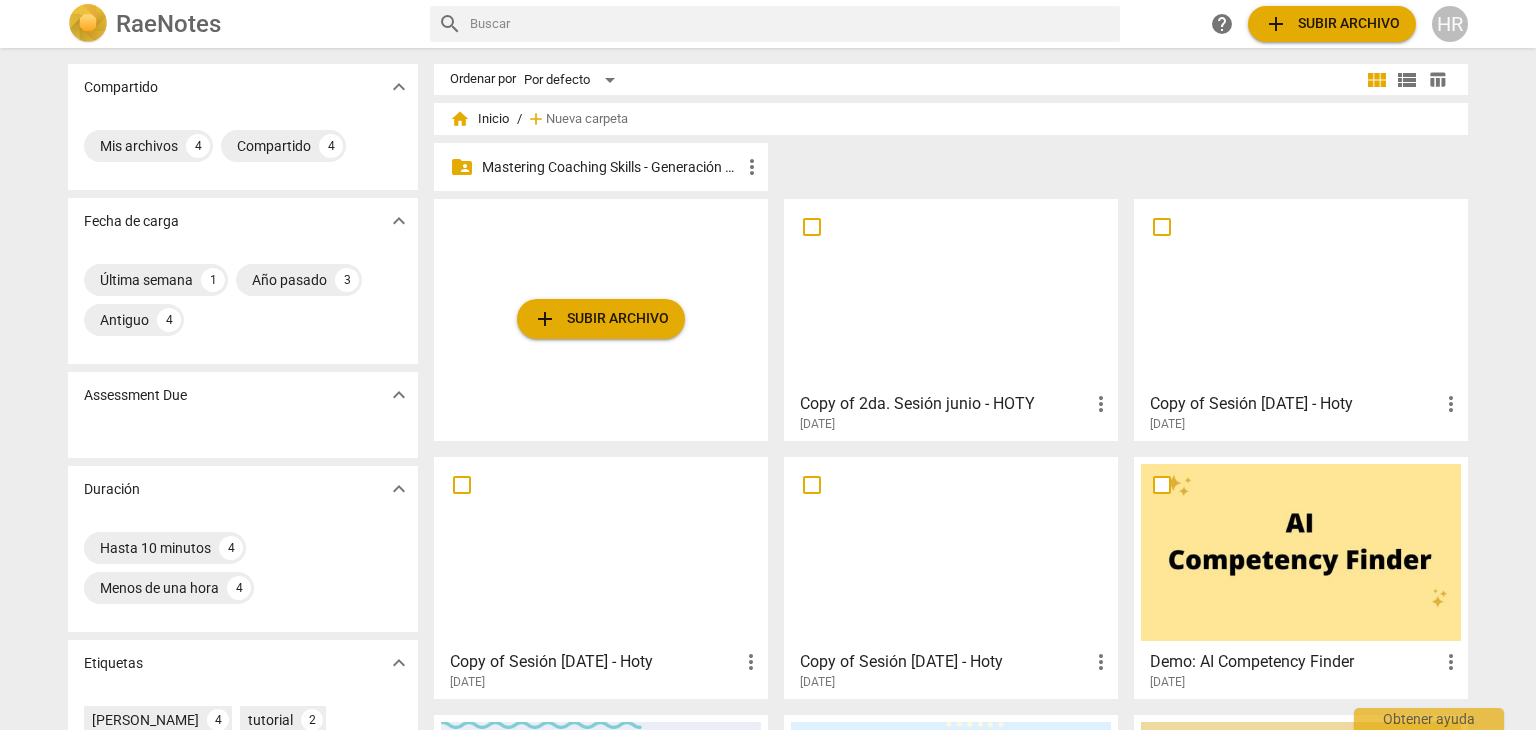 scroll, scrollTop: 0, scrollLeft: 0, axis: both 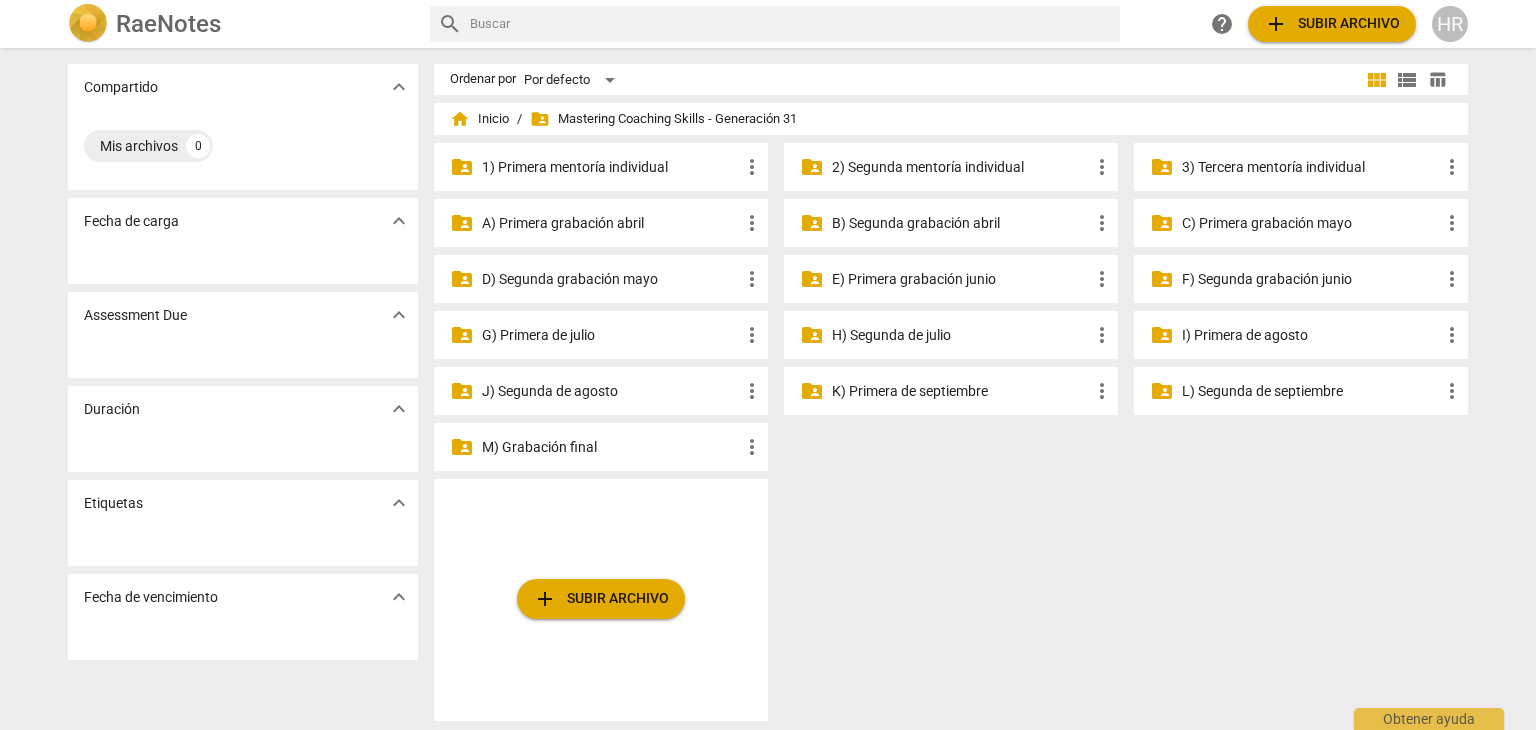 click on "D) Segunda grabación mayo" at bounding box center (611, 279) 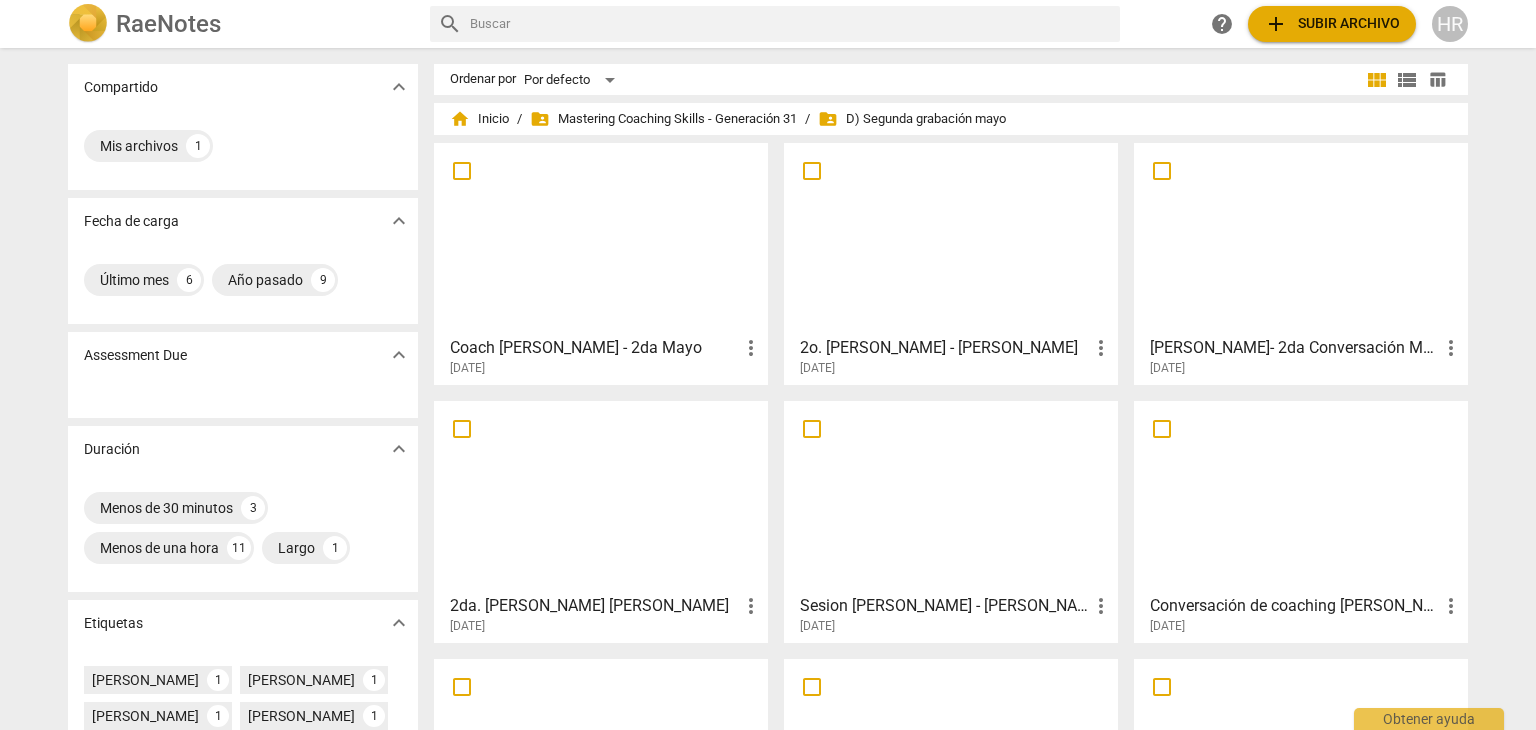 click at bounding box center (951, 496) 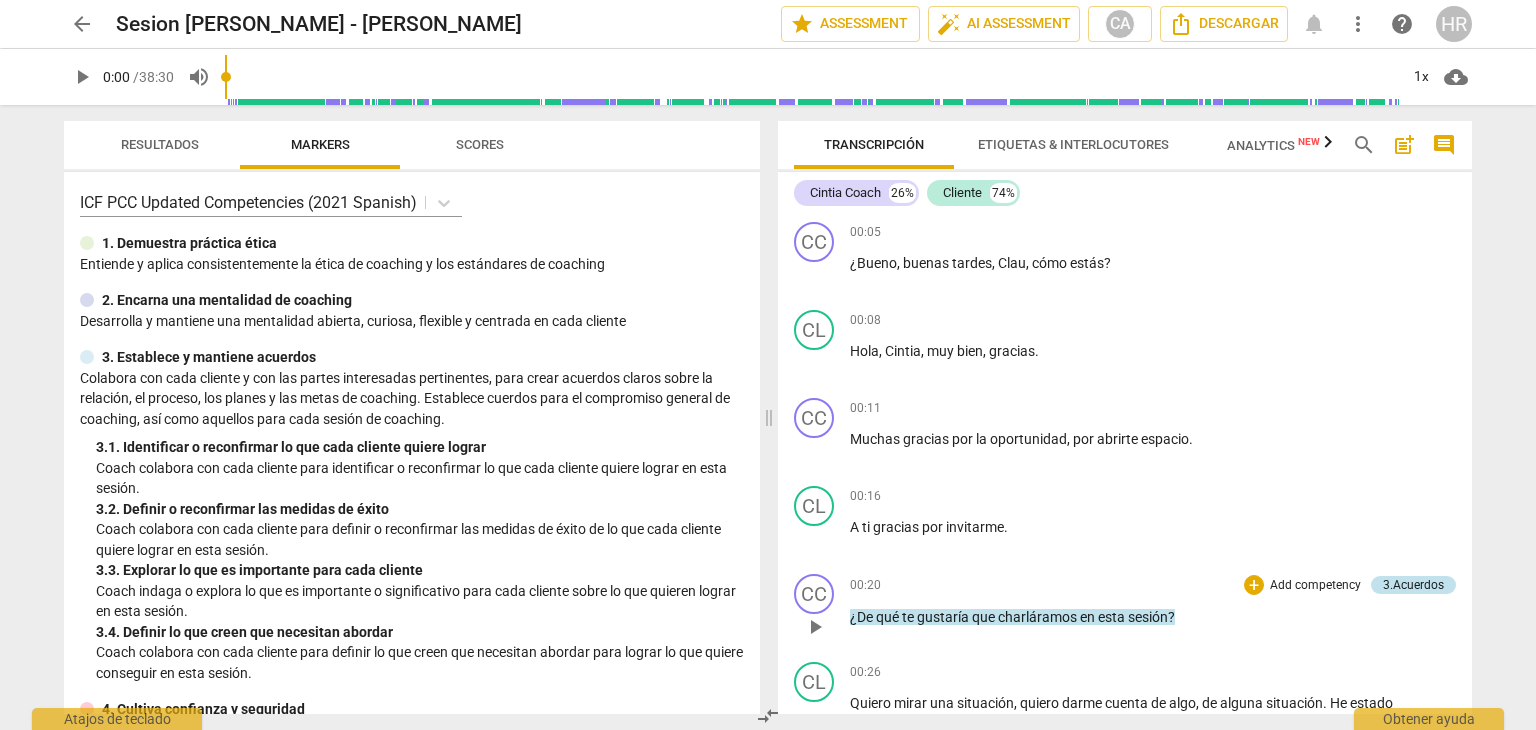 click on "3.Acuerdos" at bounding box center (1413, 585) 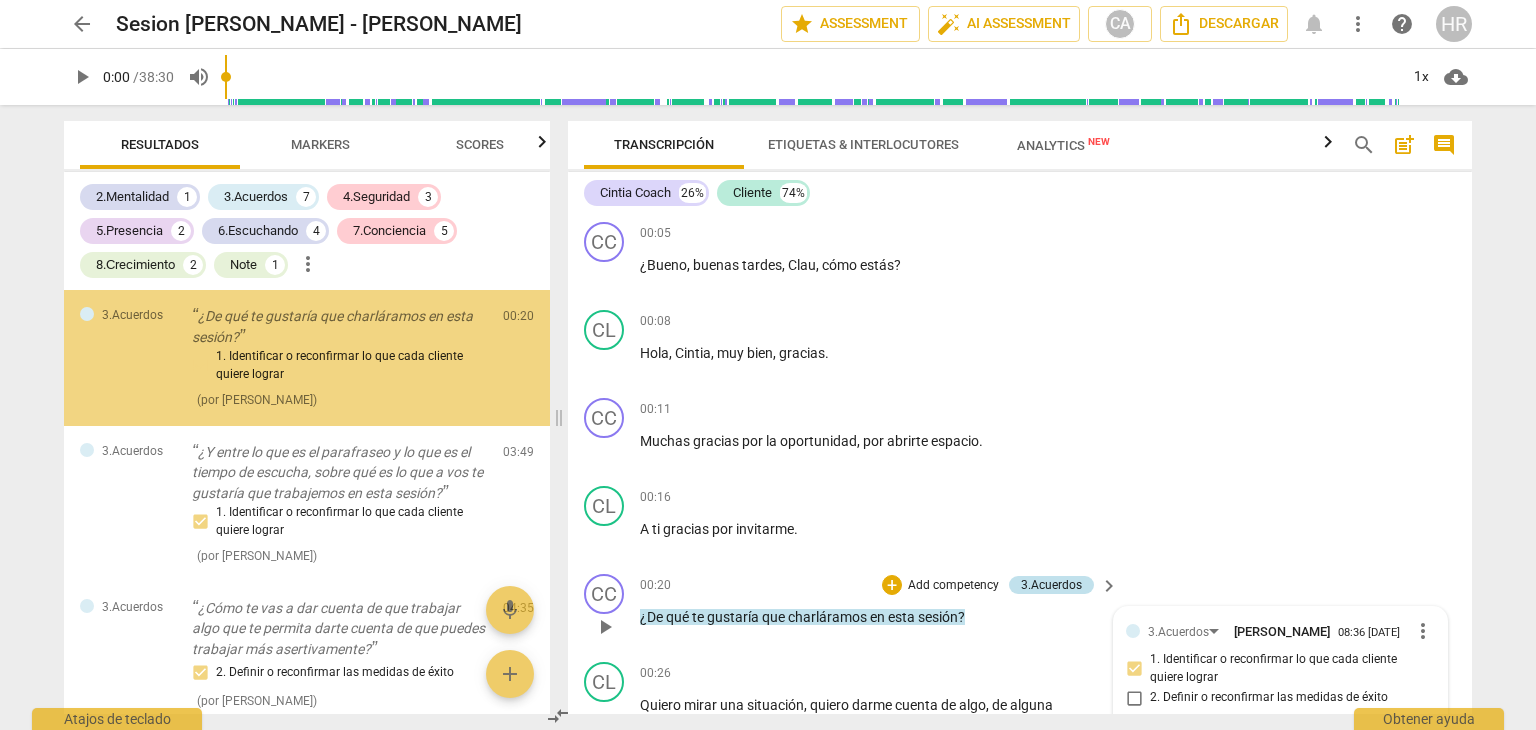 scroll, scrollTop: 365, scrollLeft: 0, axis: vertical 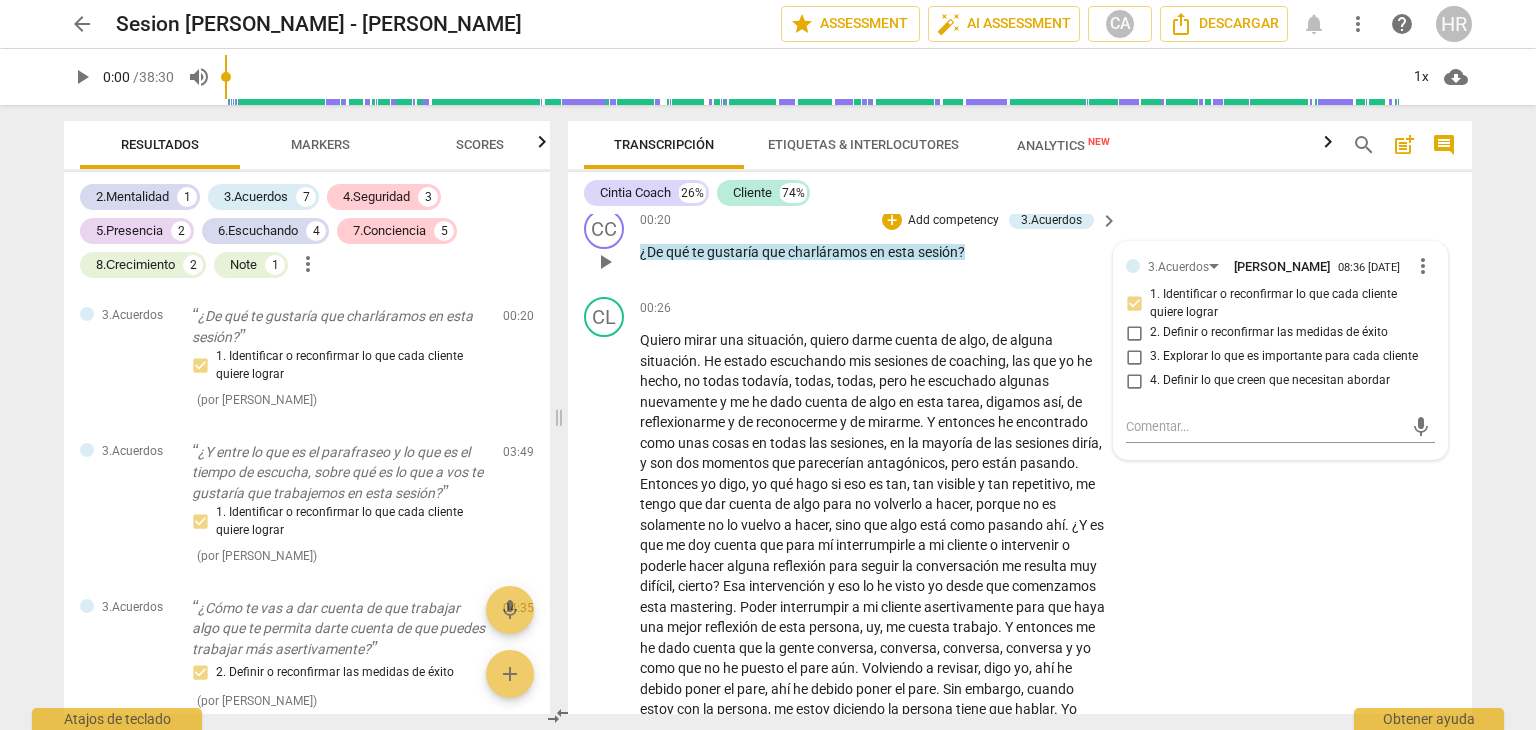 click on "CC play_arrow pause 00:20 + Add competency 3.Acuerdos keyboard_arrow_right ¿De   qué   te   gustaría   que   charláramos   en   esta   sesión ? 3.Acuerdos [PERSON_NAME] 08:36 [DATE] more_vert 1. Identificar o reconfirmar lo que cada cliente quiere lograr  2. Definir o reconfirmar las medidas de éxito  3. Explorar lo que es importante para cada cliente  4. Definir lo que creen que necesitan abordar  mic" at bounding box center [1020, 245] 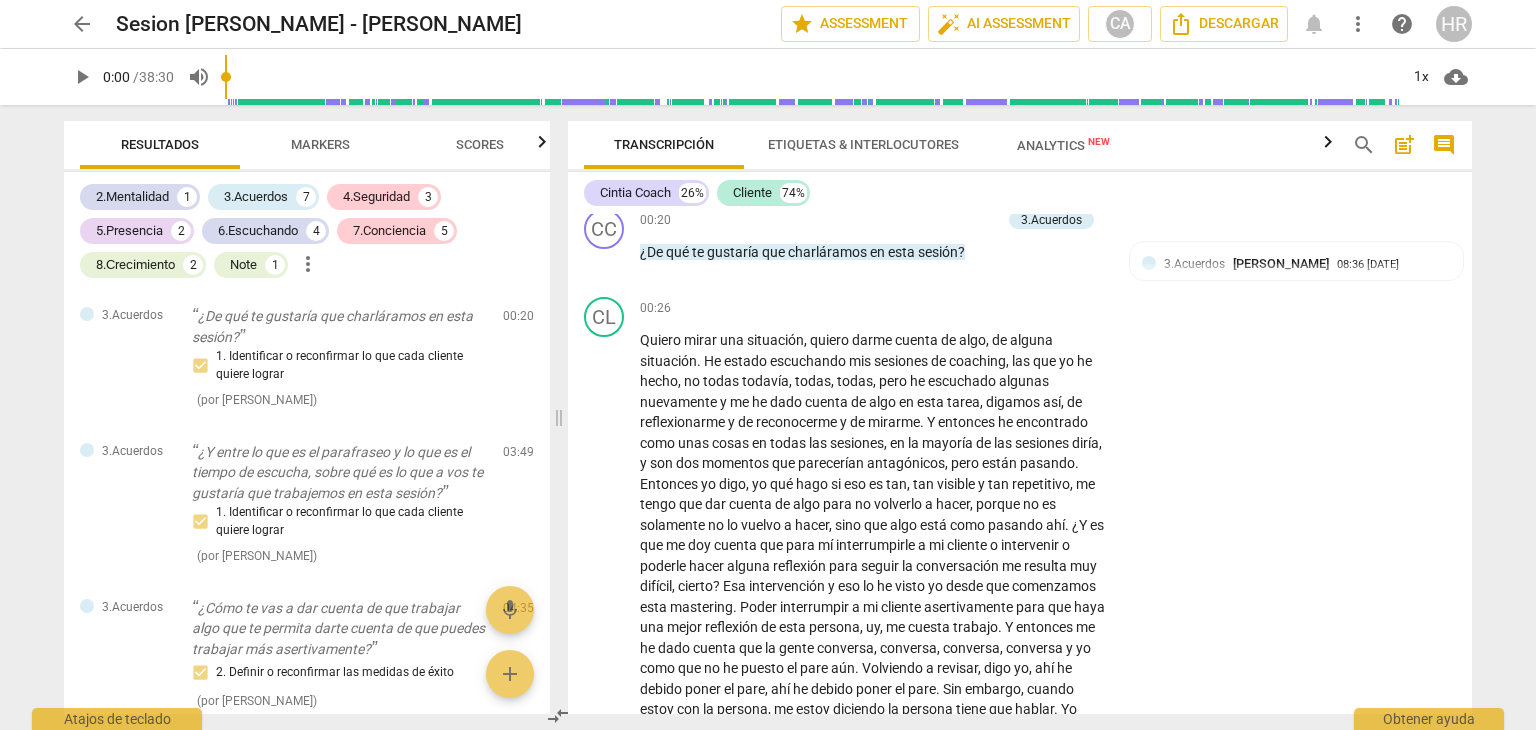 click on "[PERSON_NAME] Coach 26% Cliente 74% CC play_arrow pause 00:05 + Add competency keyboard_arrow_right ¿Bueno ,   buenas   tardes ,   Clau ,   cómo   estás ? CL play_arrow pause 00:08 + Add competency keyboard_arrow_right Hola ,   [PERSON_NAME] ,   muy   bien ,   gracias . CC play_arrow pause 00:11 + Add competency keyboard_arrow_right Muchas   gracias   por   la   oportunidad ,   por   abrirte   espacio . CL play_arrow pause 00:16 + Add competency keyboard_arrow_right A   ti   gracias   por   invitarme . CC play_arrow pause 00:20 + Add competency 3.Acuerdos keyboard_arrow_right ¿De   qué   te   gustaría   que   charláramos   en   esta   sesión ? 3.Acuerdos [PERSON_NAME] 08:36 [DATE] 1. Identificar o reconfirmar lo que cada cliente quiere lograr  CL play_arrow pause 00:26 + Add competency keyboard_arrow_right Quiero   mirar   una   situación ,   quiero   darme   cuenta   de   algo ,   de   alguna   situación .   He   estado   escuchando   mis   sesiones   de   coaching ,   las   que   yo   he   hecho ,   no" at bounding box center (1020, 443) 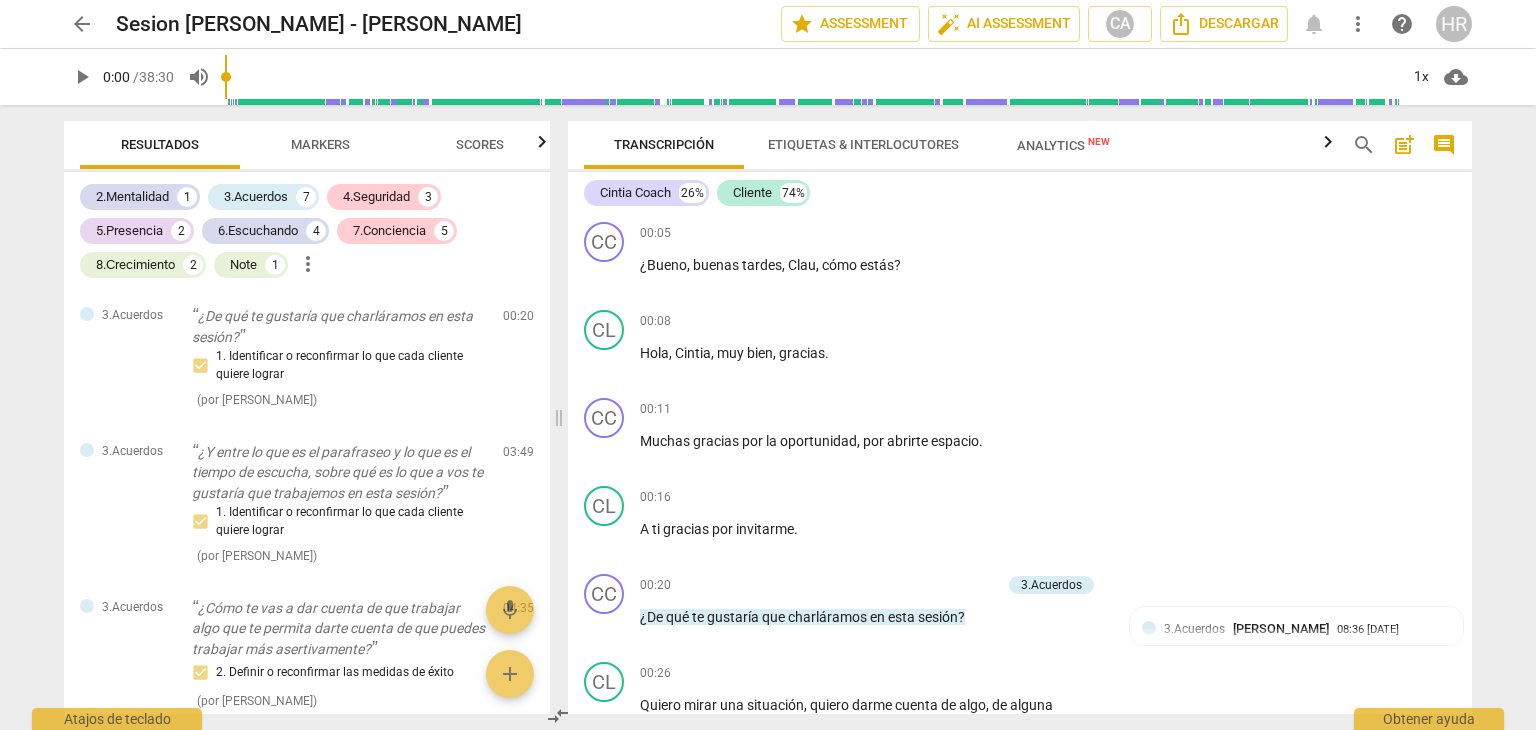 scroll, scrollTop: 0, scrollLeft: 0, axis: both 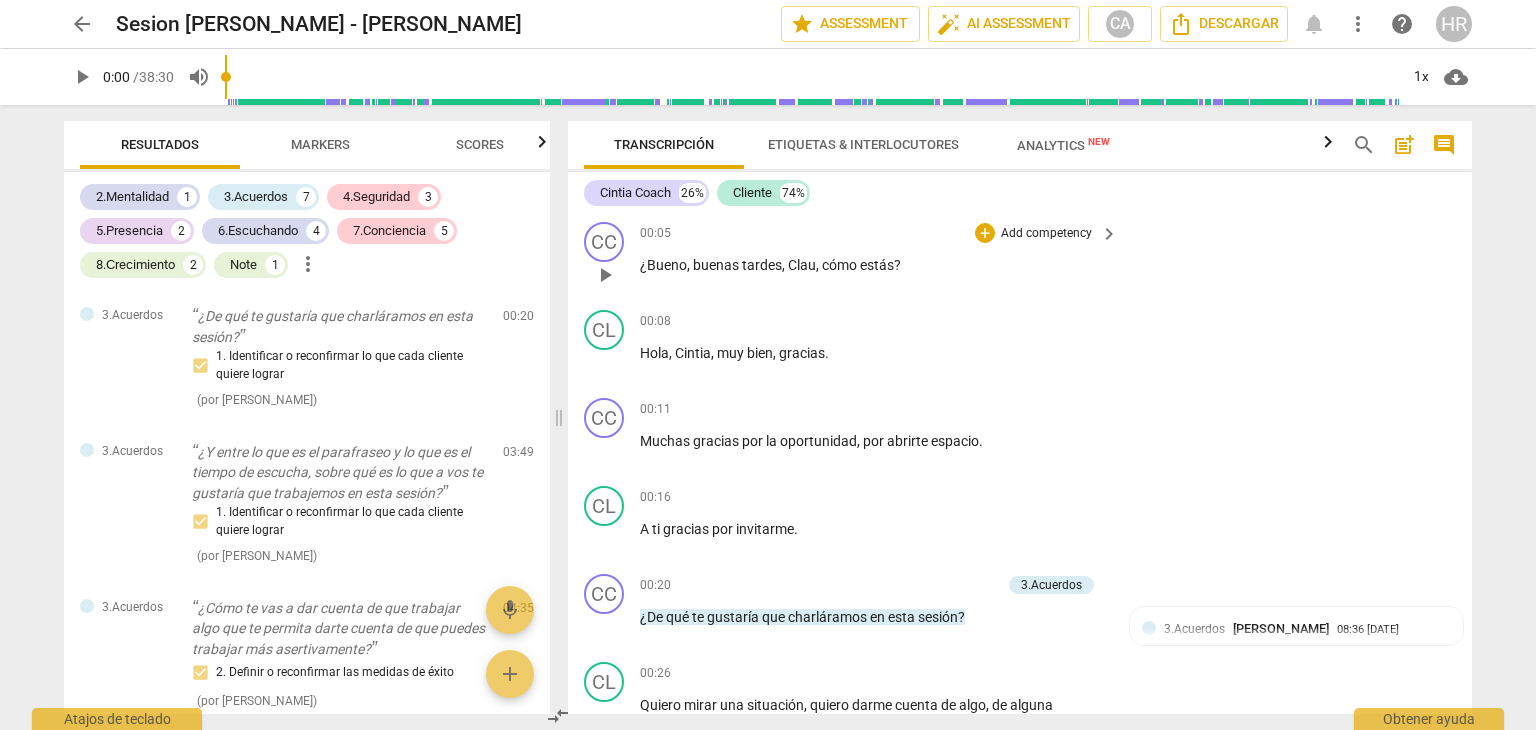 click on "00:05 + Add competency keyboard_arrow_right" at bounding box center [880, 233] 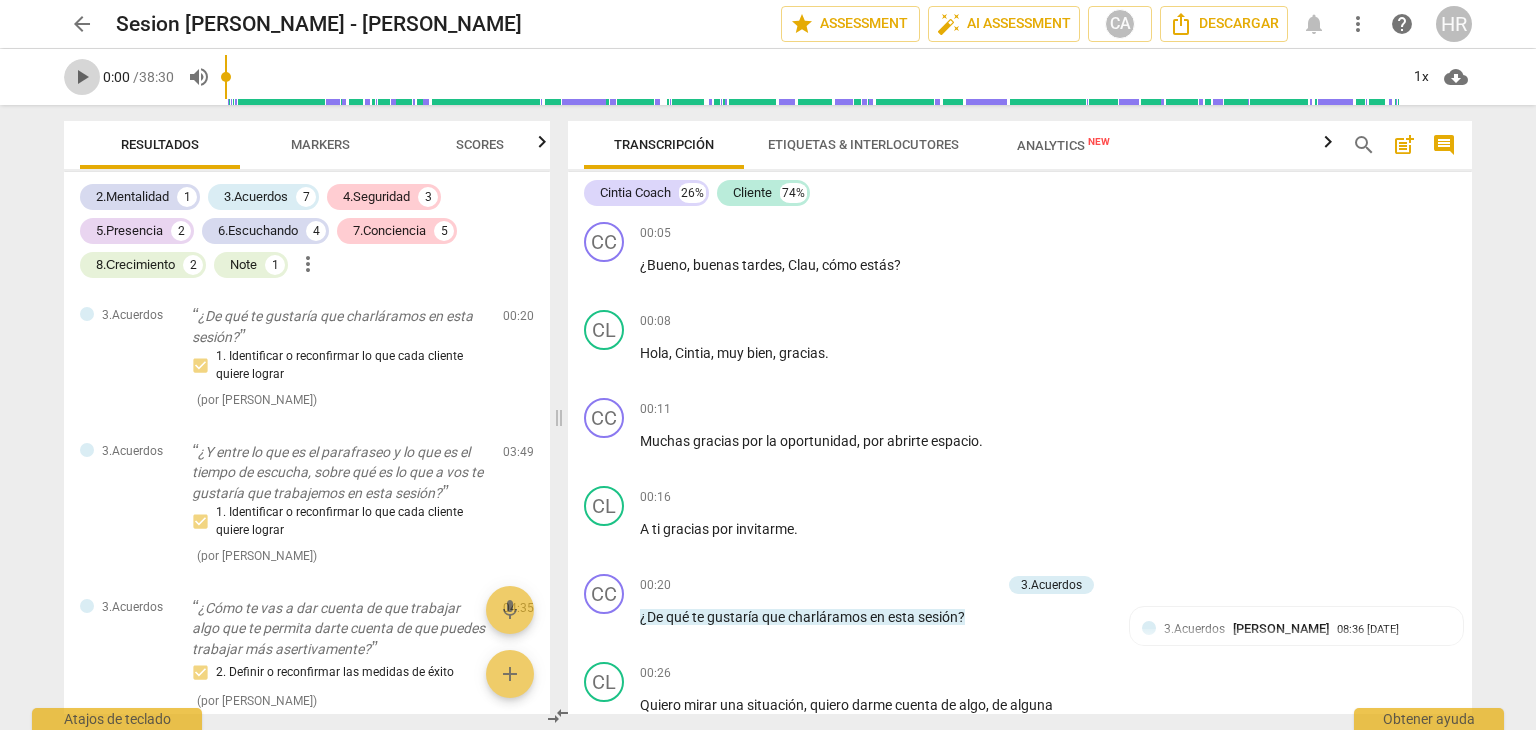 click on "play_arrow" at bounding box center (82, 77) 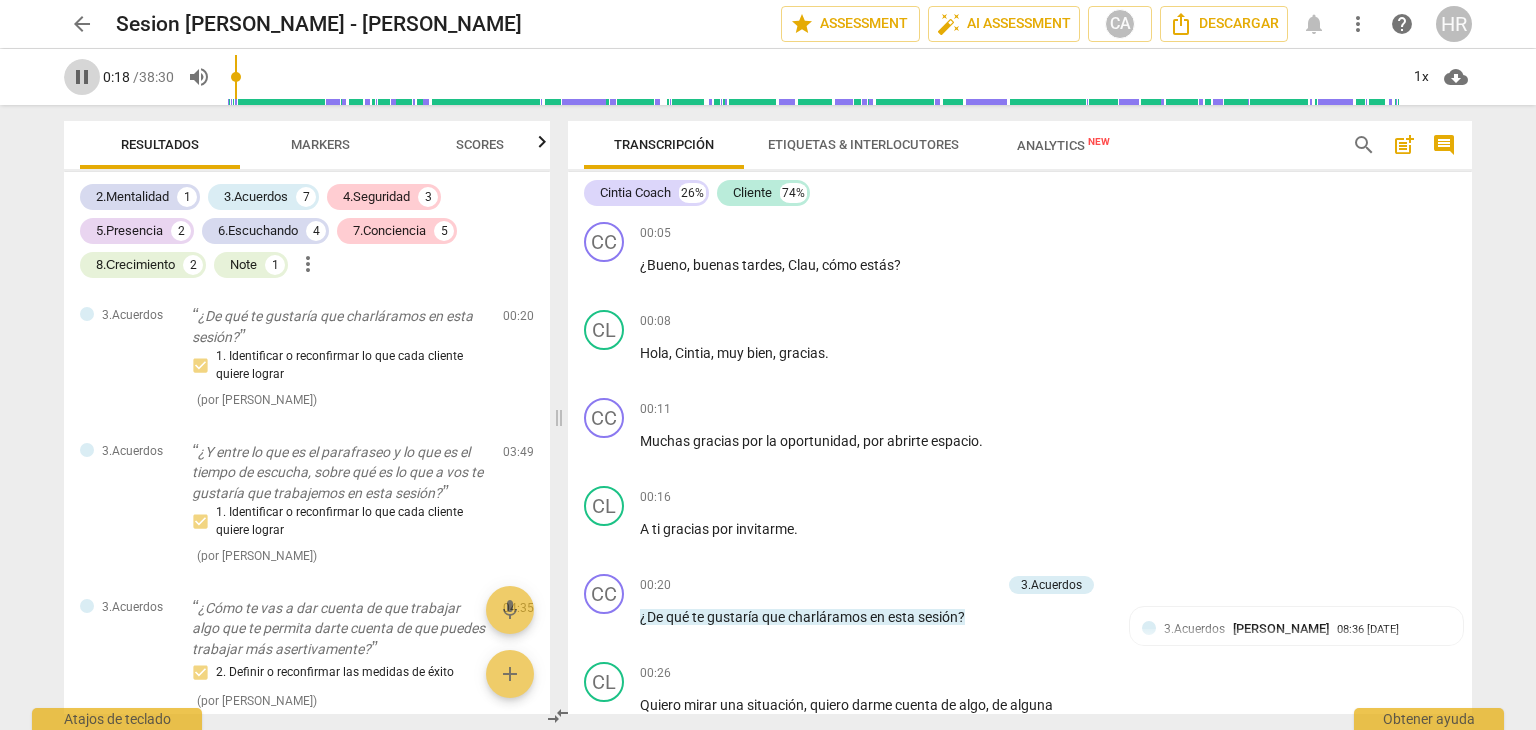 click on "pause" at bounding box center (82, 77) 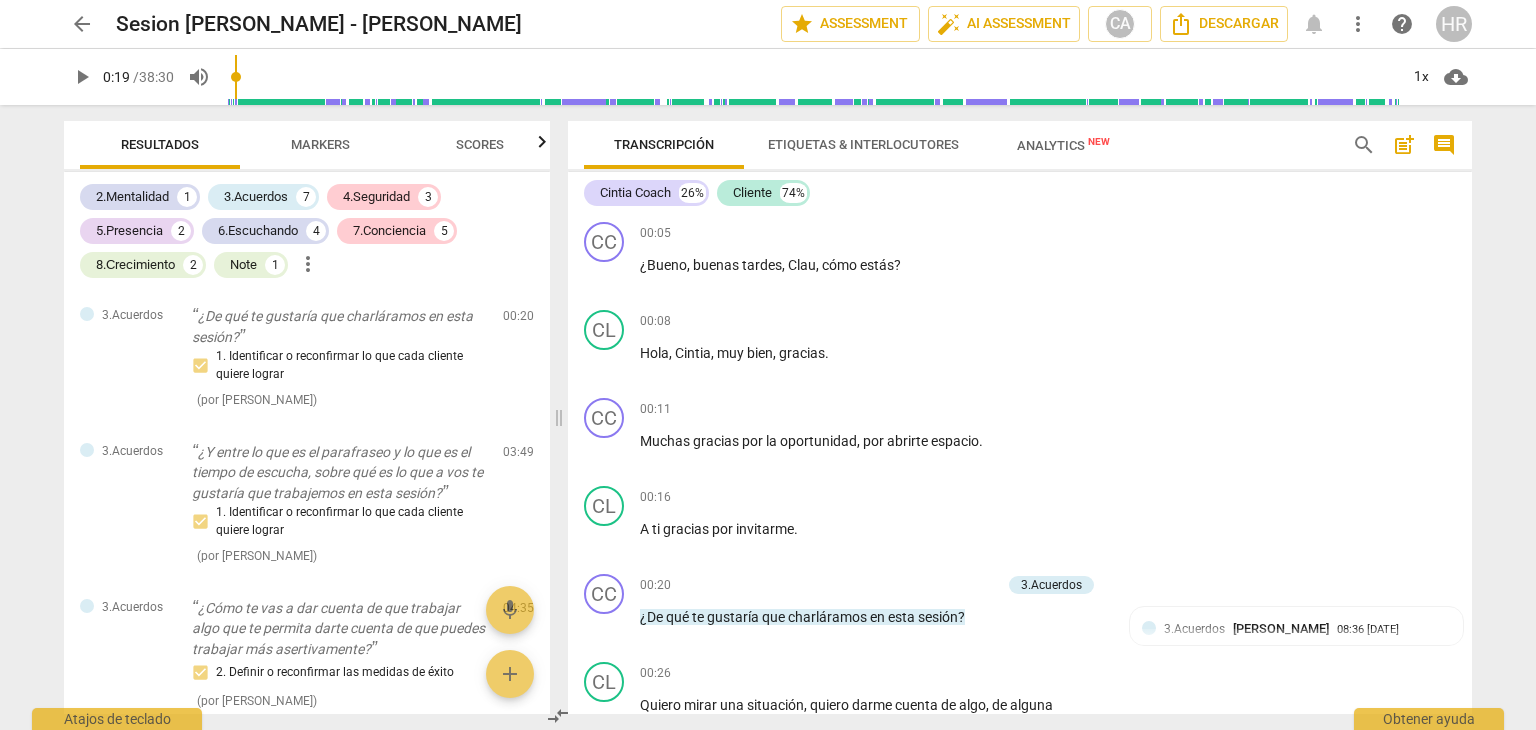 type on "19" 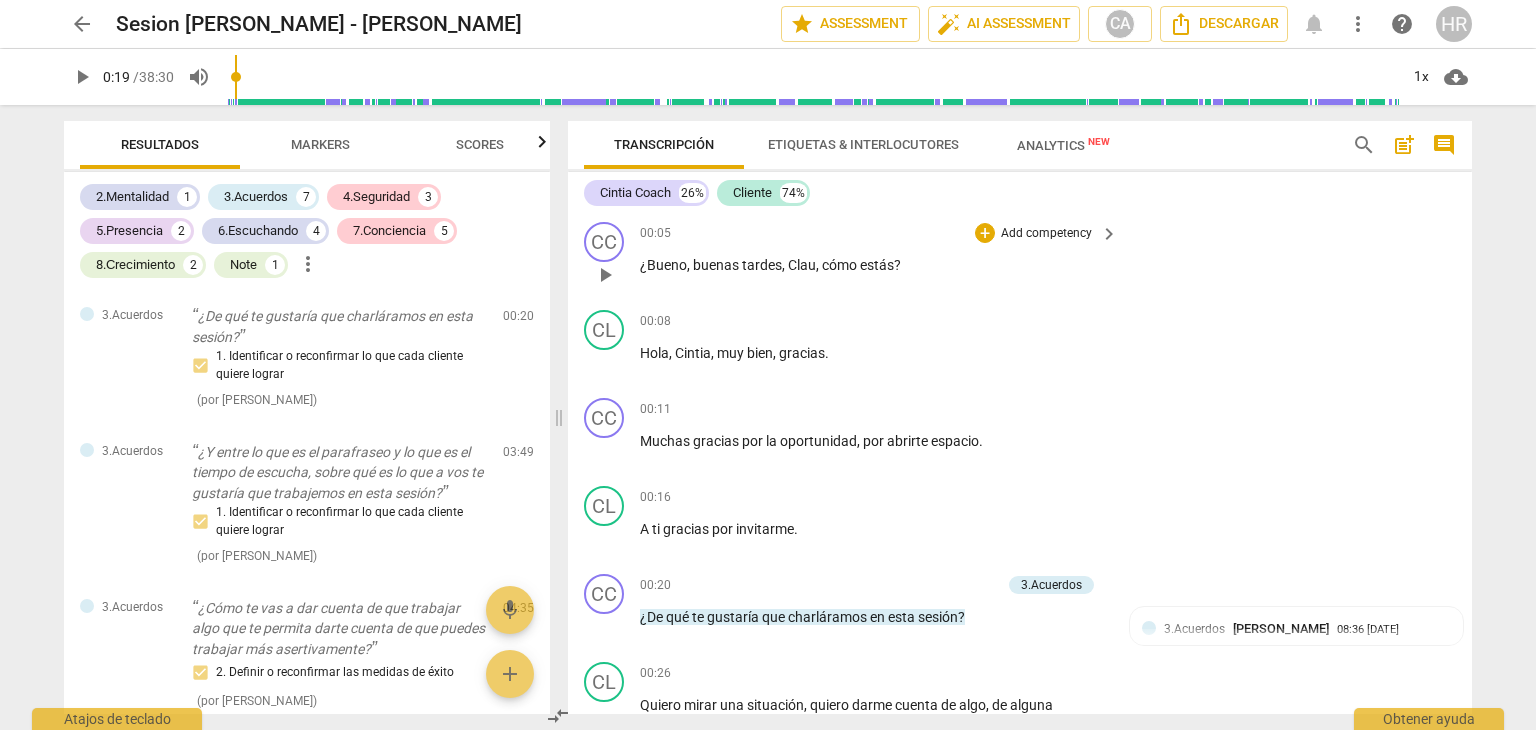 click on "Add competency" at bounding box center [1046, 234] 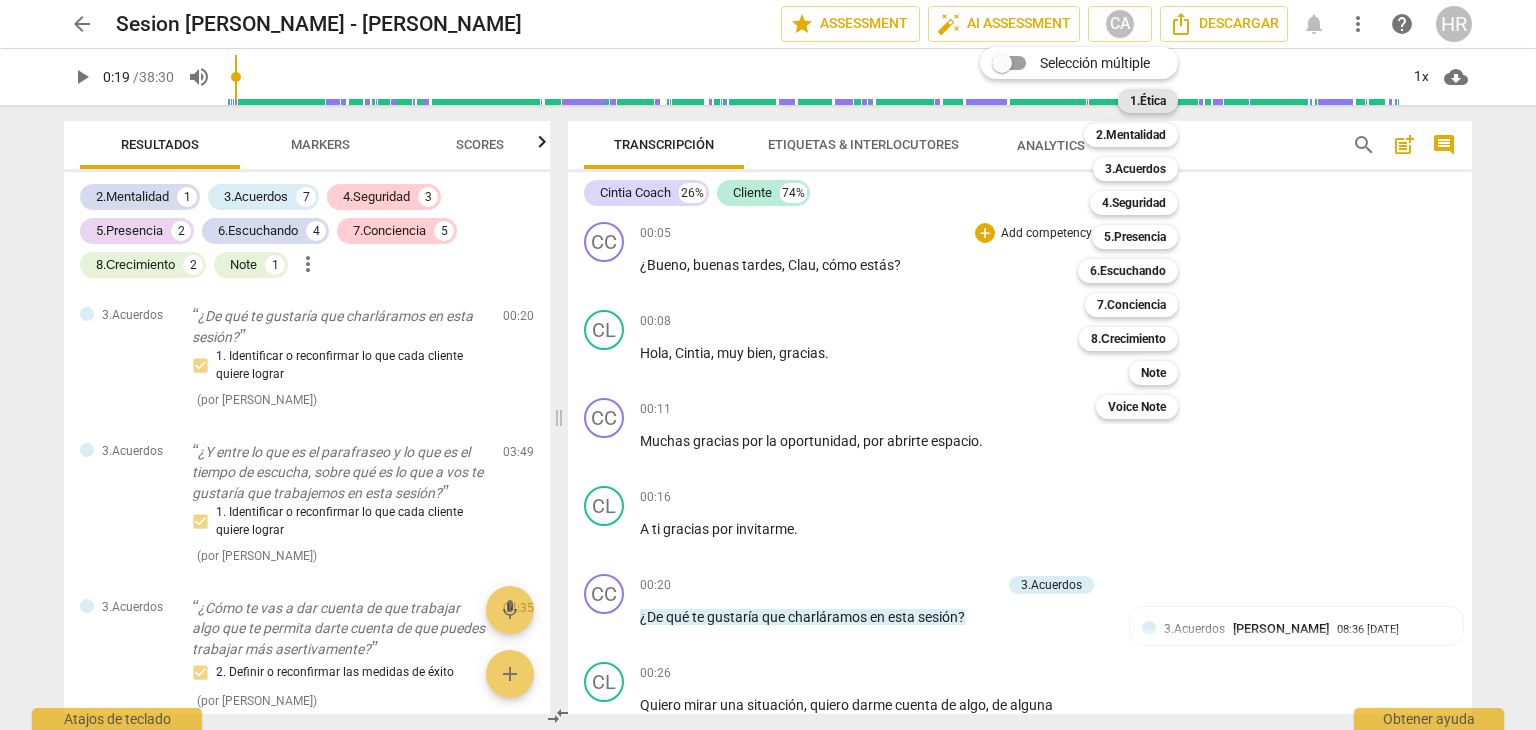 click on "1.Ética" at bounding box center [1148, 101] 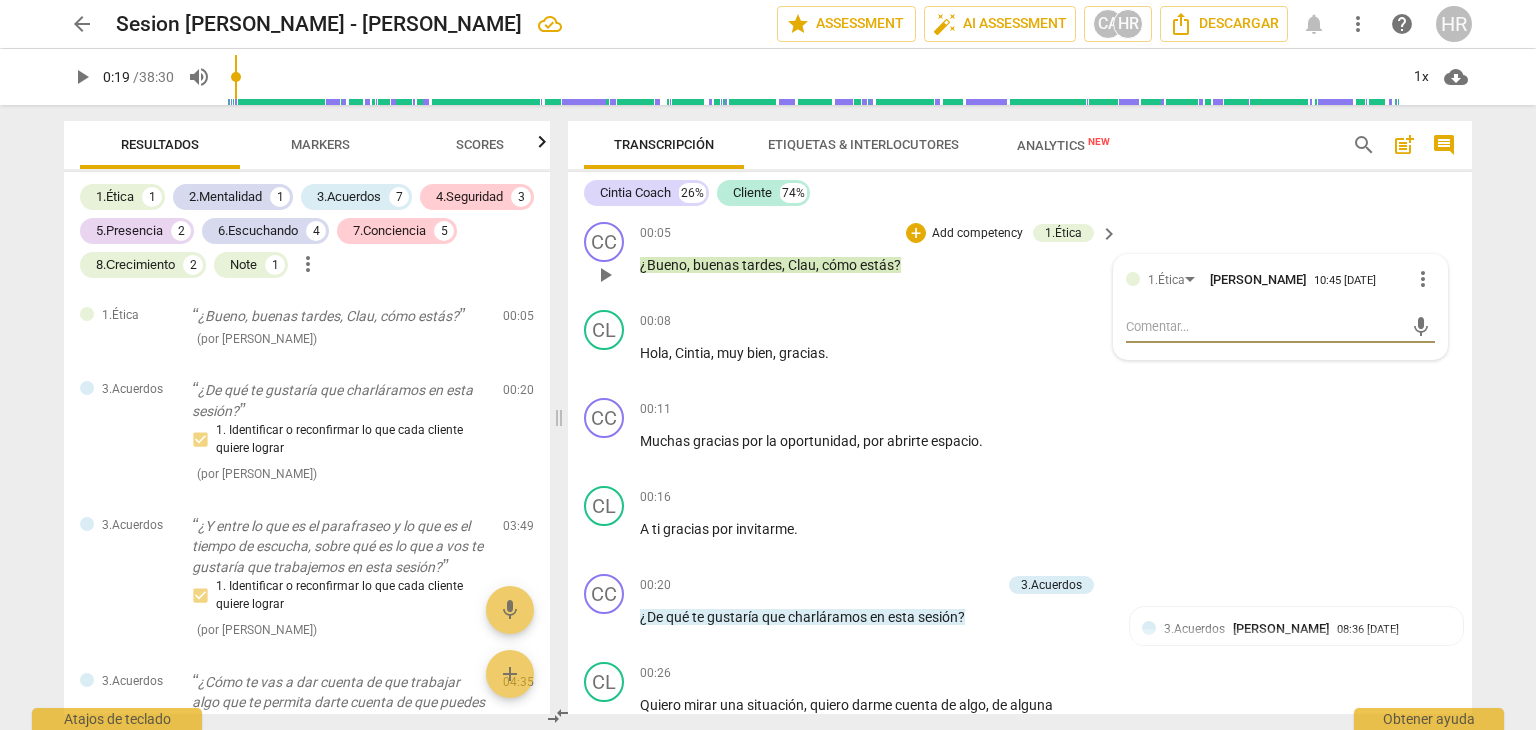 type on "M" 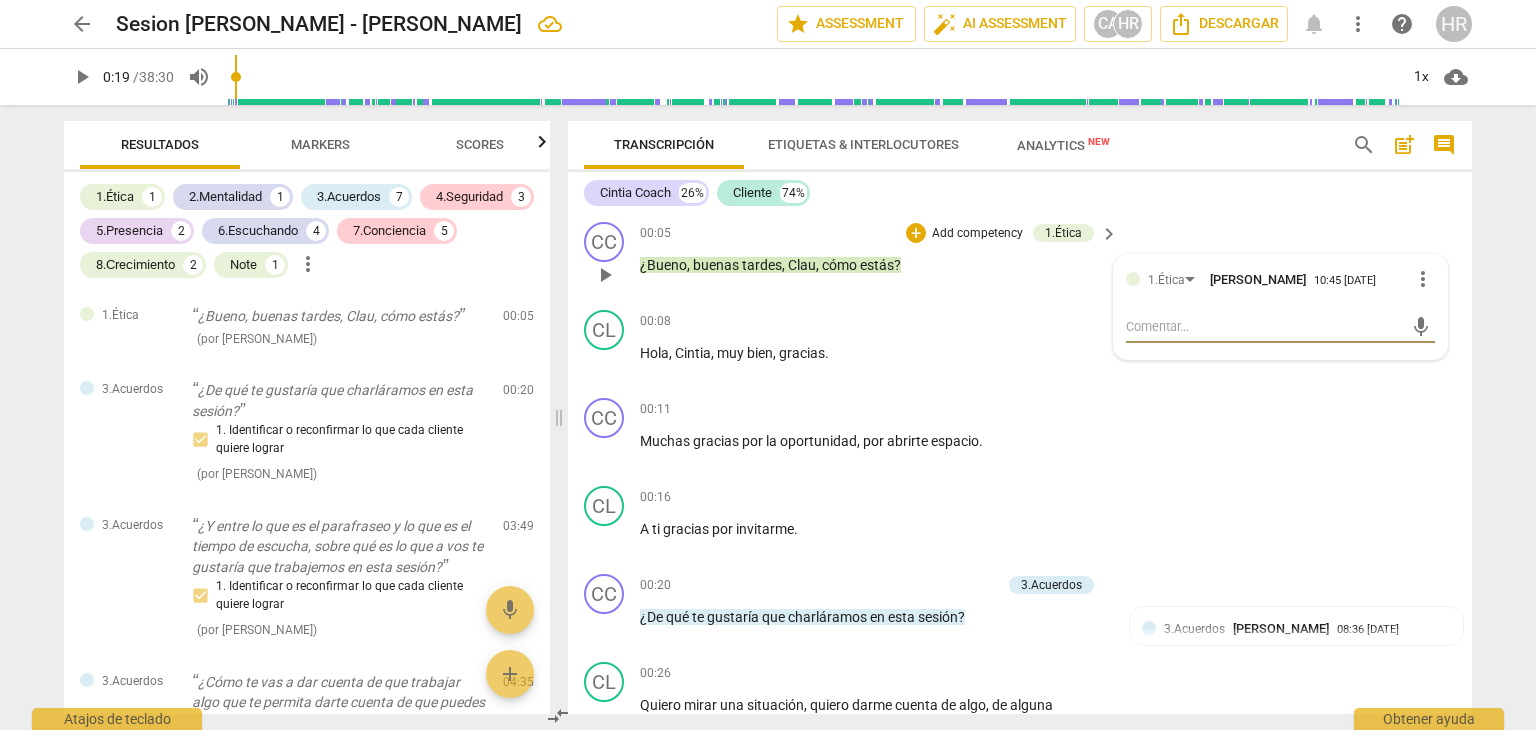 type on "M" 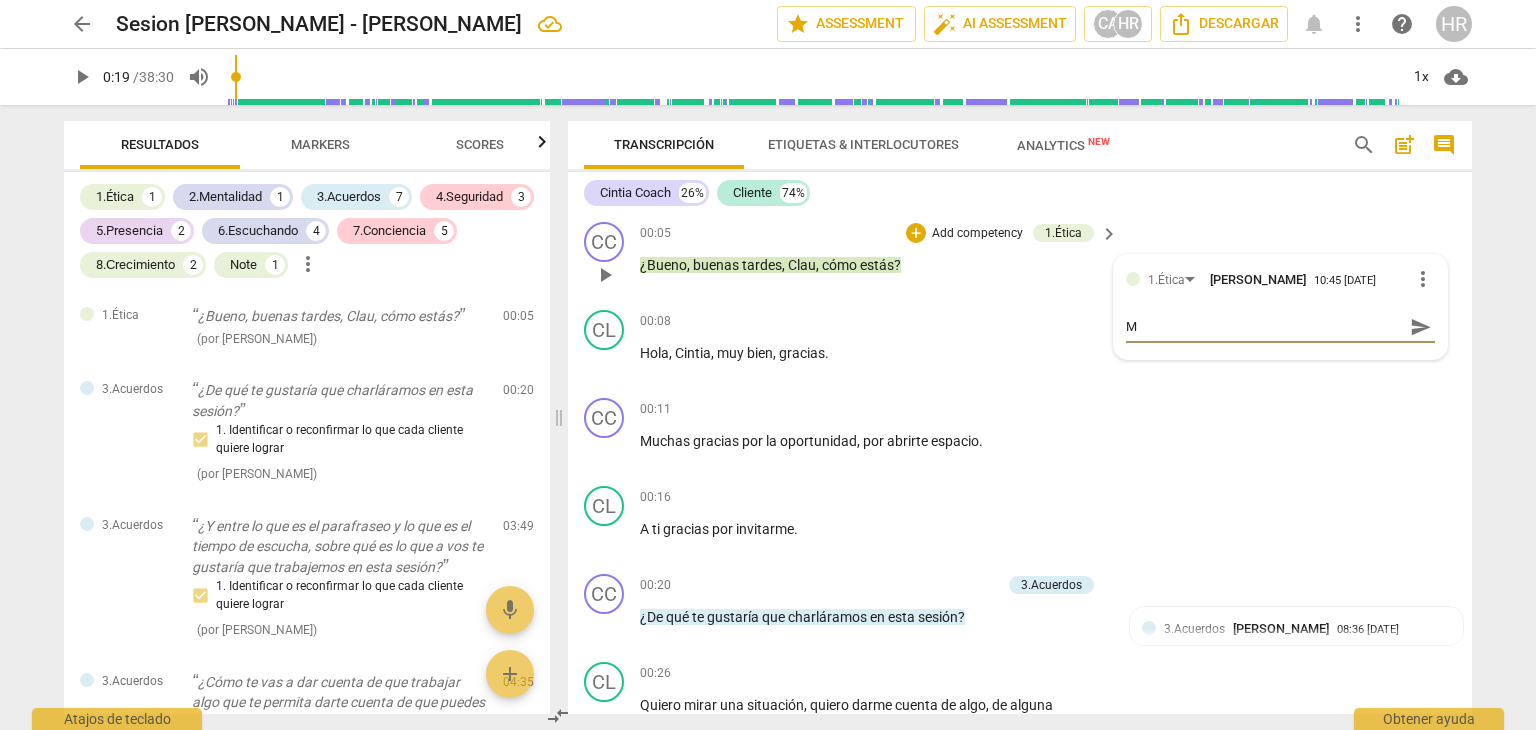 type on "Ma" 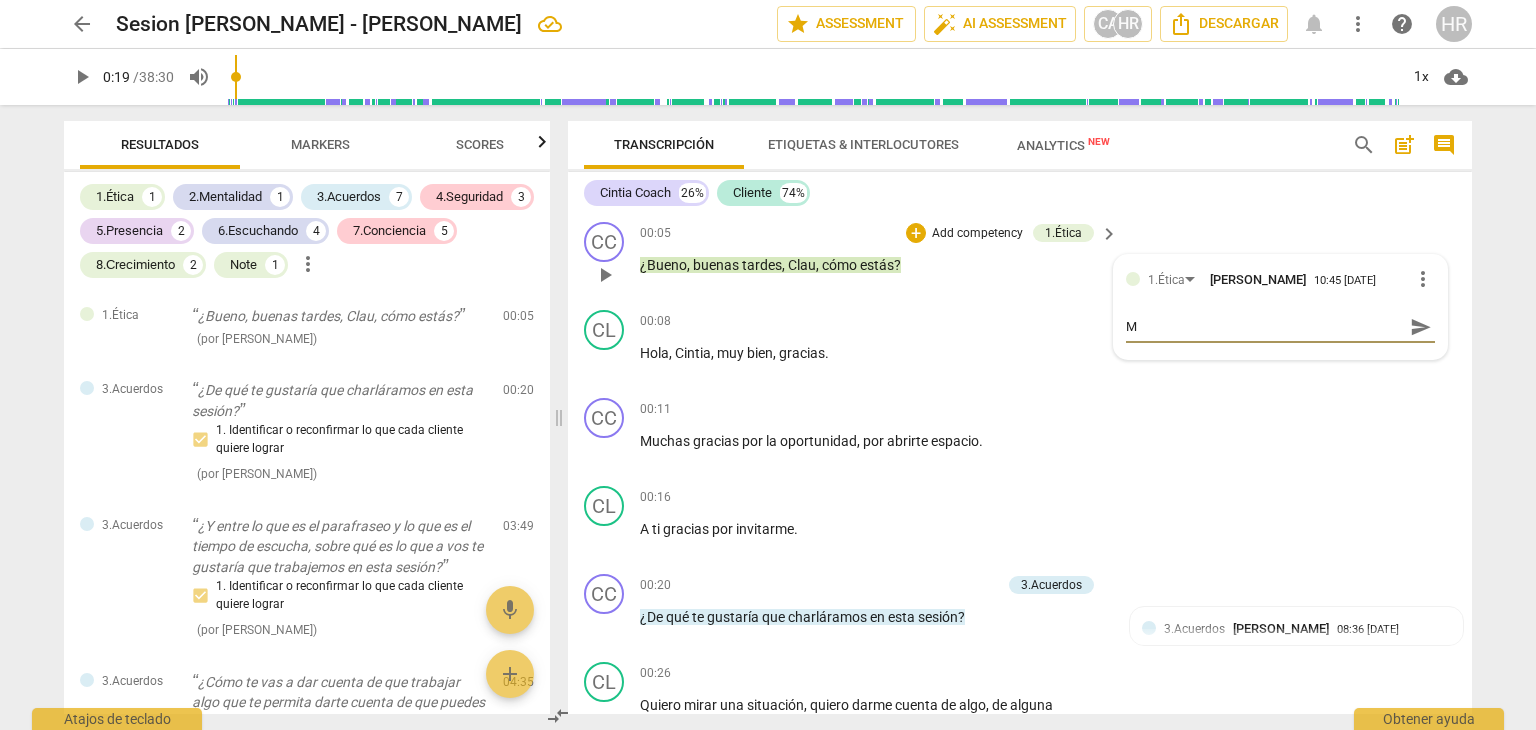type on "Ma" 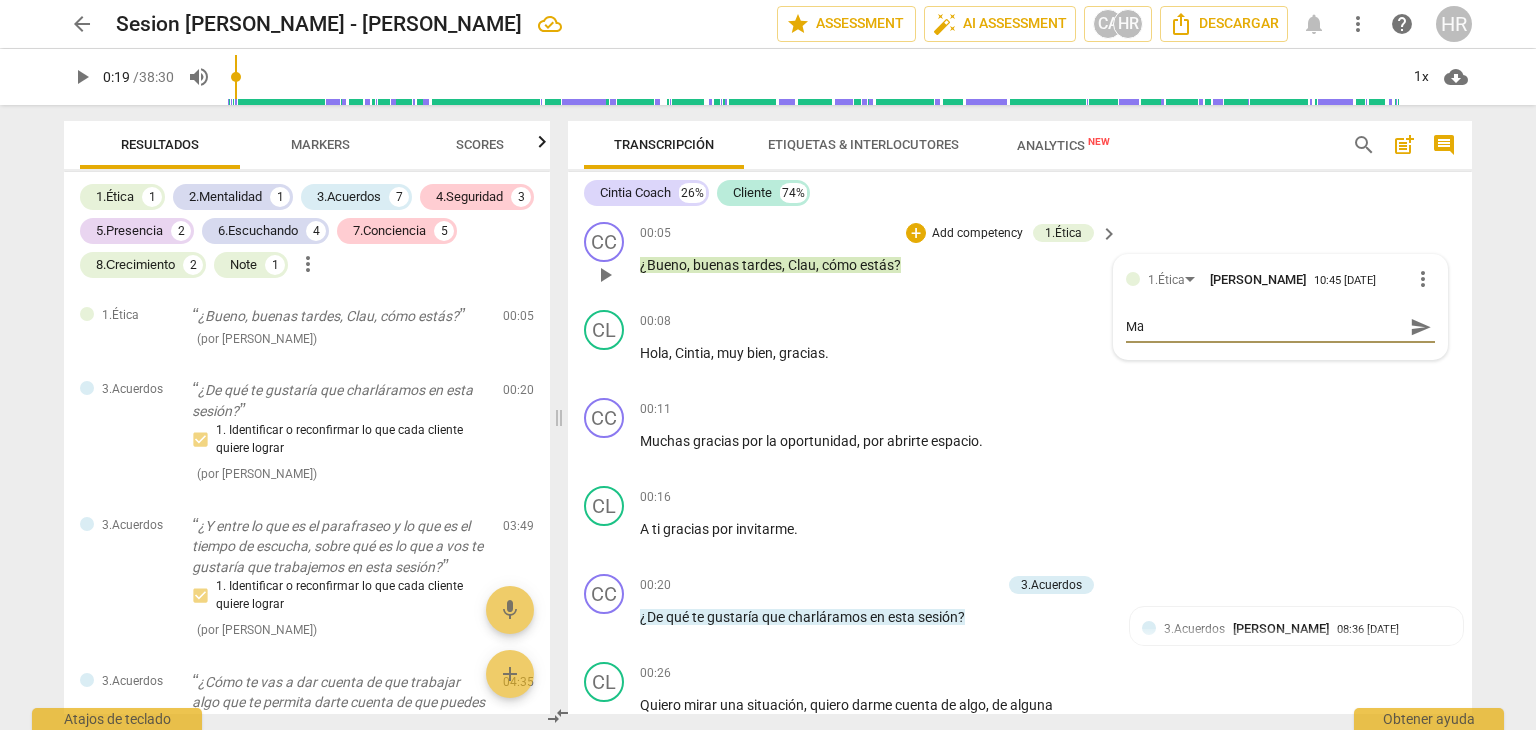 type on "Man" 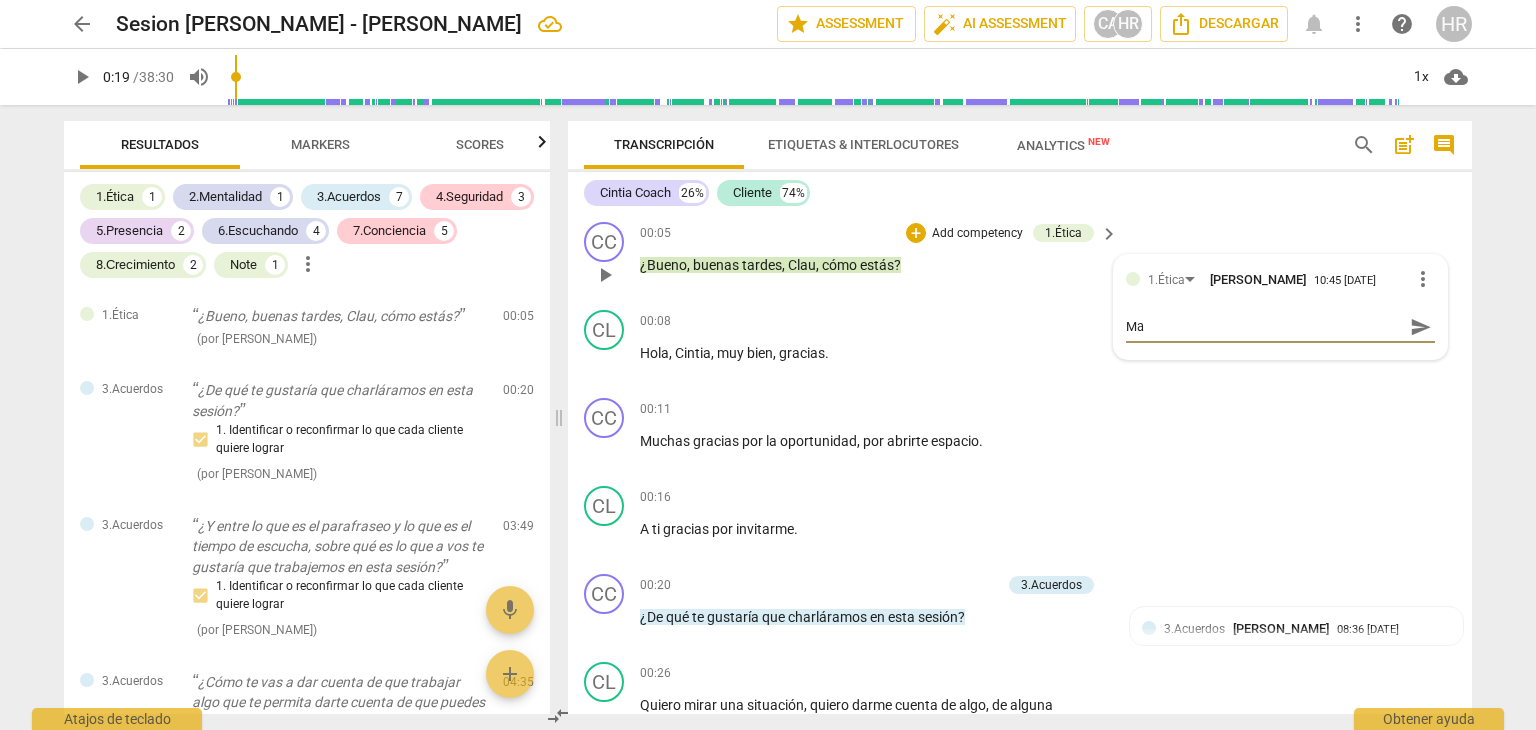 type on "Man" 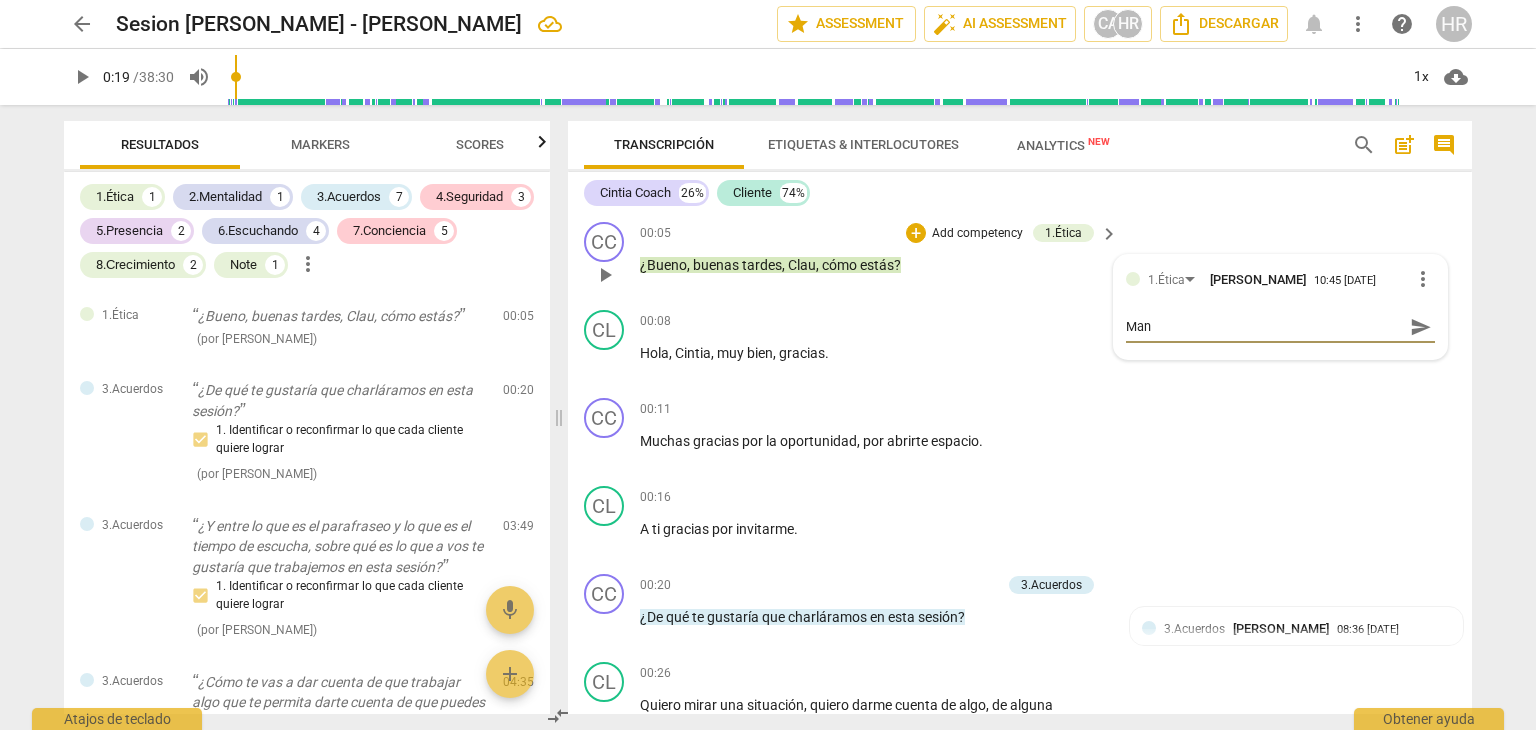 type on "Mant" 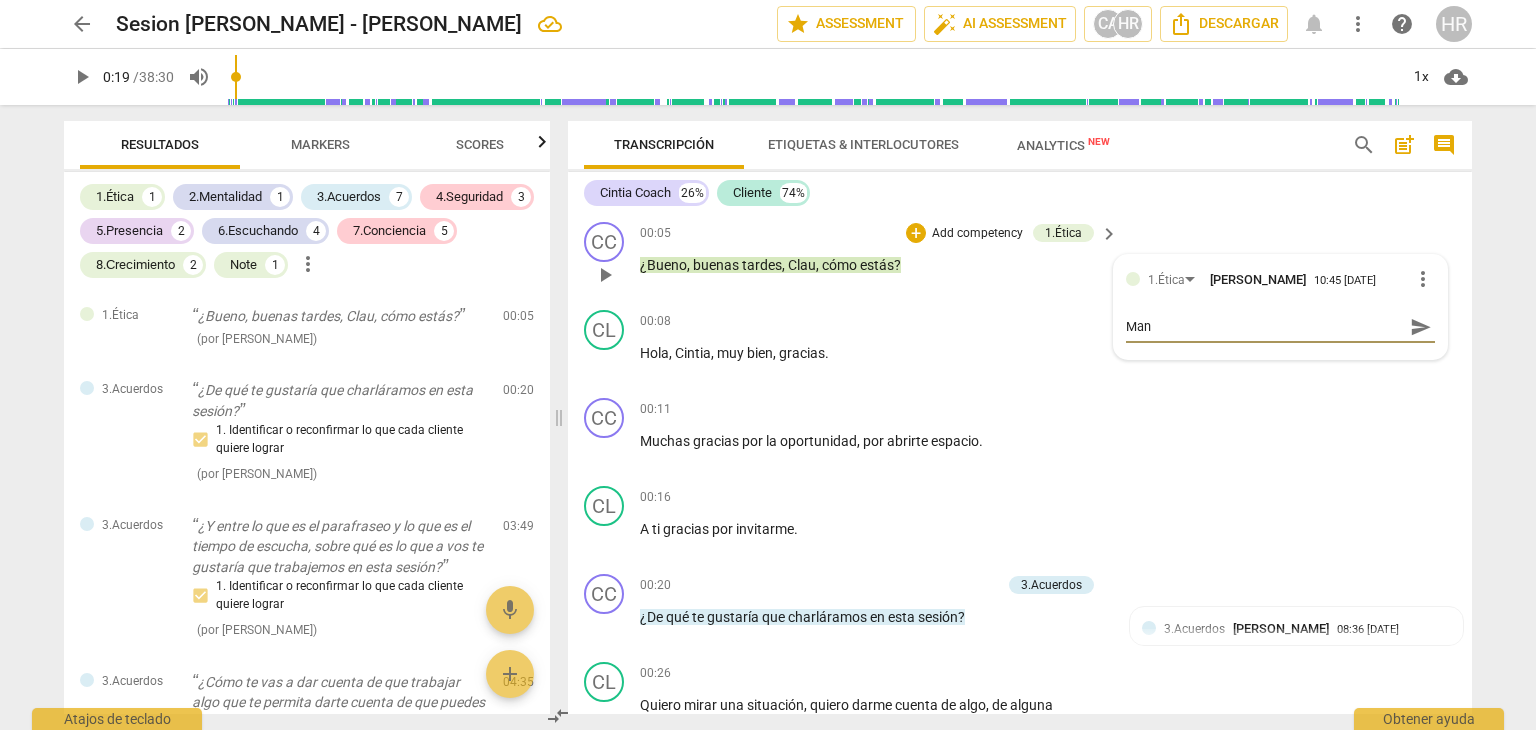 type on "Mant" 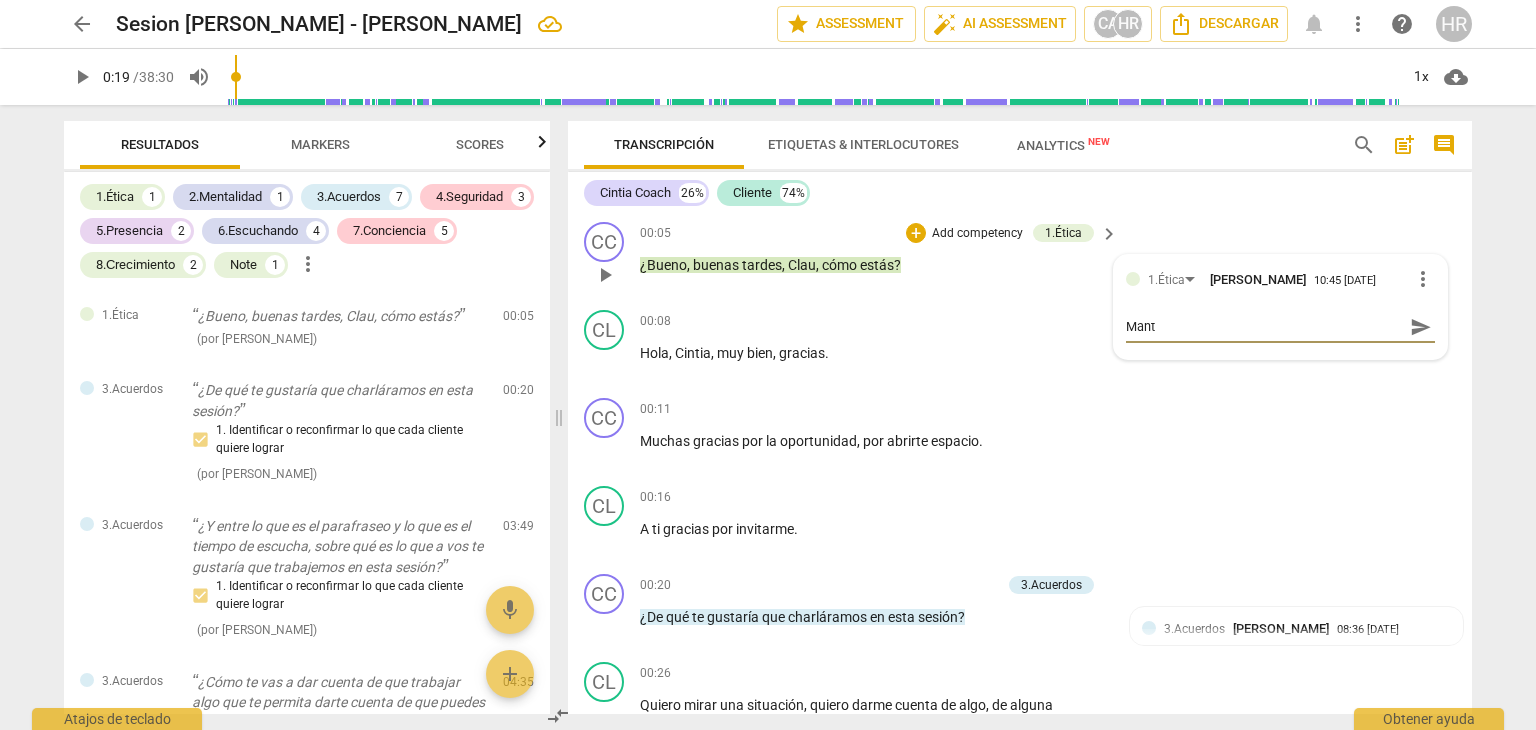 type on "Manti" 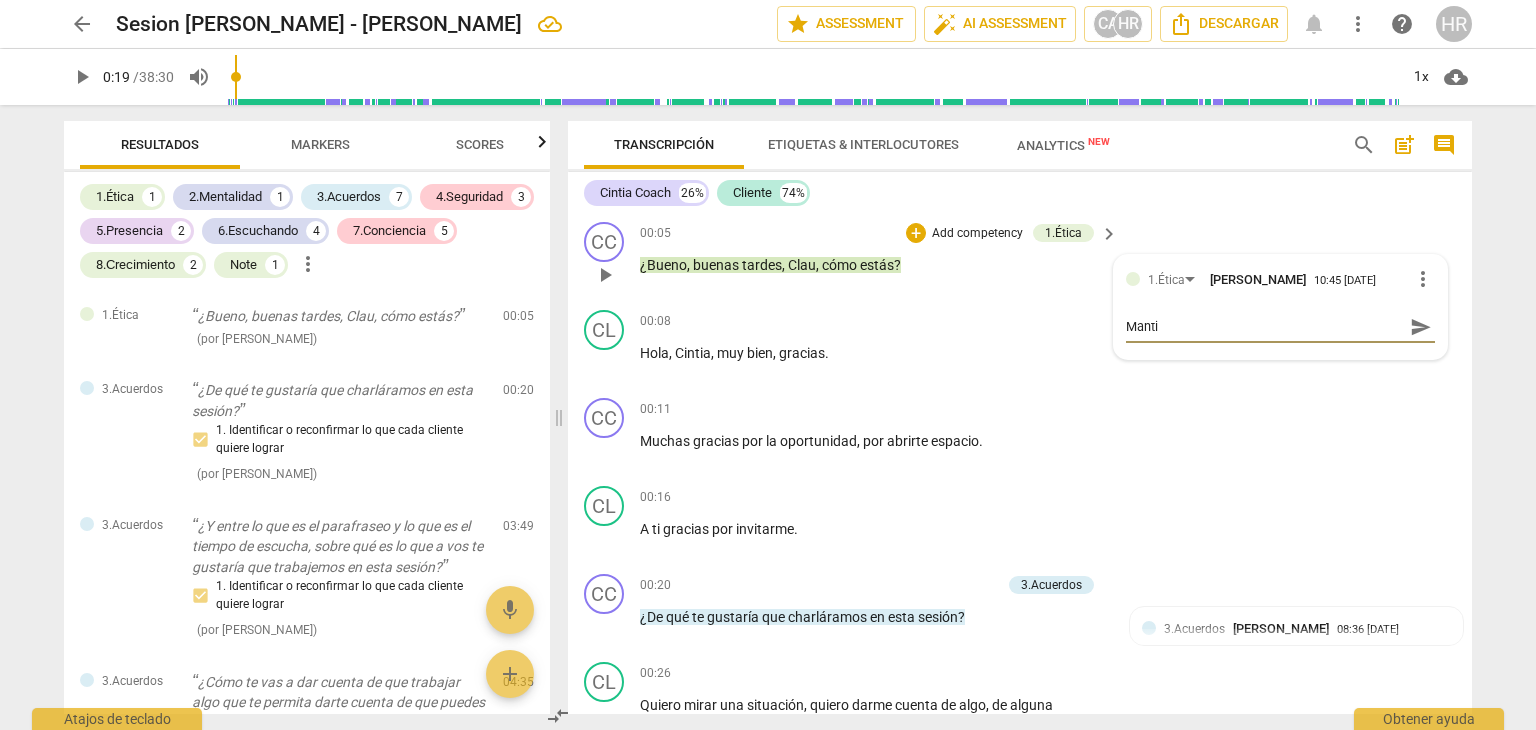 type on "Mantie" 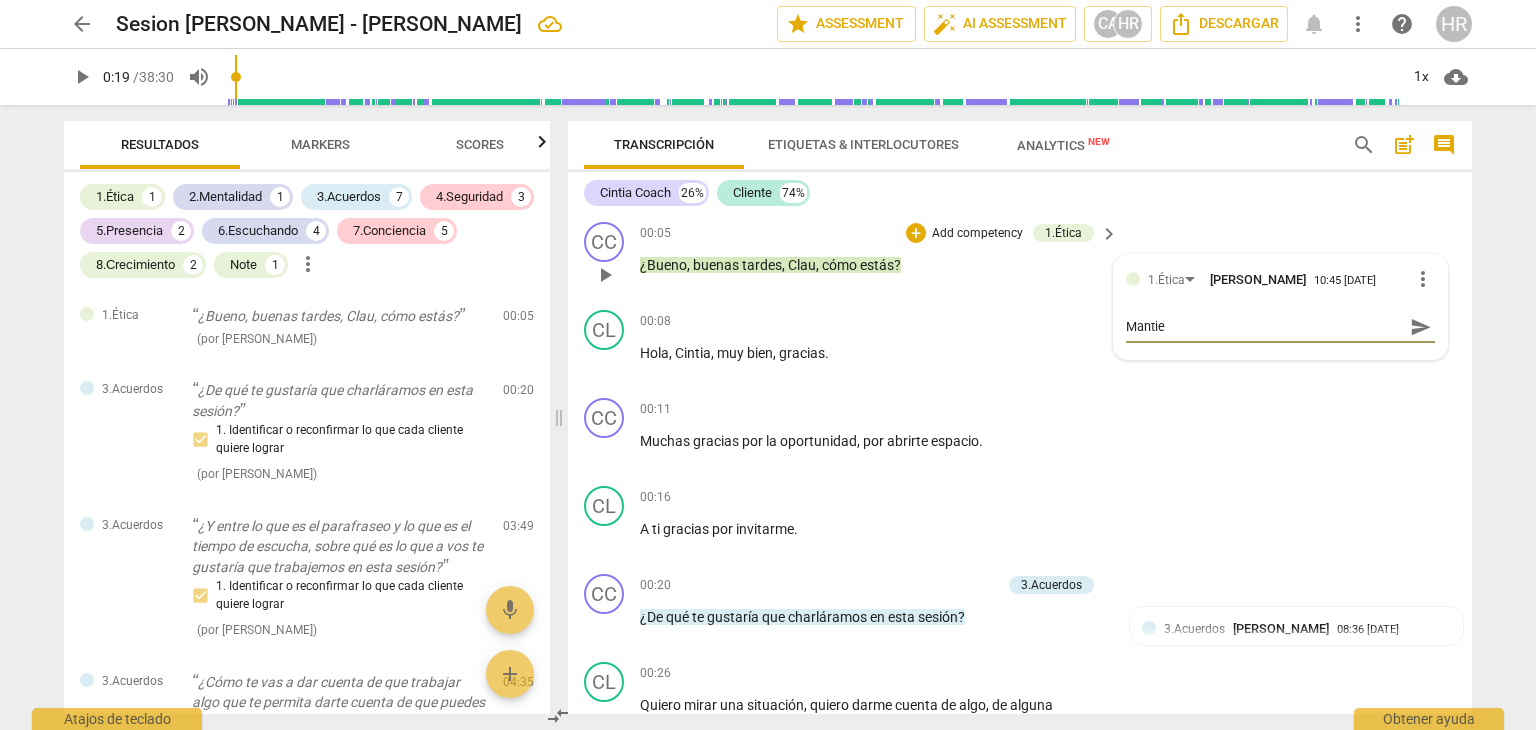 type on "Mantien" 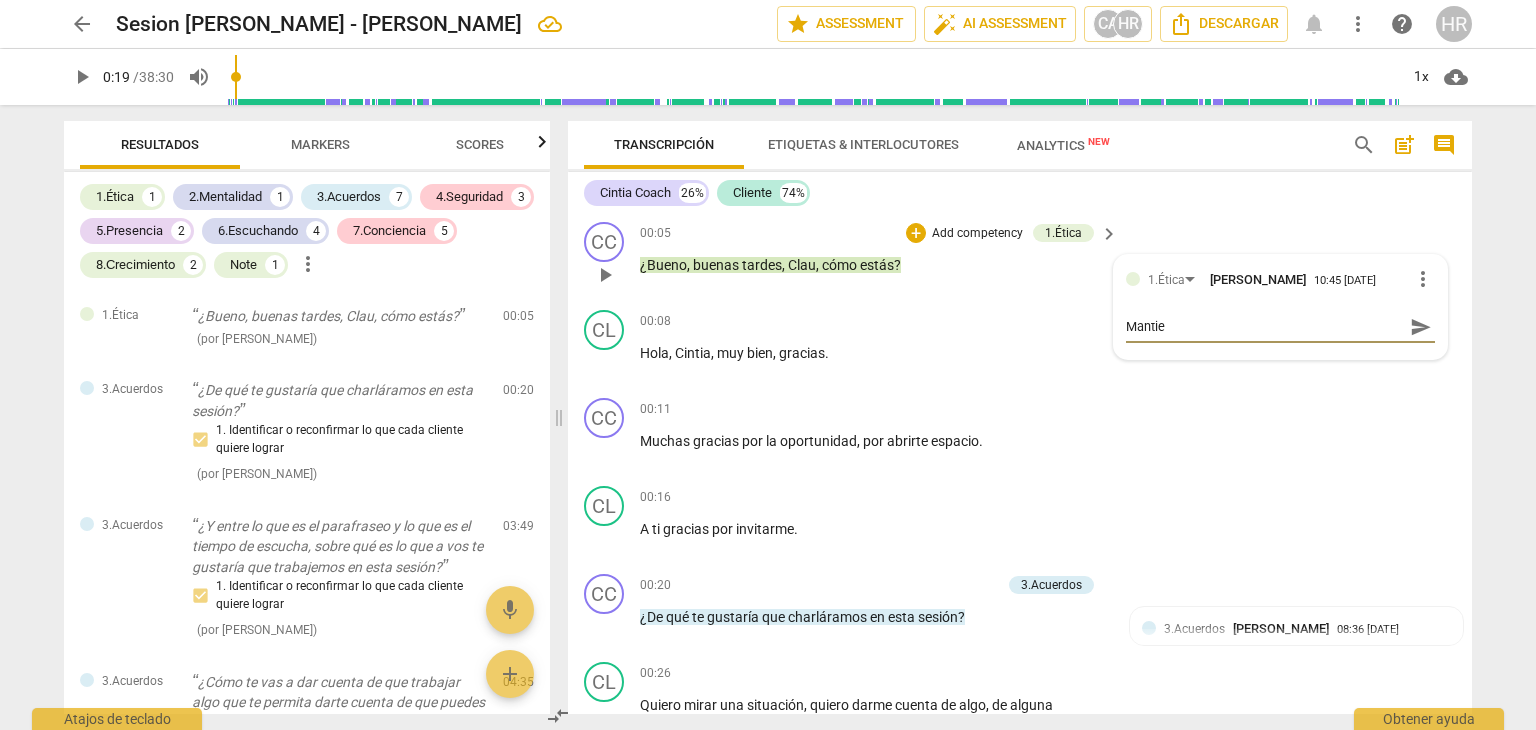 type on "Mantien" 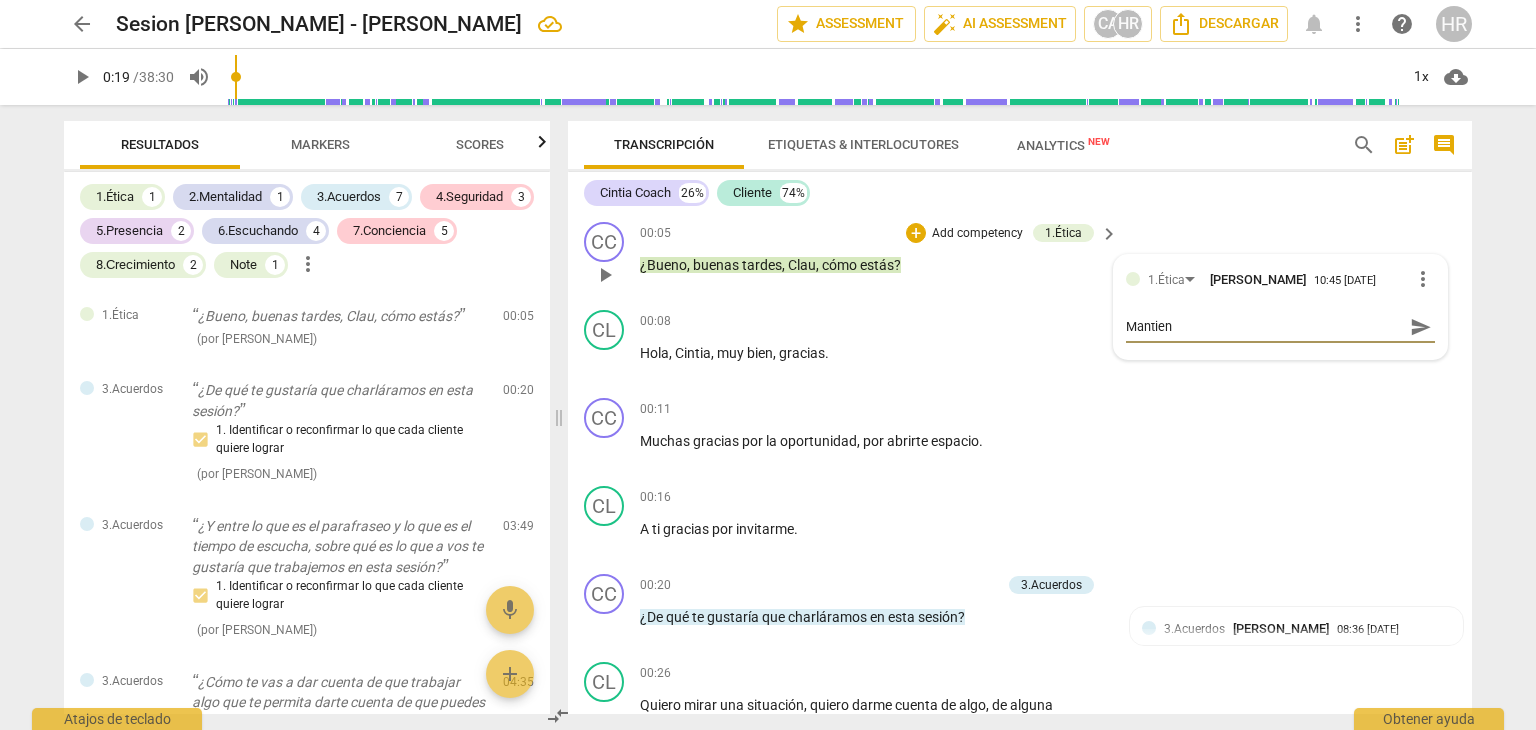 type on "Mantiene" 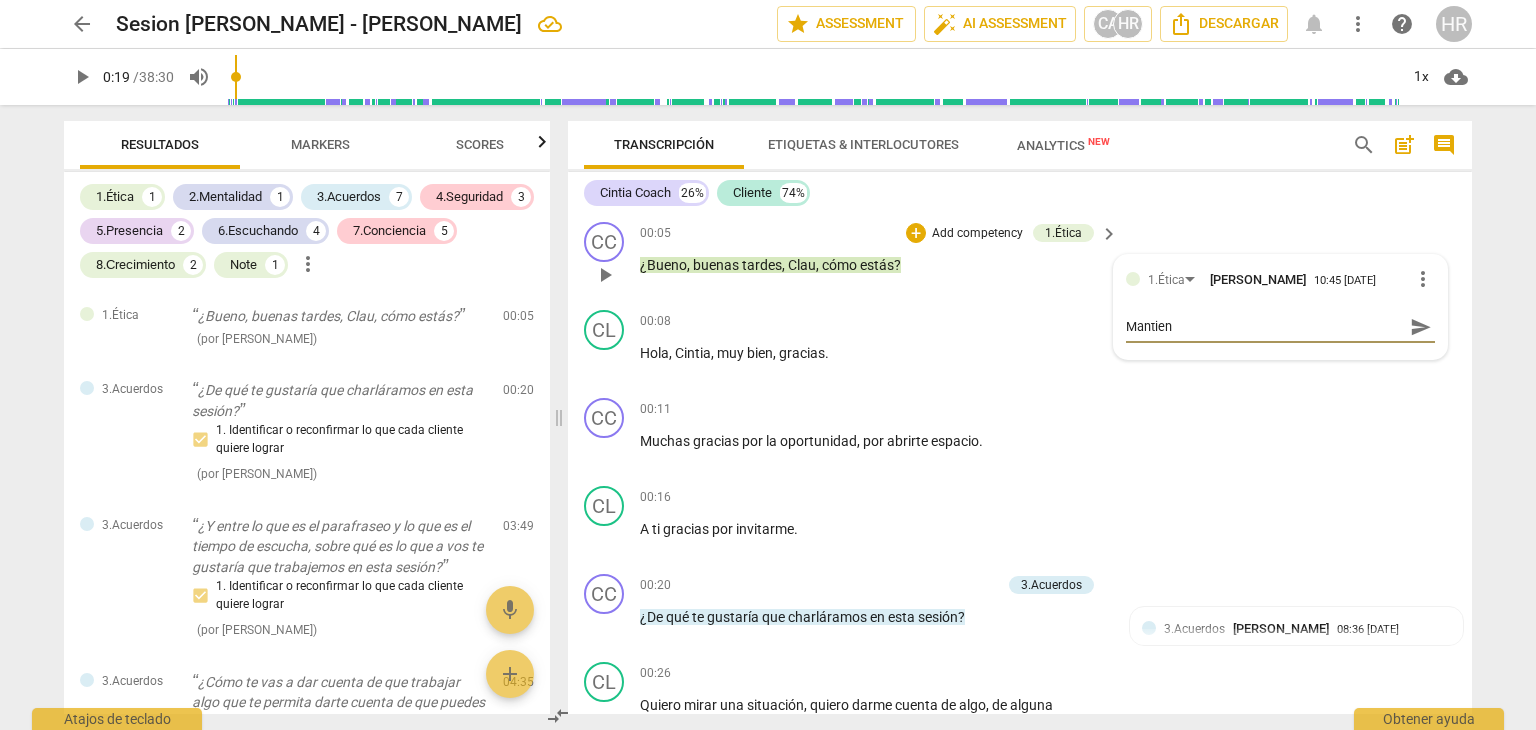 type on "Mantiene" 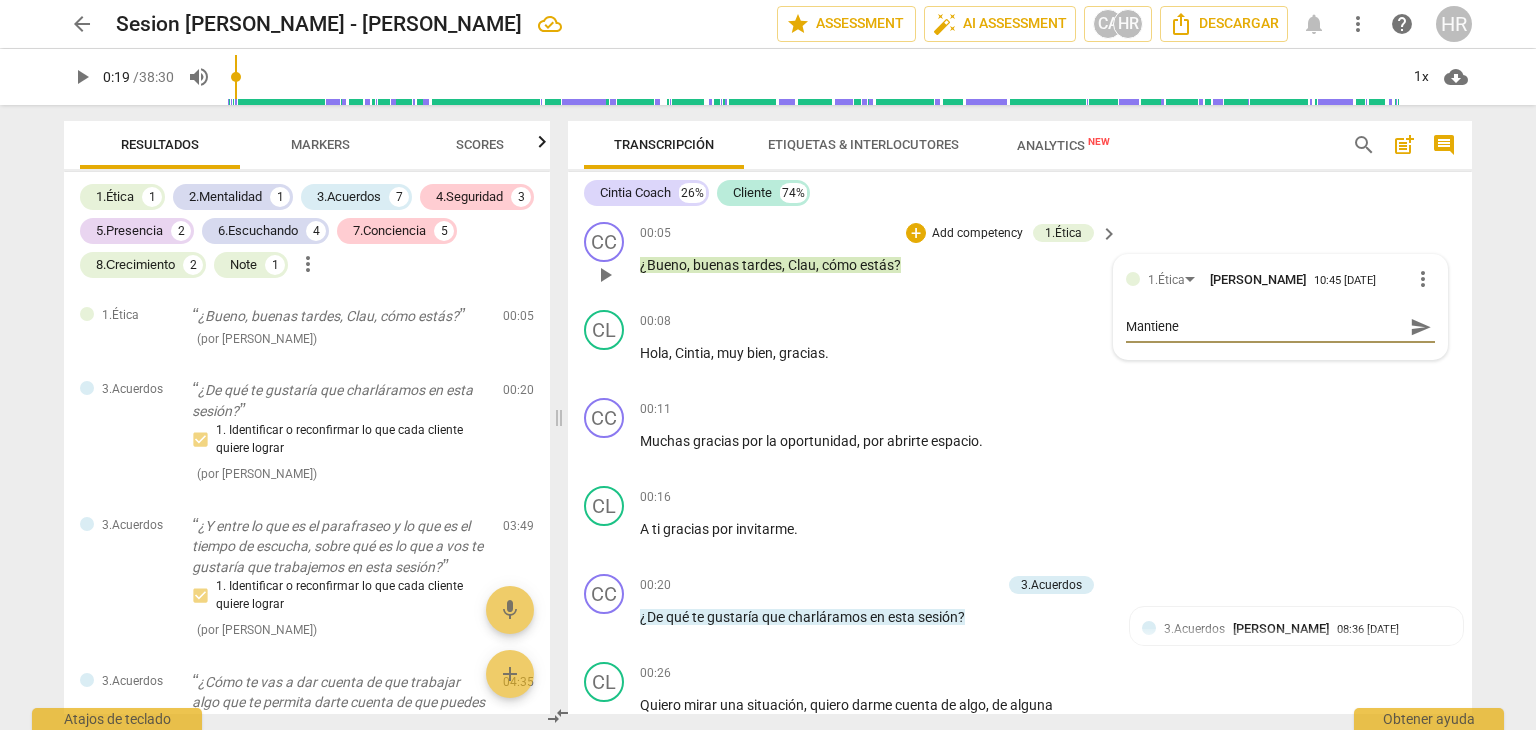 type on "Mantiene" 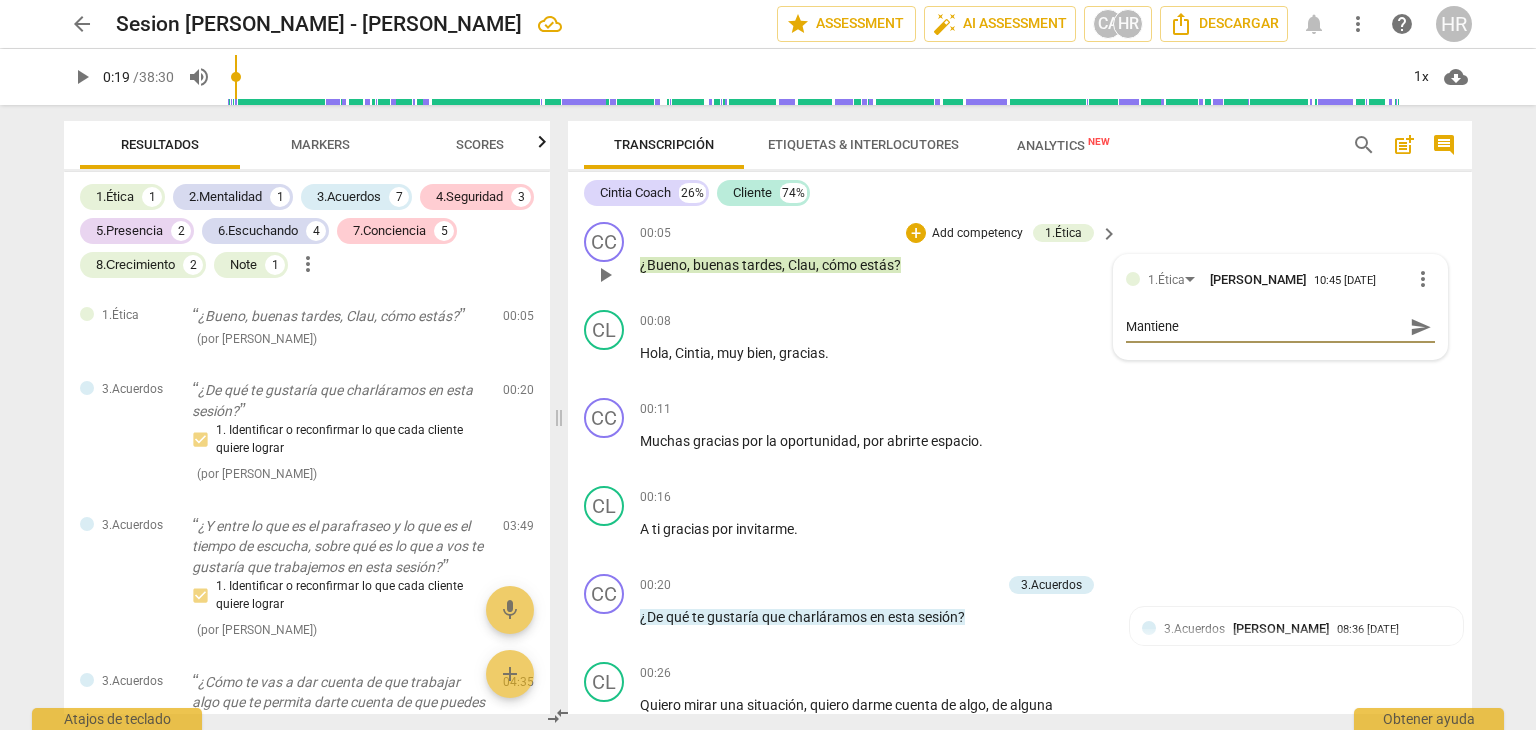 type on "Mantiene" 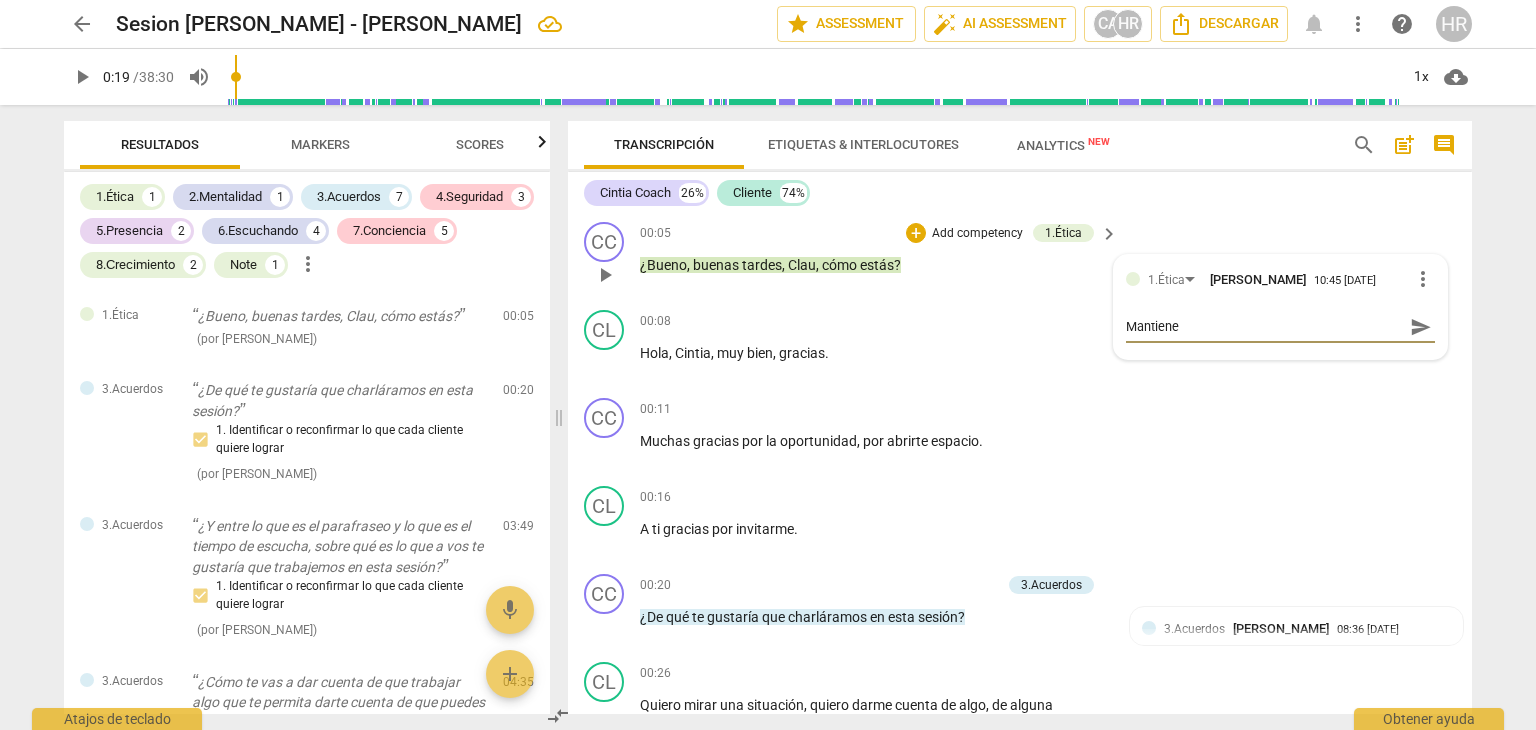 type on "[PERSON_NAME]" 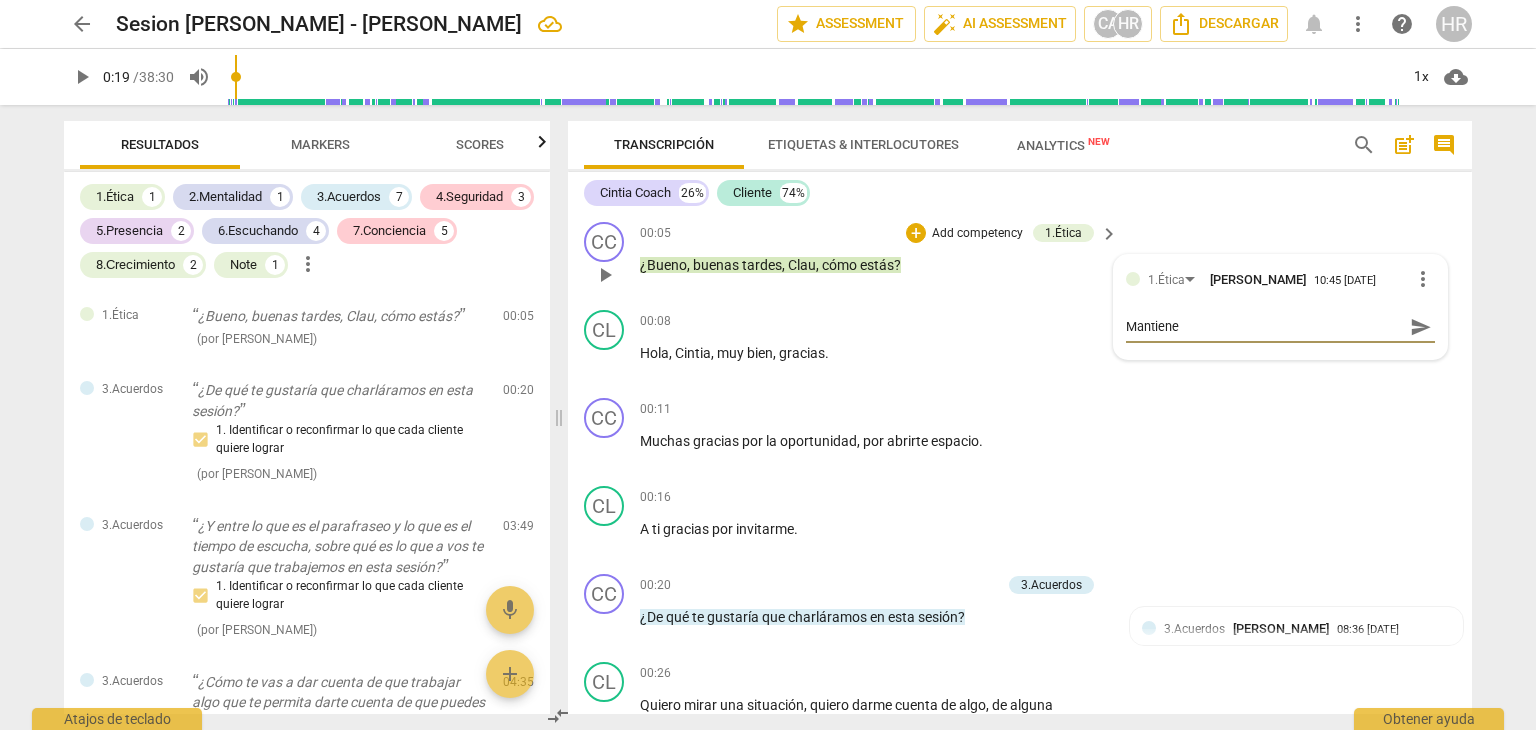 type on "[PERSON_NAME]" 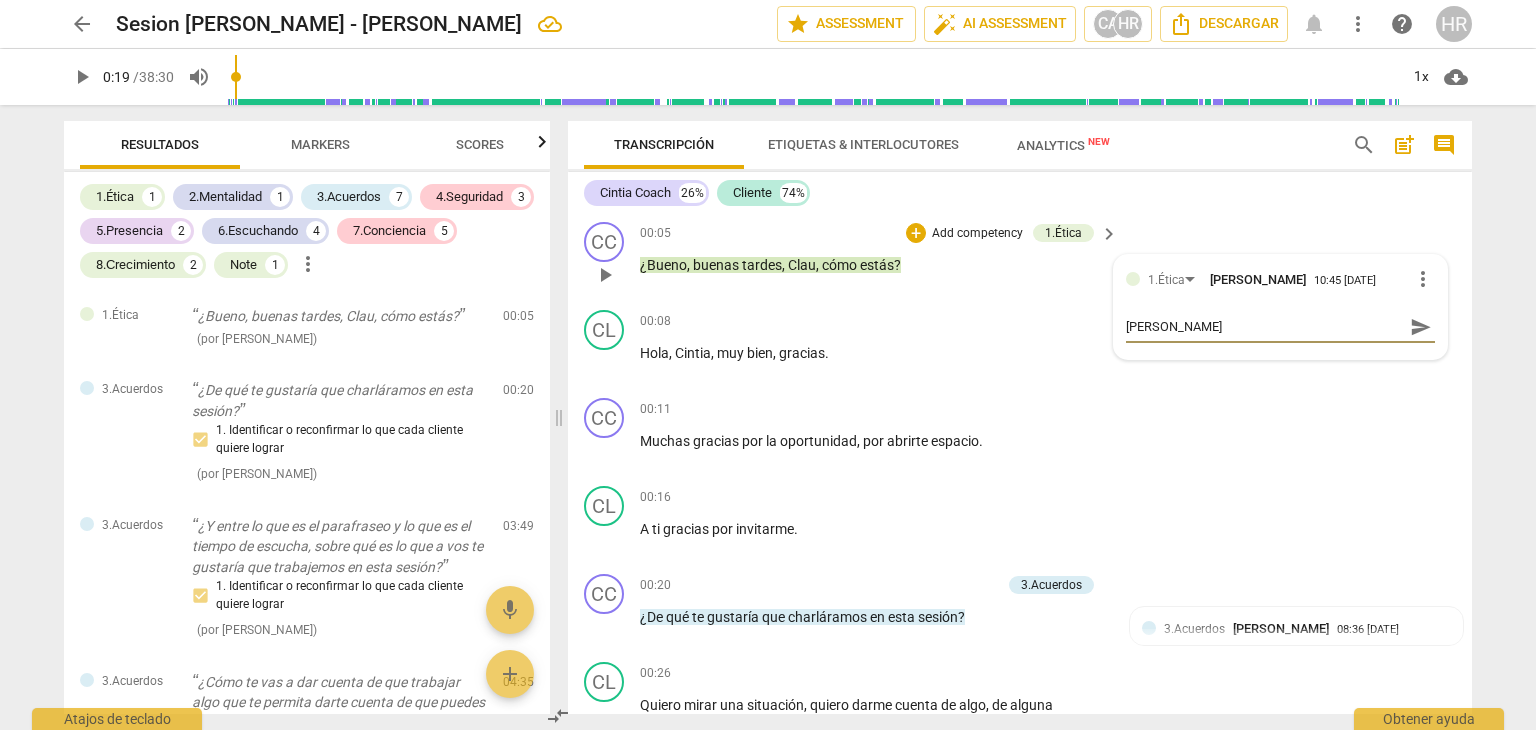 type on "Mantiene in" 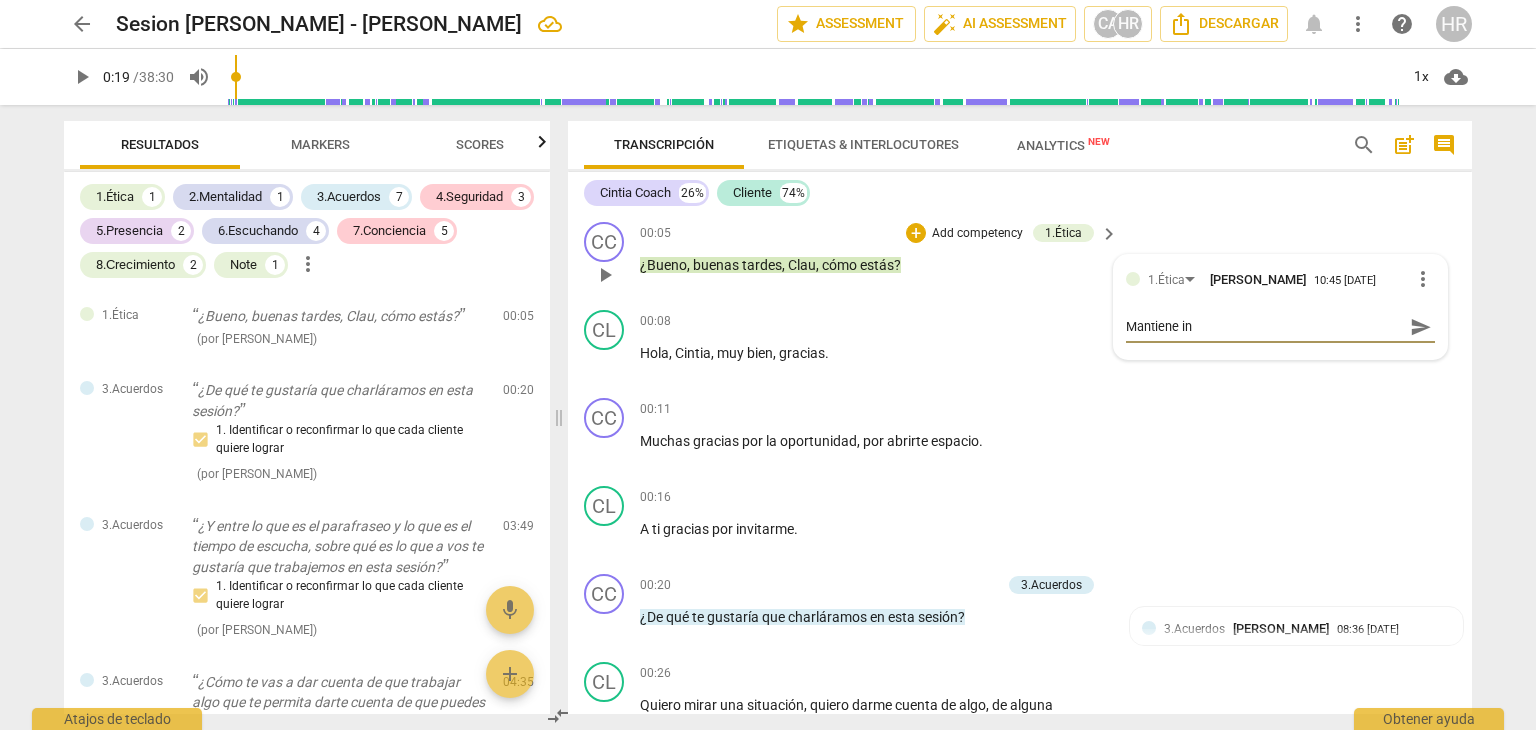 type on "Mantiene iny" 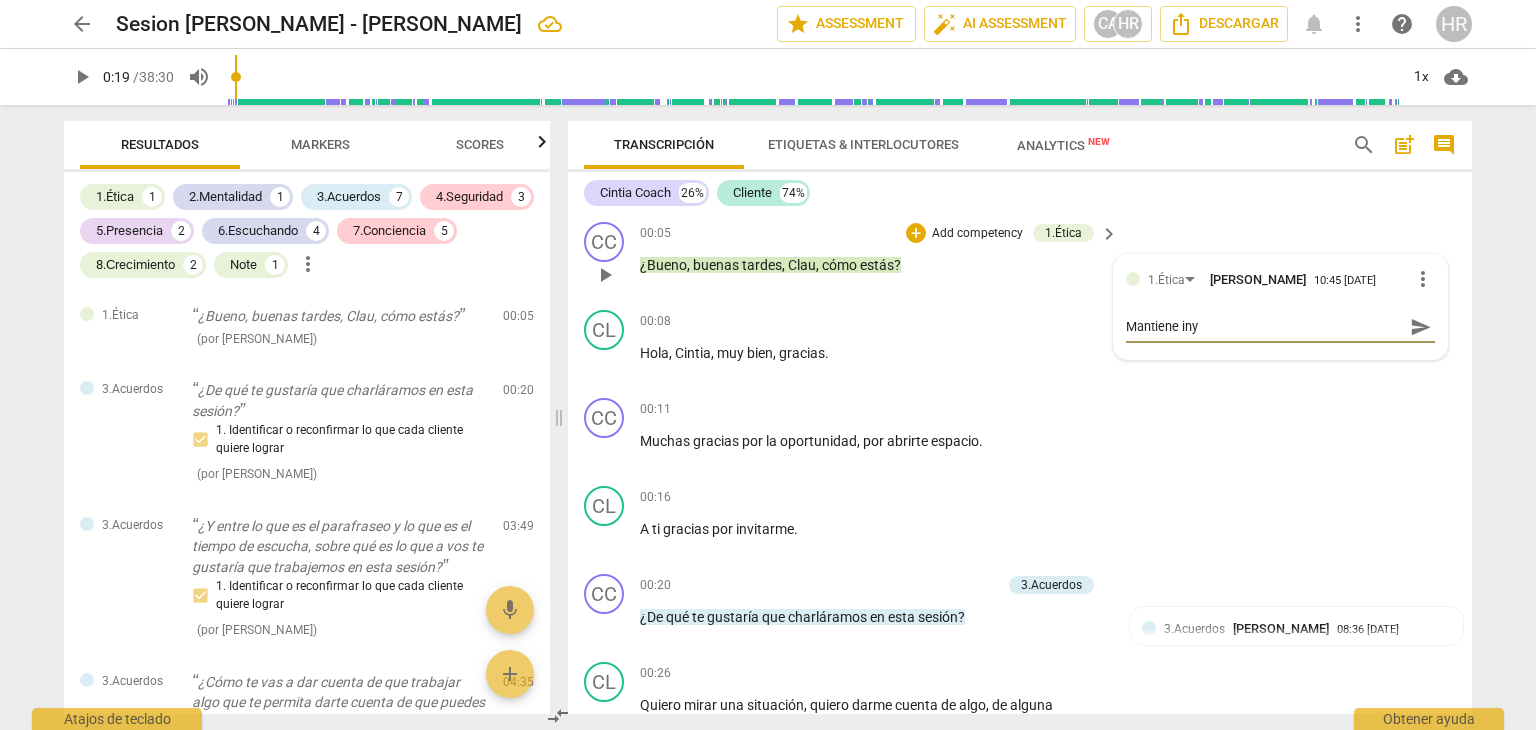 type on "Mantiene inye" 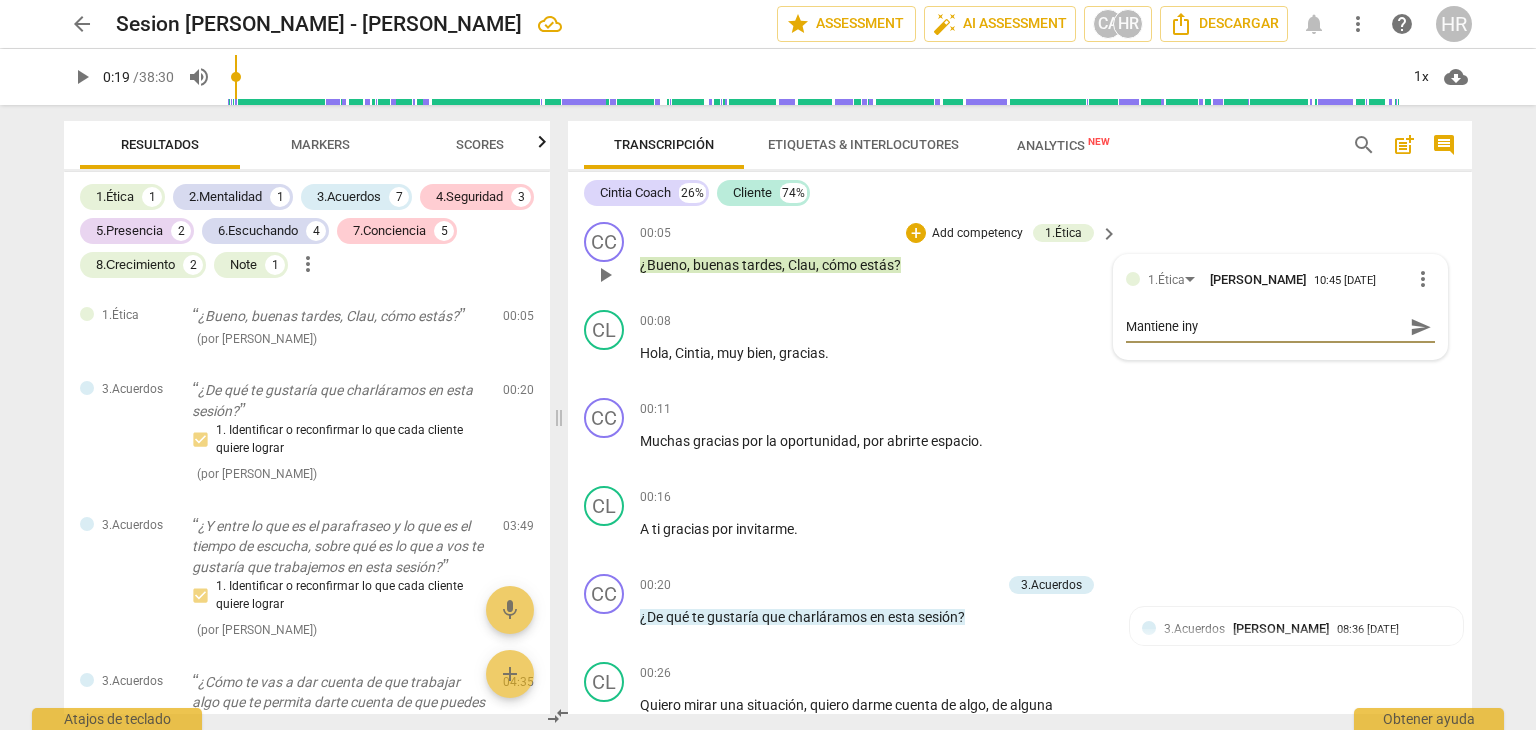 type on "Mantiene inye" 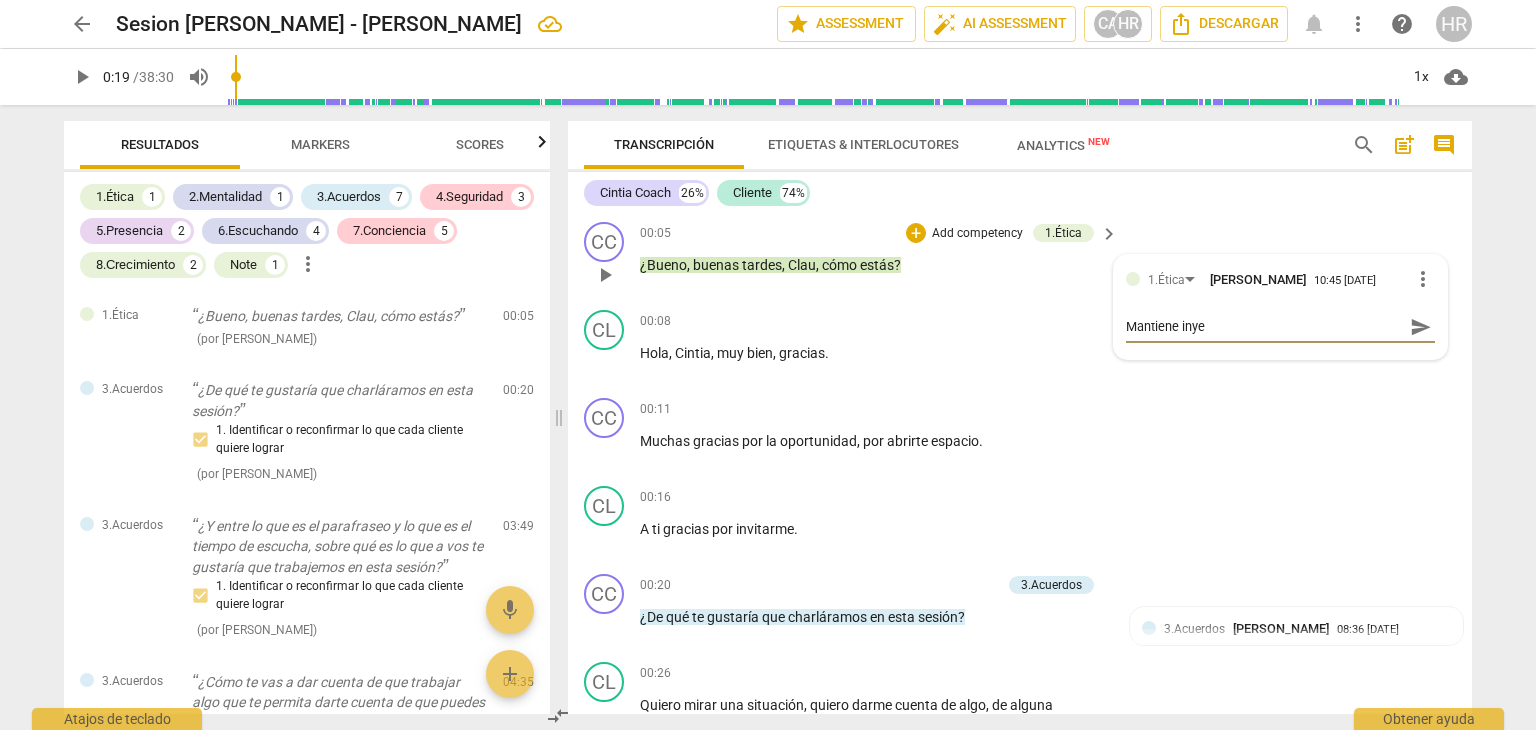 type on "Mantiene inyeg" 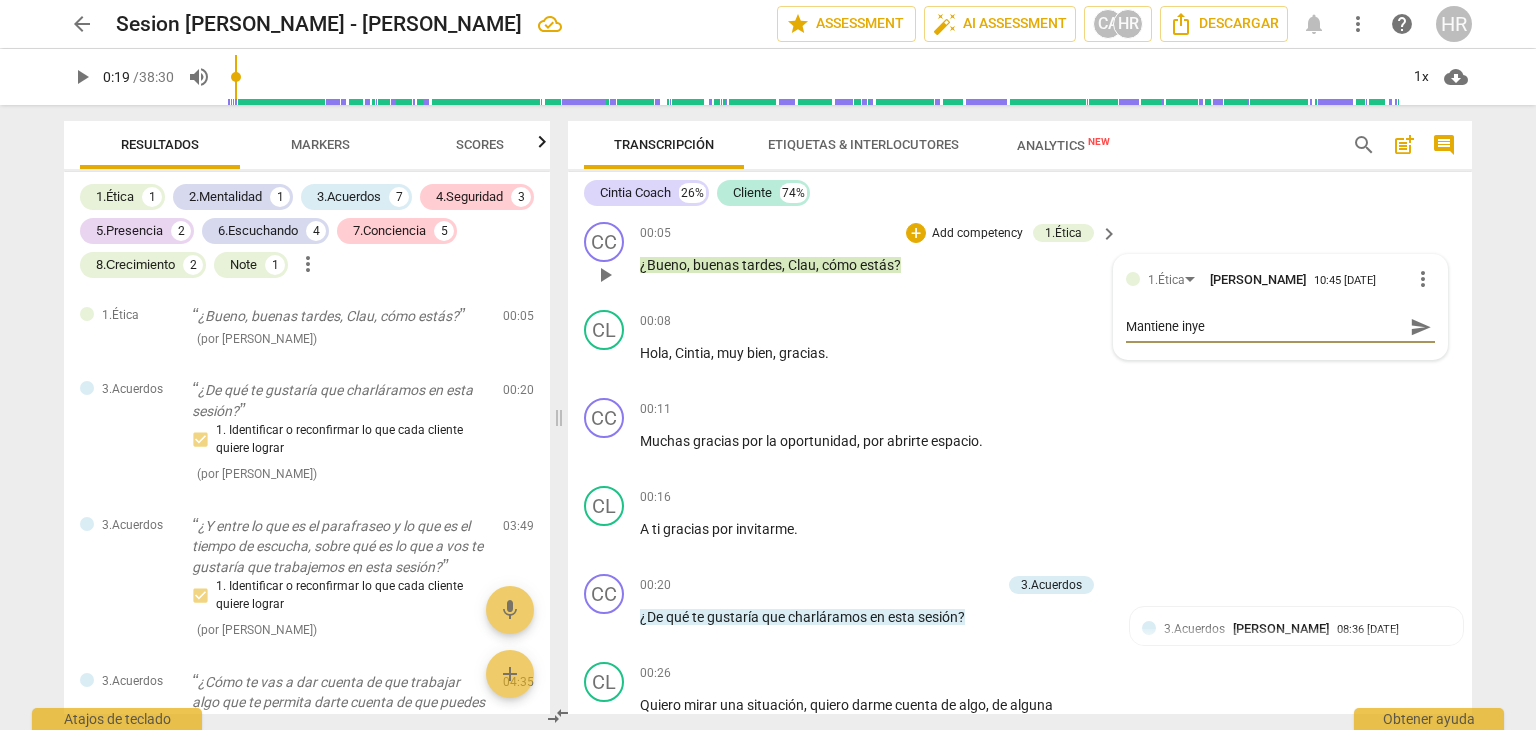 type on "Mantiene inyeg" 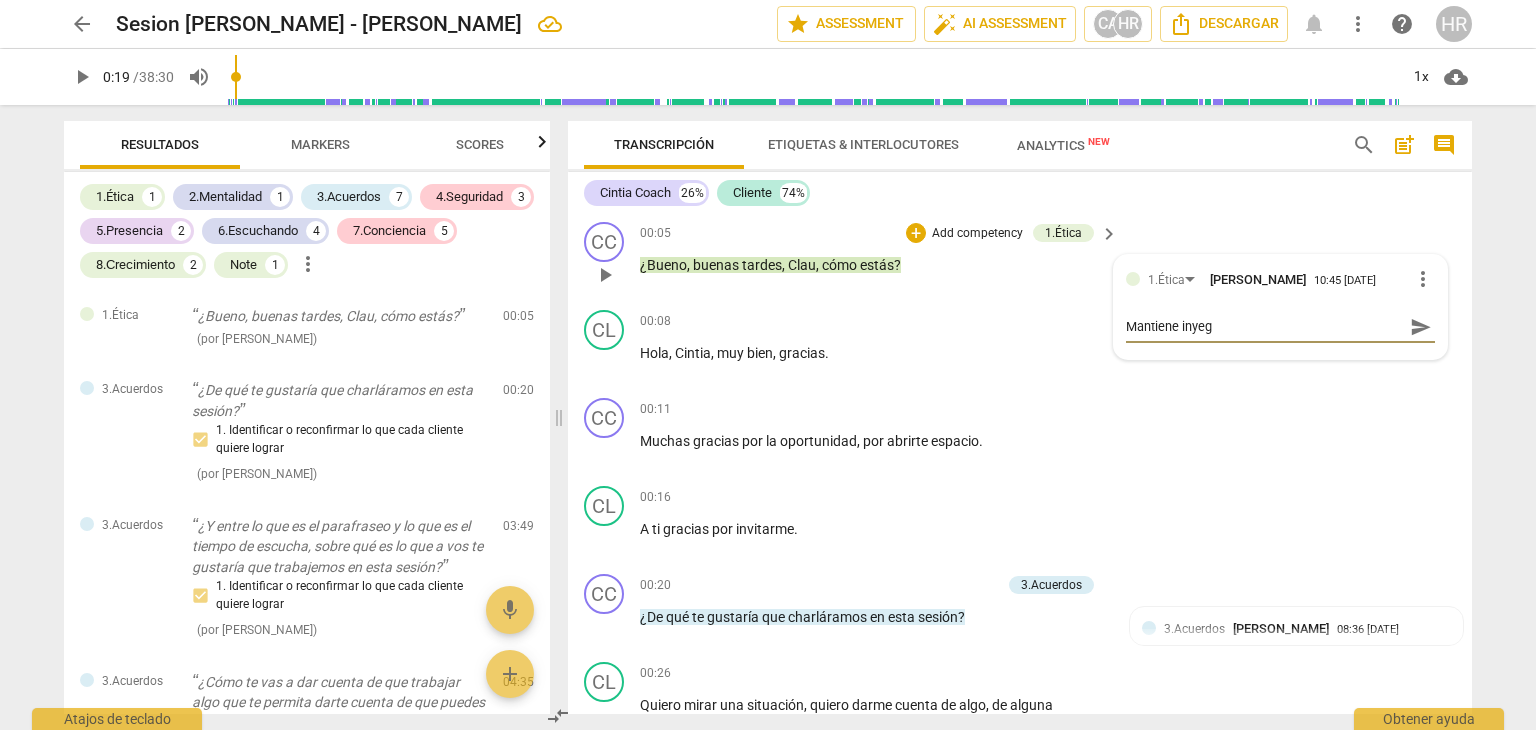 type on "Mantiene inyegr" 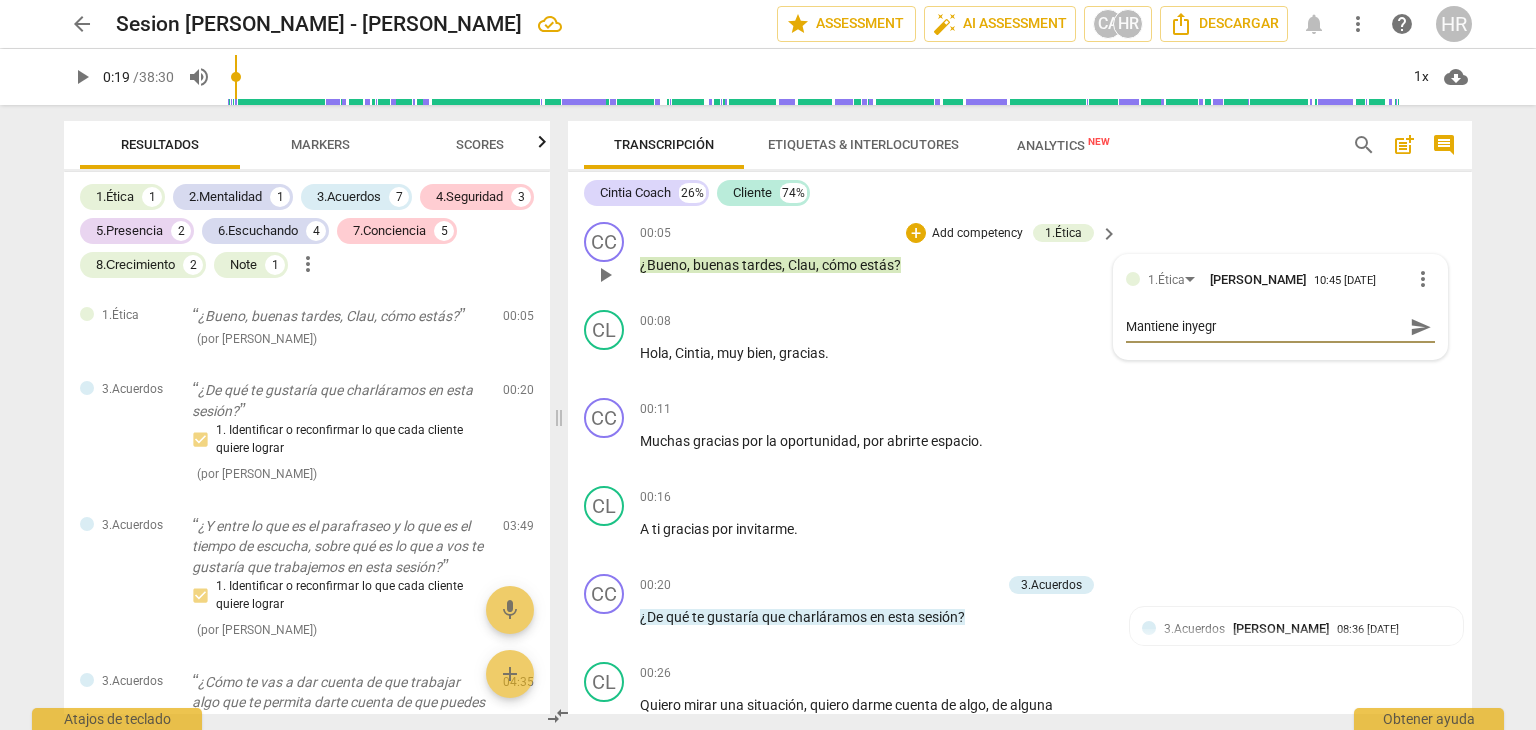 type on "Mantiene inyegri" 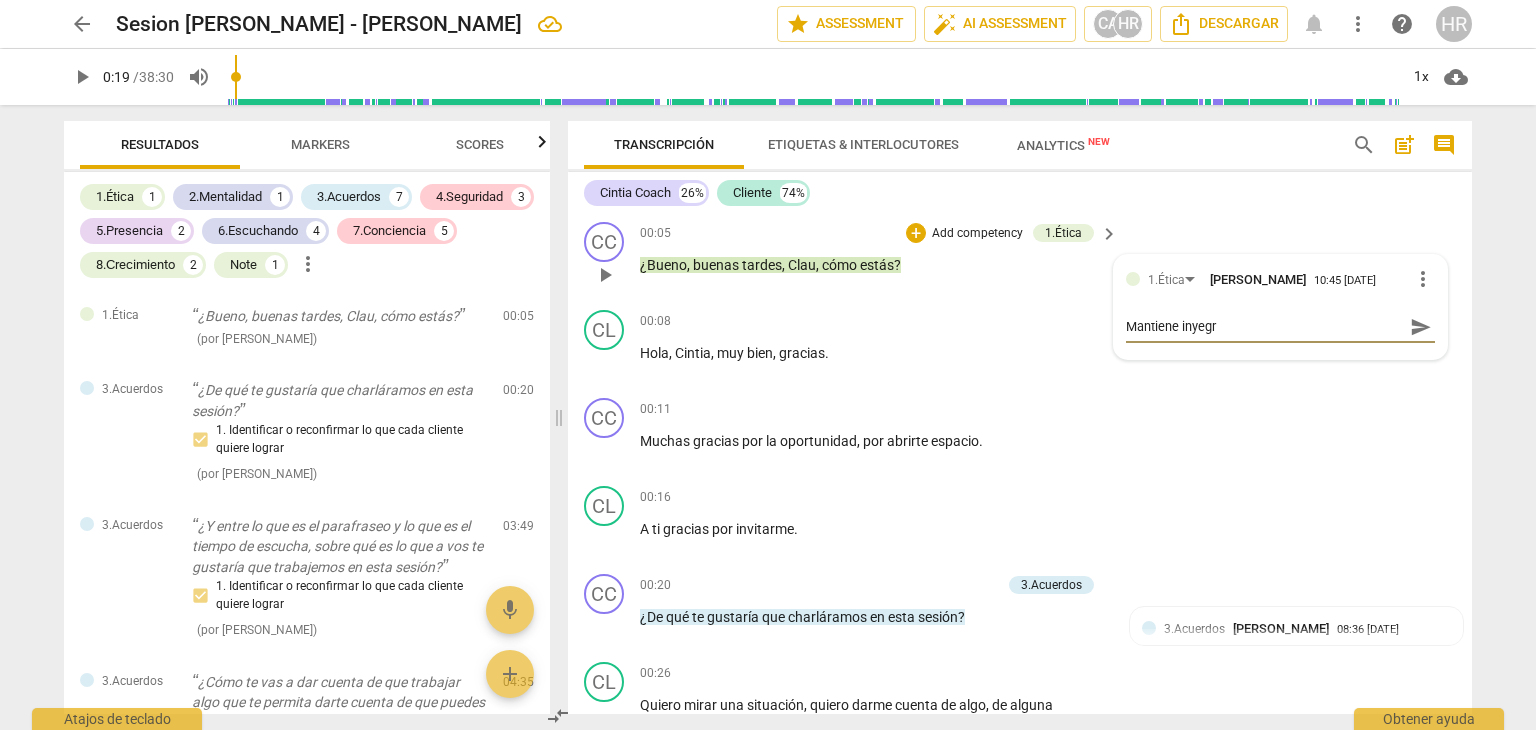 type on "Mantiene inyegri" 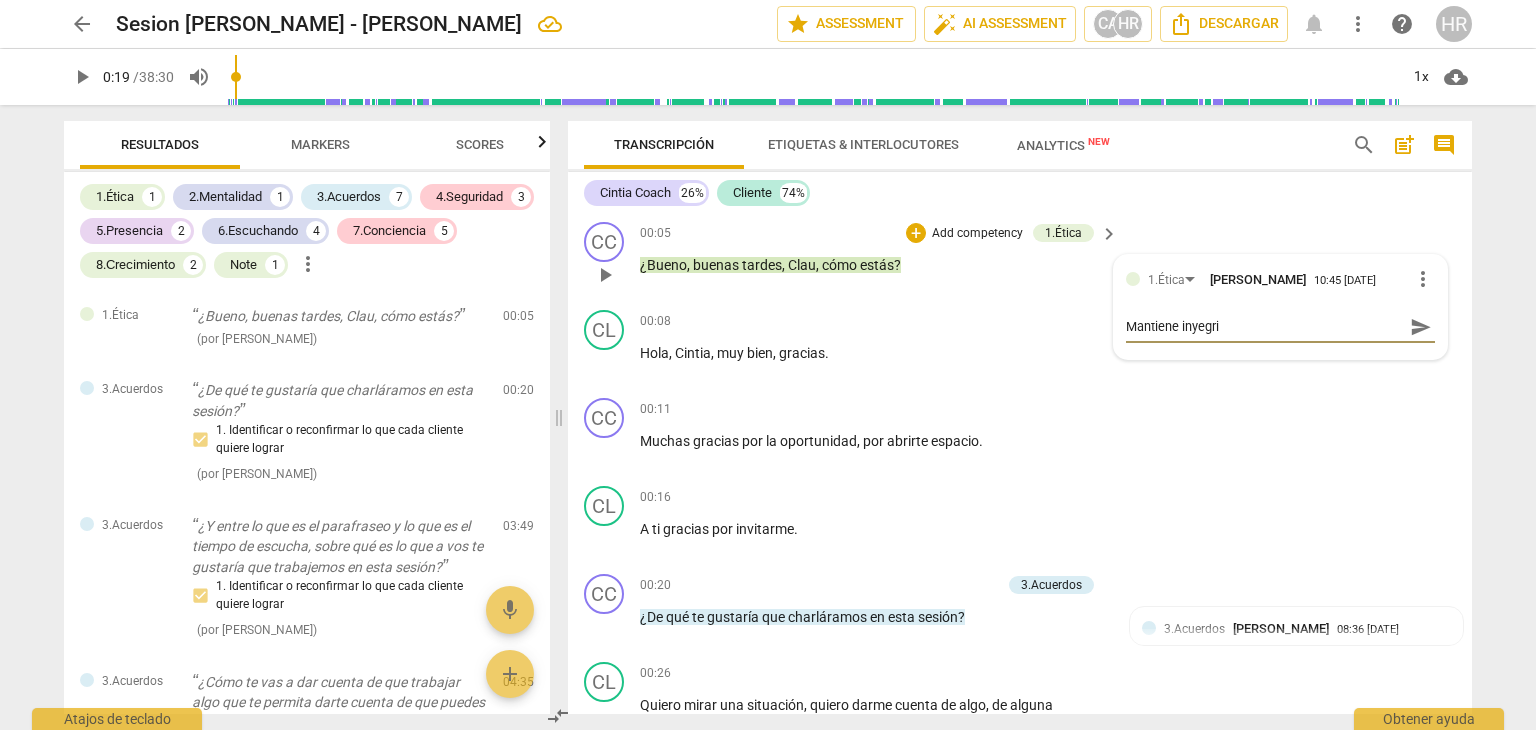 type on "Mantiene inyegrid" 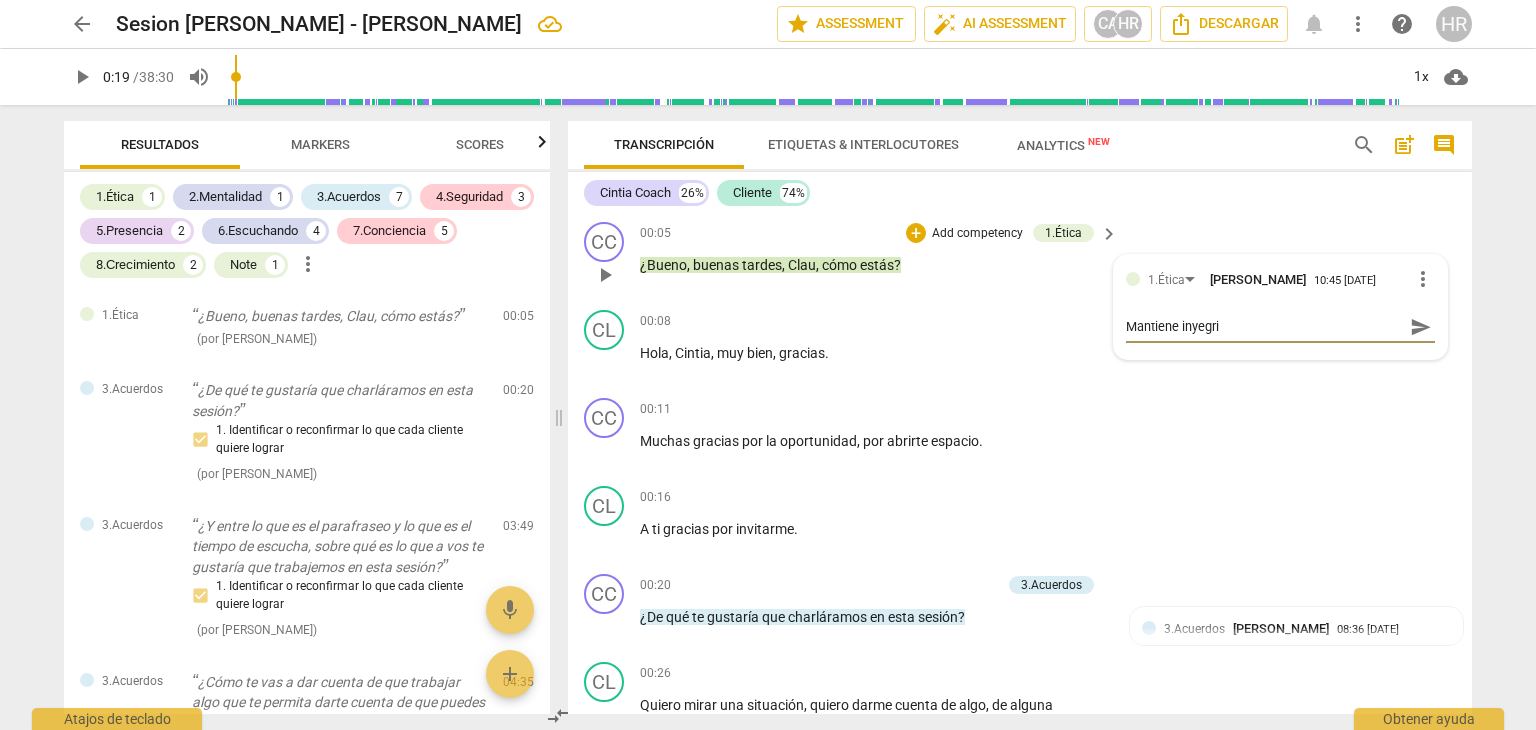 type on "Mantiene inyegrid" 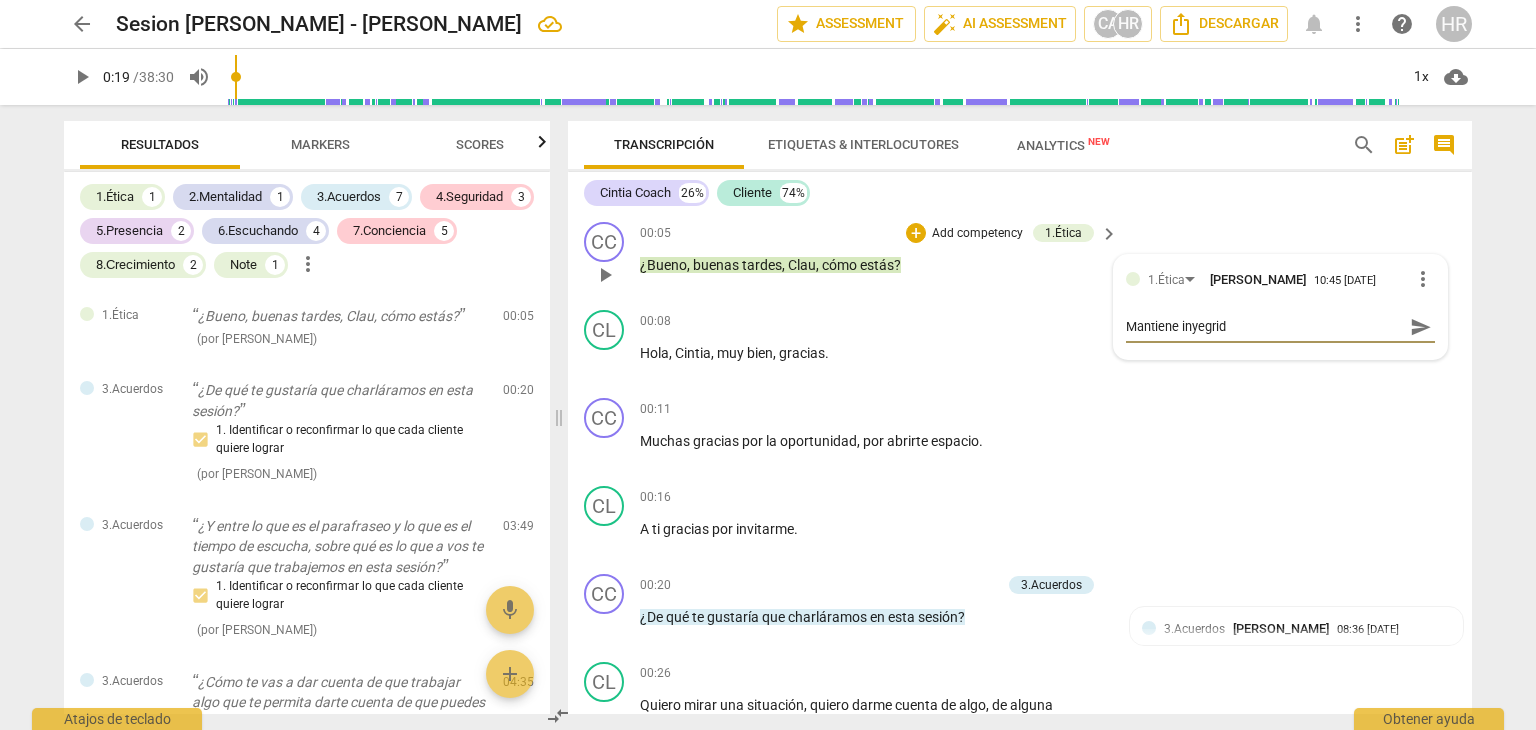 type on "Mantiene inyegrida" 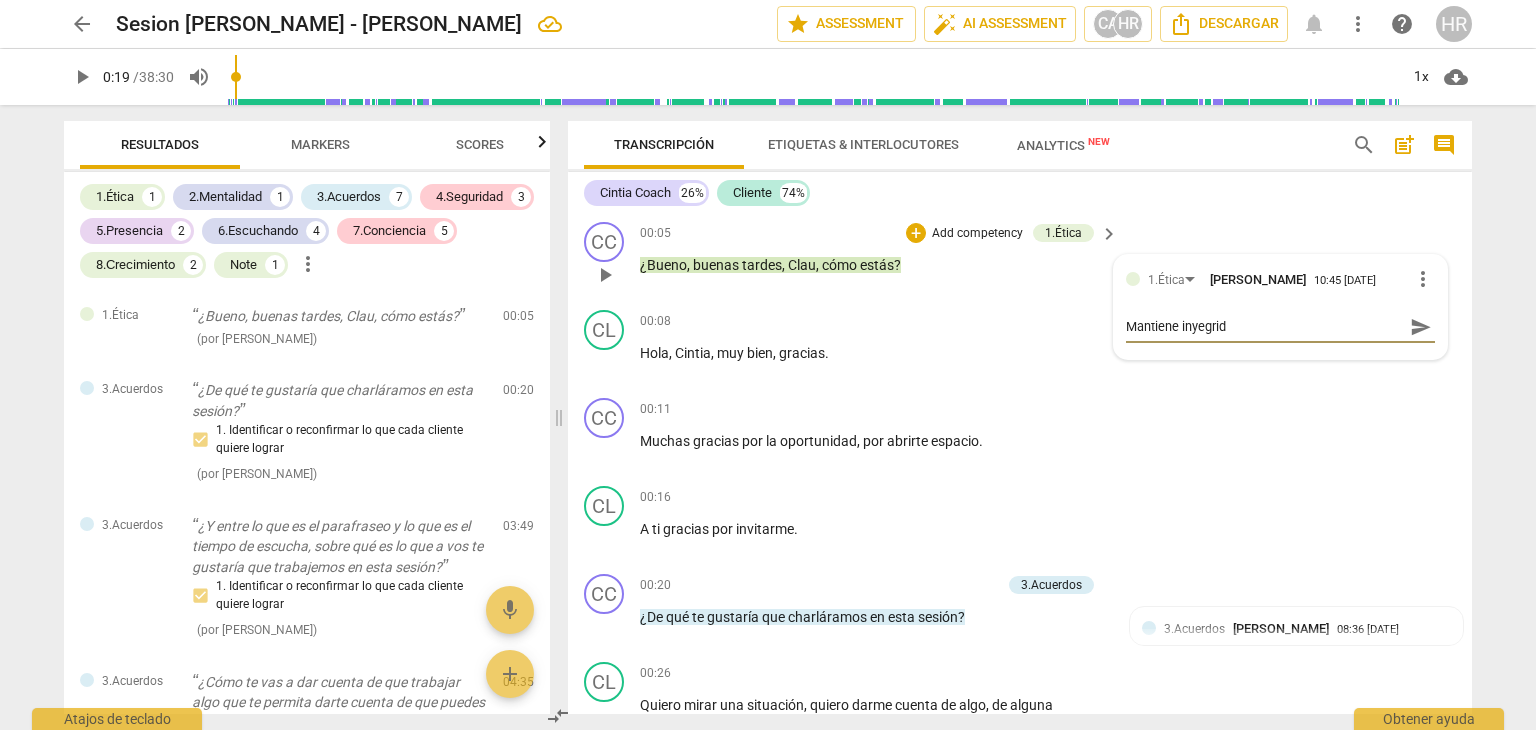 type on "Mantiene inyegrida" 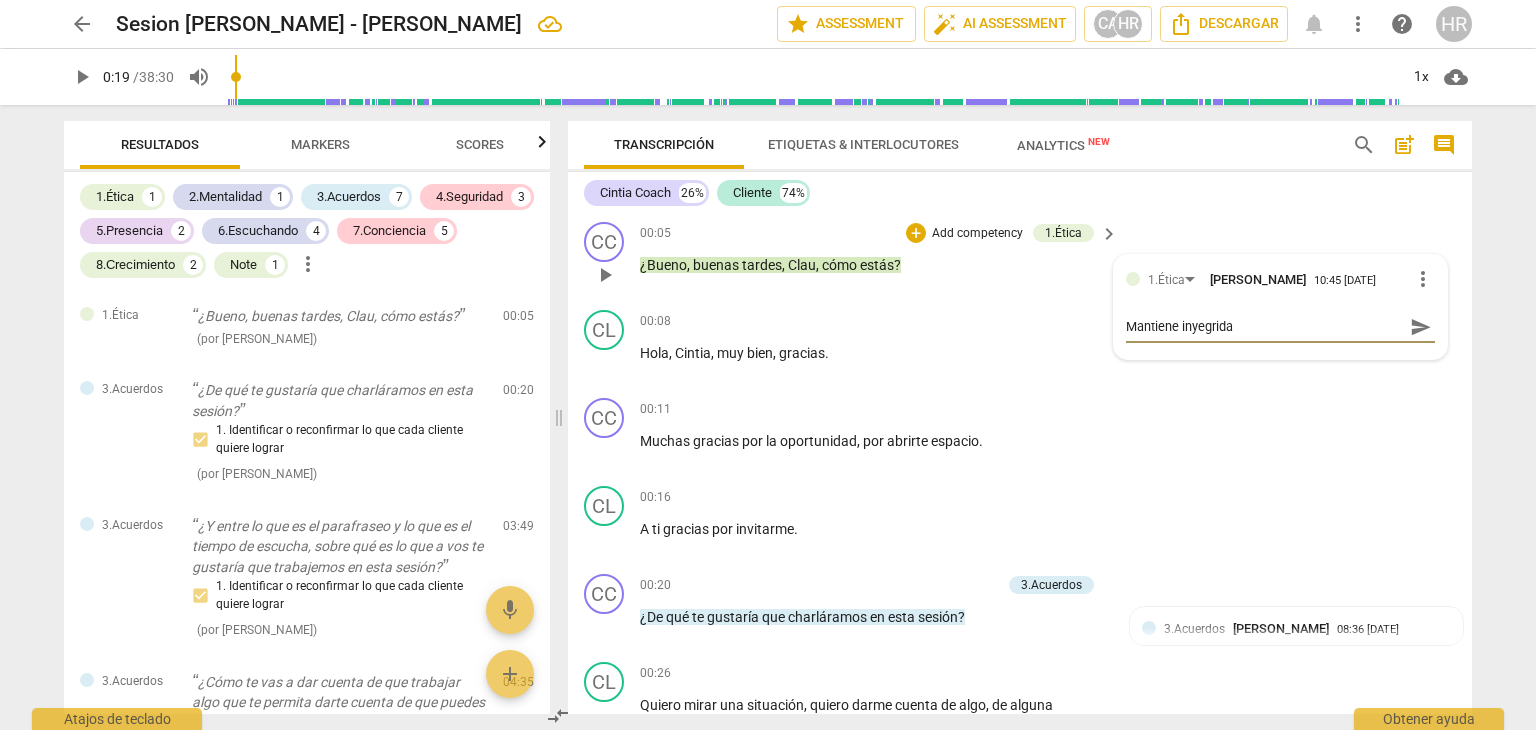 type on "Mantiene inyegridad" 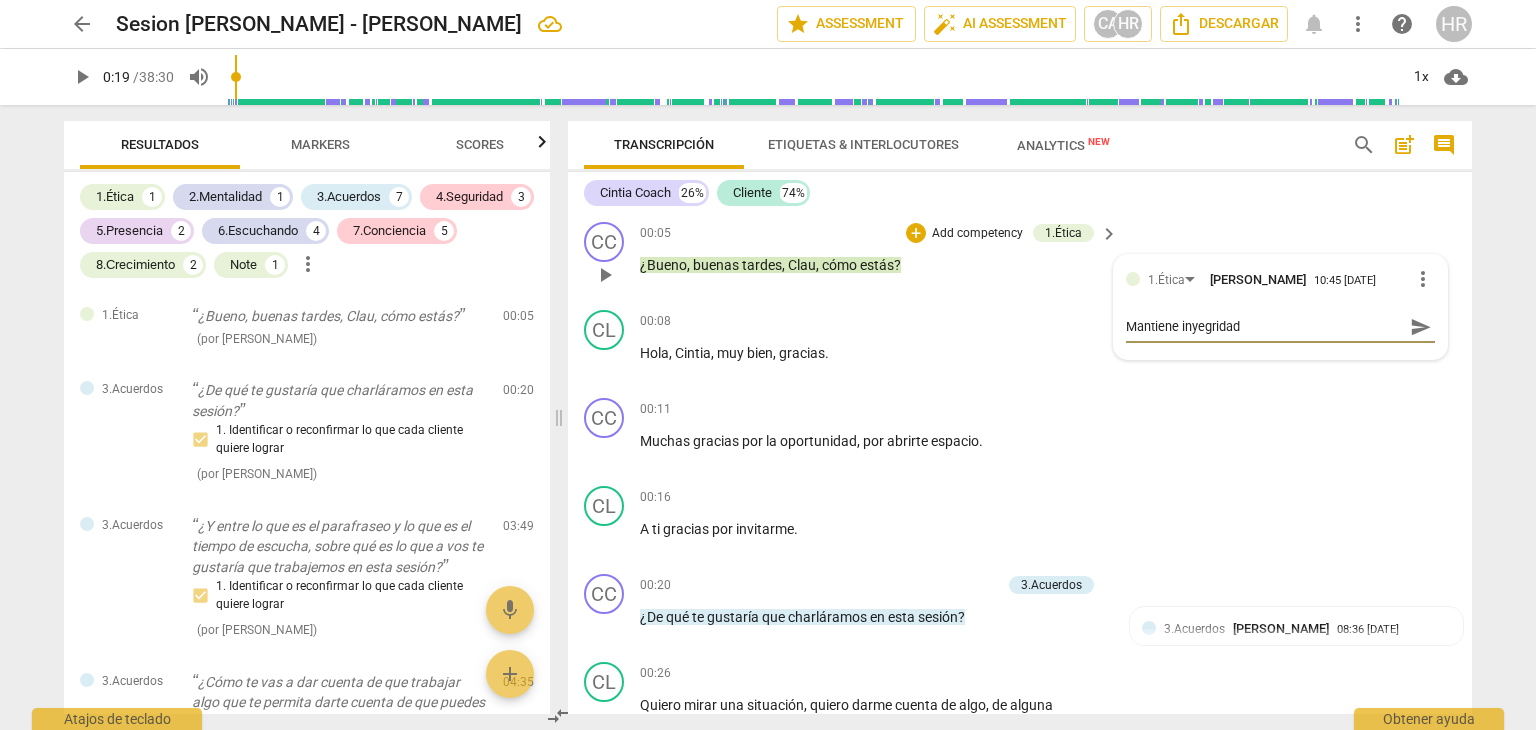 type on "Mantiene inyegrida" 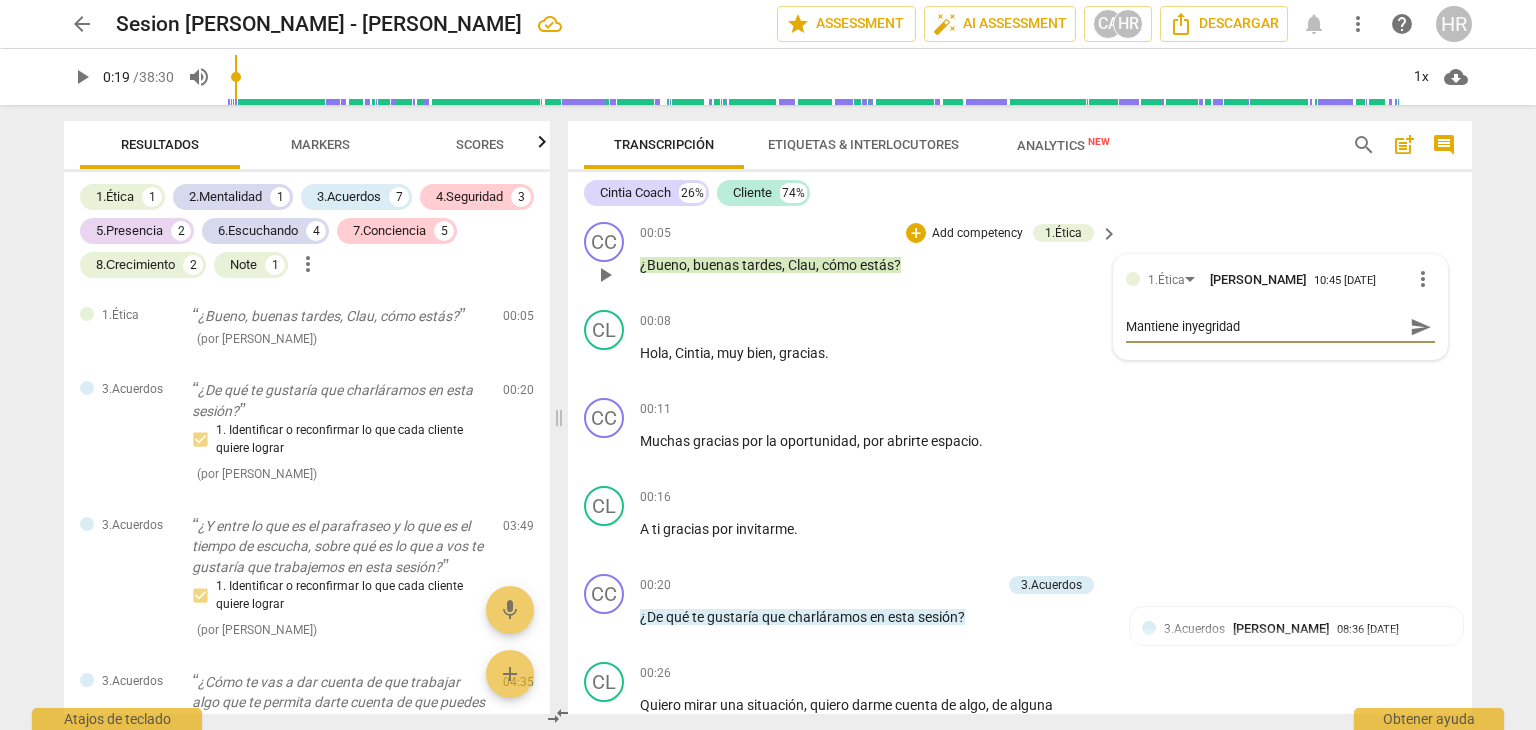 type on "Mantiene inyegrida" 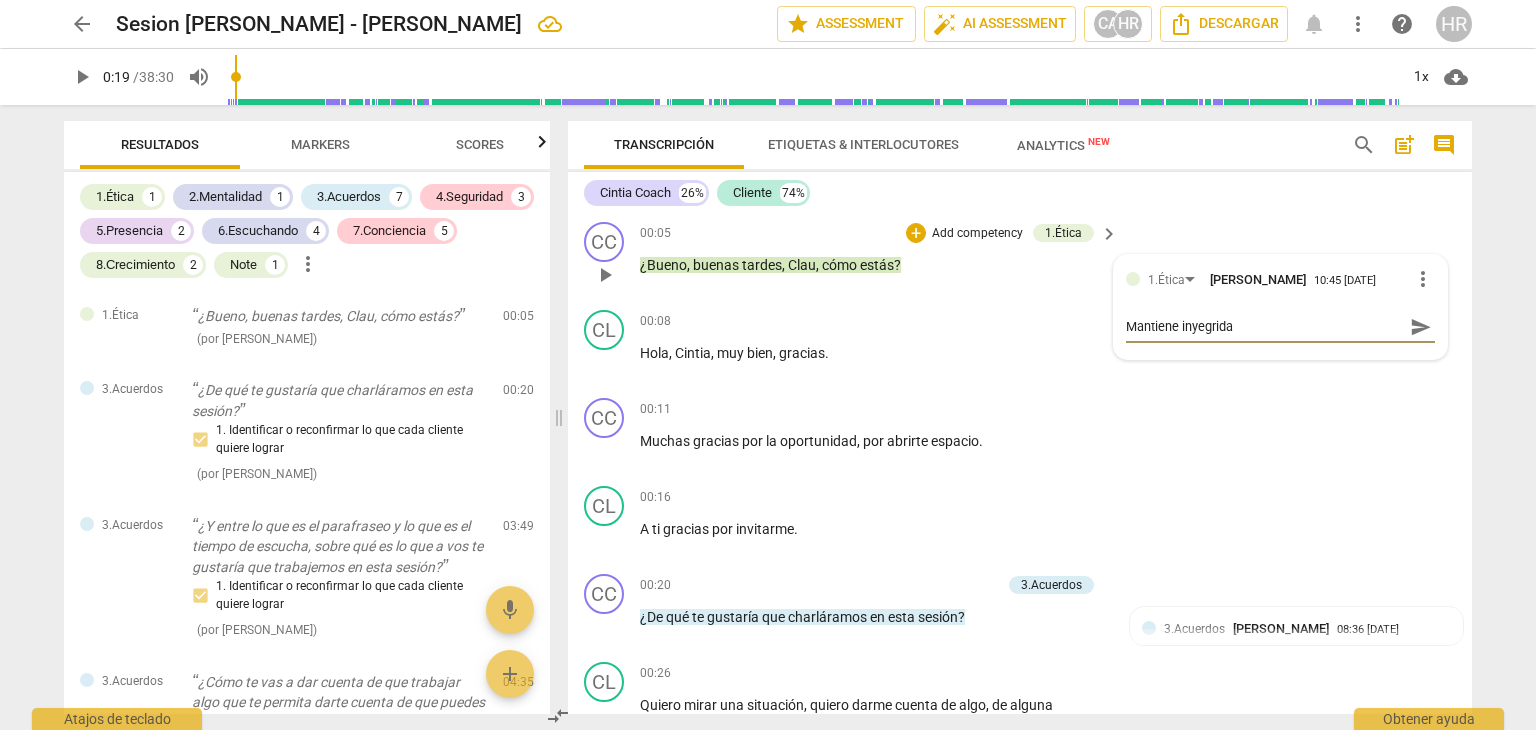 type on "Mantiene inyegrid" 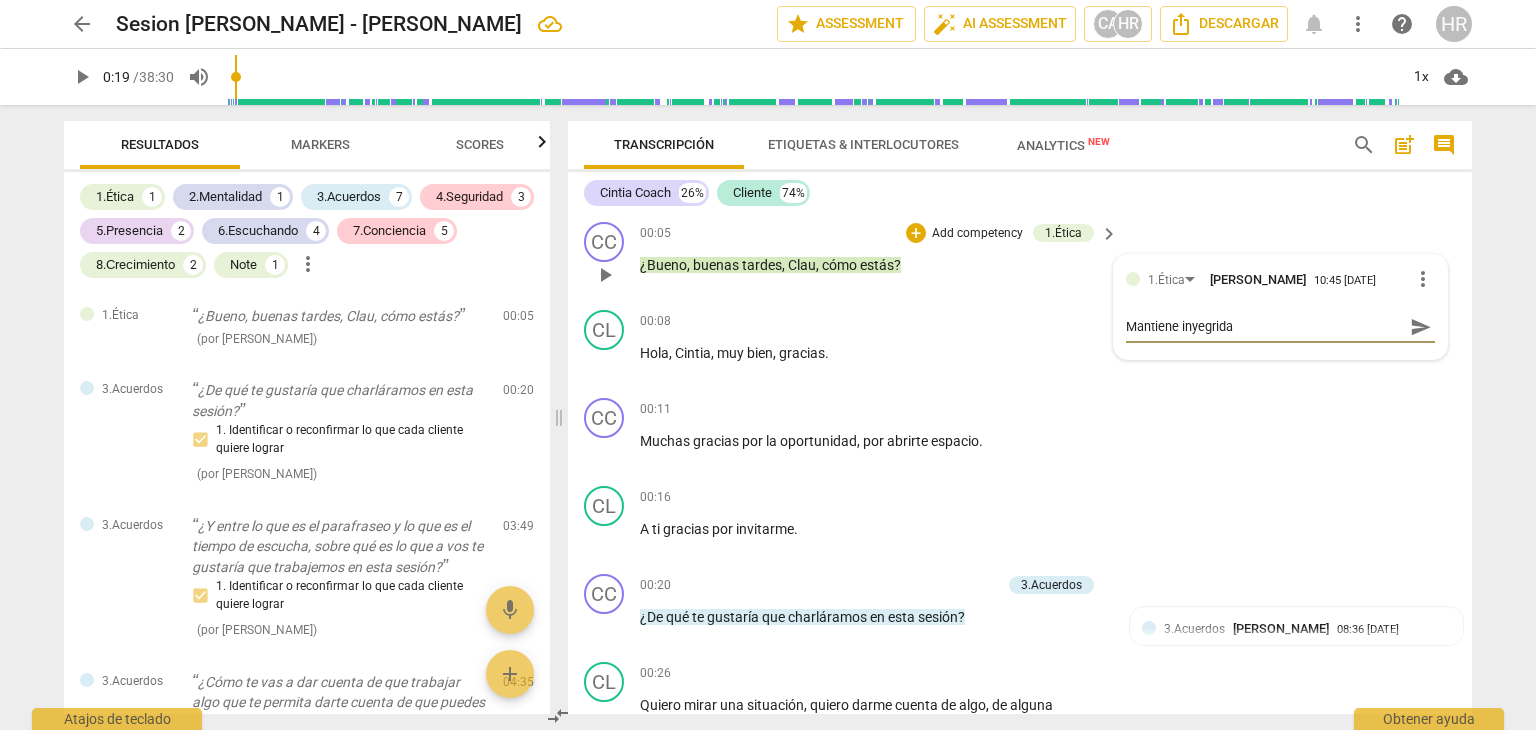 type on "Mantiene inyegrid" 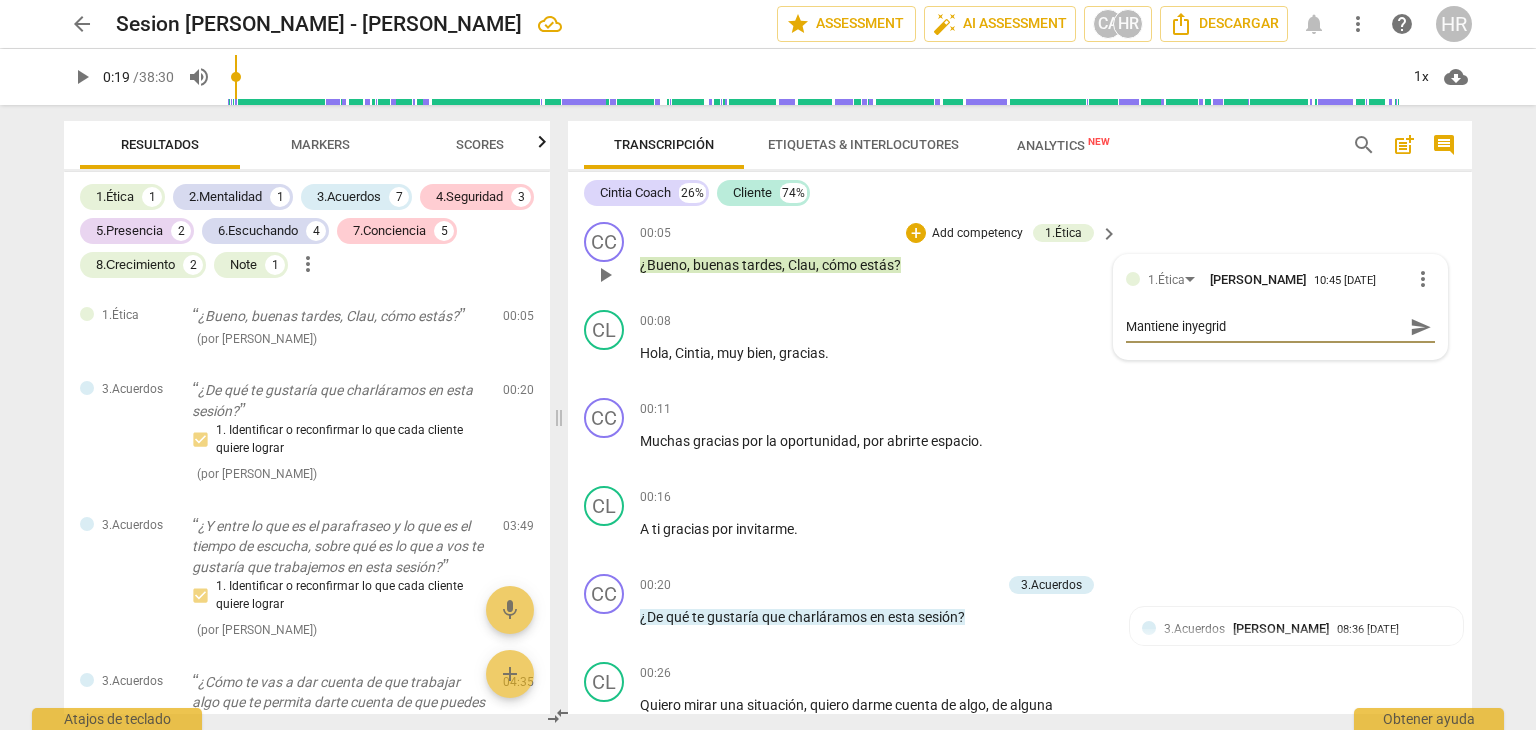 type on "Mantiene inyegri" 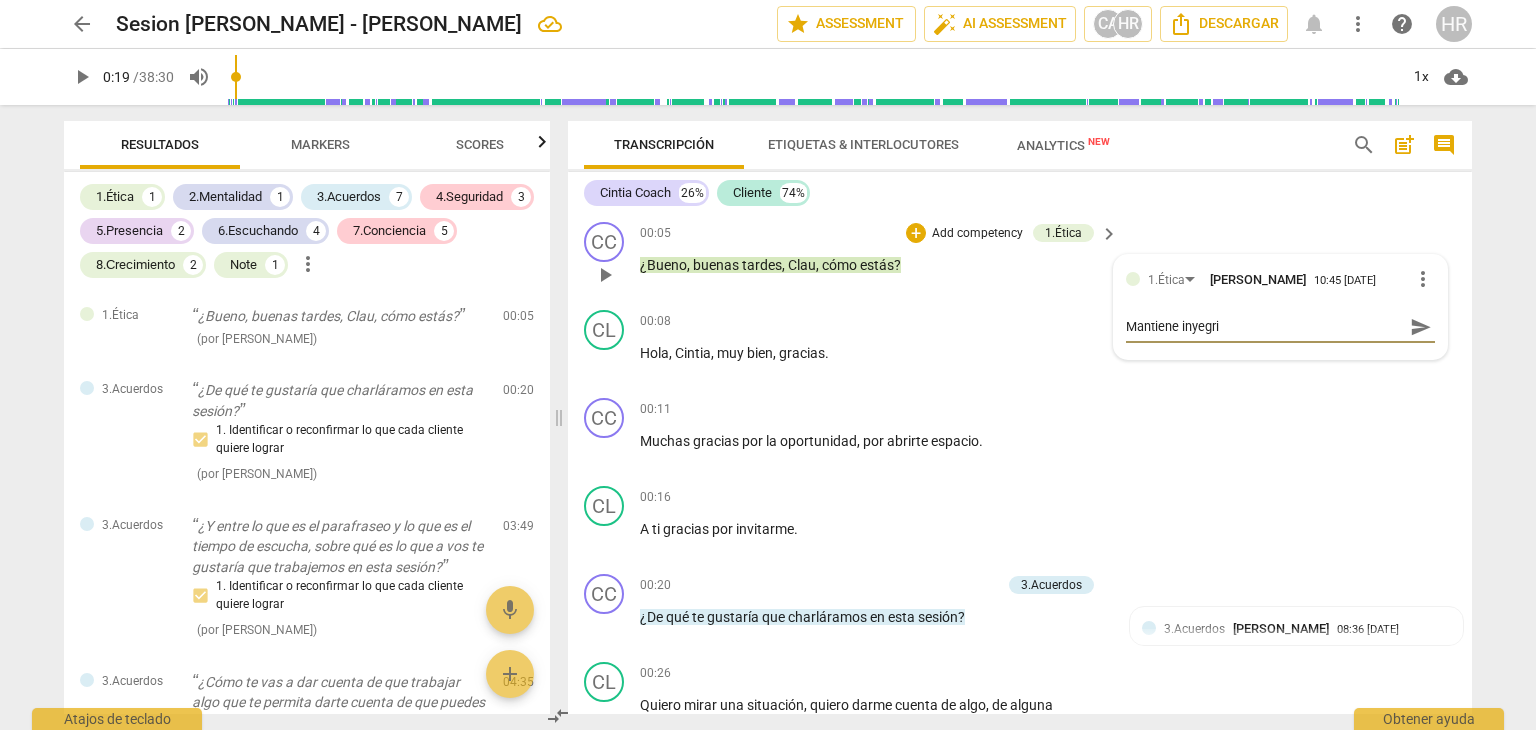 type on "Mantiene inyegr" 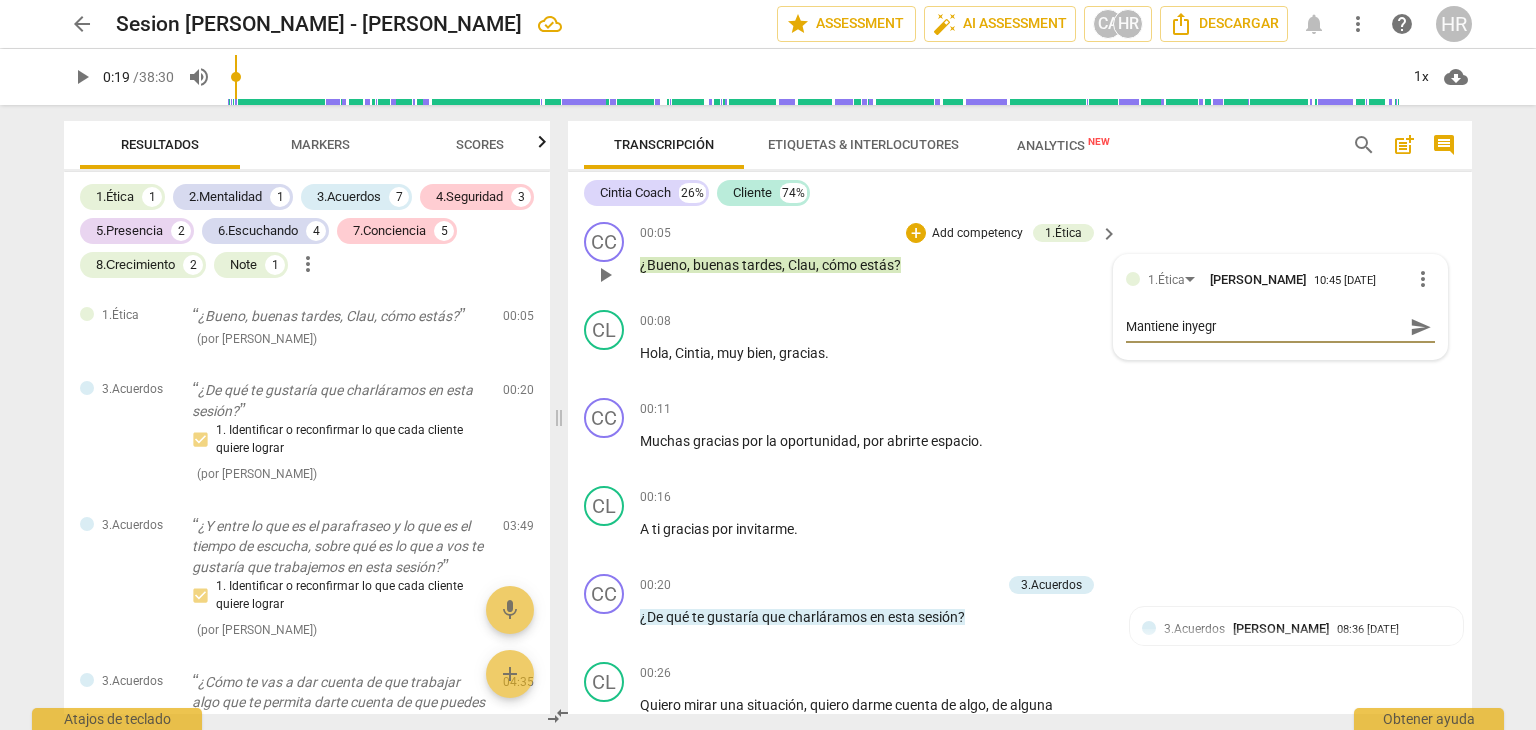 type on "Mantiene inyeg" 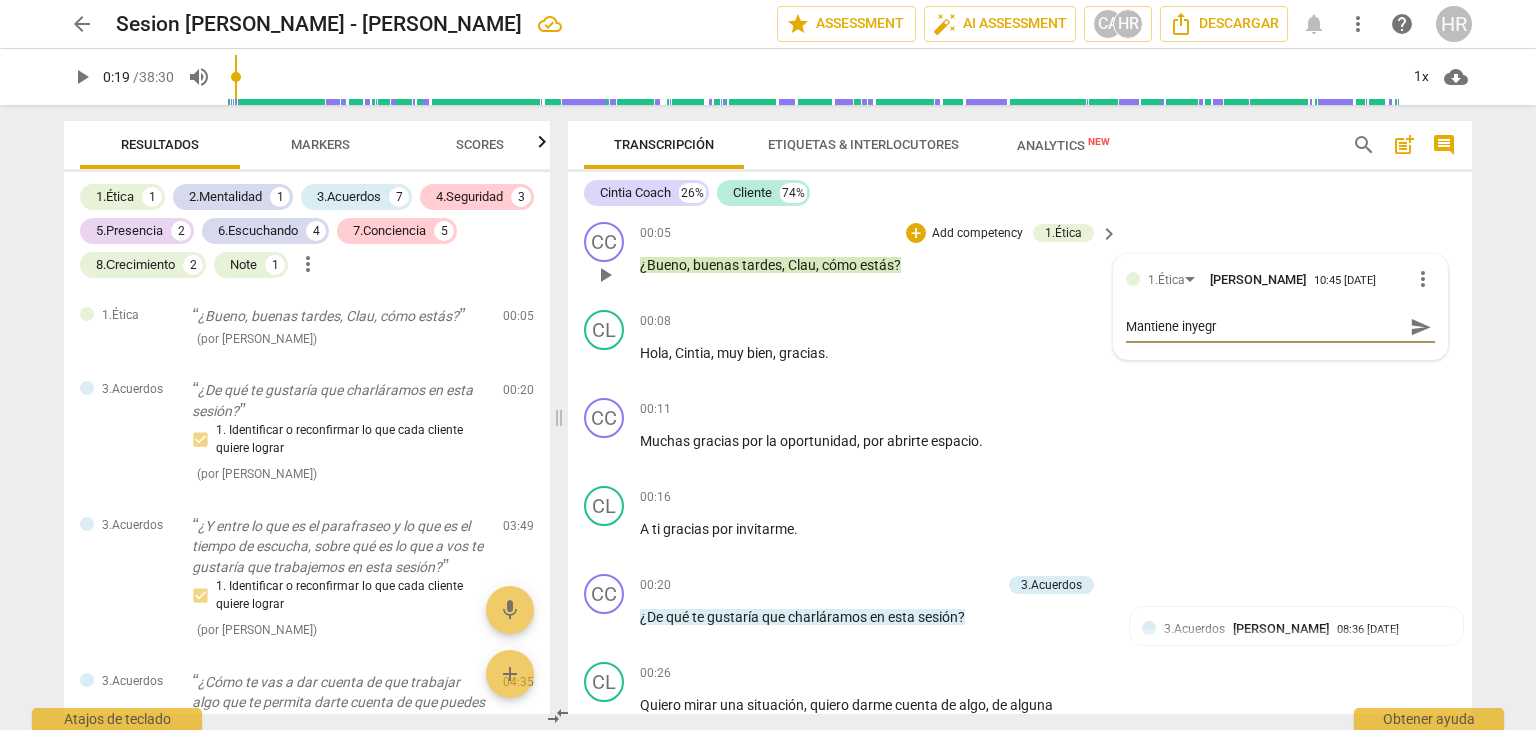 type on "Mantiene inyeg" 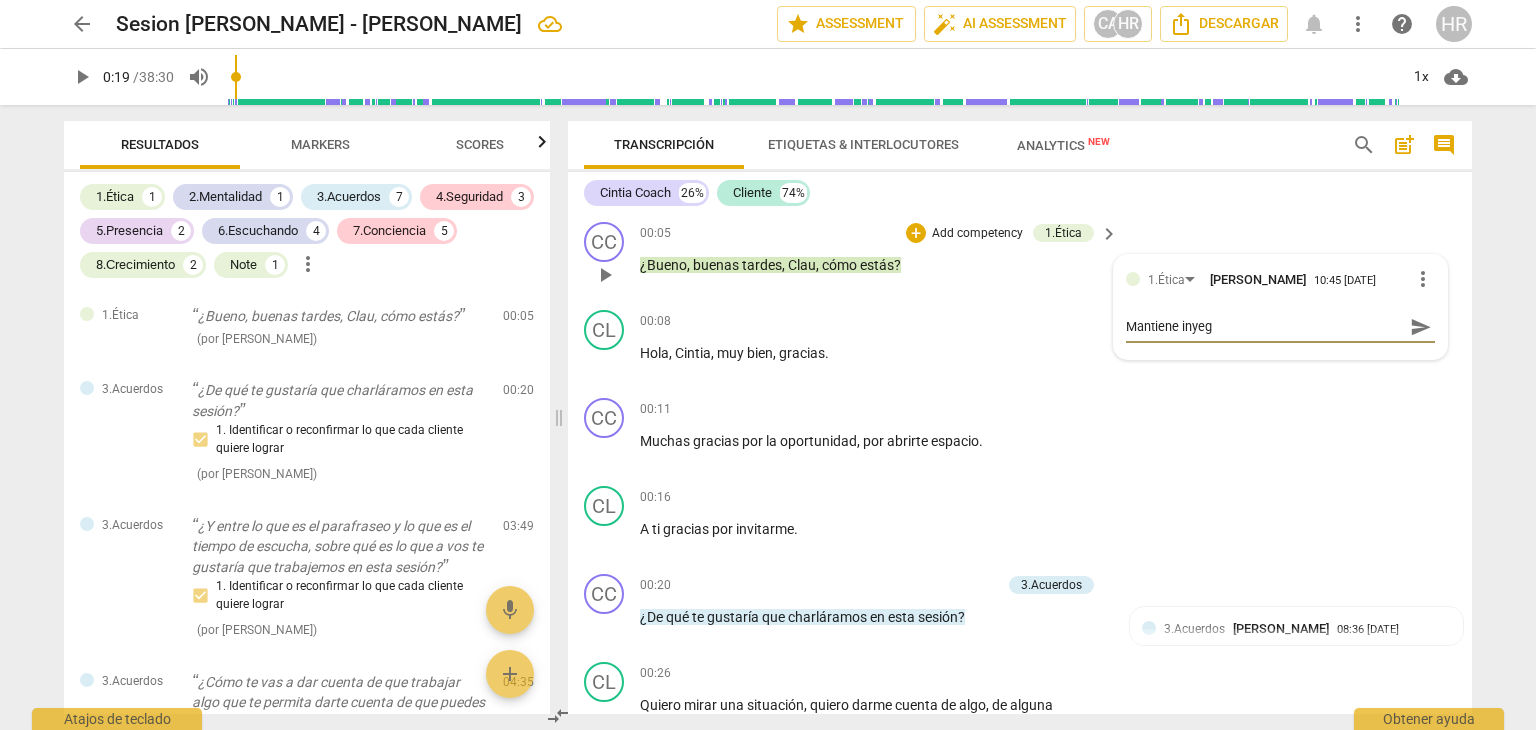 type on "Mantiene inye" 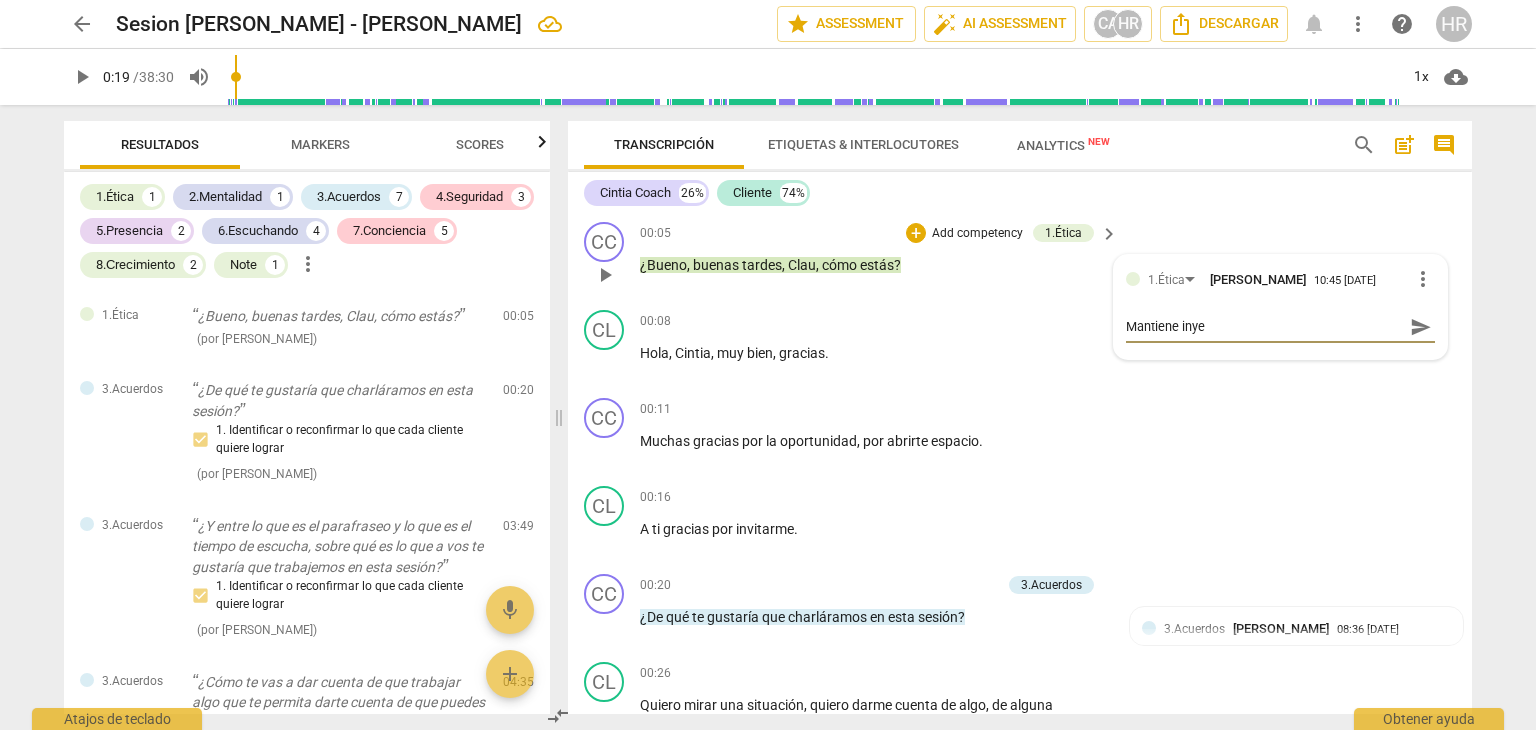 type on "Mantiene iny" 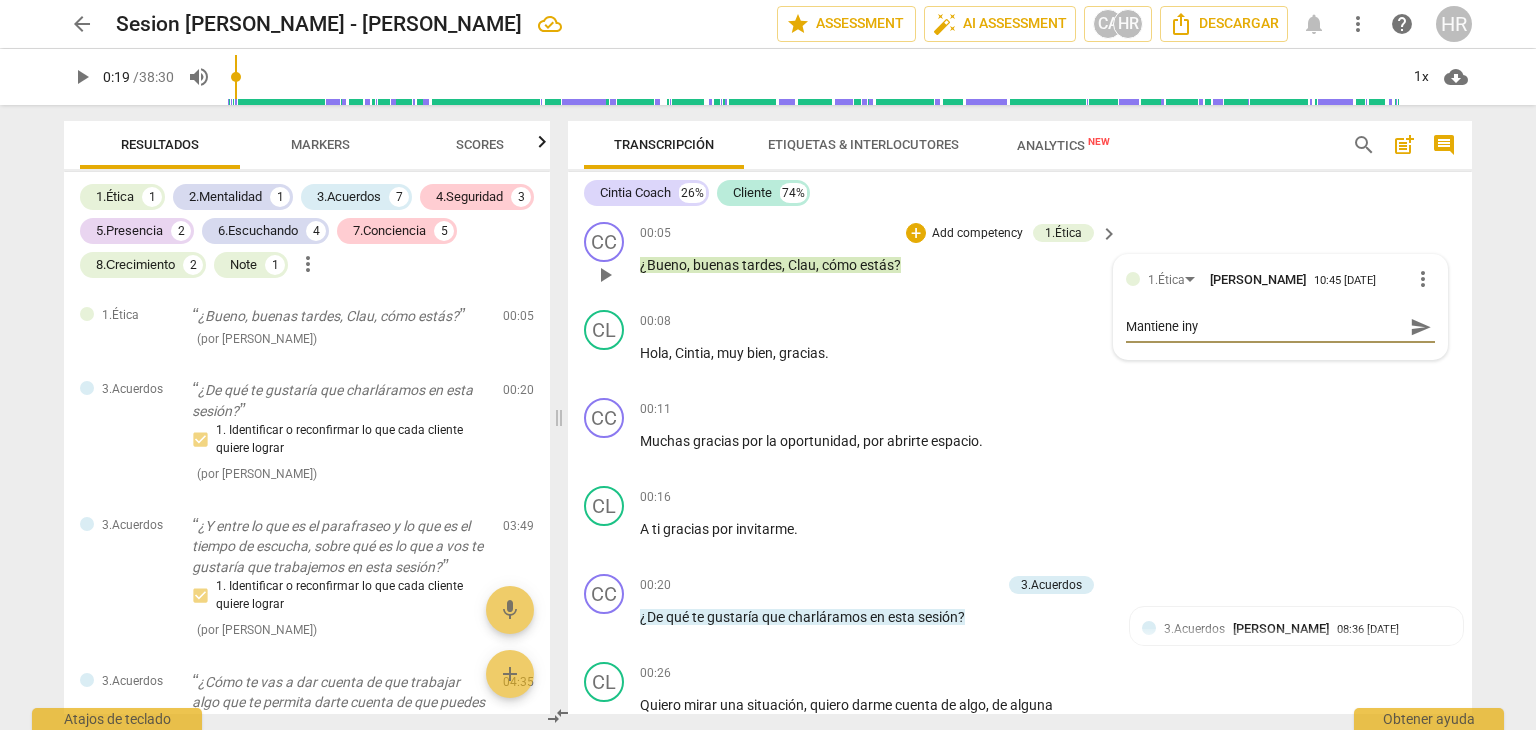 type on "Mantiene in" 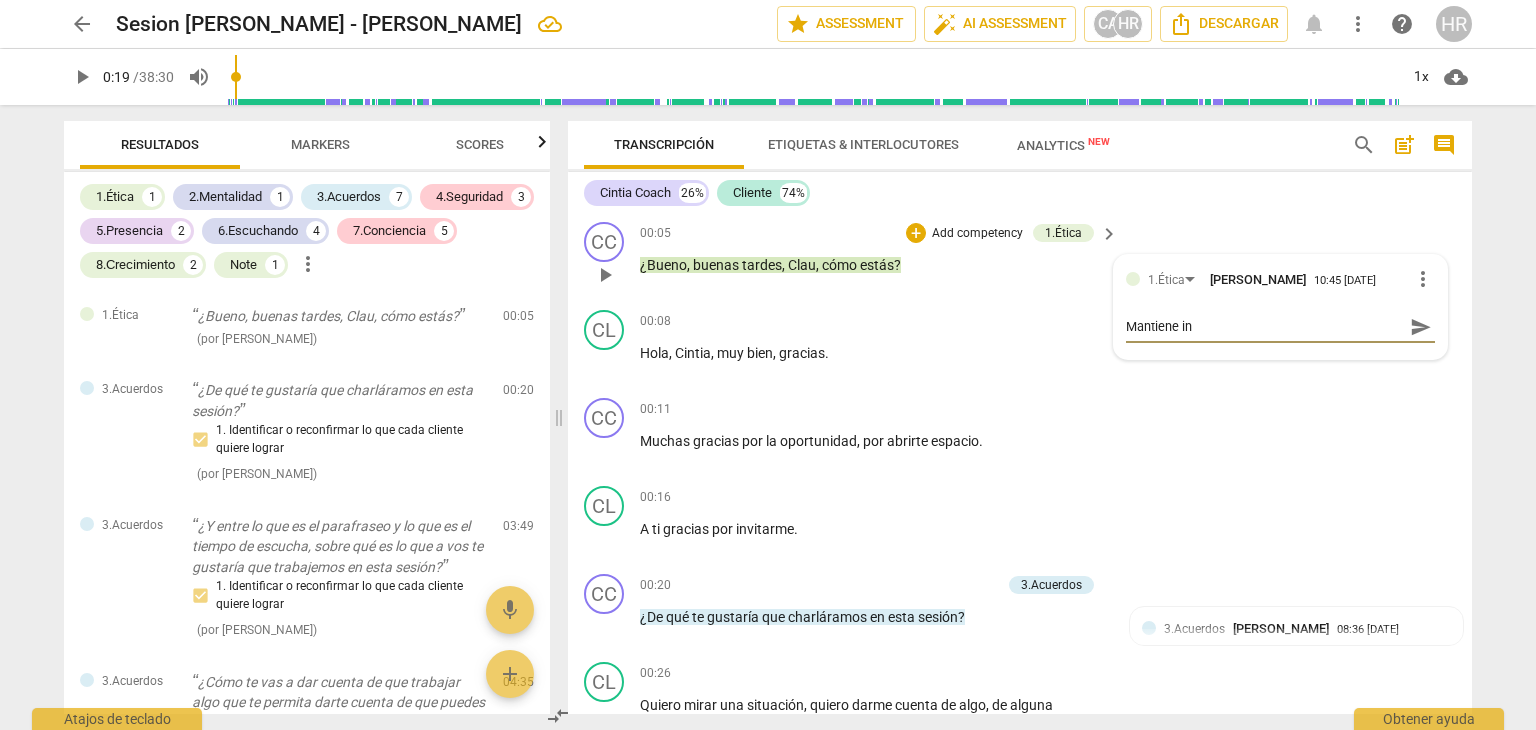 type on "Mantiene int" 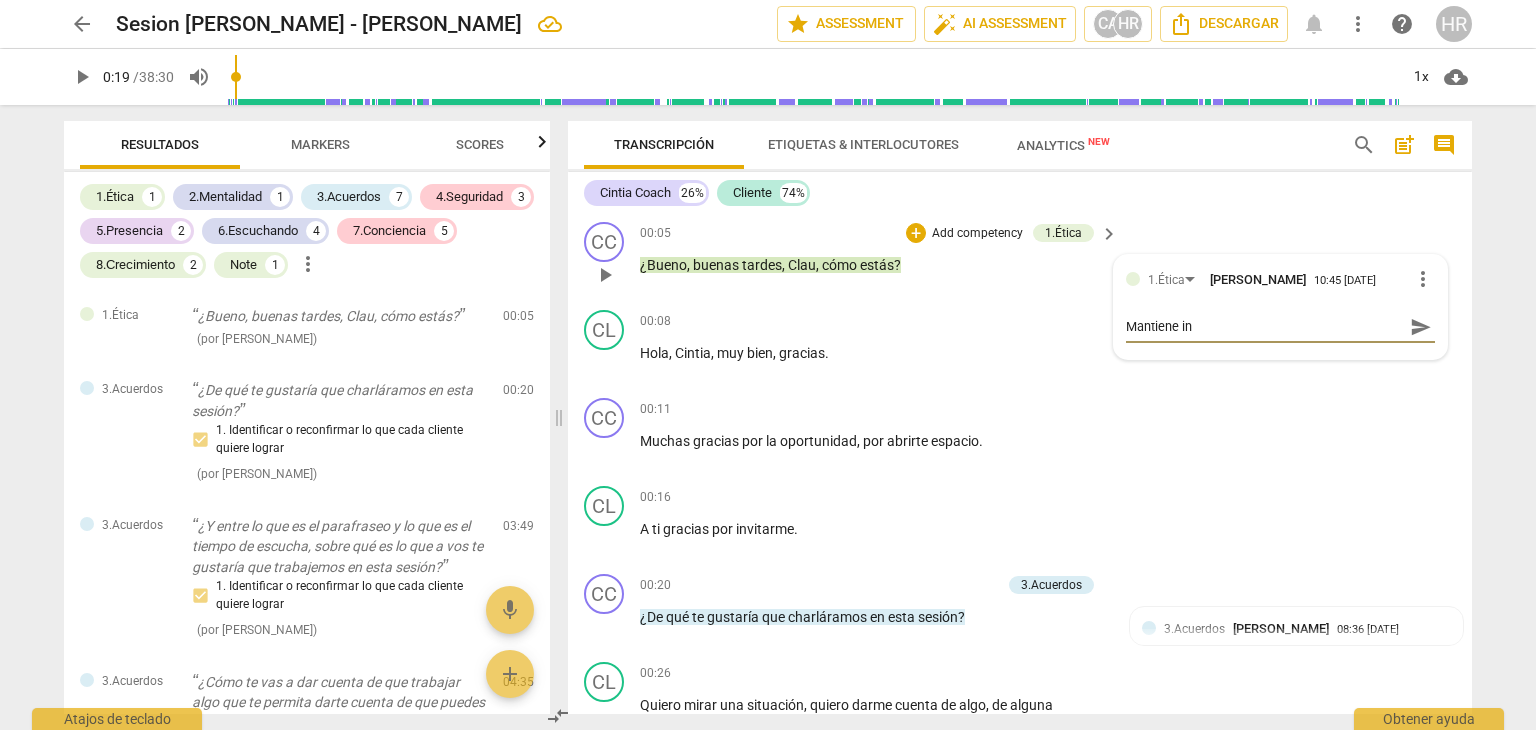 type on "Mantiene int" 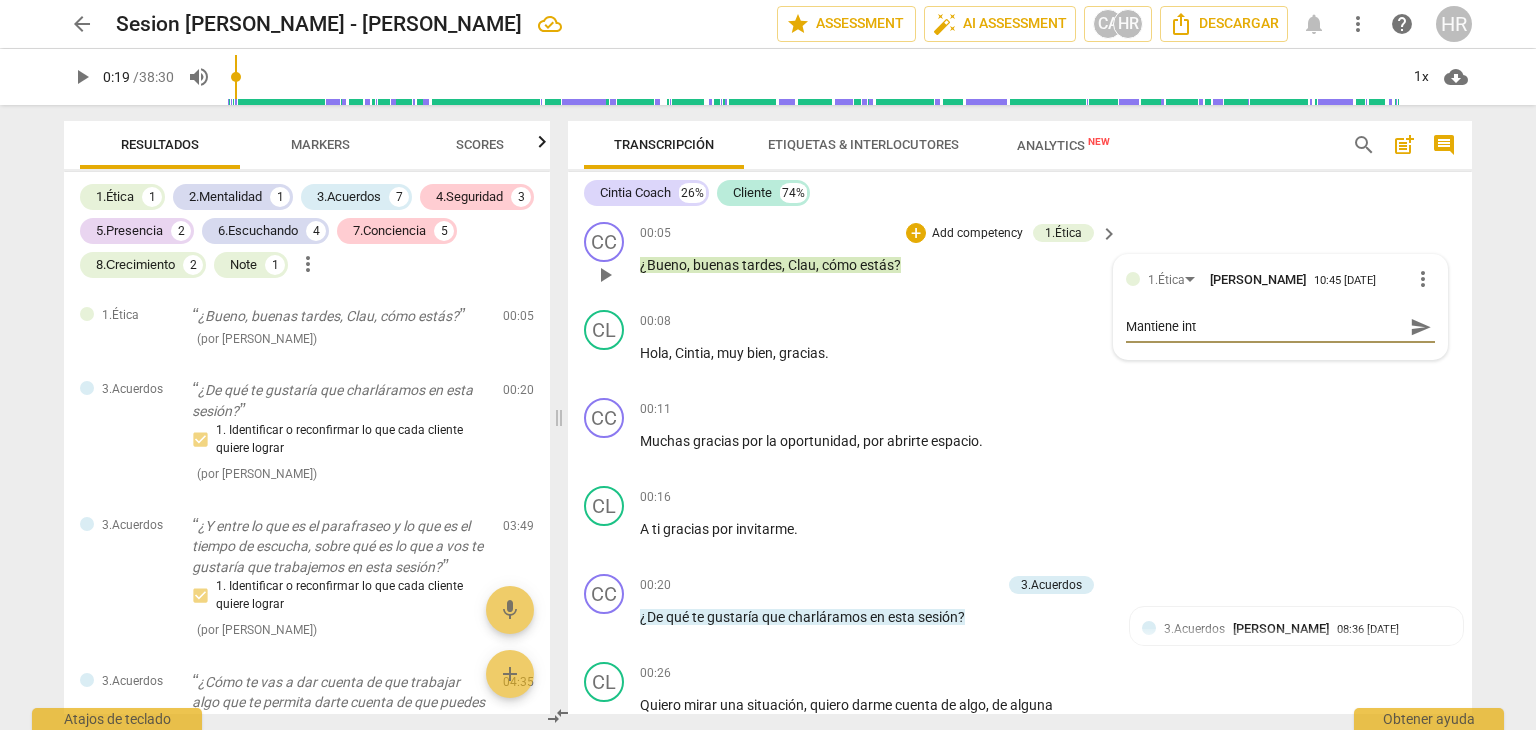 type on "Mantiene inte" 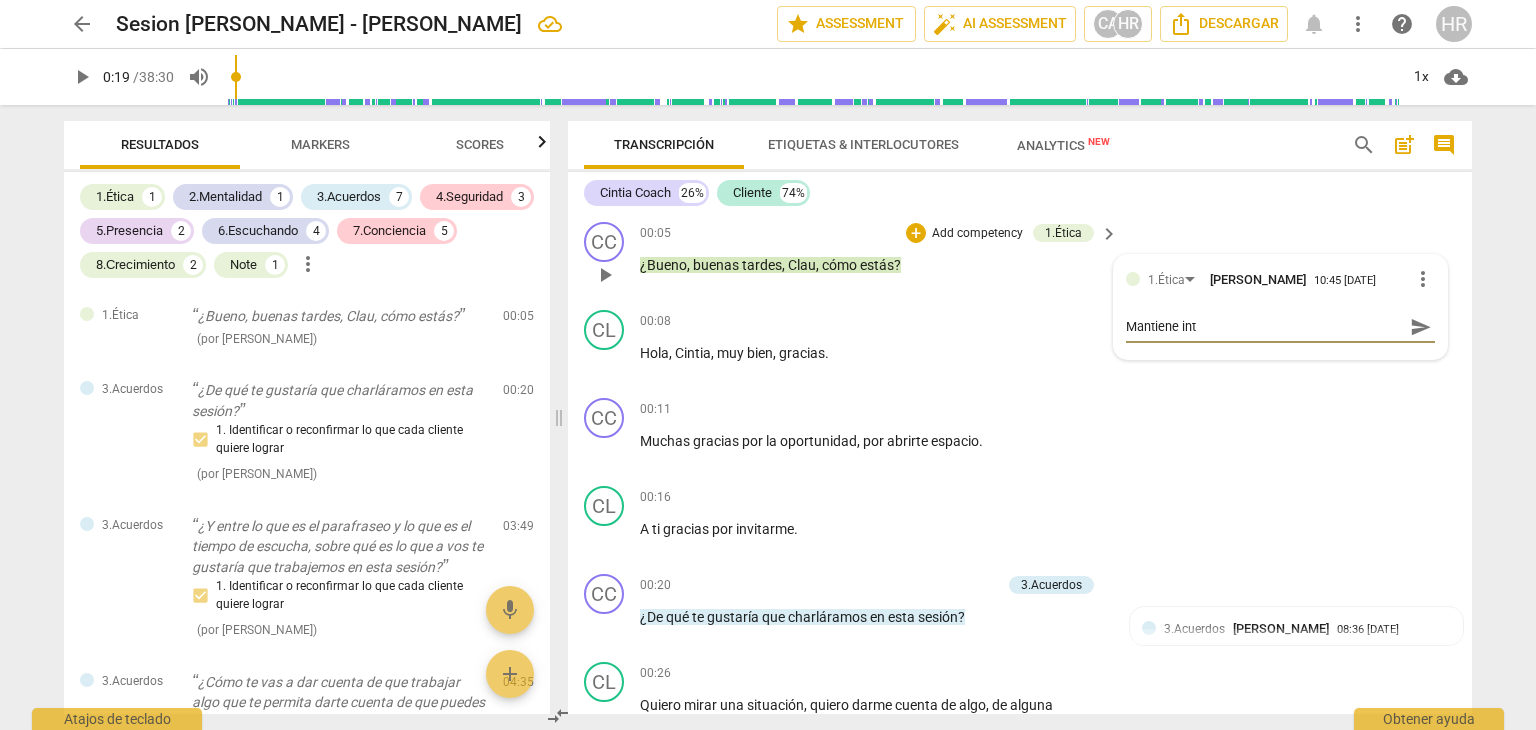 type on "Mantiene inte" 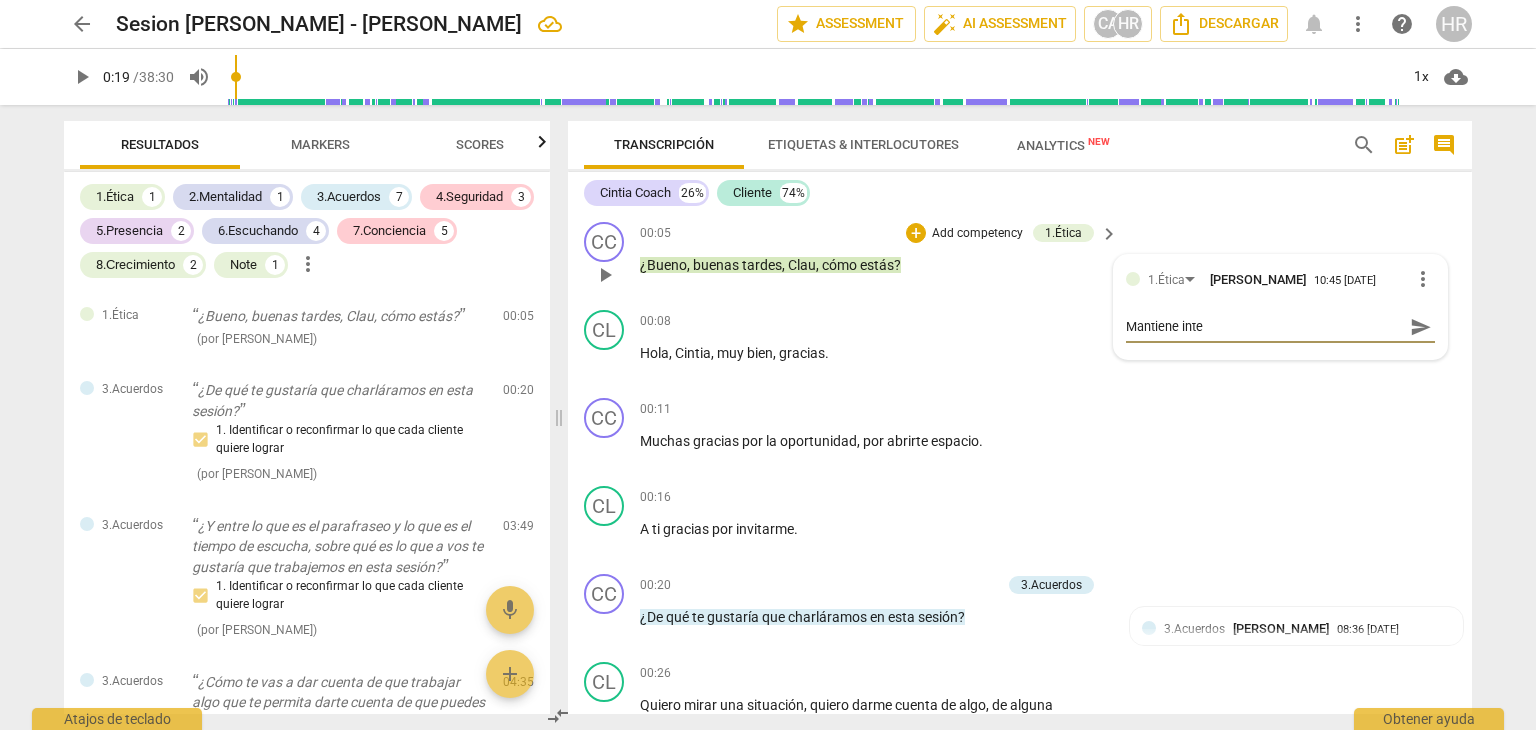 type on "Mantiene integ" 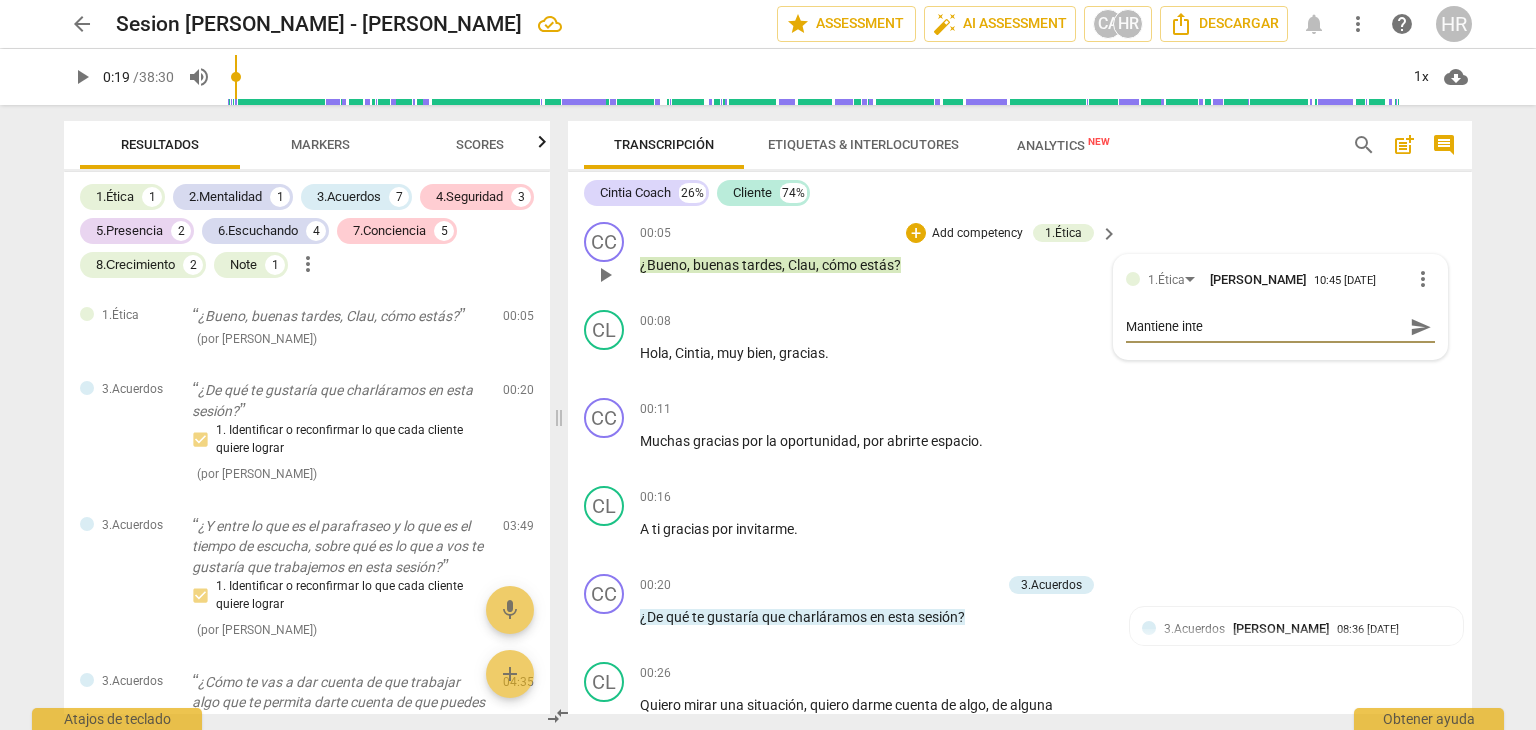 type on "Mantiene integ" 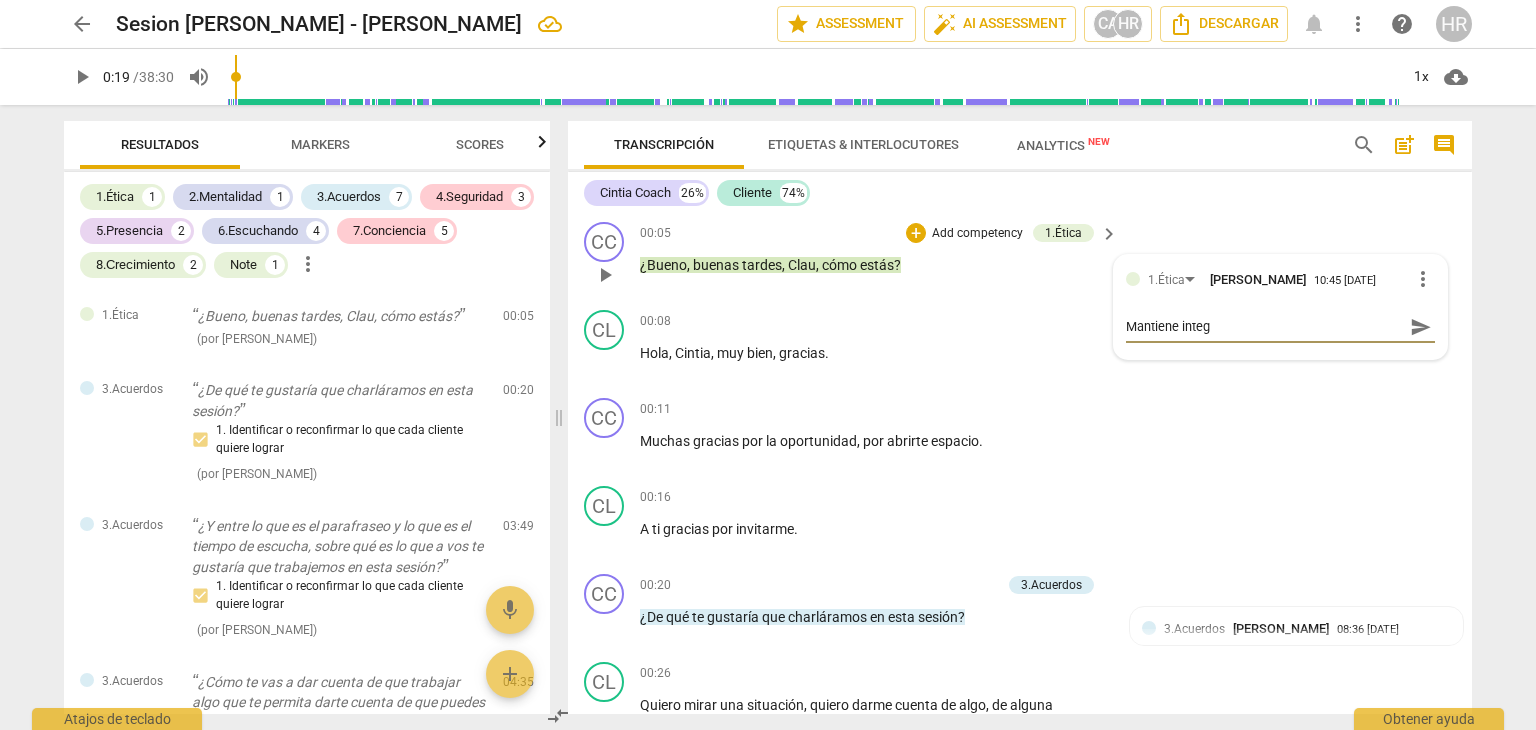 type on "Mantiene integr" 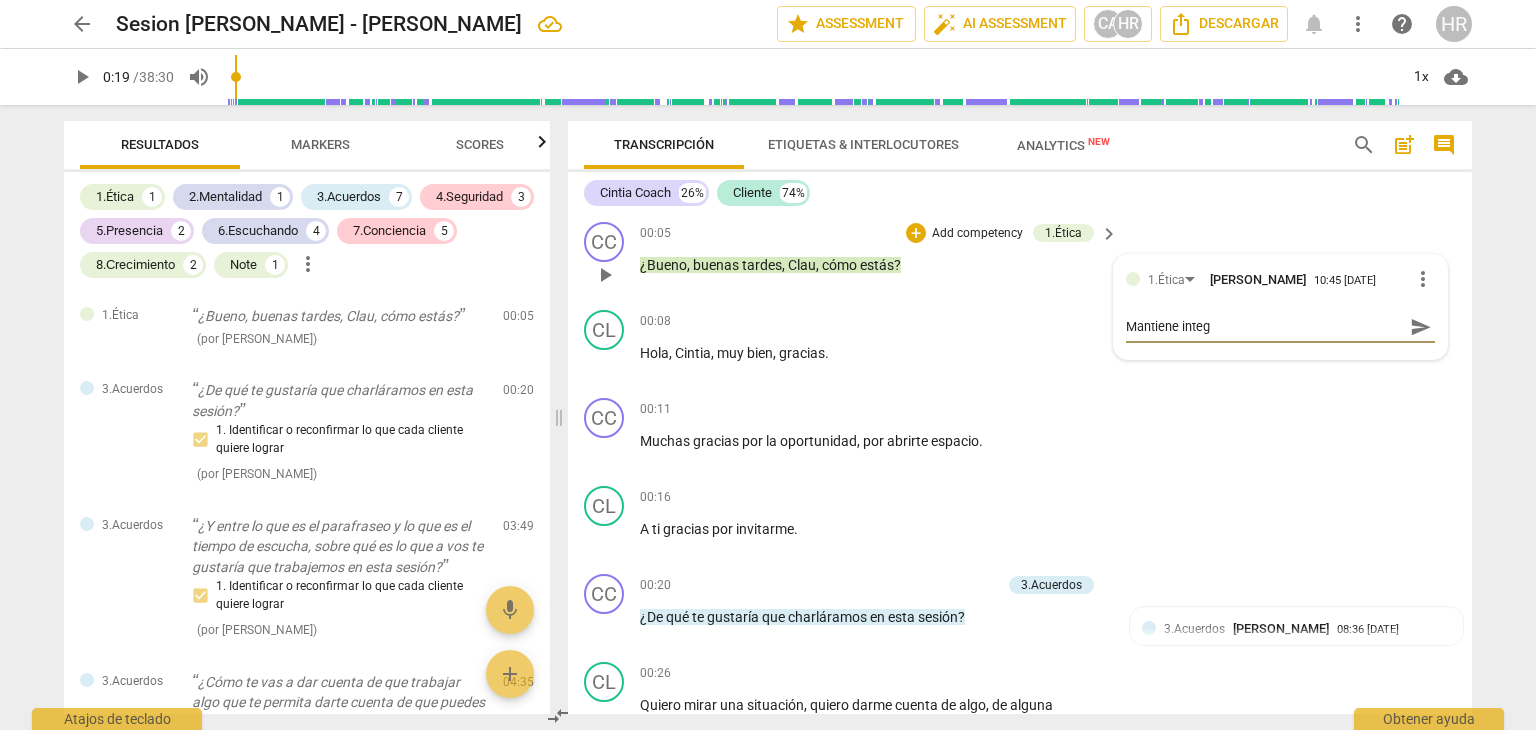 type on "Mantiene integr" 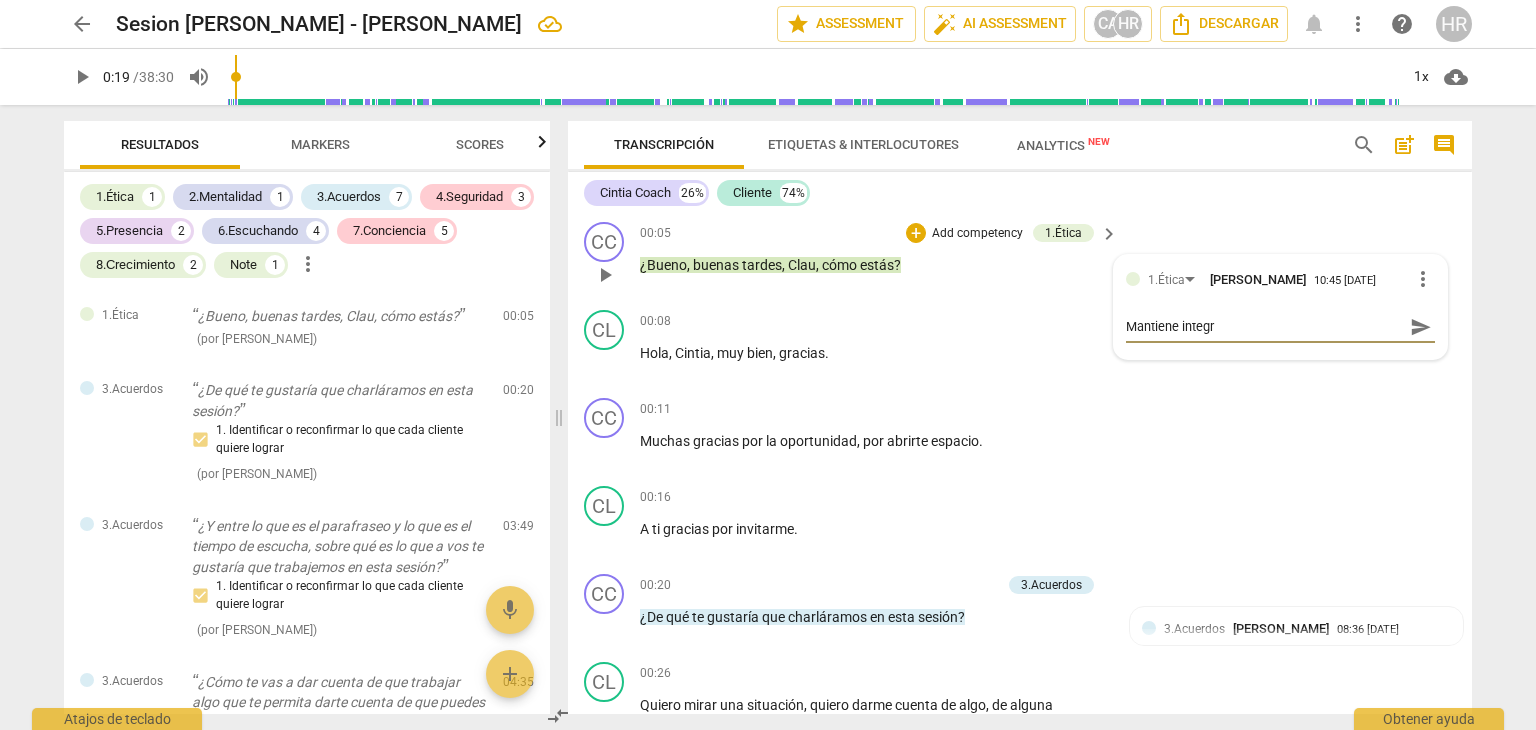 type on "Mantiene integri" 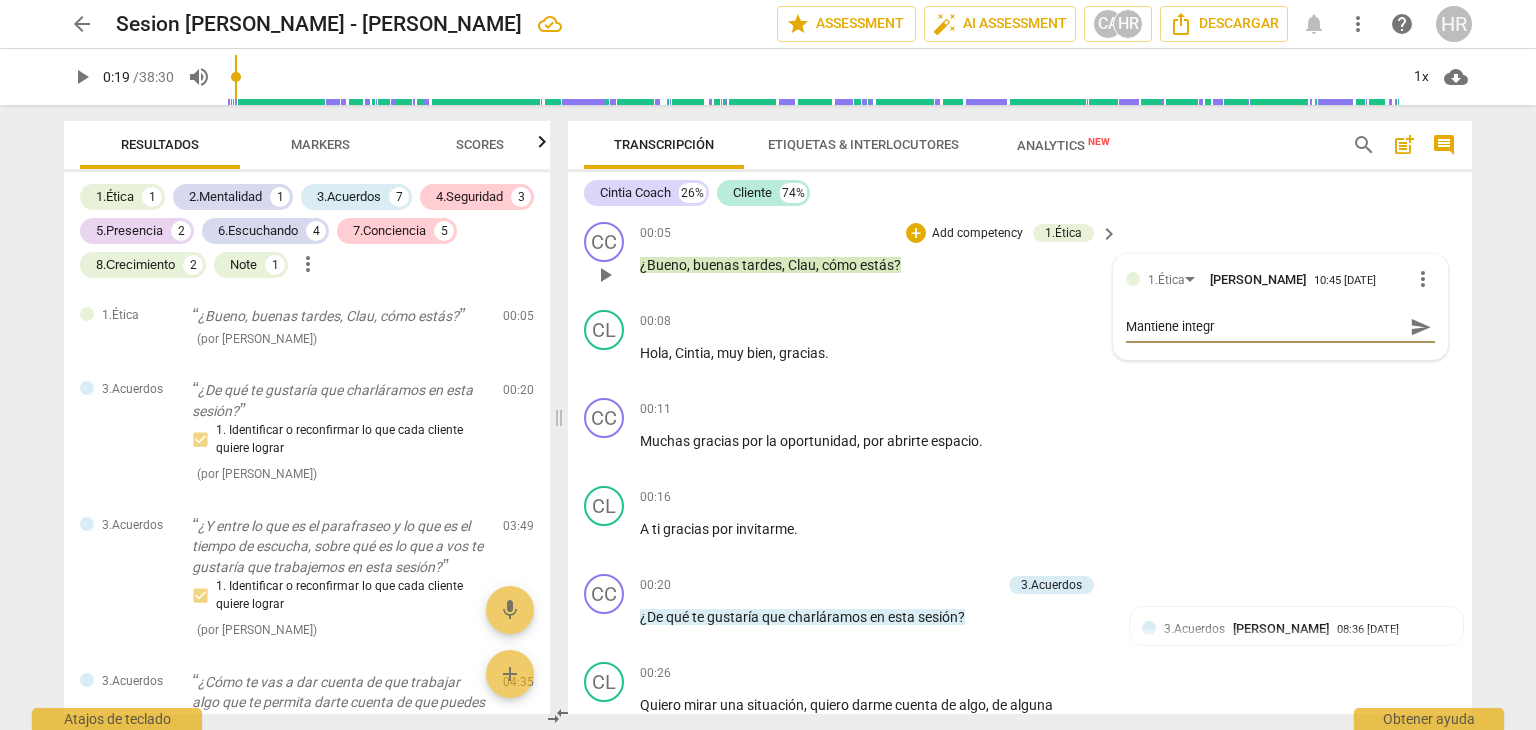 type on "Mantiene integri" 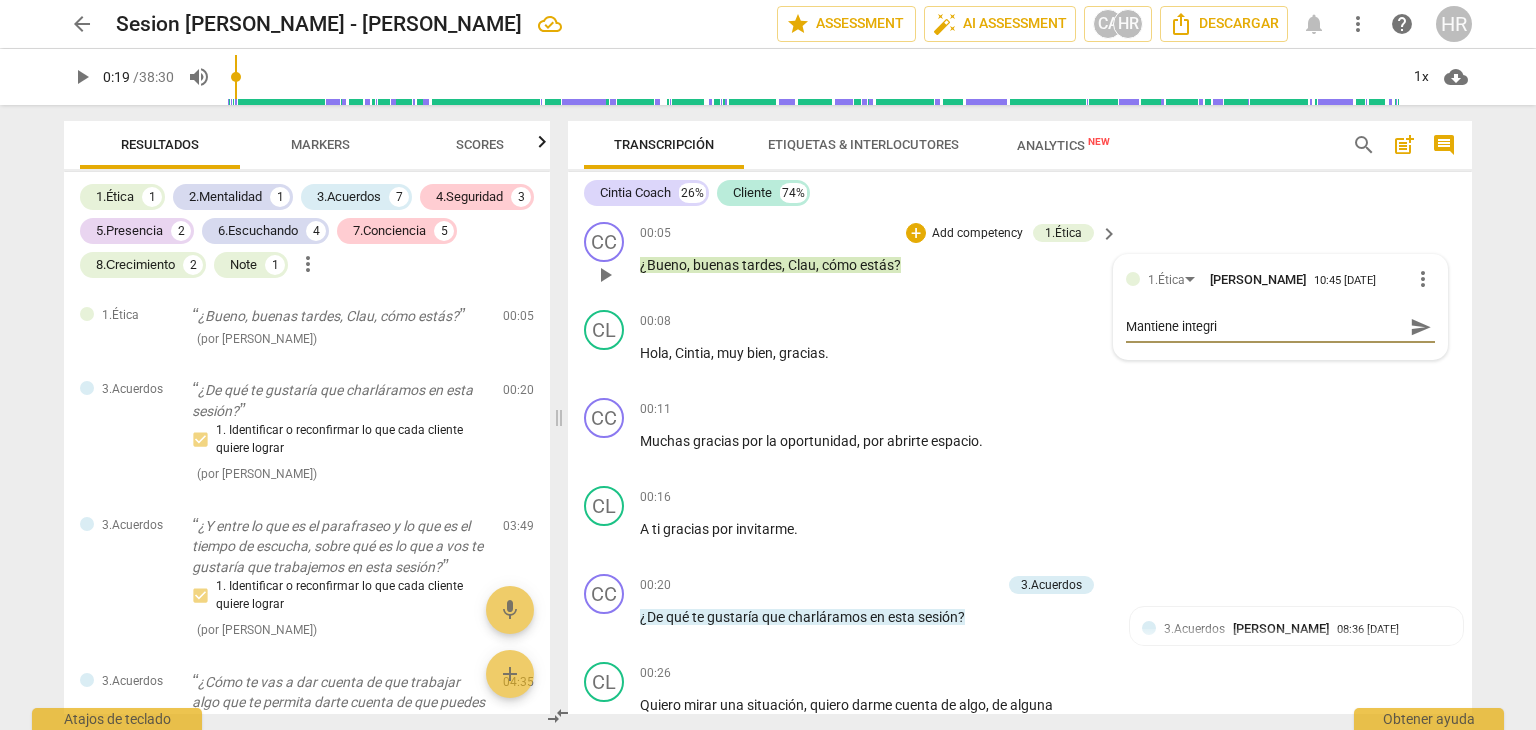 type on "Mantiene integrid" 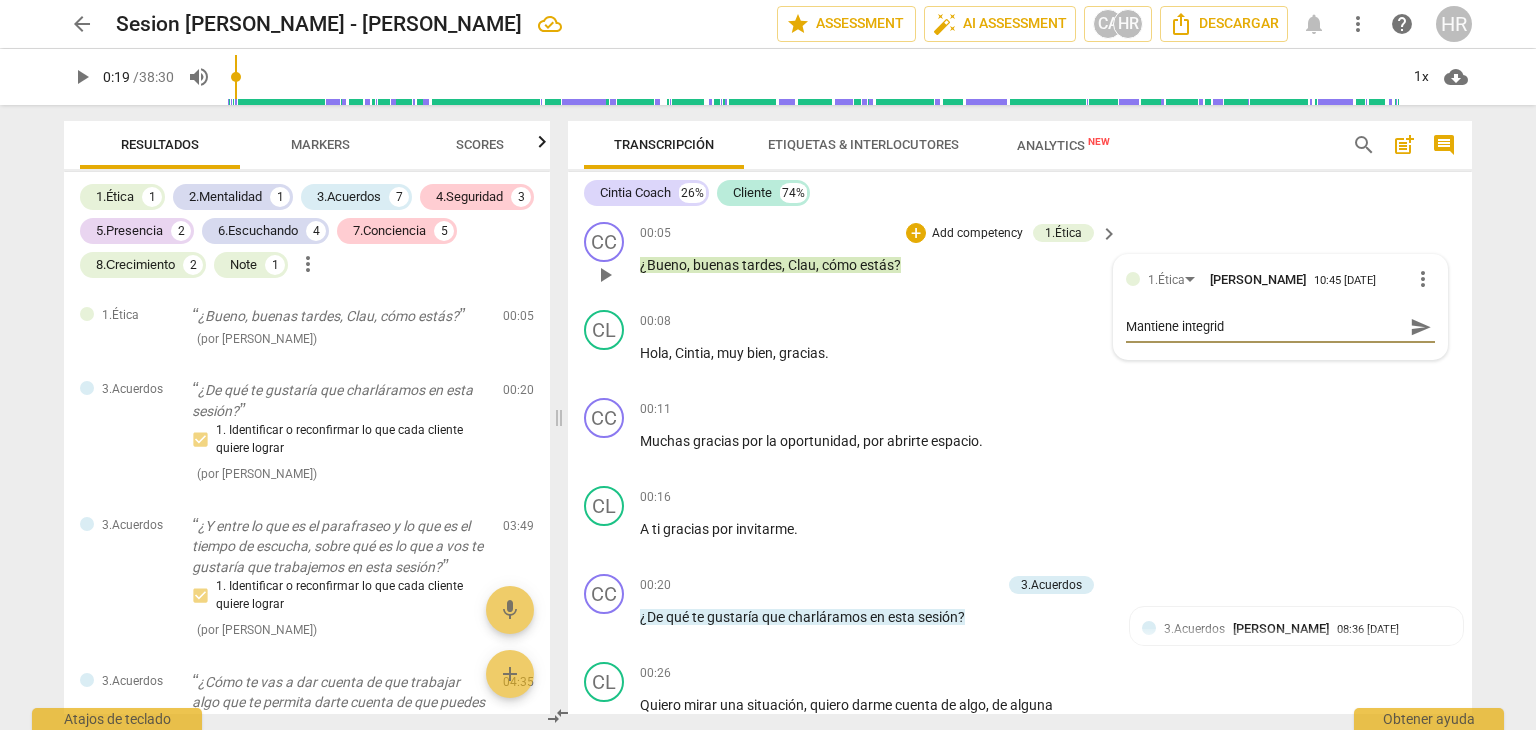 type on "Mantiene integrida" 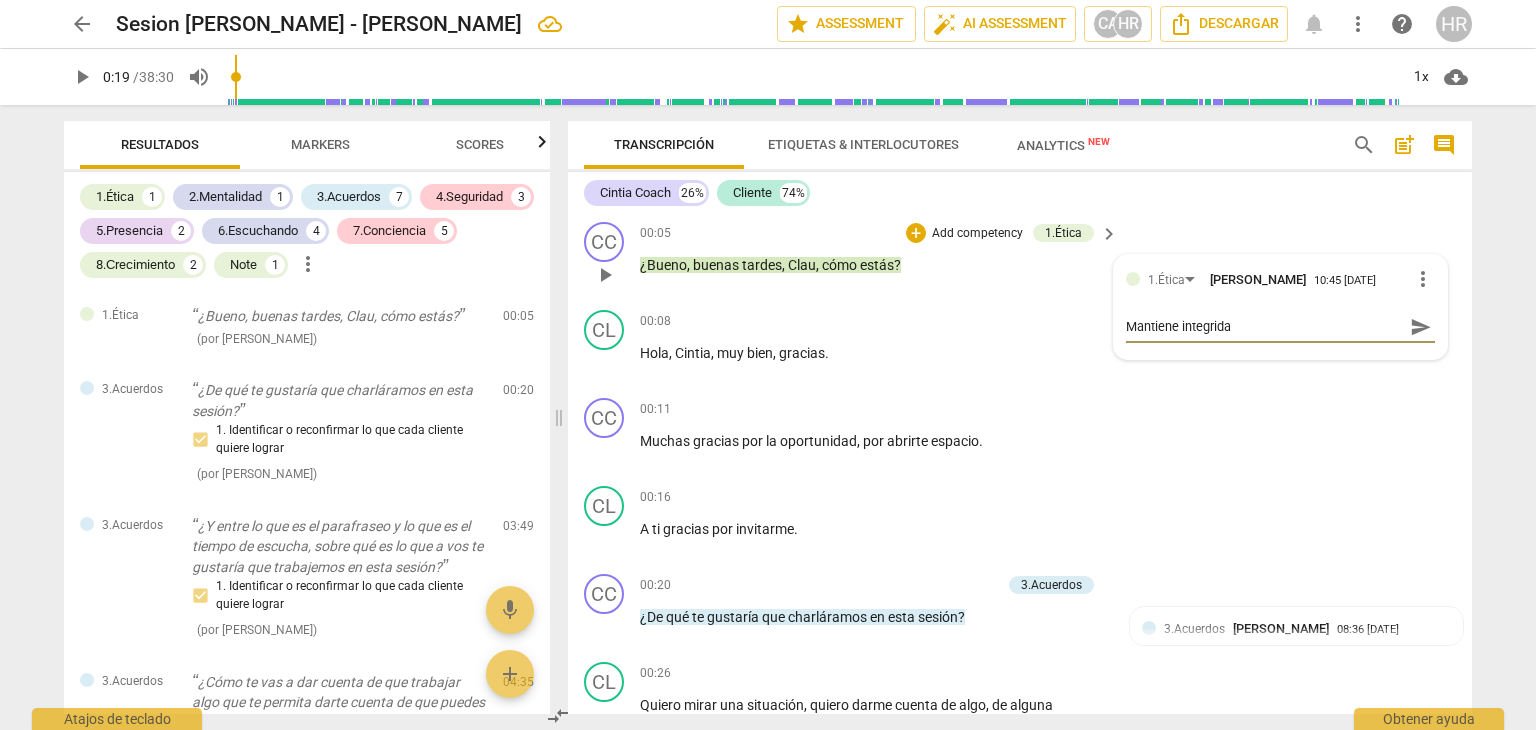 type on "Mantiene integridad" 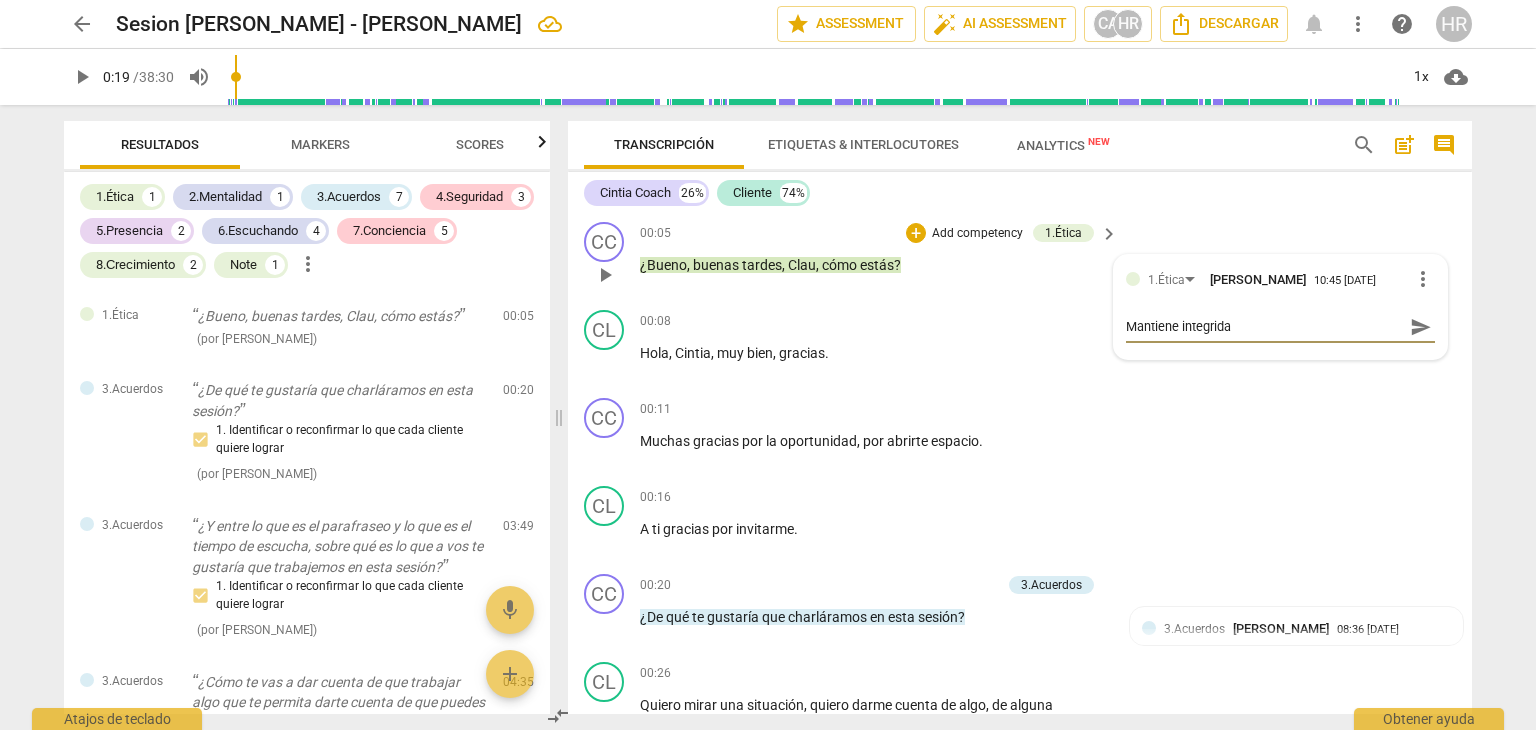 type on "Mantiene integridad" 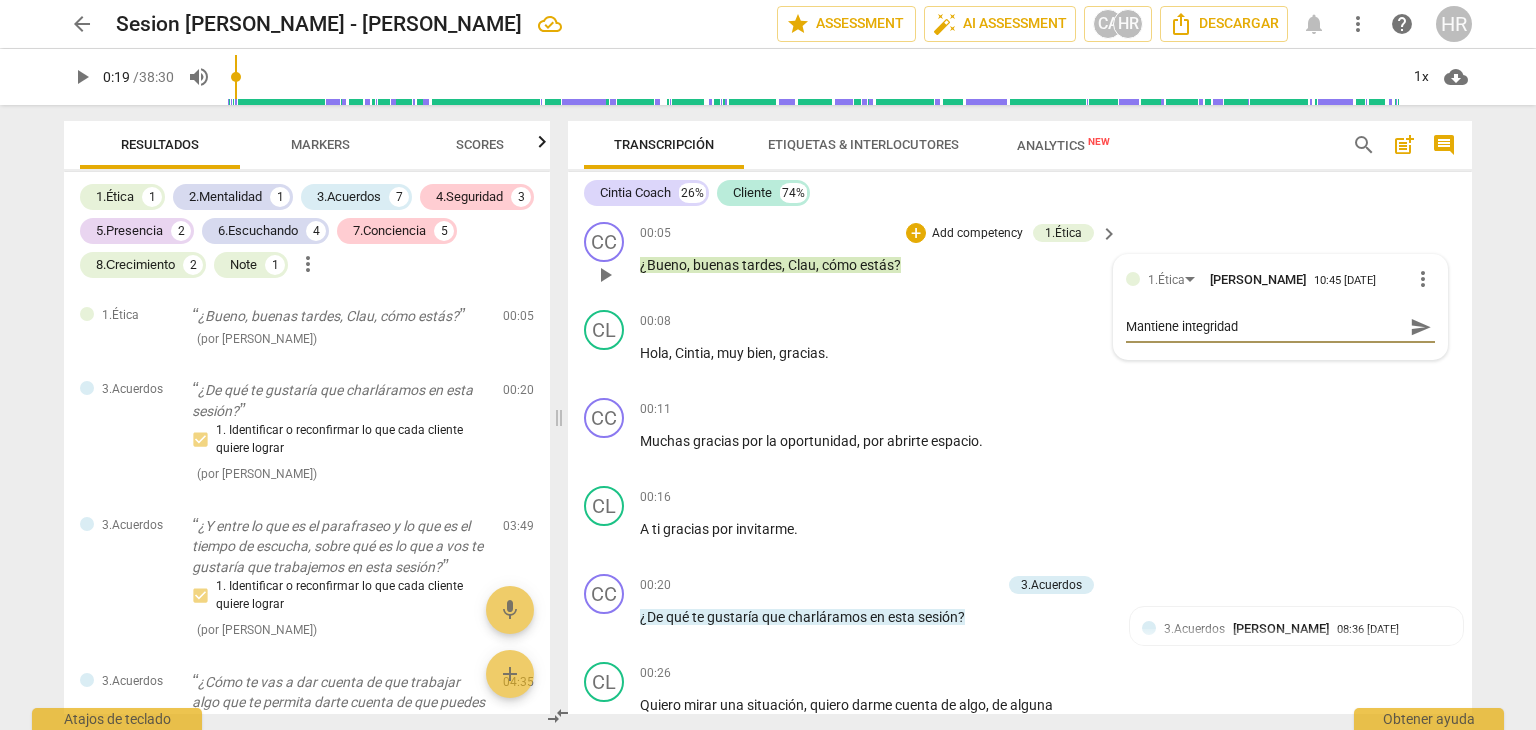 type on "Mantiene integridad" 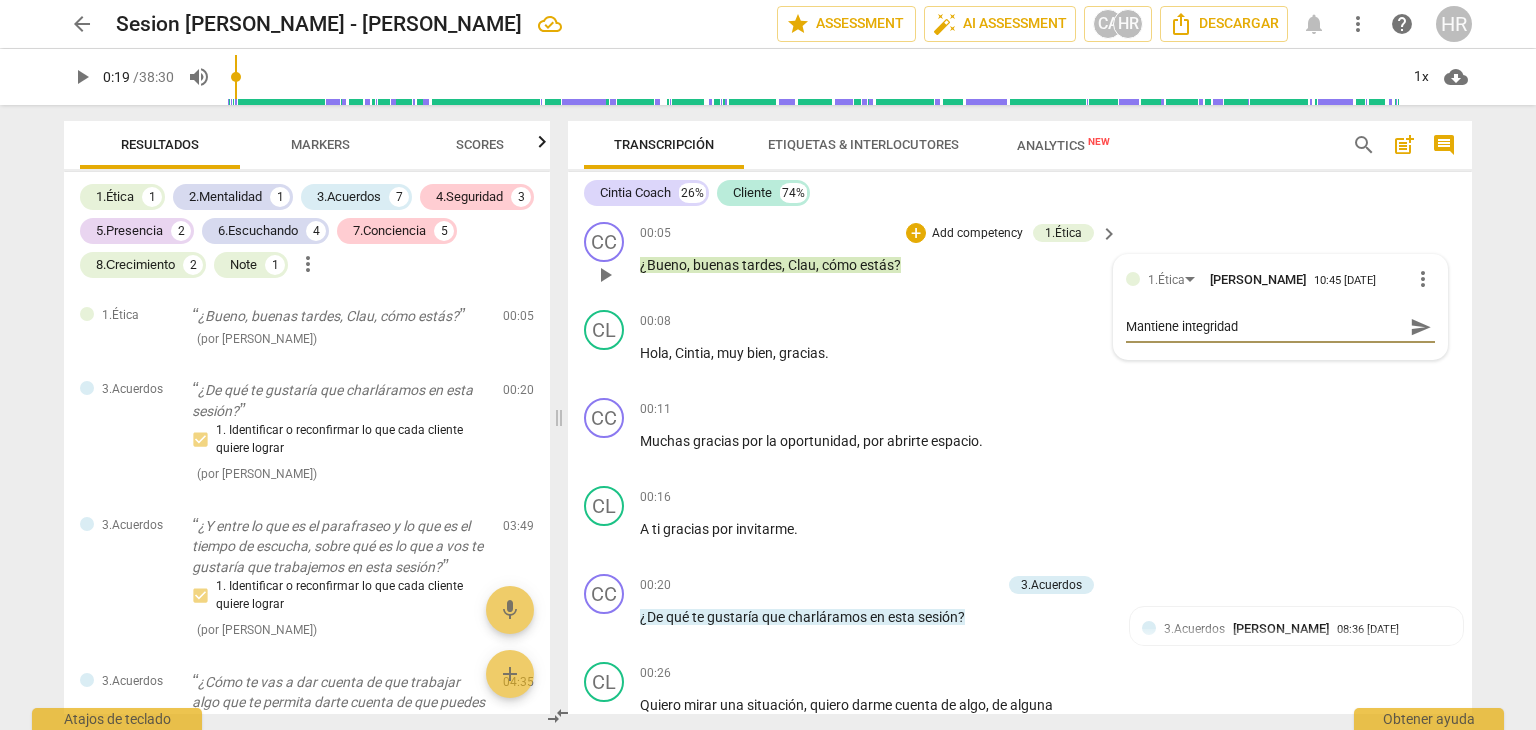 type on "Mantiene integridad" 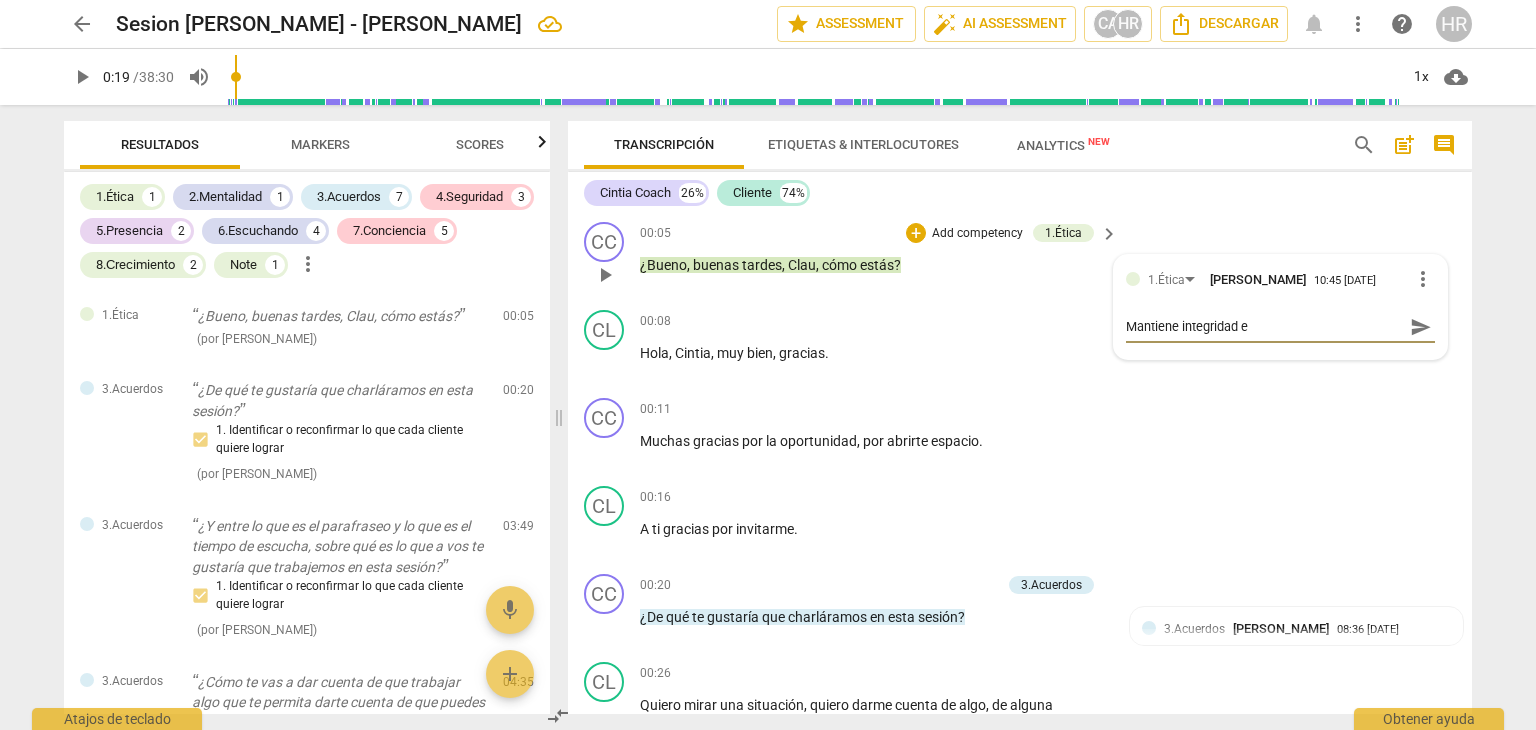 type on "Mantiene integridad en" 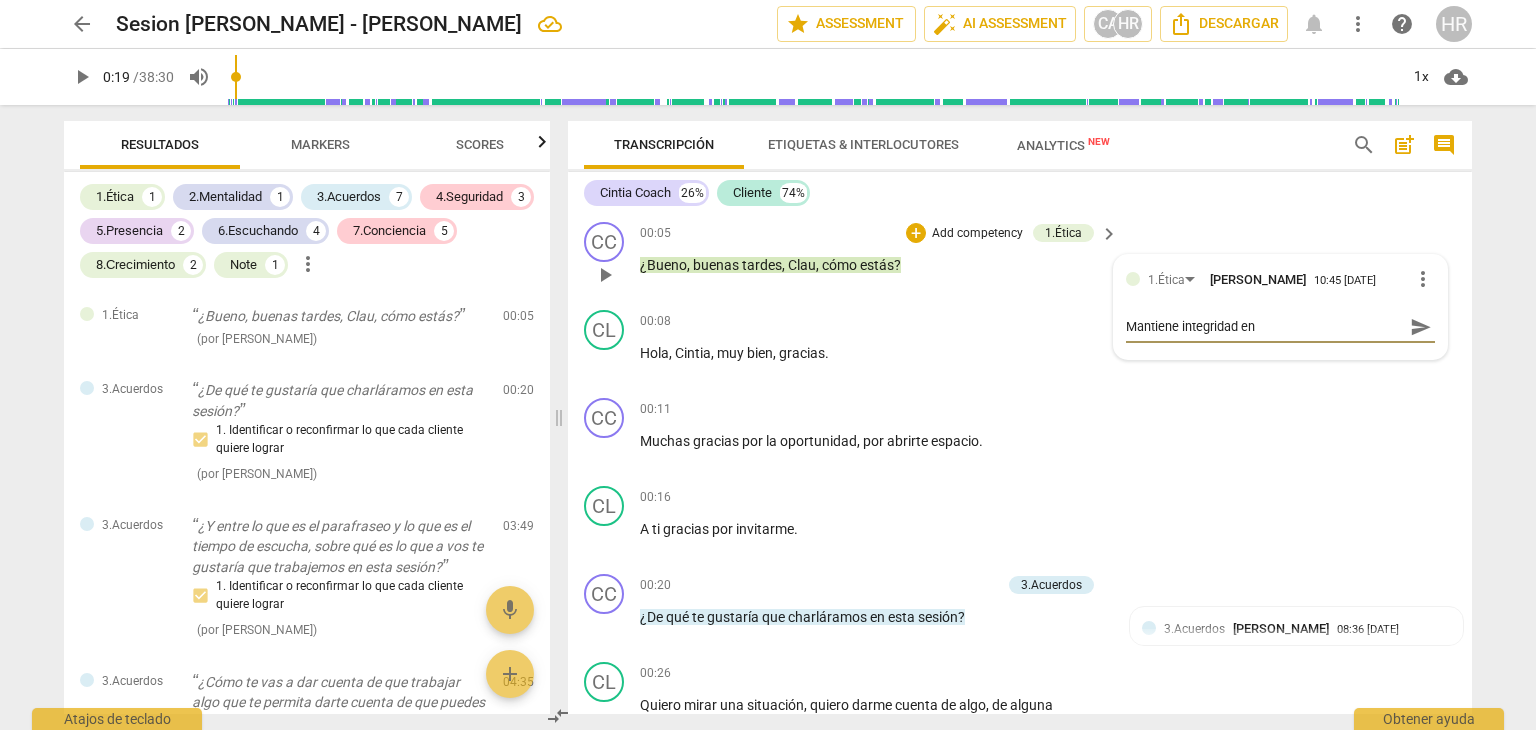 type on "Mantiene integridad en" 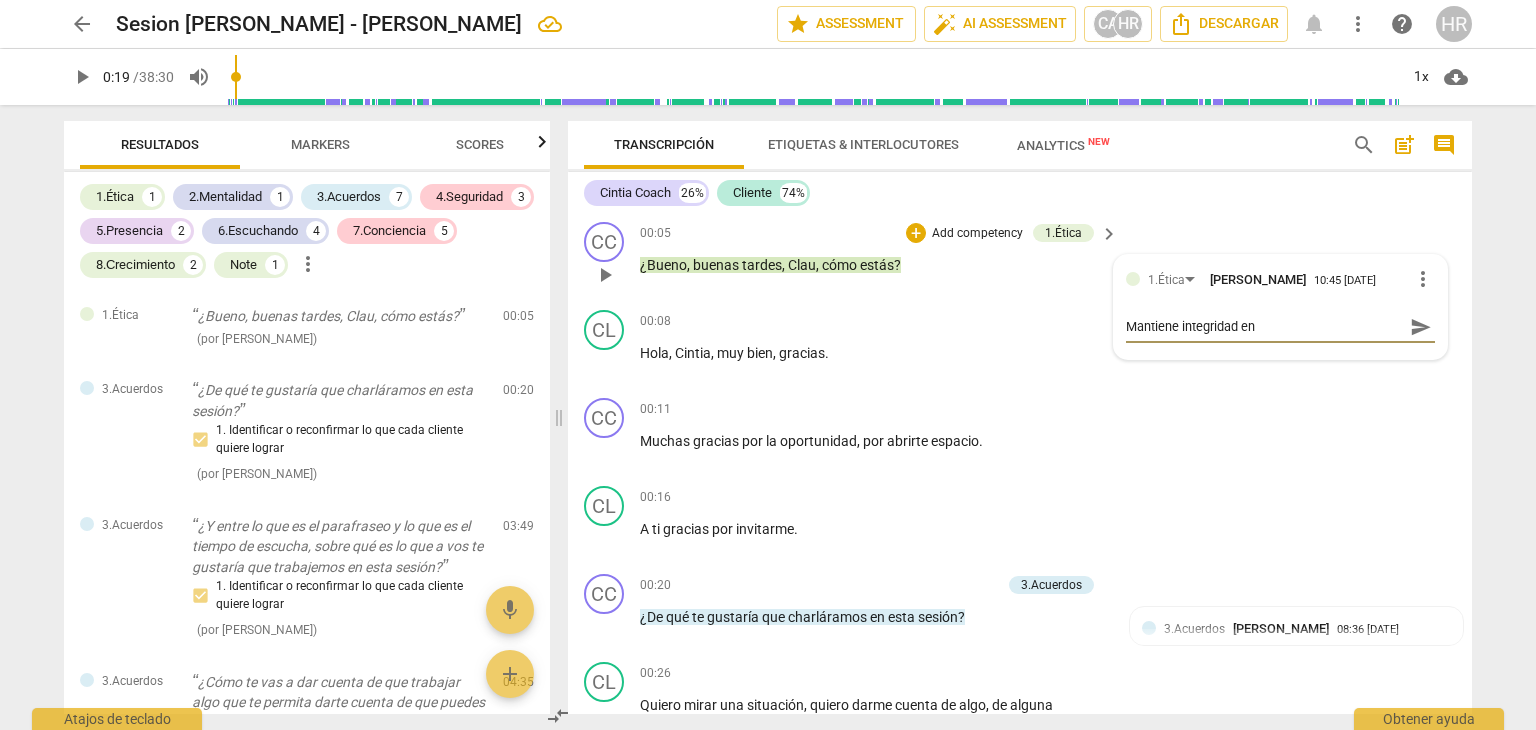 type on "Mantiene integridad en e" 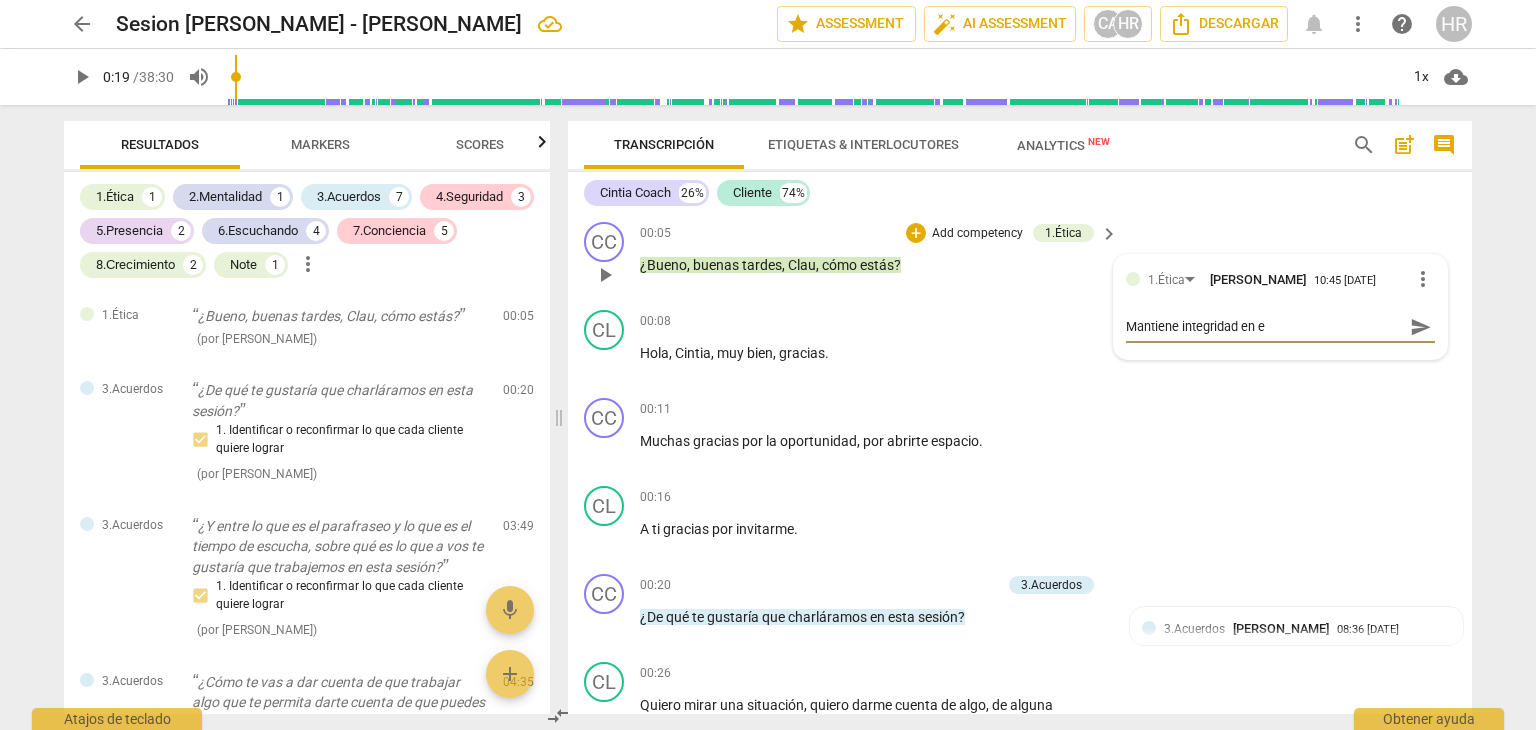 type on "Mantiene integridad en el" 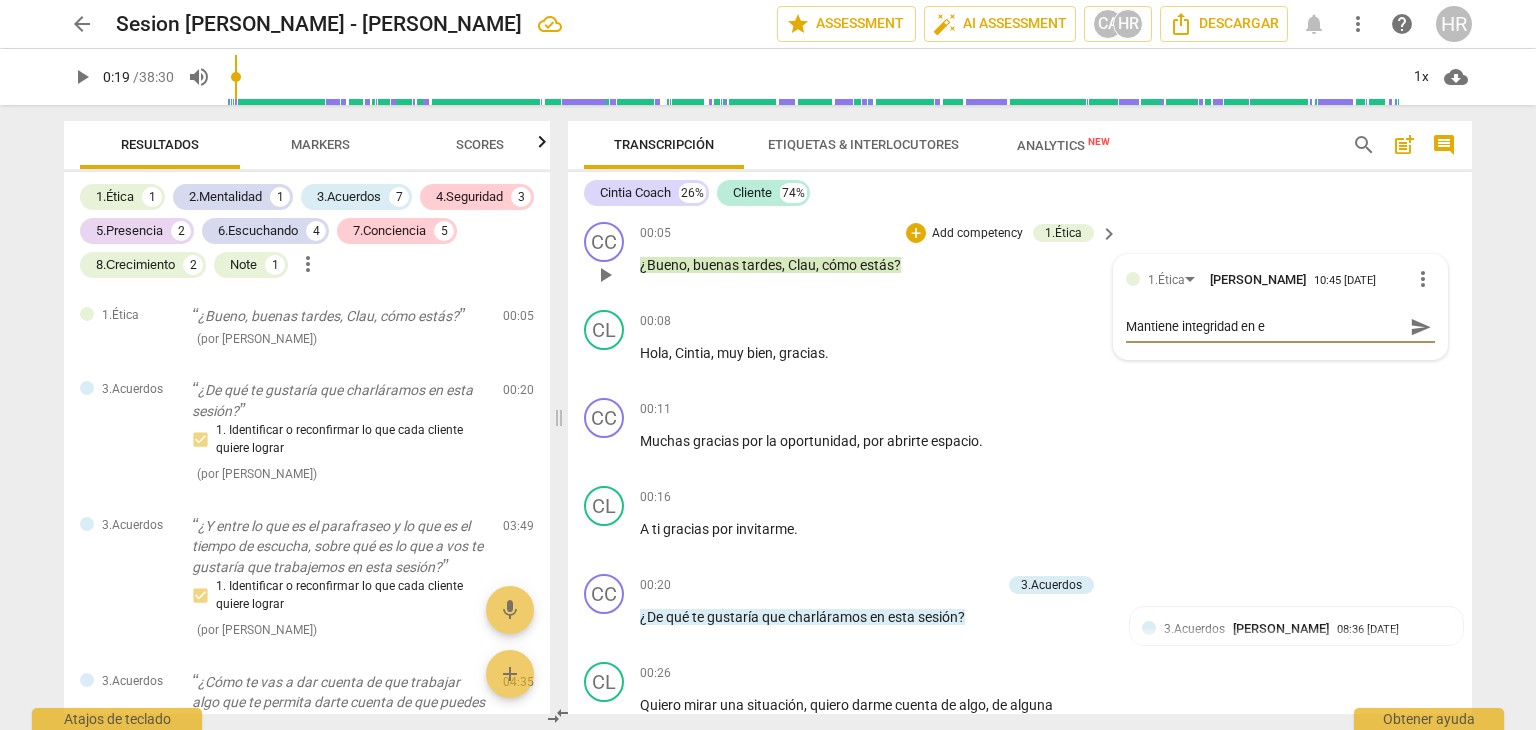 type on "Mantiene integridad en el" 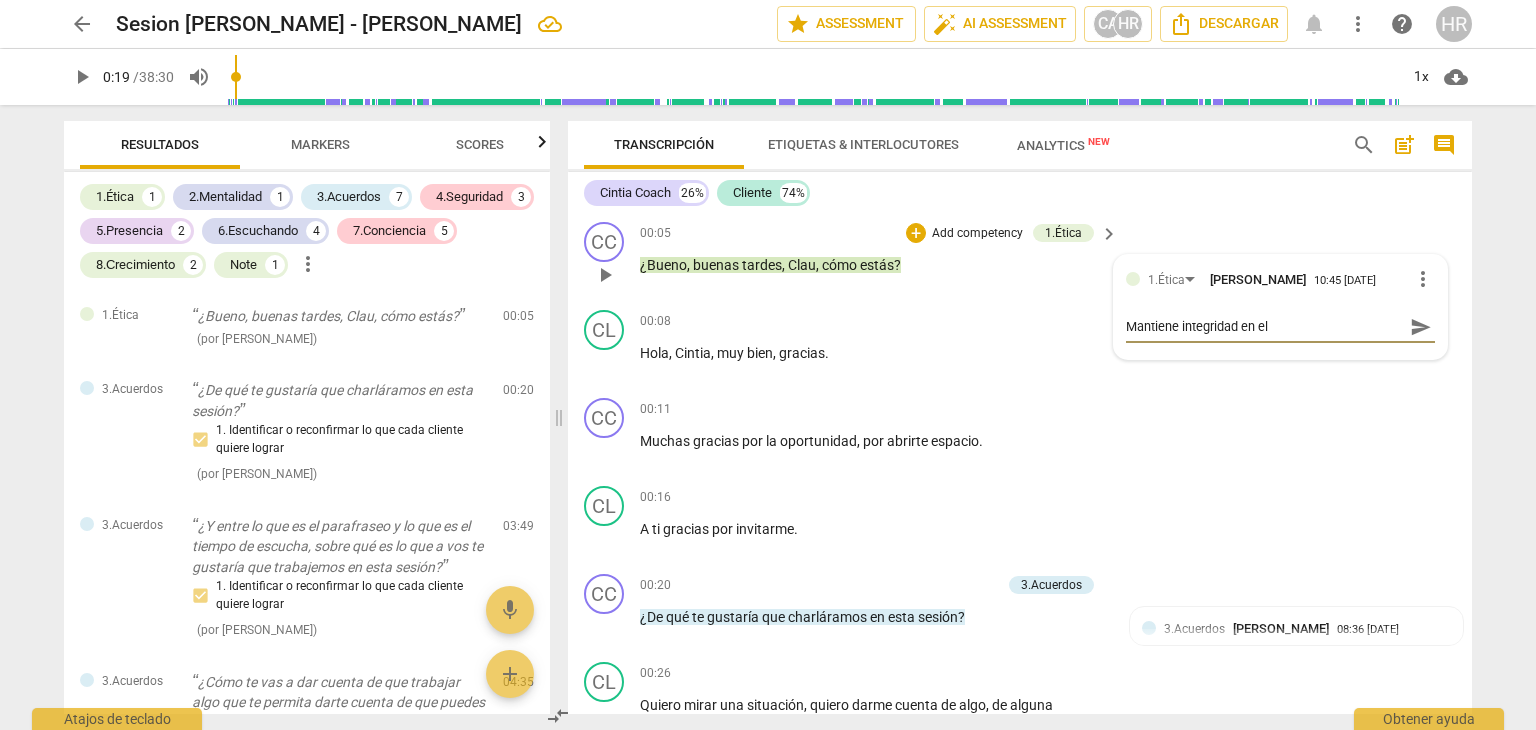 type on "Mantiene integridad en el" 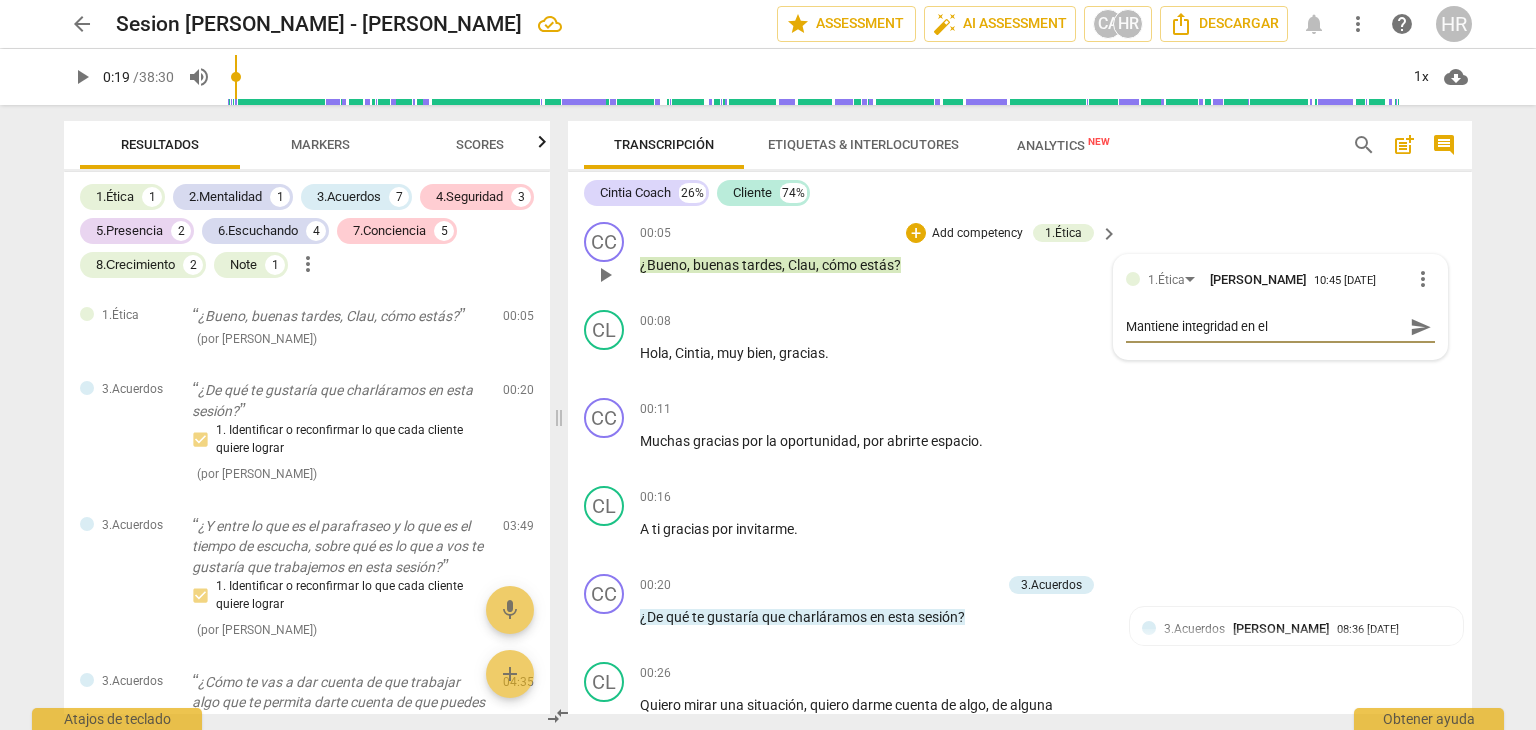 type on "Mantiene integridad en el s" 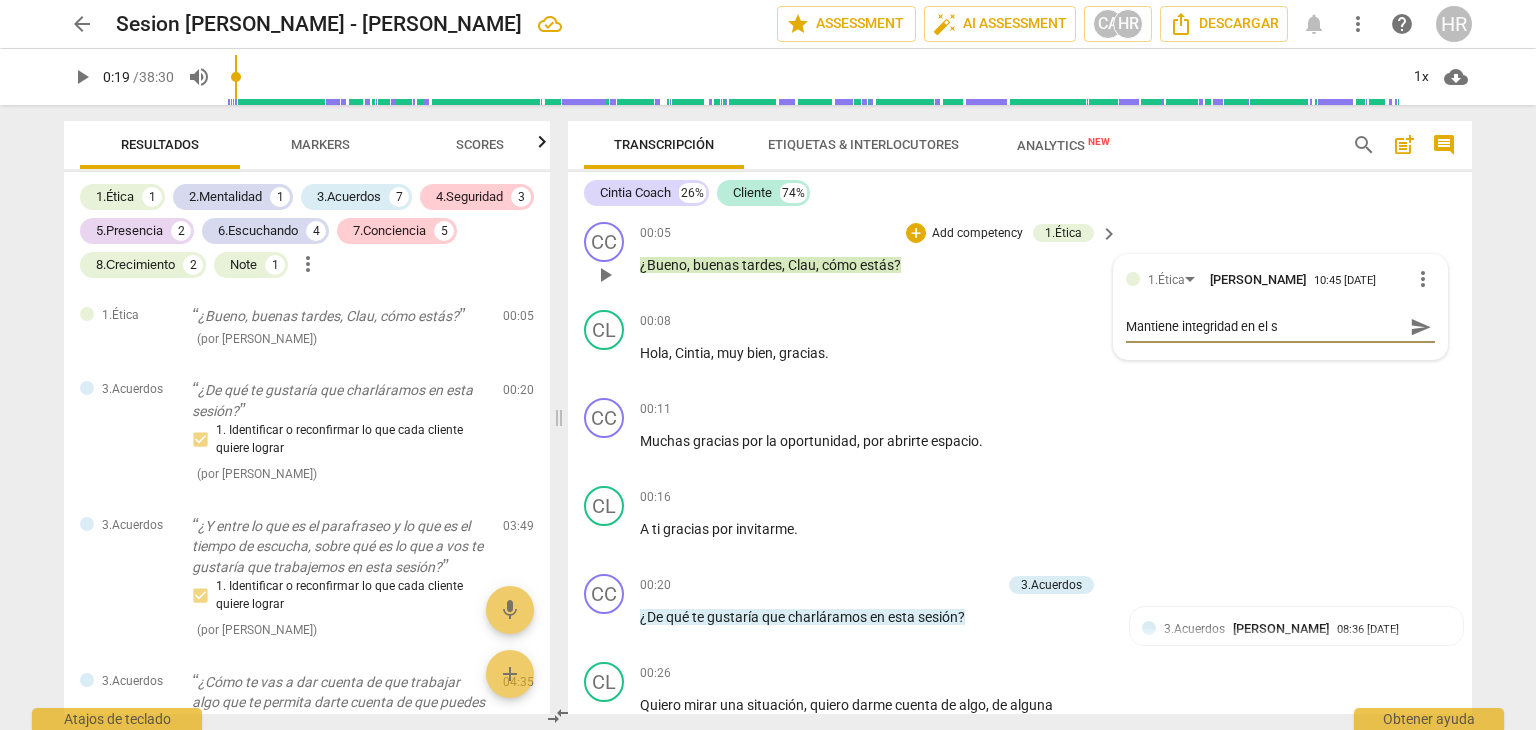 type on "Mantiene integridad en el sa" 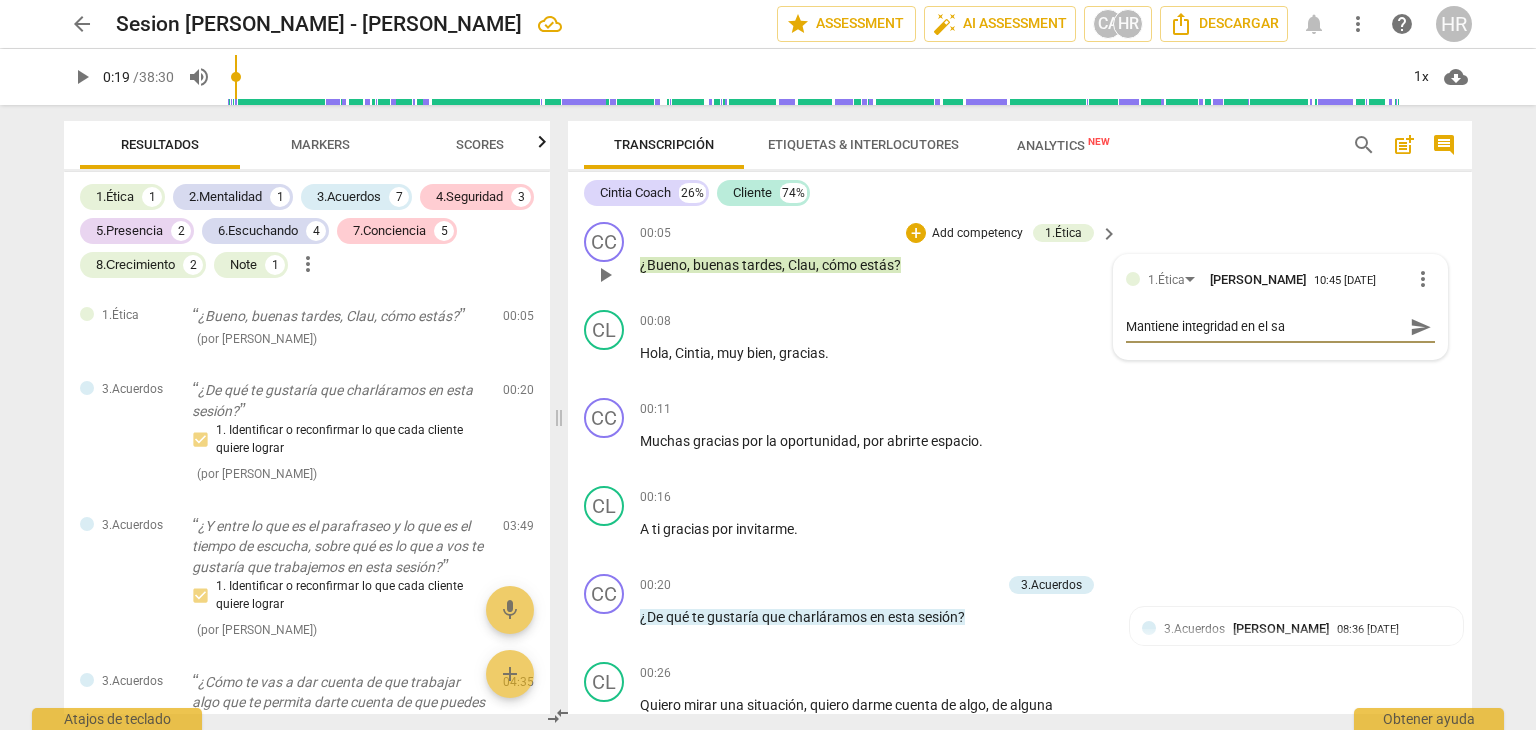type on "Mantiene integridad en el sal" 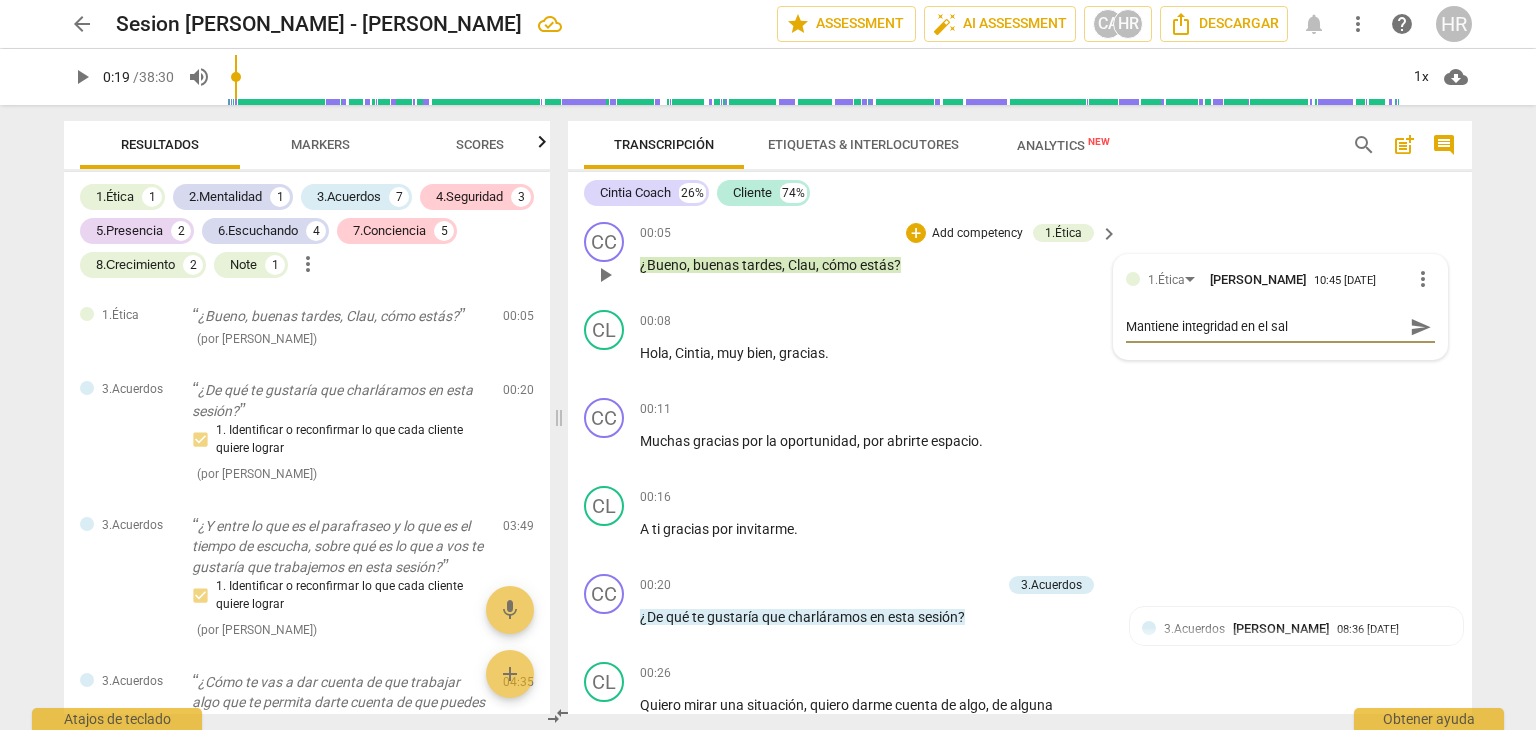 type on "Mantiene integridad en el salu" 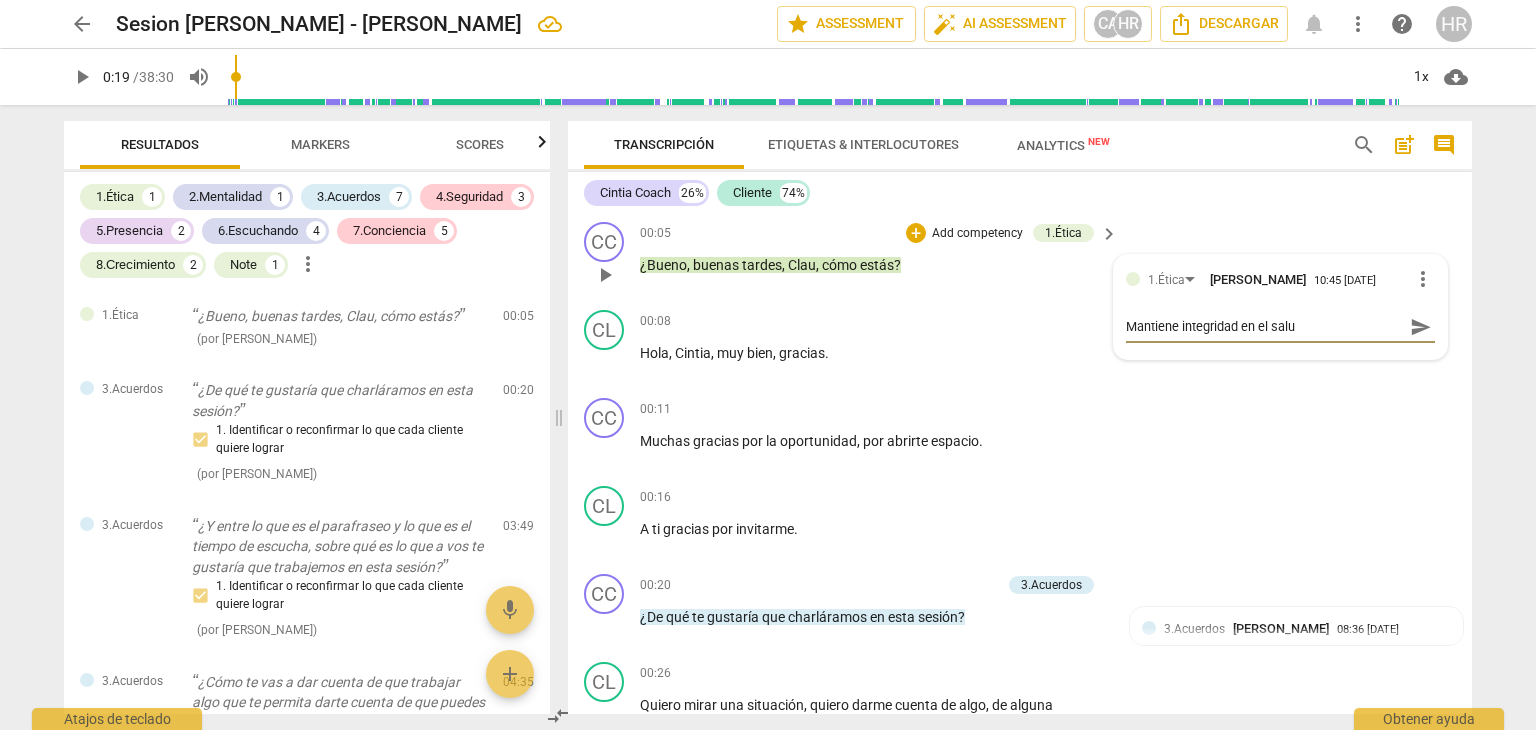 type on "Mantiene integridad en el salud" 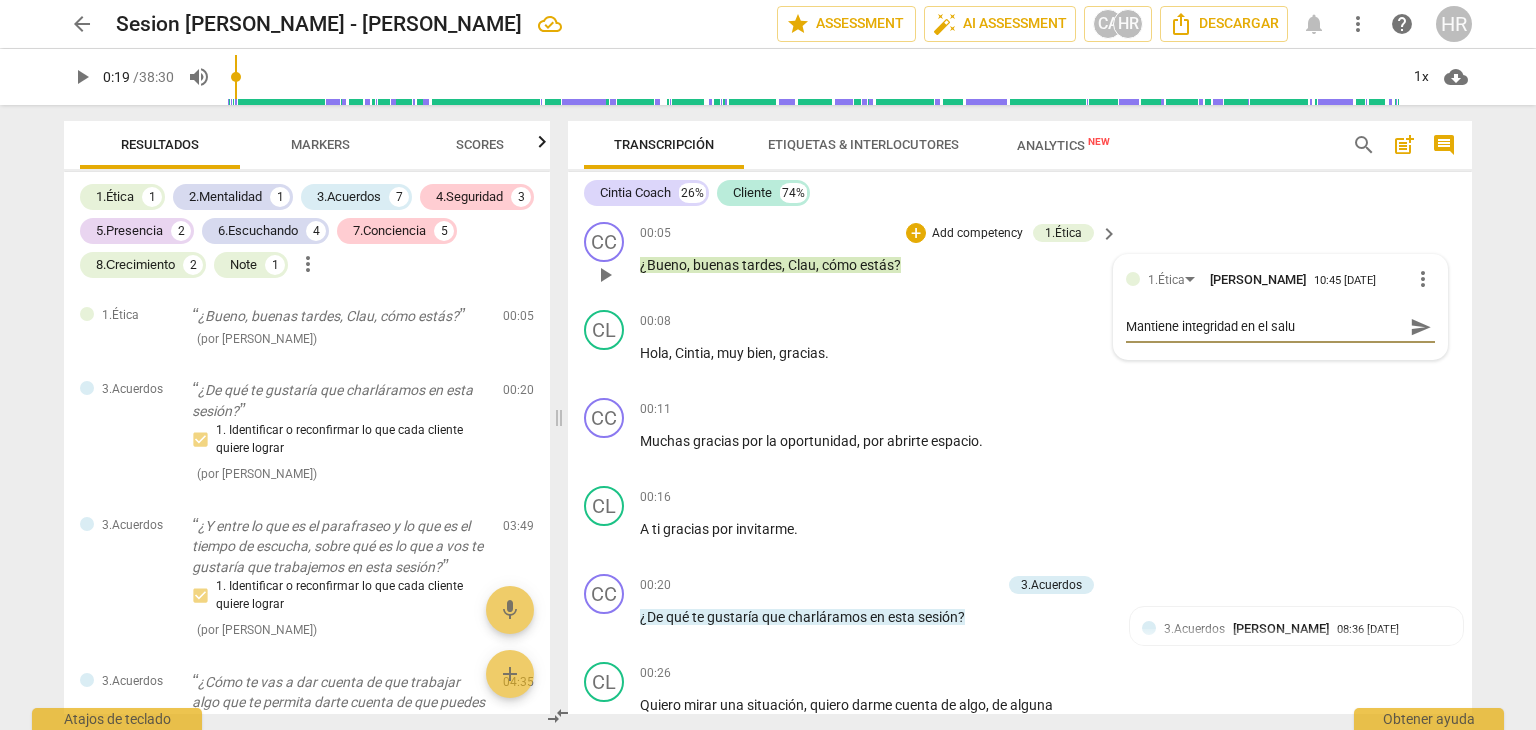 type on "Mantiene integridad en el salud" 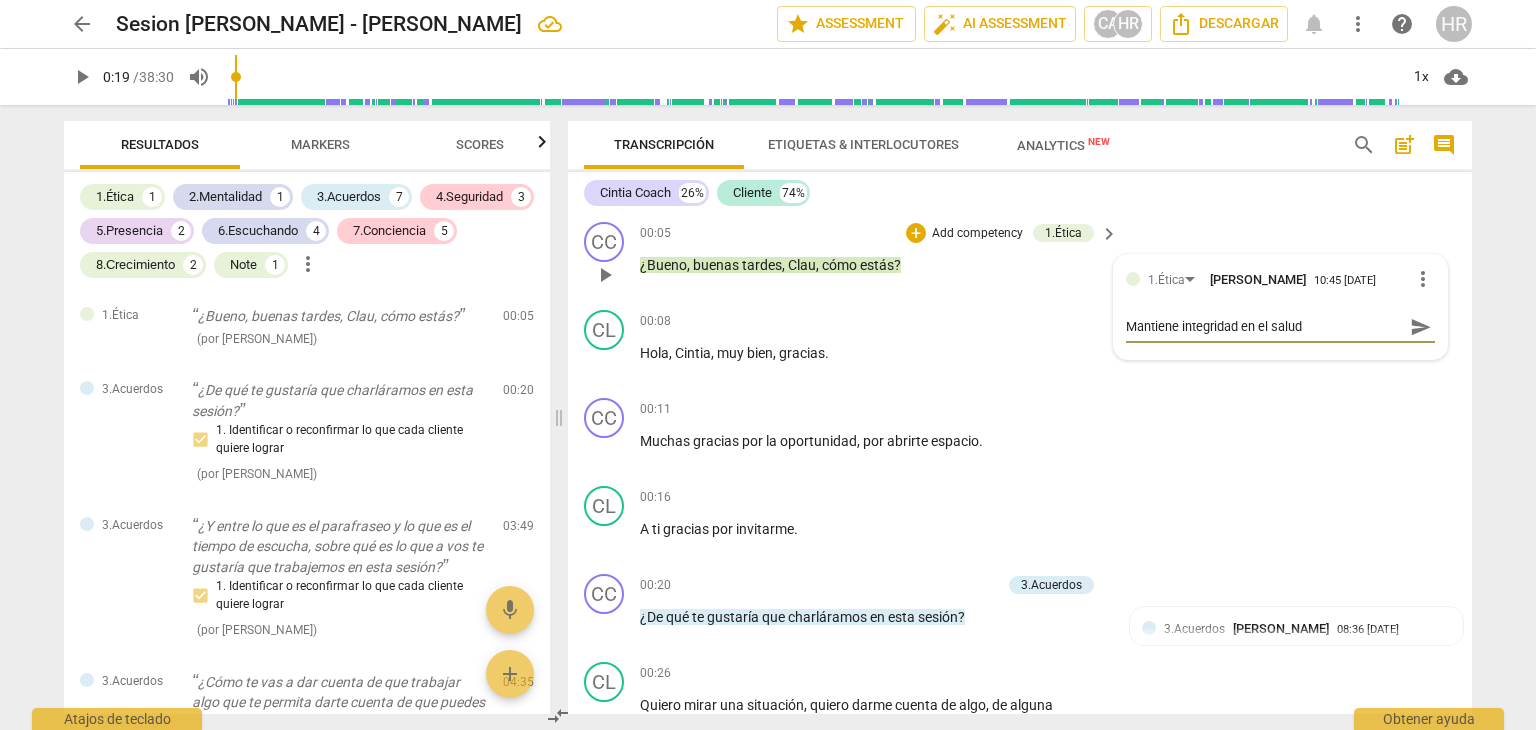 type on "Mantiene integridad en el saludo" 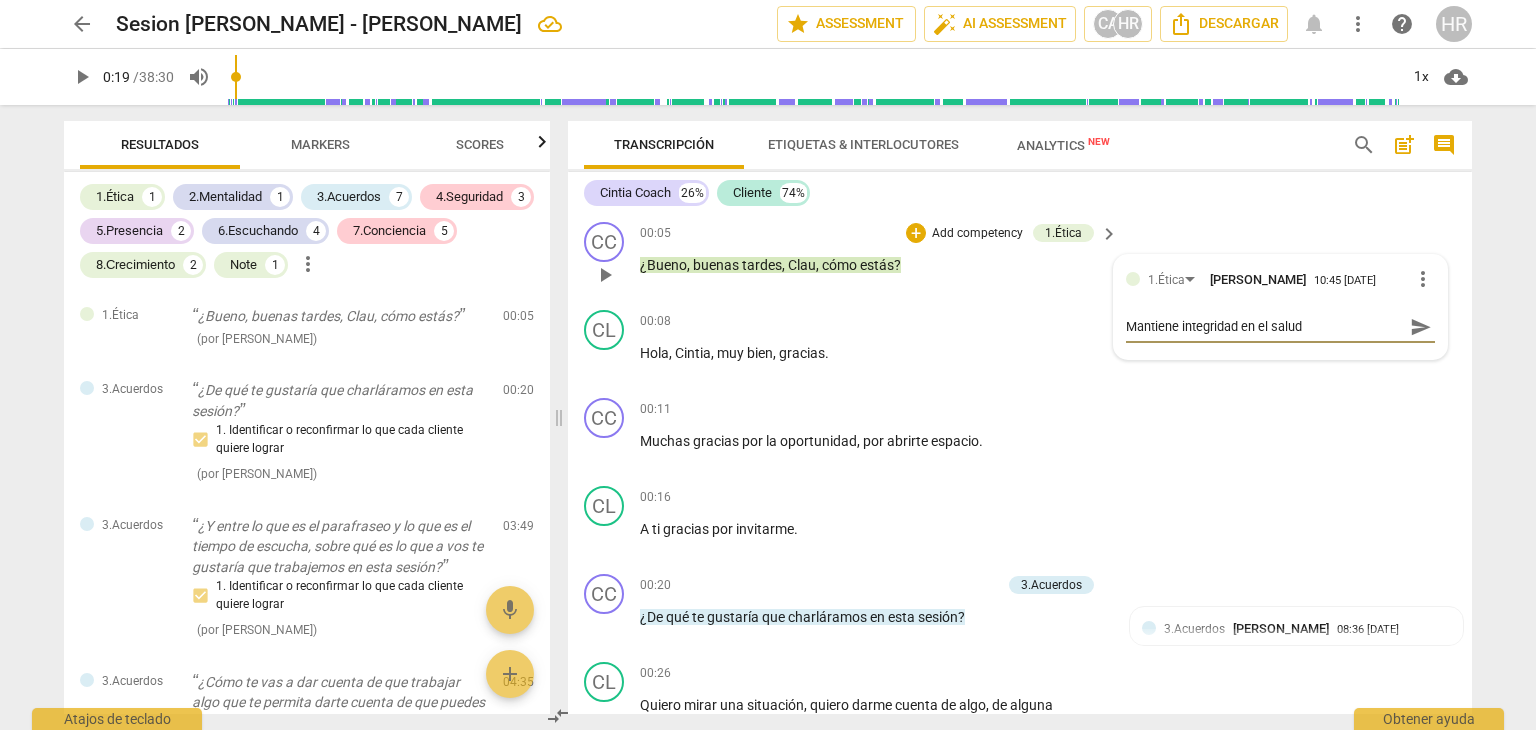 type on "Mantiene integridad en el saludo" 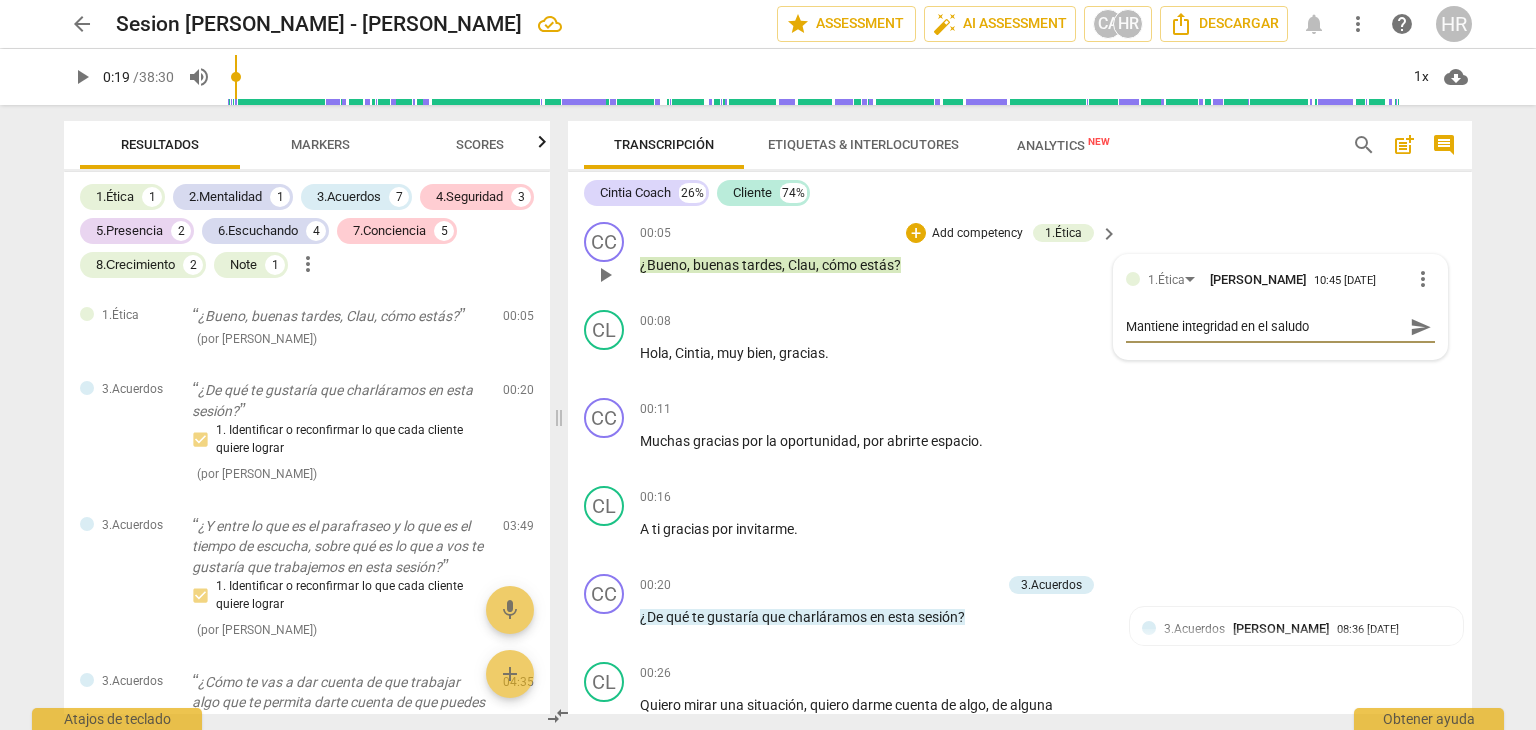 type on "Mantiene integridad en el saludo" 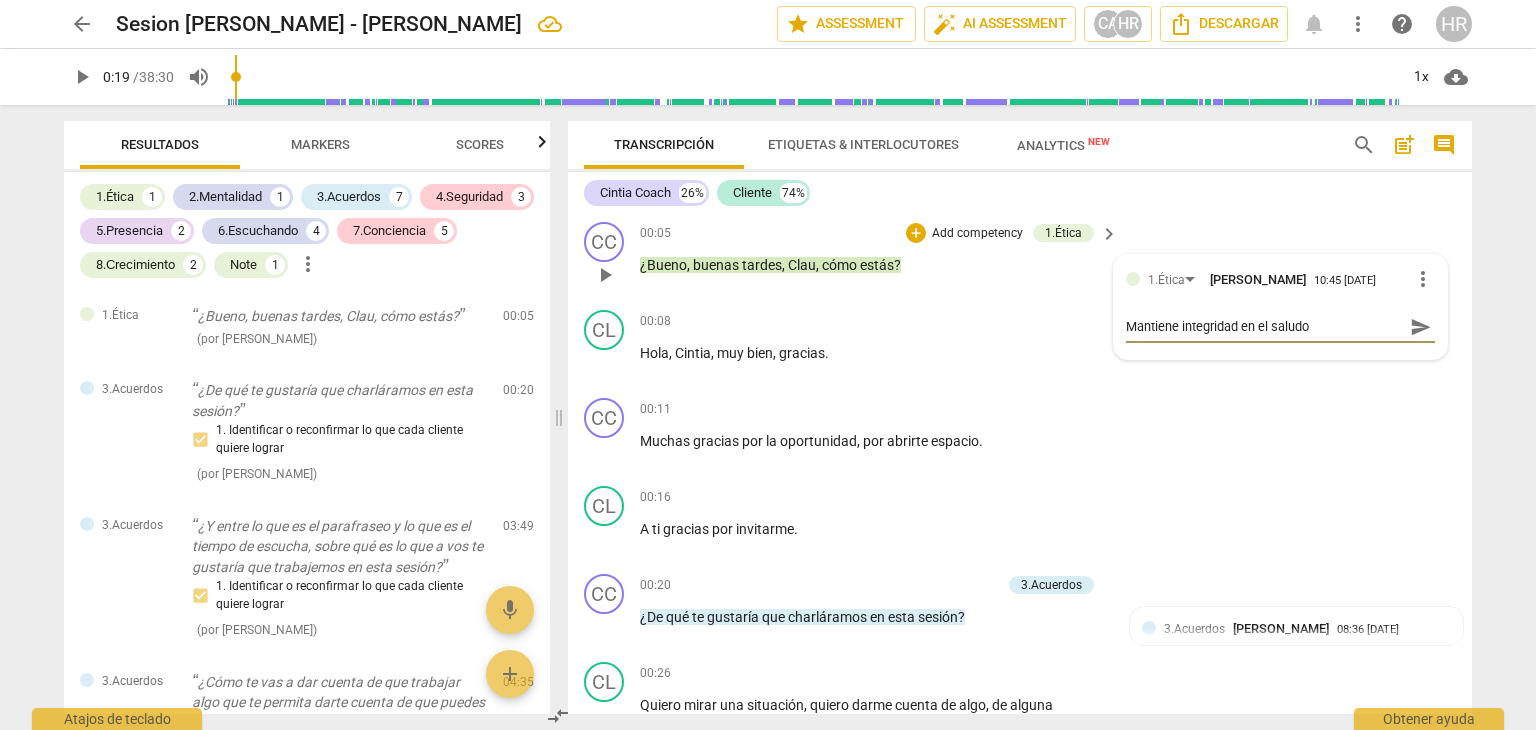type on "Mantiene integridad en el saludo" 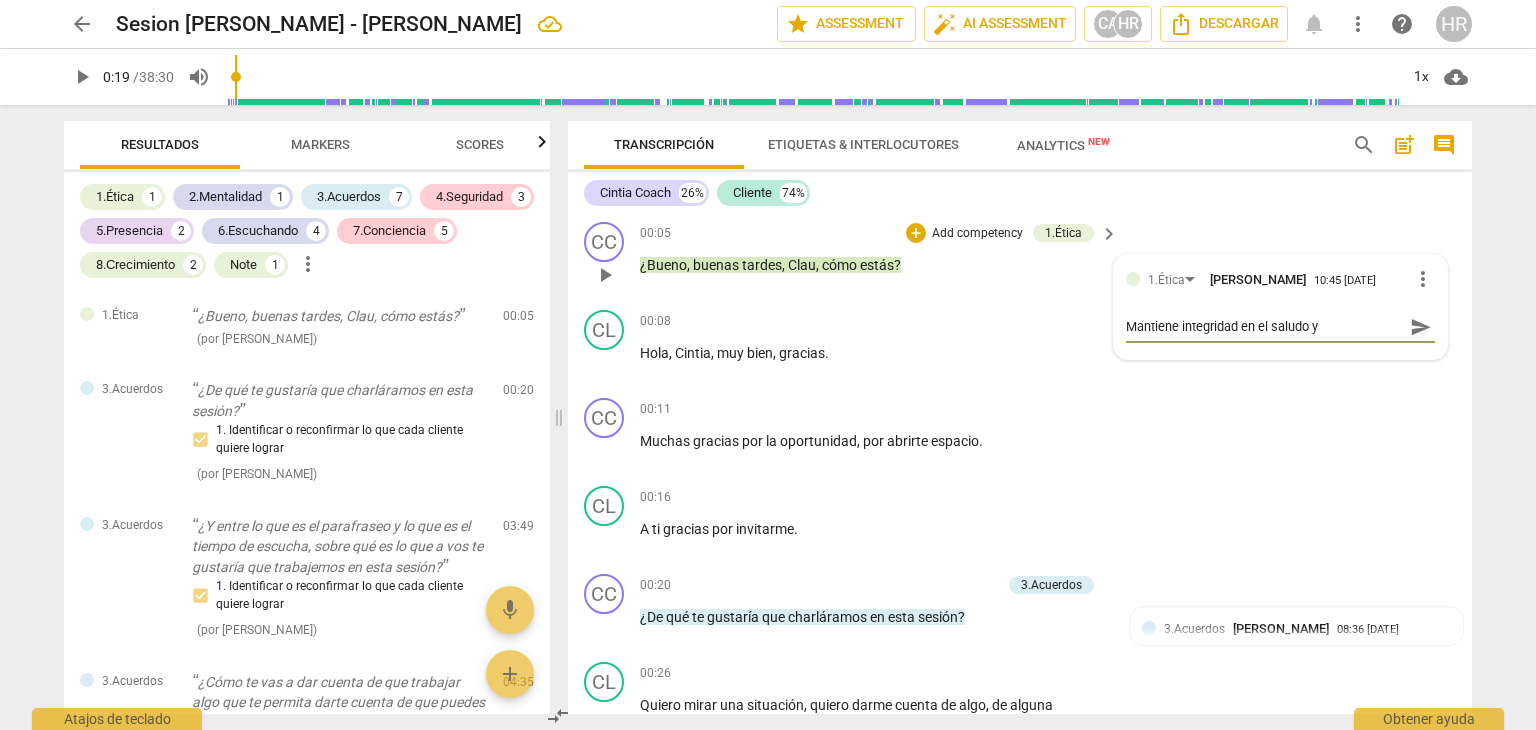 type on "Mantiene integridad en el saludo y" 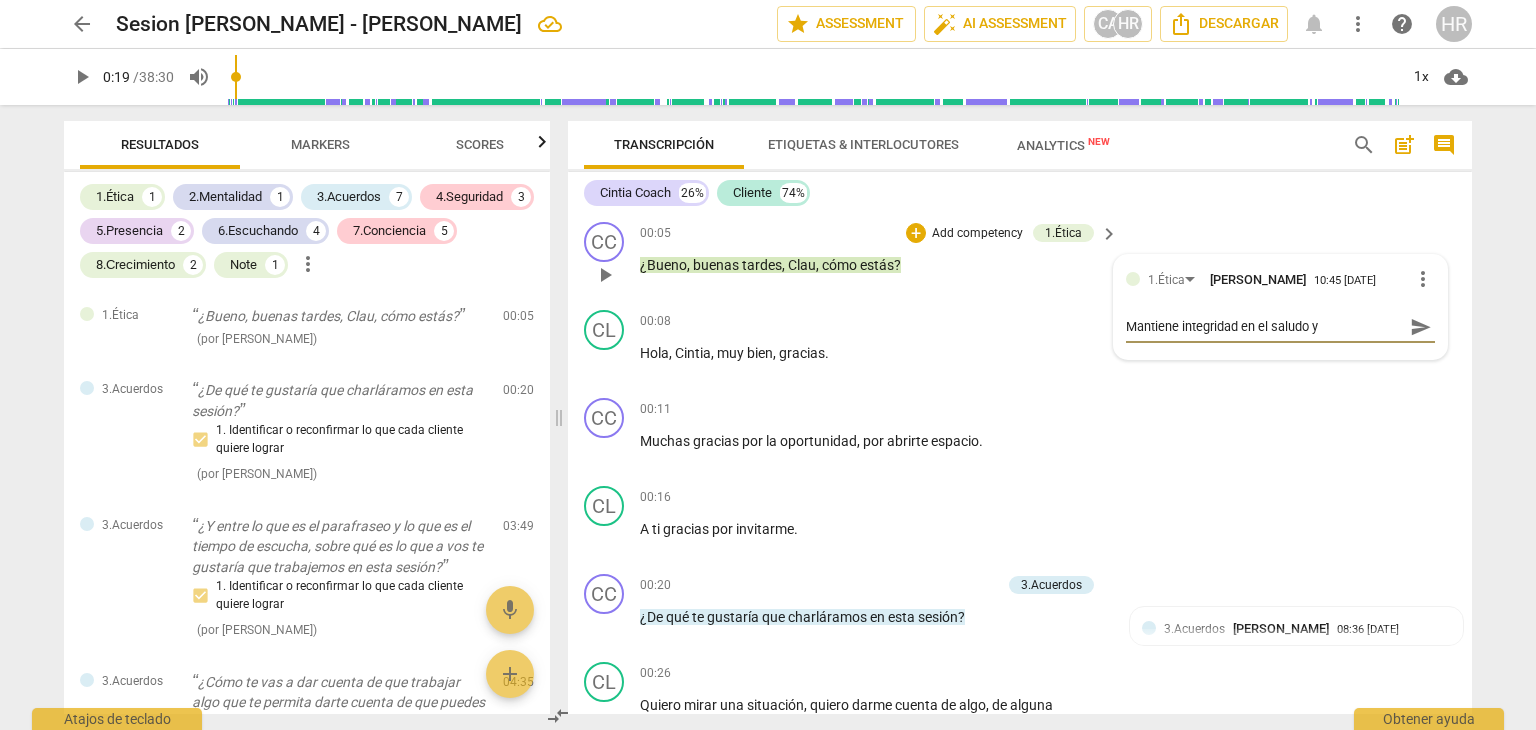 type on "Mantiene integridad en el saludo y" 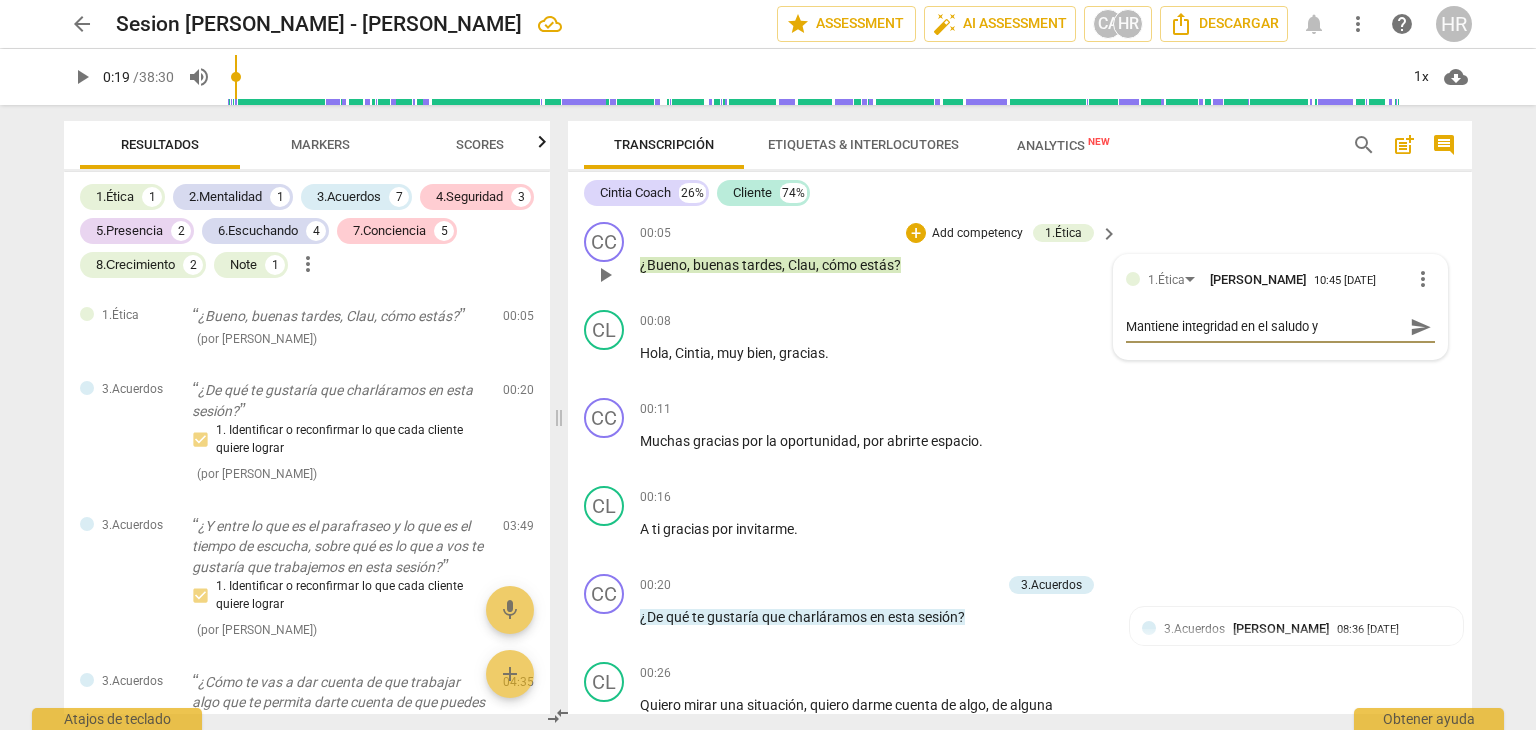 type on "Mantiene integridad en el saludo y r" 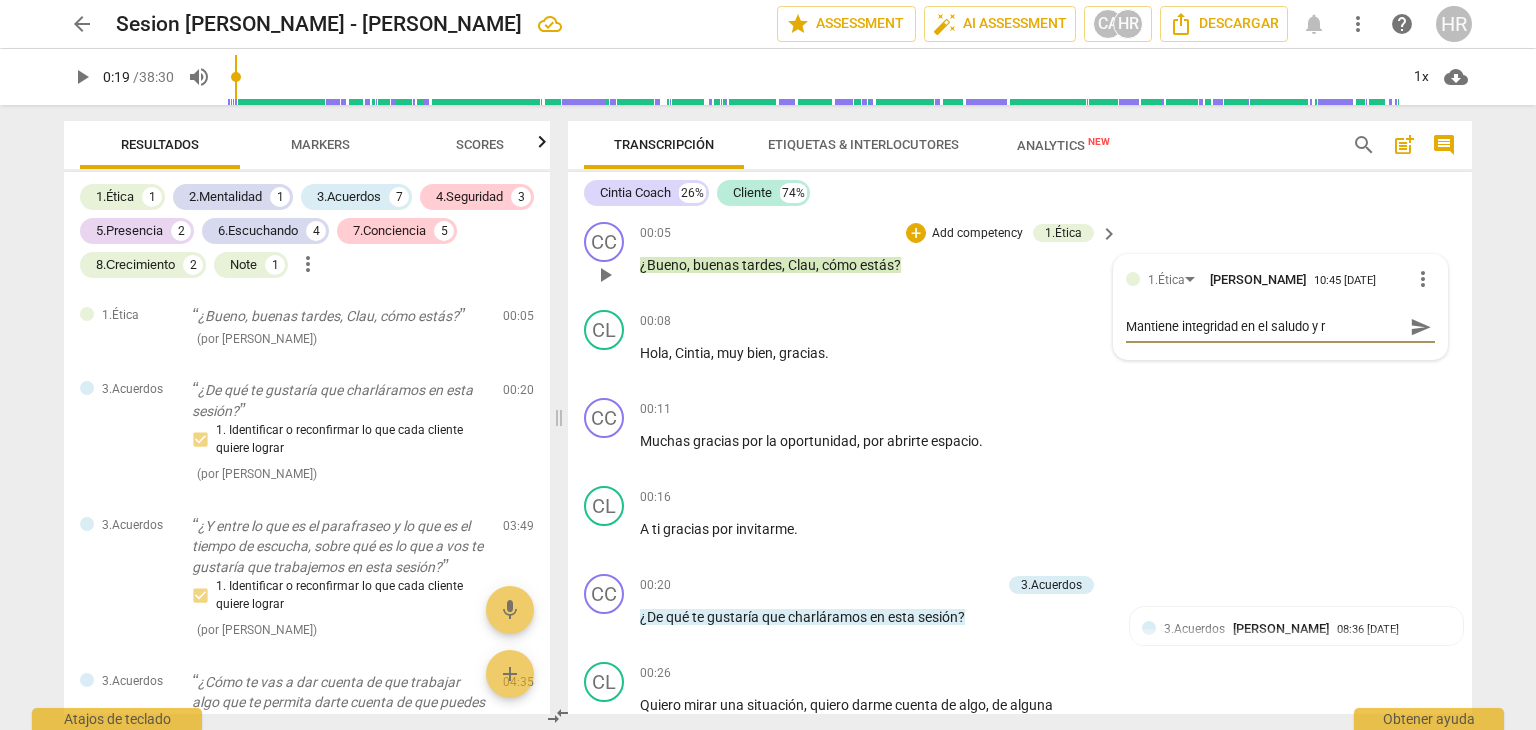 type on "Mantiene integridad en el saludo y re" 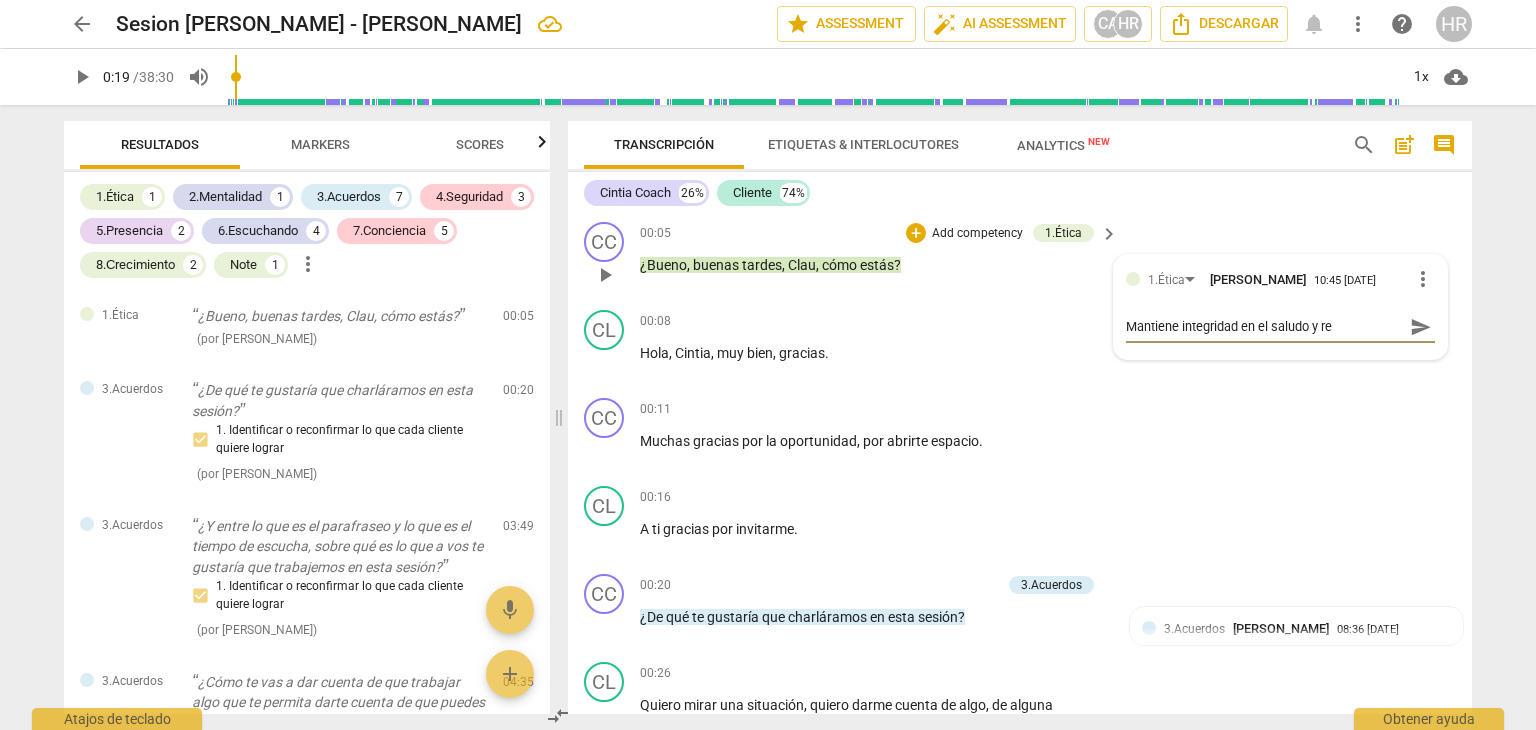 type on "Mantiene integridad en el saludo y res" 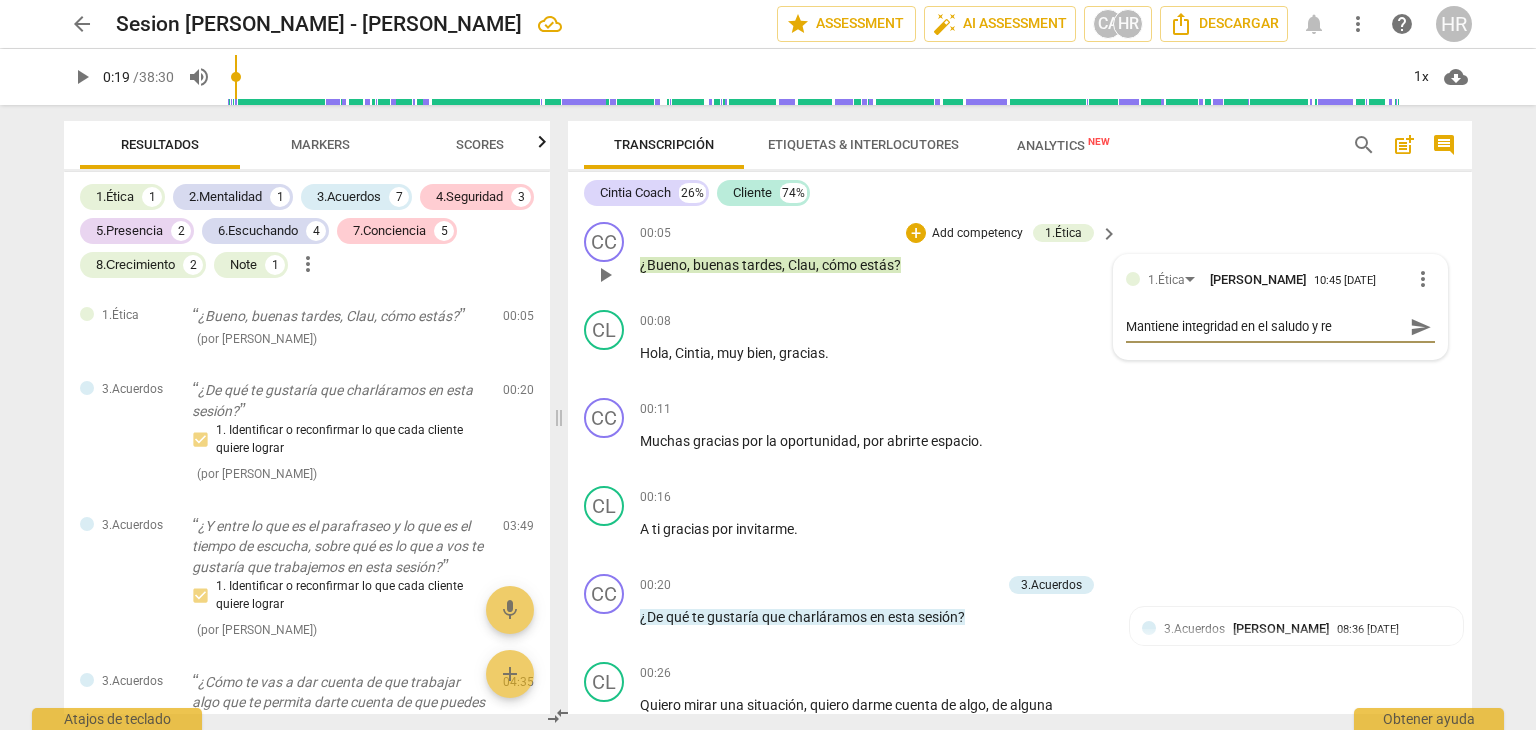 type on "Mantiene integridad en el saludo y res" 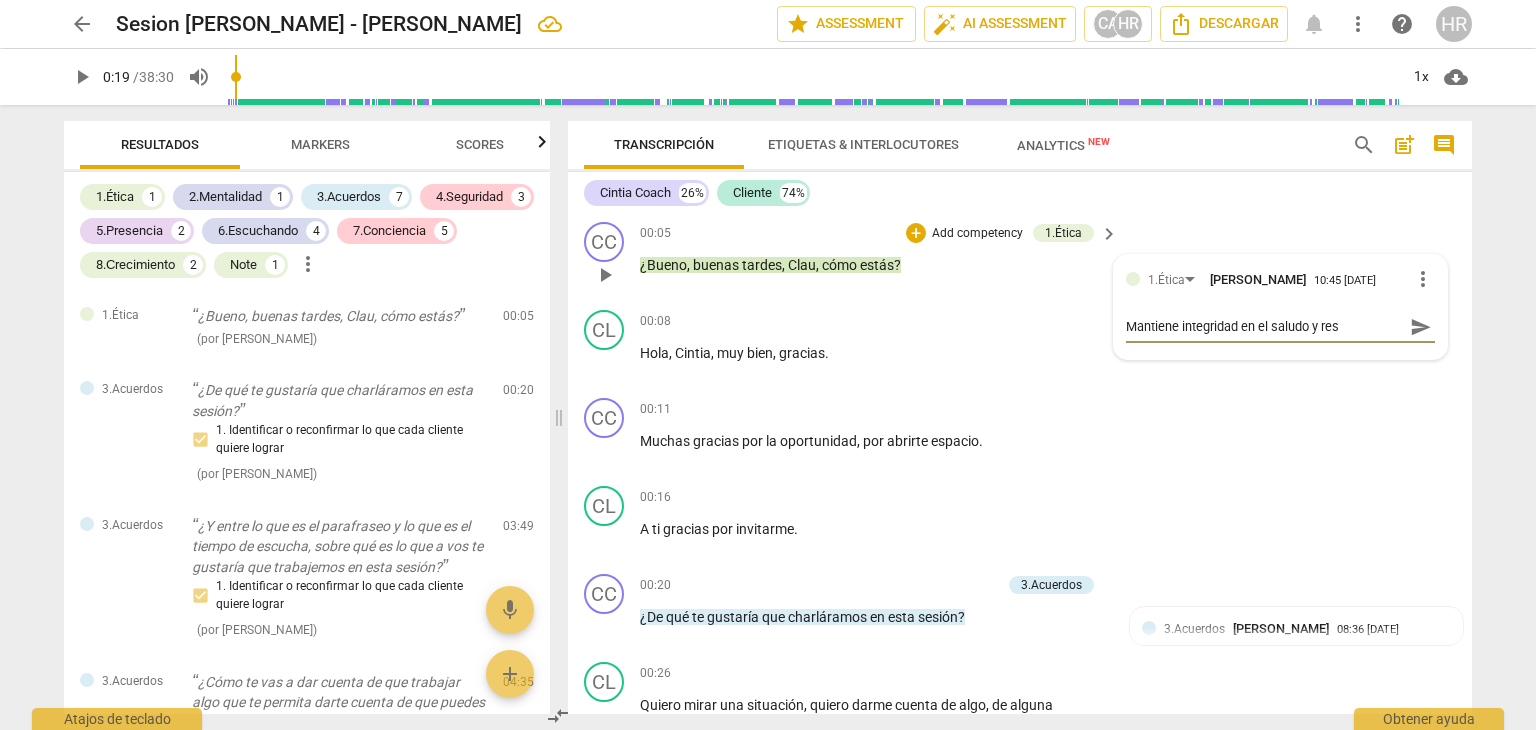 type on "Mantiene integridad en el saludo y resp" 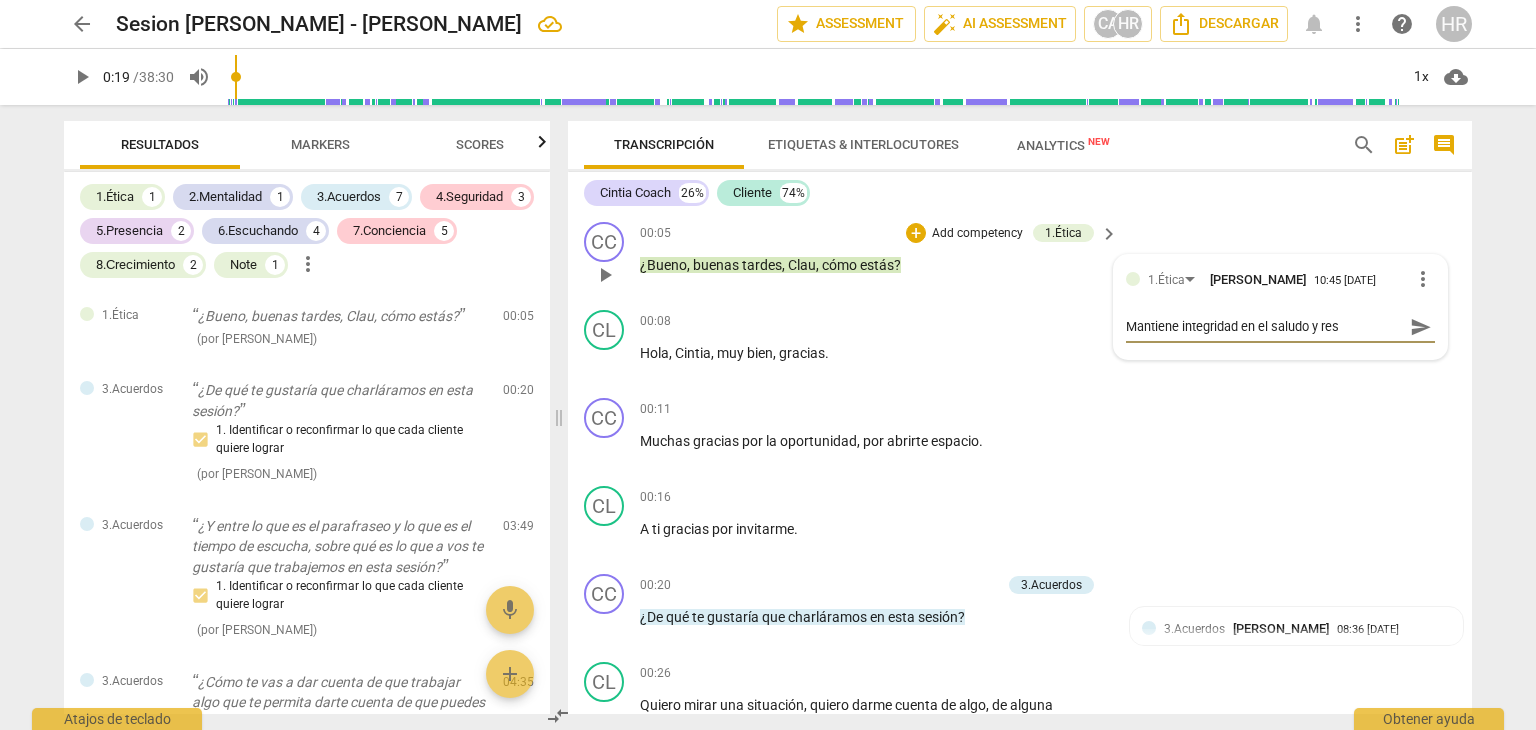 type on "Mantiene integridad en el saludo y resp" 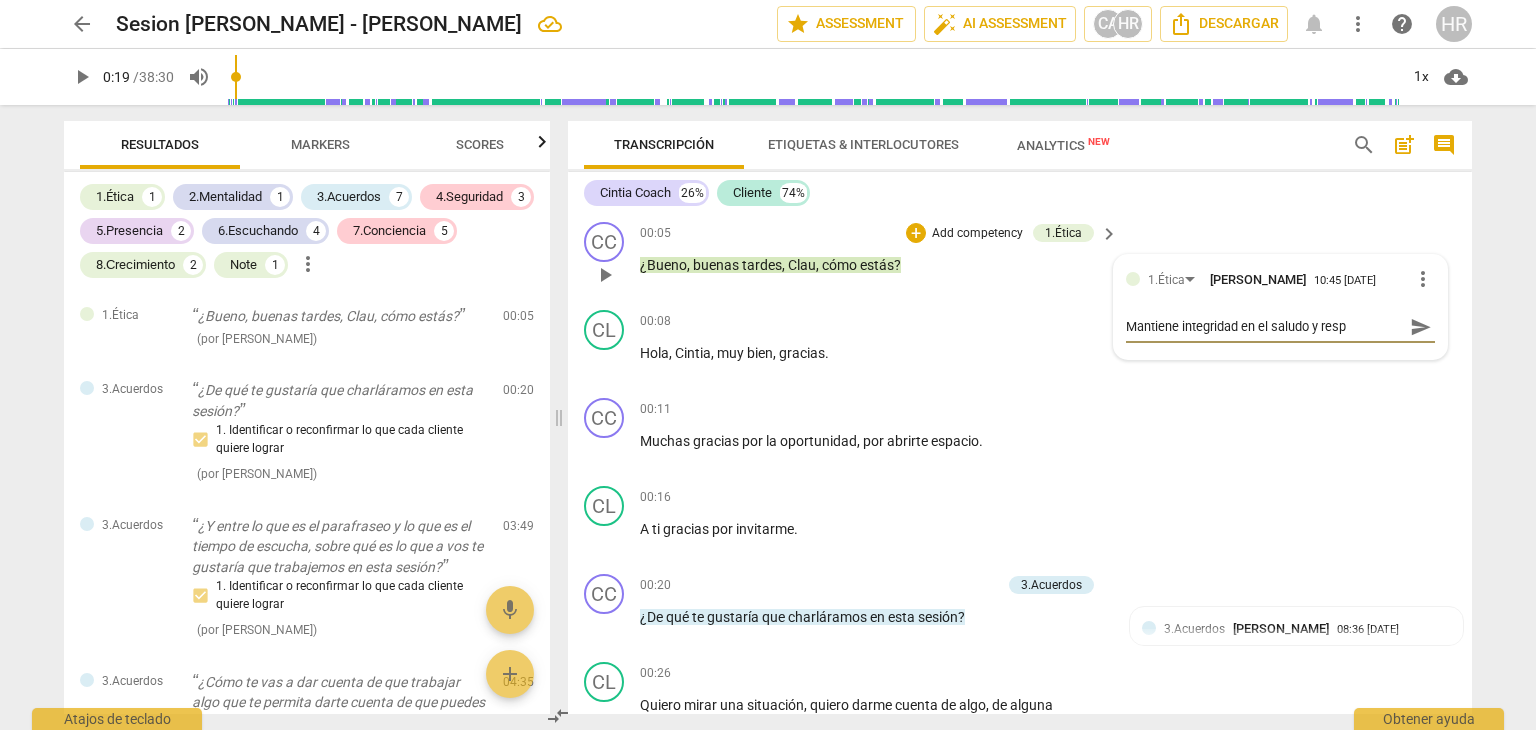 type on "Mantiene integridad en el saludo y respe" 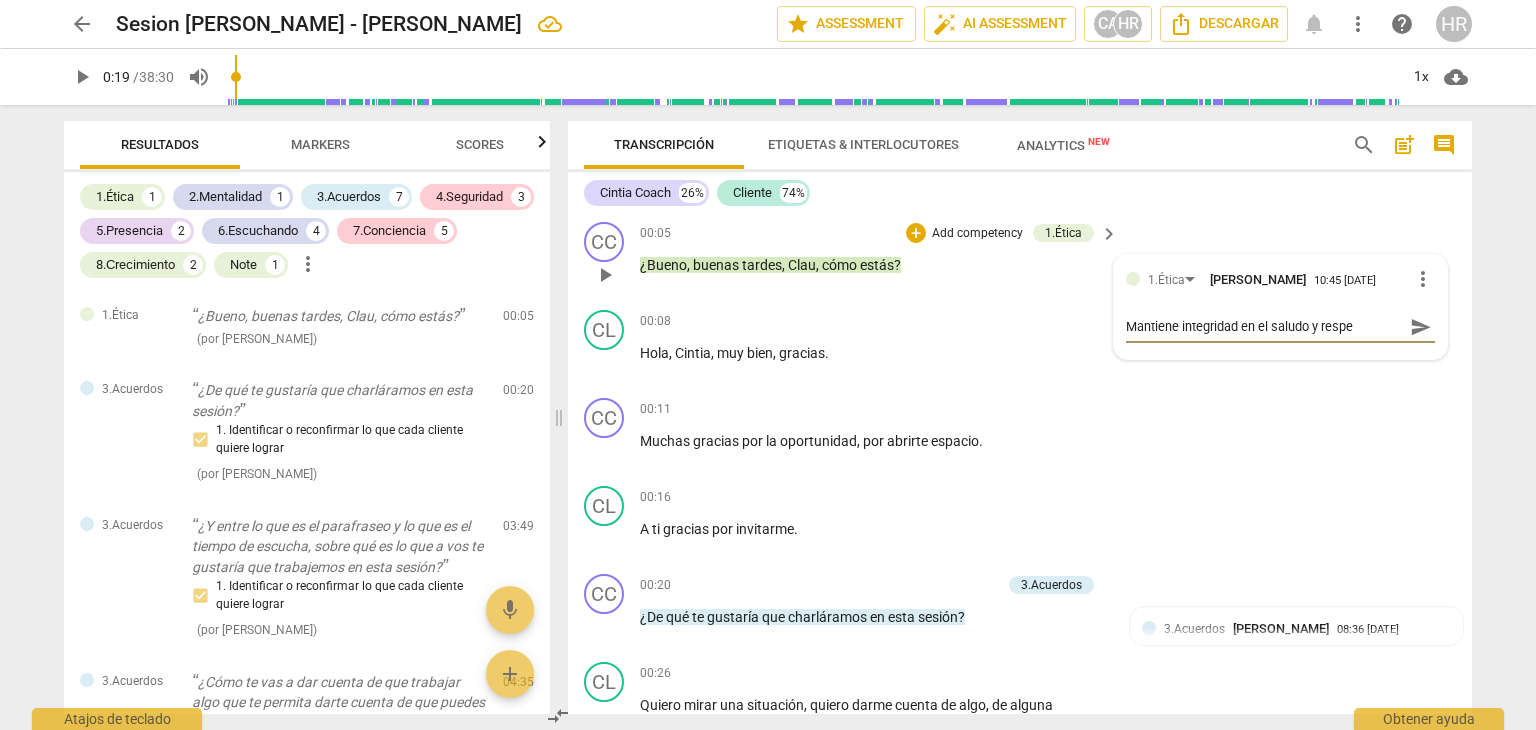 type on "Mantiene integridad en el saludo y respet" 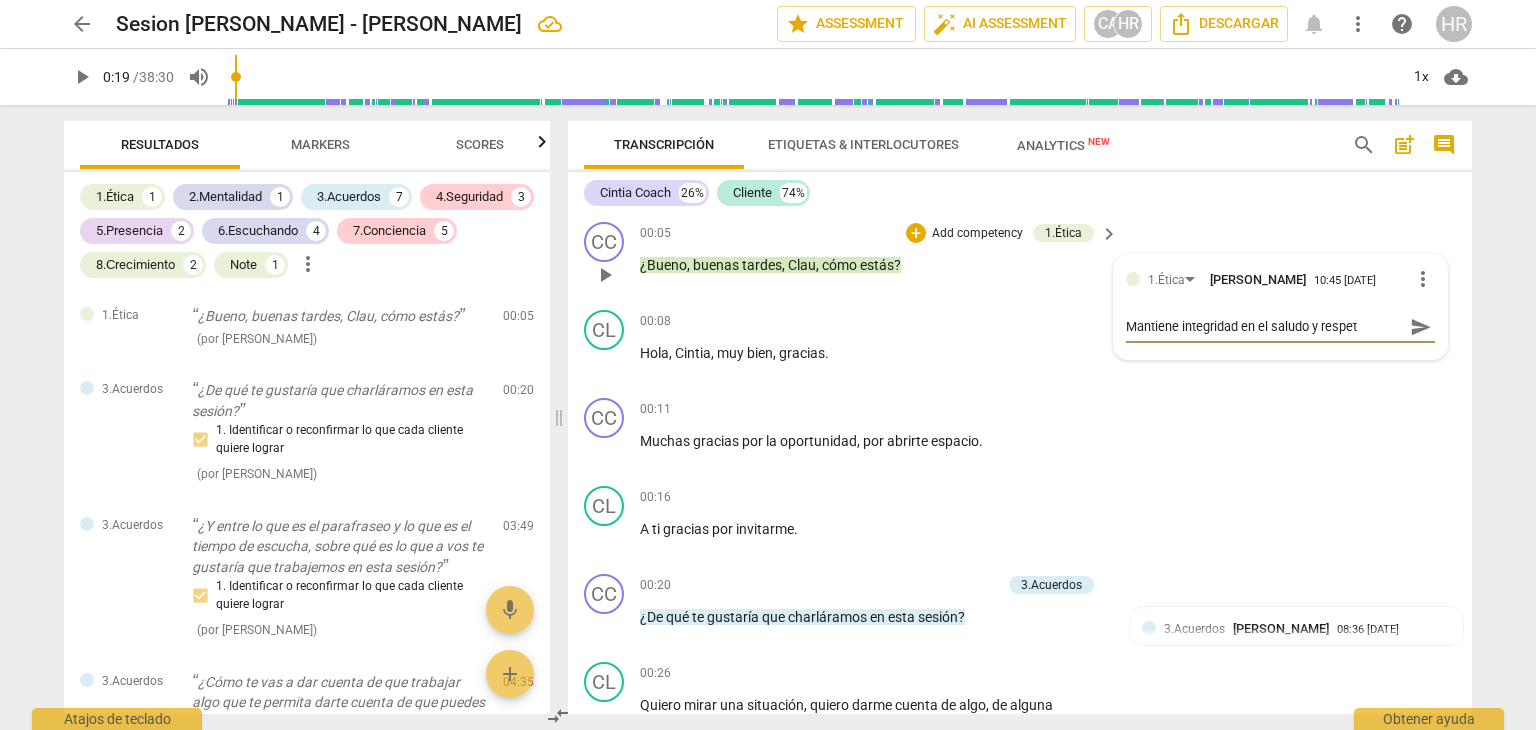 type on "Mantiene integridad en el saludo y respeto" 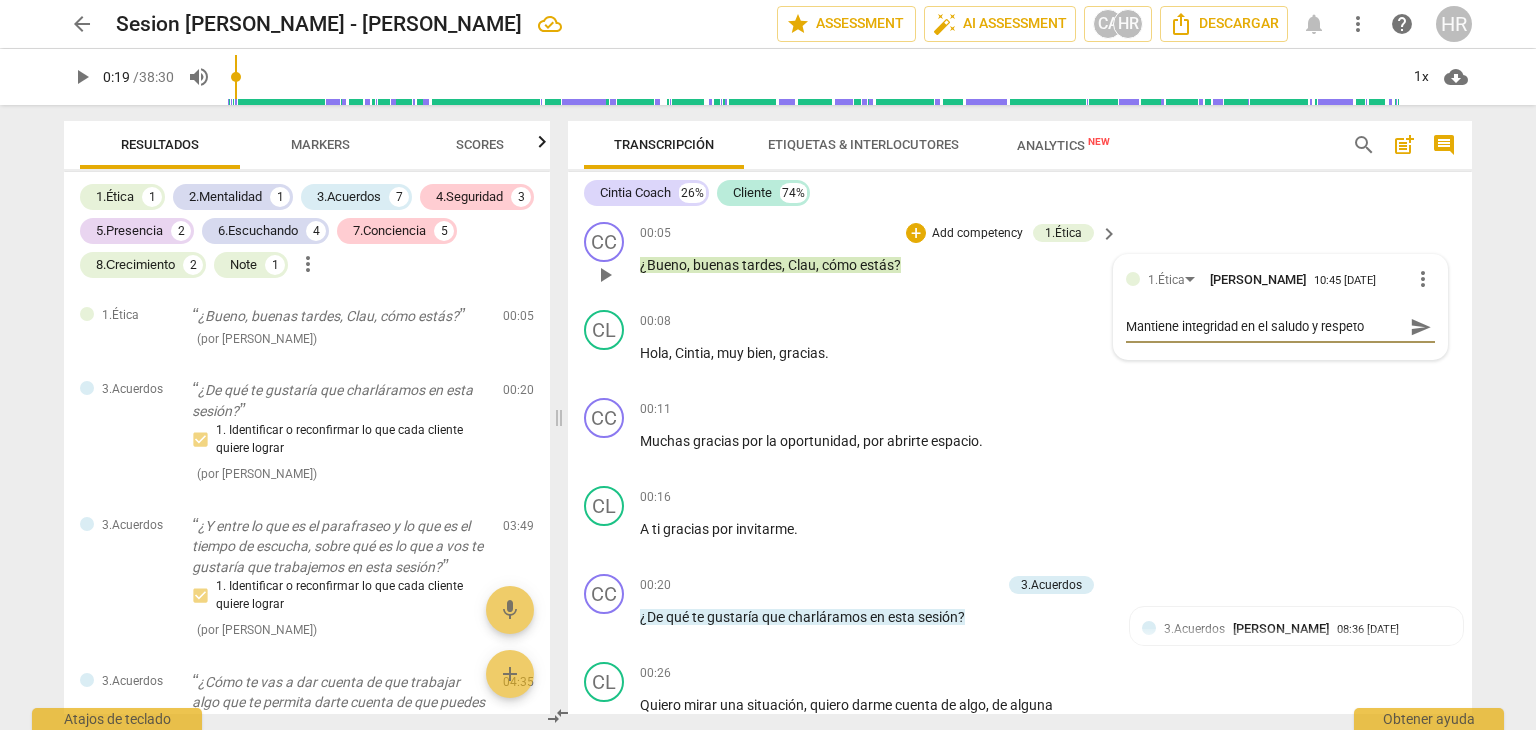 type on "Mantiene integridad en el saludo y respeto" 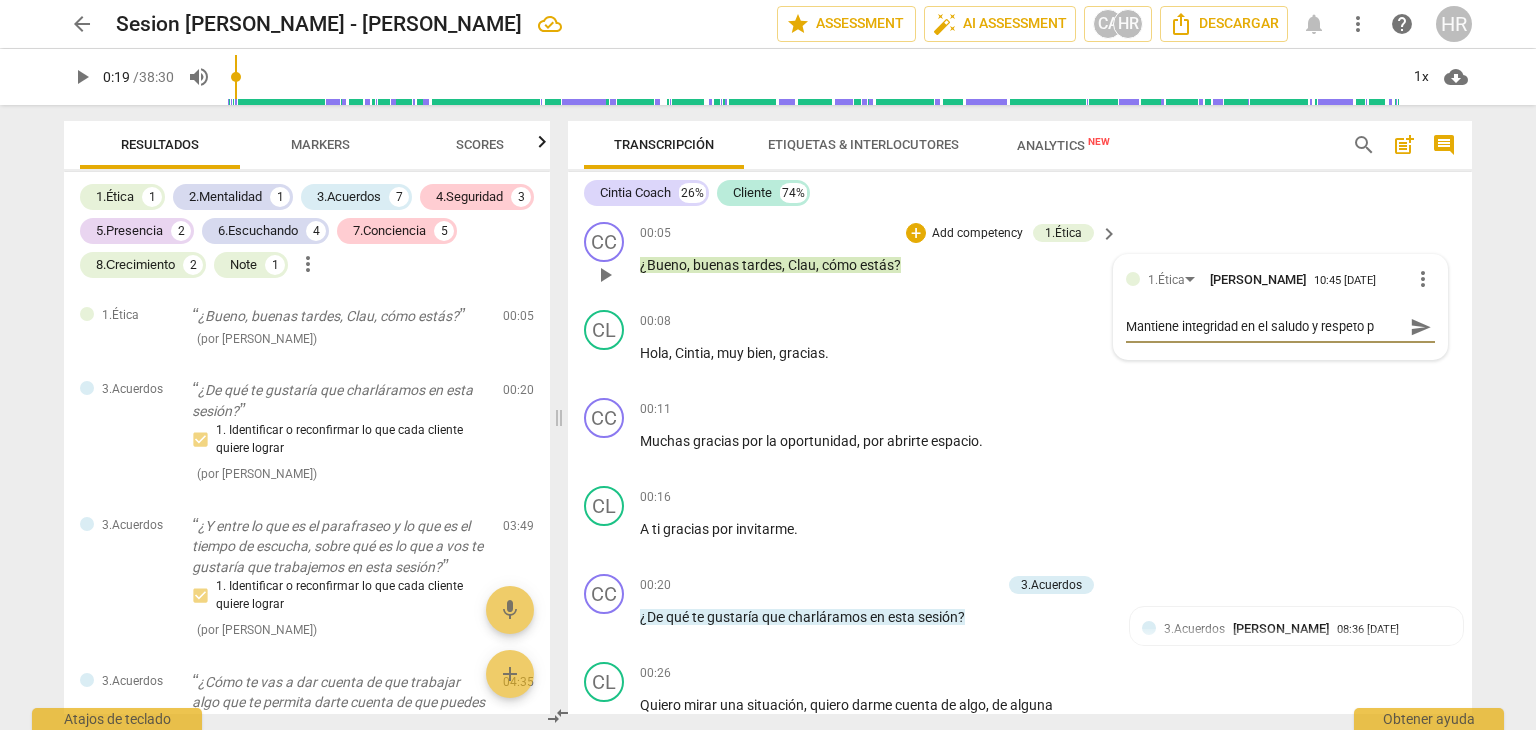 type on "Mantiene integridad en el saludo y respeto po" 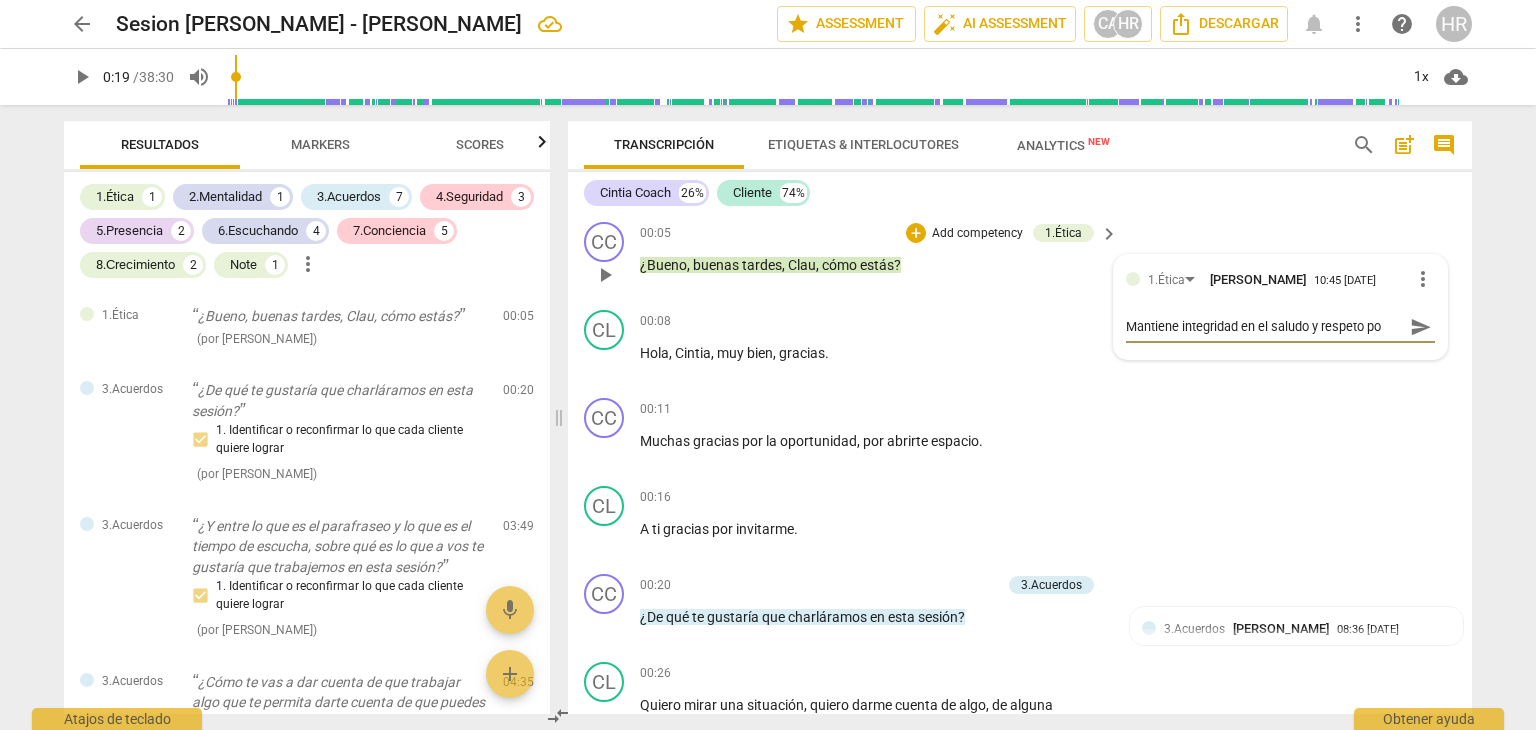 type on "Mantiene integridad en el saludo y respeto por" 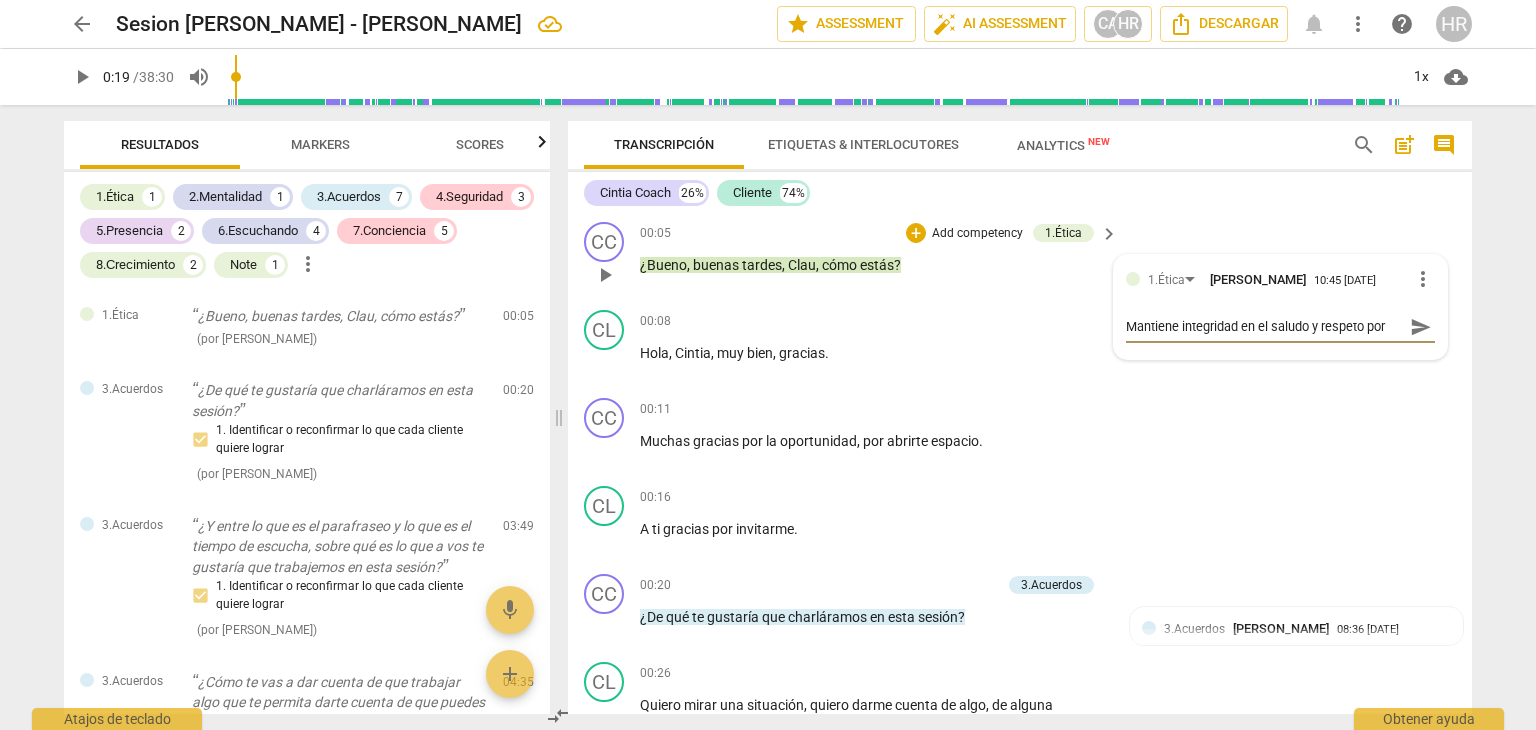 type on "Mantiene integridad en el saludo y respeto por" 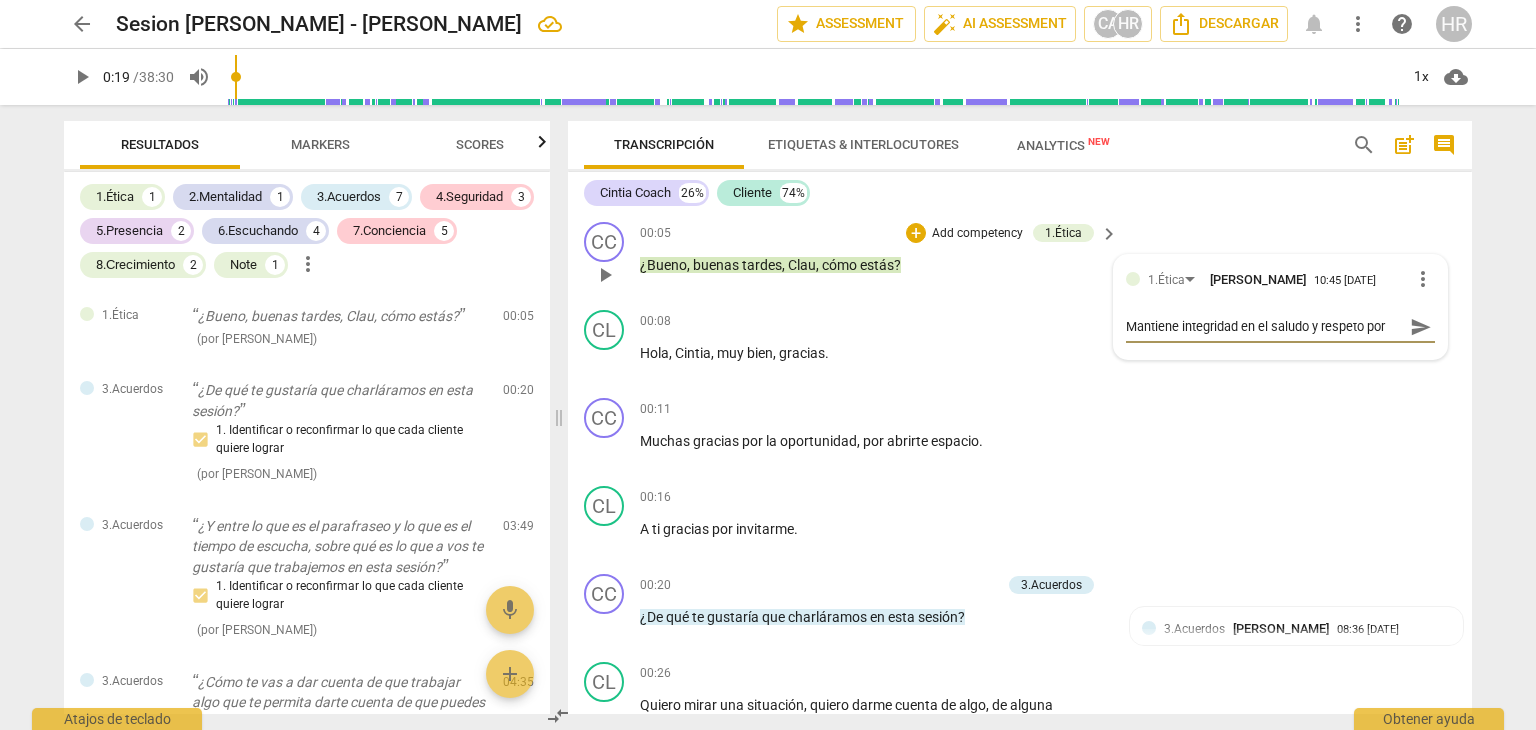 type on "Mantiene integridad en el saludo y respeto por" 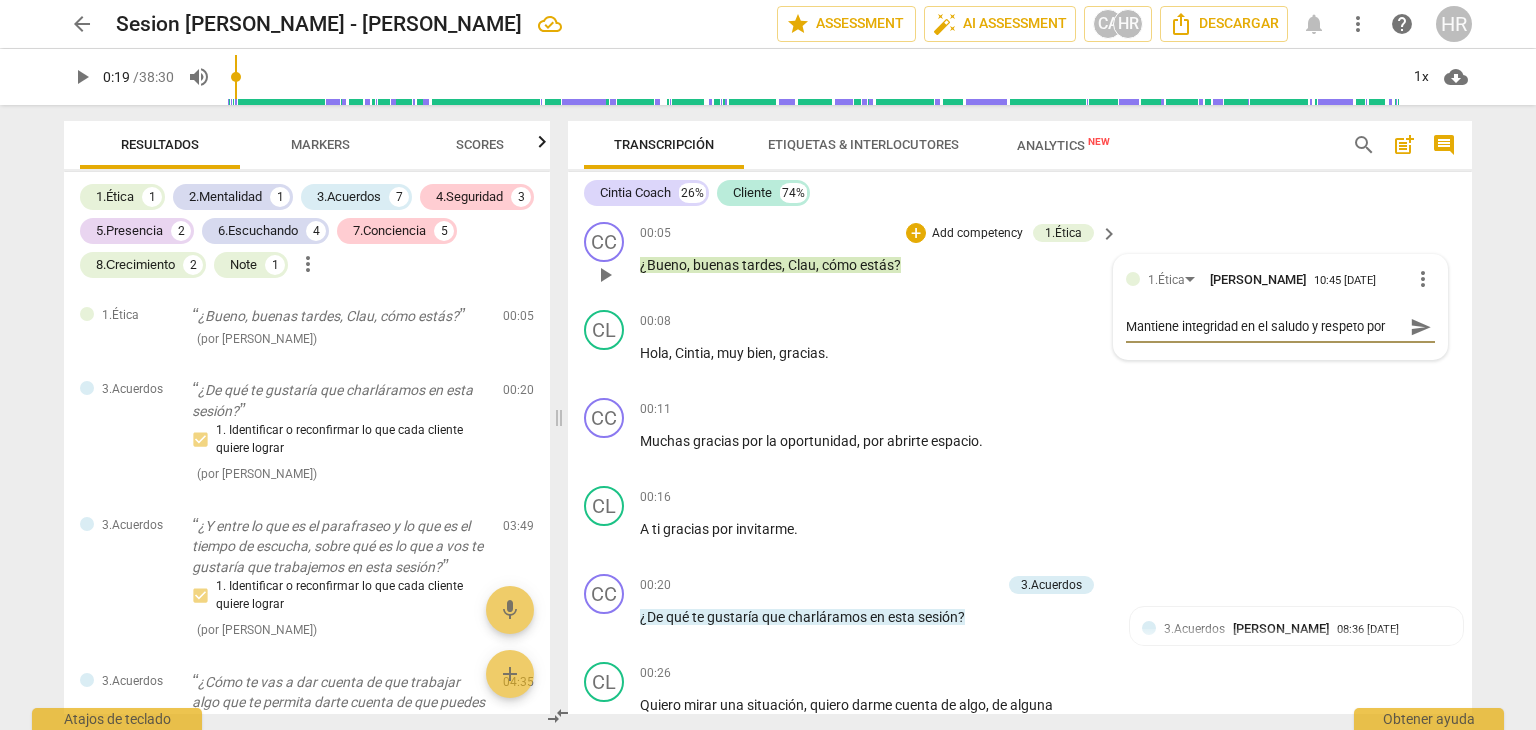 type on "Mantiene integridad en el saludo y respeto por l" 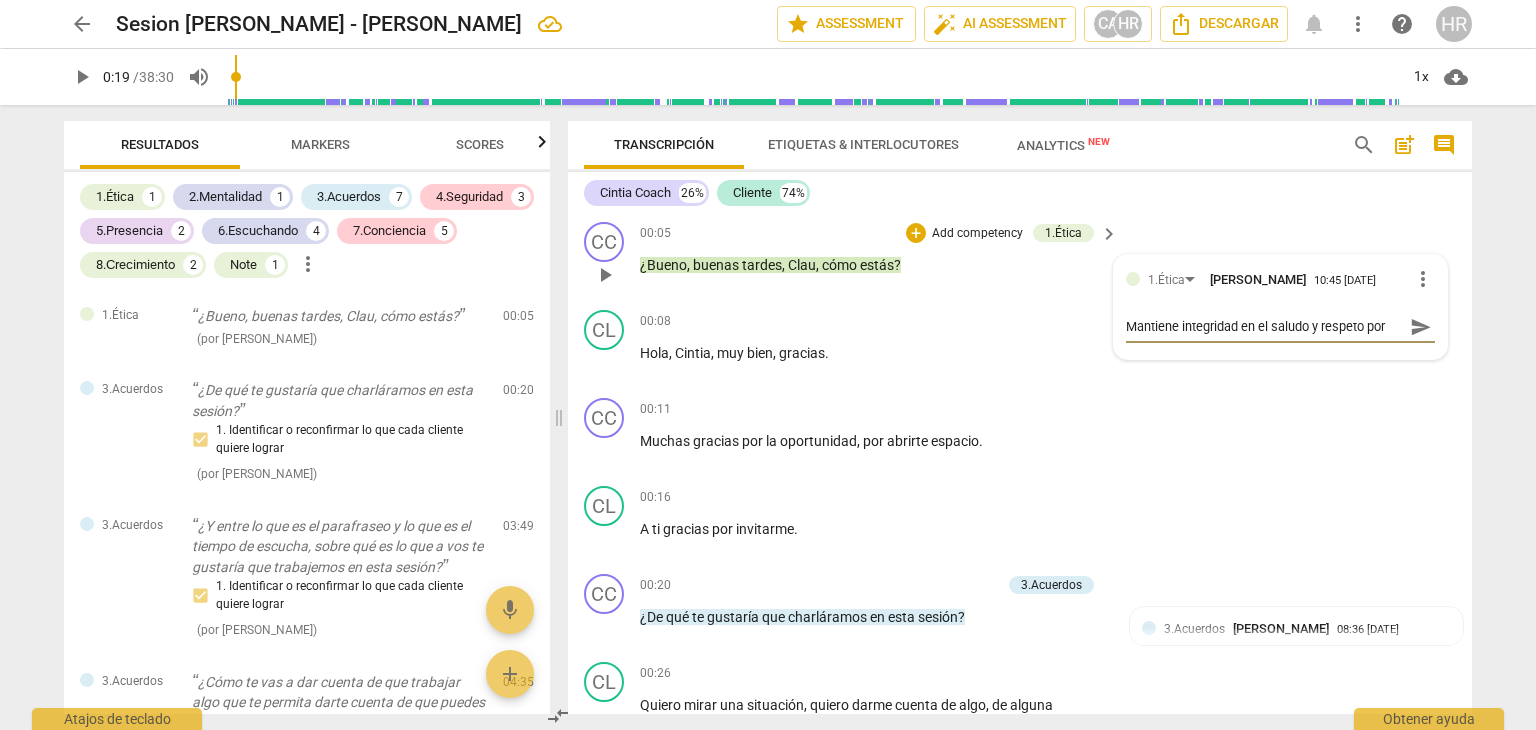 type on "Mantiene integridad en el saludo y respeto por l" 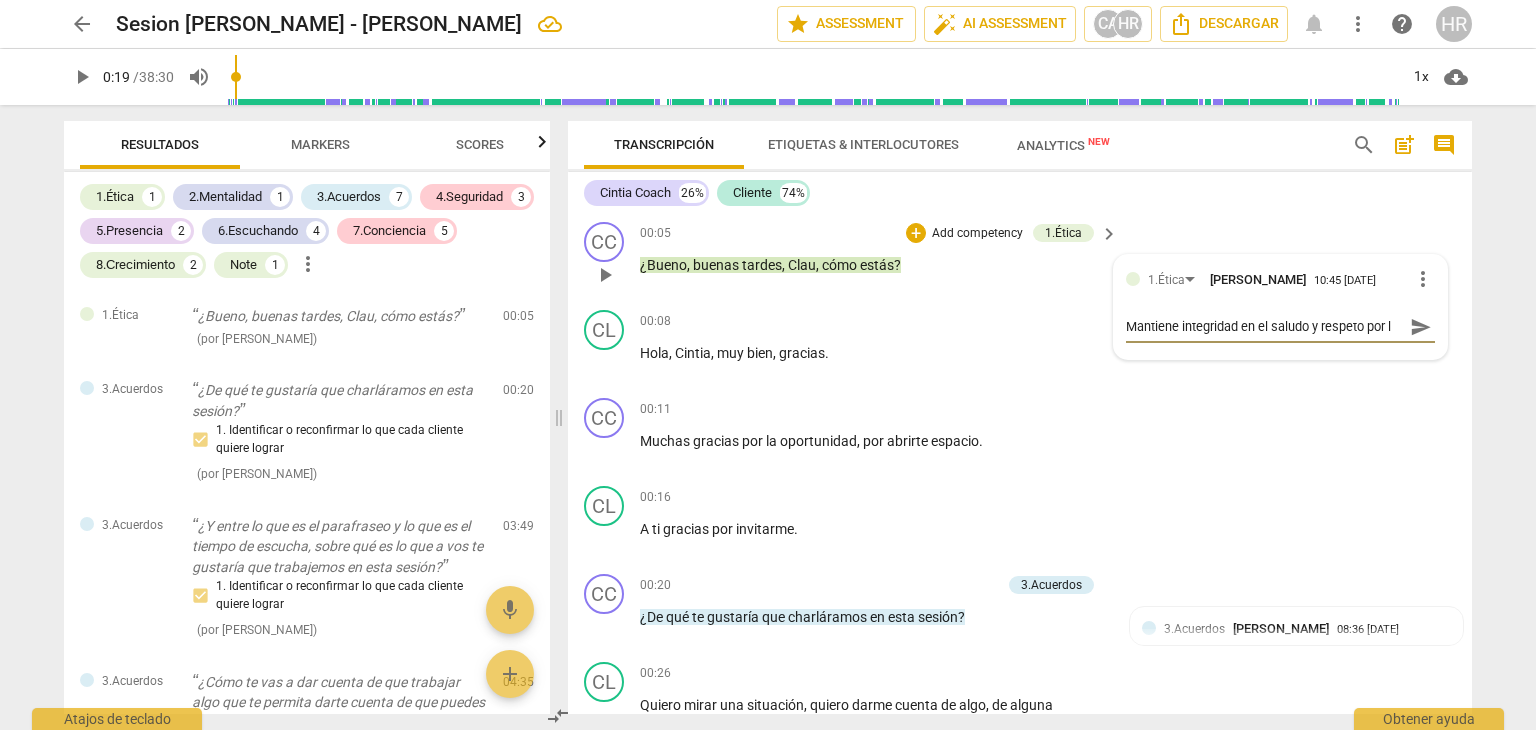 type on "Mantiene integridad en el saludo y respeto por la" 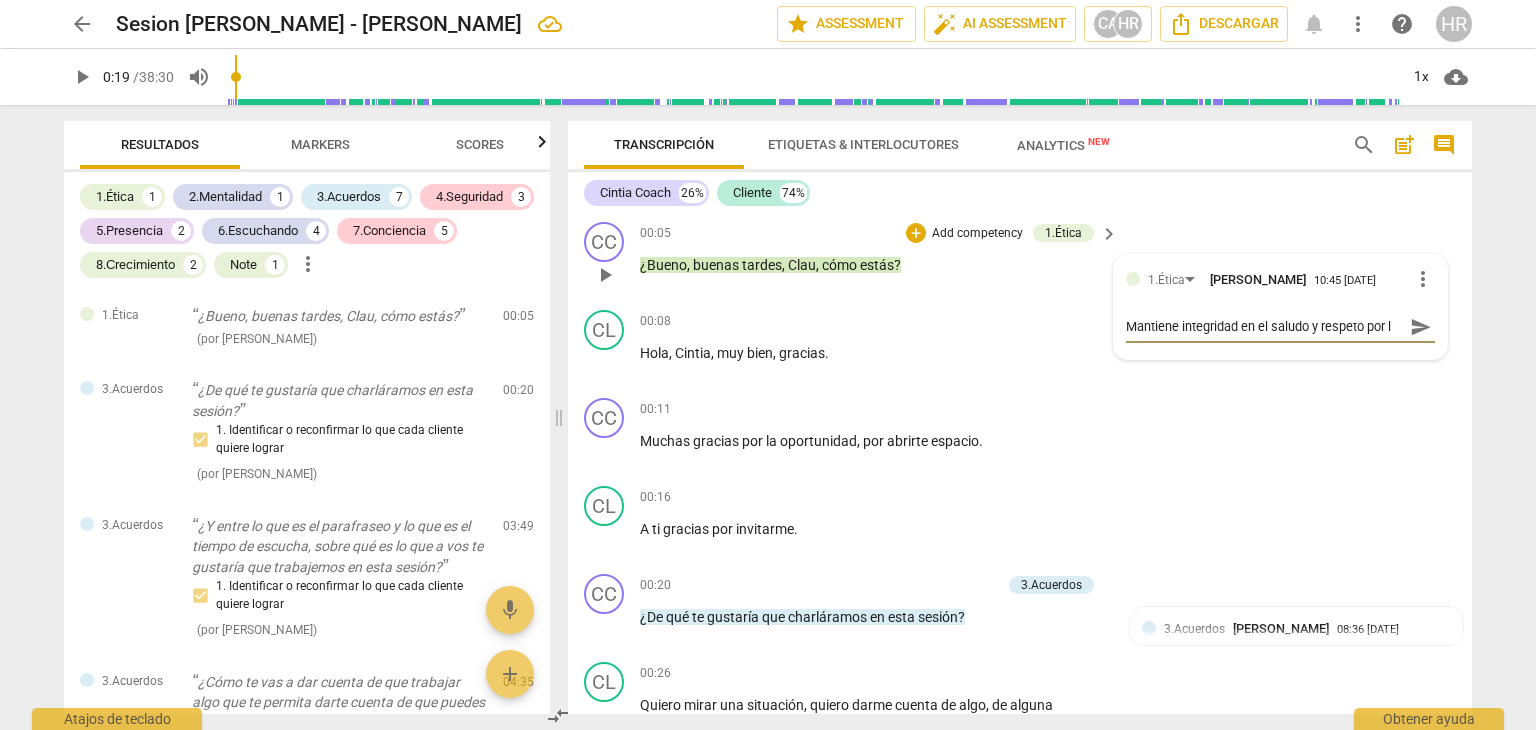 type on "Mantiene integridad en el saludo y respeto por la" 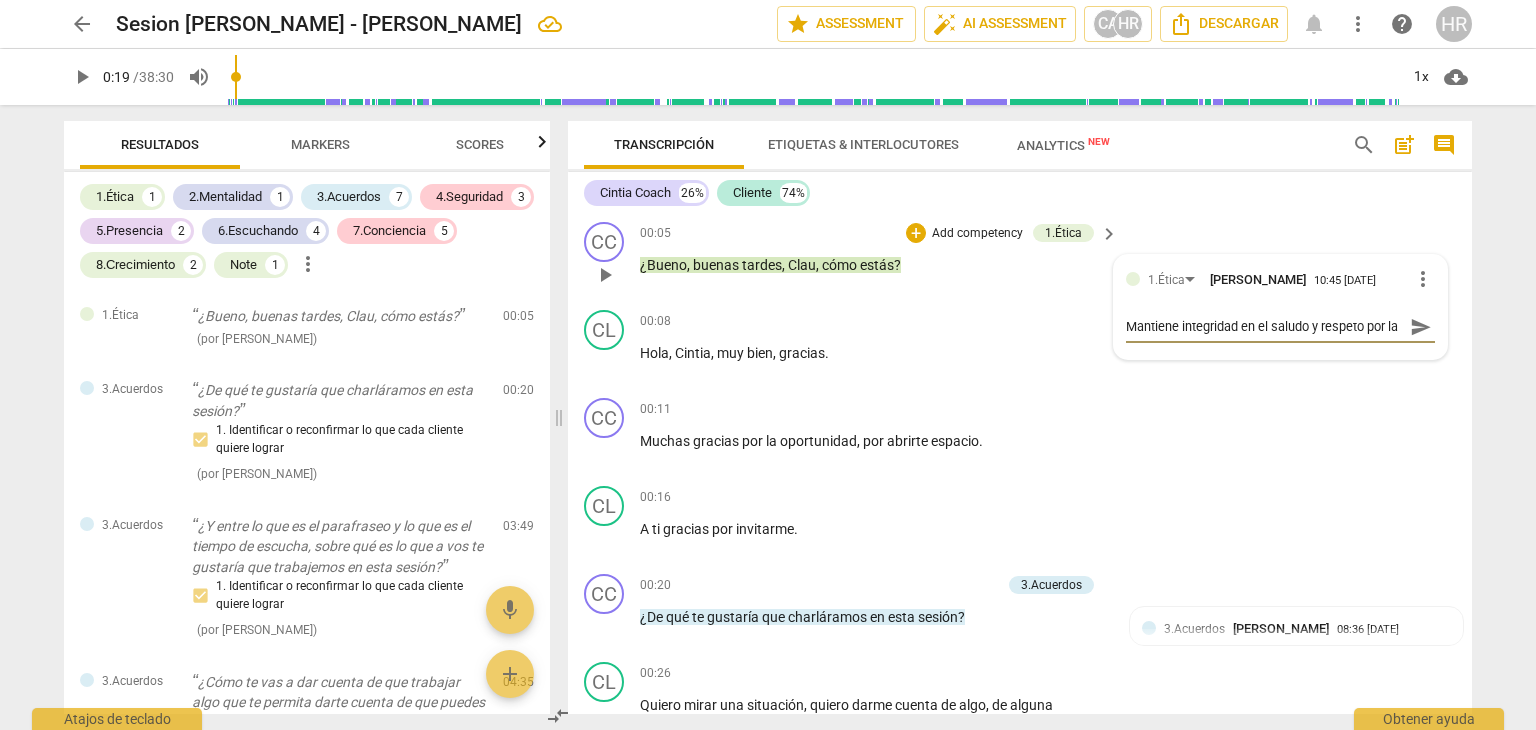 scroll, scrollTop: 16, scrollLeft: 0, axis: vertical 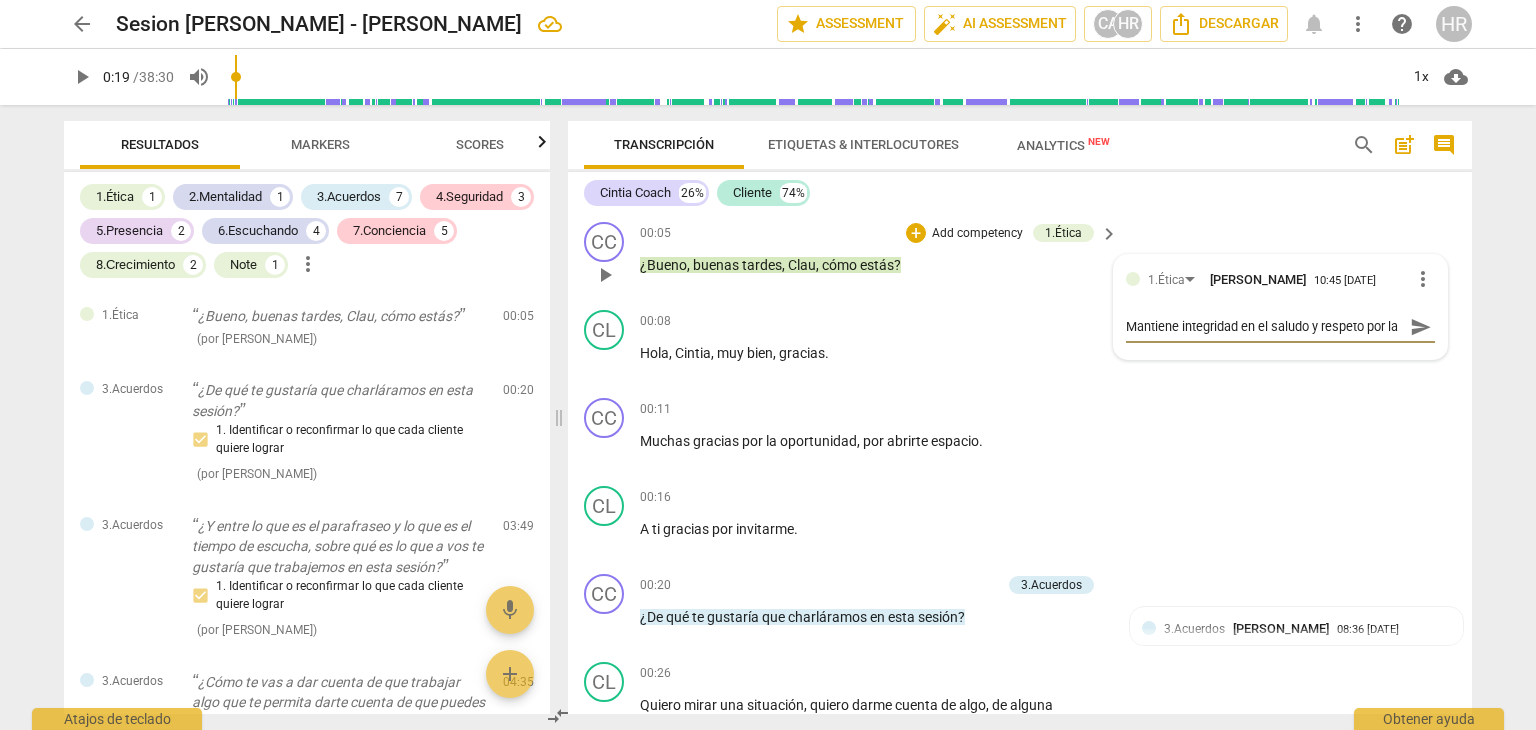 type on "Mantiene integridad en el saludo y respeto por la" 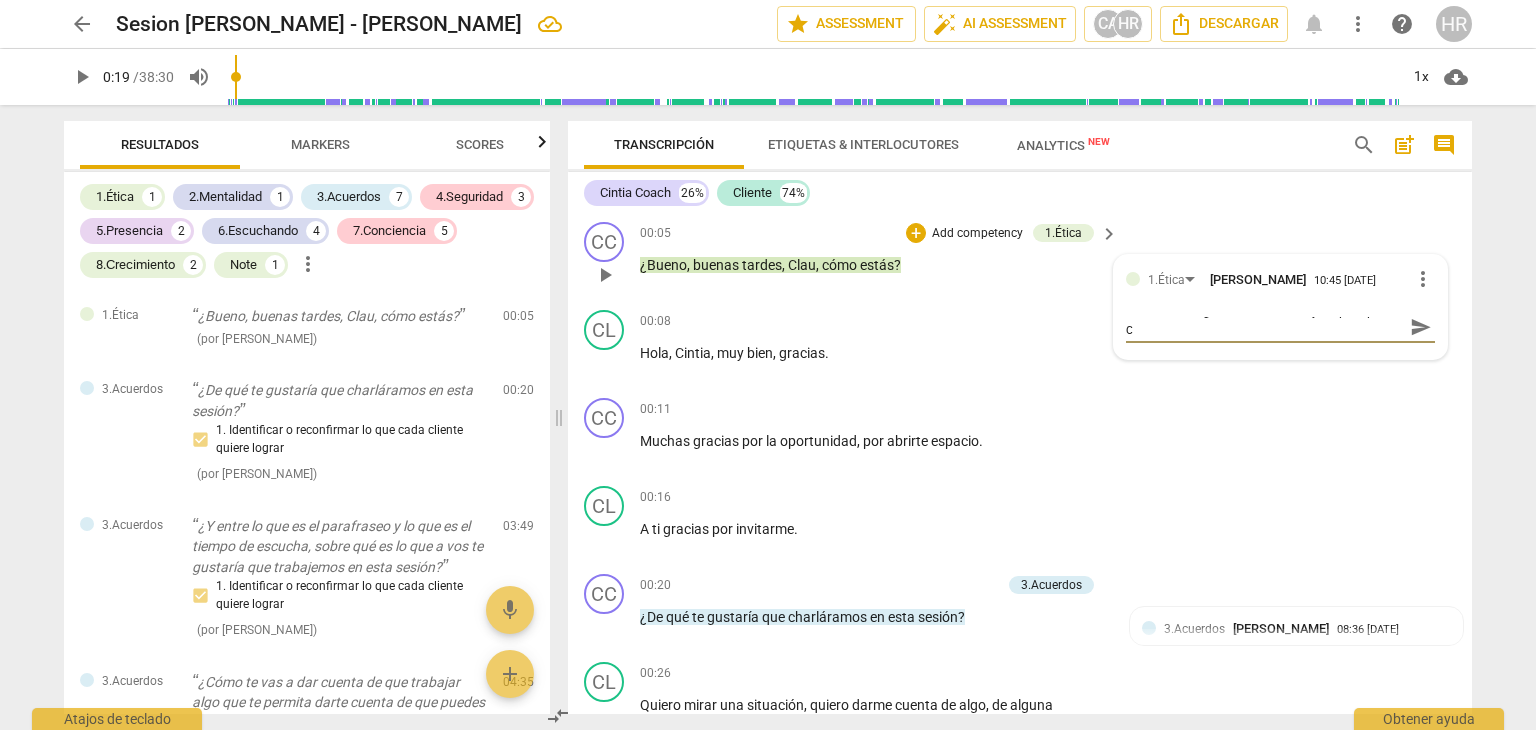 type on "Mantiene integridad en el saludo y respeto por la cl" 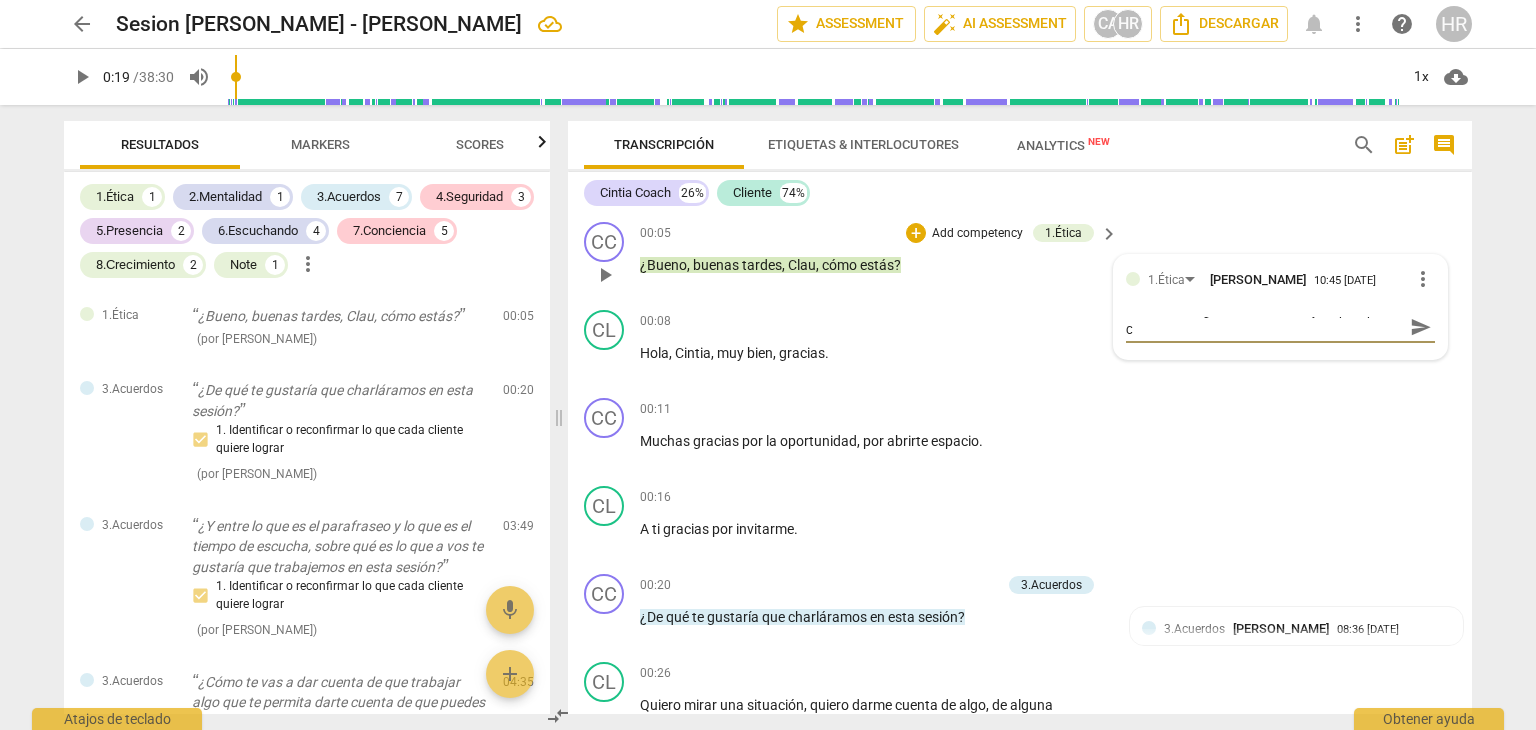 type on "Mantiene integridad en el saludo y respeto por la cl" 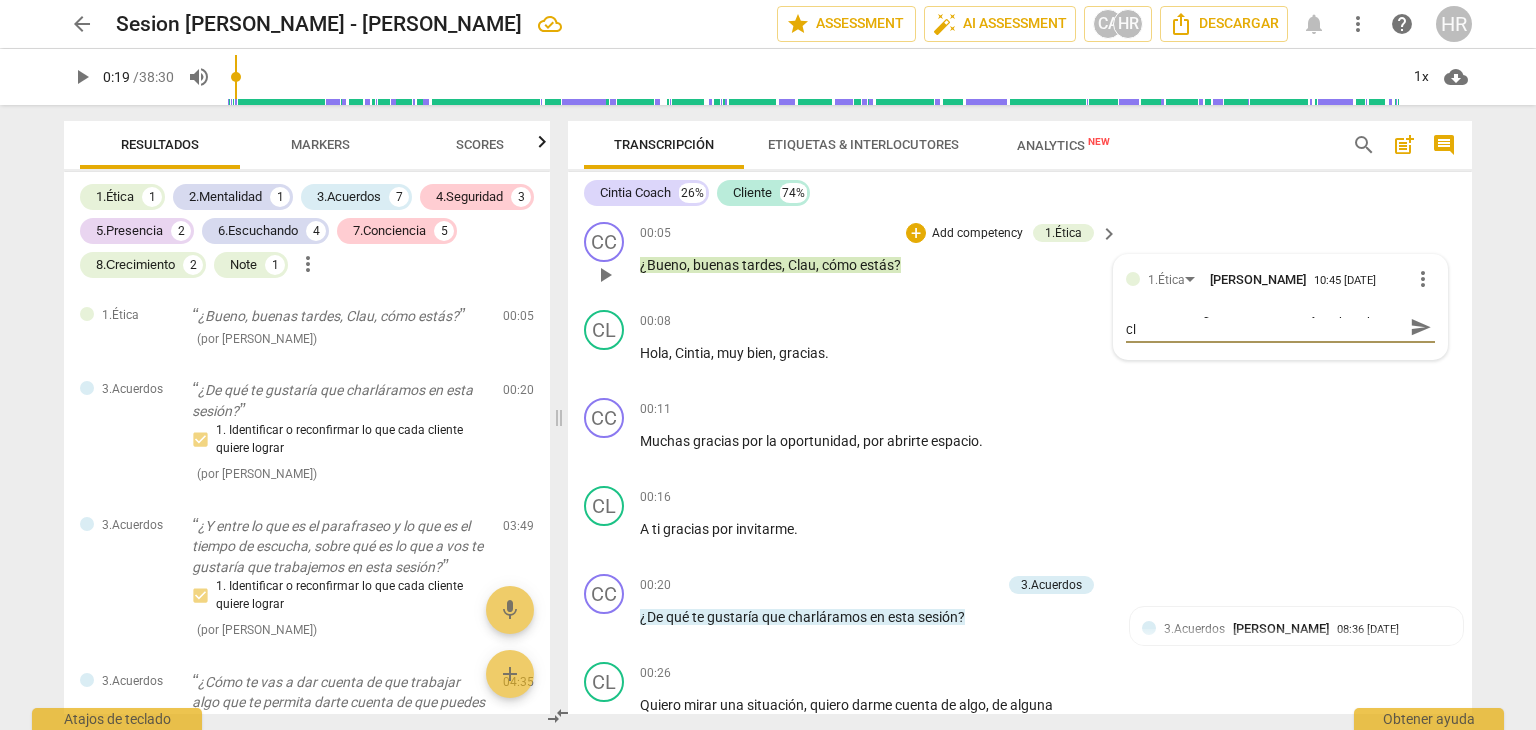 type on "Mantiene integridad en el saludo y respeto por la cli" 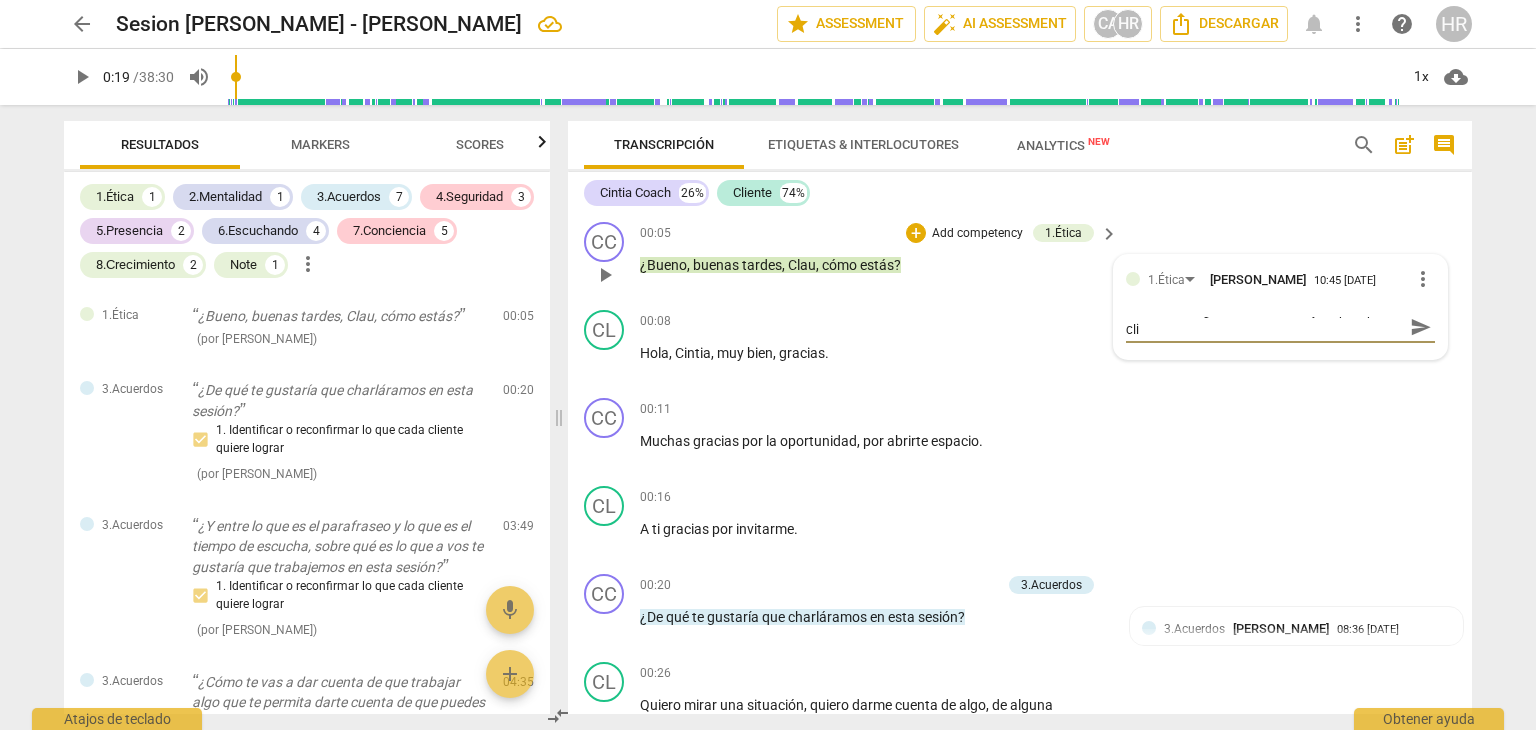 type on "[PERSON_NAME] integridad en el saludo y respeto por la clie" 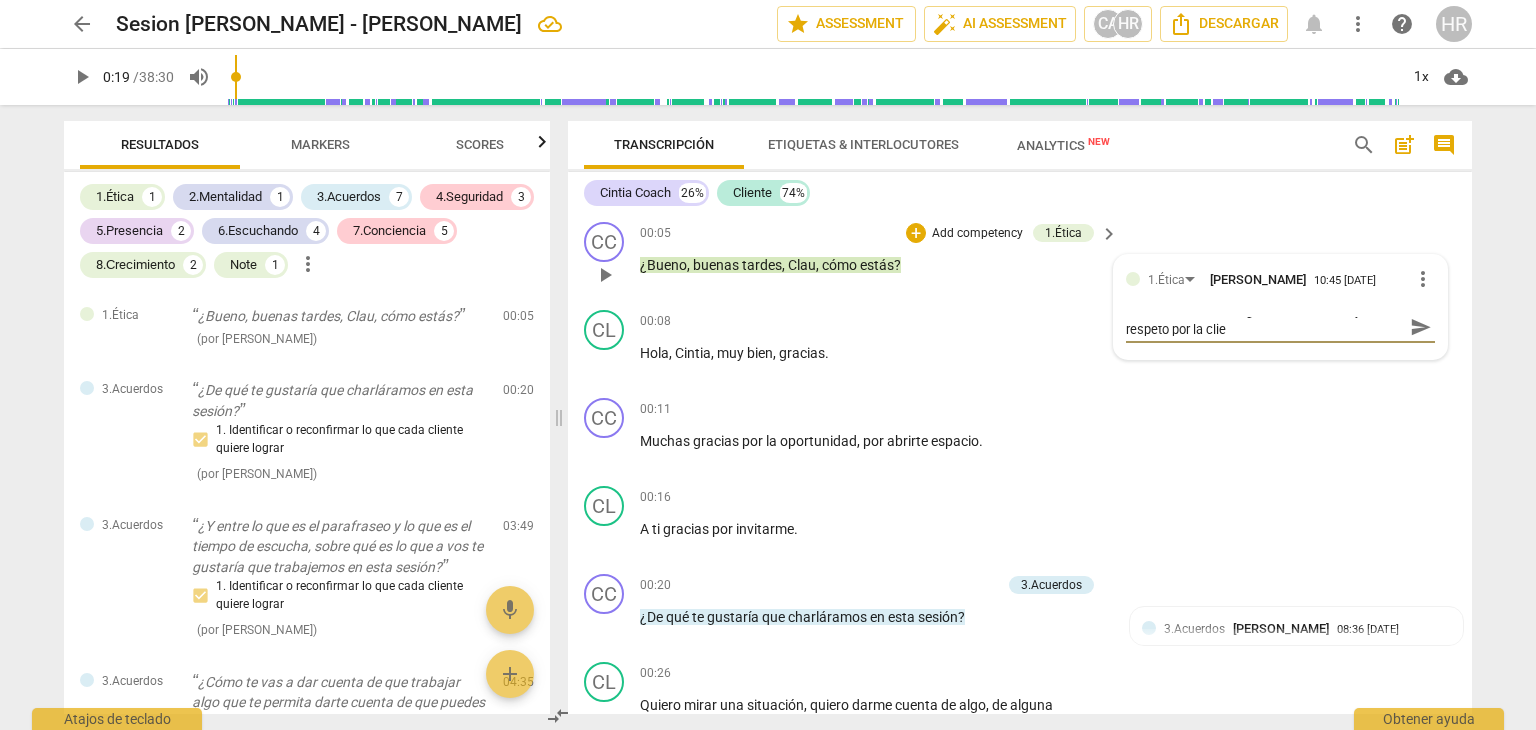type on "Mantiene integridad en el saludo y respeto por la clien" 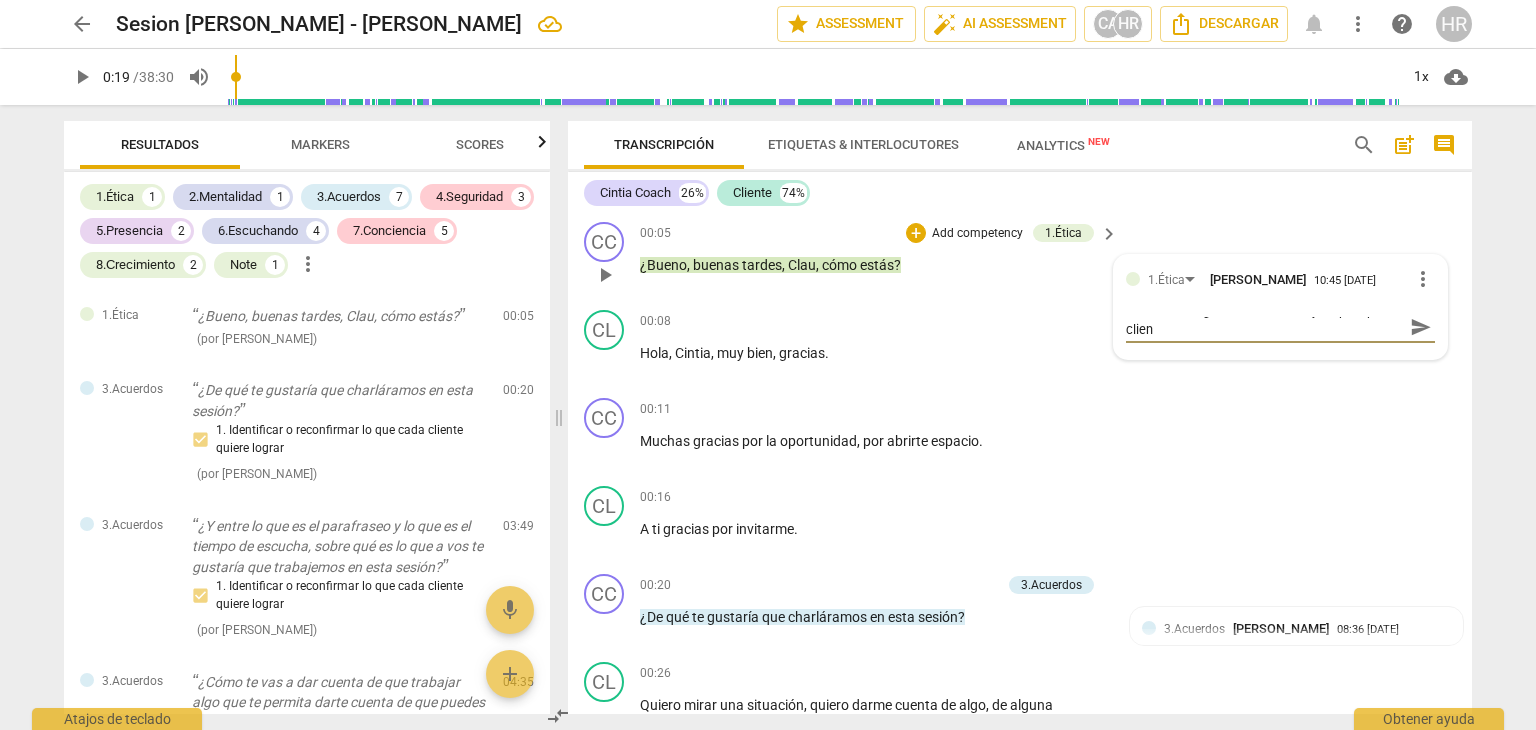 type on "Mantiene integridad en el saludo y respeto por la client" 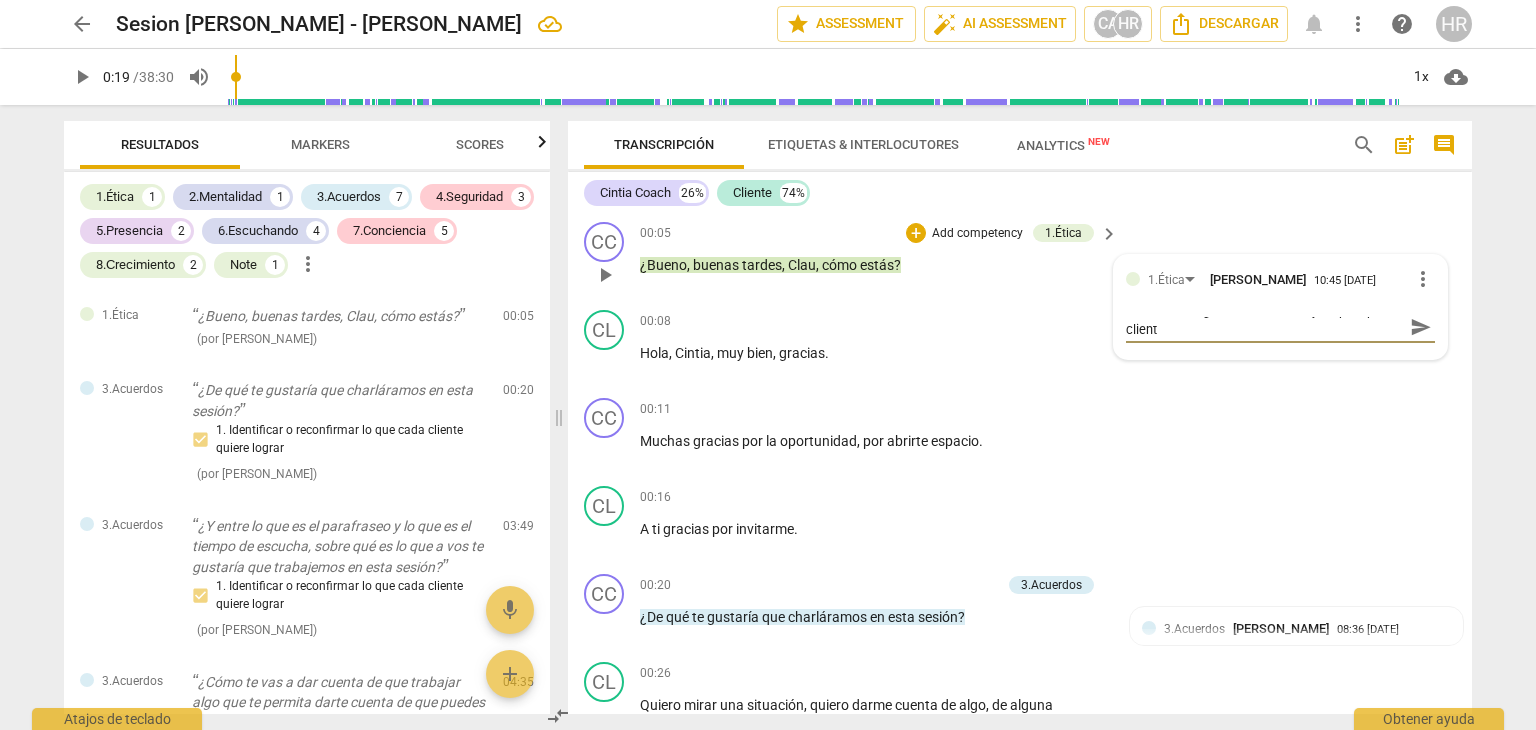 scroll, scrollTop: 0, scrollLeft: 0, axis: both 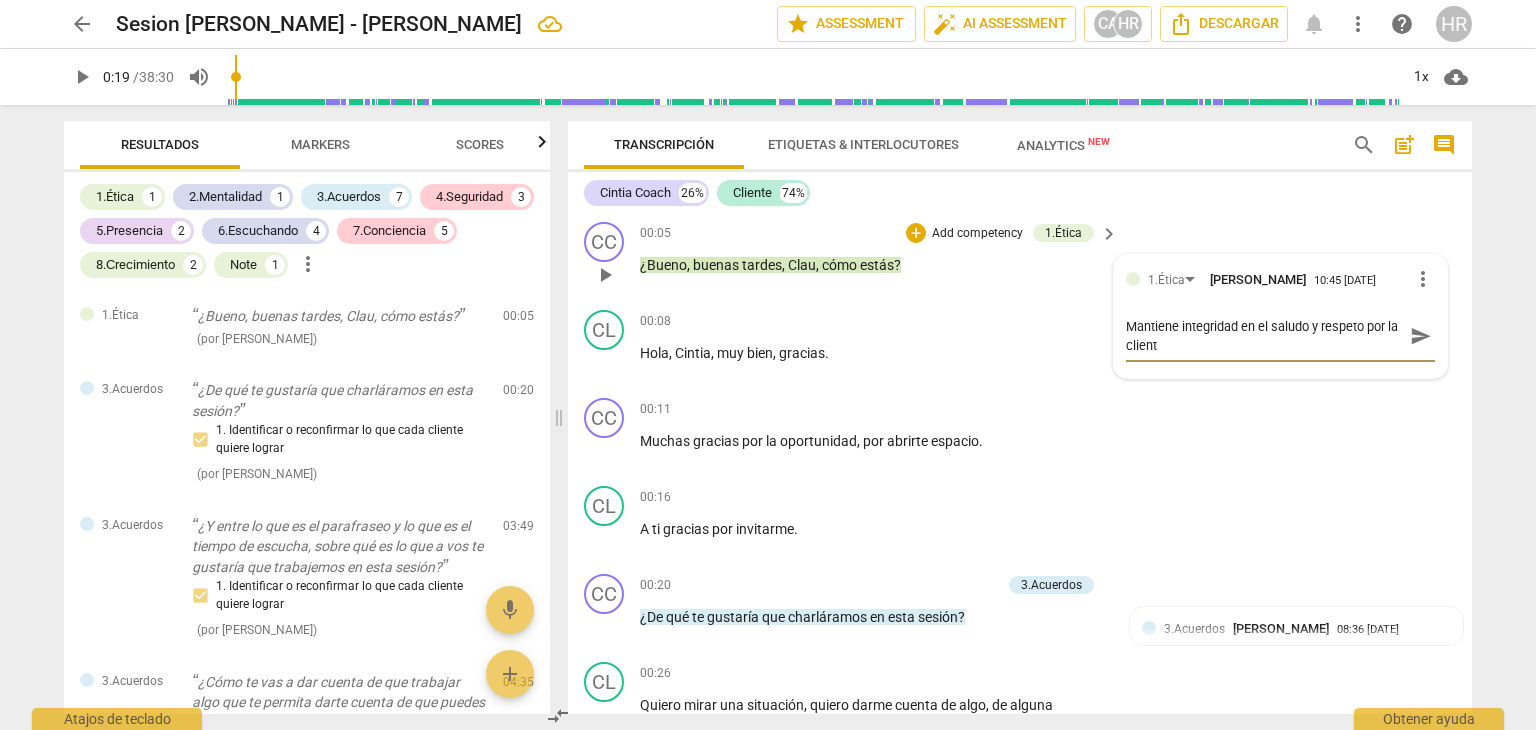 type on "Mantiene integridad en el saludo y respeto por la cliente" 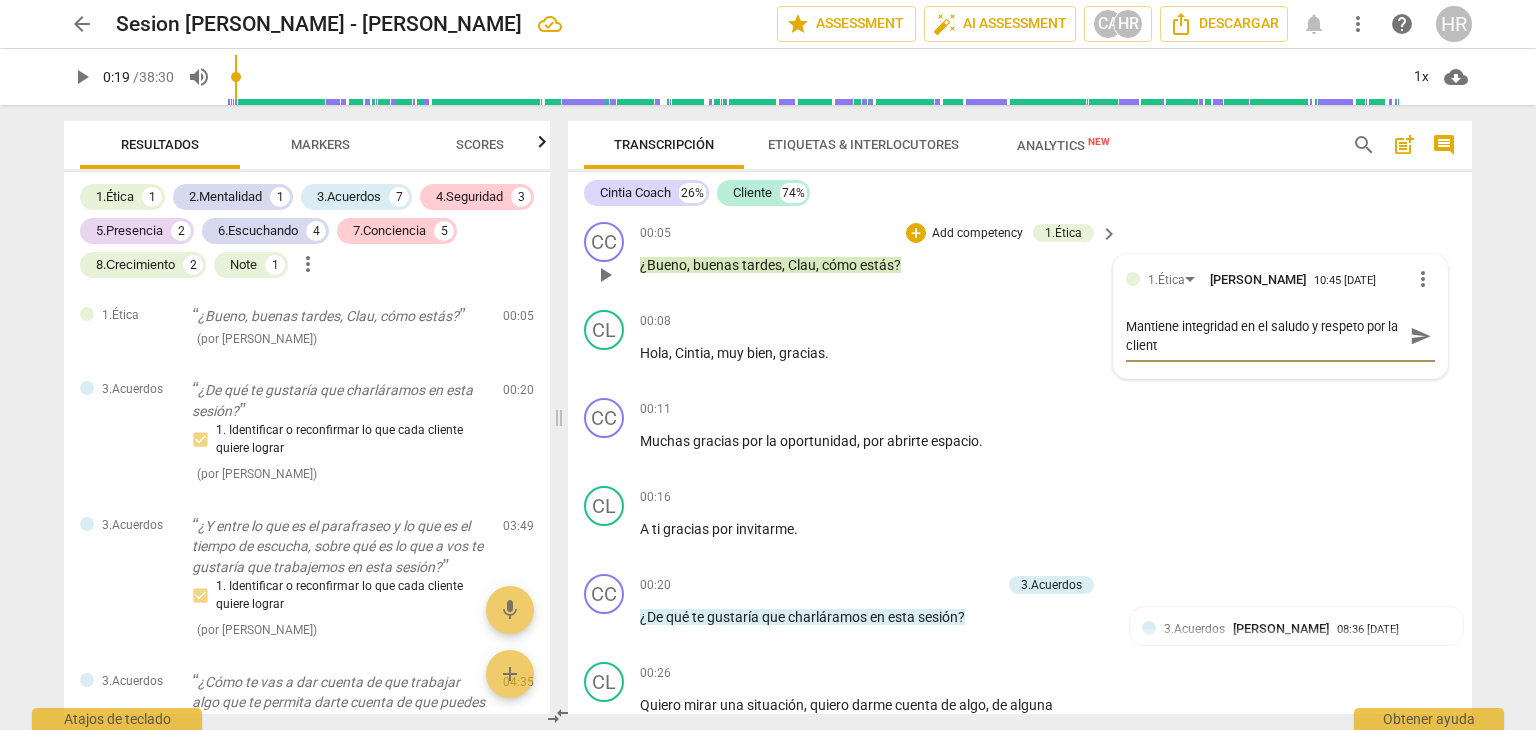 type on "Mantiene integridad en el saludo y respeto por la cliente" 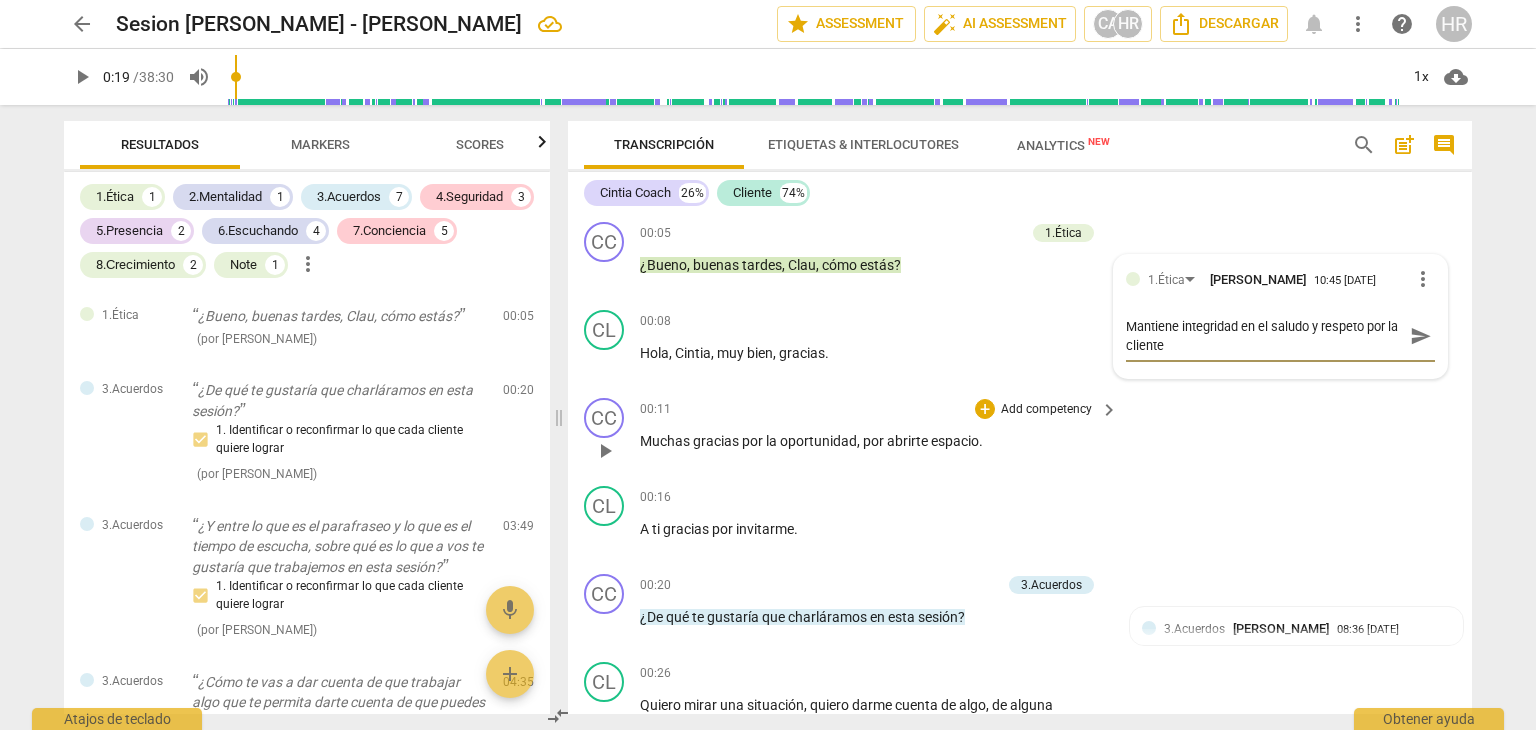type on "Mantiene integridad en el saludo y respeto por la cliente." 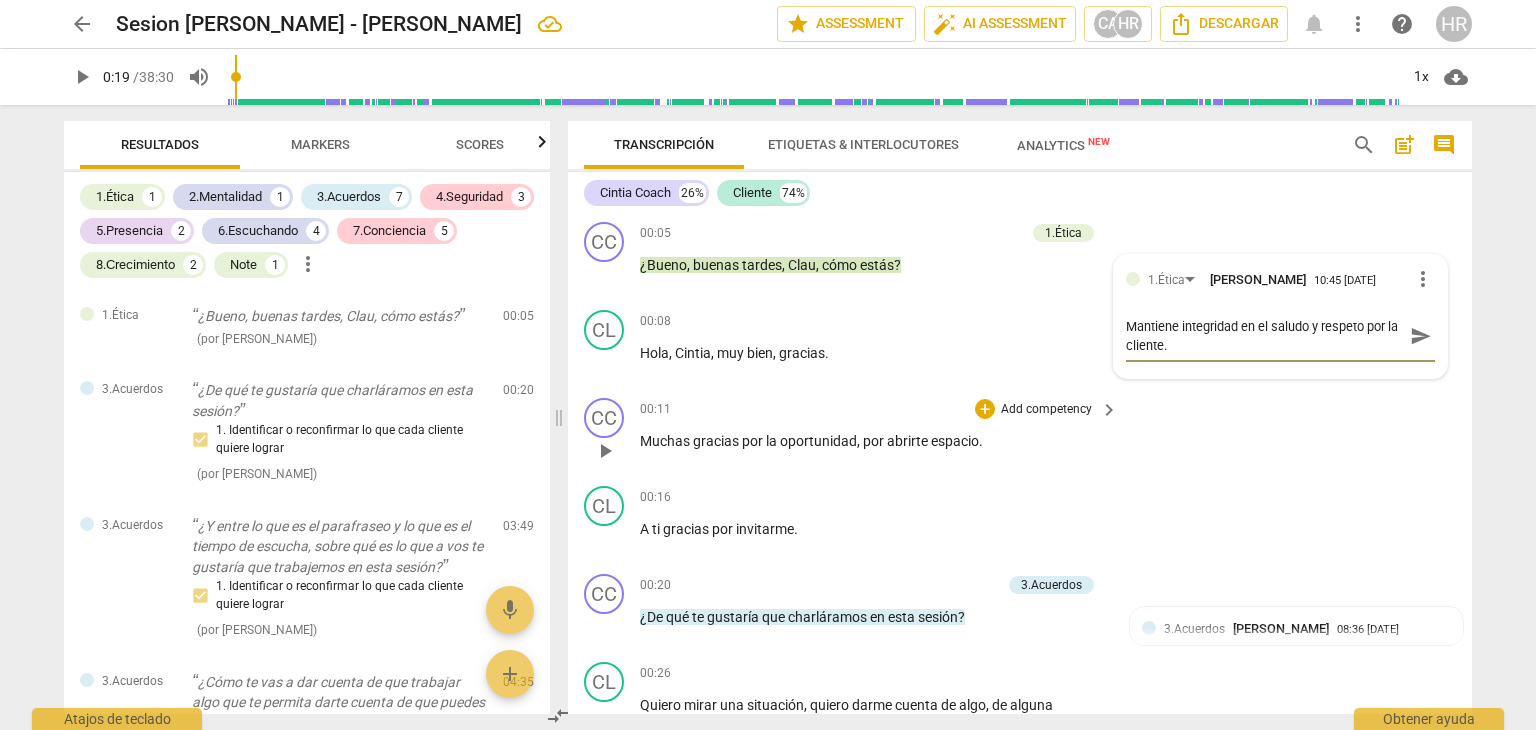 type on "Mantiene integridad en el saludo y respeto por la cliente." 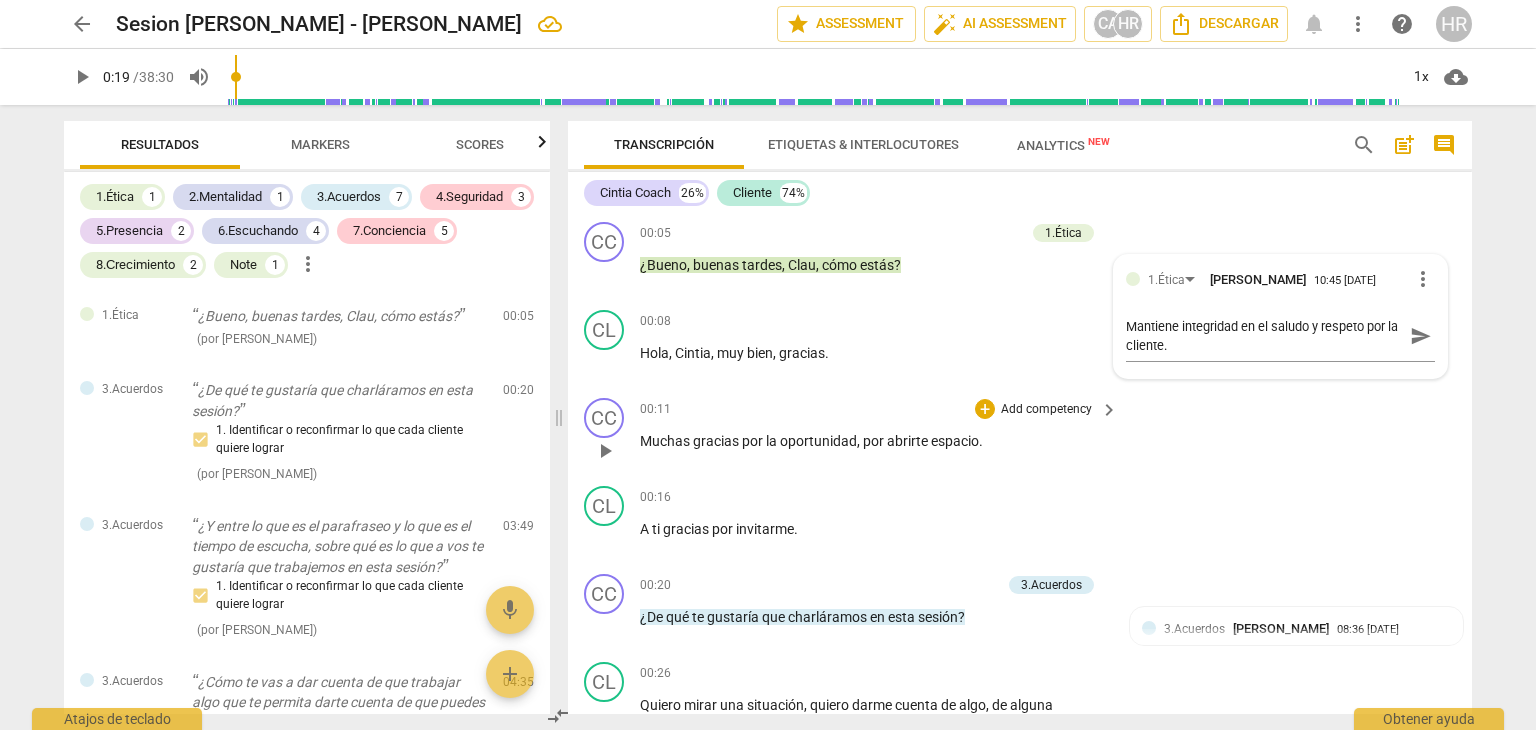 click on "00:11 + Add competency keyboard_arrow_right" at bounding box center (880, 409) 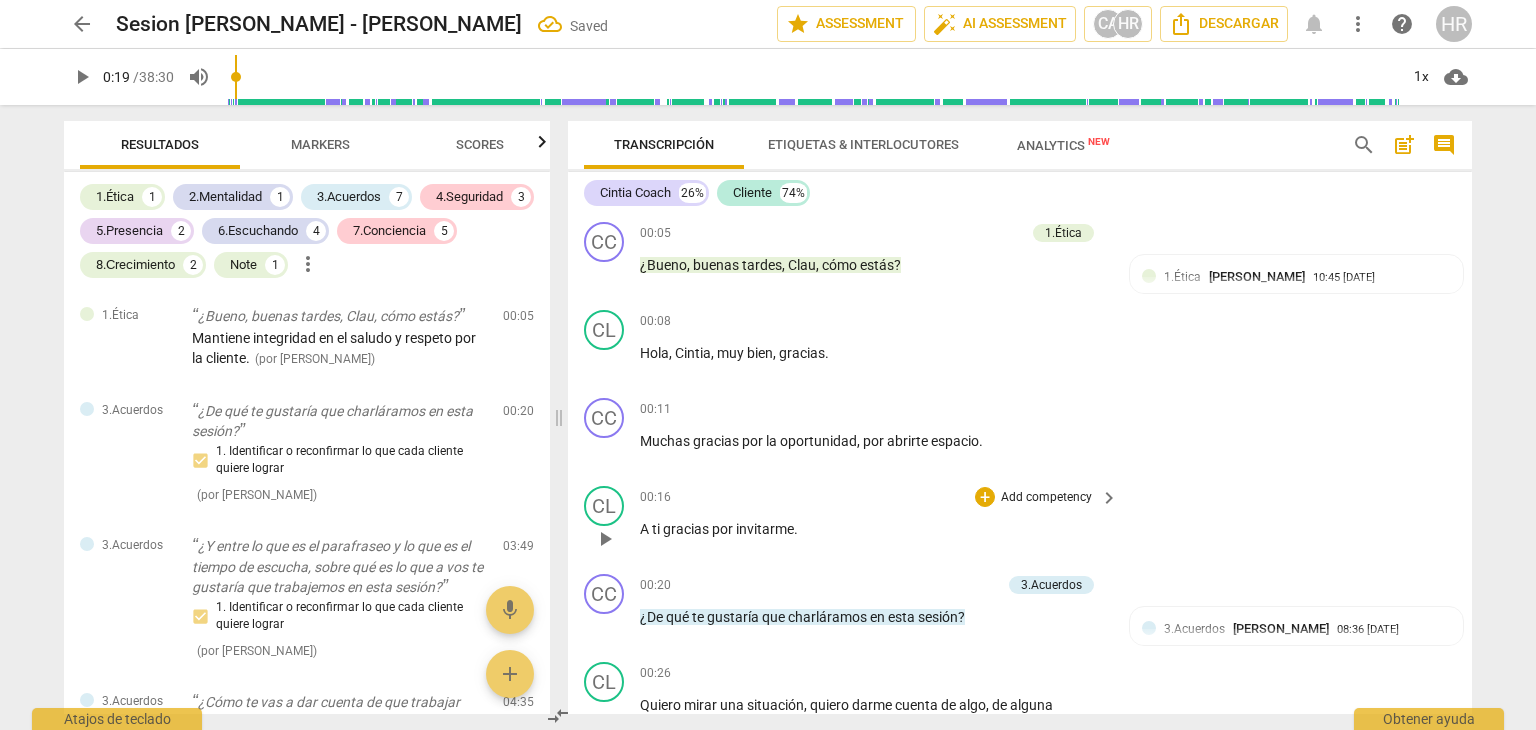 click on "00:16 + Add competency keyboard_arrow_right A   ti   gracias   por   invitarme ." at bounding box center [880, 522] 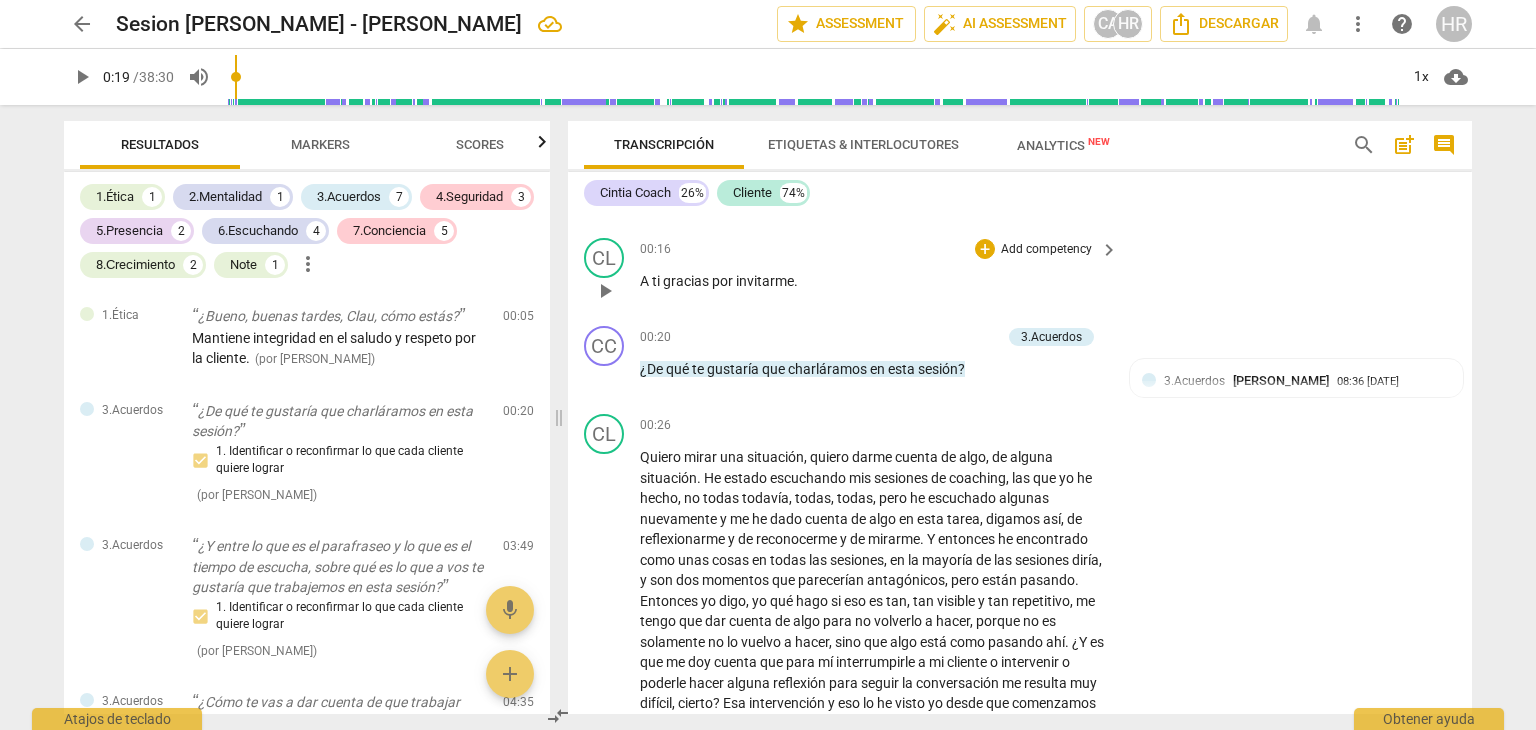 scroll, scrollTop: 280, scrollLeft: 0, axis: vertical 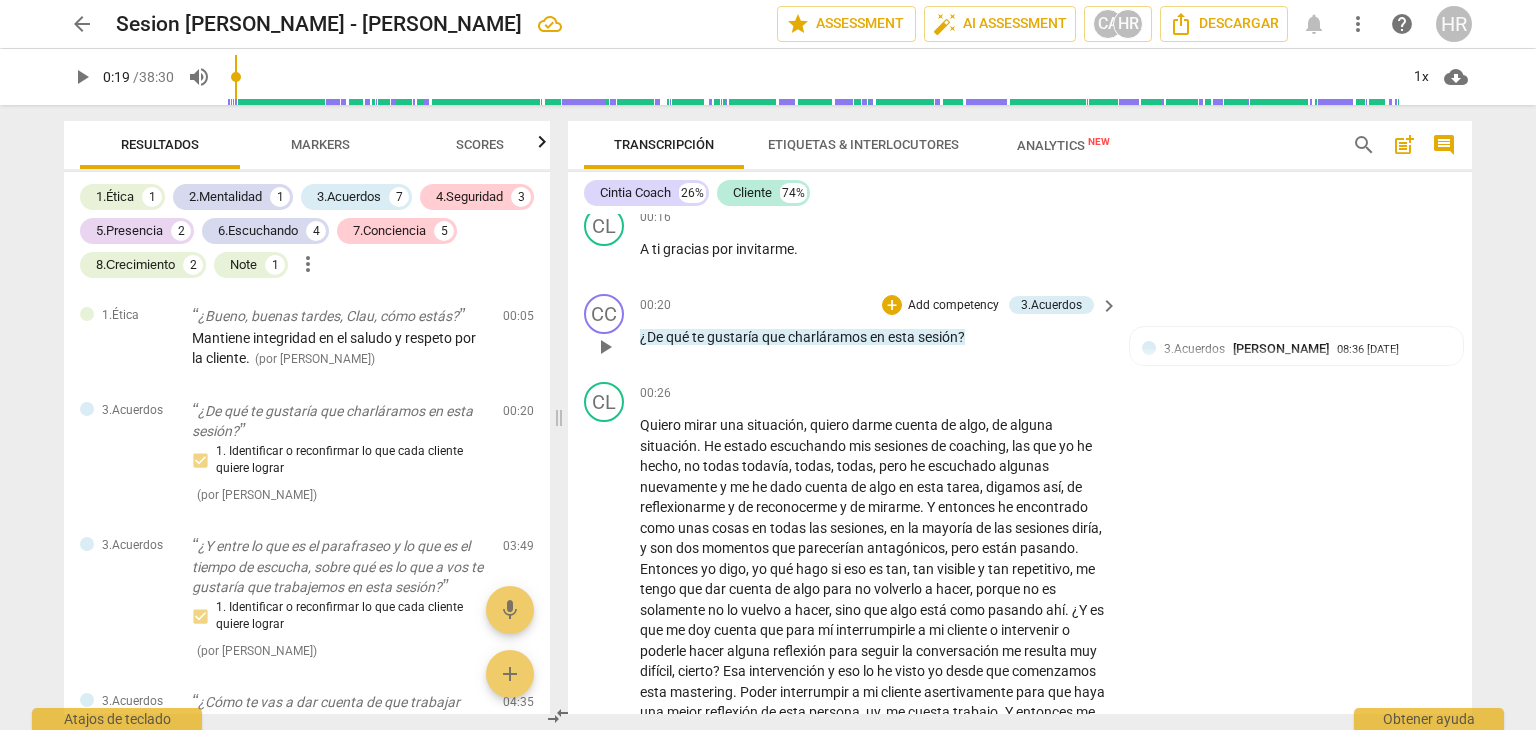 click on "Add competency" at bounding box center [953, 306] 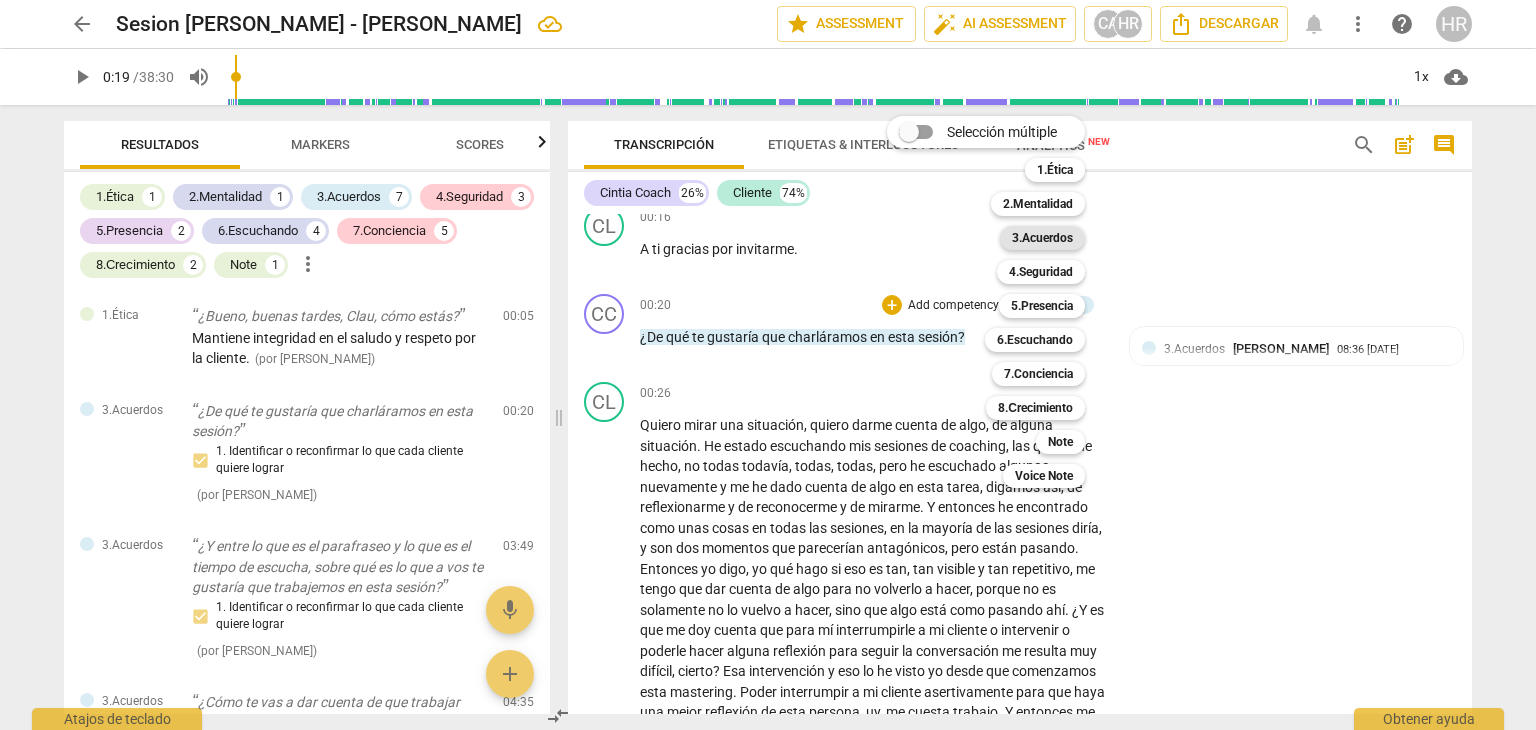 click on "3.Acuerdos" at bounding box center (1042, 238) 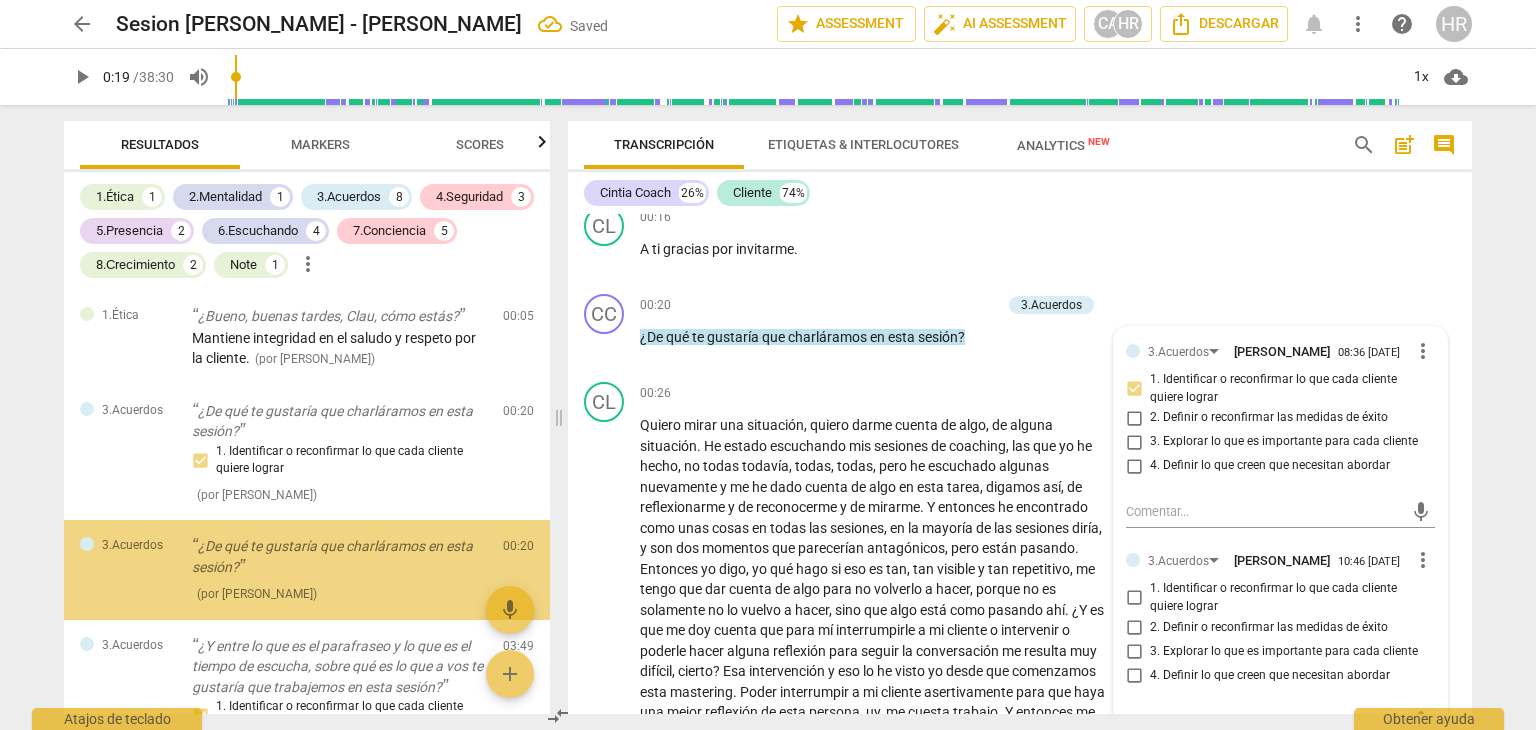 scroll, scrollTop: 68, scrollLeft: 0, axis: vertical 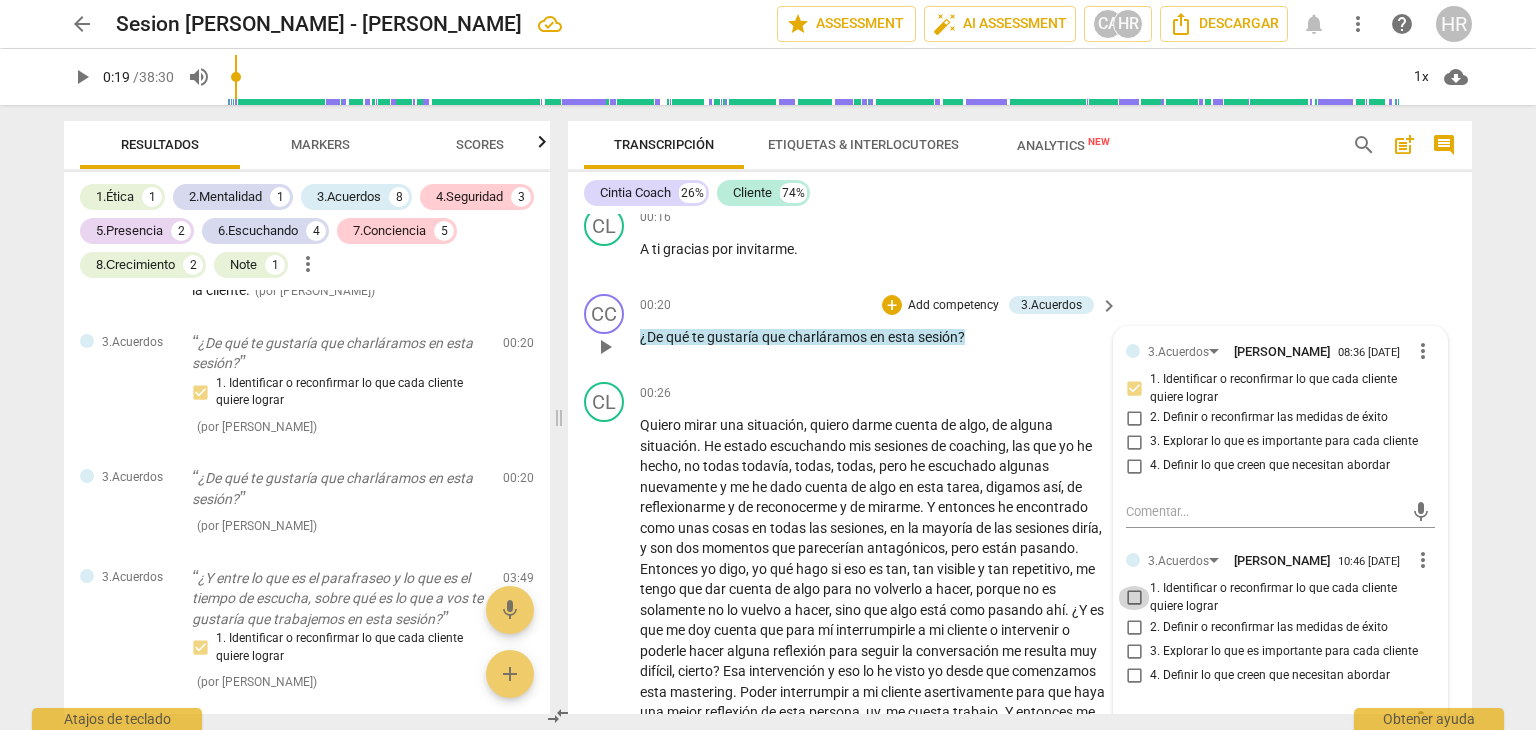 click on "1. Identificar o reconfirmar lo que cada cliente quiere lograr" at bounding box center (1134, 598) 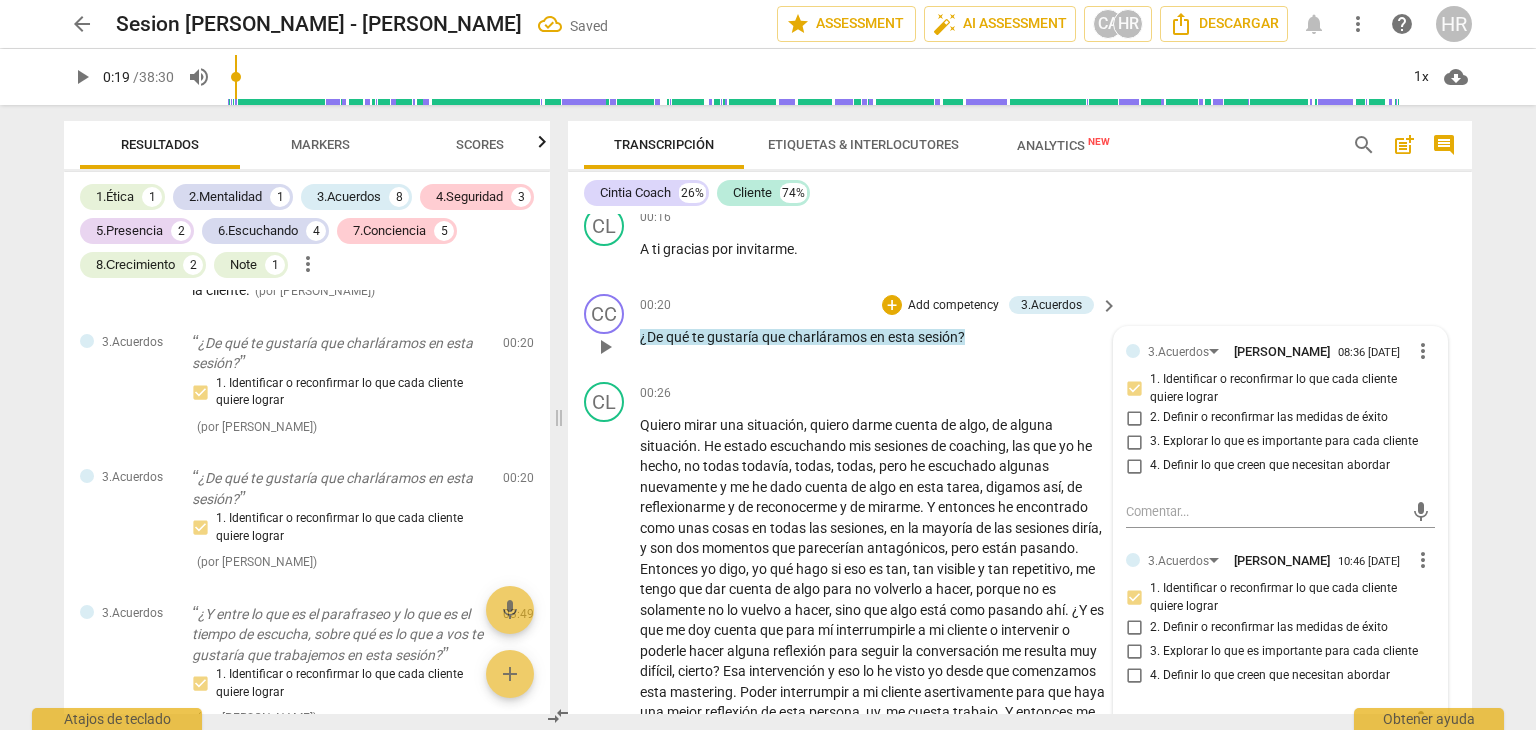 click on "00:20 + Add competency 3.Acuerdos keyboard_arrow_right" at bounding box center (880, 305) 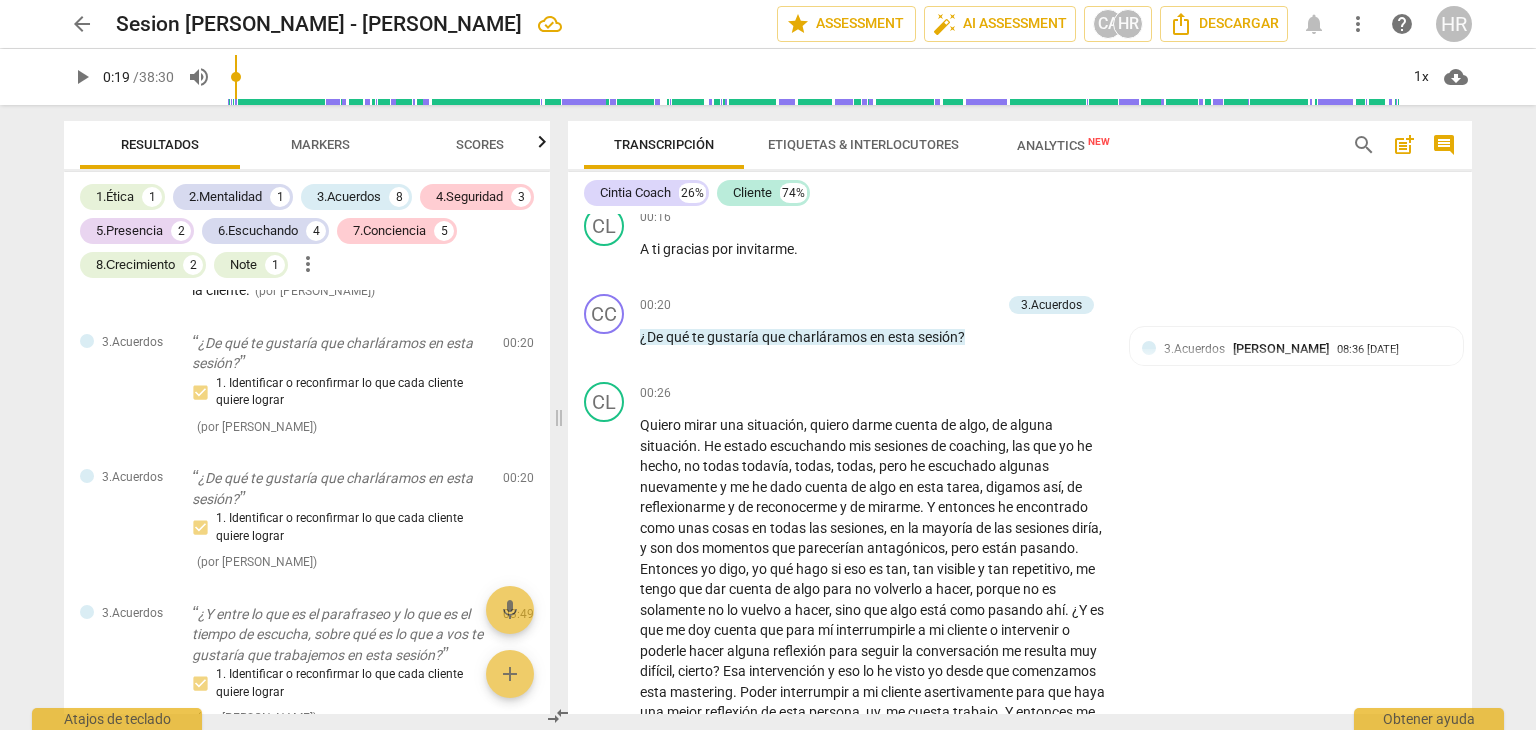 click on "Transcripción Etiquetas & Interlocutores Analytics   New search post_add comment [PERSON_NAME] Coach 26% Cliente 74% CC play_arrow pause 00:05 + Add competency 1.Ética keyboard_arrow_right ¿Bueno ,   buenas   tardes ,   Clau ,   cómo   estás ? 1.Ética [PERSON_NAME] 10:45 [DATE] Mantiene integridad en el saludo y respeto por la cliente. CL play_arrow pause 00:08 + Add competency keyboard_arrow_right Hola ,   [PERSON_NAME] ,   muy   bien ,   gracias . CC play_arrow pause 00:11 + Add competency keyboard_arrow_right Muchas   gracias   por   la   oportunidad ,   por   abrirte   espacio . CL play_arrow pause 00:16 + Add competency keyboard_arrow_right A   ti   gracias   por   invitarme . CC play_arrow pause 00:20 + Add competency 3.Acuerdos keyboard_arrow_right ¿De   qué   te   gustaría   que   charláramos   en   esta   sesión ? 3.Acuerdos [PERSON_NAME] 08:36 [DATE] 1. Identificar o reconfirmar lo que cada cliente quiere lograr  3.Acuerdos [PERSON_NAME] 10:46 [DATE] CL play_arrow pause +" at bounding box center [1024, 417] 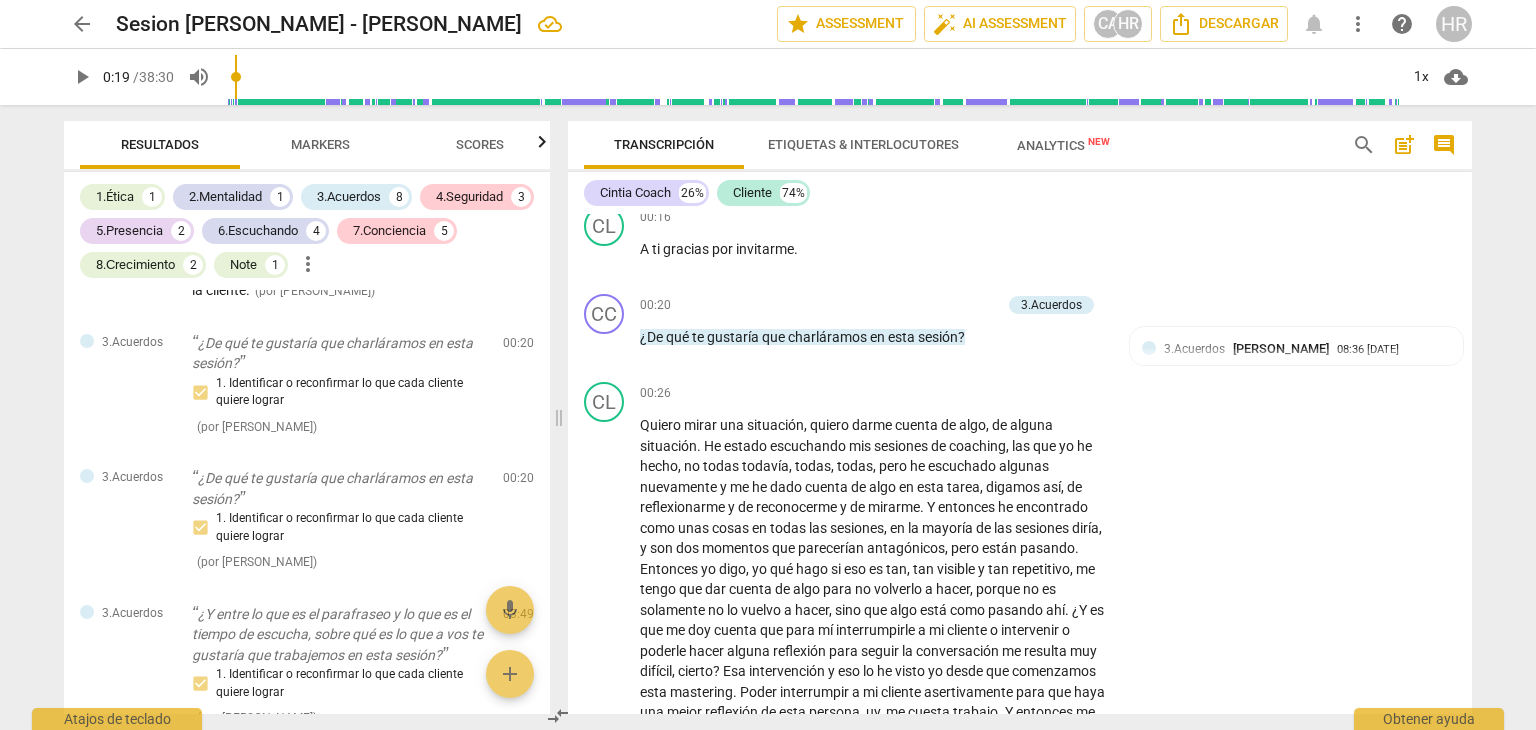 click on "Transcripción Etiquetas & Interlocutores Analytics   New search post_add comment [PERSON_NAME] Coach 26% Cliente 74% CC play_arrow pause 00:05 + Add competency 1.Ética keyboard_arrow_right ¿Bueno ,   buenas   tardes ,   Clau ,   cómo   estás ? 1.Ética [PERSON_NAME] 10:45 [DATE] Mantiene integridad en el saludo y respeto por la cliente. CL play_arrow pause 00:08 + Add competency keyboard_arrow_right Hola ,   [PERSON_NAME] ,   muy   bien ,   gracias . CC play_arrow pause 00:11 + Add competency keyboard_arrow_right Muchas   gracias   por   la   oportunidad ,   por   abrirte   espacio . CL play_arrow pause 00:16 + Add competency keyboard_arrow_right A   ti   gracias   por   invitarme . CC play_arrow pause 00:20 + Add competency 3.Acuerdos keyboard_arrow_right ¿De   qué   te   gustaría   que   charláramos   en   esta   sesión ? 3.Acuerdos [PERSON_NAME] 08:36 [DATE] 1. Identificar o reconfirmar lo que cada cliente quiere lograr  3.Acuerdos [PERSON_NAME] 10:46 [DATE] CL play_arrow pause +" at bounding box center [1024, 417] 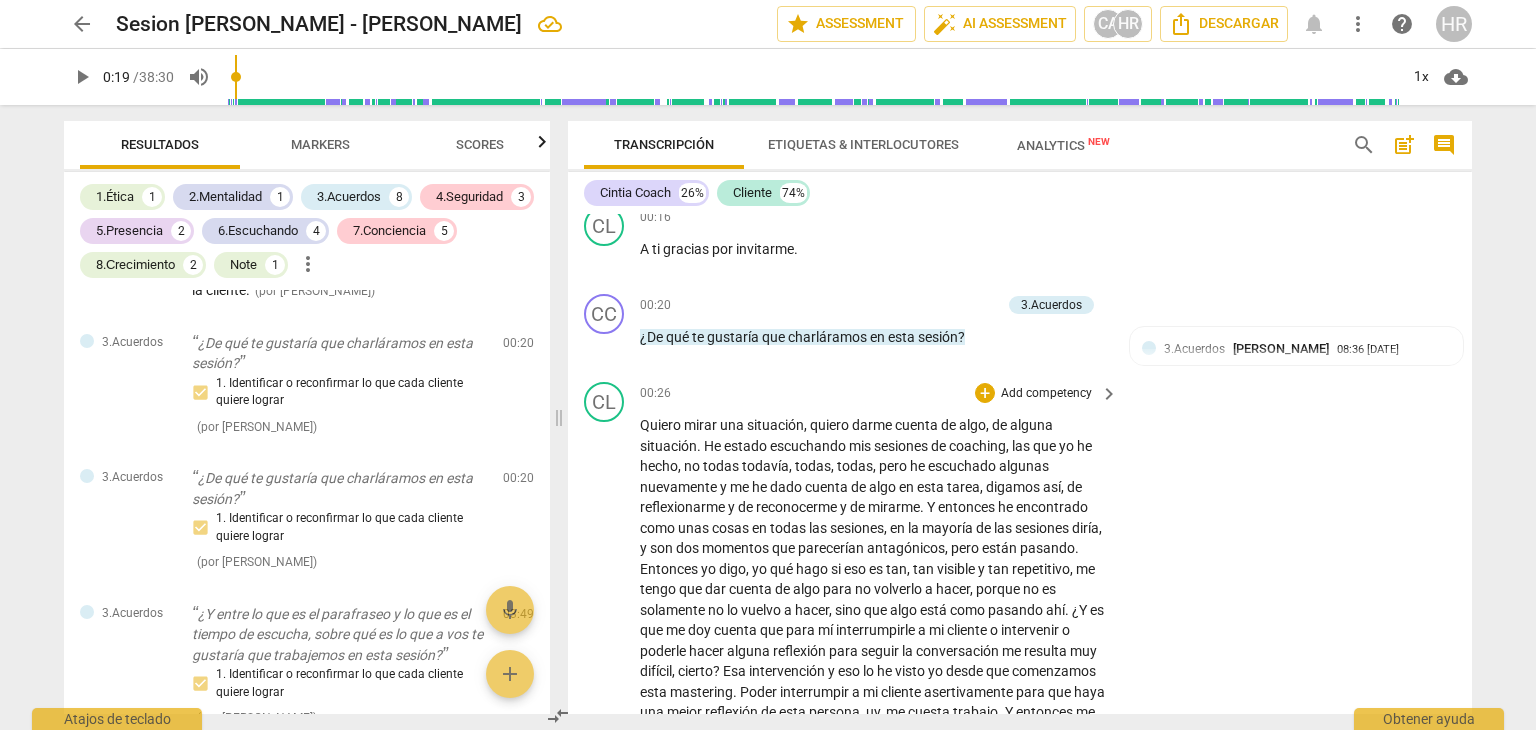 click on "CL play_arrow pause 00:26 + Add competency keyboard_arrow_right Quiero   mirar   una   situación ,   quiero   darme   cuenta   de   algo ,   de   alguna   situación .   He   estado   escuchando   mis   sesiones   de   coaching ,   las   que   yo   he   hecho ,   no   todas   todavía ,   todas ,   todas ,   pero   he   escuchado   algunas   nuevamente   y   me   he   dado   cuenta   de   algo   en   esta   tarea ,   digamos   así ,   de   reflexionarme   y   de   reconocerme   y   de   mirarme .   Y   entonces   he   encontrado   como   unas   cosas   en   todas   las   sesiones ,   en   la   mayoría   de   las   sesiones   diría ,   y   son   dos   momentos   que   parecerían   antagónicos ,   pero   están   pasando .   Entonces   yo   digo ,   yo   qué   hago   si   eso   es   tan ,   tan   visible   y   tan   repetitivo ,   me   tengo   que   dar   cuenta   de   algo   para   no   volverlo   a   hacer ,   porque   no   es   solamente   no   lo   vuelvo   a   hacer ,   sino   que   algo   está" at bounding box center [1020, 747] 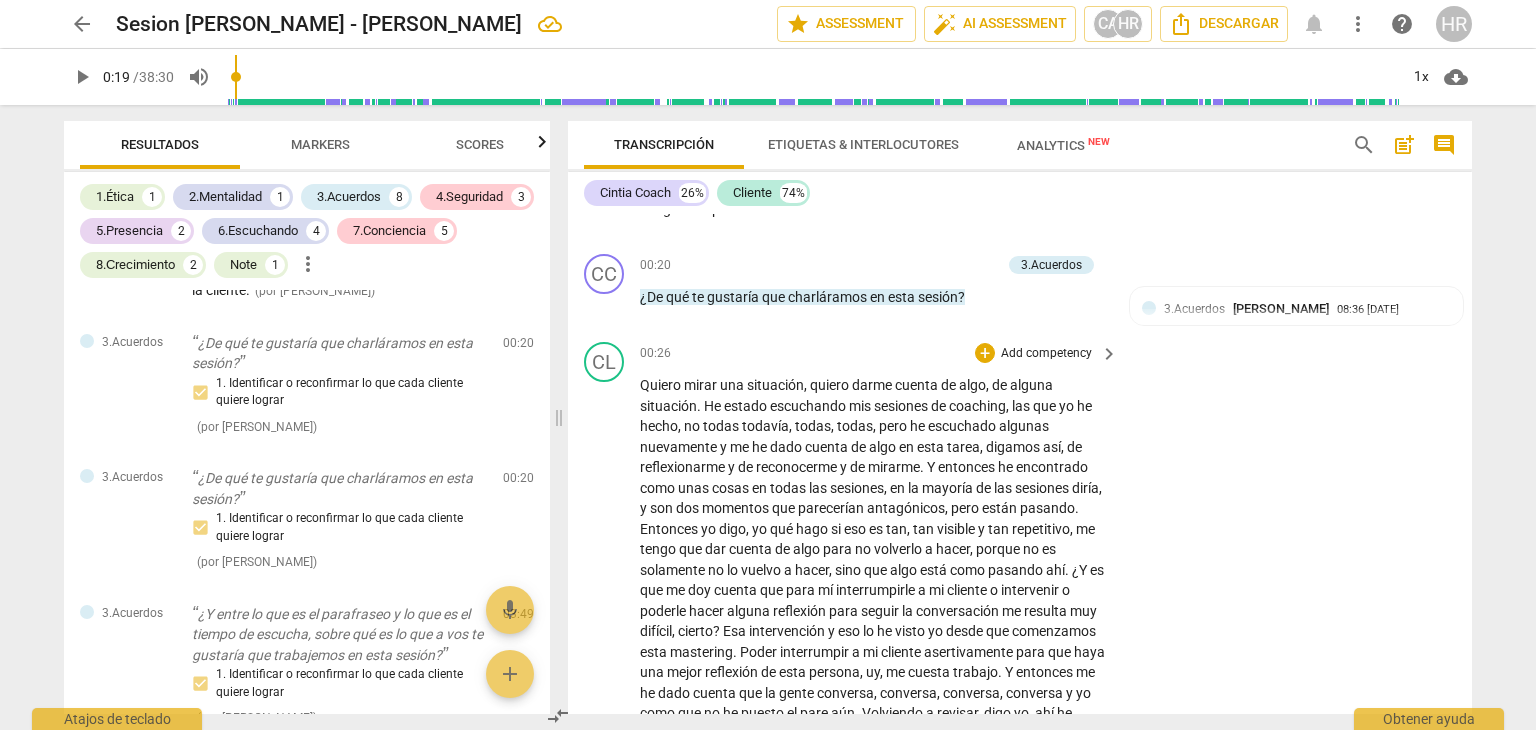 scroll, scrollTop: 360, scrollLeft: 0, axis: vertical 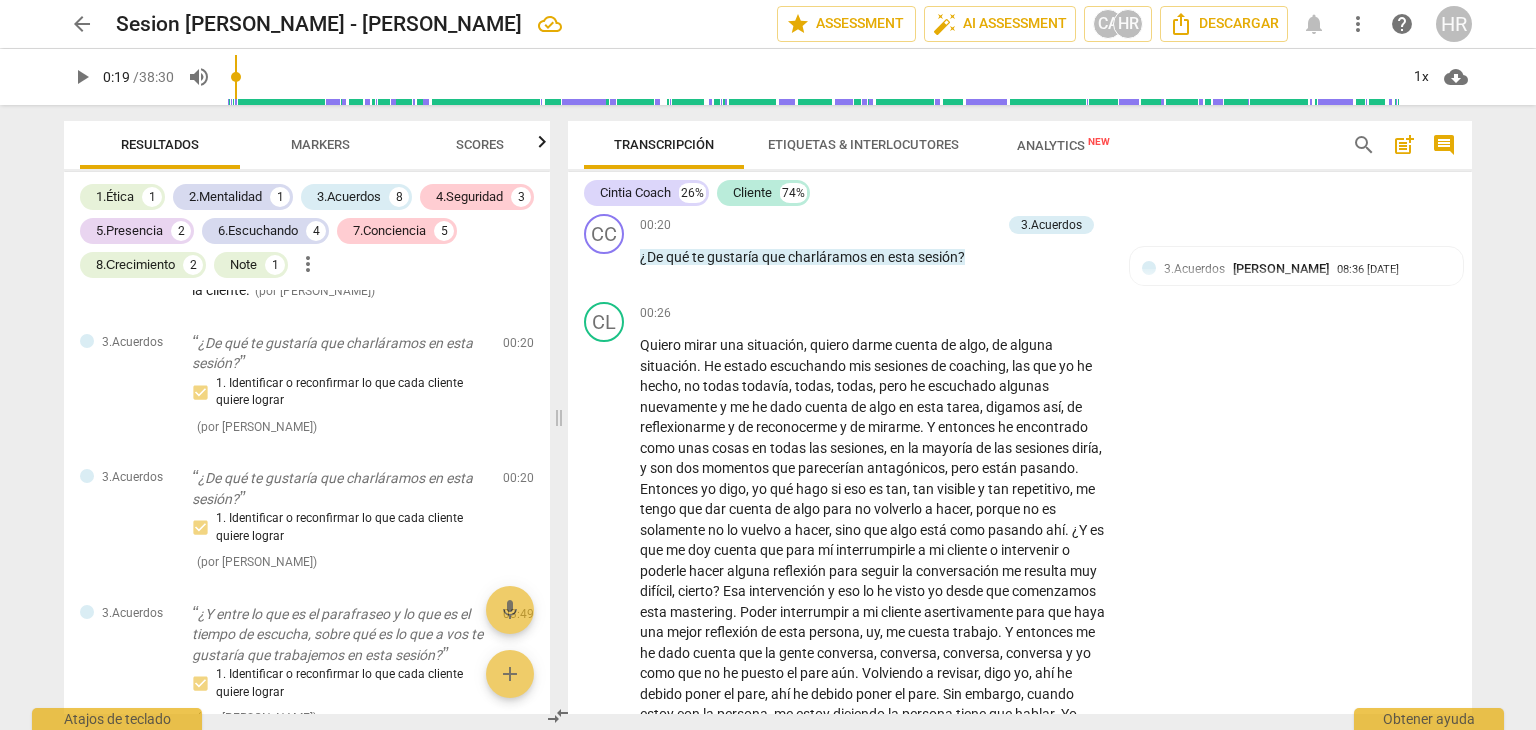 click on "play_arrow" at bounding box center [82, 77] 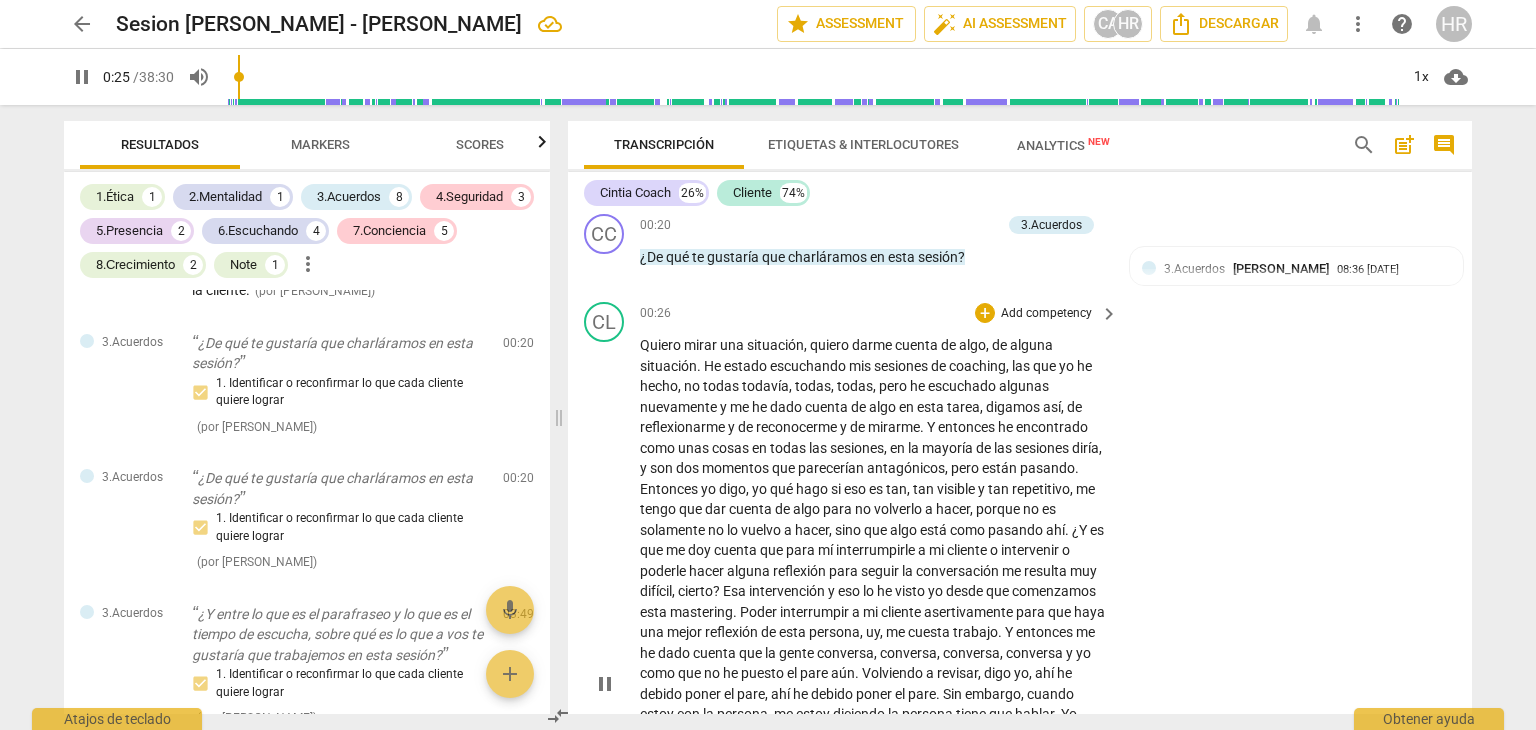 type on "26" 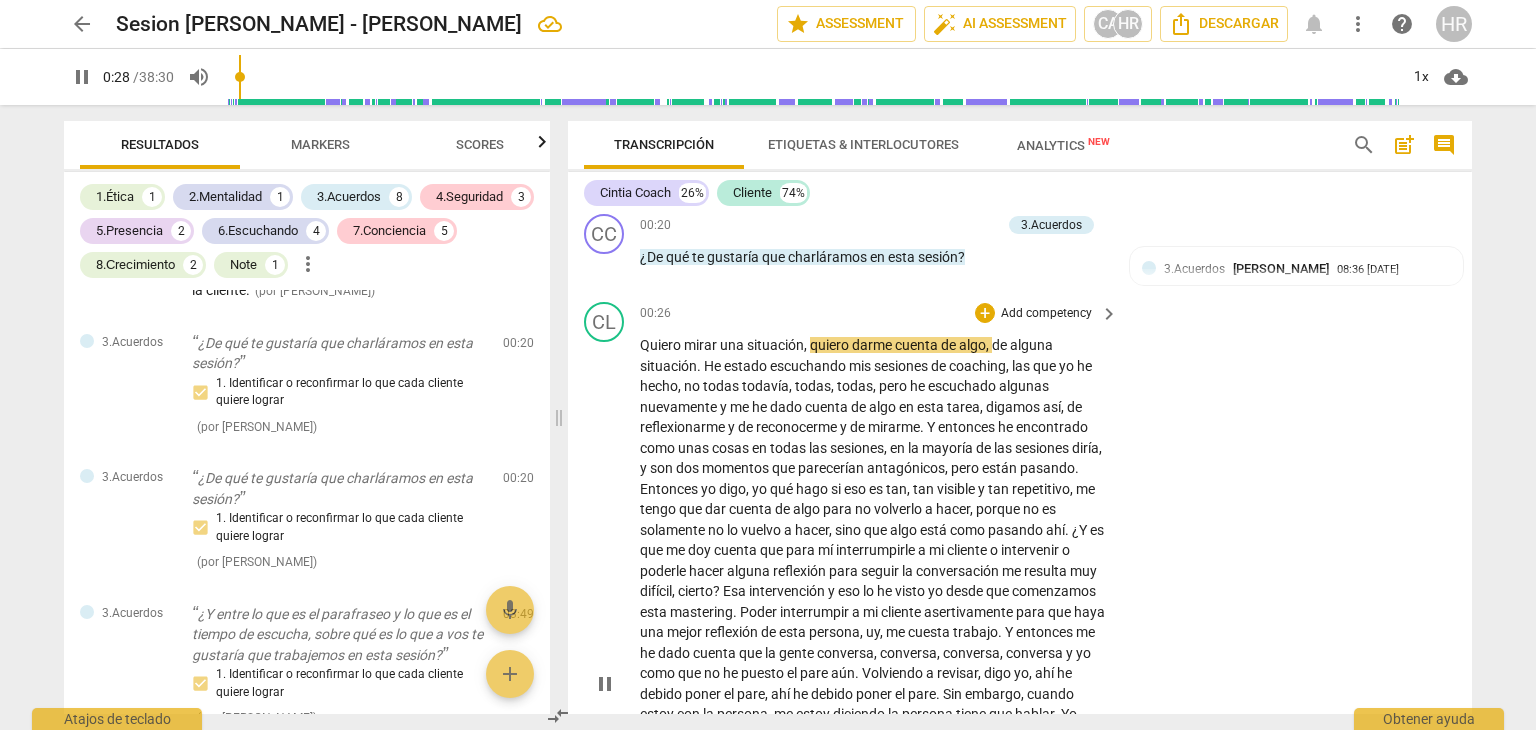 click on "Quiero   mirar   una   situación ,   quiero   darme   cuenta   de   algo ,   de   alguna   situación .   He   estado   escuchando   mis   sesiones   de   coaching ,   las   que   yo   he   hecho ,   no   todas   todavía ,   todas ,   todas ,   pero   he   escuchado   algunas   nuevamente   y   me   he   dado   cuenta   de   algo   en   esta   tarea ,   digamos   así ,   de   reflexionarme   y   de   reconocerme   y   de   mirarme .   Y   entonces   he   encontrado   como   unas   cosas   en   todas   las   sesiones ,   en   la   mayoría   de   las   sesiones   diría ,   y   son   dos   momentos   que   parecerían   antagónicos ,   pero   están   pasando .   Entonces   yo   digo ,   yo   qué   hago   si   eso   es   tan ,   tan   visible   y   tan   repetitivo ,   me   tengo   que   dar   cuenta   de   algo   para   no   volverlo   a   hacer ,   porque   no   es   solamente   no   lo   vuelvo   a   hacer ,   sino   que   algo   está   como   pasando   ahí .   ¿Y   es   que   me   doy   cuenta" at bounding box center [880, 683] 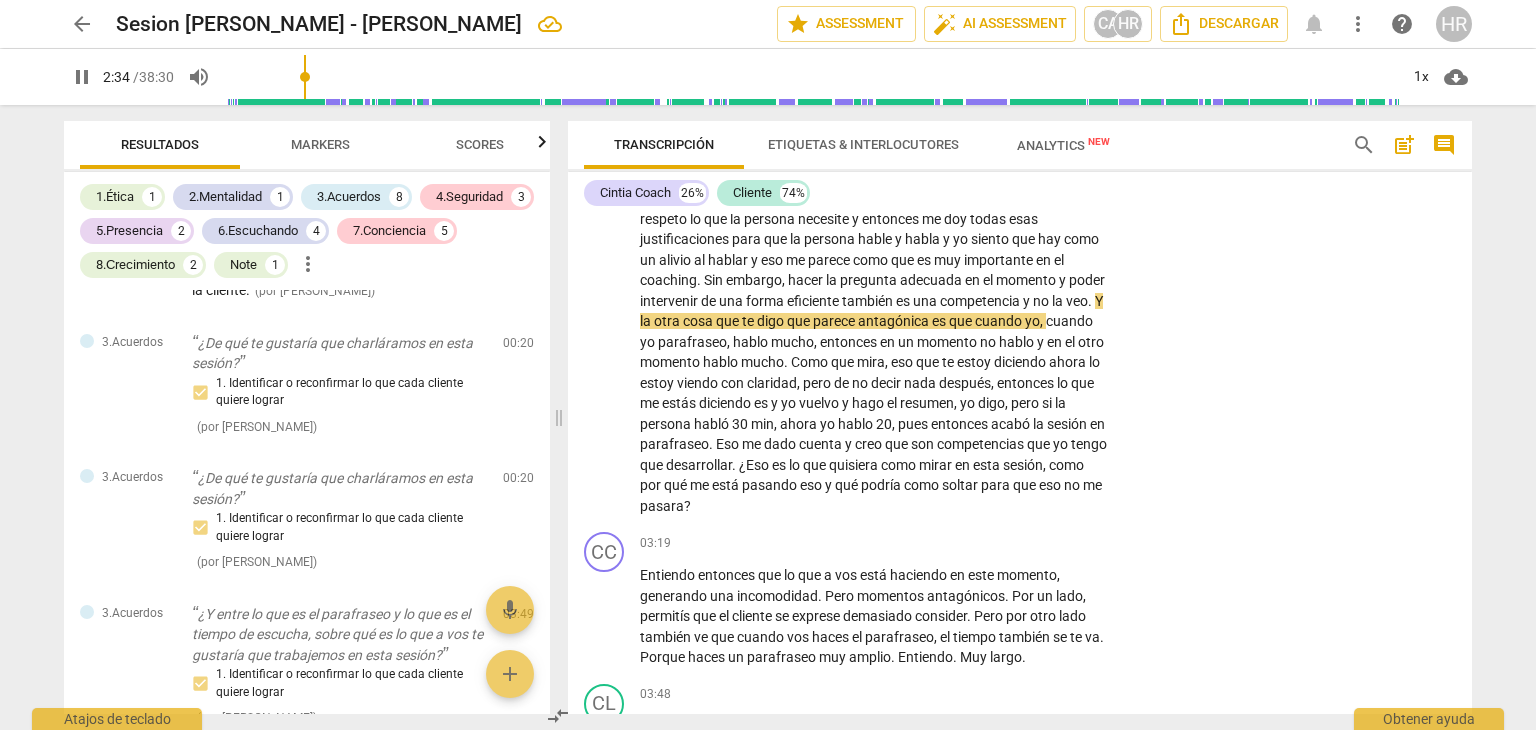 scroll, scrollTop: 880, scrollLeft: 0, axis: vertical 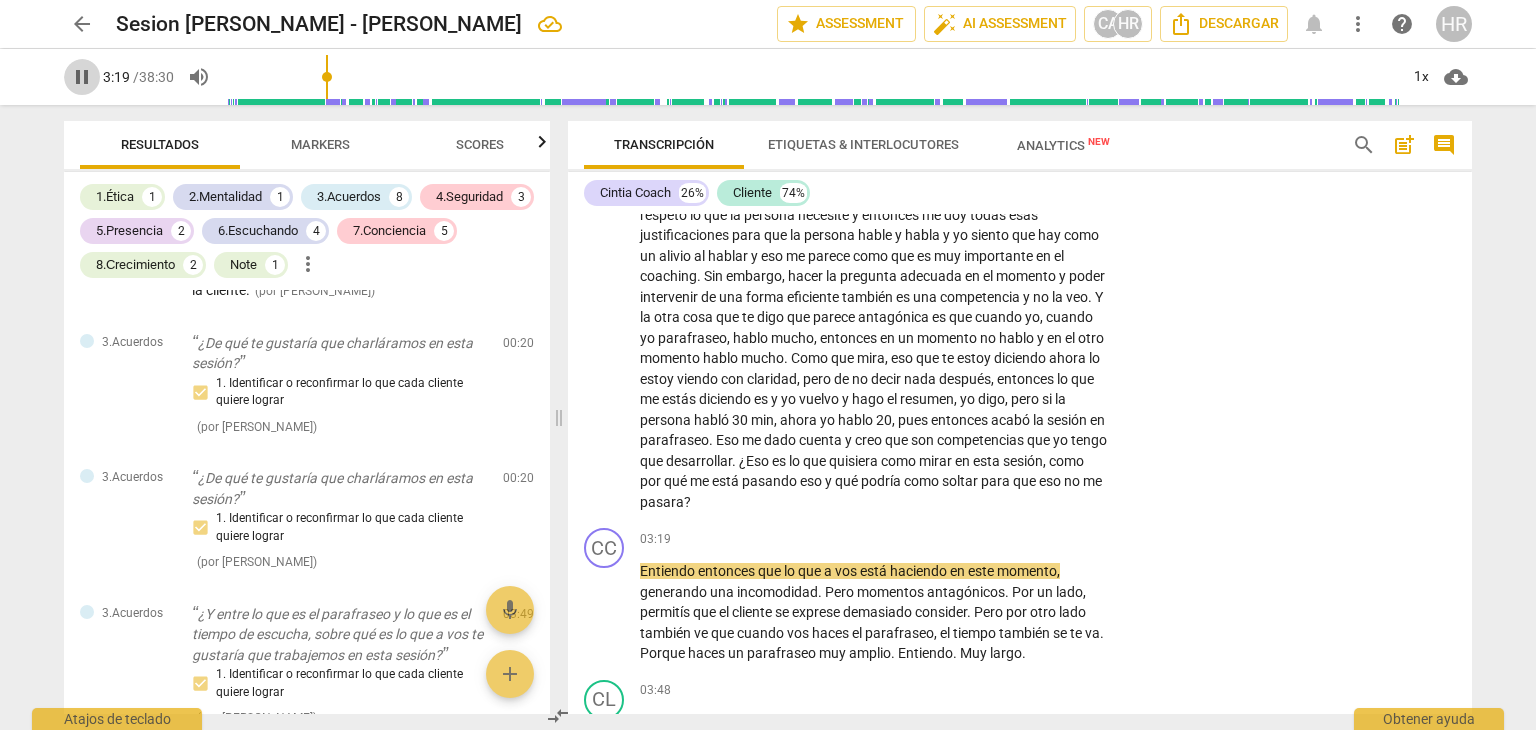 click on "pause" at bounding box center (82, 77) 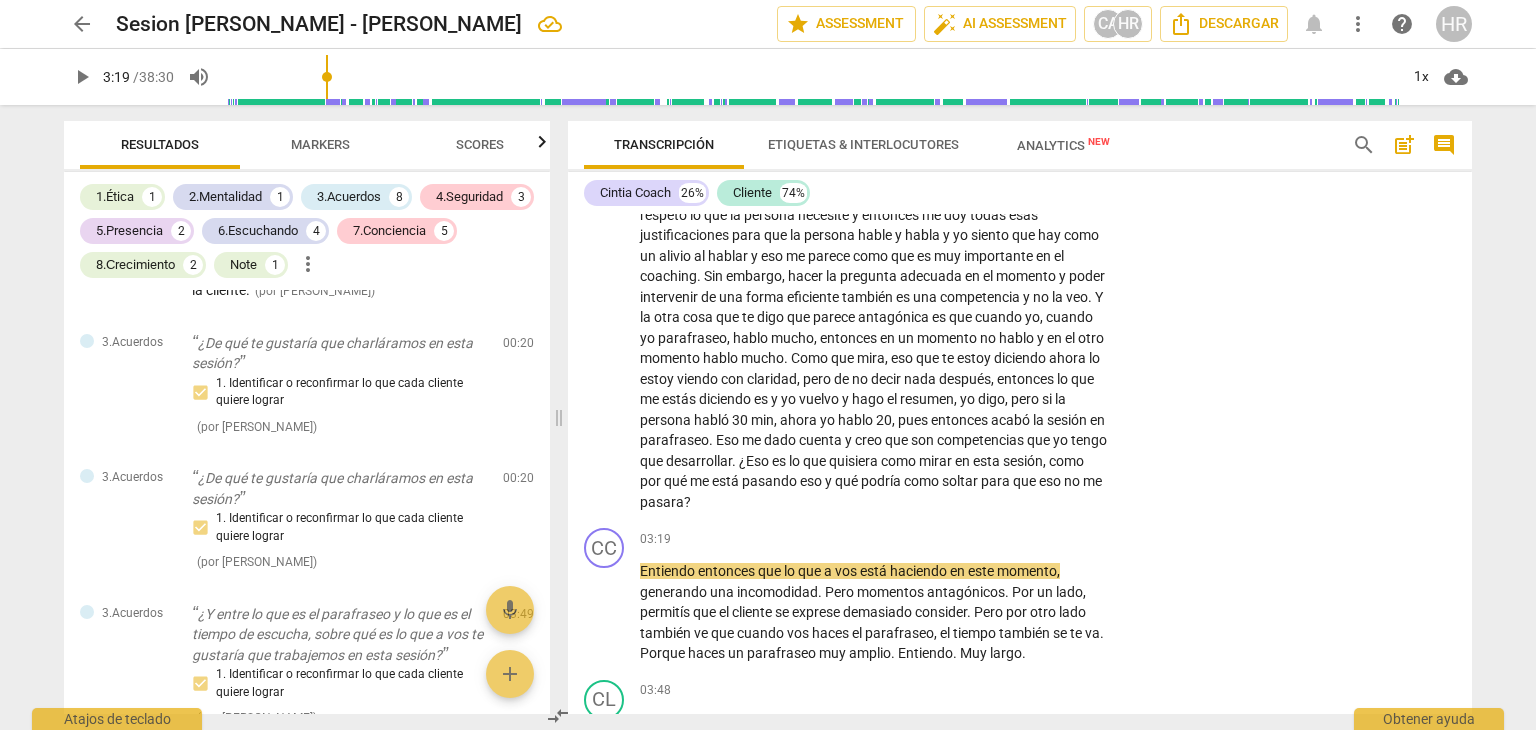 type on "200" 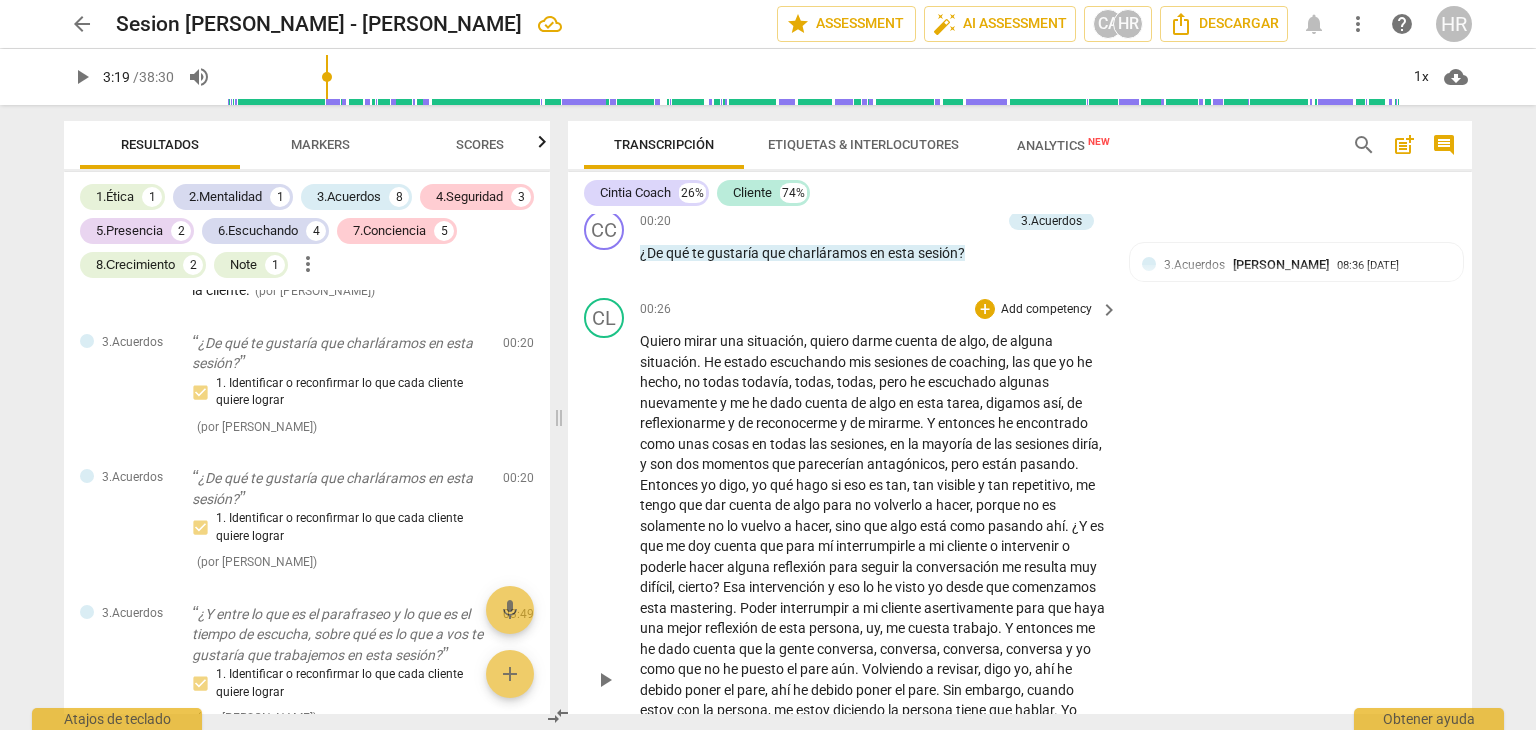scroll, scrollTop: 360, scrollLeft: 0, axis: vertical 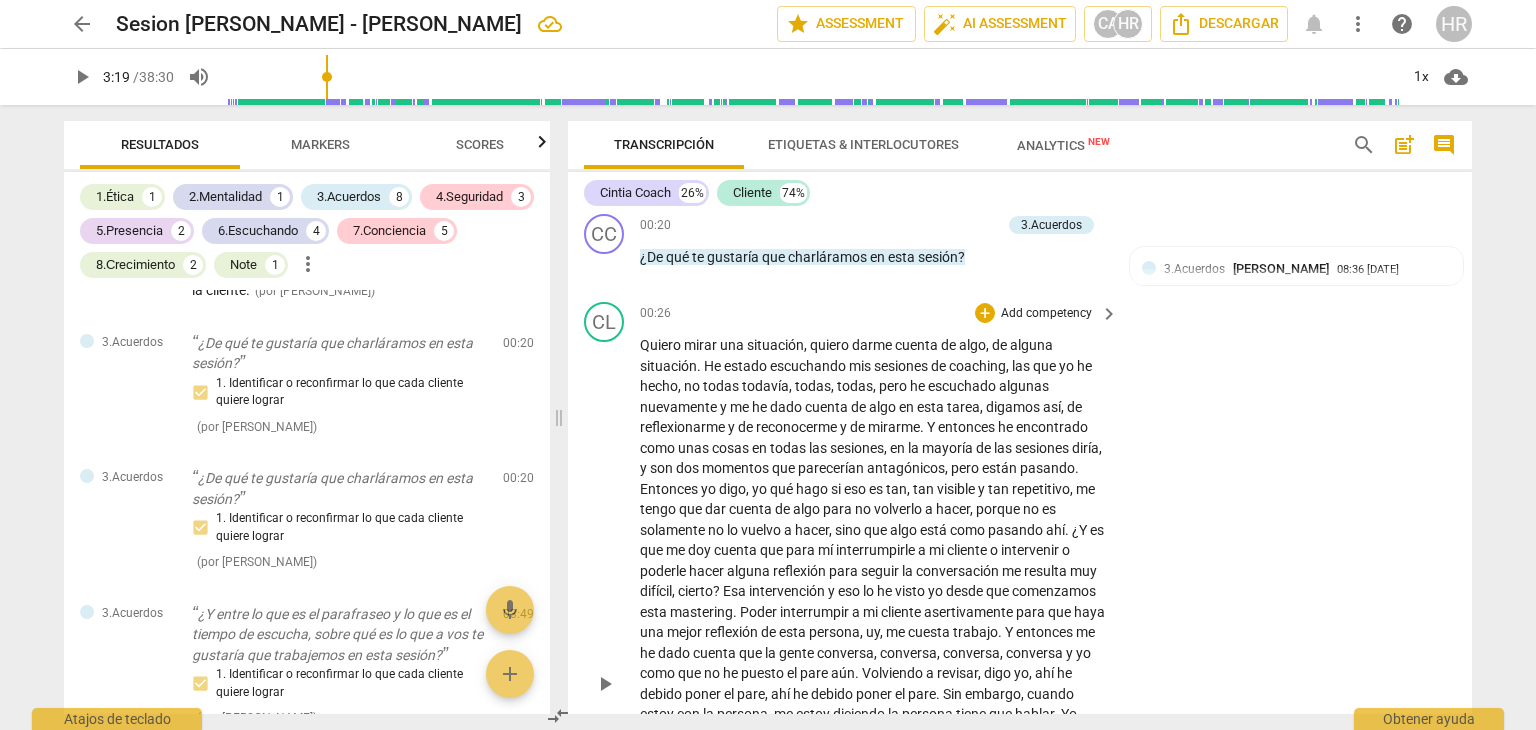 click on "Add competency" at bounding box center [1046, 314] 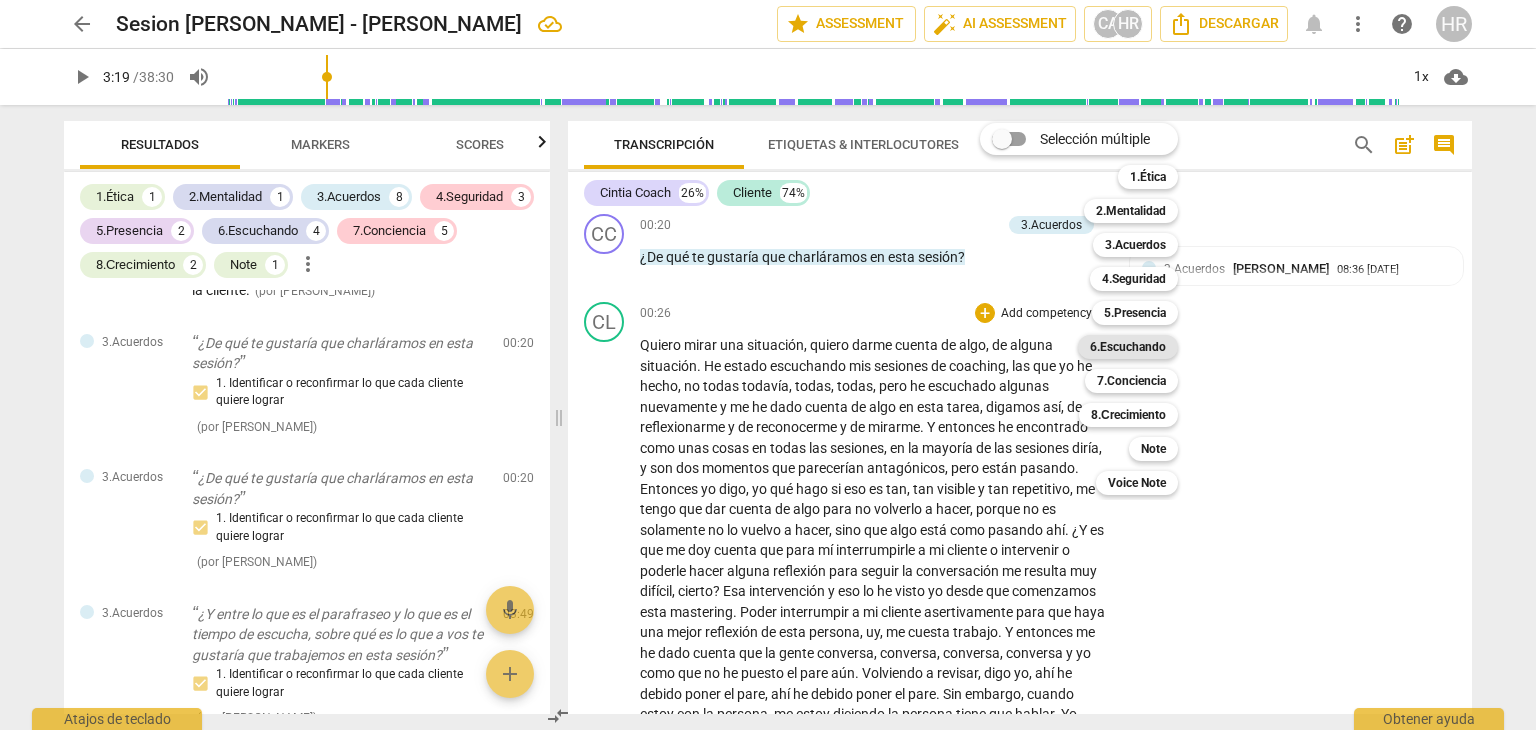 click on "6.Escuchando" at bounding box center [1128, 347] 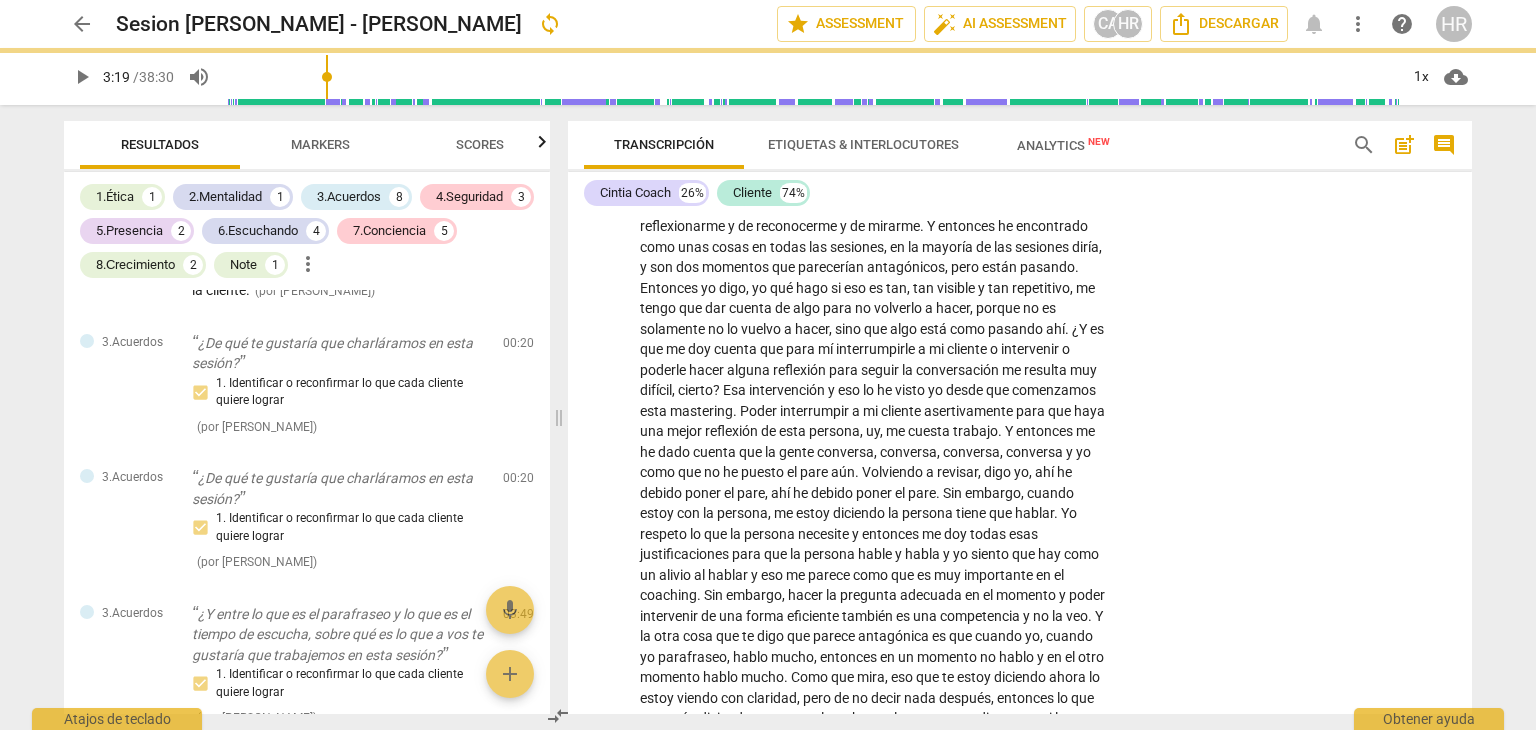 scroll, scrollTop: 569, scrollLeft: 0, axis: vertical 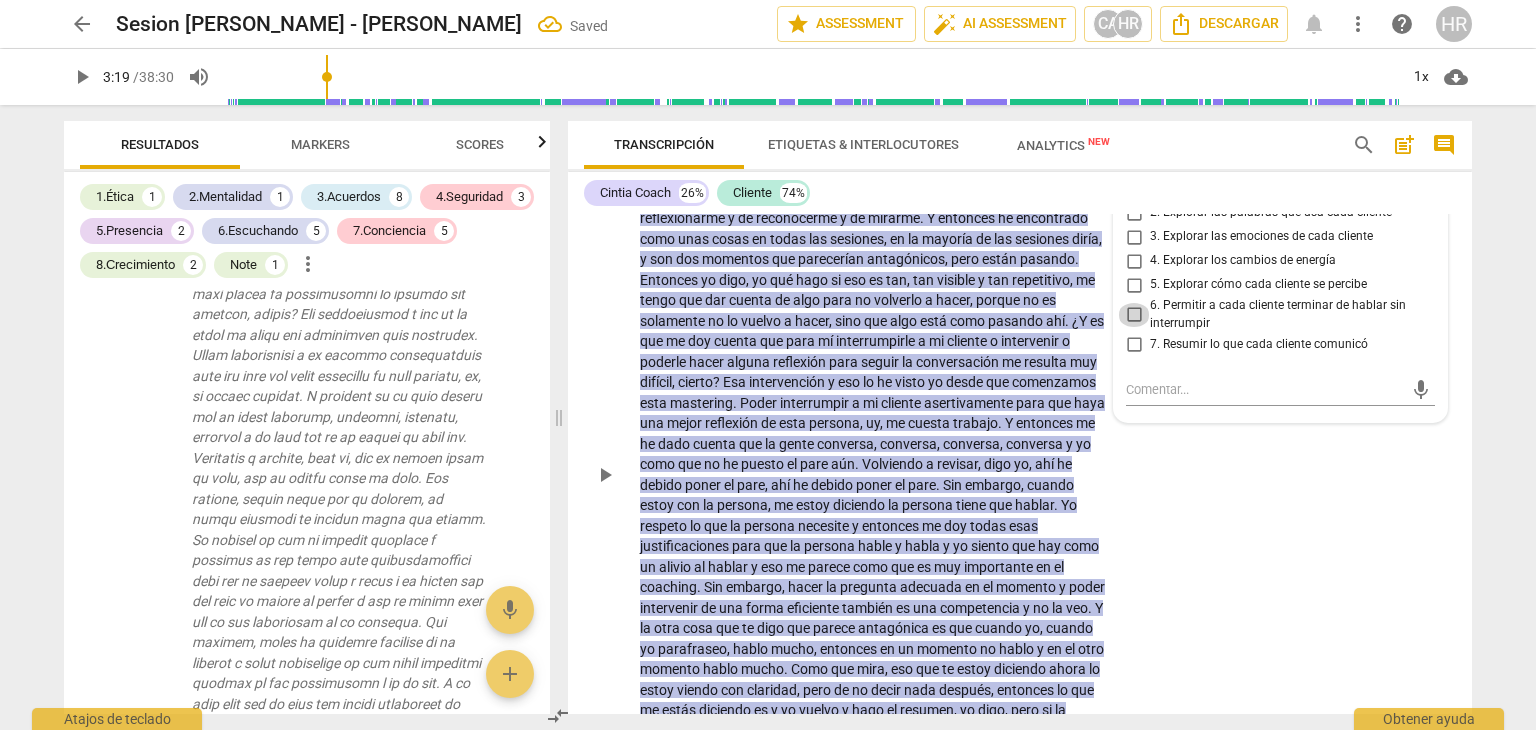 click on "6. Permitir a cada cliente terminar de hablar sin interrumpir" at bounding box center (1134, 315) 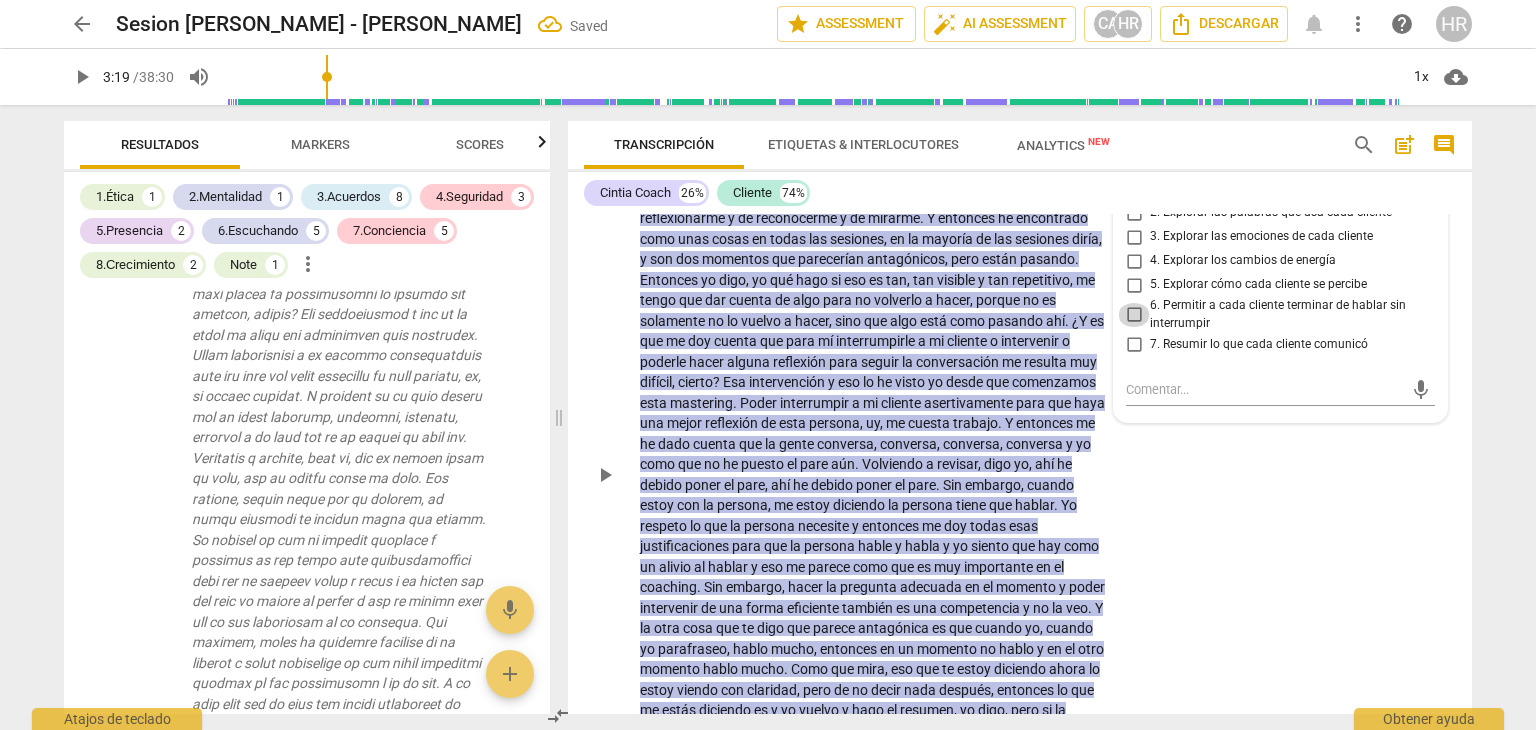 checkbox on "true" 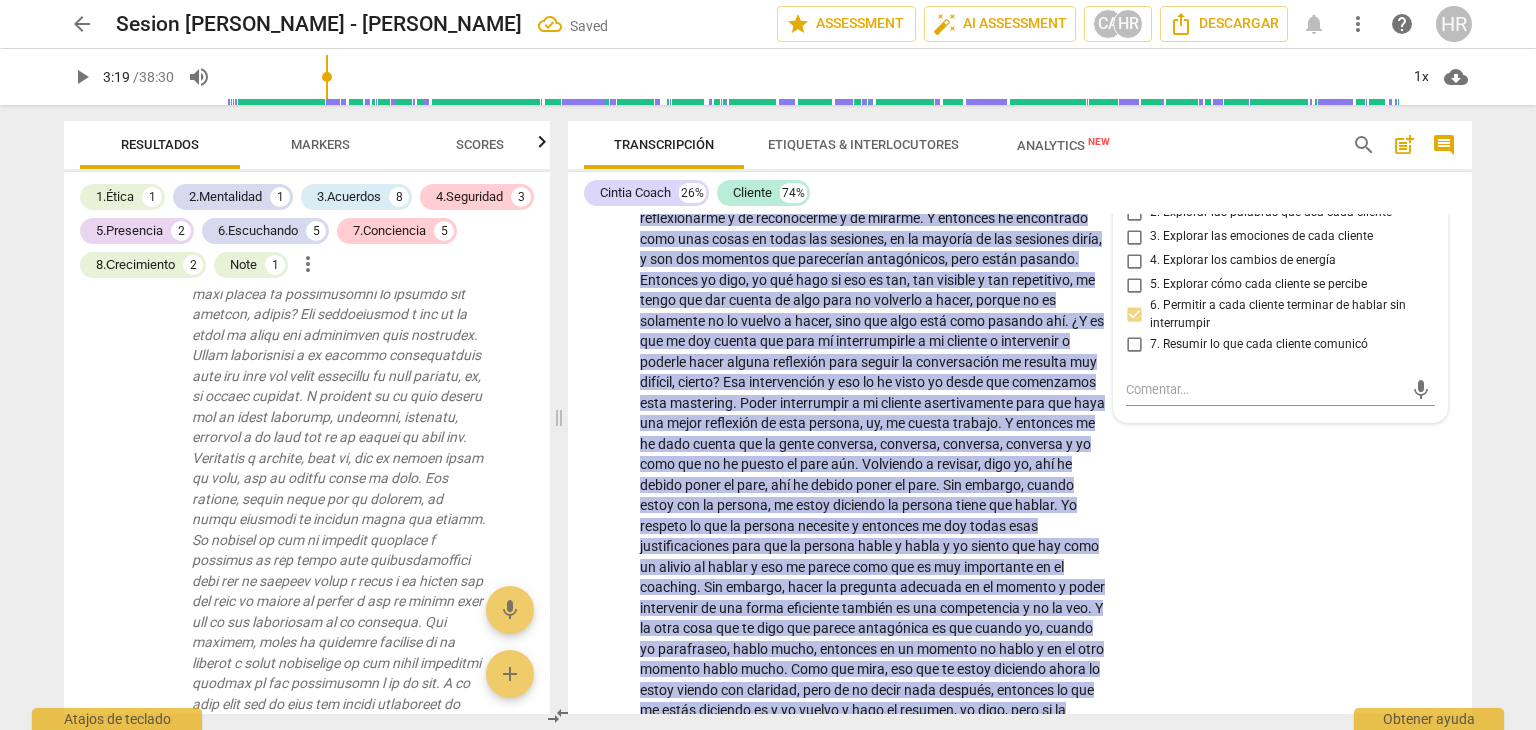 click on "[PERSON_NAME] Coach 26% Cliente 74%" at bounding box center [1020, 193] 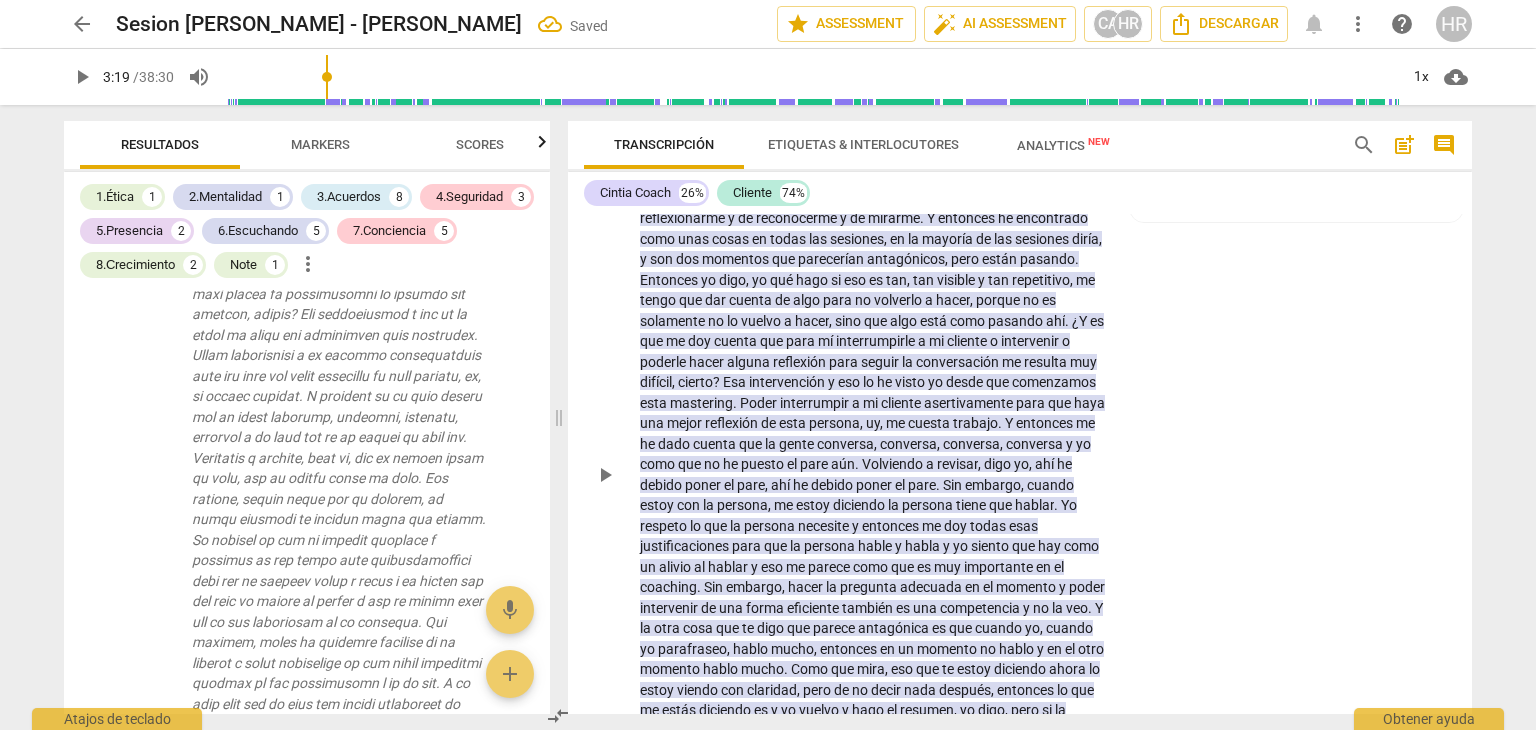 click on "Quiero   mirar   una   situación ,   quiero   darme   cuenta   de   algo ,   de   alguna   situación .   He   estado   escuchando   mis   sesiones   de   coaching ,   las   que   yo   he   hecho ,   no   todas   todavía ,   todas ,   todas ,   pero   he   escuchado   algunas   nuevamente   y   me   he   dado   cuenta   de   algo   en   esta   tarea ,   digamos   así ,   de   reflexionarme   y   de   reconocerme   y   de   mirarme .   Y   entonces   he   encontrado   como   unas   cosas   en   todas   las   sesiones ,   en   la   mayoría   de   las   sesiones   diría ,   y   son   dos   momentos   que   parecerían   antagónicos ,   pero   están   pasando .   Entonces   yo   digo ,   yo   qué   hago   si   eso   es   tan ,   tan   visible   y   tan   repetitivo ,   me   tengo   que   dar   cuenta   de   algo   para   no   volverlo   a   hacer ,   porque   no   es   solamente   no   lo   vuelvo   a   hacer ,   sino   que   algo   está   como   pasando   ahí .   ¿Y   es   que   me   doy   cuenta" at bounding box center (874, 474) 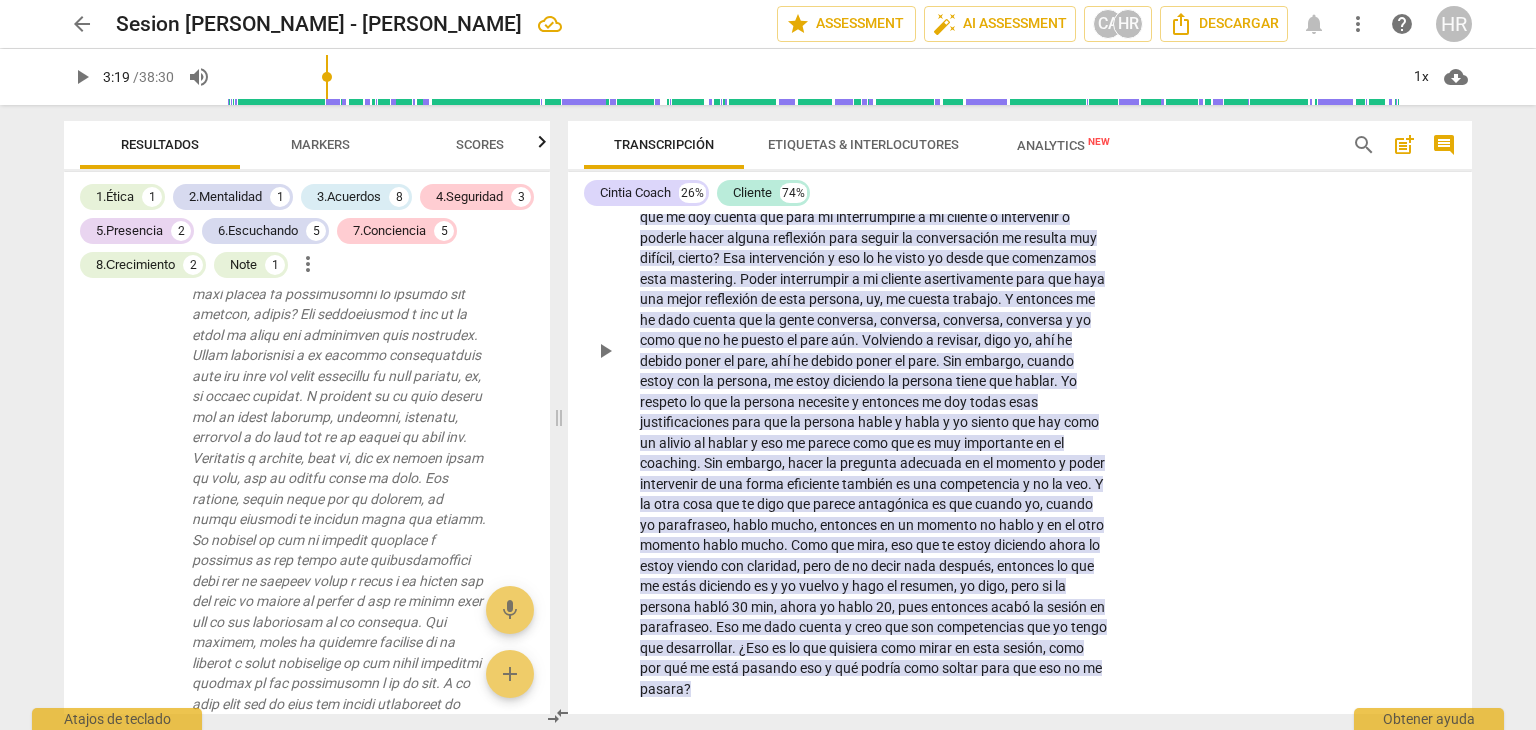scroll, scrollTop: 1004, scrollLeft: 0, axis: vertical 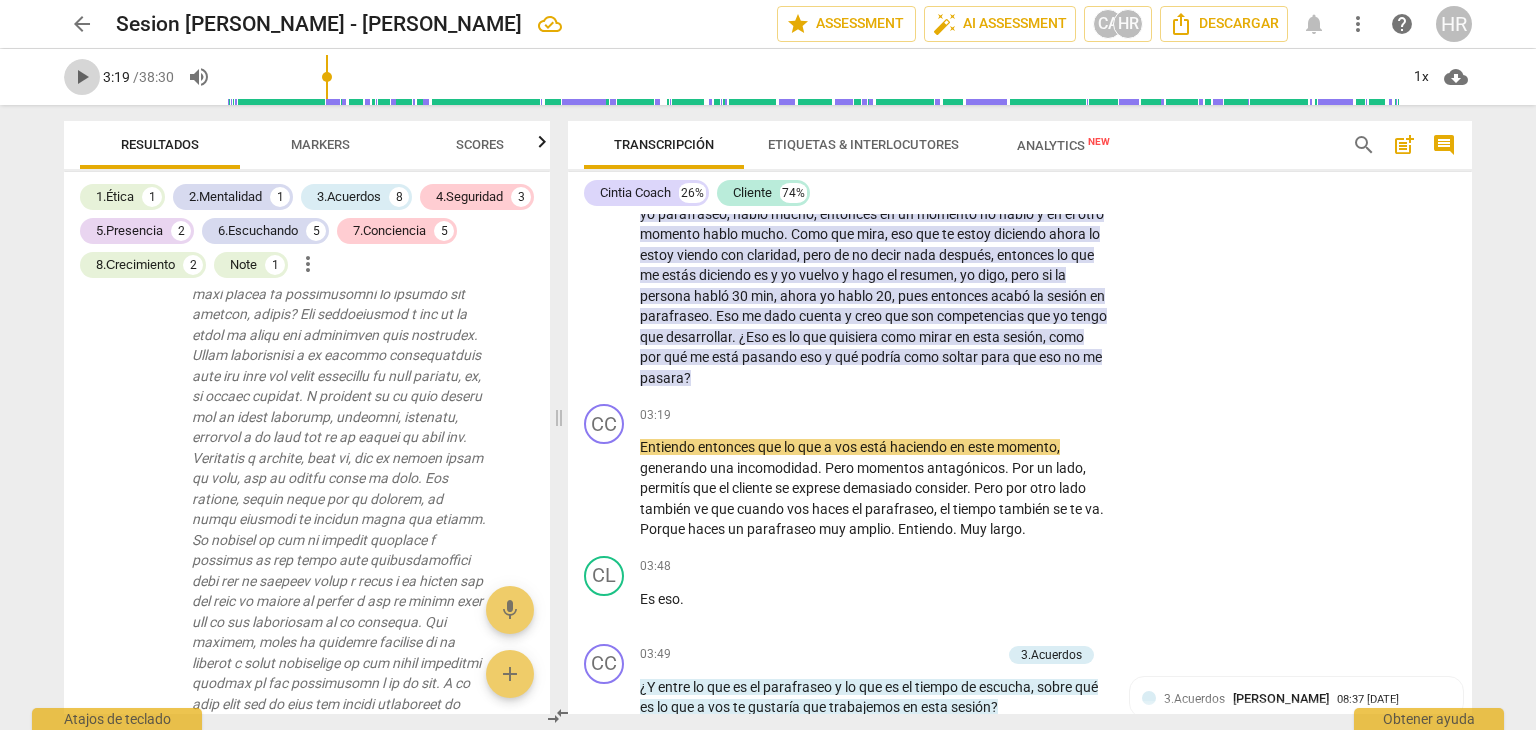 click on "play_arrow" at bounding box center (82, 77) 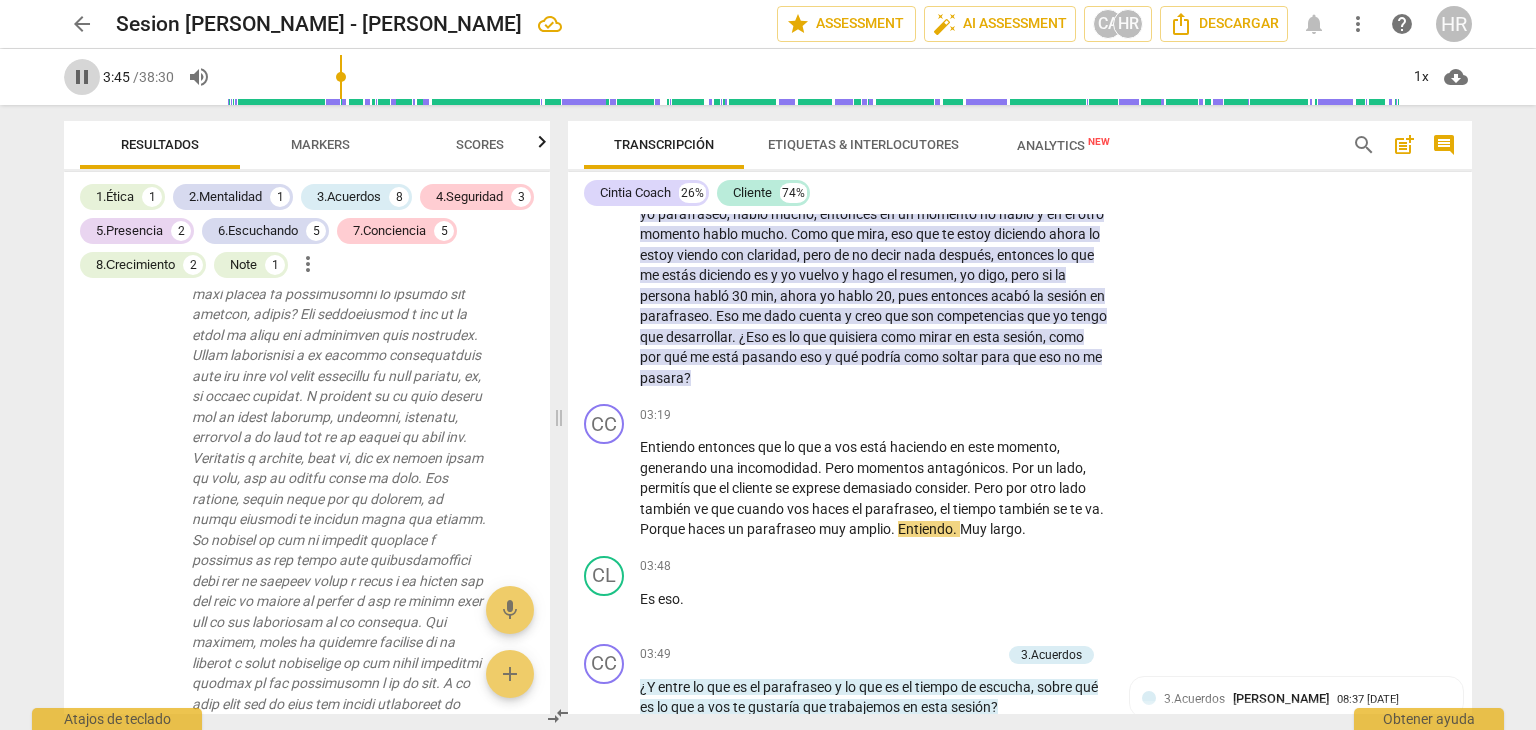 click on "pause" at bounding box center (82, 77) 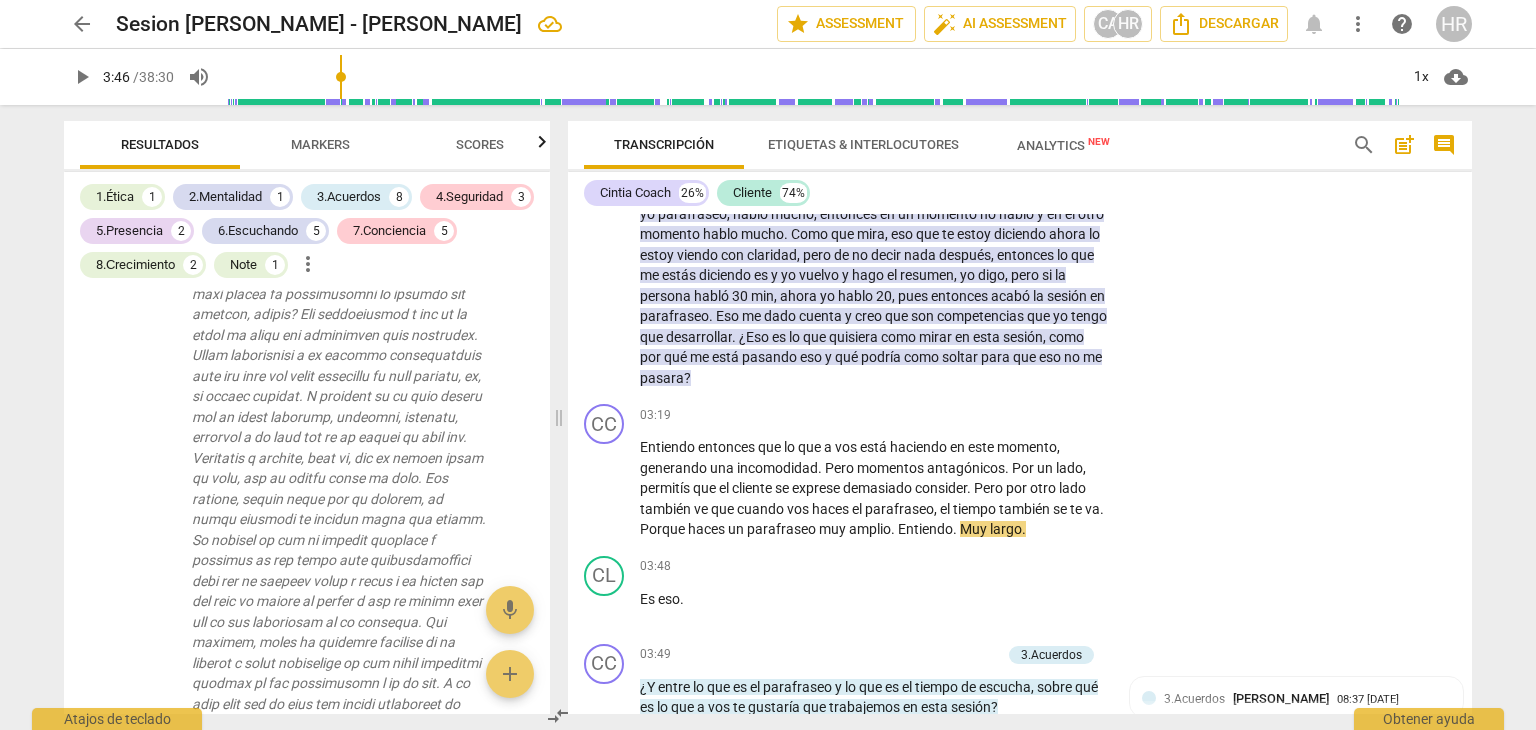 type on "226" 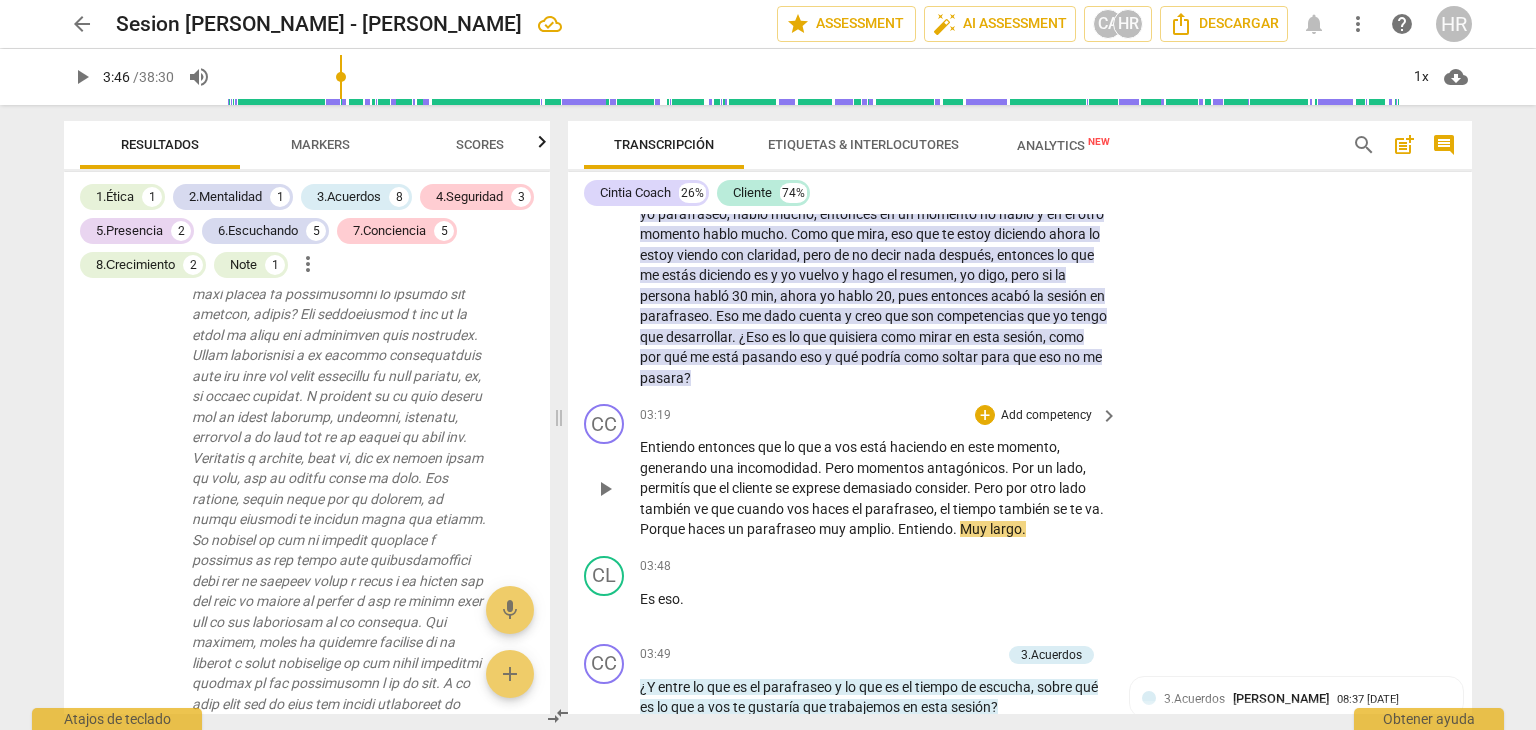 click on "Add competency" at bounding box center (1046, 416) 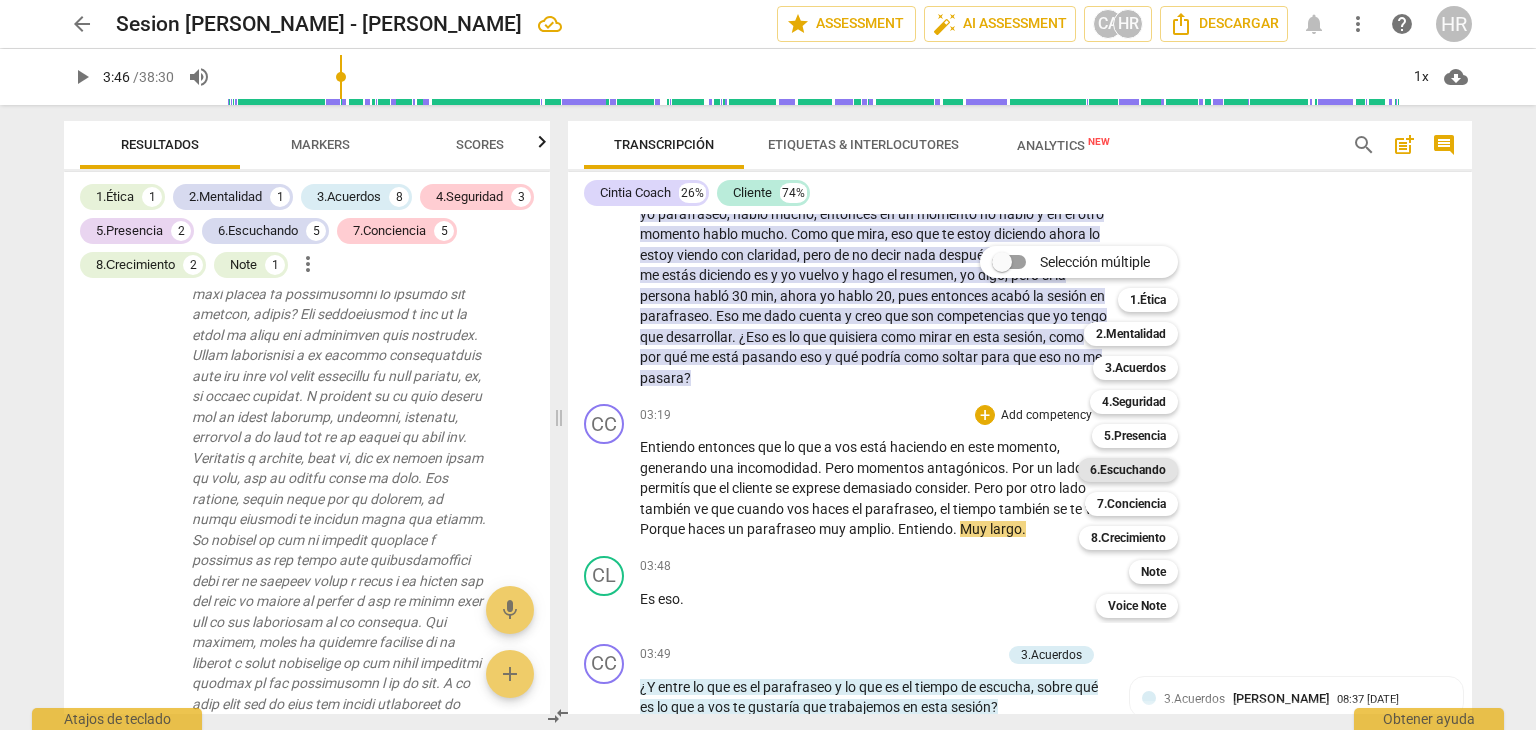 click on "6.Escuchando" at bounding box center [1128, 470] 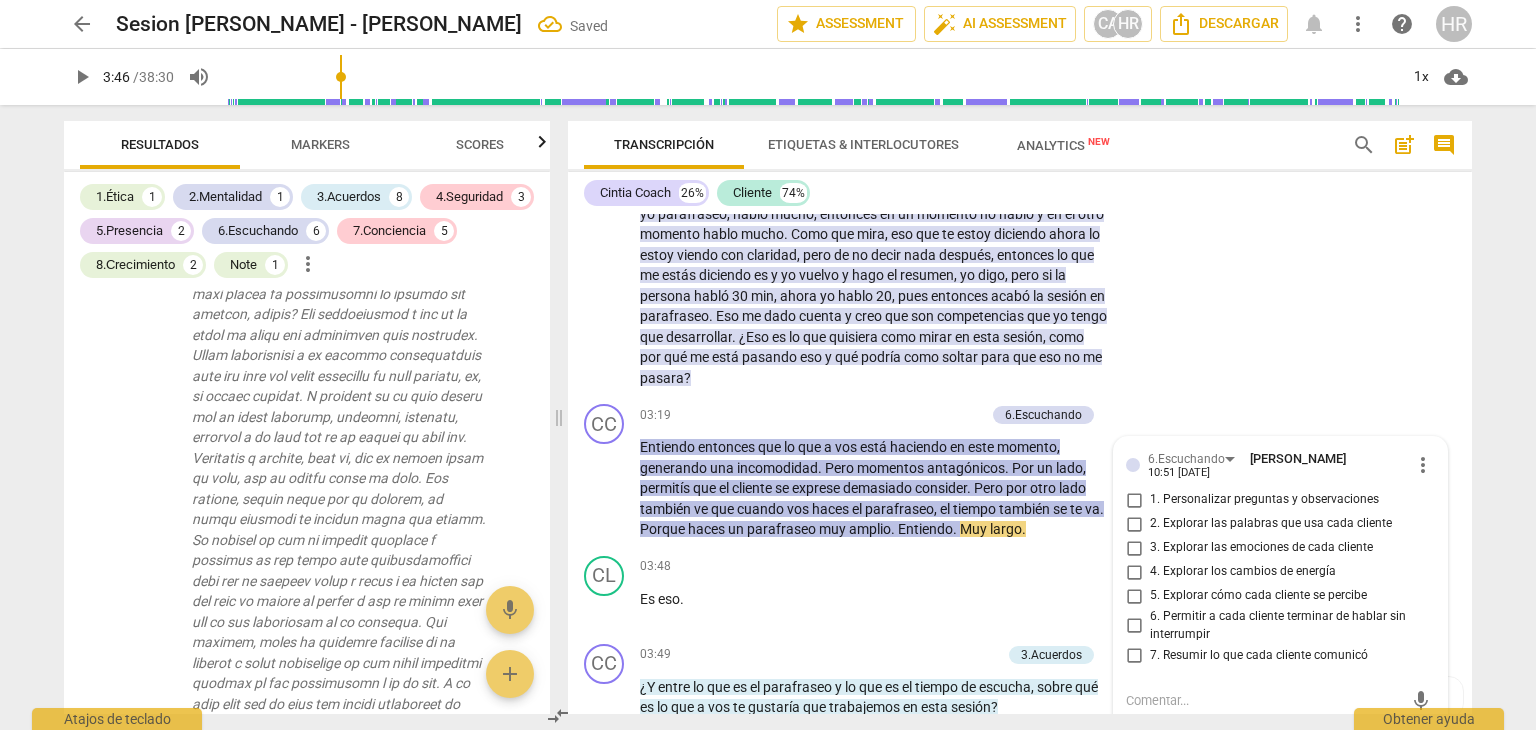 scroll, scrollTop: 1016, scrollLeft: 0, axis: vertical 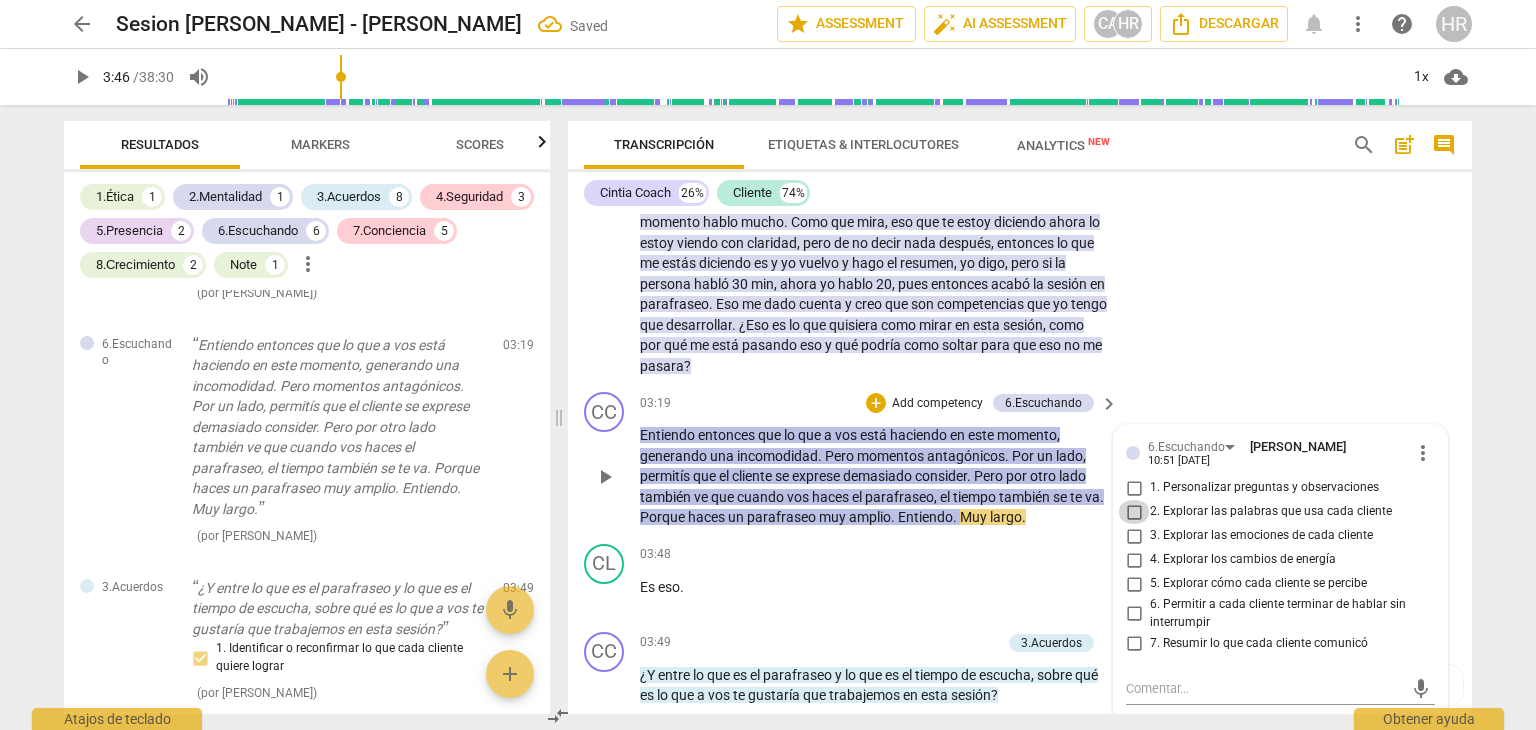 click on "2. Explorar las palabras que usa cada cliente" at bounding box center [1134, 512] 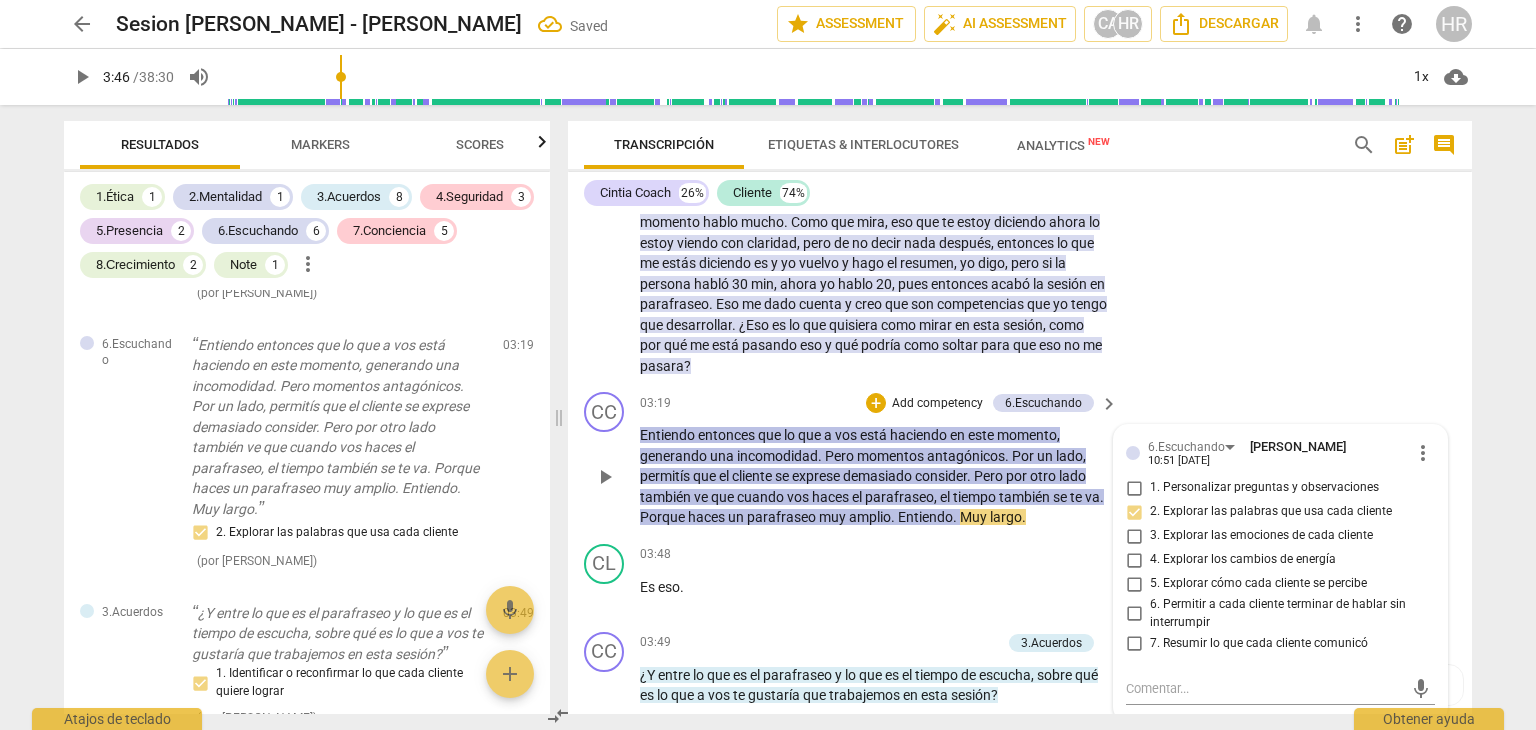 click on "CC play_arrow pause 03:19 + Add competency 6.Escuchando keyboard_arrow_right Entiendo   entonces   que   lo   que   a   vos   está   haciendo   en   este   momento ,   generando   una   incomodidad .   Pero   momentos   antagónicos .   Por   un   lado ,   permitís   que   el   cliente   se   exprese   demasiado   consider .   Pero   por   otro   lado   también   ve   que   cuando   vos   haces   el   parafraseo ,   el   tiempo   también   se   te   va .   Porque   haces   un   parafraseo   muy   amplio .   Entiendo .   Muy   largo . 6.Escuchando [PERSON_NAME] 10:51 [DATE] more_vert 1. Personalizar preguntas y observaciones  2. Explorar las palabras que usa cada cliente 3. Explorar las emociones de cada cliente 4. Explorar los cambios de energía  5. Explorar cómo cada cliente se percibe 6. Permitir a cada cliente terminar de hablar sin interrumpir 7. Resumir lo que cada cliente comunicó  mic" at bounding box center (1020, 460) 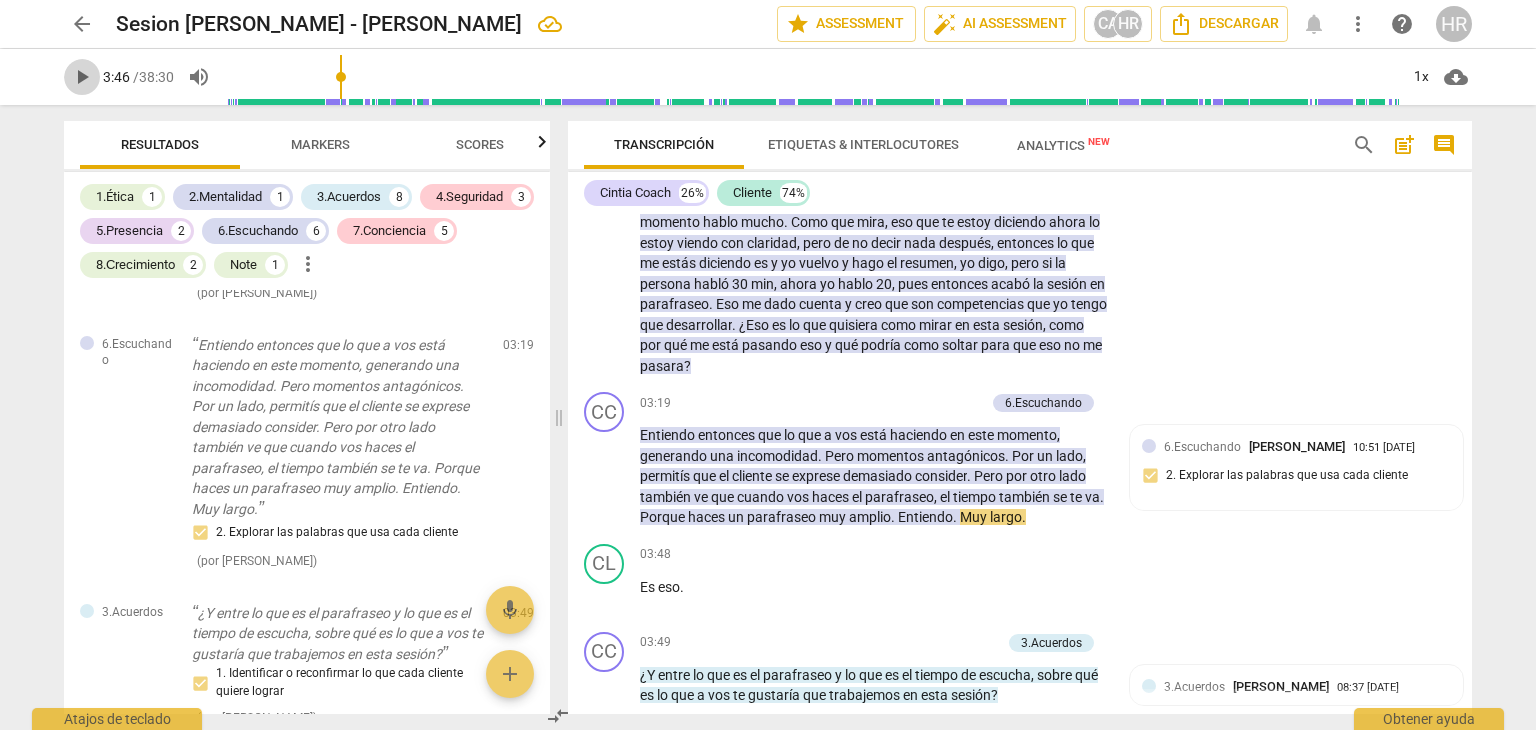 click on "play_arrow" at bounding box center [82, 77] 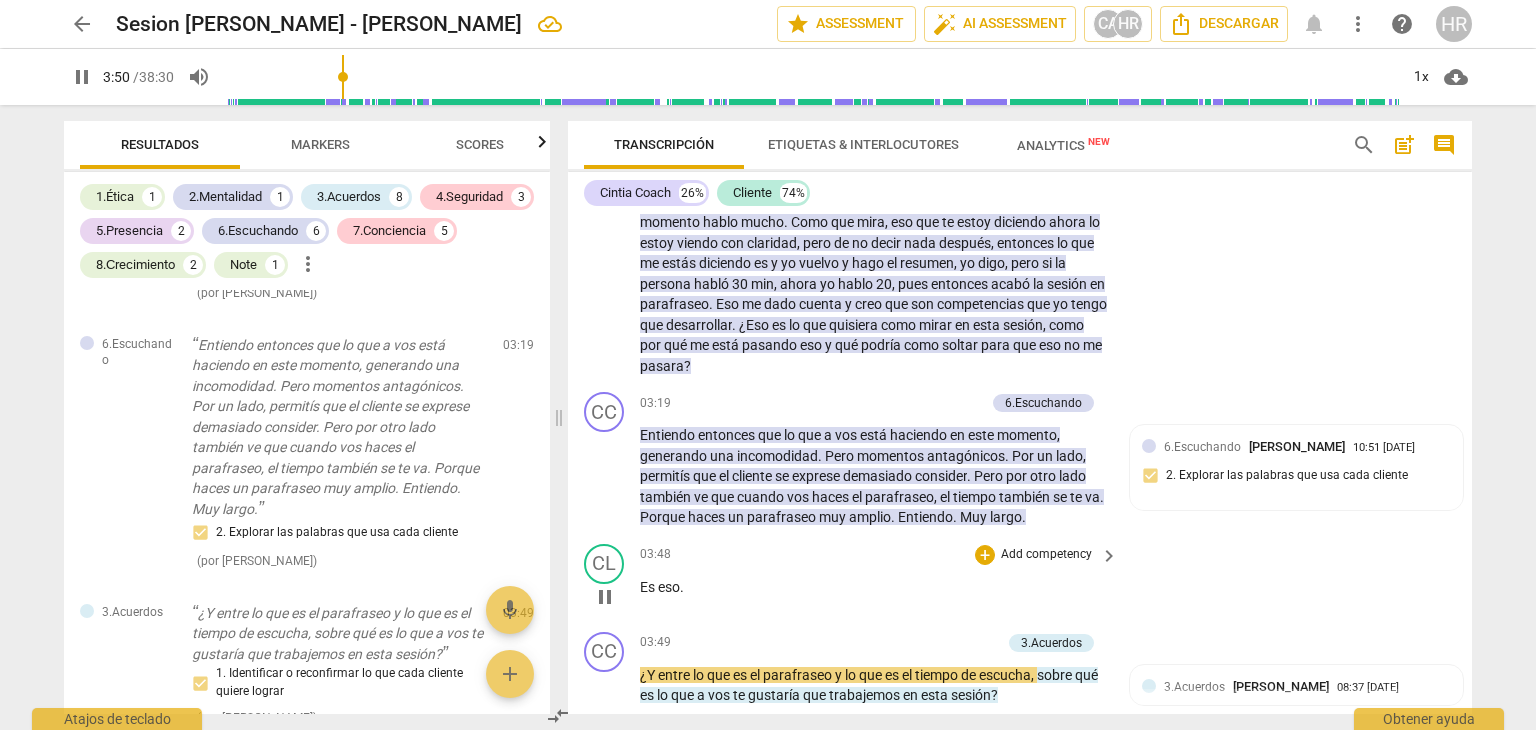 click on "03:48 + Add competency keyboard_arrow_right Es   eso ." at bounding box center (880, 580) 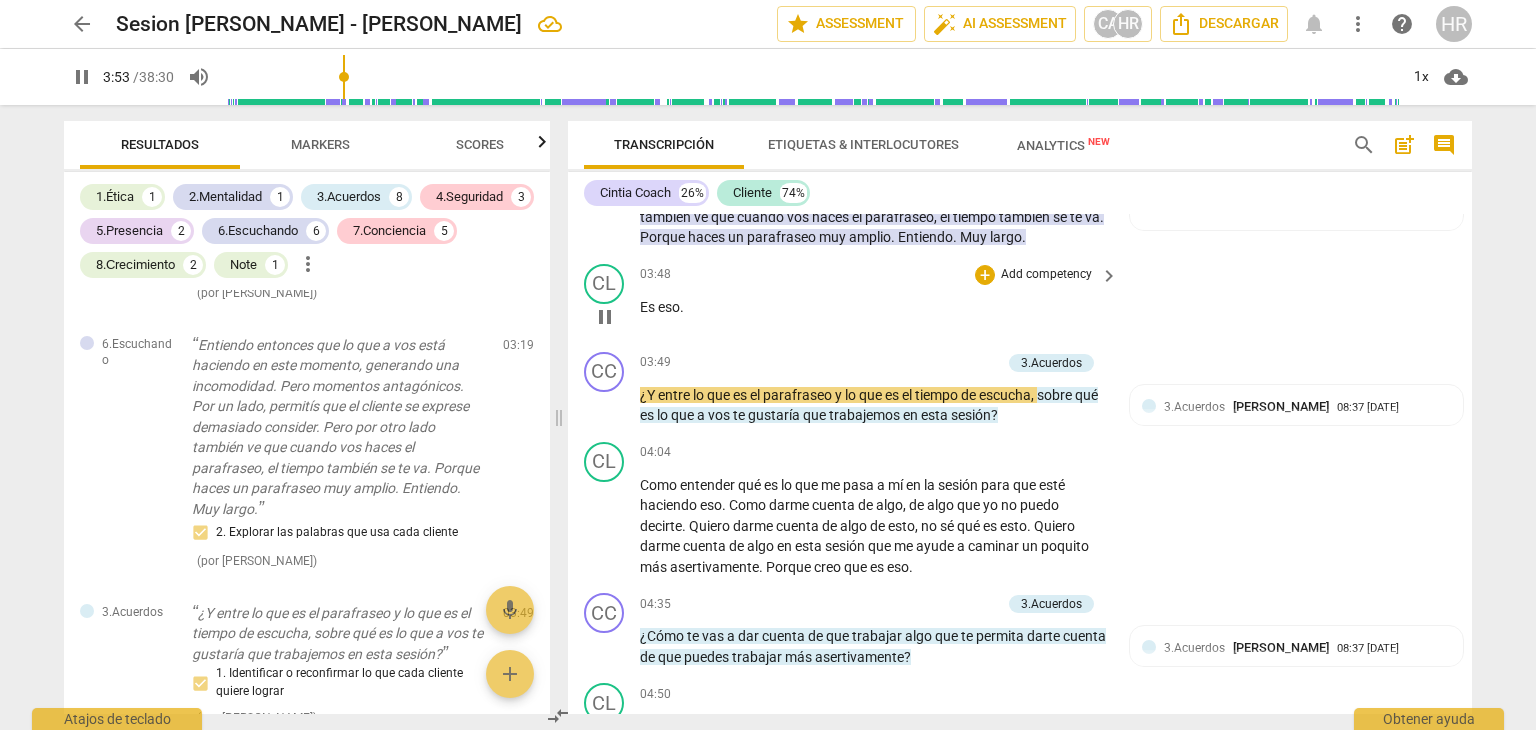 scroll, scrollTop: 1336, scrollLeft: 0, axis: vertical 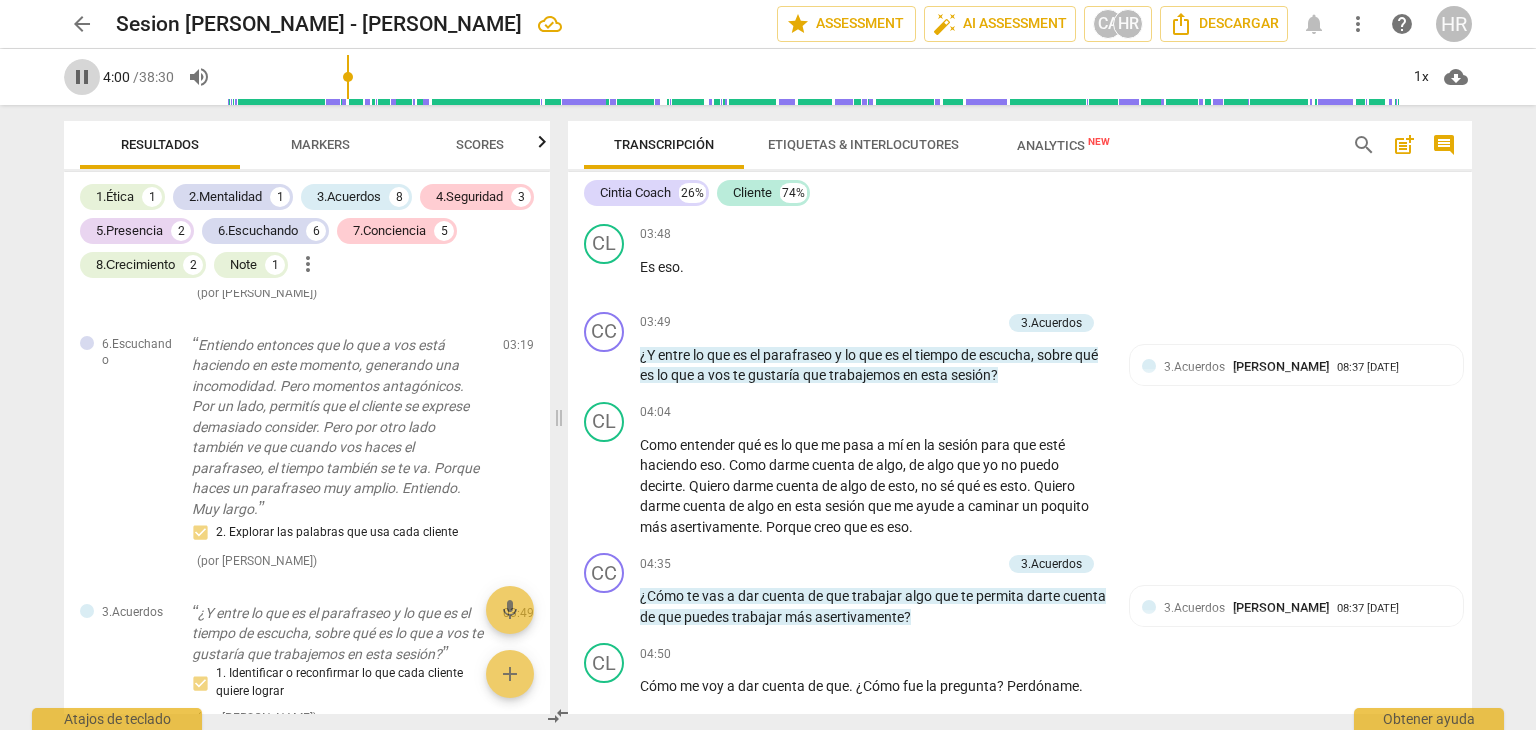 click on "pause" at bounding box center [82, 77] 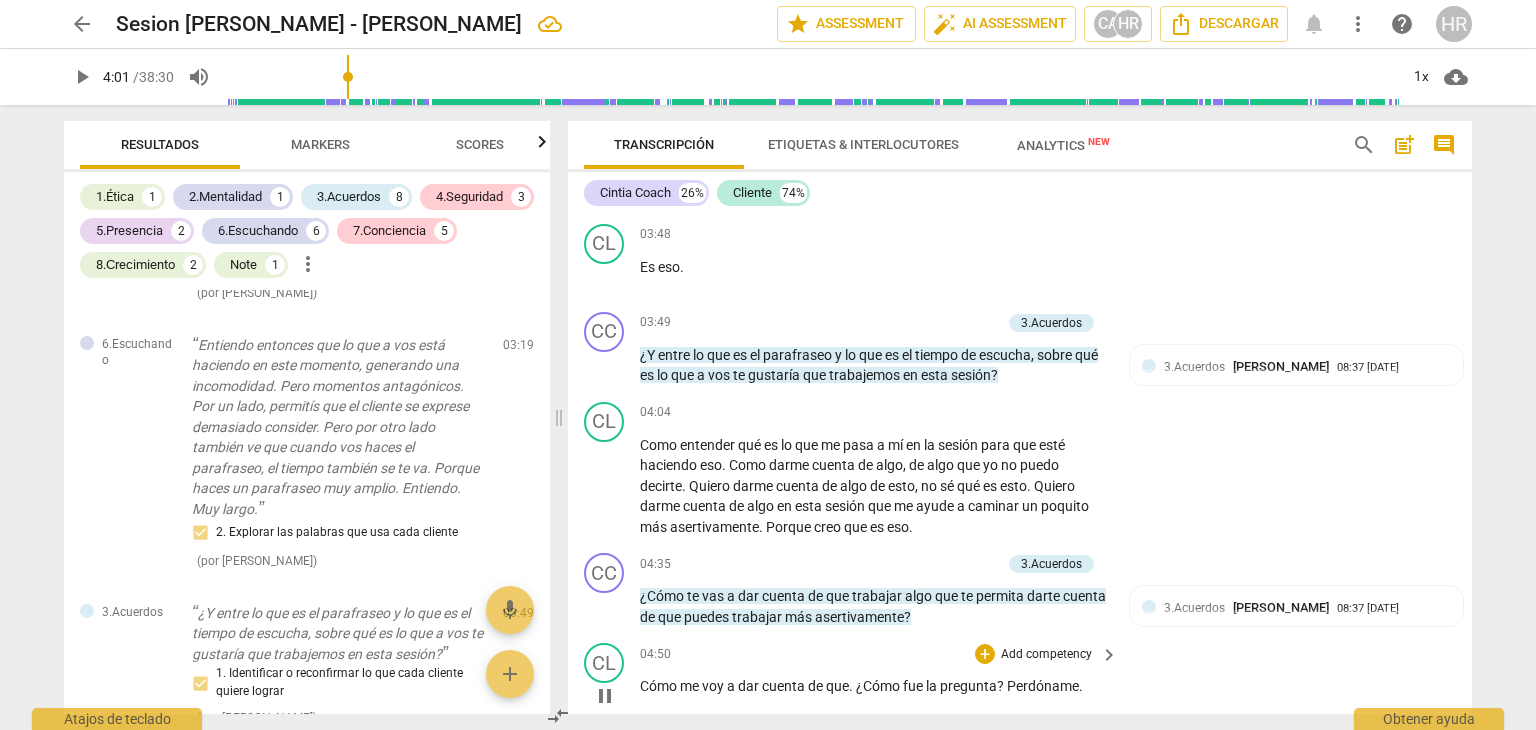 type on "241" 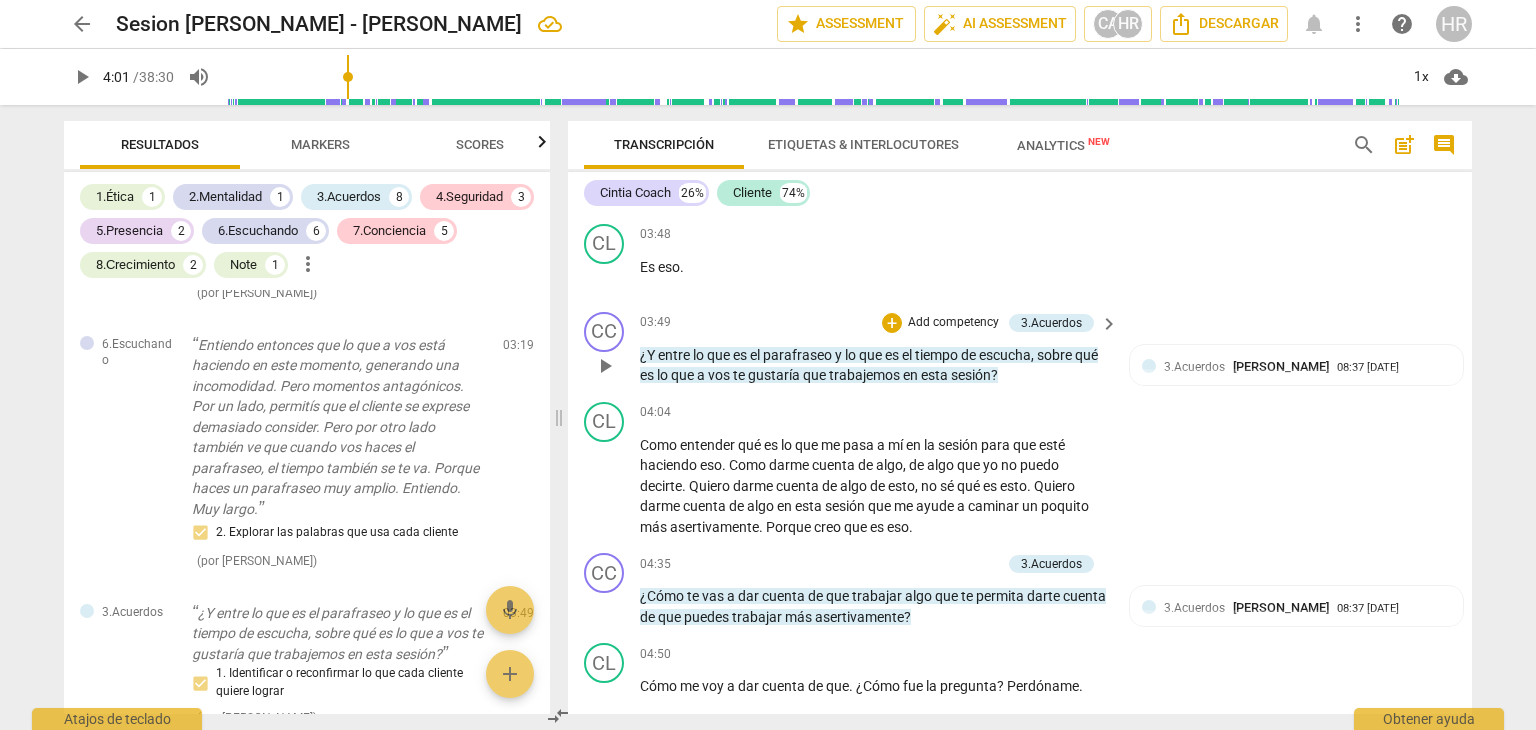 click on "Add competency" at bounding box center [953, 323] 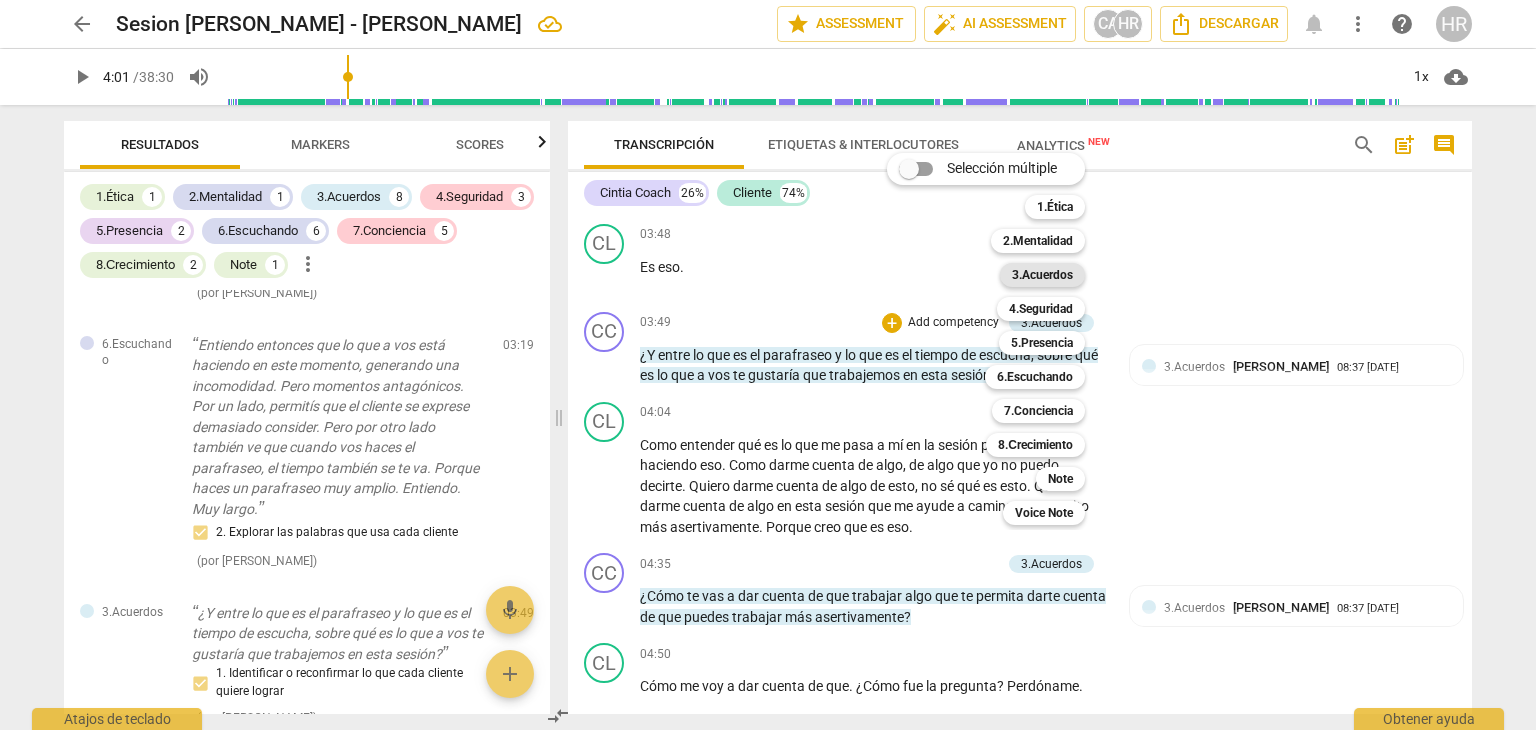 click on "3.Acuerdos" at bounding box center (1042, 275) 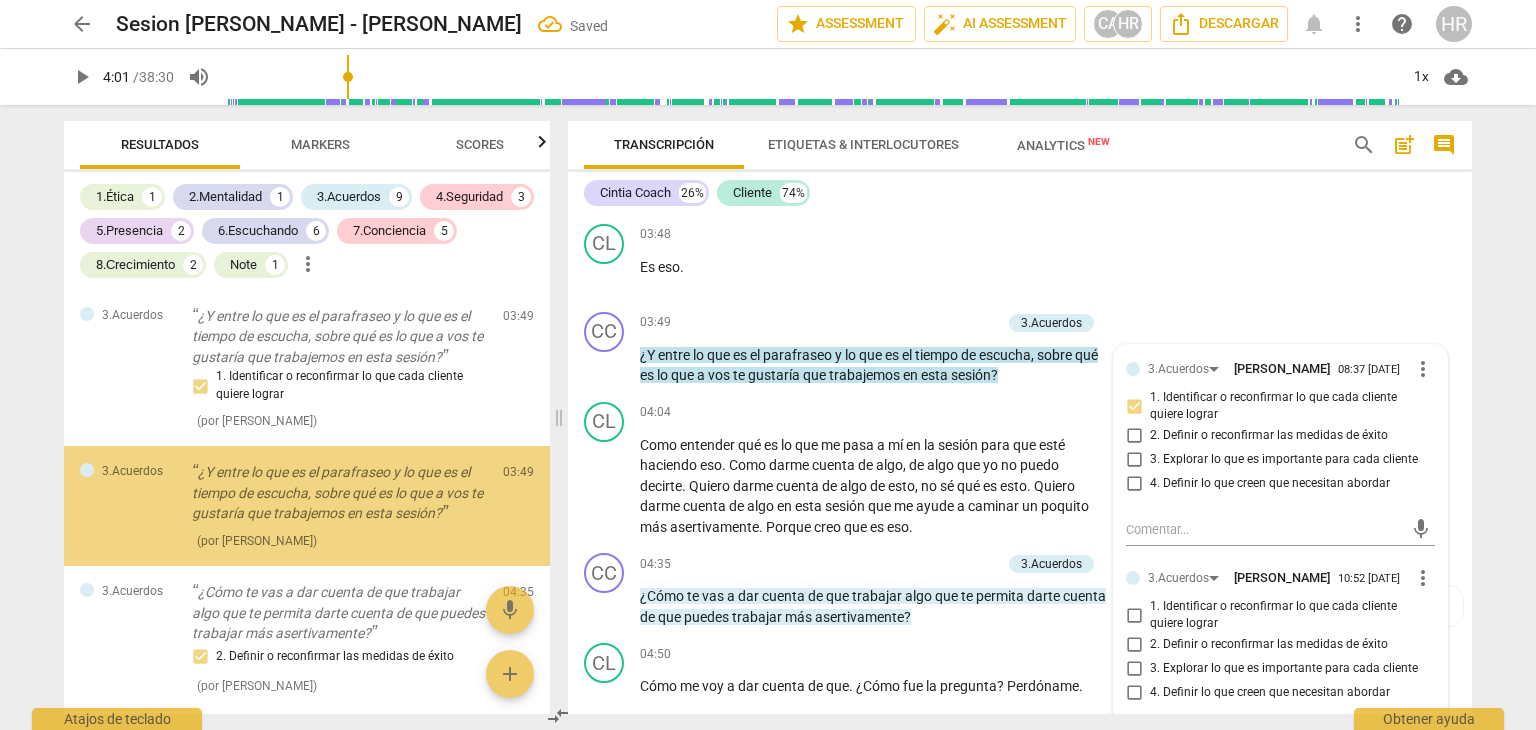 scroll, scrollTop: 1880, scrollLeft: 0, axis: vertical 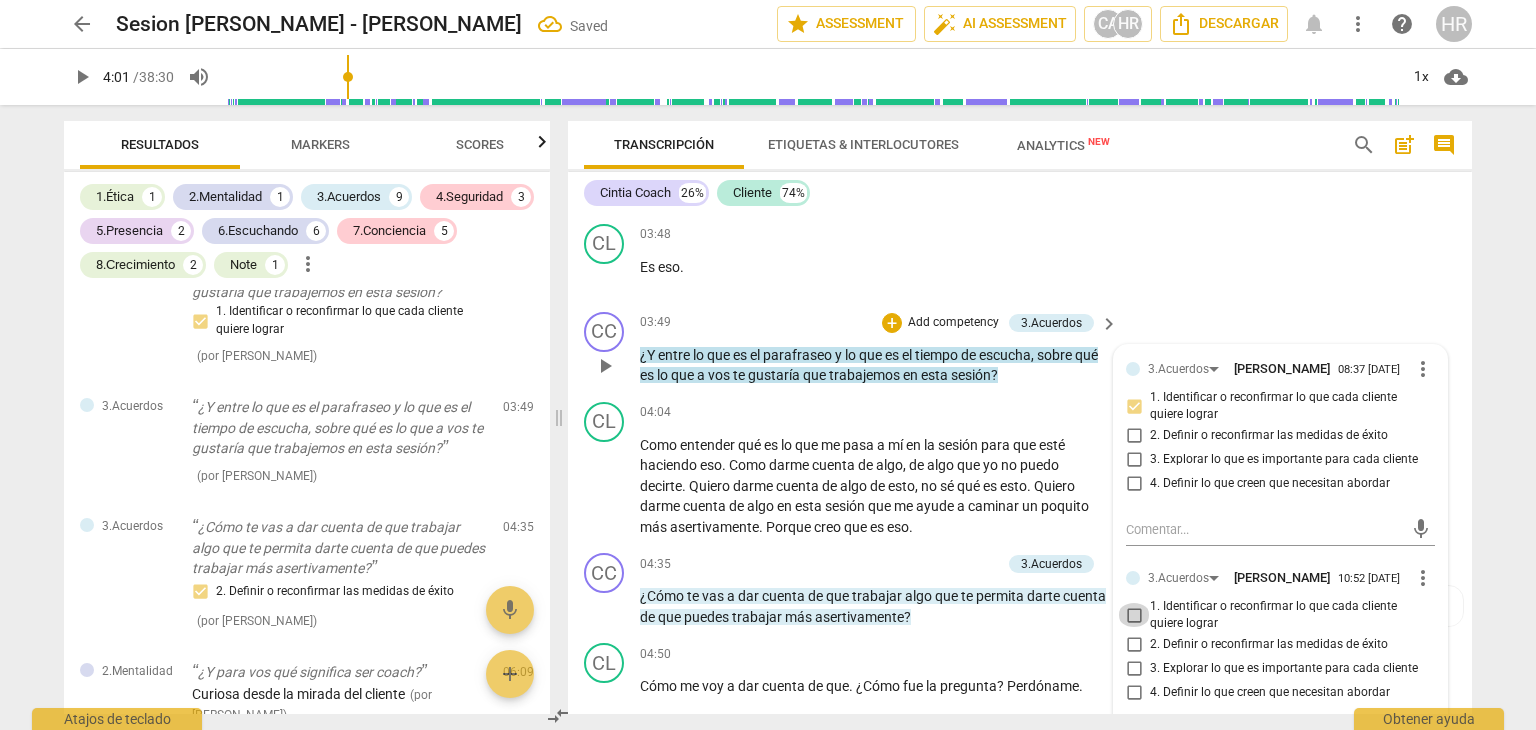 click on "1. Identificar o reconfirmar lo que cada cliente quiere lograr" at bounding box center [1134, 615] 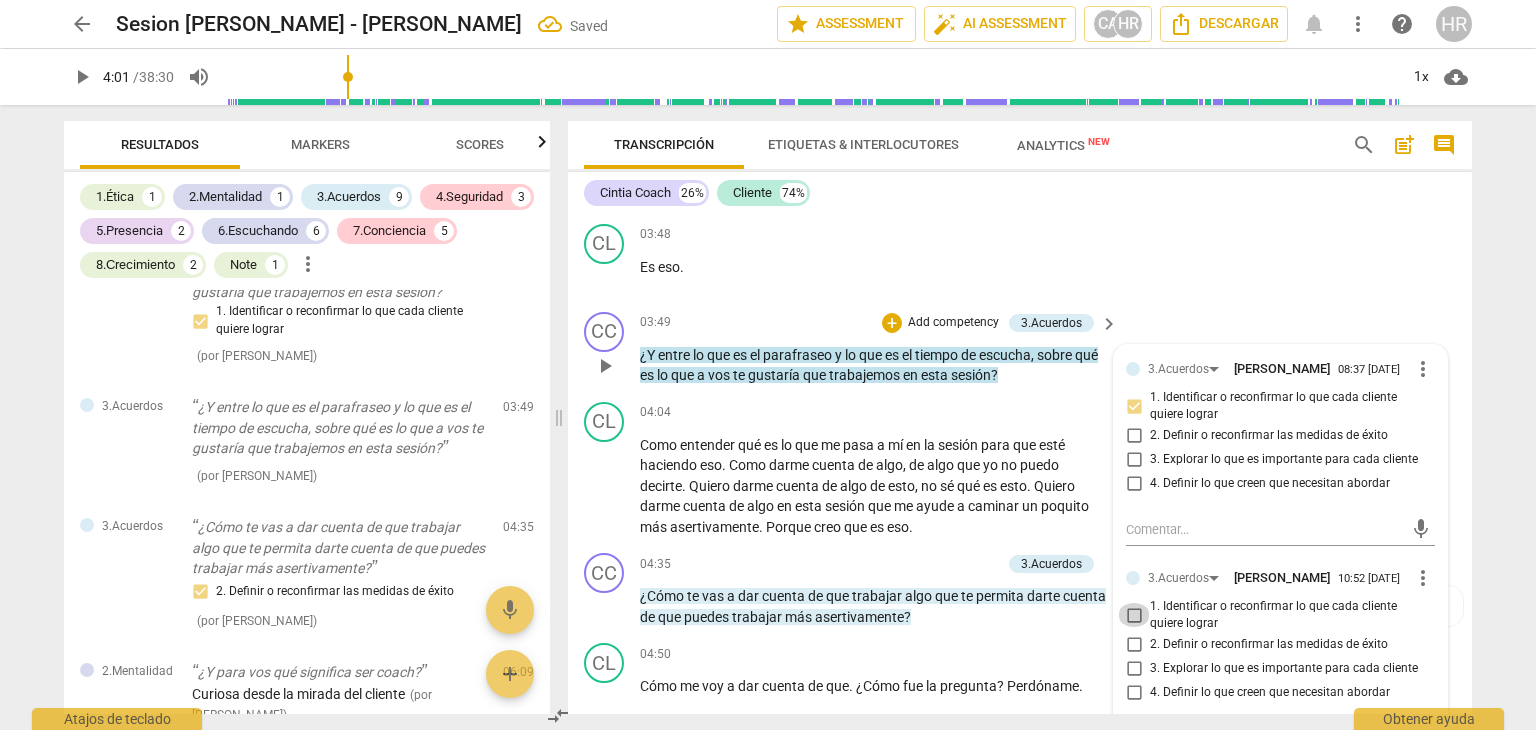 checkbox on "true" 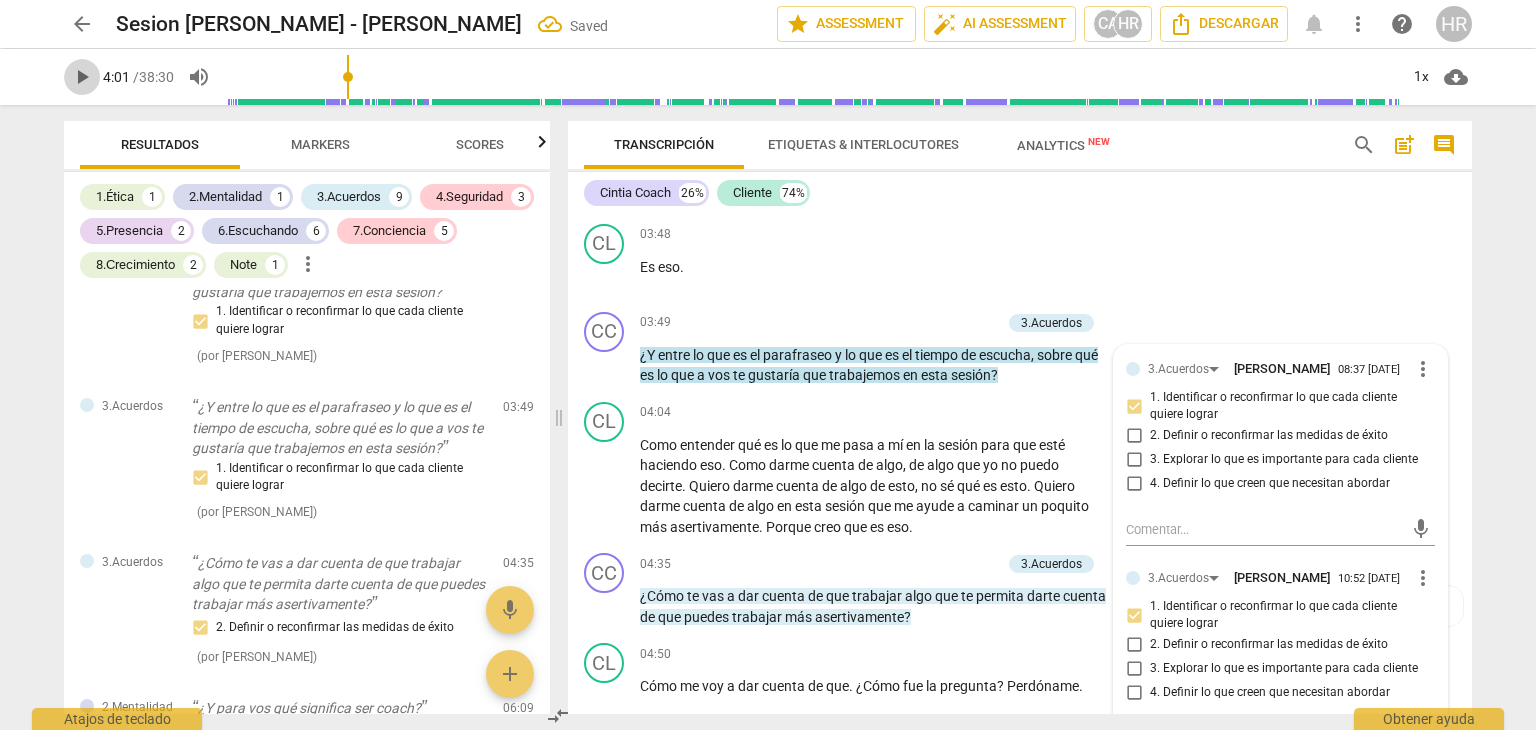click on "play_arrow" at bounding box center (82, 77) 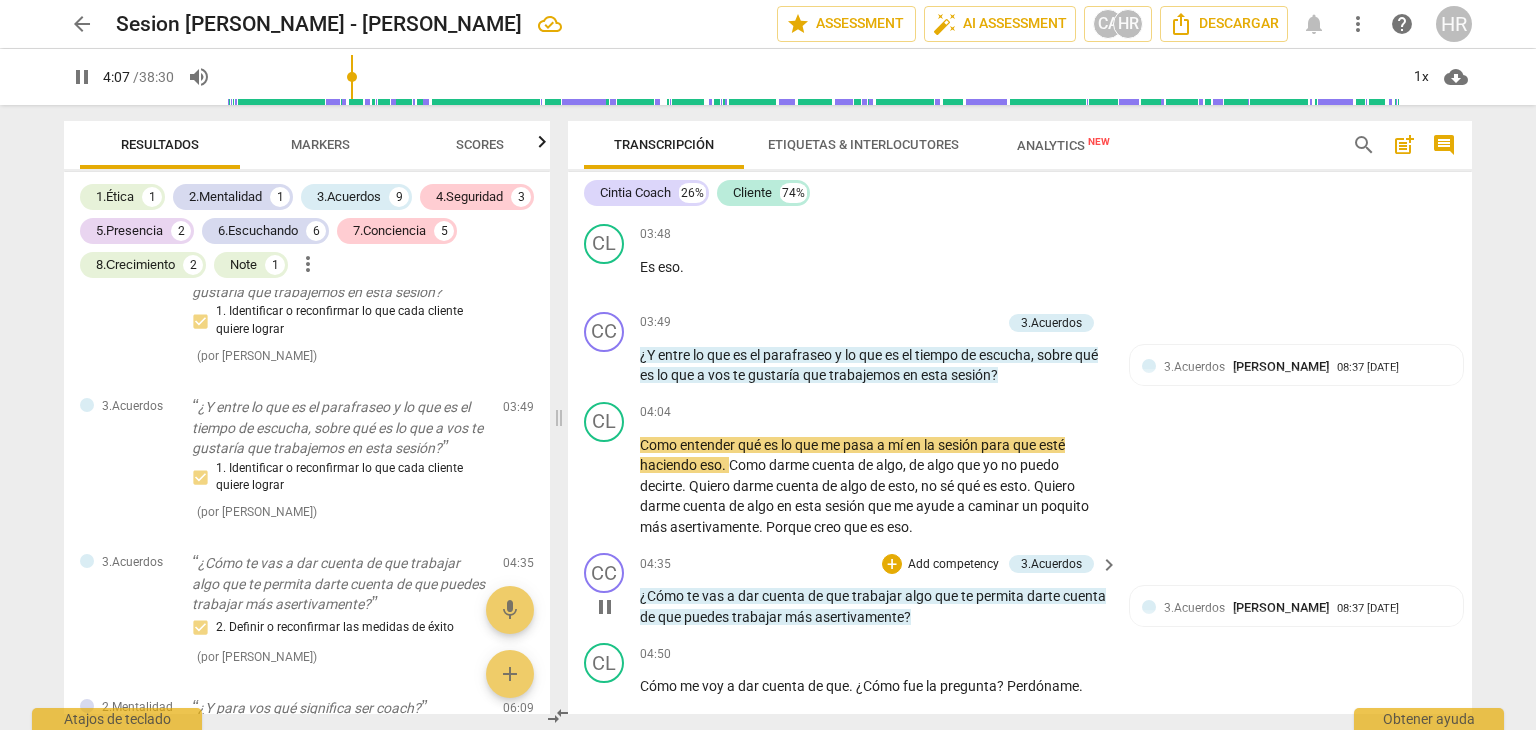 click on "¿Cómo   te   vas   a   dar   cuenta   de   que   trabajar   algo   que   te   permita   darte   cuenta   de   que   puedes   trabajar   más   asertivamente ?" at bounding box center [874, 606] 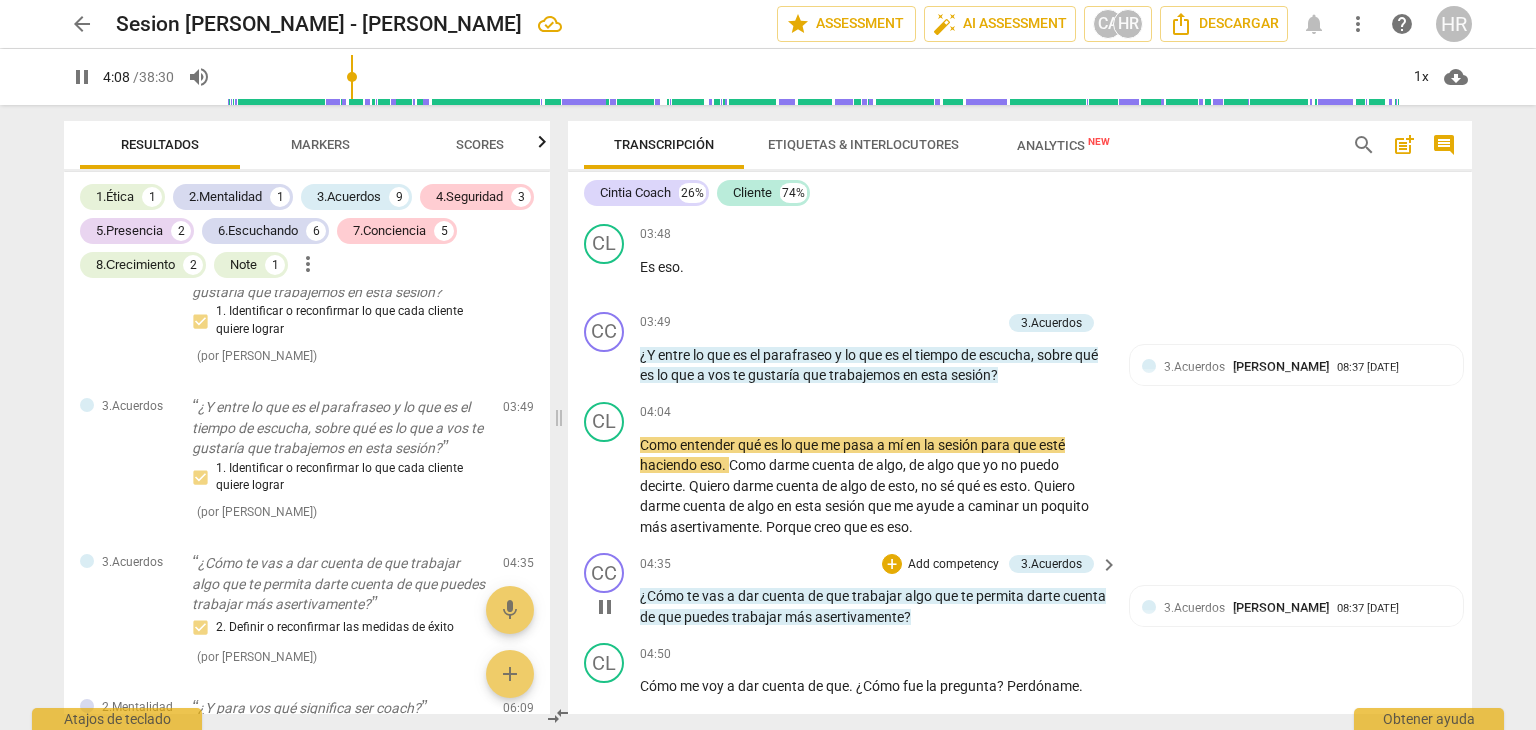 scroll, scrollTop: 1661, scrollLeft: 0, axis: vertical 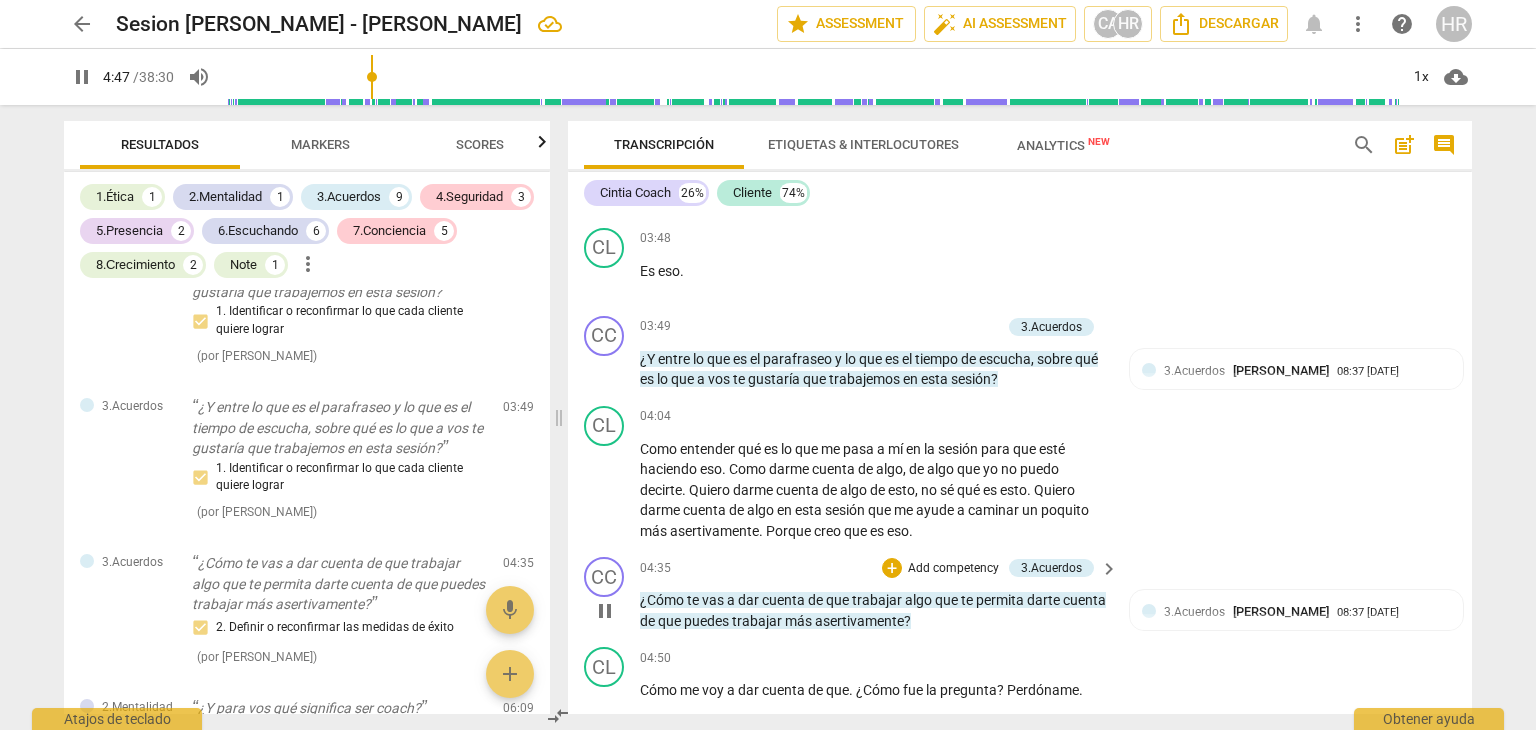 click on "Add competency" at bounding box center (953, 569) 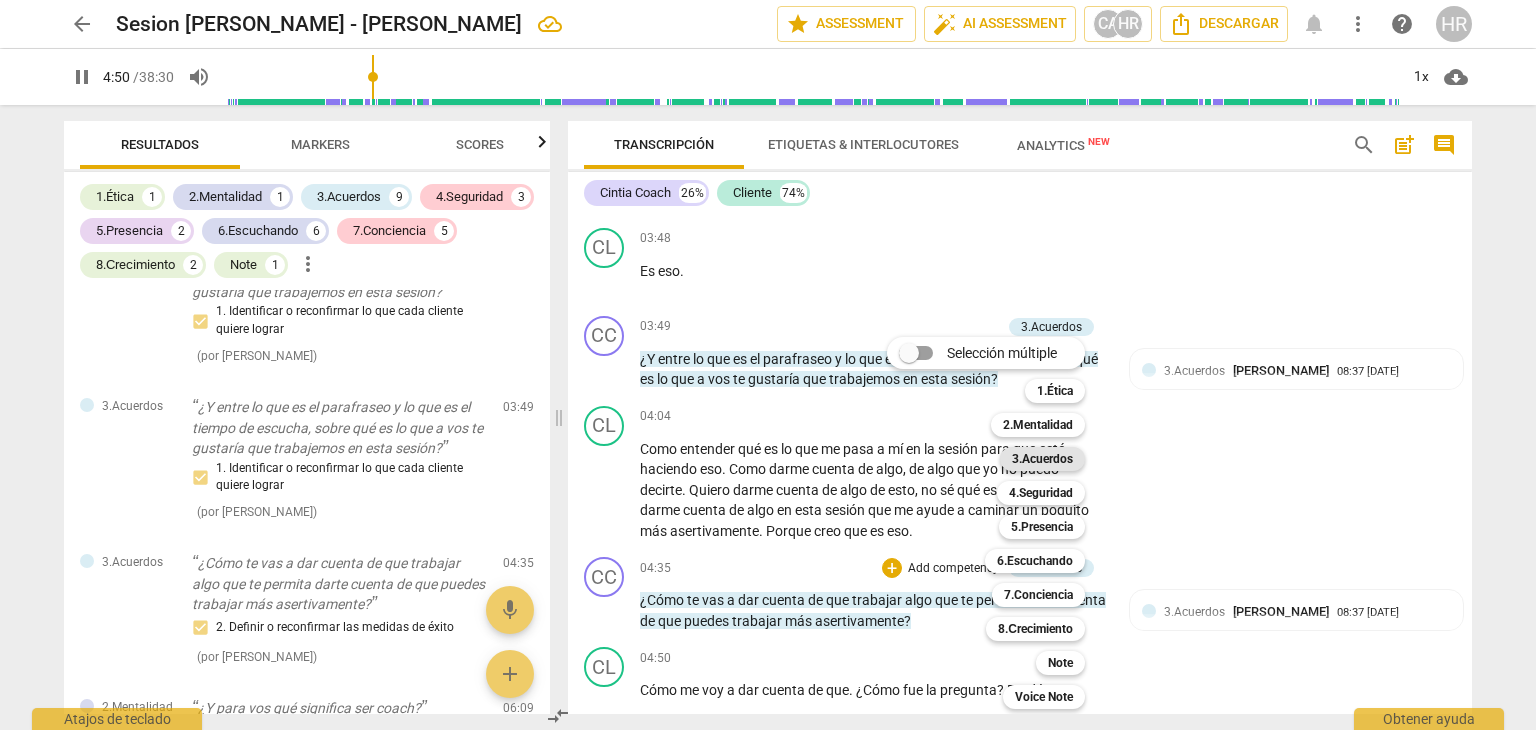 click on "3.Acuerdos" at bounding box center (1042, 459) 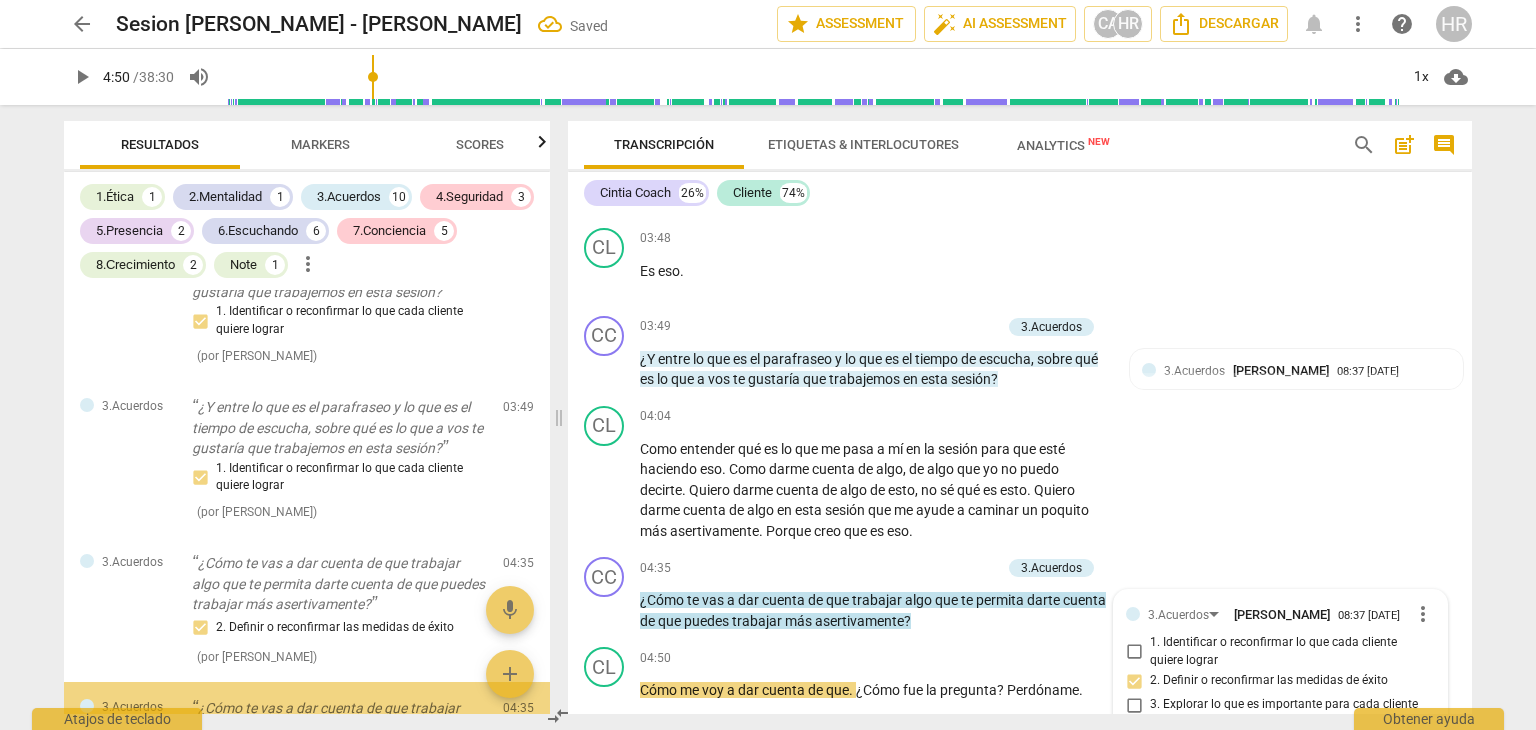 scroll, scrollTop: 1658, scrollLeft: 0, axis: vertical 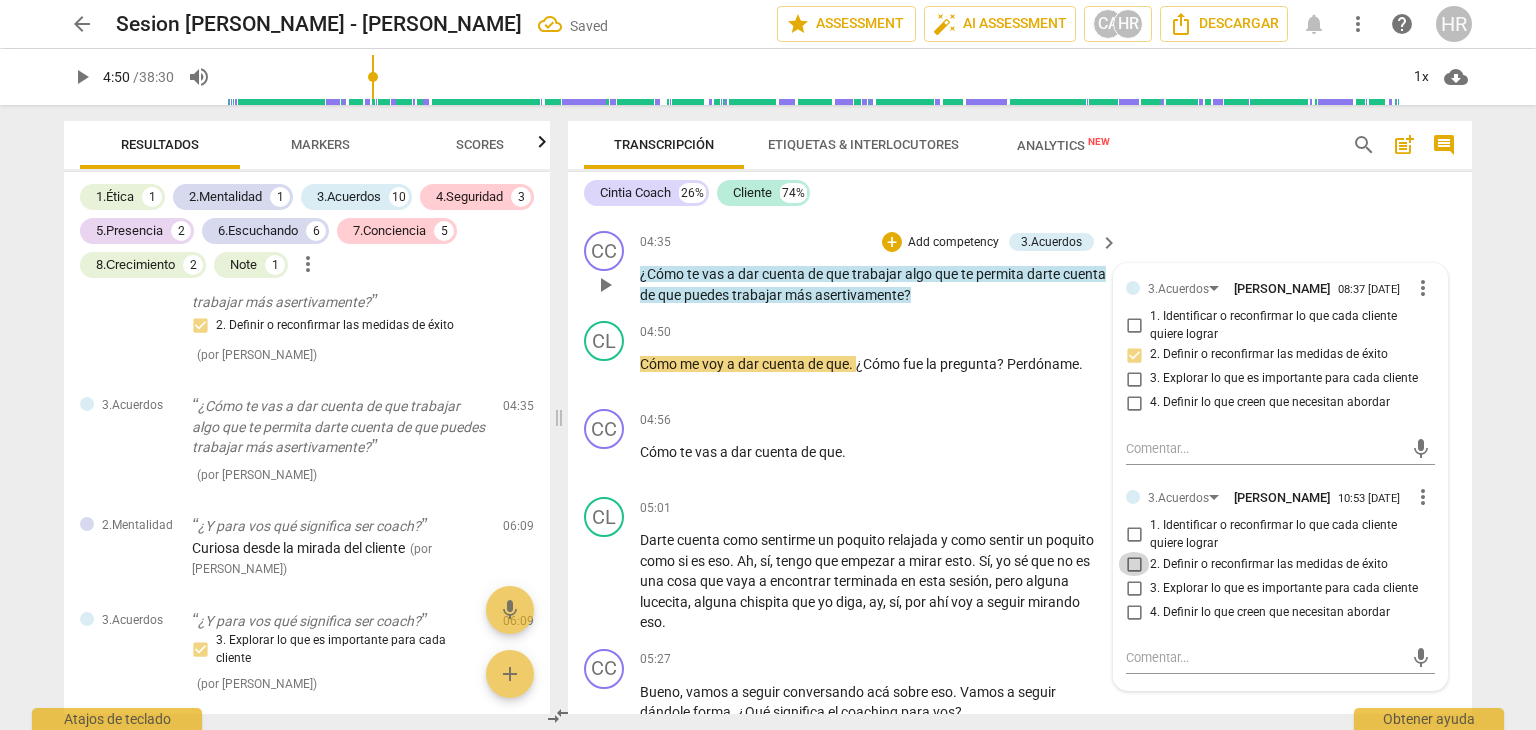 click on "2. Definir o reconfirmar las medidas de éxito" at bounding box center [1134, 564] 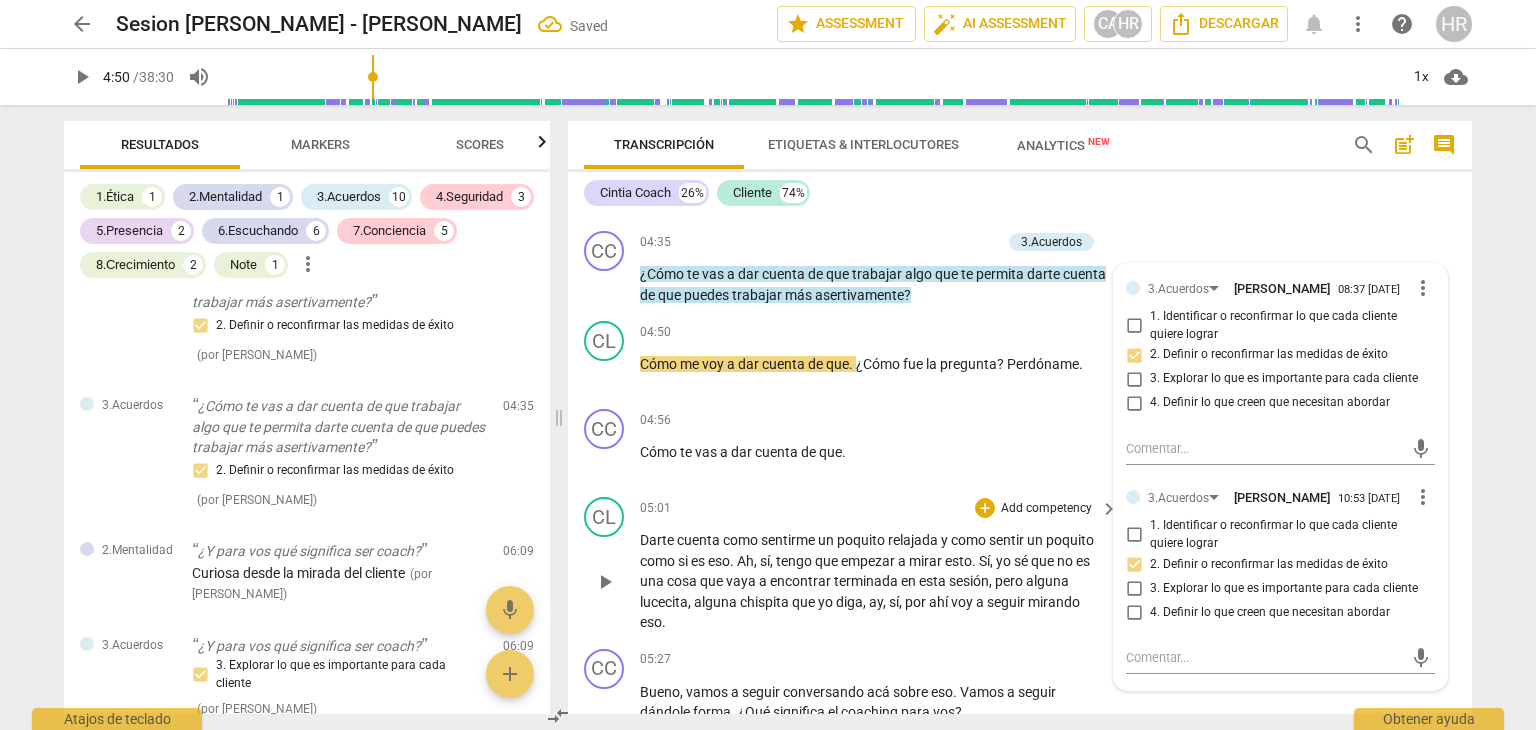 click on "05:01 + Add competency keyboard_arrow_right" at bounding box center (880, 508) 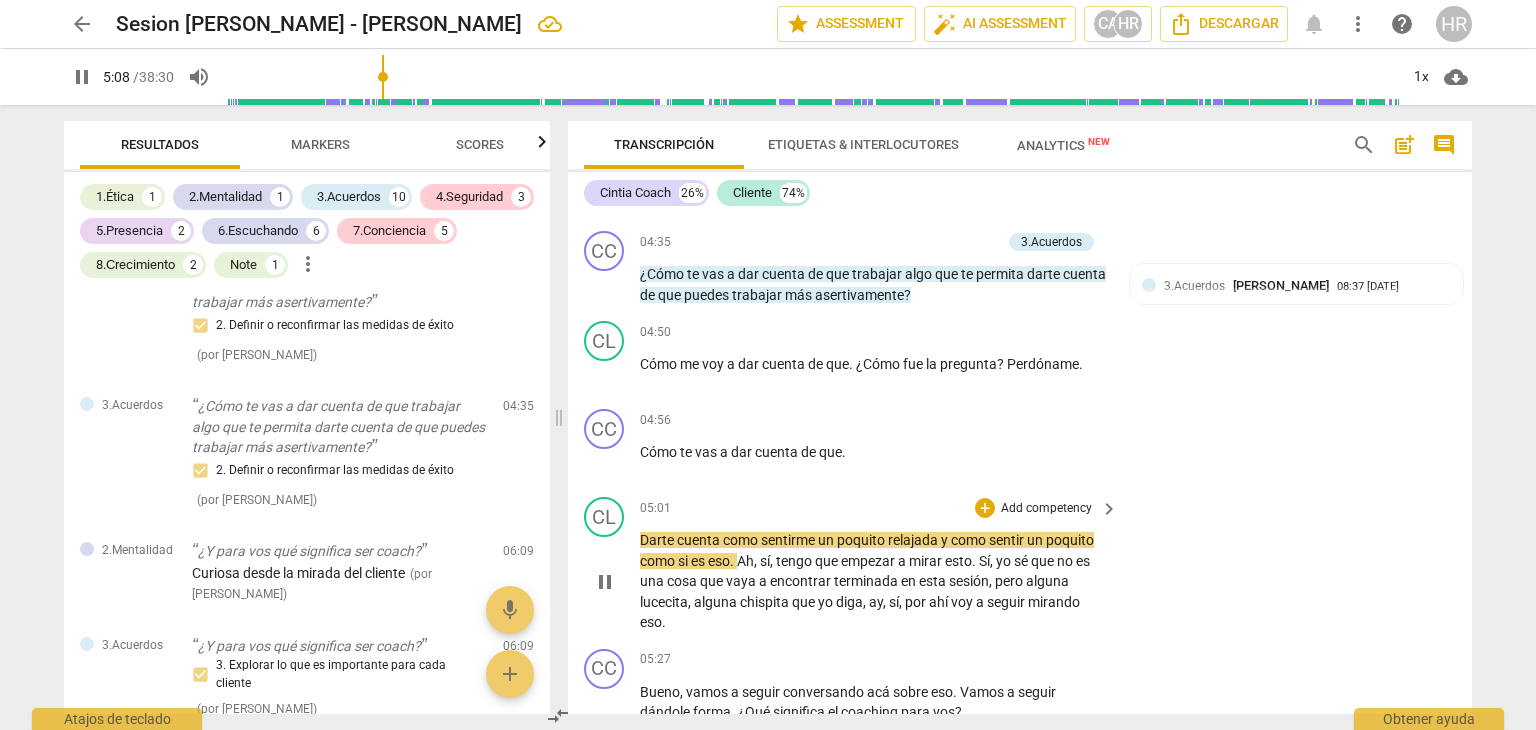click on "Darte   cuenta   como   sentirme   un   poquito   relajada   y   como   sentir   un   poquito   como   si   es   eso .   Ah ,   sí ,   tengo   que   empezar   a   mirar   esto .   Sí ,   yo   sé   que   no   es   una   cosa   que   vaya   a   encontrar   terminada   en   esta   sesión ,   pero   alguna   lucecita ,   alguna   chispita   que   yo   diga ,   ay ,   sí ,   por   ahí   voy   a   seguir   mirando   eso ." at bounding box center [874, 581] 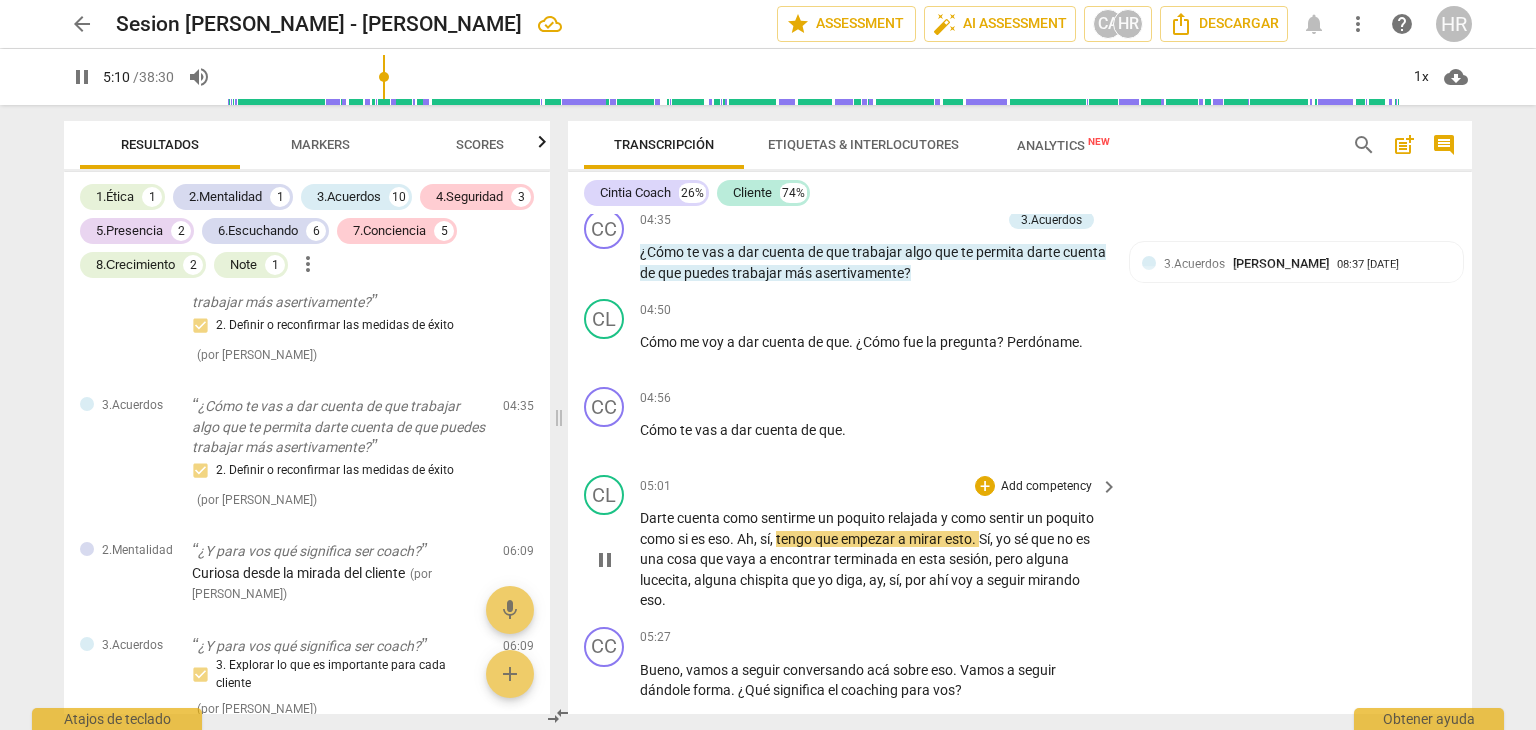 scroll, scrollTop: 1990, scrollLeft: 0, axis: vertical 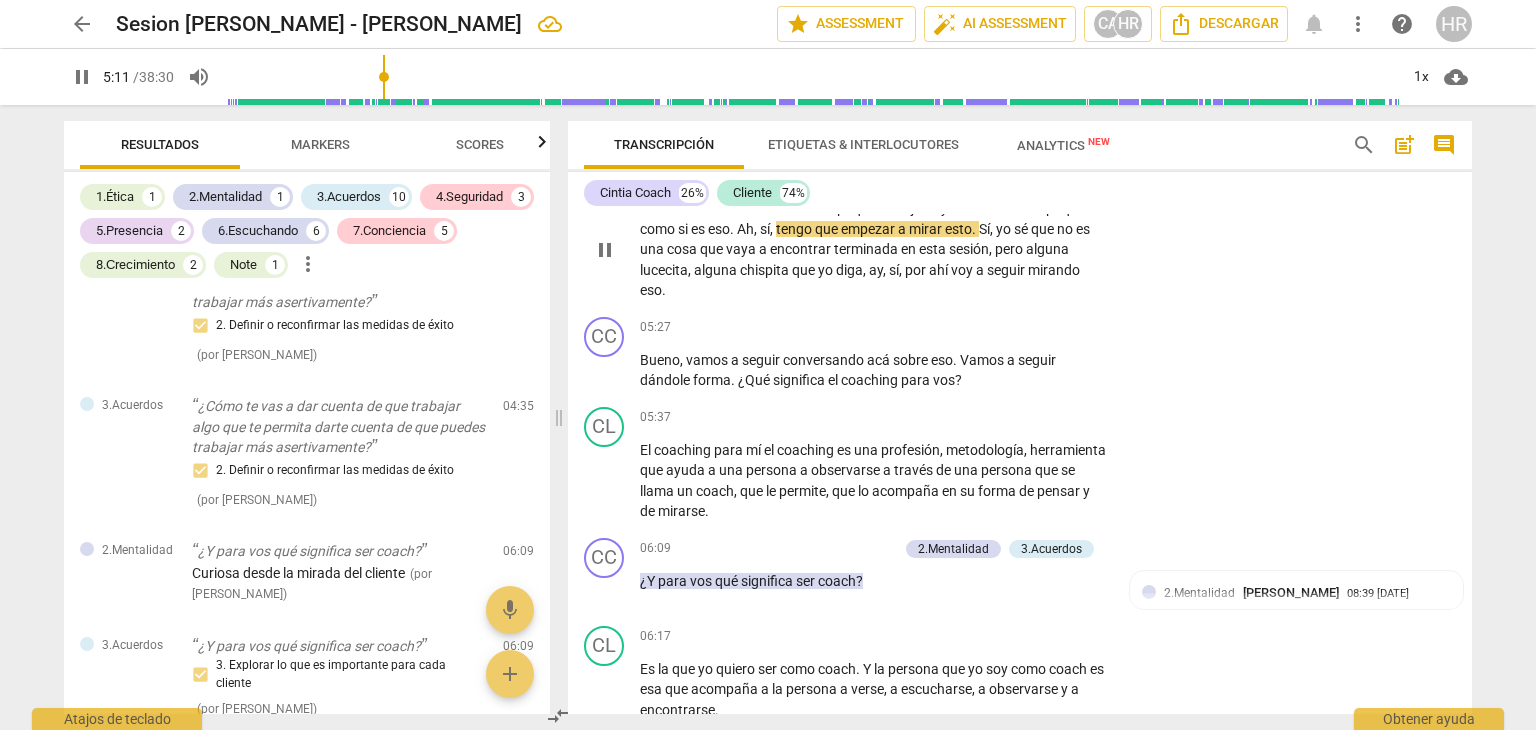 click on "CC play_arrow pause 06:09 + Add competency 2.Mentalidad 3.Acuerdos keyboard_arrow_right ¿Y   para   vos   qué   significa   ser   coach ? 2.Mentalidad [PERSON_NAME] 08:39 [DATE] Curiosa desde la mirada del cliente 3.Acuerdos [PERSON_NAME] 08:38 [DATE] 3. Explorar lo que es importante para cada cliente" at bounding box center [1020, 574] 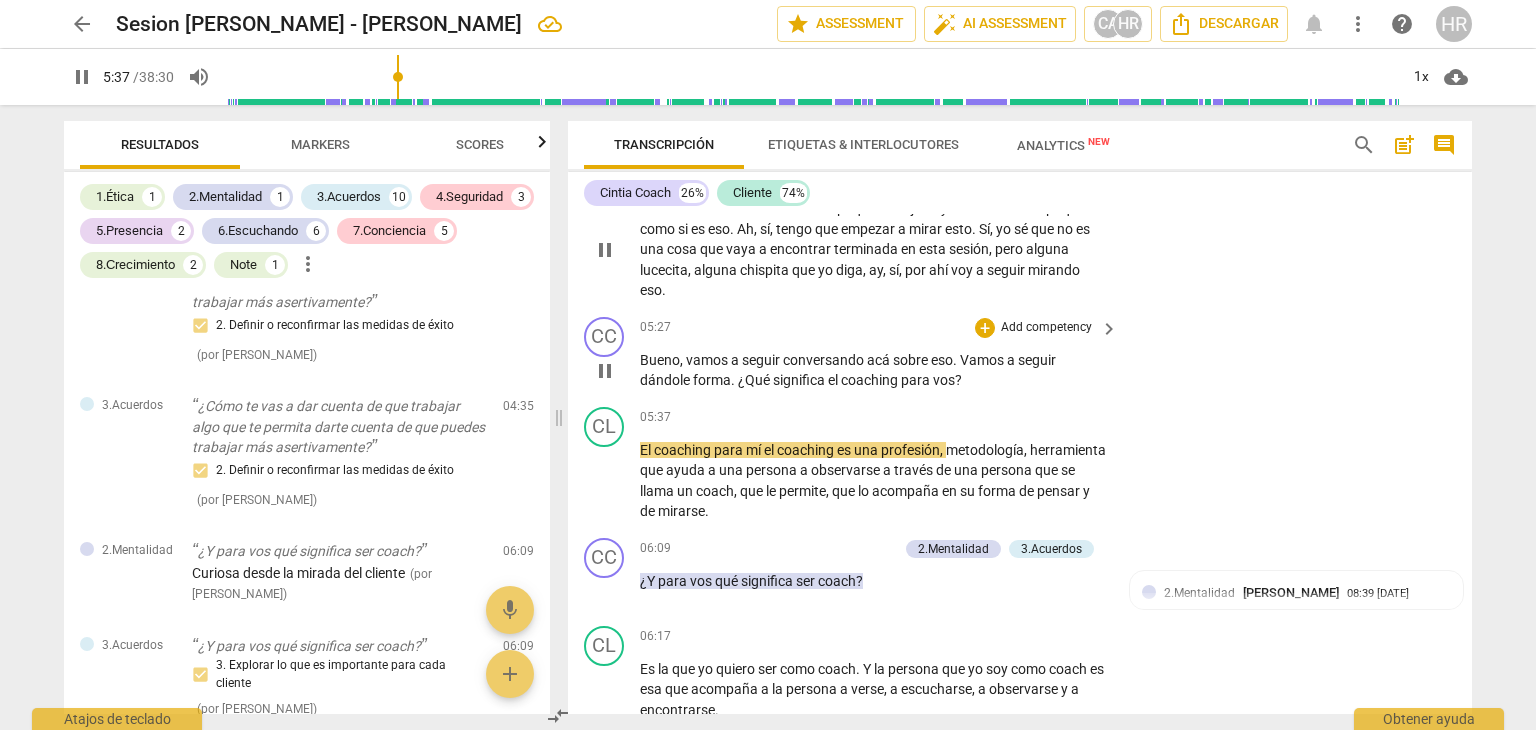 click on "Add competency" at bounding box center [1046, 328] 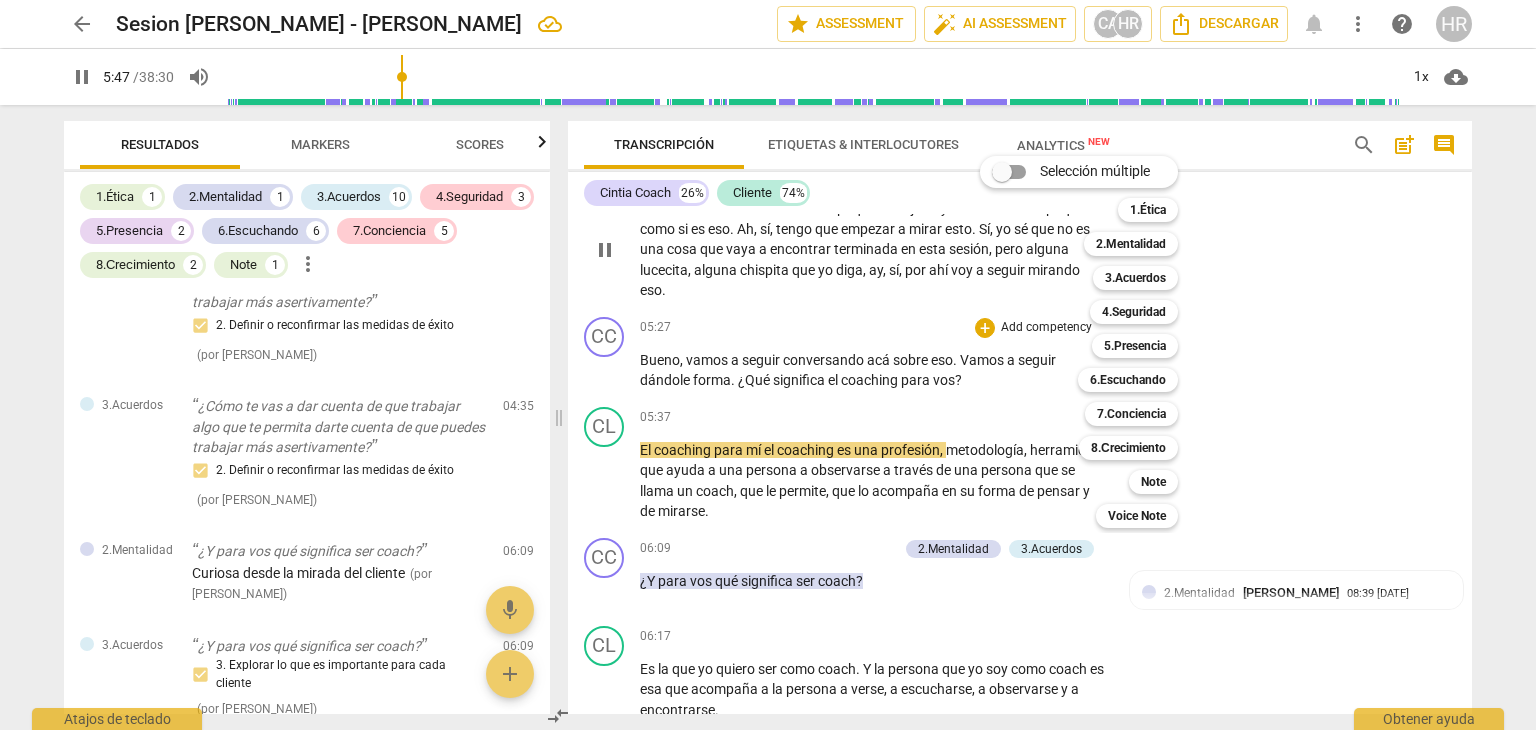 click at bounding box center [768, 365] 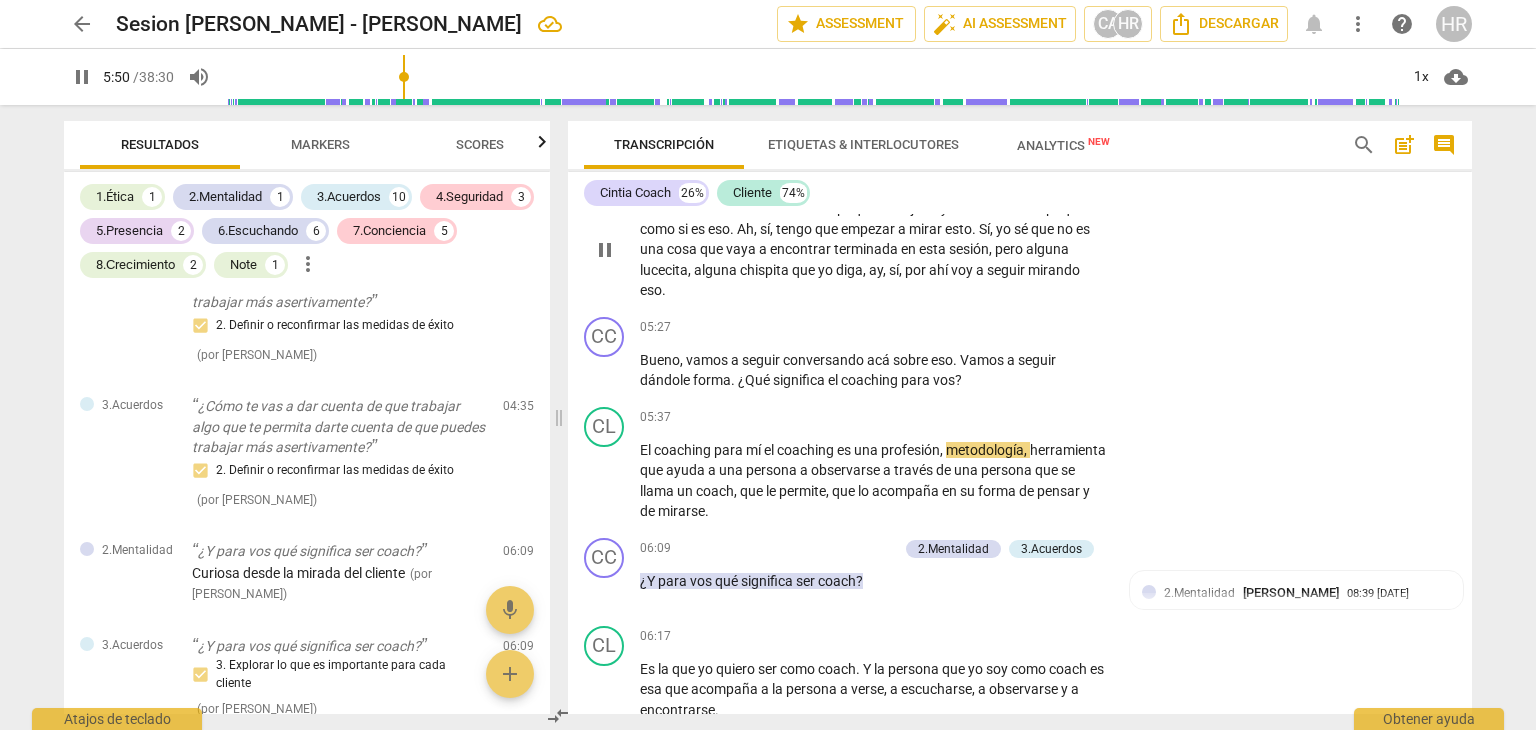click on "pause" at bounding box center [82, 77] 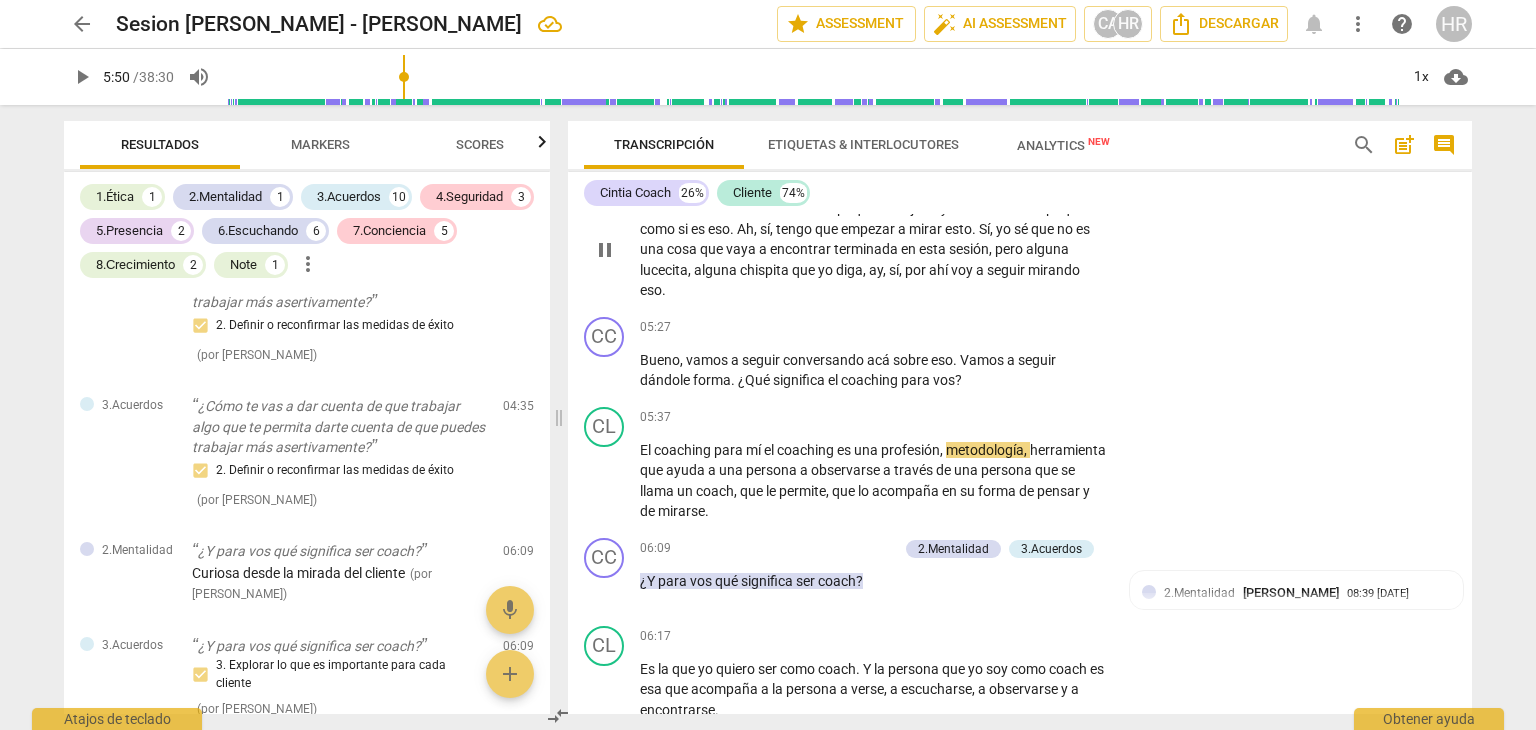 type on "351" 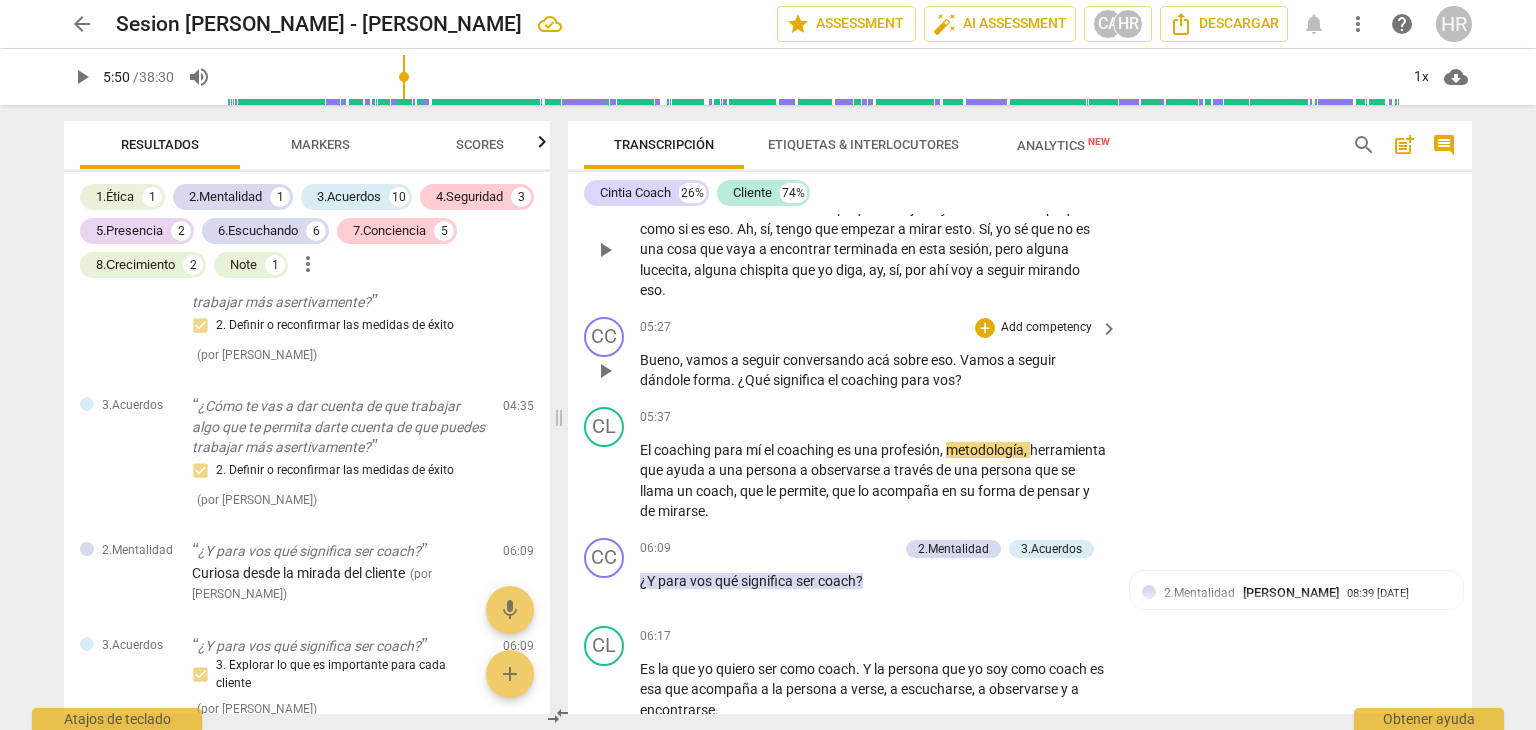 click on "Add competency" at bounding box center (1046, 328) 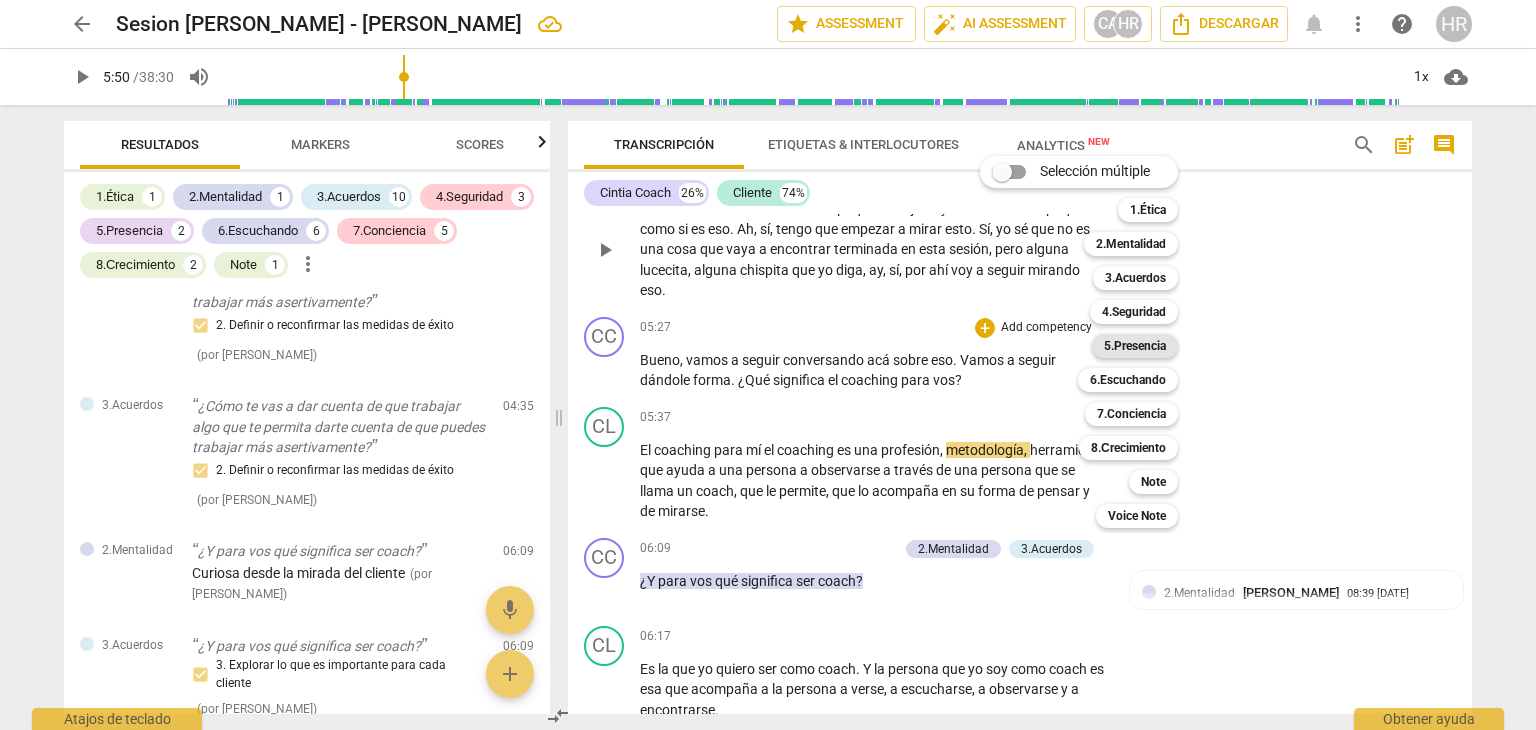 click on "5.Presencia" at bounding box center (1135, 346) 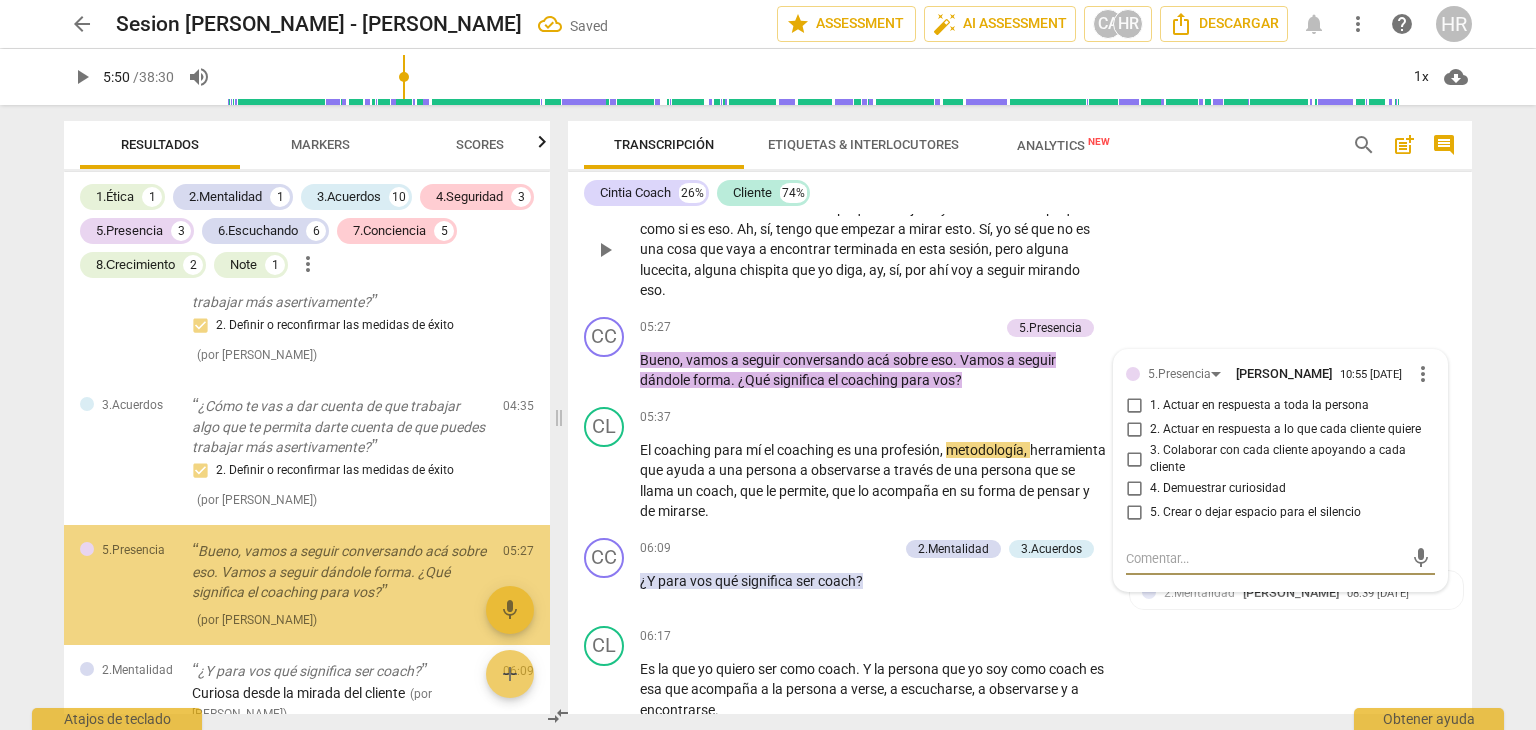 scroll, scrollTop: 2327, scrollLeft: 0, axis: vertical 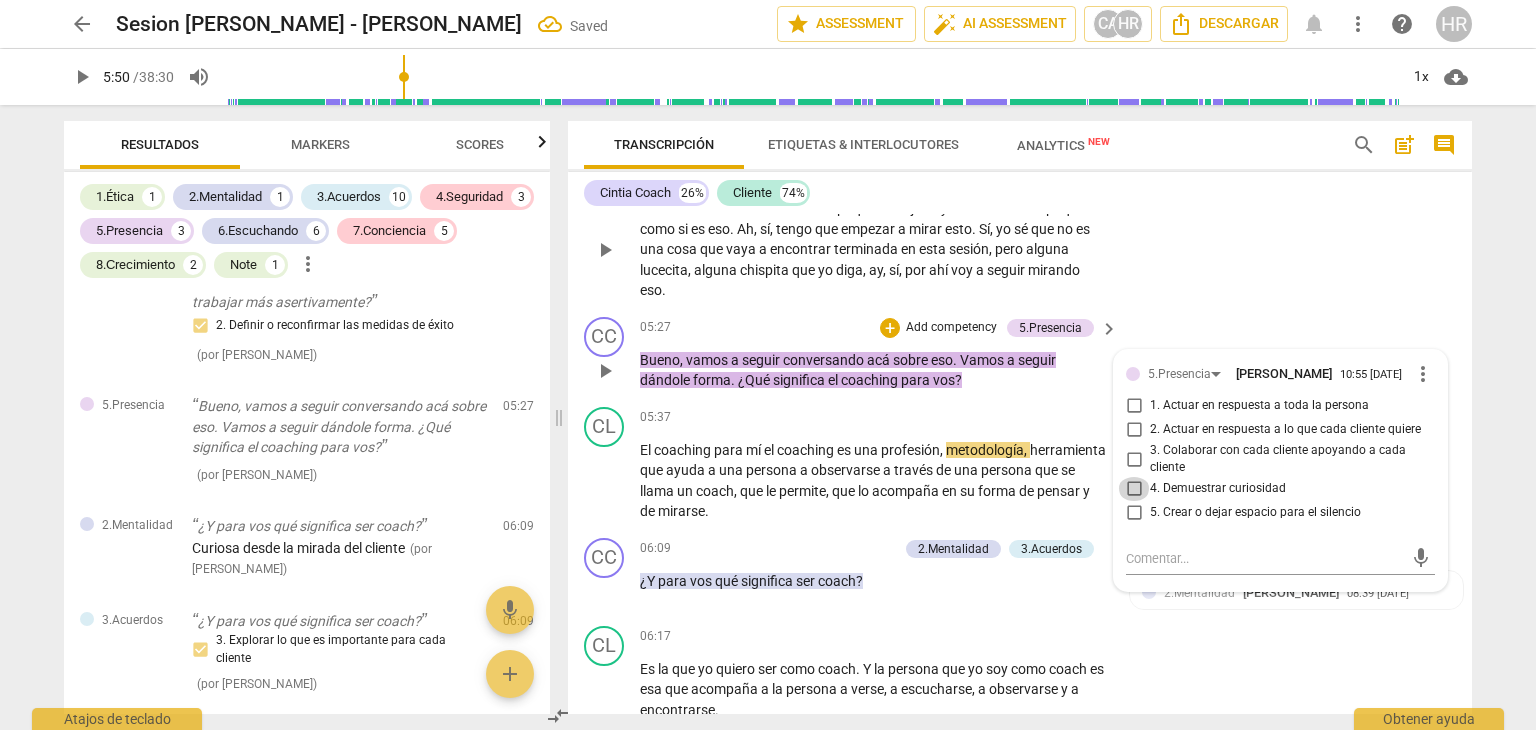 click on "4. Demuestrar curiosidad" at bounding box center [1134, 489] 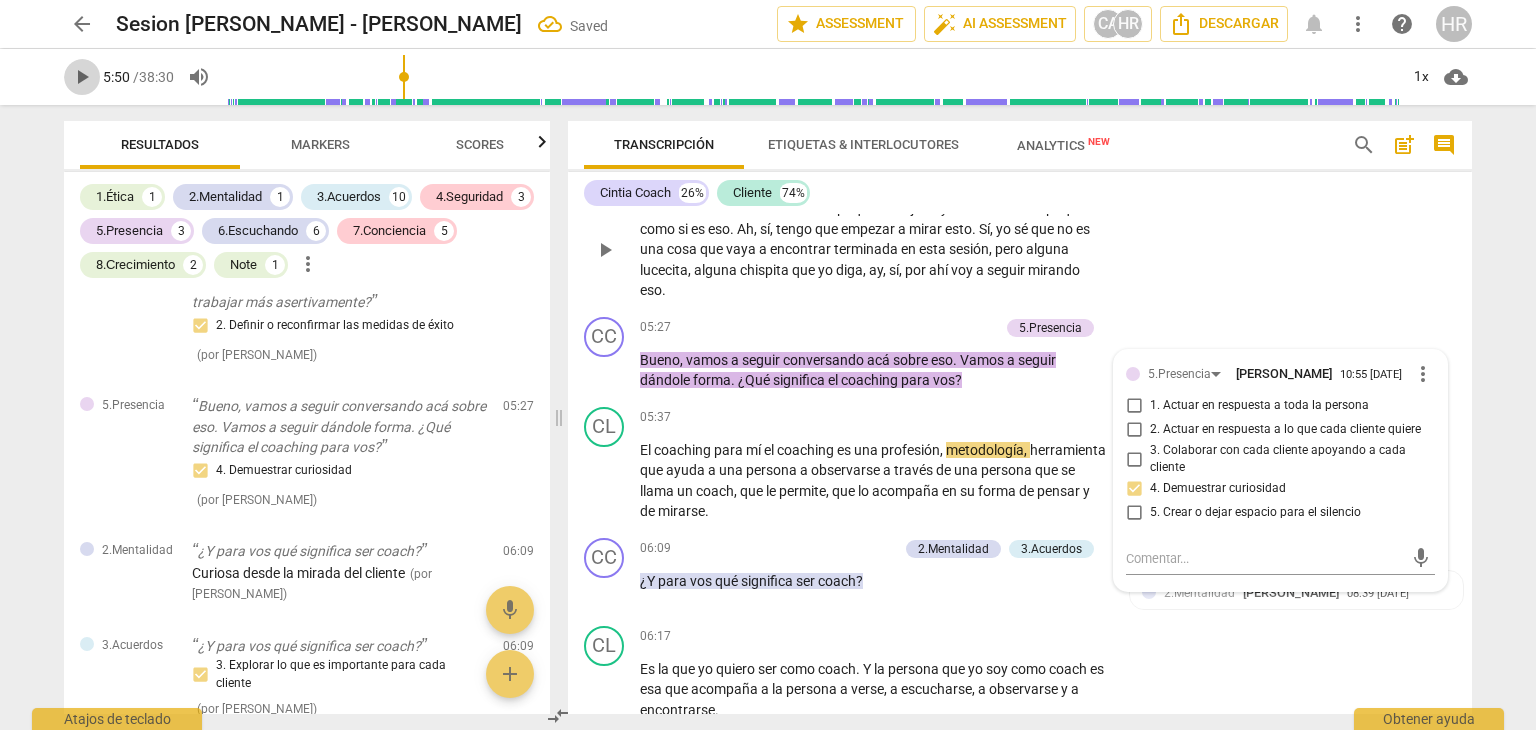click on "play_arrow" at bounding box center (82, 77) 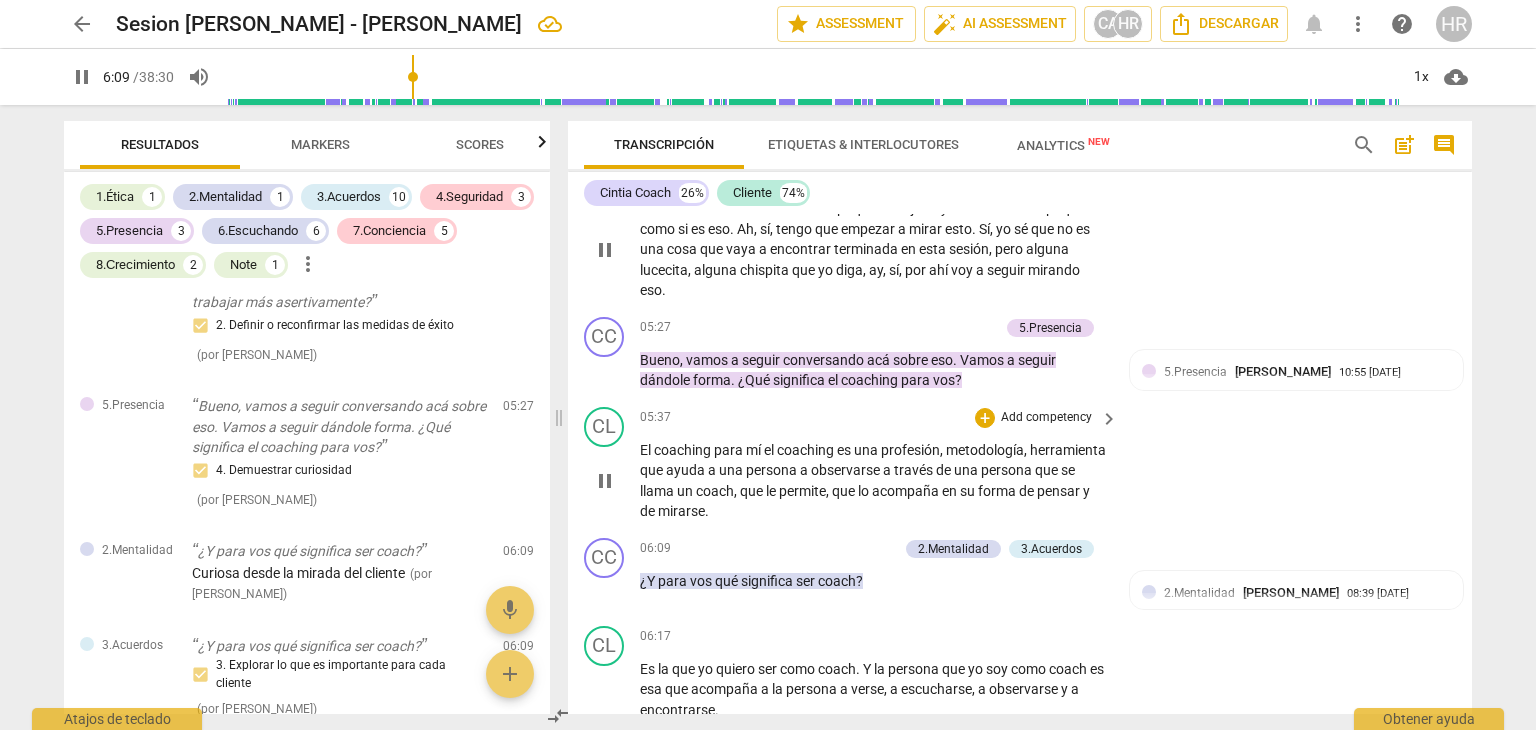 click on "El   coaching   para   mí   el   coaching   es   una   profesión ,   metodología ,   herramienta   que   ayuda   a   una   persona   a   observarse   a   través   de   una   persona   que   se   llama   un   coach ,   que   le   permite ,   que   lo   acompaña   en   su   forma   de   pensar   y   de   mirarse ." at bounding box center (874, 481) 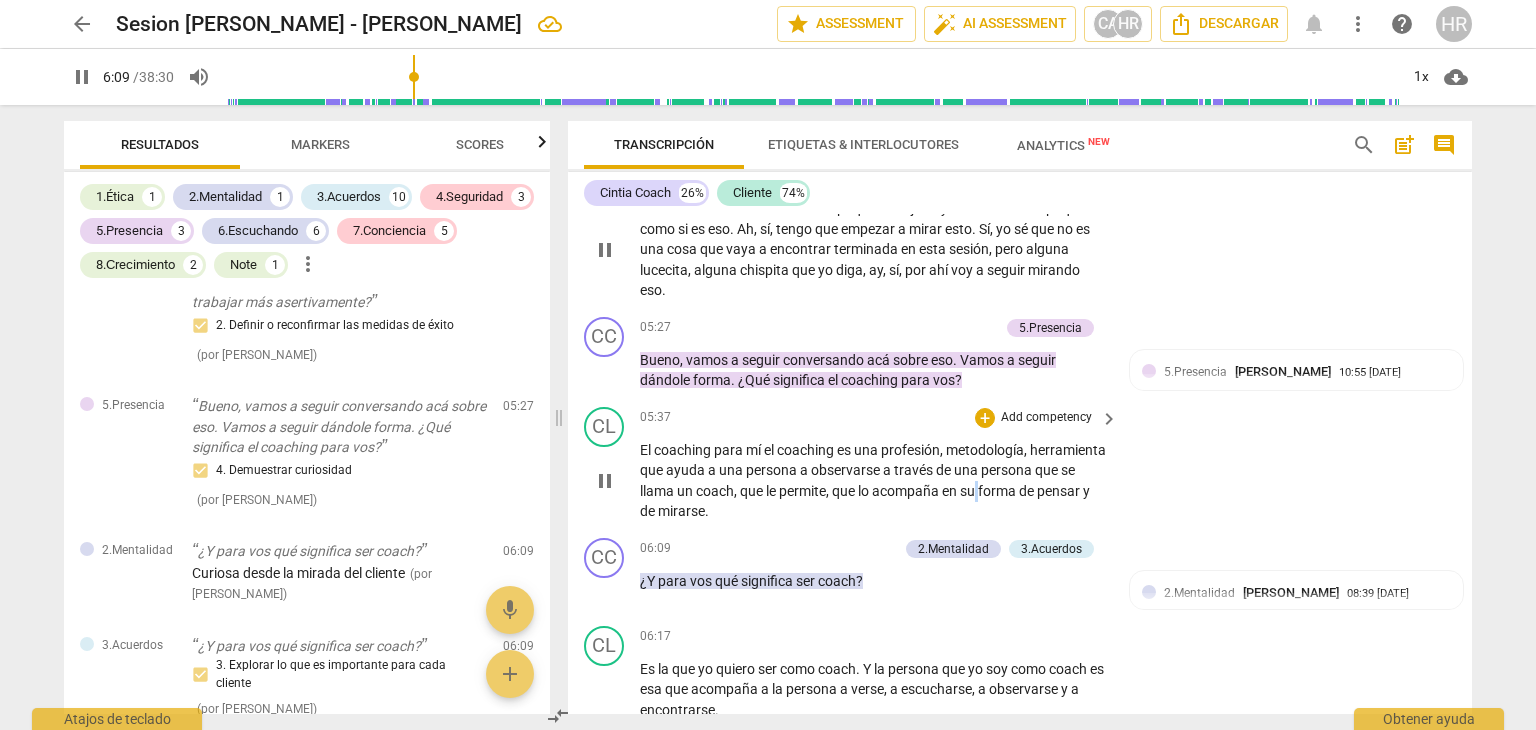 click on "El   coaching   para   mí   el   coaching   es   una   profesión ,   metodología ,   herramienta   que   ayuda   a   una   persona   a   observarse   a   través   de   una   persona   que   se   llama   un   coach ,   que   le   permite ,   que   lo   acompaña   en   su   forma   de   pensar   y   de   mirarse ." at bounding box center (874, 481) 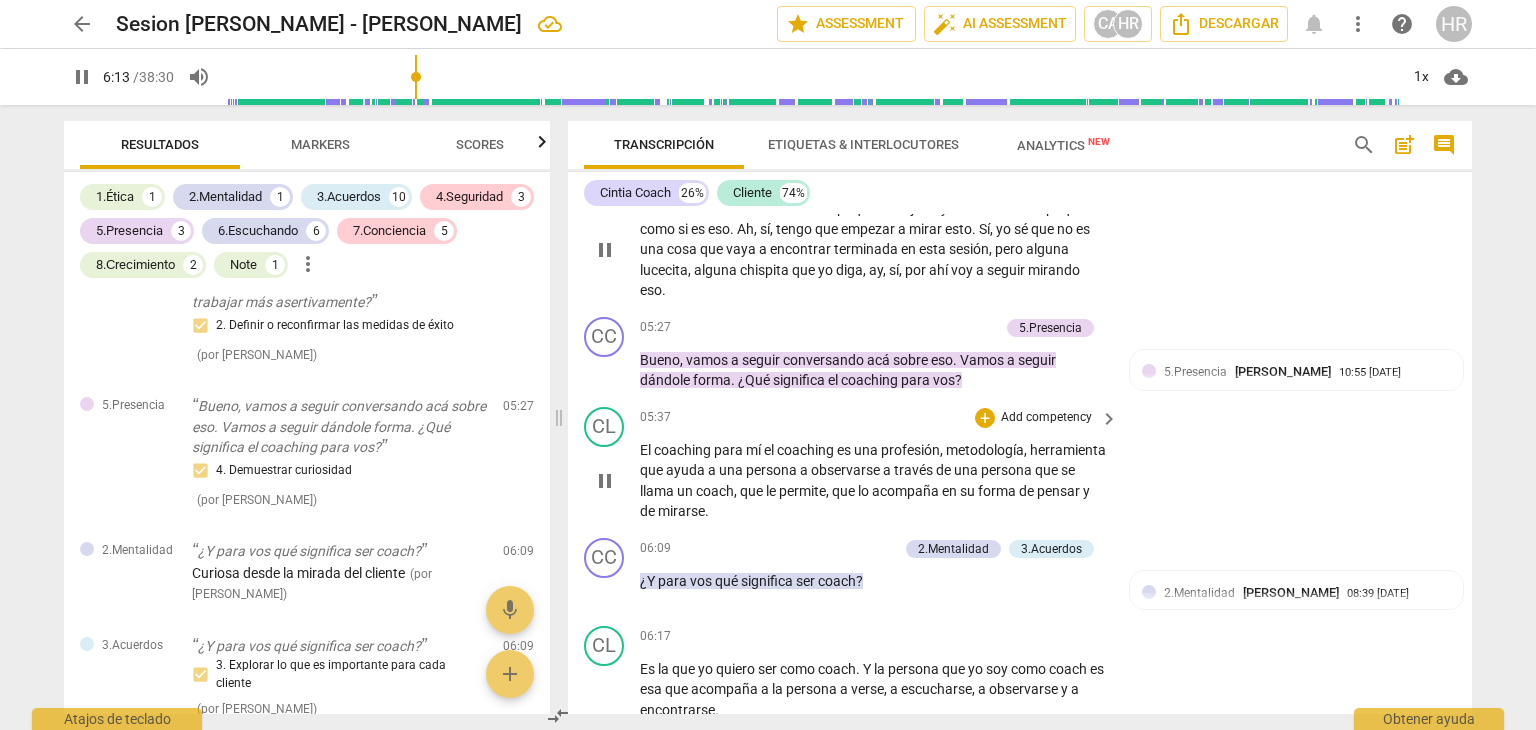 click on "El   coaching   para   mí   el   coaching   es   una   profesión ,   metodología ,   herramienta   que   ayuda   a   una   persona   a   observarse   a   través   de   una   persona   que   se   llama   un   coach ,   que   le   permite ,   que   lo   acompaña   en   su   forma   de   pensar   y   de   mirarse ." at bounding box center [880, 481] 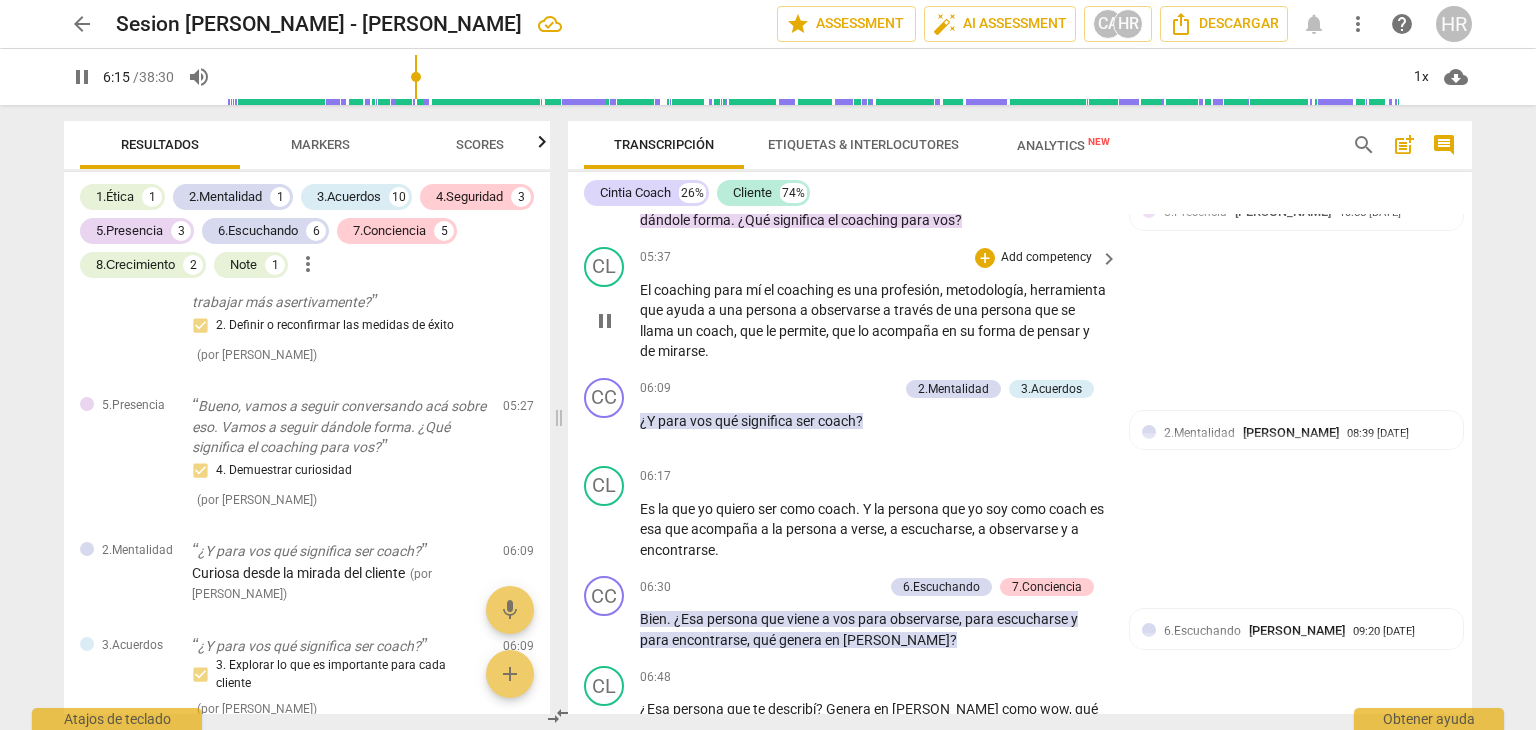 scroll, scrollTop: 2190, scrollLeft: 0, axis: vertical 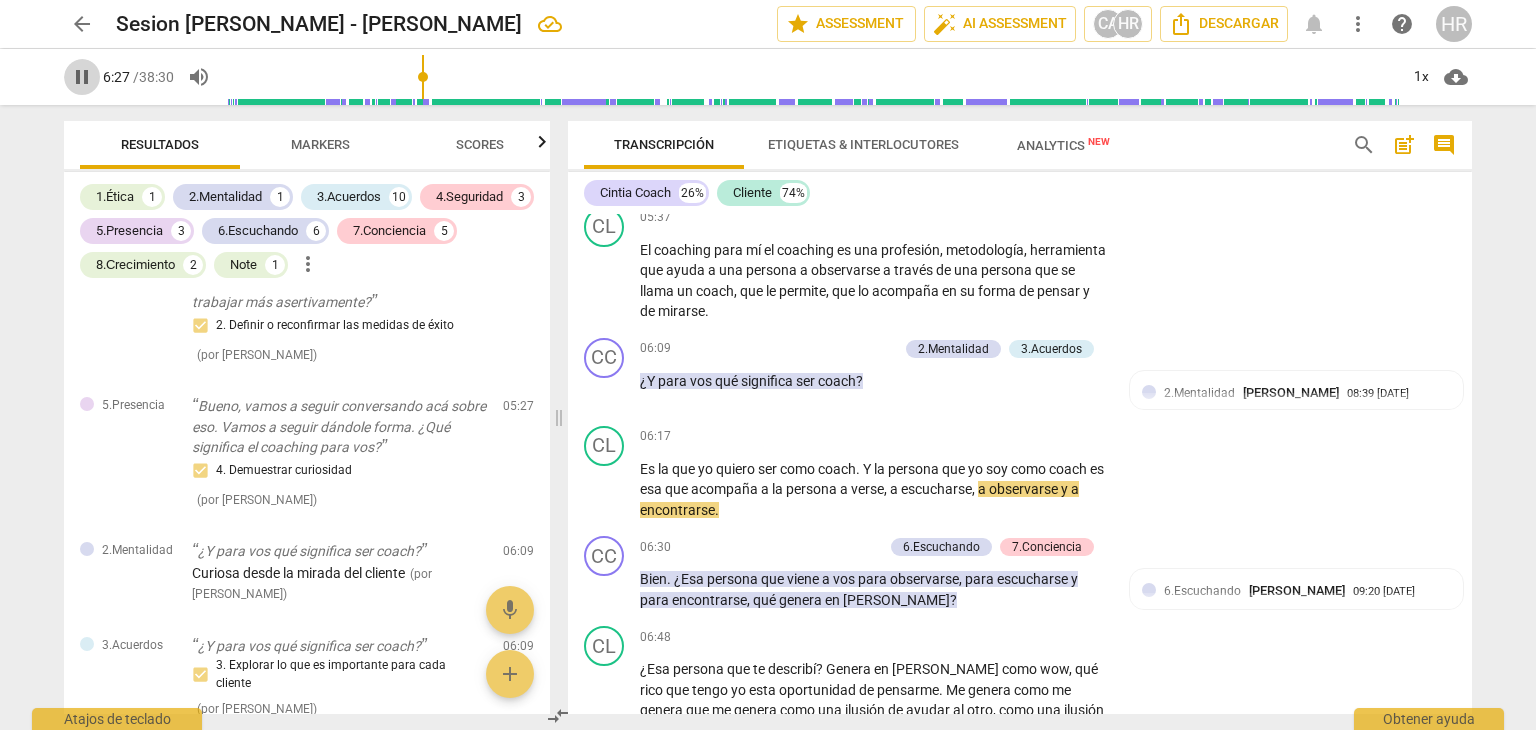 click on "pause" at bounding box center [82, 77] 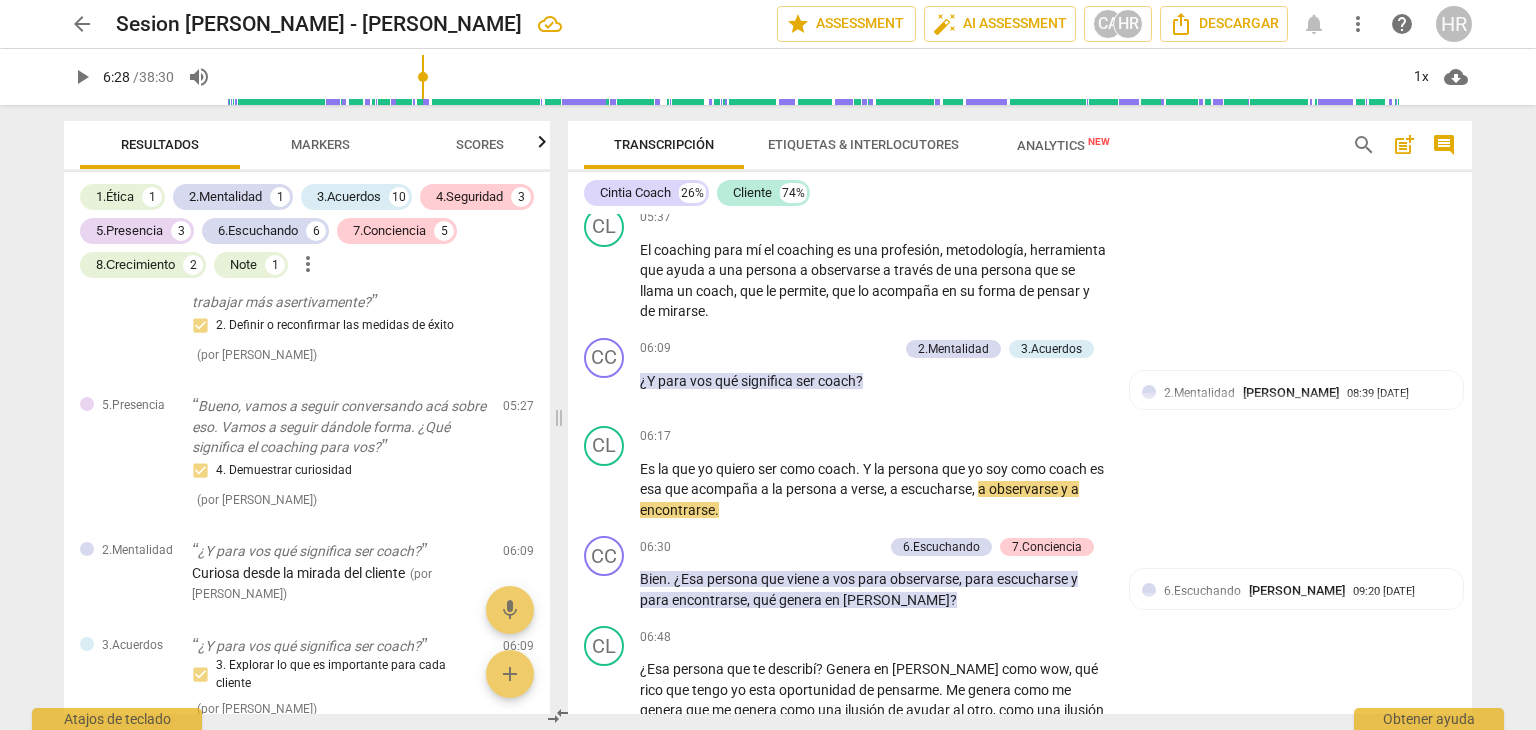 type on "388" 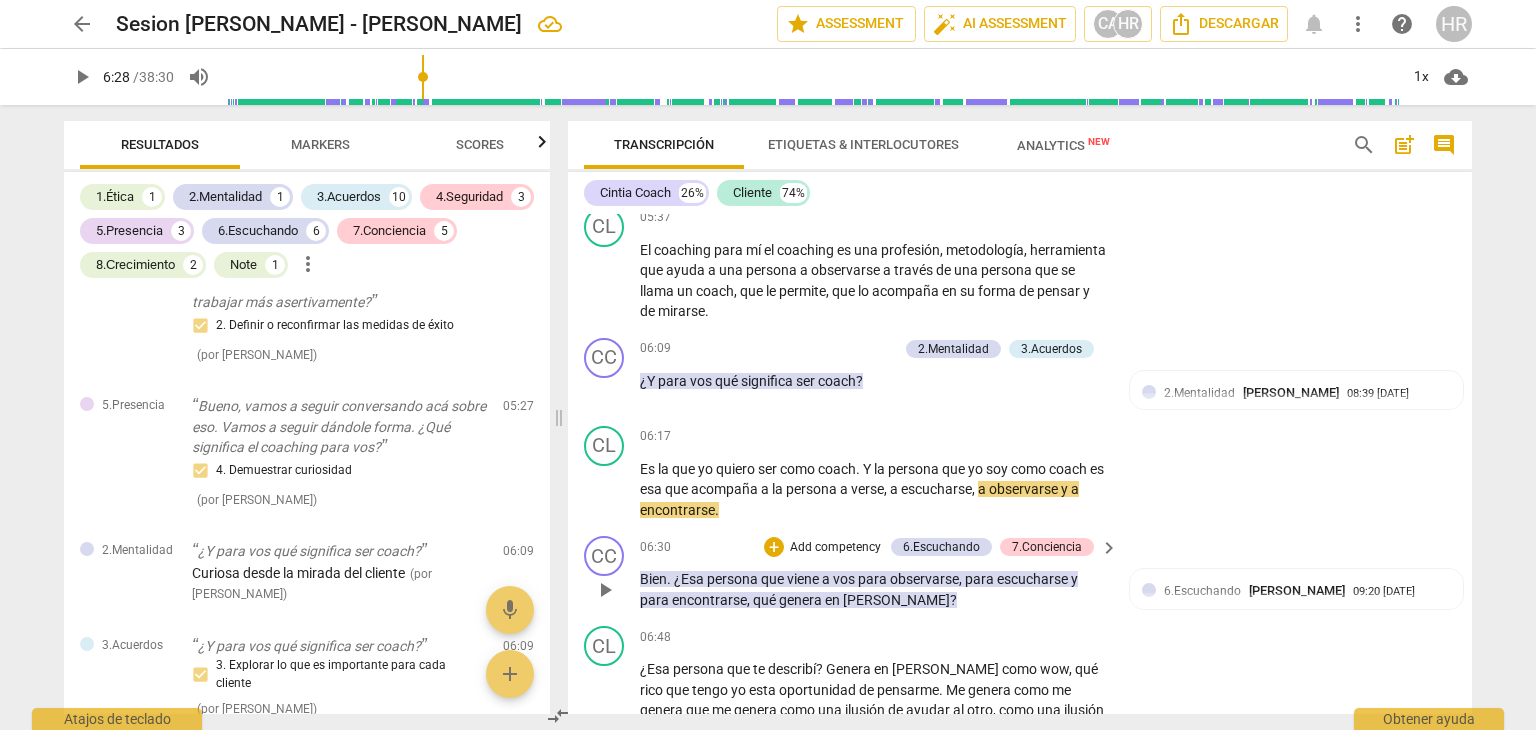 click on "Add competency" at bounding box center [835, 548] 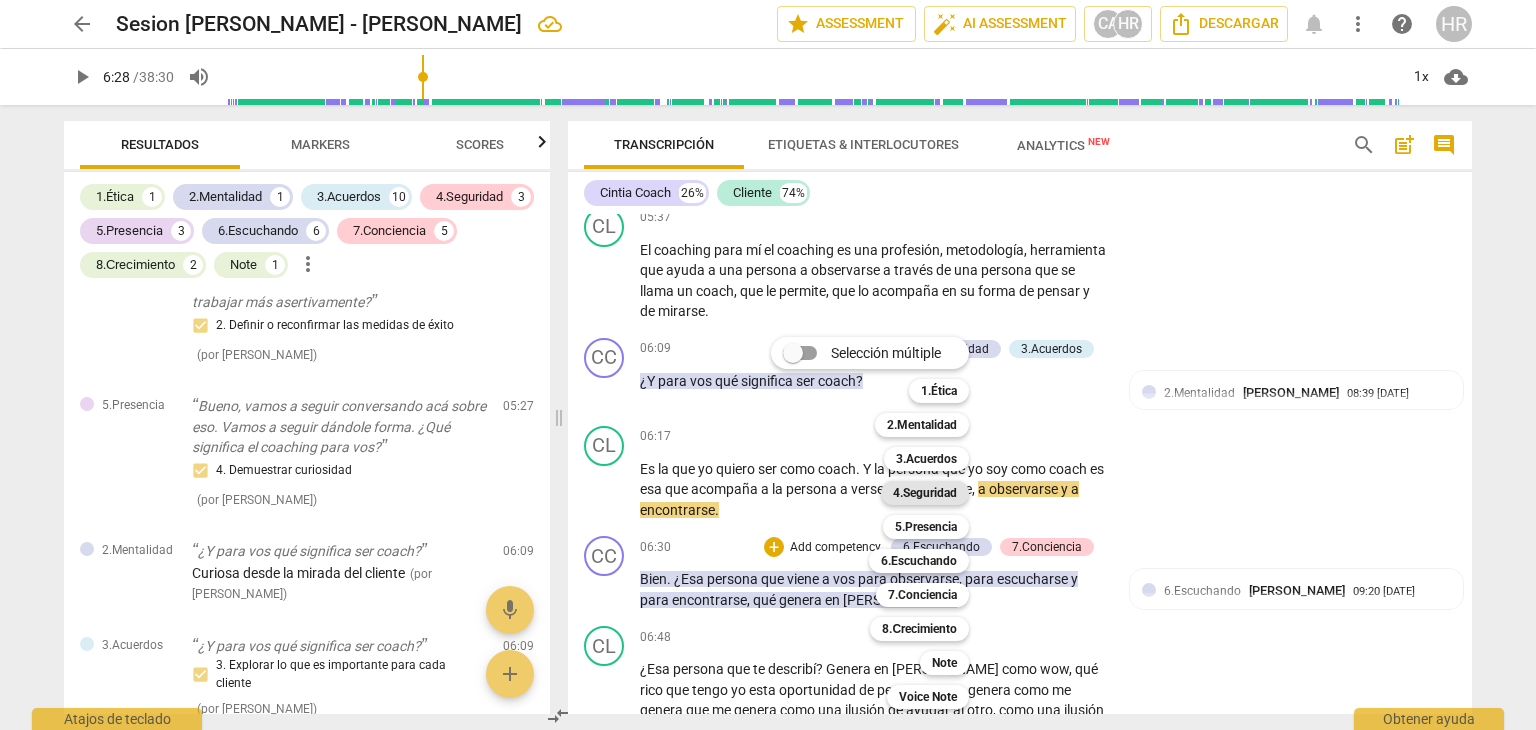 click on "4.Seguridad" at bounding box center [925, 493] 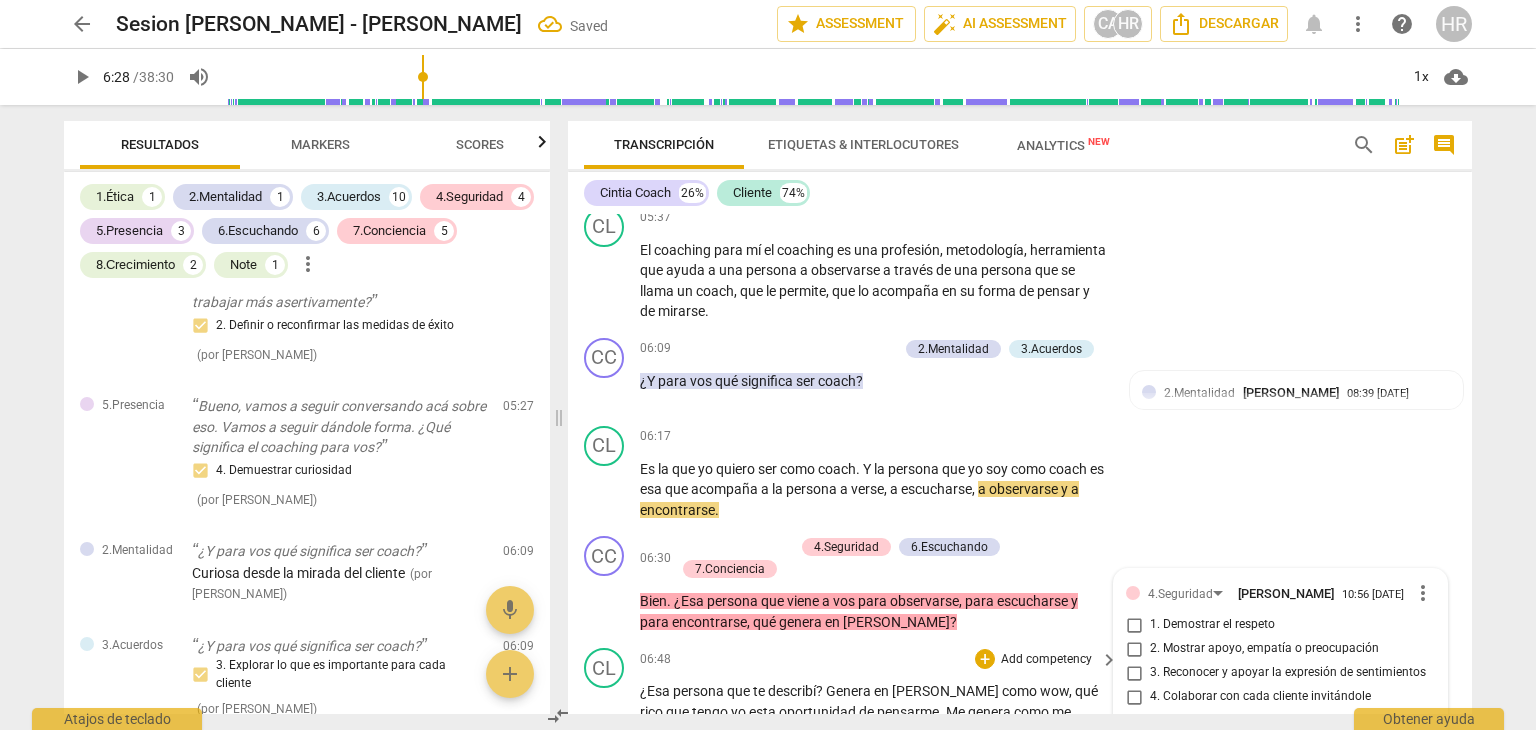 scroll, scrollTop: 2489, scrollLeft: 0, axis: vertical 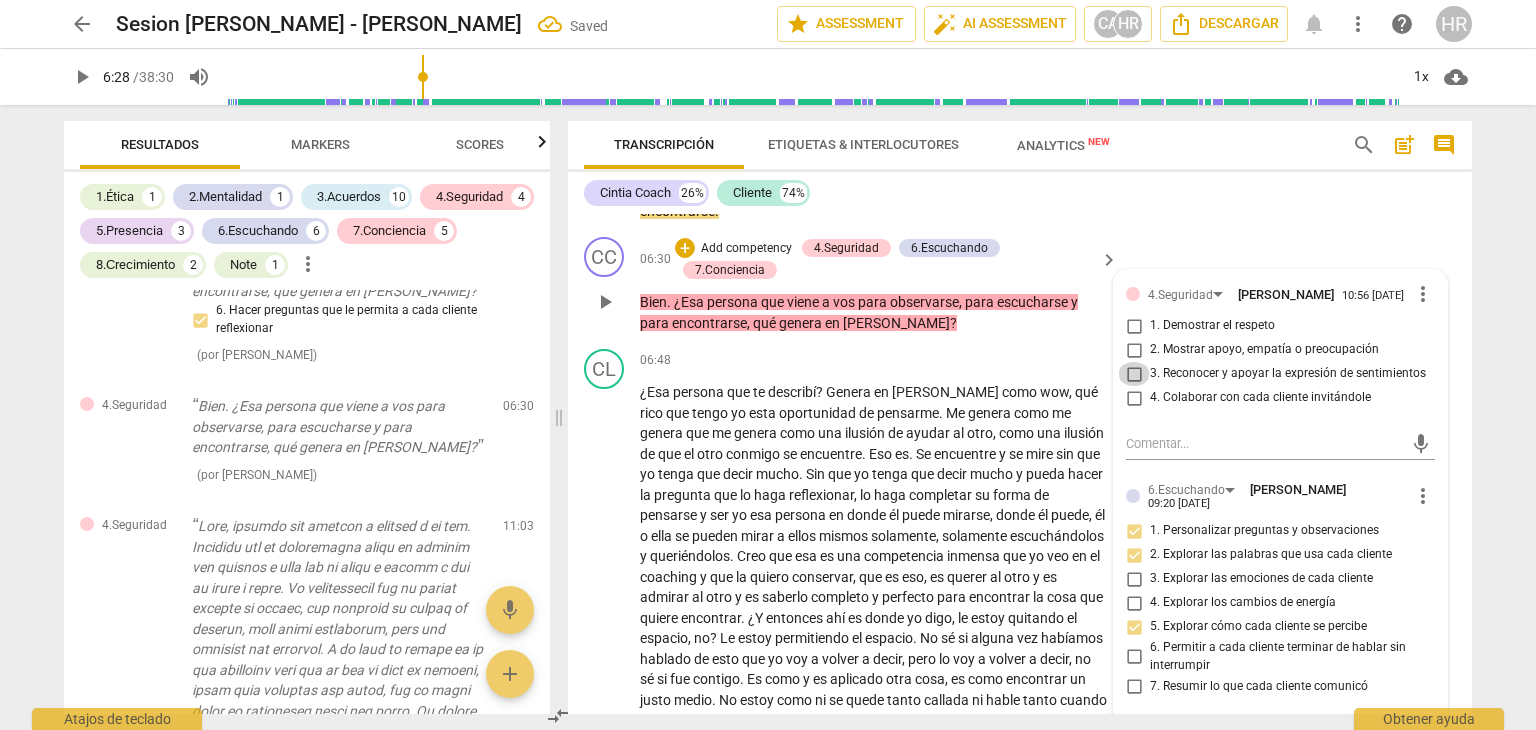 click on "3. Reconocer y apoyar la expresión de sentimientos" at bounding box center (1134, 374) 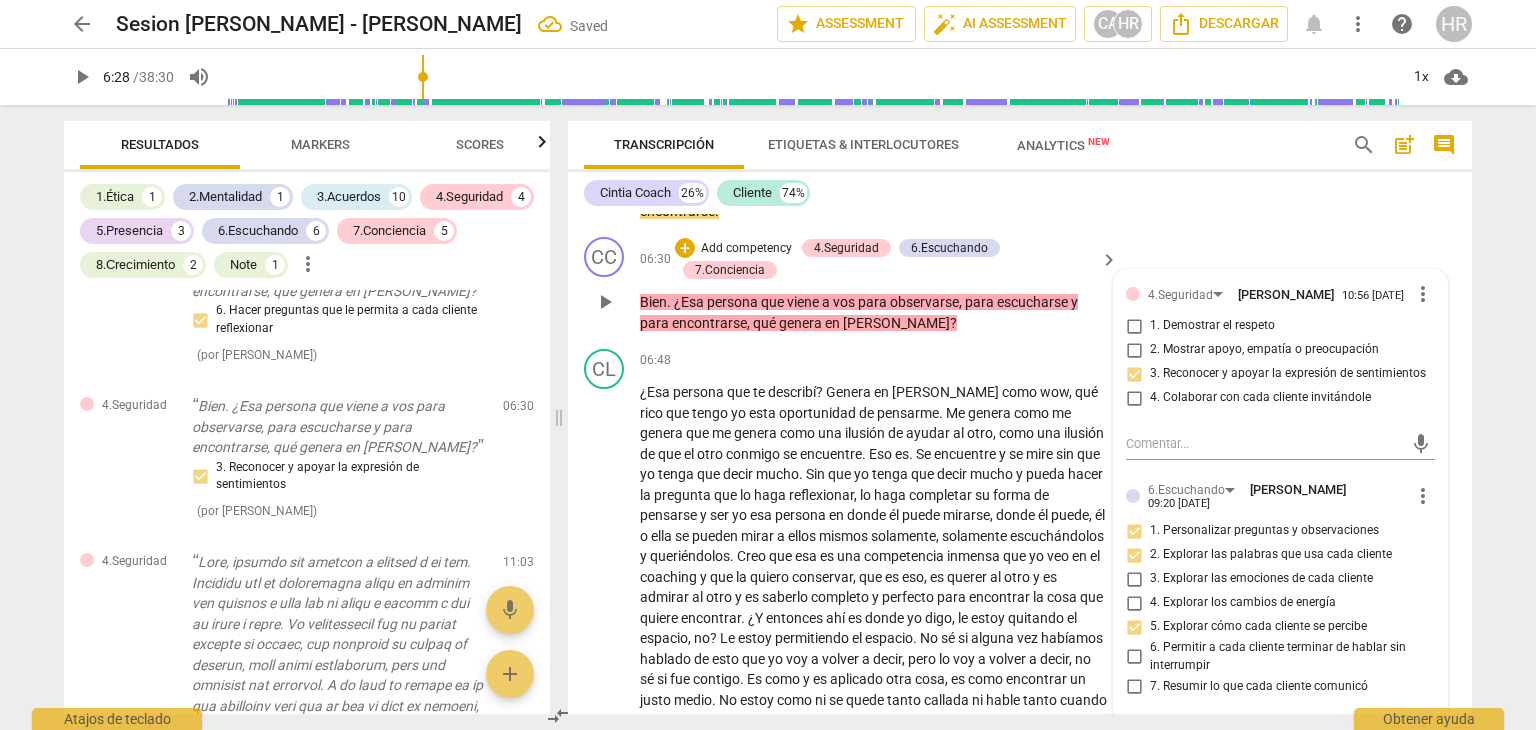 click on "CC play_arrow pause 06:30 + Add competency 4.Seguridad 6.Escuchando 7.Conciencia keyboard_arrow_right Bien .   ¿Esa   persona   que   viene   a   vos   para   observarse ,   para   escucharse   y   para   encontrarse ,   qué   genera   en   [PERSON_NAME] ? 4.Seguridad [PERSON_NAME] 10:56 [DATE] more_vert 1. Demostrar el respeto 2. Mostrar apoyo, empatía o preocupación 3. Reconocer y apoyar la expresión de sentimientos 4. Colaborar con cada cliente invitándole  mic 6.Escuchando [PERSON_NAME] 09:20 [DATE] more_vert 1. Personalizar preguntas y observaciones  2. Explorar las palabras que usa cada cliente 3. Explorar las emociones de cada cliente 4. Explorar los cambios de energía  5. Explorar cómo cada cliente se percibe 6. Permitir a cada cliente terminar de hablar sin interrumpir 7. Resumir lo que cada cliente comunicó  mic 7.Conciencia [PERSON_NAME] 09:20 [DATE] more_vert 1. Hacer preguntas sobre cada cliente 2. [PERSON_NAME] preguntas que ayudan a explorar más acerca de sí mismo/a  mic" at bounding box center [1020, 285] 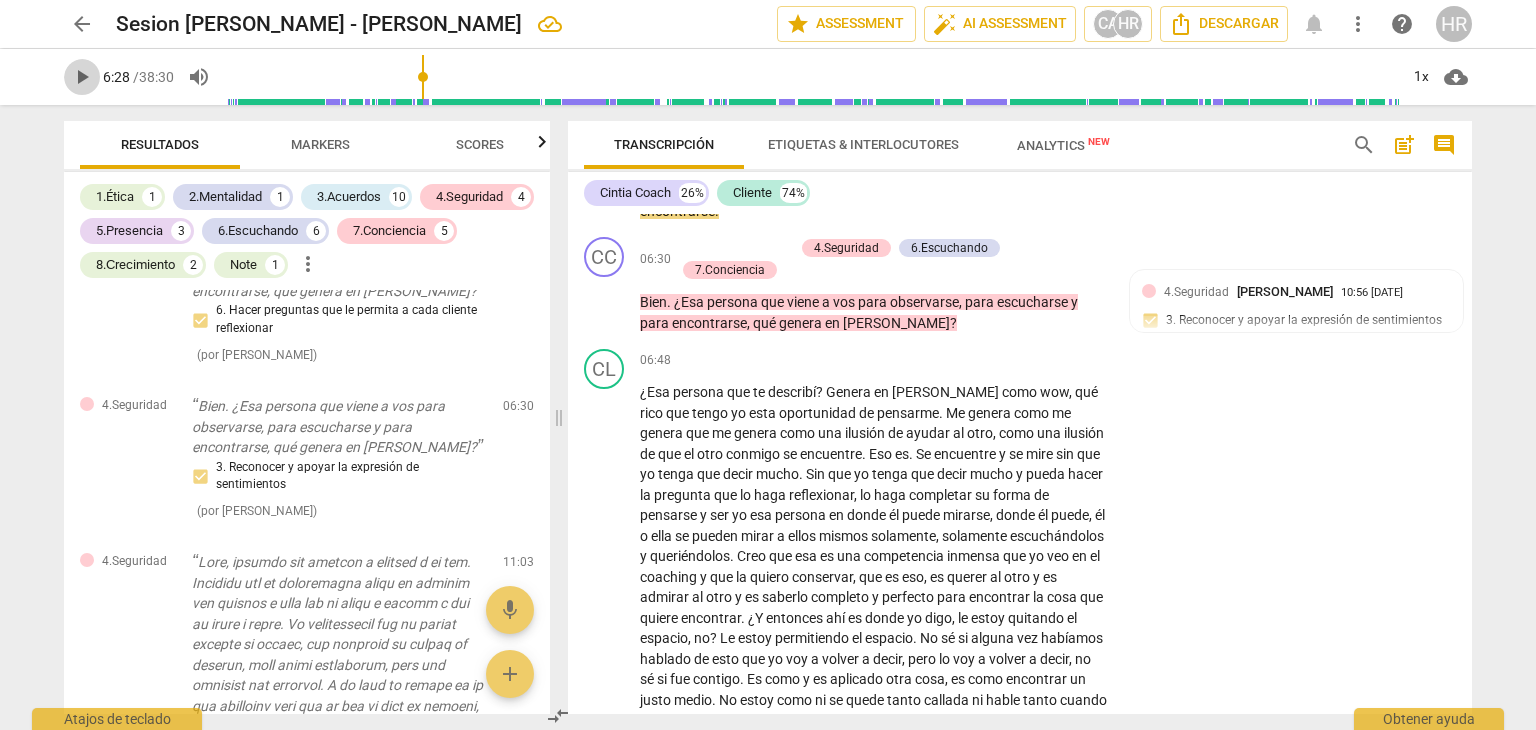click on "play_arrow" at bounding box center (82, 77) 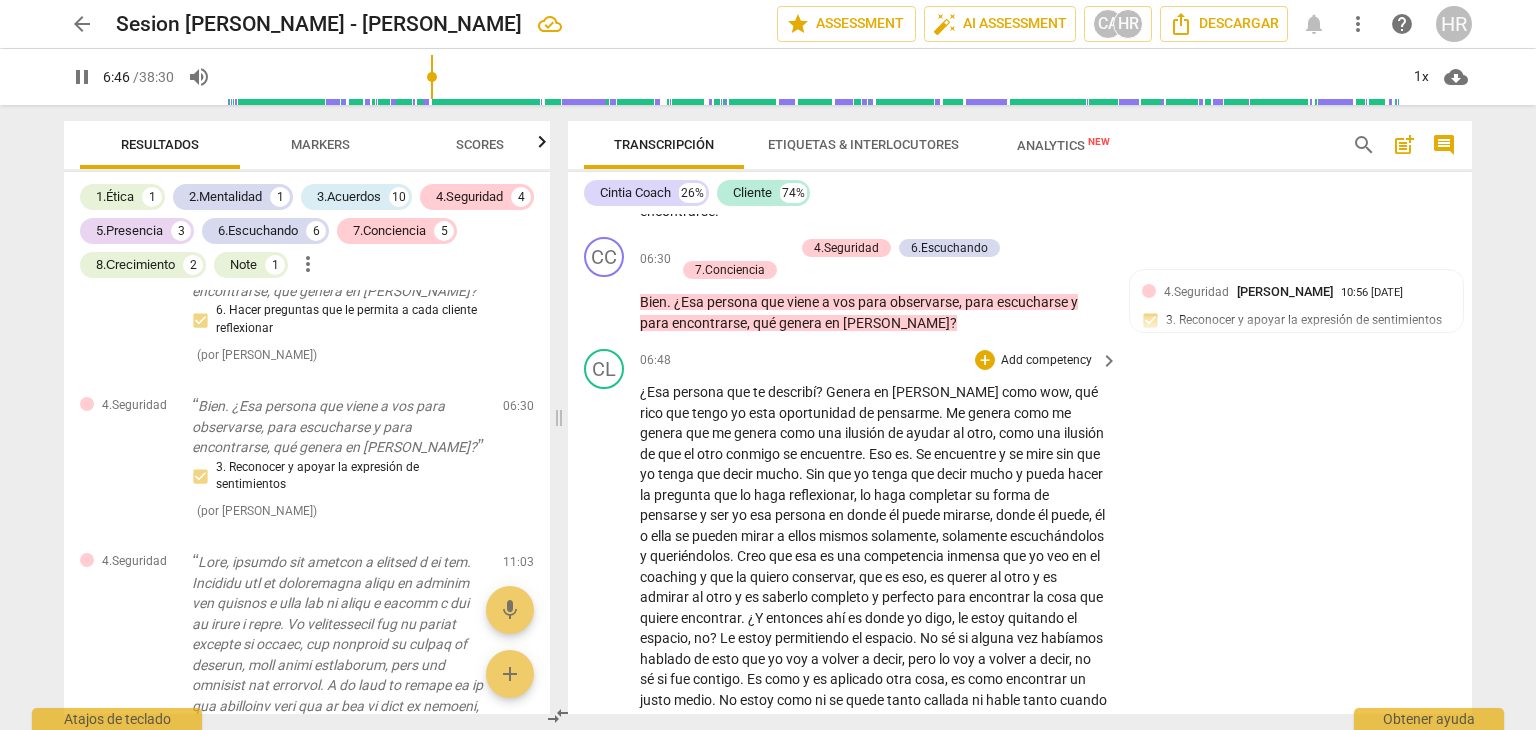 click on "¿Esa   persona   que   te   describí ?   Genera   en   [PERSON_NAME]   como   wow ,   qué   rico   que   tengo   yo   esta   oportunidad   de   pensarme .   Me   genera   como   me   genera   que   me   genera   como   una   ilusión   de   ayudar   al   otro ,   como   una   ilusión   de   que   el   otro   conmigo   se   encuentre .   Eso   es .   Se   encuentre   y   se   mire   sin   que   yo   tenga   que   decir   mucho .   Sin   que   yo   tenga   que   decir   mucho   y   pueda   hacer   la   pregunta   que   lo   haga   reflexionar ,   lo   haga   completar   su   forma   de   pensarse   y   ser   yo   esa   persona   en   donde   él   puede   mirarse ,   donde   él   puede ,   él   o   ella   se   pueden   mirar   a   ellos   mismos   solamente ,   solamente   escuchándolos   y   queriéndolos .   Creo   que   esa   es   una   competencia   inmensa   que   yo   veo   en   el   coaching   y   que   la   quiero   conservar ,   que   es   eso ,   es   querer   al   otro   y   es   admirar   al   otro" at bounding box center [880, 730] 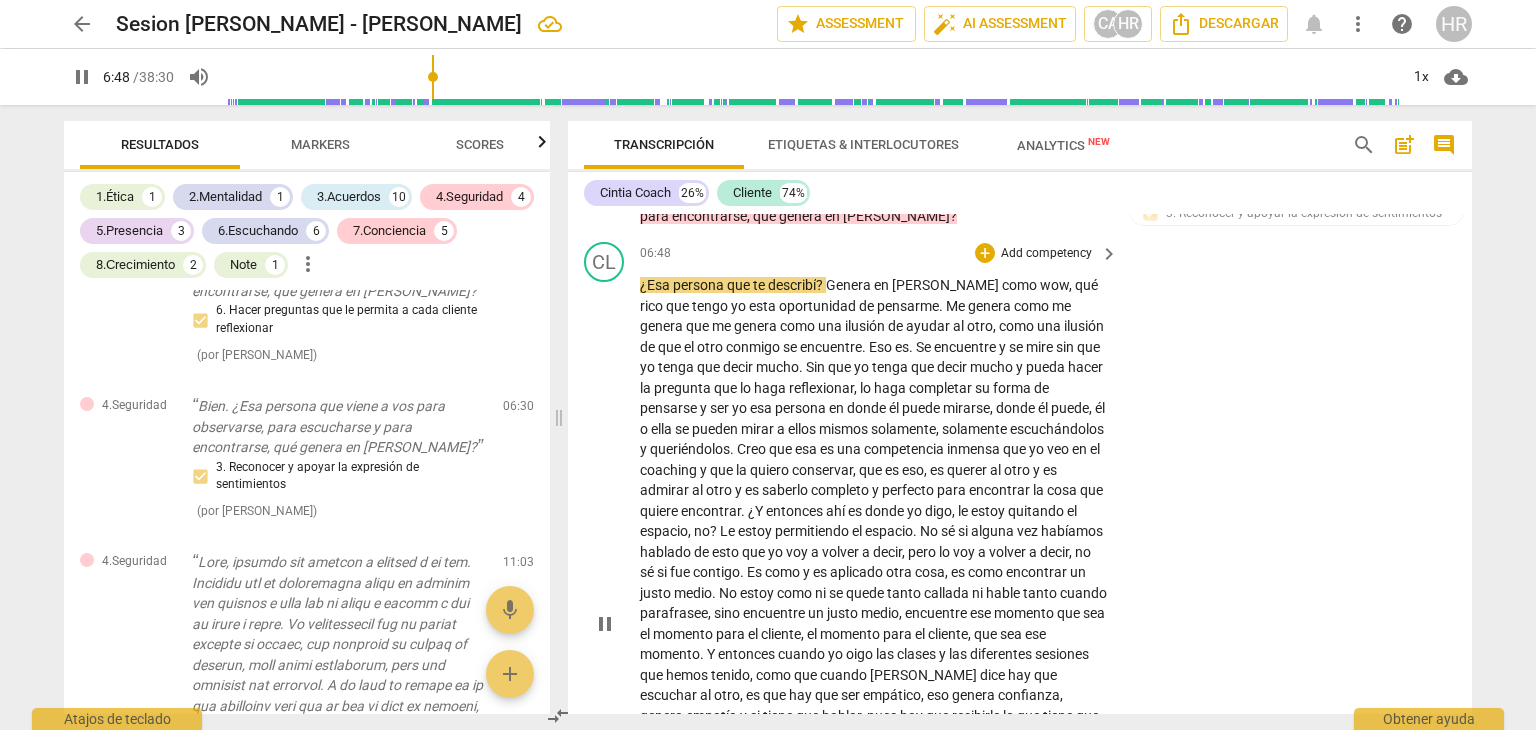 scroll, scrollTop: 2609, scrollLeft: 0, axis: vertical 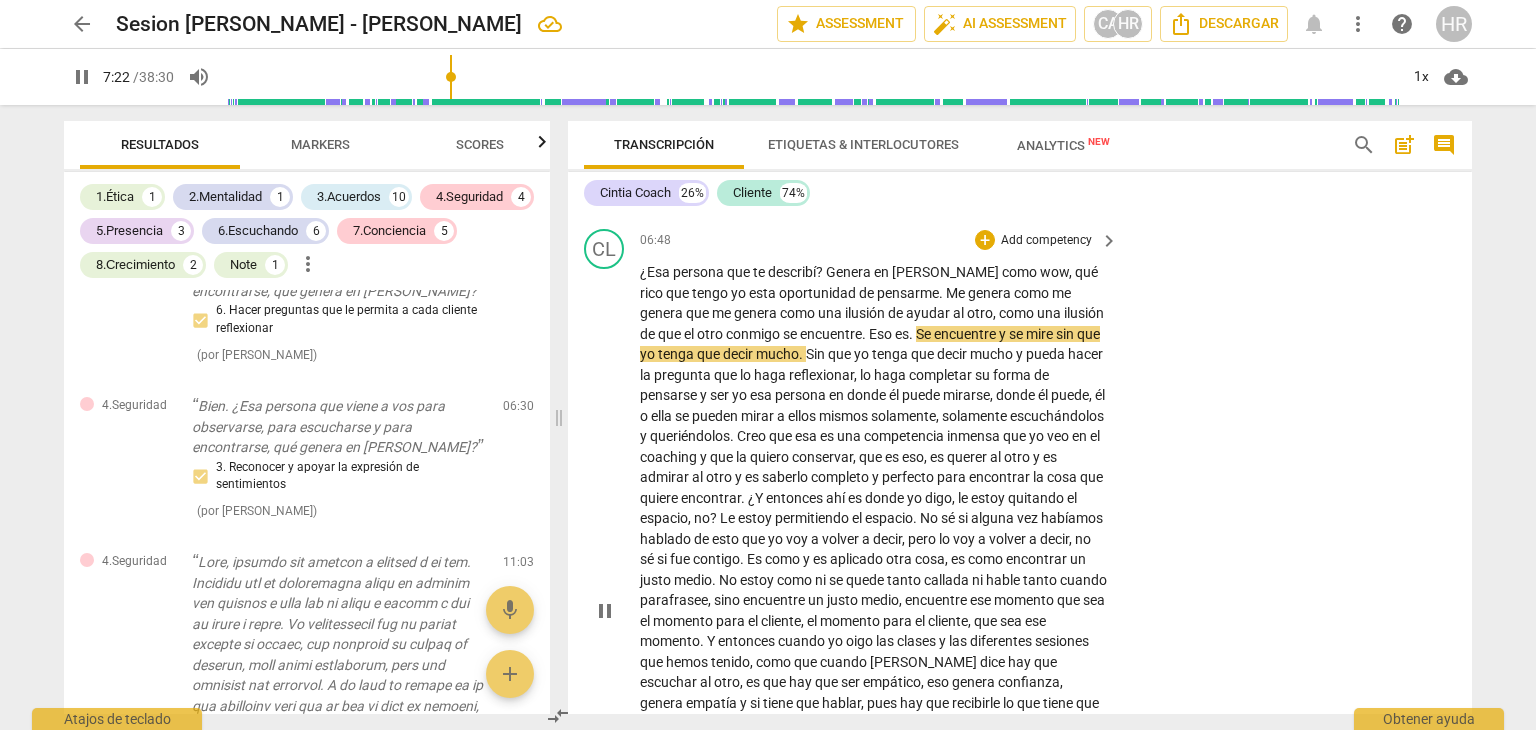 click on "Add competency" at bounding box center [1046, 241] 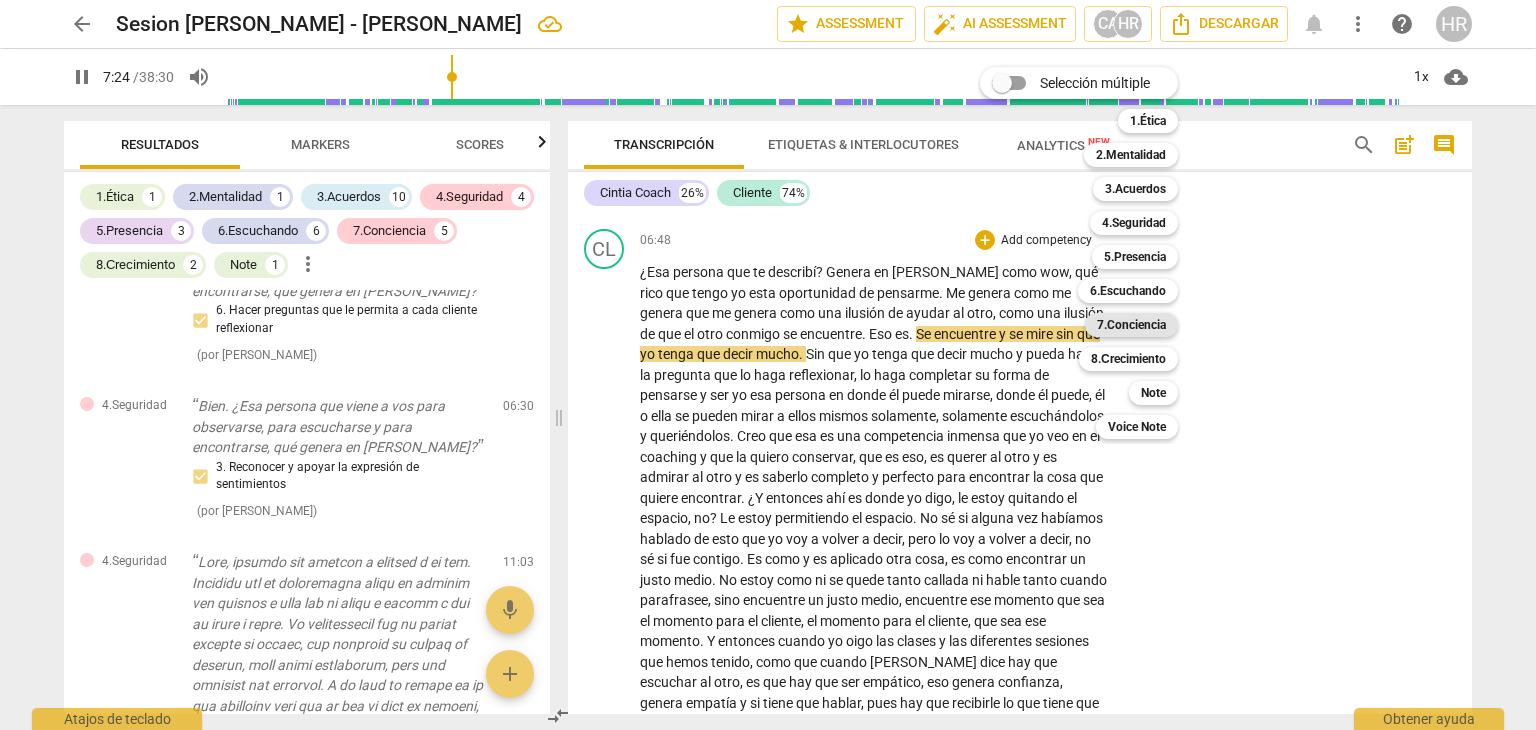 click on "7.Conciencia" at bounding box center [1131, 325] 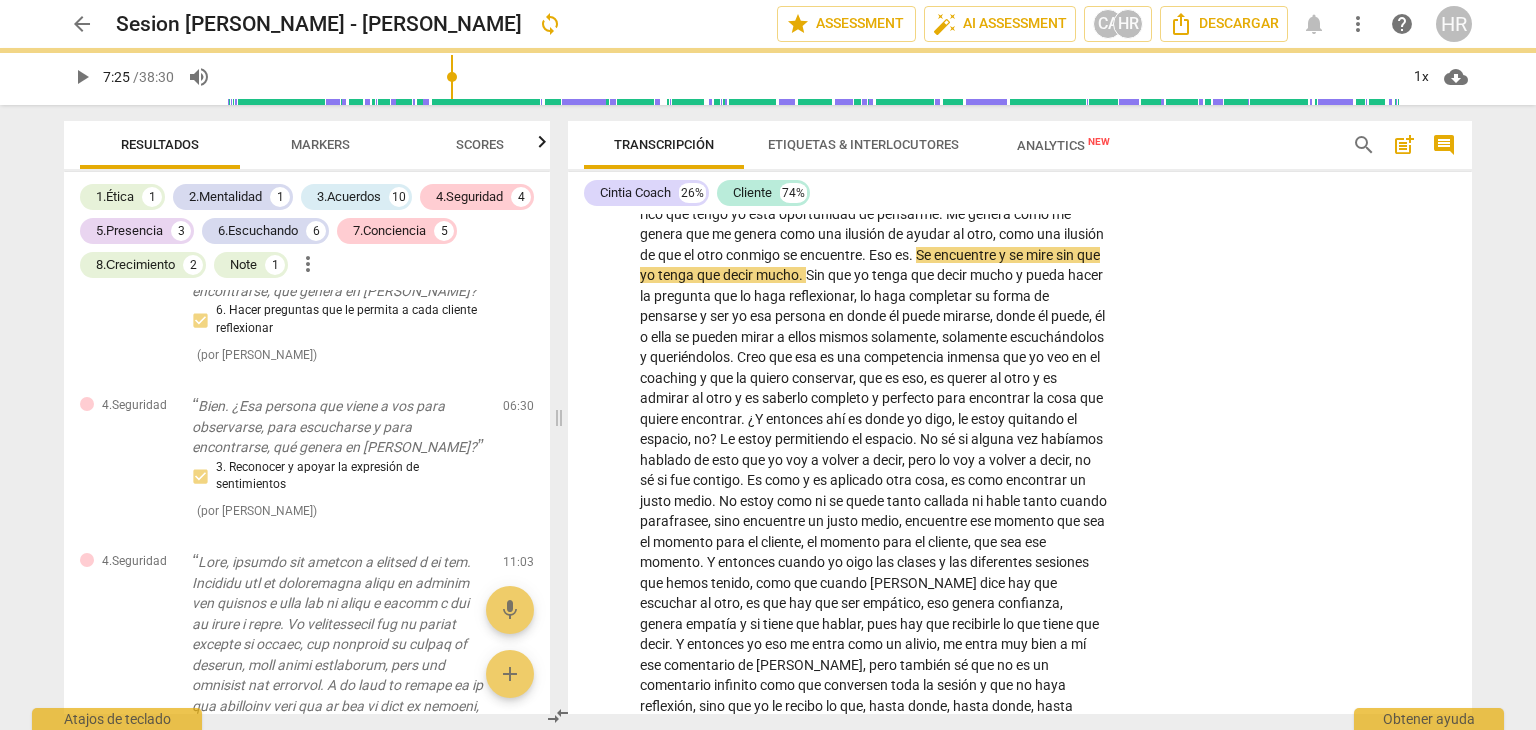 scroll, scrollTop: 2763, scrollLeft: 0, axis: vertical 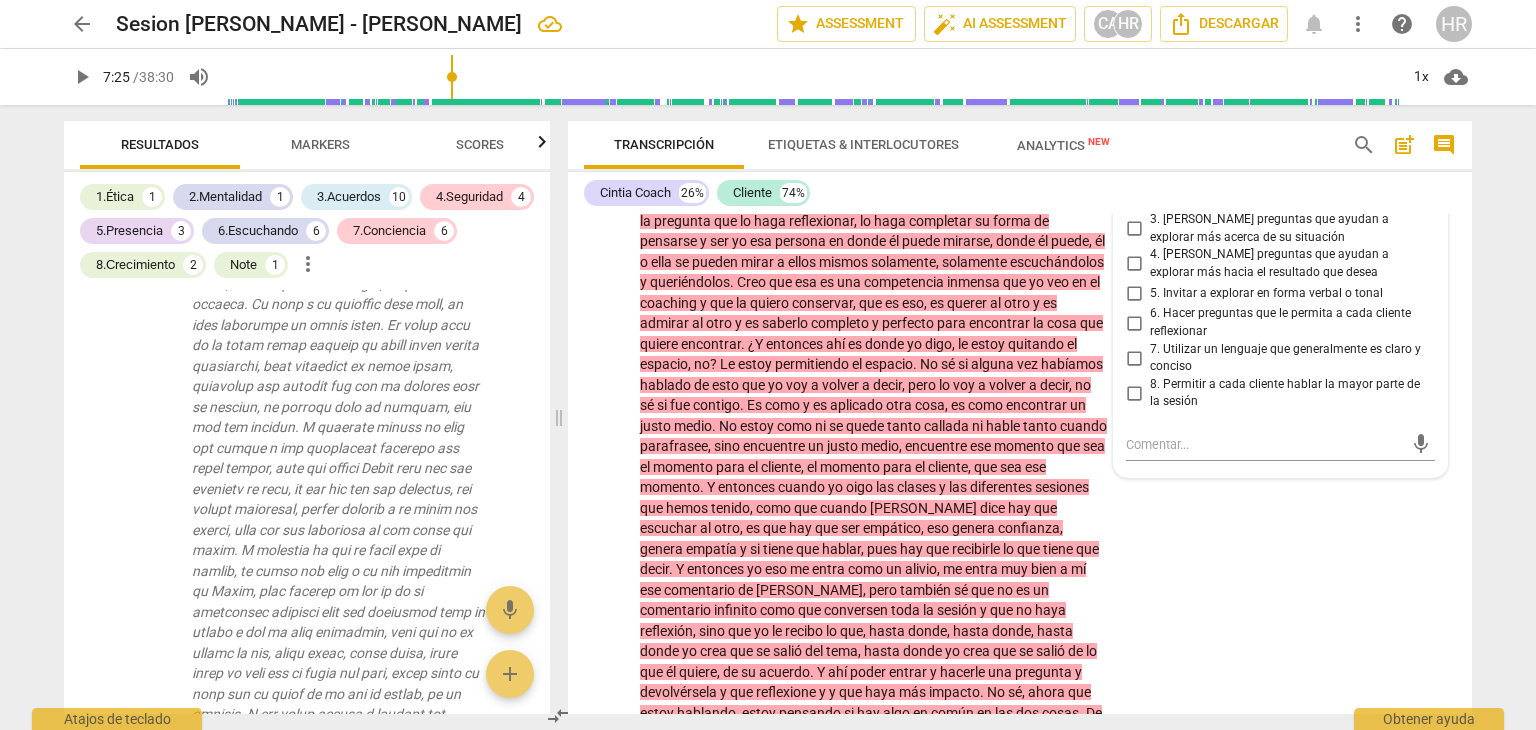 drag, startPoint x: 1472, startPoint y: 342, endPoint x: 1468, endPoint y: 326, distance: 16.492422 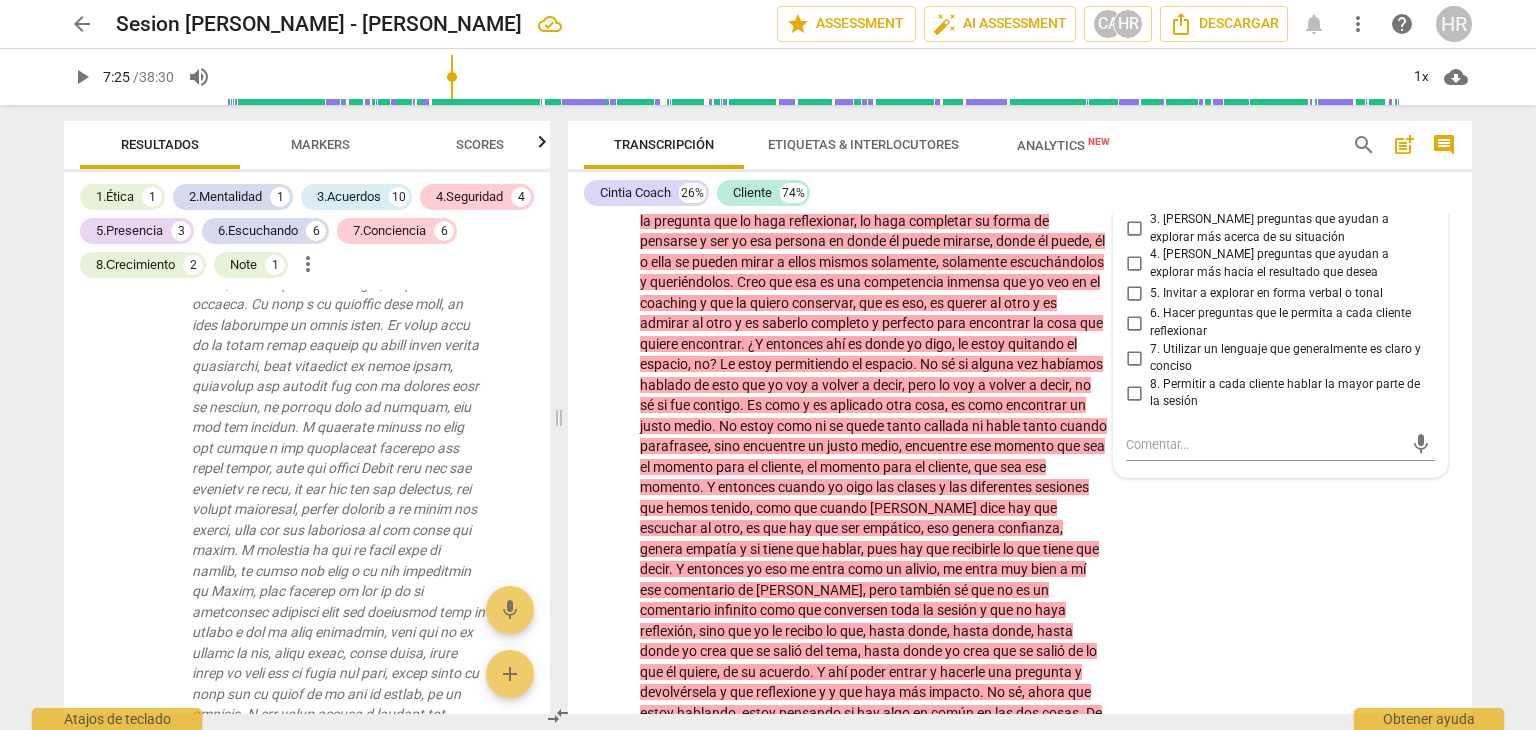 click on "Transcripción Etiquetas & Interlocutores Analytics   New search post_add comment [PERSON_NAME] Coach 26% Cliente 74% CC play_arrow pause 00:05 + Add competency 1.Ética keyboard_arrow_right ¿Bueno ,   buenas   tardes ,   Clau ,   cómo   estás ? 1.Ética [PERSON_NAME] 10:45 [DATE] Mantiene integridad en el saludo y respeto por la cliente. CL play_arrow pause 00:08 + Add competency keyboard_arrow_right Hola ,   [PERSON_NAME] ,   muy   bien ,   gracias . CC play_arrow pause 00:11 + Add competency keyboard_arrow_right Muchas   gracias   por   la   oportunidad ,   por   abrirte   espacio . CL play_arrow pause 00:16 + Add competency keyboard_arrow_right A   ti   gracias   por   invitarme . CC play_arrow pause 00:20 + Add competency 3.Acuerdos keyboard_arrow_right ¿De   qué   te   gustaría   que   charláramos   en   esta   sesión ? 3.Acuerdos [PERSON_NAME] 08:36 [DATE] 1. Identificar o reconfirmar lo que cada cliente quiere lograr  3.Acuerdos [PERSON_NAME] 10:46 [DATE] CL play_arrow pause +" at bounding box center (1024, 417) 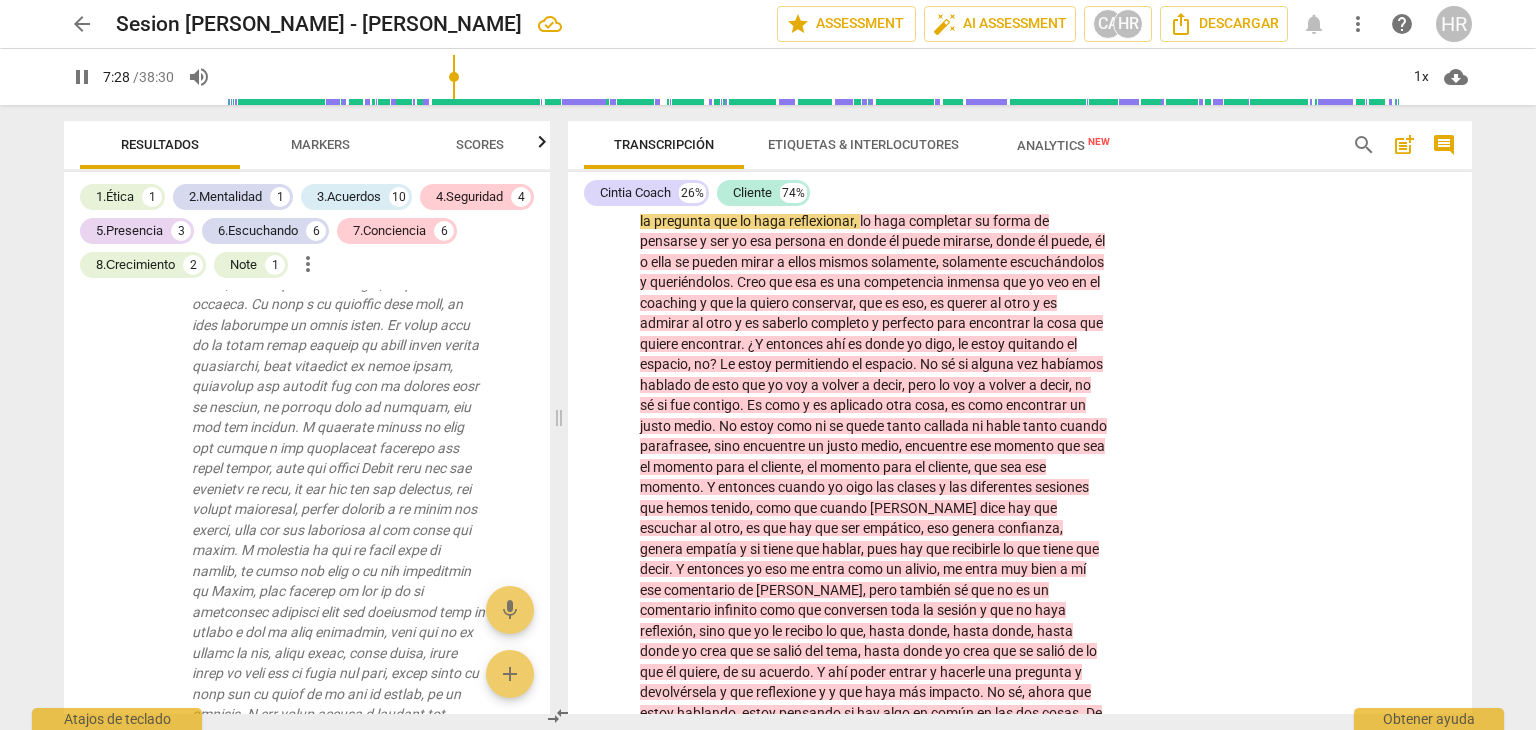 scroll, scrollTop: 2191, scrollLeft: 0, axis: vertical 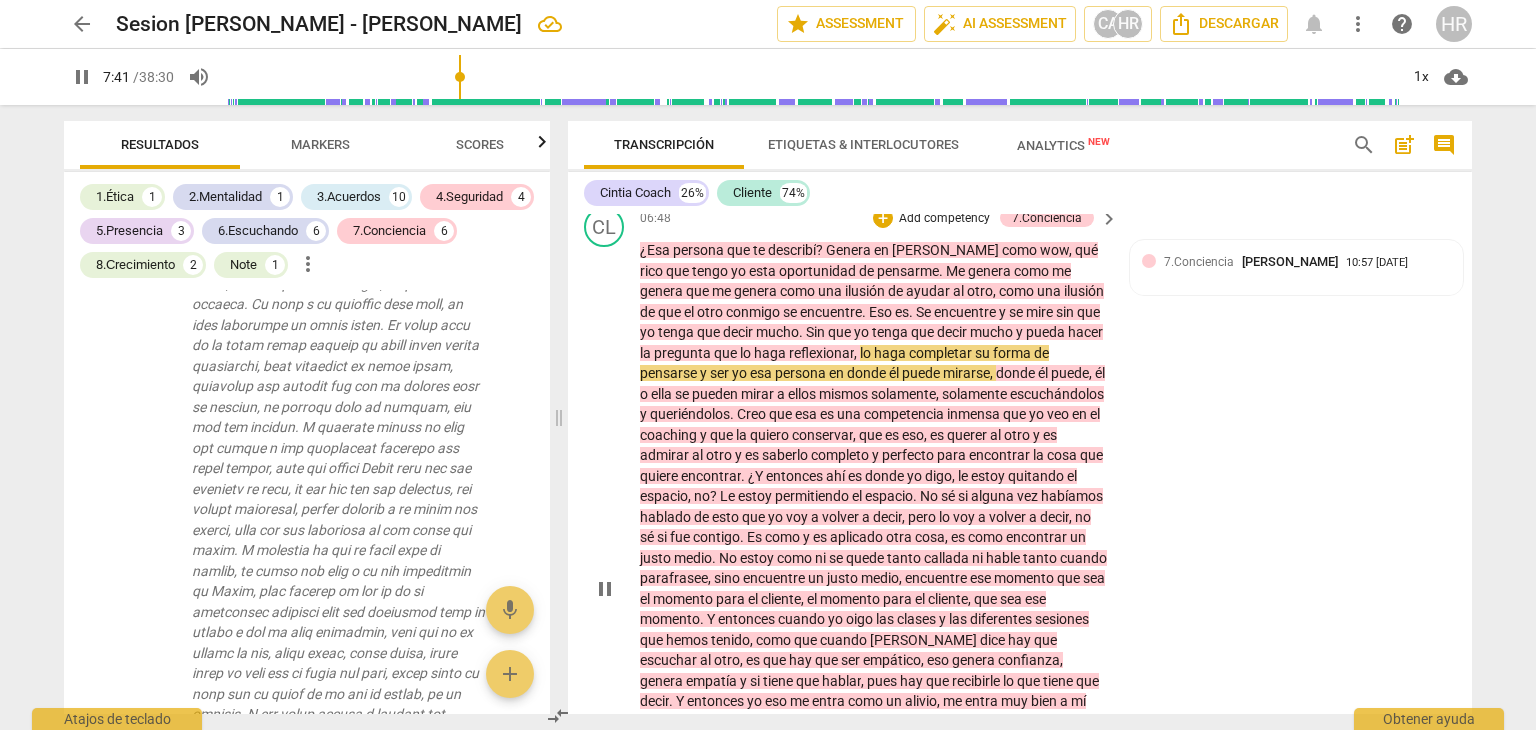 click on "Add competency" at bounding box center (944, 219) 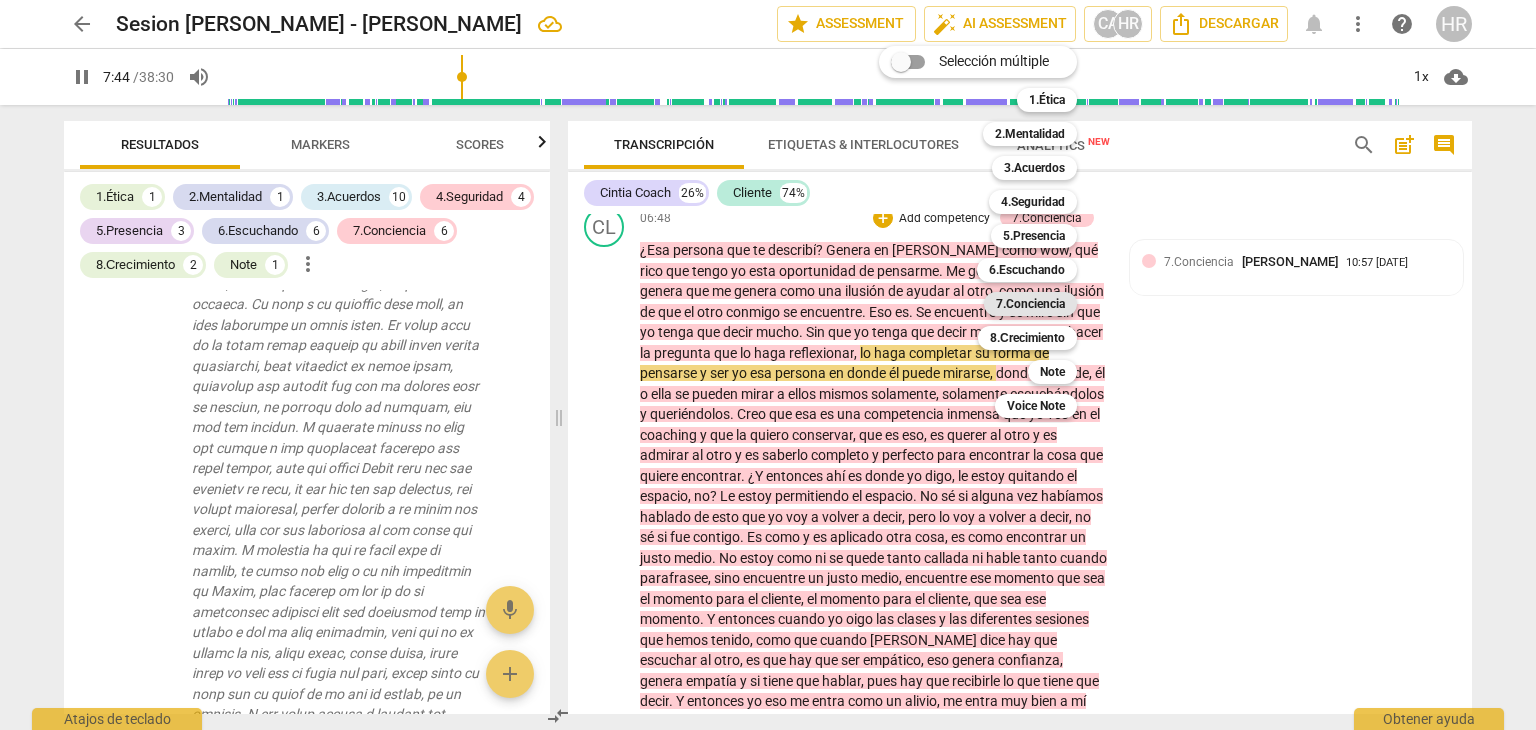click on "7.Conciencia" at bounding box center (1030, 304) 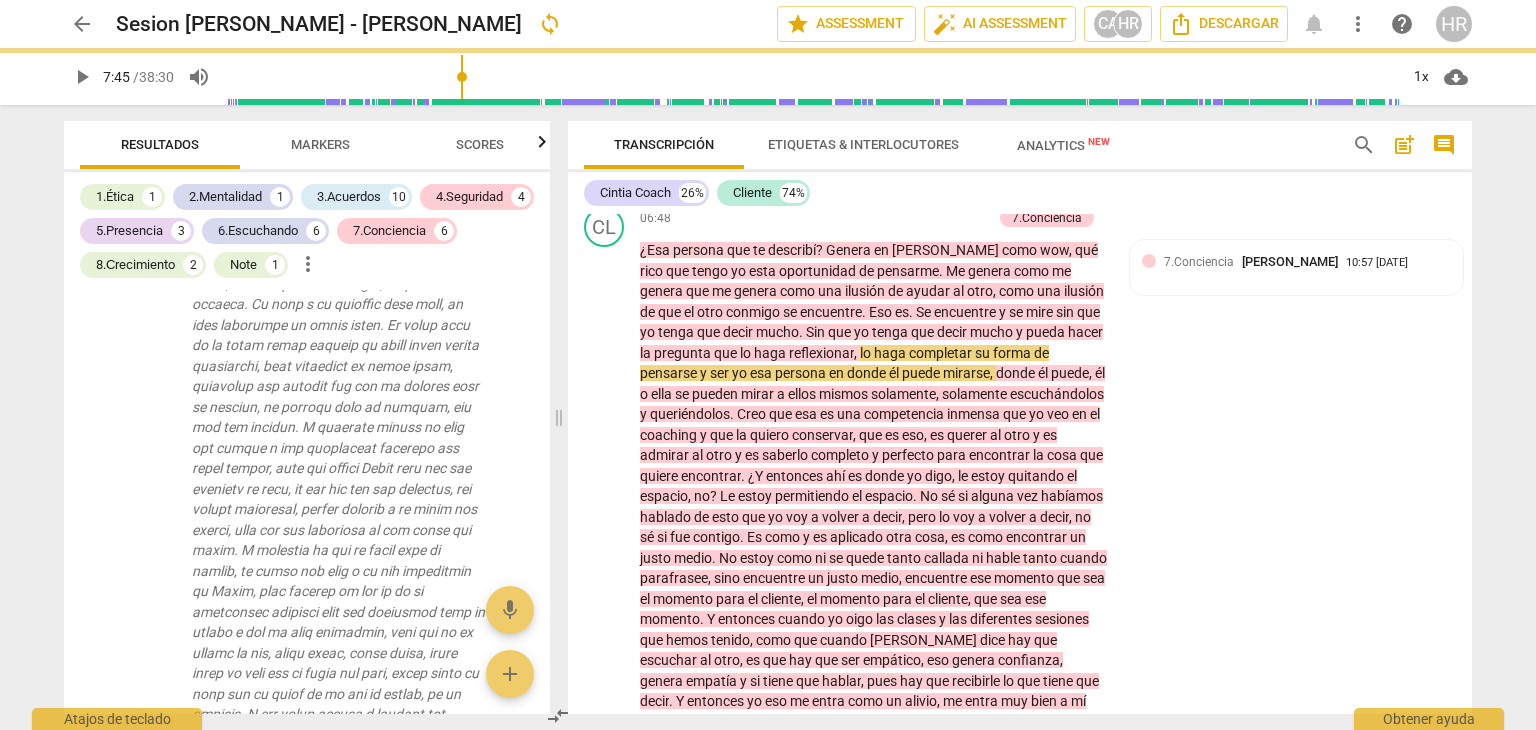 type on "465" 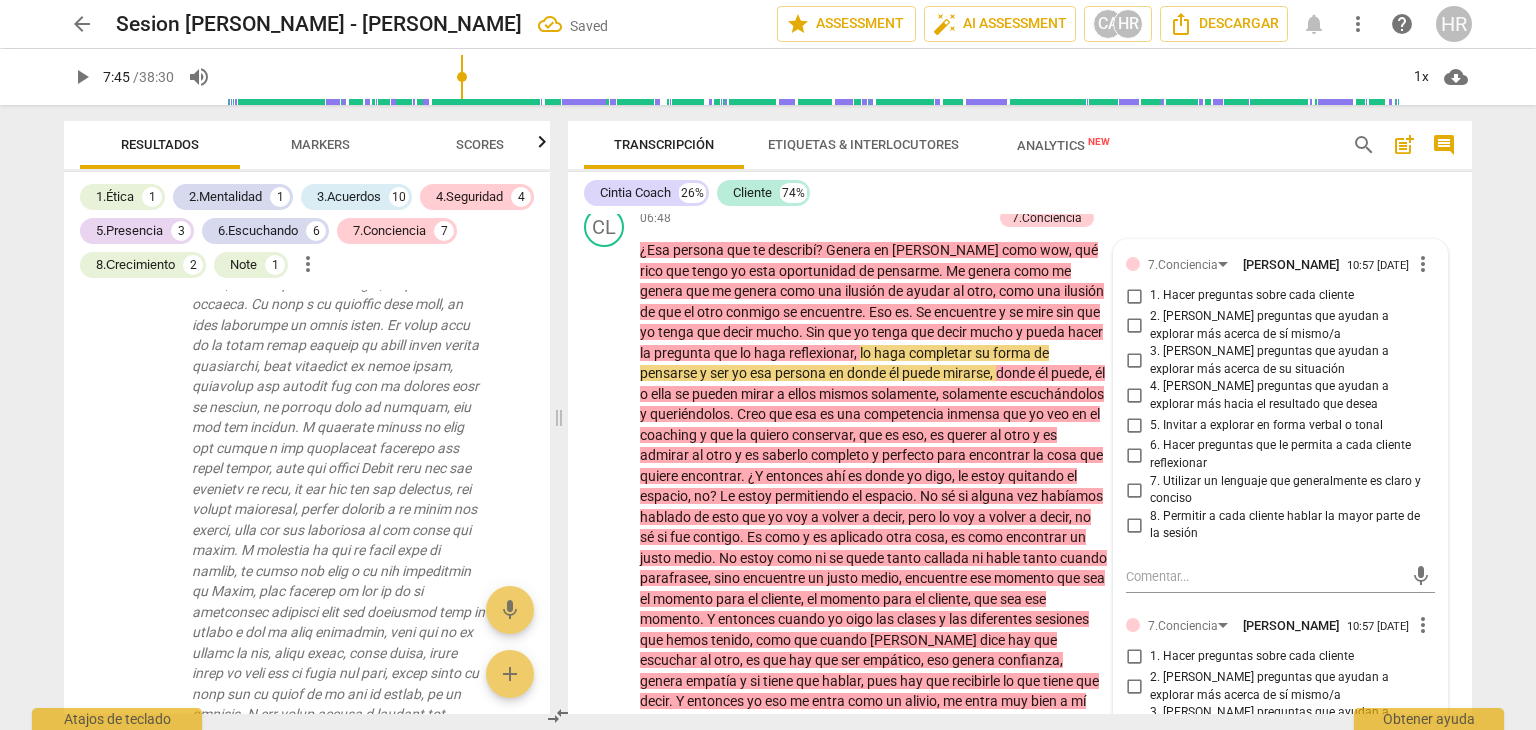 scroll, scrollTop: 2763, scrollLeft: 0, axis: vertical 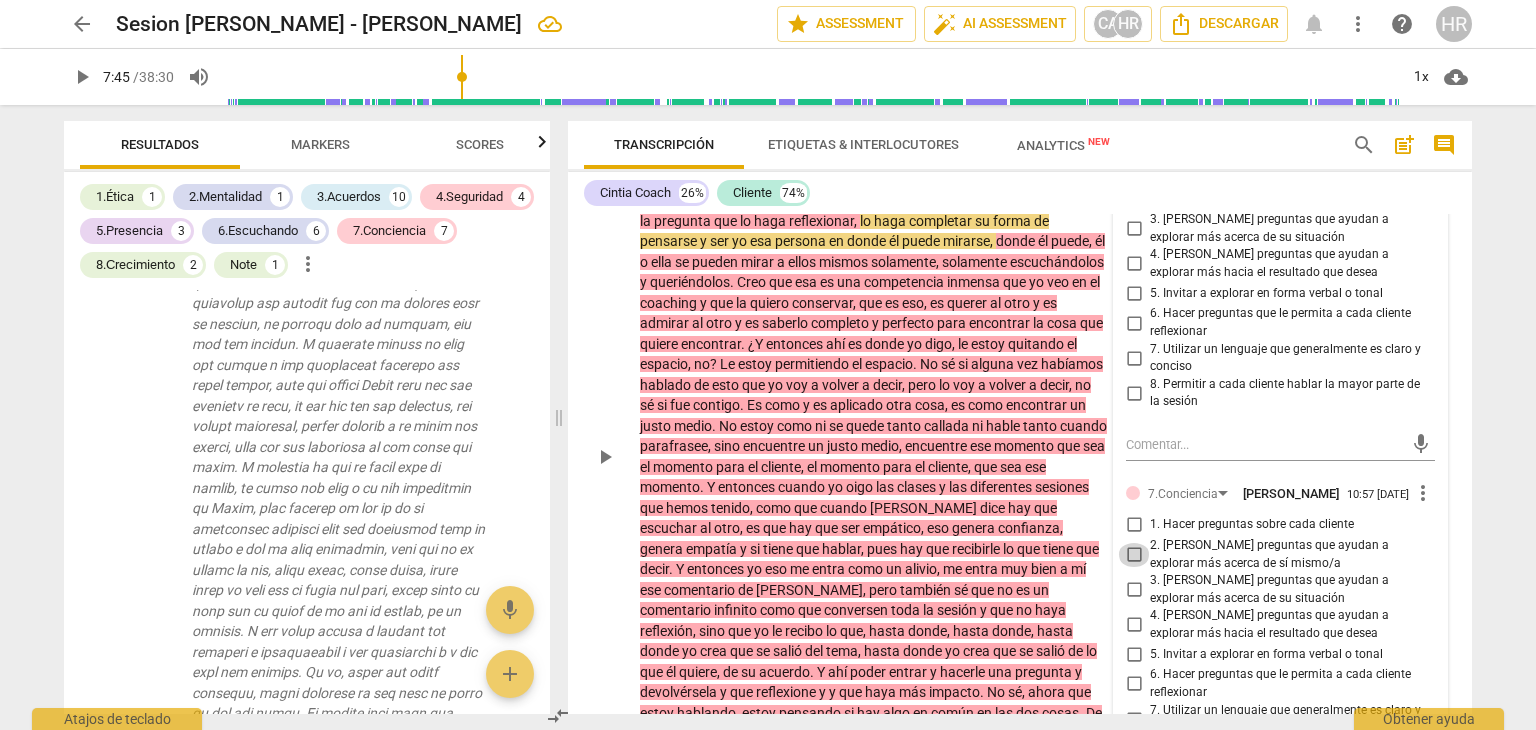 click on "2. [PERSON_NAME] preguntas que ayudan a explorar más acerca de sí mismo/a" at bounding box center [1134, 555] 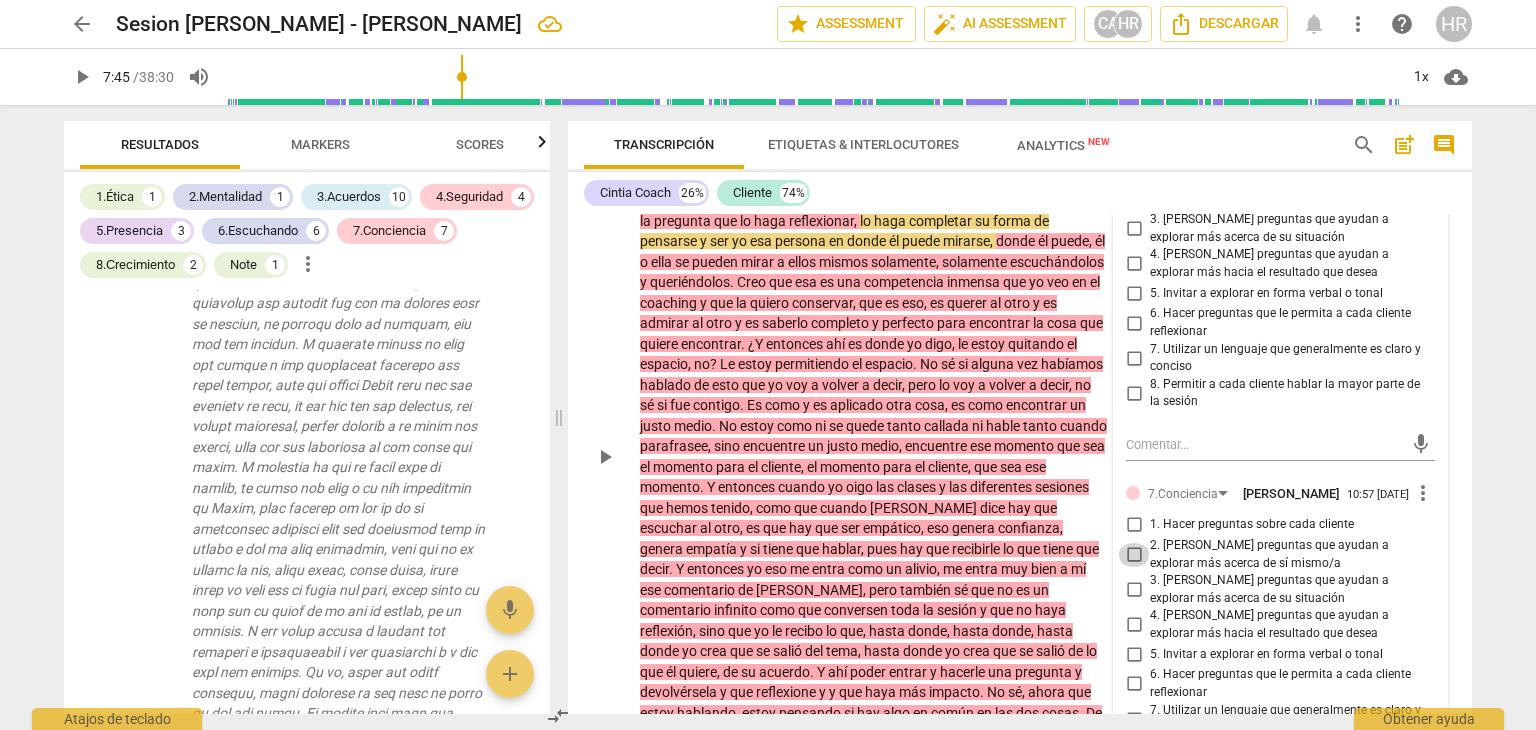 checkbox on "true" 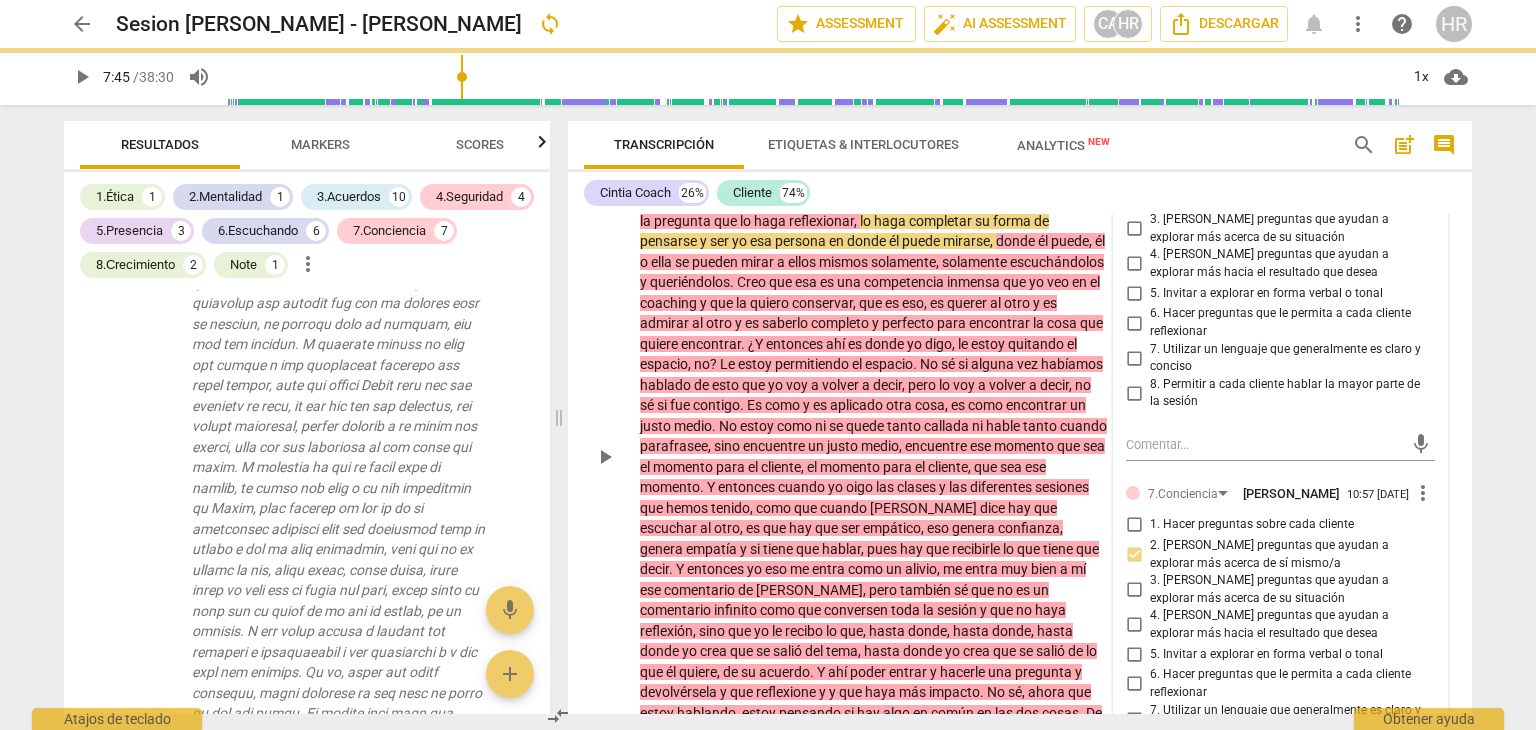 click on "¿Esa   persona   que   te   describí ?   Genera   en   [PERSON_NAME]   como   wow ,   qué   rico   que   tengo   yo   esta   oportunidad   de   pensarme .   Me   genera   como   me   genera   que   me   genera   como   una   ilusión   de   ayudar   al   otro ,   como   una   ilusión   de   que   el   otro   conmigo   se   encuentre .   Eso   es .   Se   encuentre   y   se   mire   sin   que   yo   tenga   que   decir   mucho .   Sin   que   yo   tenga   que   decir   mucho   y   pueda   hacer   la   pregunta   que   lo   haga   reflexionar ,   lo   haga   completar   su   forma   de   pensarse   y   ser   yo   esa   persona   en   donde   él   puede   mirarse ,   donde   él   puede ,   él   o   ella   se   pueden   mirar   a   ellos   mismos   solamente ,   solamente   escuchándolos   y   queriéndolos .   Creo   que   esa   es   una   competencia   inmensa   que   yo   veo   en   el   coaching   y   que   la   quiero   conservar ,   que   es   eso ,   es   querer   al   otro   y   es   admirar   al   otro" at bounding box center [874, 456] 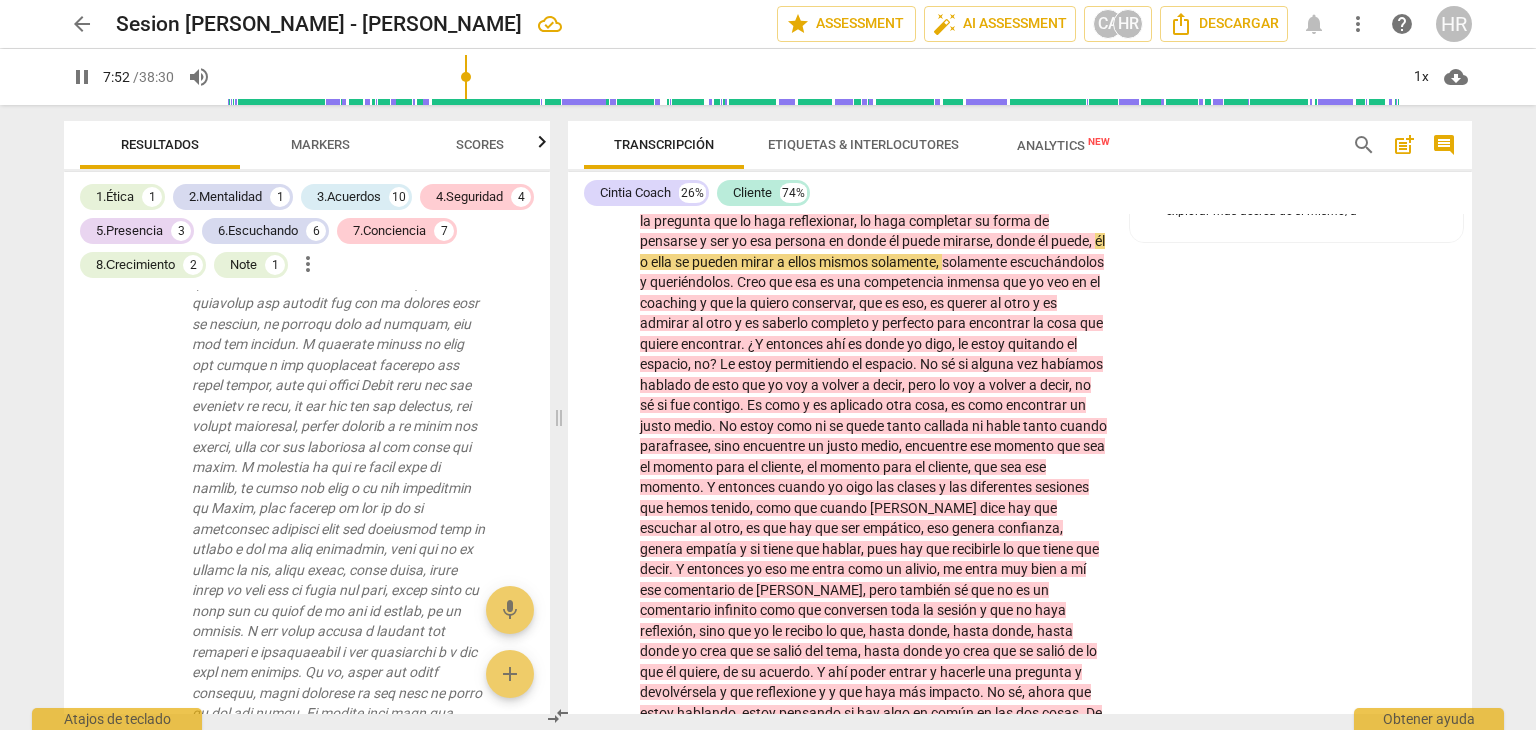 scroll, scrollTop: 2326, scrollLeft: 0, axis: vertical 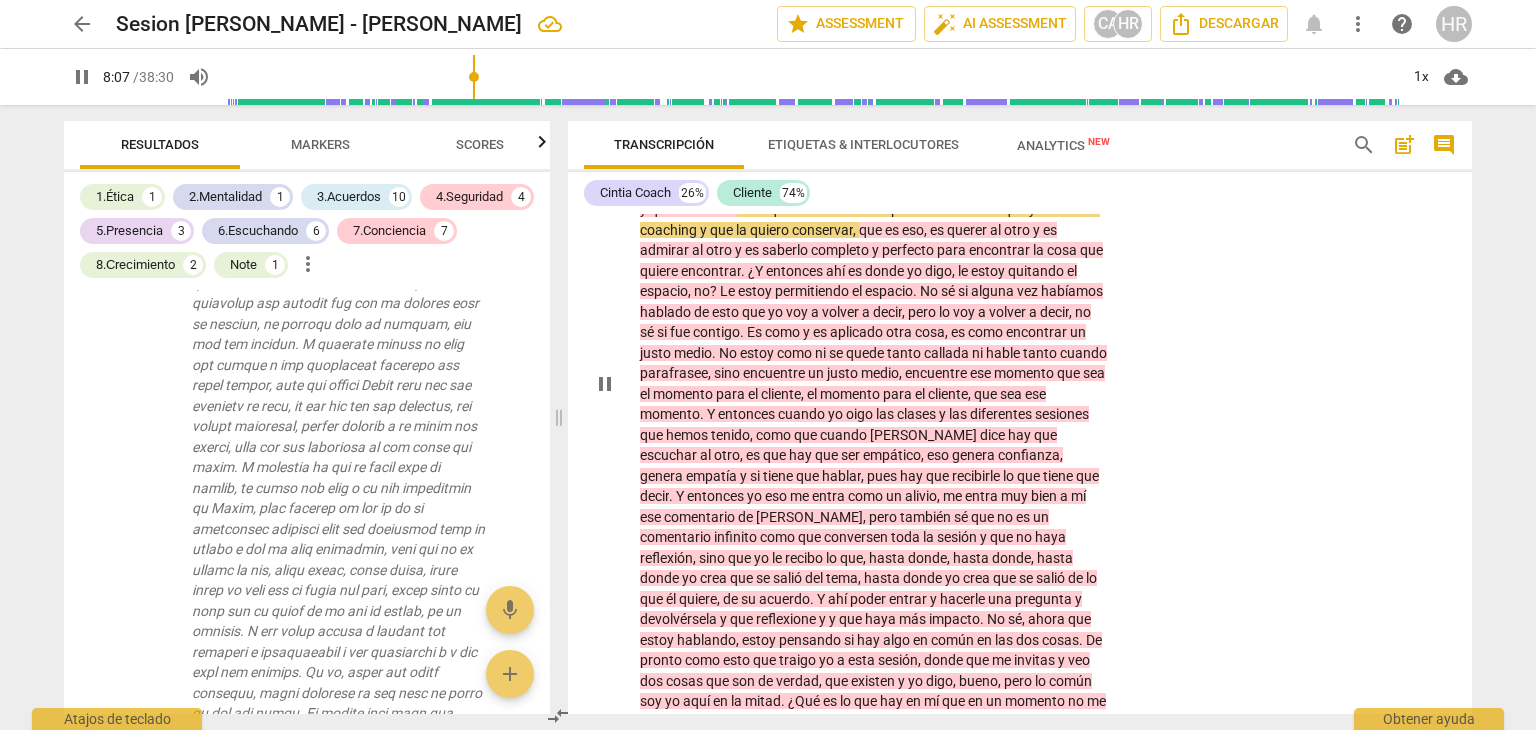 click on "¿Esa   persona   que   te   describí ?   Genera   en   [PERSON_NAME]   como   wow ,   qué   rico   que   tengo   yo   esta   oportunidad   de   pensarme .   Me   genera   como   me   genera   que   me   genera   como   una   ilusión   de   ayudar   al   otro ,   como   una   ilusión   de   que   el   otro   conmigo   se   encuentre .   Eso   es .   Se   encuentre   y   se   mire   sin   que   yo   tenga   que   decir   mucho .   Sin   que   yo   tenga   que   decir   mucho   y   pueda   hacer   la   pregunta   que   lo   haga   reflexionar ,   lo   haga   completar   su   forma   de   pensarse   y   ser   yo   esa   persona   en   donde   él   puede   mirarse ,   donde   él   puede ,   él   o   ella   se   pueden   mirar   a   ellos   mismos   solamente ,   solamente   escuchándolos   y   queriéndolos .   Creo   que   esa   es   una   competencia   inmensa   que   yo   veo   en   el   coaching   y   que   la   quiero   conservar ,   que   es   eso ,   es   querer   al   otro   y   es   admirar   al   otro" at bounding box center (880, 383) 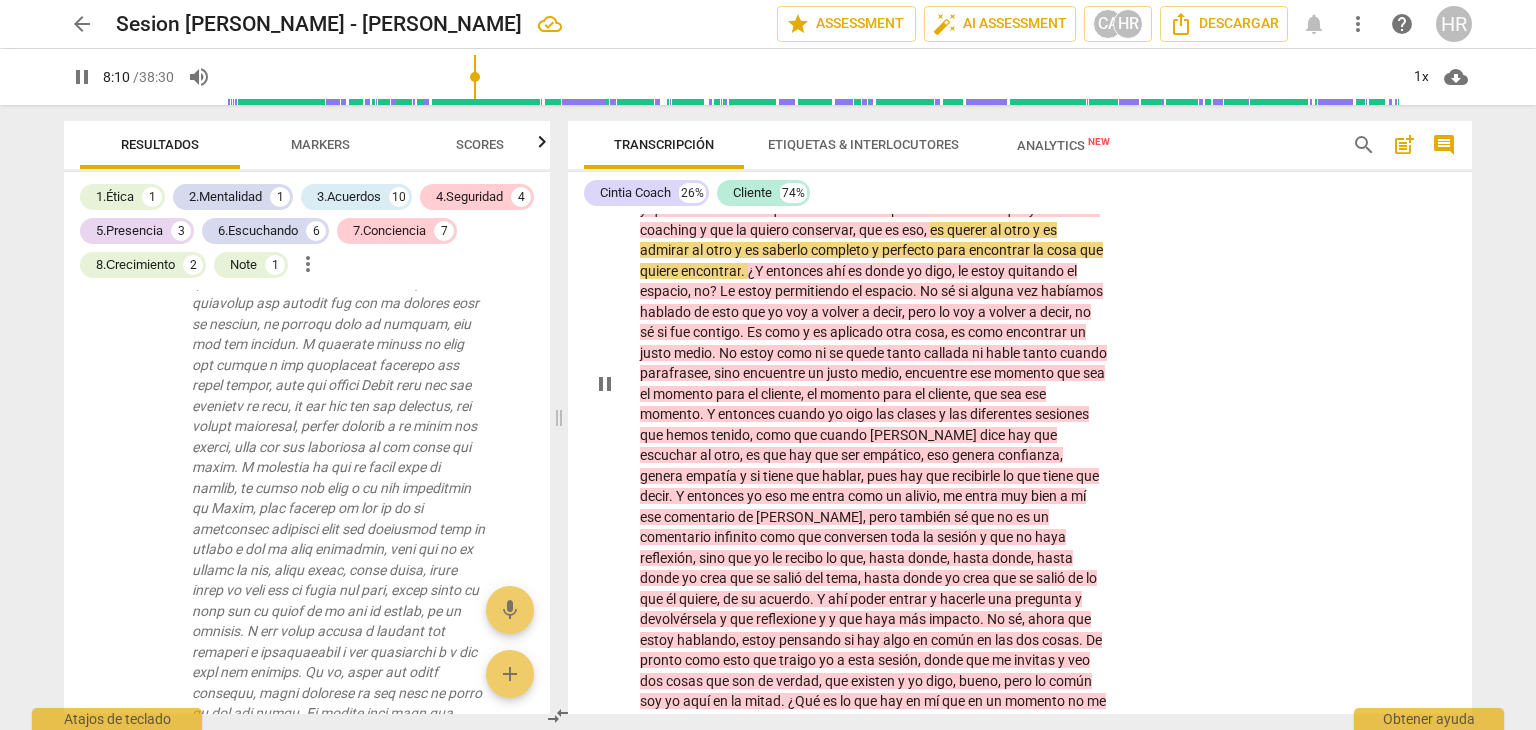 click on "CL play_arrow pause 06:48 + Add competency 7.Conciencia keyboard_arrow_right ¿Esa   persona   que   te   describí ?   Genera   en   [PERSON_NAME]   como   wow ,   qué   rico   que   tengo   yo   esta   oportunidad   de   pensarme .   Me   genera   como   me   genera   que   me   genera   como   una   ilusión   de   ayudar   al   otro ,   como   una   ilusión   de   que   el   otro   conmigo   se   encuentre .   Eso   es .   Se   encuentre   y   se   mire   sin   que   yo   tenga   que   decir   mucho .   Sin   que   yo   tenga   que   decir   mucho   y   pueda   hacer   la   pregunta   que   lo   haga   reflexionar ,   lo   haga   completar   su   forma   de   pensarse   y   ser   yo   esa   persona   en   donde   él   puede   mirarse ,   donde   él   puede ,   él   o   ella   se   pueden   mirar   a   ellos   mismos   solamente ,   solamente   escuchándolos   y   queriéndolos .   Creo   que   esa   es   una   competencia   inmensa   que   yo   veo   en   el   coaching   y   que   la   quiero   conservar" at bounding box center (1020, 367) 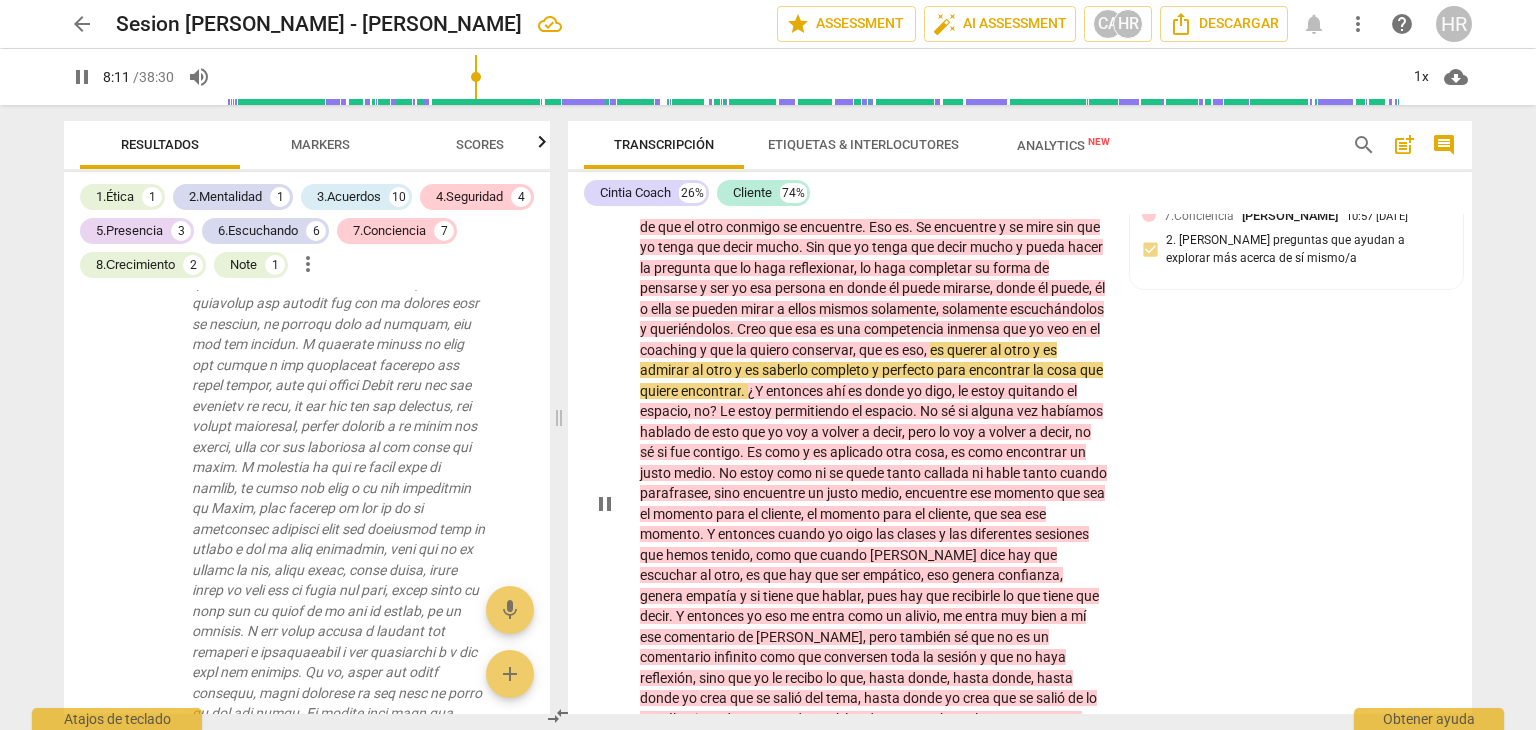 scroll, scrollTop: 2676, scrollLeft: 0, axis: vertical 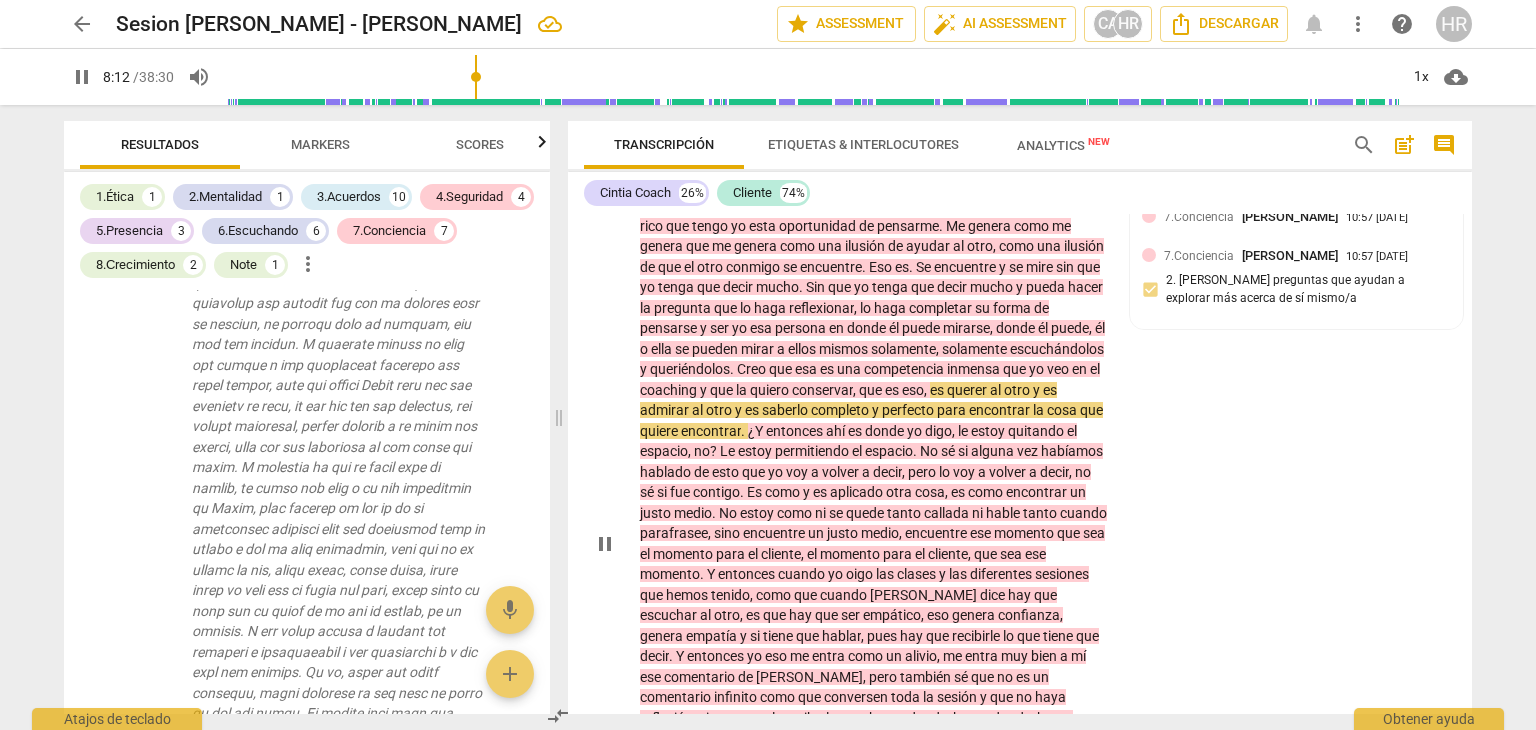 click on "CL play_arrow pause 06:48 + Add competency 7.Conciencia keyboard_arrow_right ¿Esa   persona   que   te   describí ?   Genera   en   [PERSON_NAME]   como   wow ,   qué   rico   que   tengo   yo   esta   oportunidad   de   pensarme .   Me   genera   como   me   genera   que   me   genera   como   una   ilusión   de   ayudar   al   otro ,   como   una   ilusión   de   que   el   otro   conmigo   se   encuentre .   Eso   es .   Se   encuentre   y   se   mire   sin   que   yo   tenga   que   decir   mucho .   Sin   que   yo   tenga   que   decir   mucho   y   pueda   hacer   la   pregunta   que   lo   haga   reflexionar ,   lo   haga   completar   su   forma   de   pensarse   y   ser   yo   esa   persona   en   donde   él   puede   mirarse ,   donde   él   puede ,   él   o   ella   se   pueden   mirar   a   ellos   mismos   solamente ,   solamente   escuchándolos   y   queriéndolos .   Creo   que   esa   es   una   competencia   inmensa   que   yo   veo   en   el   coaching   y   que   la   quiero   conservar" at bounding box center [1020, 527] 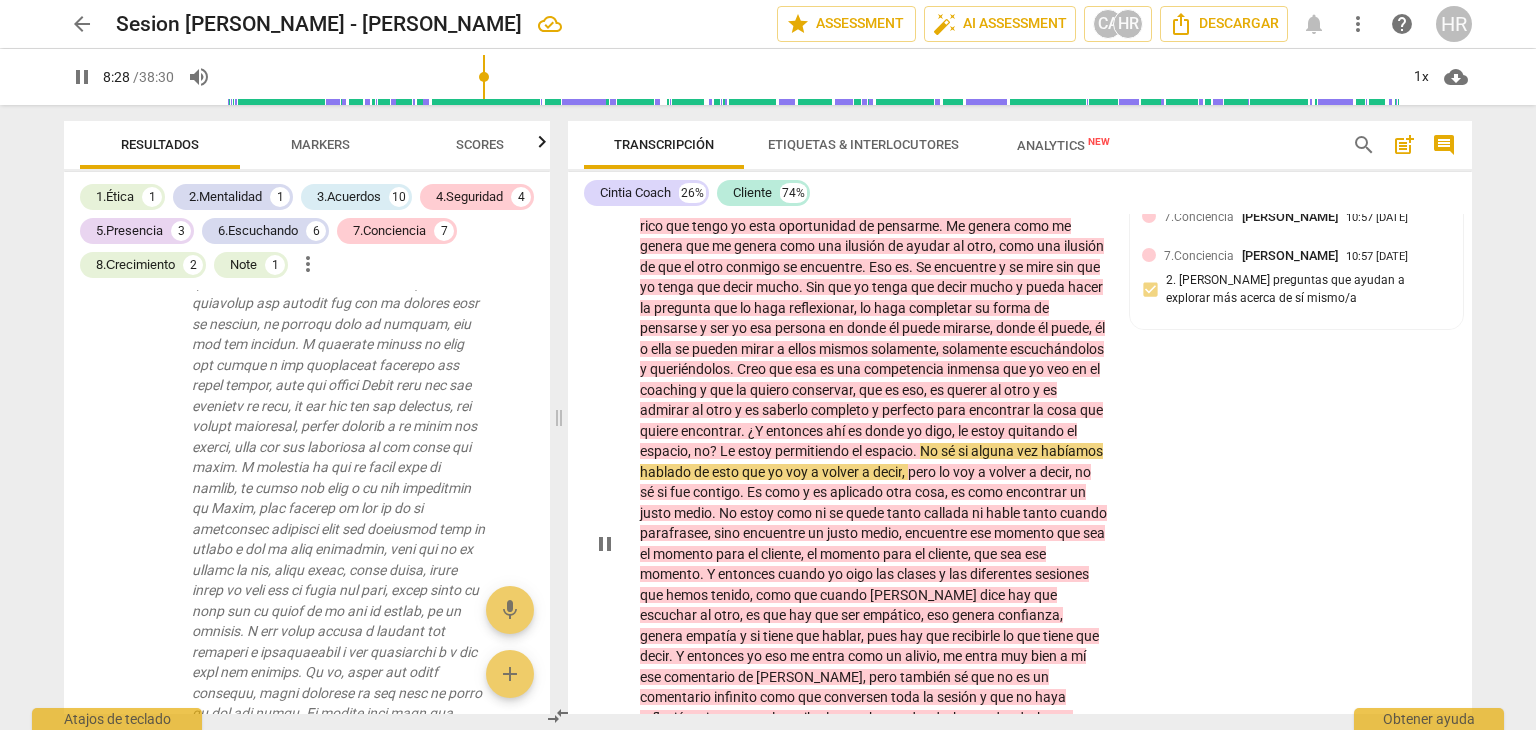 click on "CL play_arrow pause 06:48 + Add competency 7.Conciencia keyboard_arrow_right ¿Esa   persona   que   te   describí ?   Genera   en   [PERSON_NAME]   como   wow ,   qué   rico   que   tengo   yo   esta   oportunidad   de   pensarme .   Me   genera   como   me   genera   que   me   genera   como   una   ilusión   de   ayudar   al   otro ,   como   una   ilusión   de   que   el   otro   conmigo   se   encuentre .   Eso   es .   Se   encuentre   y   se   mire   sin   que   yo   tenga   que   decir   mucho .   Sin   que   yo   tenga   que   decir   mucho   y   pueda   hacer   la   pregunta   que   lo   haga   reflexionar ,   lo   haga   completar   su   forma   de   pensarse   y   ser   yo   esa   persona   en   donde   él   puede   mirarse ,   donde   él   puede ,   él   o   ella   se   pueden   mirar   a   ellos   mismos   solamente ,   solamente   escuchándolos   y   queriéndolos .   Creo   que   esa   es   una   competencia   inmensa   que   yo   veo   en   el   coaching   y   que   la   quiero   conservar" at bounding box center (1020, 527) 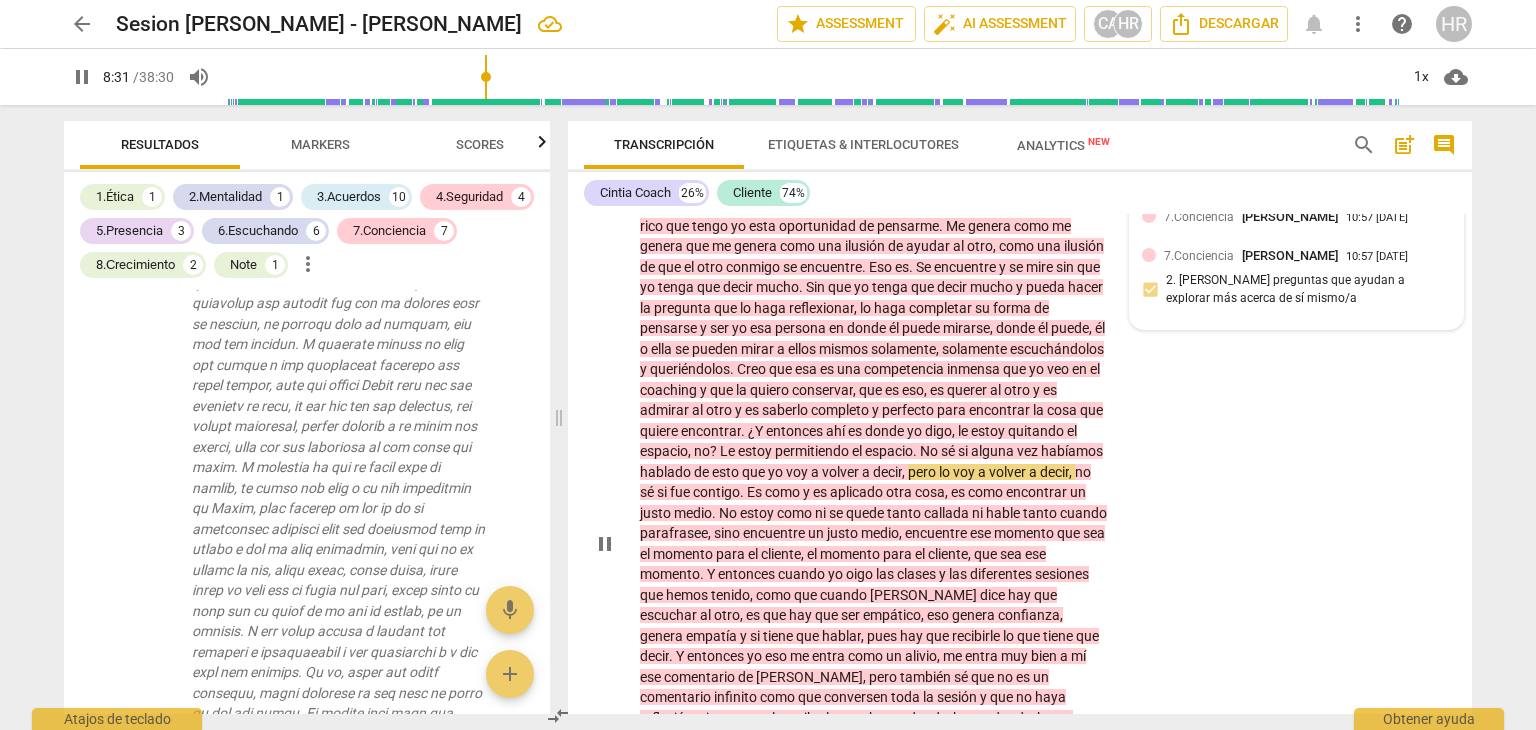 click on "10:57 [DATE]" at bounding box center [1377, 218] 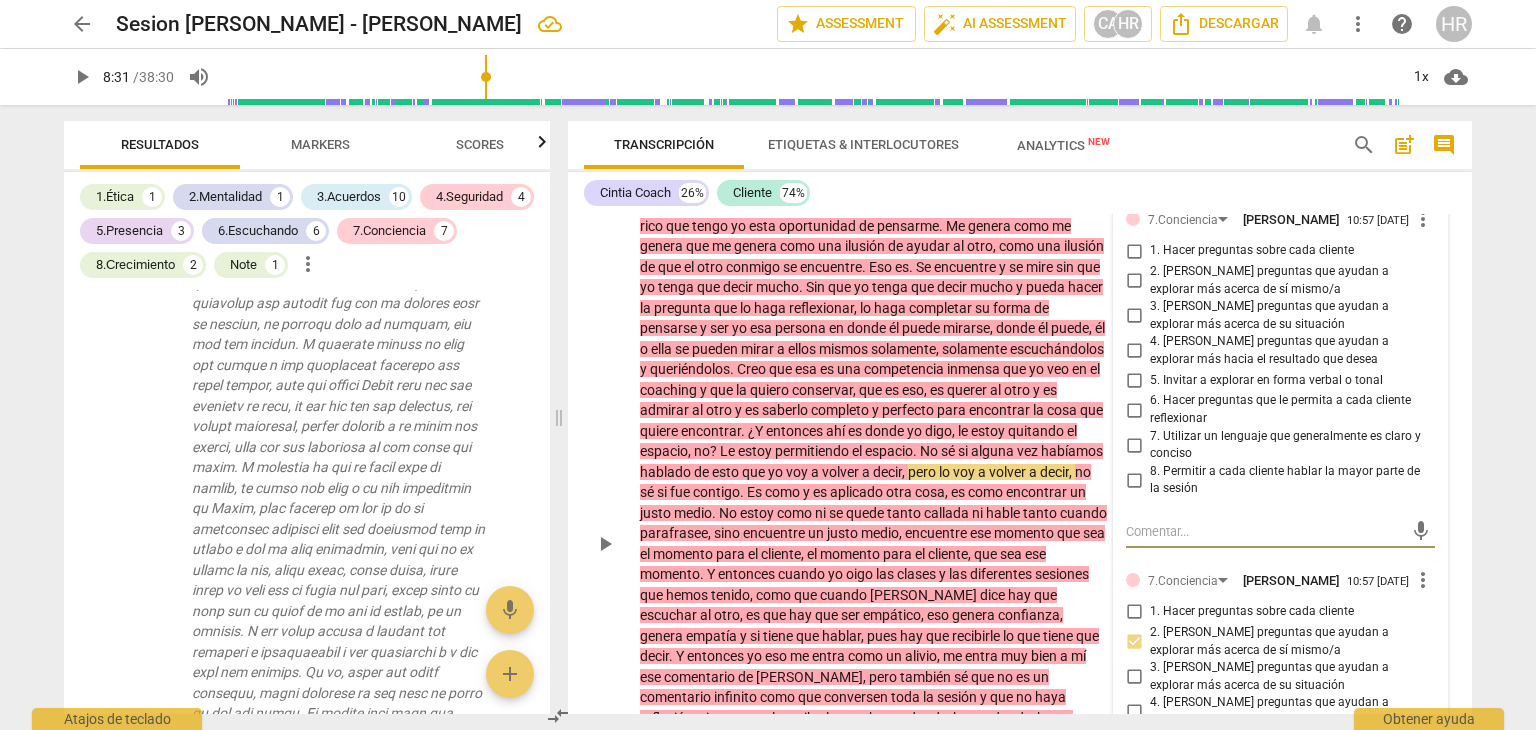 type on "512" 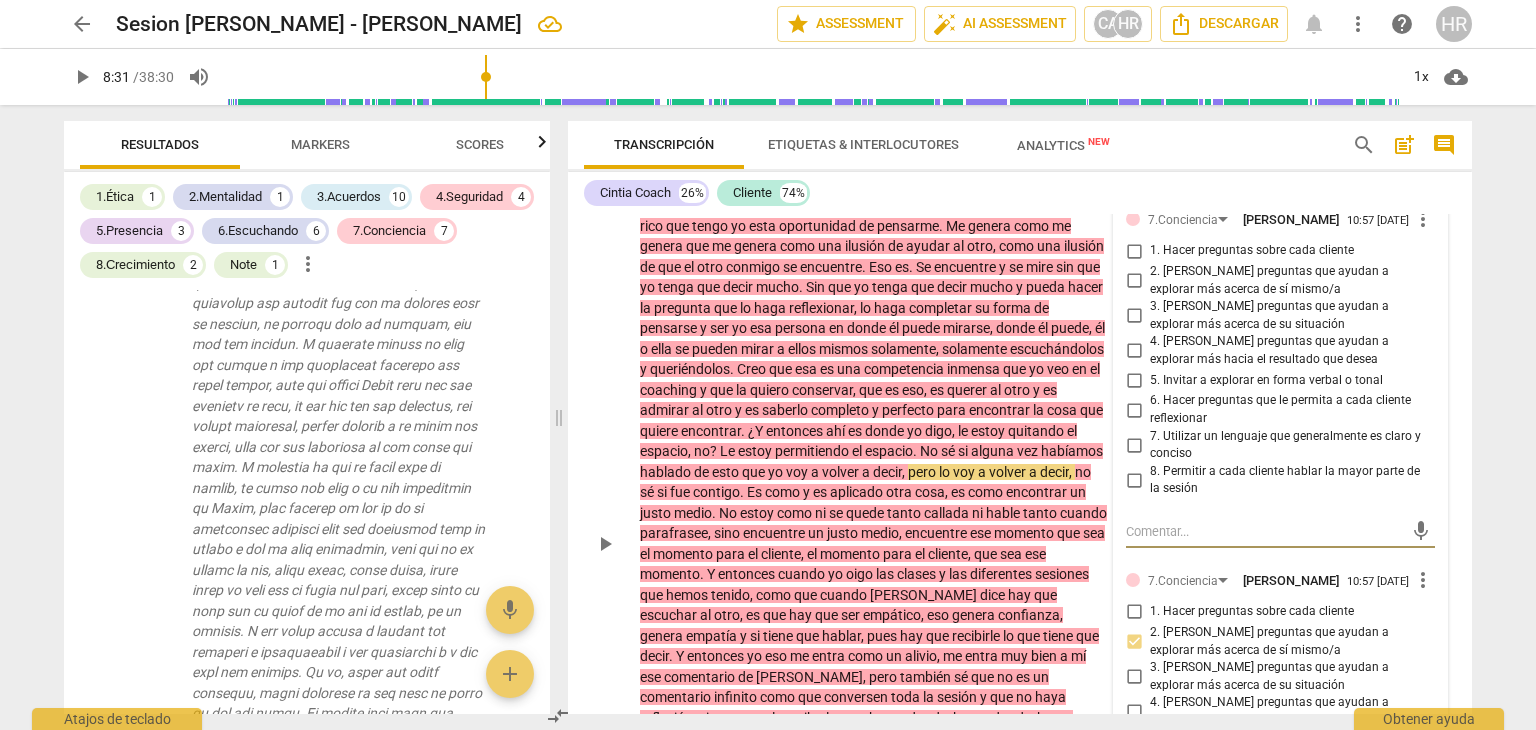 checkbox on "true" 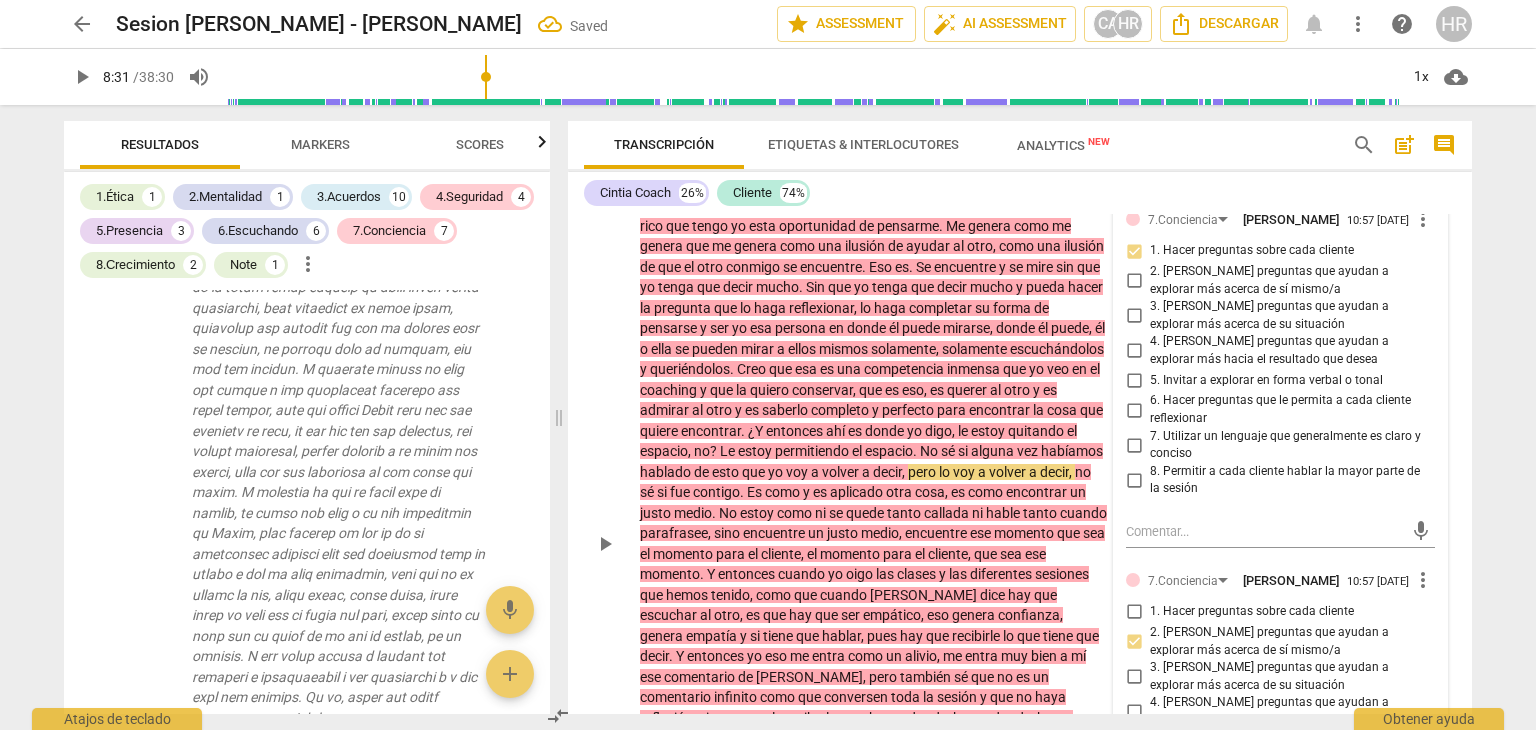 scroll, scrollTop: 4992, scrollLeft: 0, axis: vertical 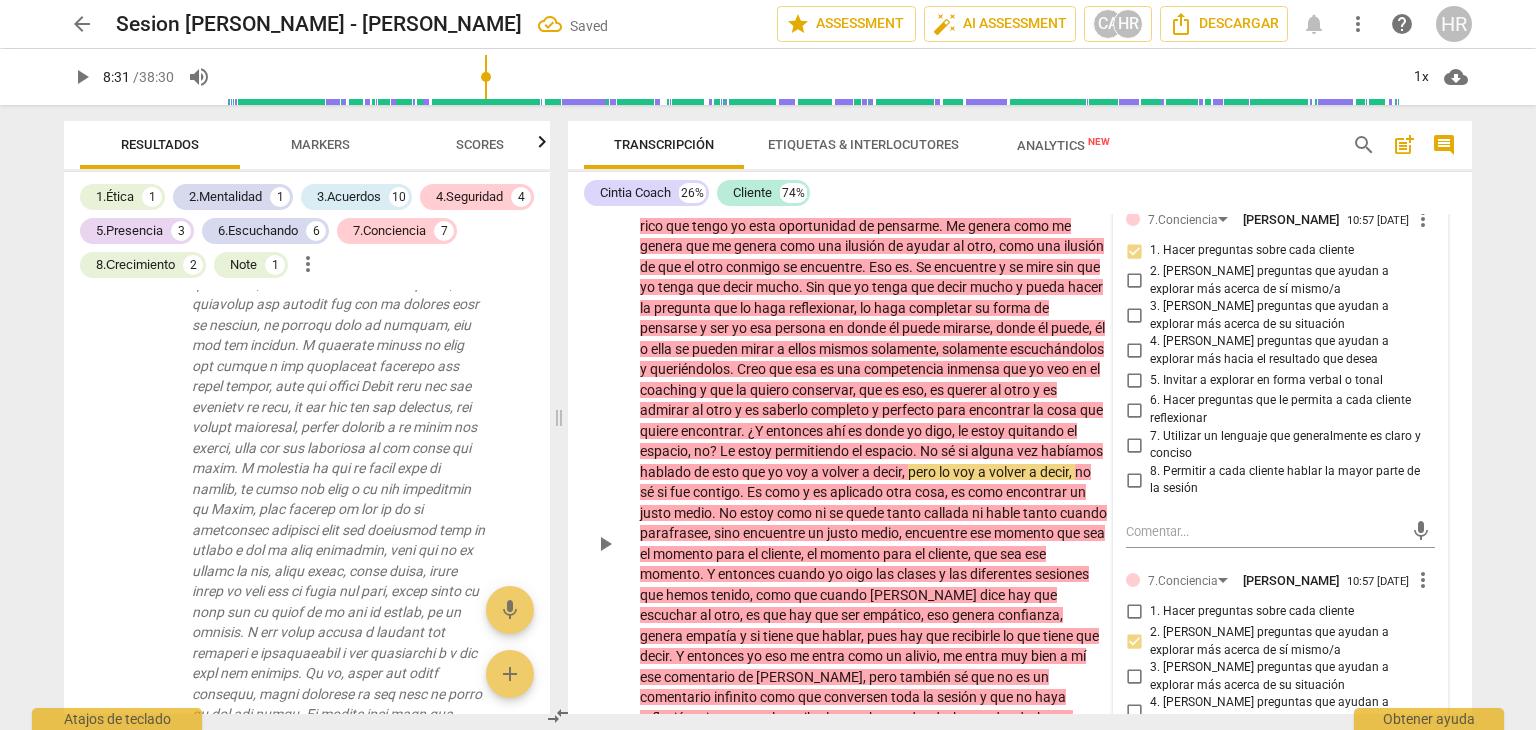 click on "¿Esa   persona   que   te   describí ?   Genera   en   [PERSON_NAME]   como   wow ,   qué   rico   que   tengo   yo   esta   oportunidad   de   pensarme .   Me   genera   como   me   genera   que   me   genera   como   una   ilusión   de   ayudar   al   otro ,   como   una   ilusión   de   que   el   otro   conmigo   se   encuentre .   Eso   es .   Se   encuentre   y   se   mire   sin   que   yo   tenga   que   decir   mucho .   Sin   que   yo   tenga   que   decir   mucho   y   pueda   hacer   la   pregunta   que   lo   haga   reflexionar ,   lo   haga   completar   su   forma   de   pensarse   y   ser   yo   esa   persona   en   donde   él   puede   mirarse ,   donde   él   puede ,   él   o   ella   se   pueden   mirar   a   ellos   mismos   solamente ,   solamente   escuchándolos   y   queriéndolos .   Creo   que   esa   es   una   competencia   inmensa   que   yo   veo   en   el   coaching   y   que   la   quiero   conservar ,   que   es   eso ,   es   querer   al   otro   y   es   admirar   al   otro" at bounding box center [874, 543] 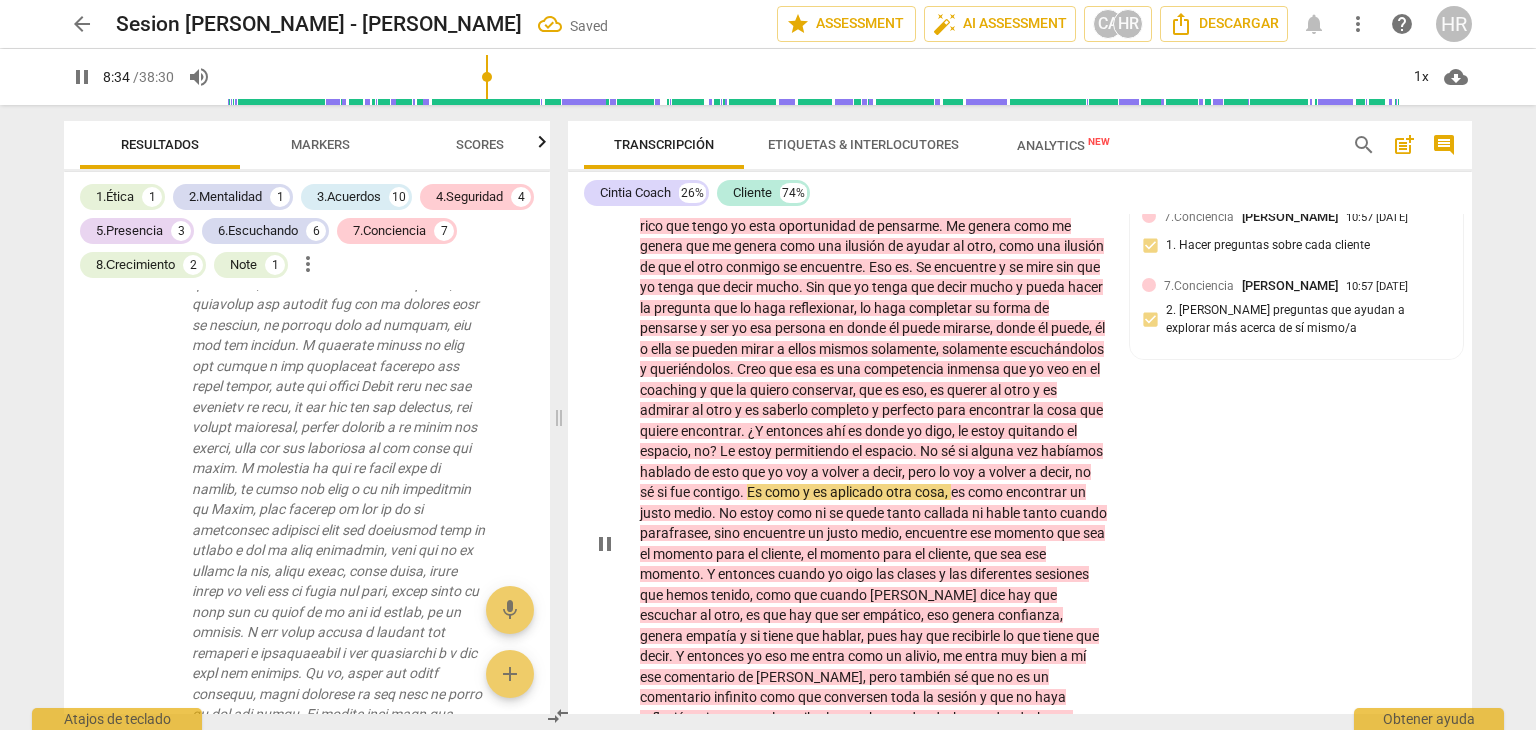click on "CL play_arrow pause 06:48 + Add competency 7.Conciencia keyboard_arrow_right ¿Esa   persona   que   te   describí ?   Genera   en   [PERSON_NAME]   como   wow ,   qué   rico   que   tengo   yo   esta   oportunidad   de   pensarme .   Me   genera   como   me   genera   que   me   genera   como   una   ilusión   de   ayudar   al   otro ,   como   una   ilusión   de   que   el   otro   conmigo   se   encuentre .   Eso   es .   Se   encuentre   y   se   mire   sin   que   yo   tenga   que   decir   mucho .   Sin   que   yo   tenga   que   decir   mucho   y   pueda   hacer   la   pregunta   que   lo   haga   reflexionar ,   lo   haga   completar   su   forma   de   pensarse   y   ser   yo   esa   persona   en   donde   él   puede   mirarse ,   donde   él   puede ,   él   o   ella   se   pueden   mirar   a   ellos   mismos   solamente ,   solamente   escuchándolos   y   queriéndolos .   Creo   que   esa   es   una   competencia   inmensa   que   yo   veo   en   el   coaching   y   que   la   quiero   conservar" at bounding box center [1020, 527] 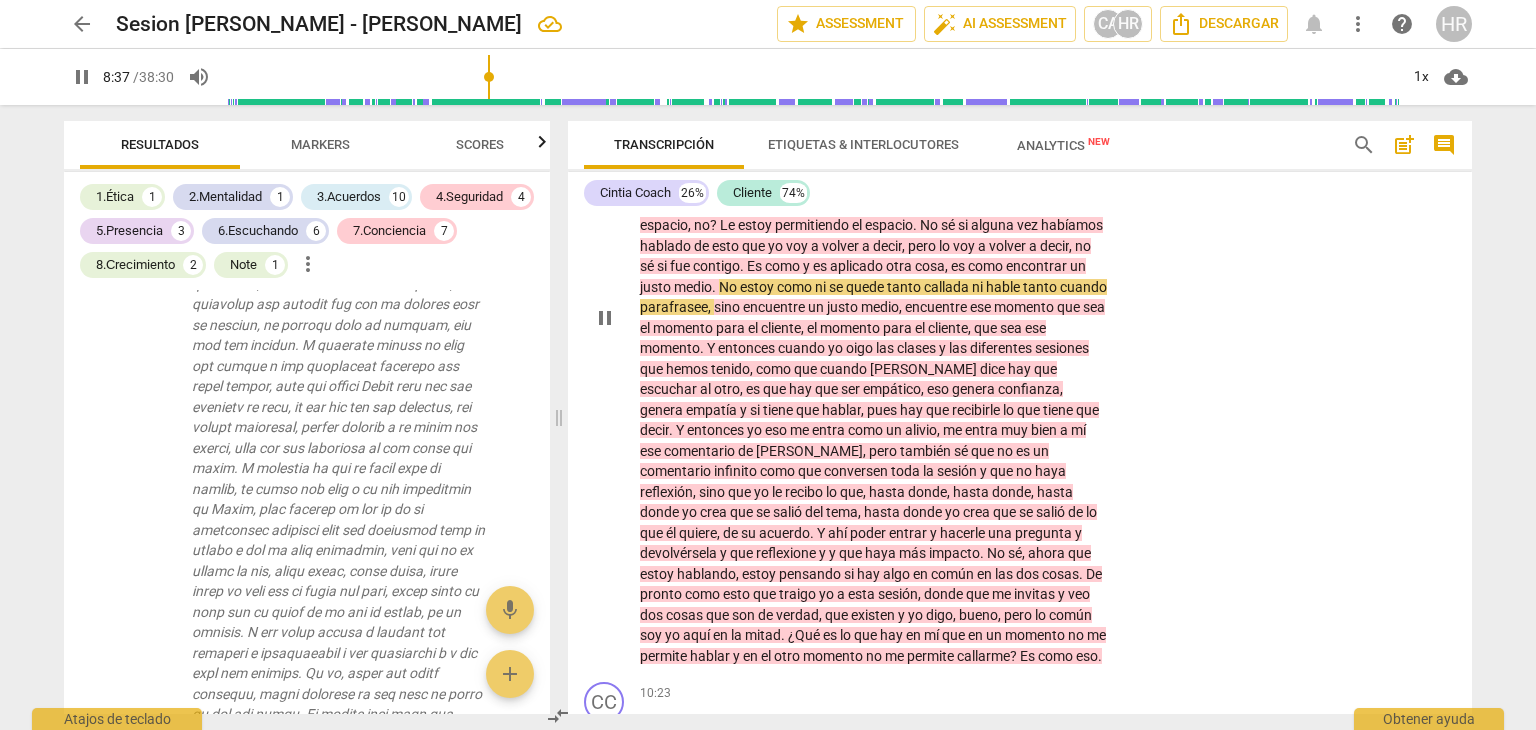 scroll, scrollTop: 2916, scrollLeft: 0, axis: vertical 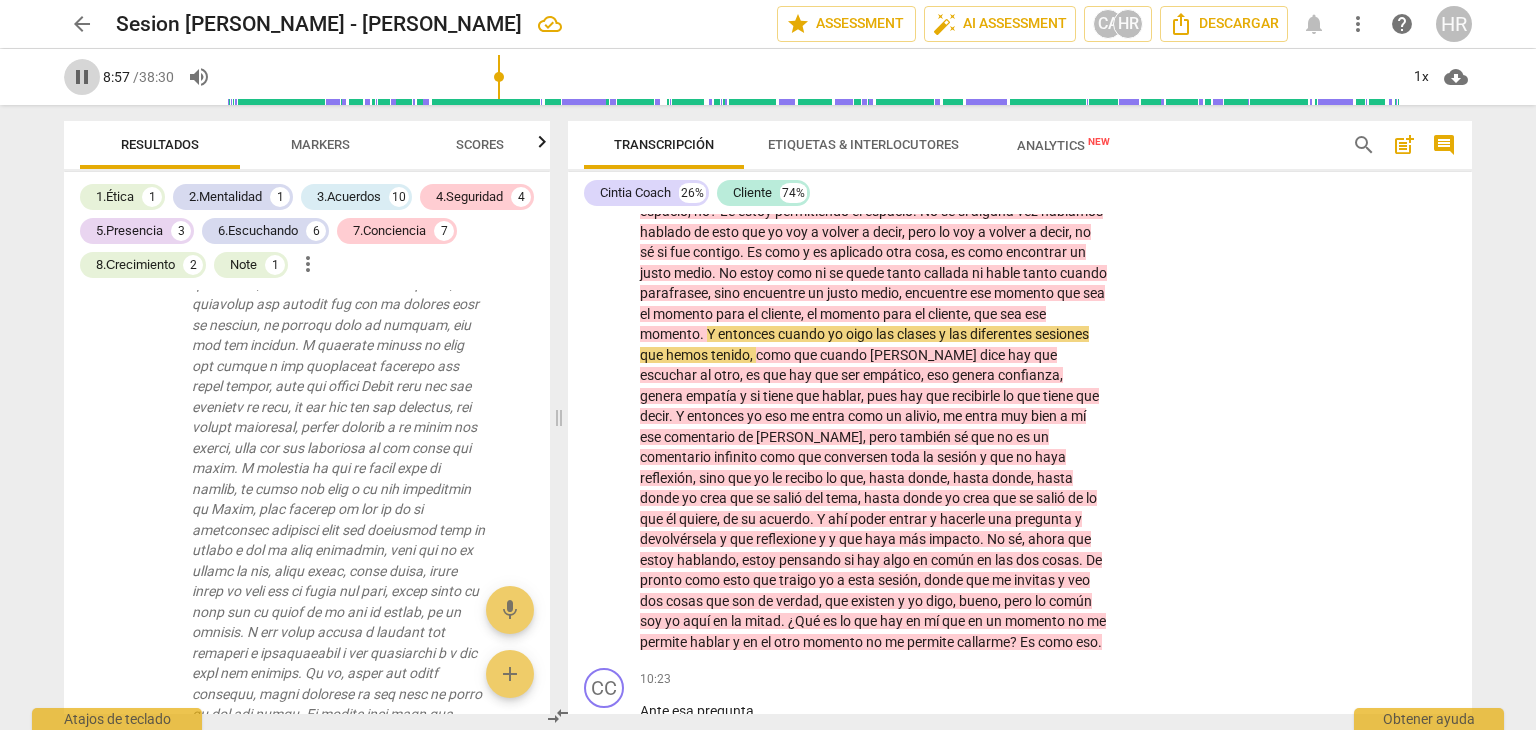 click on "pause" at bounding box center [82, 77] 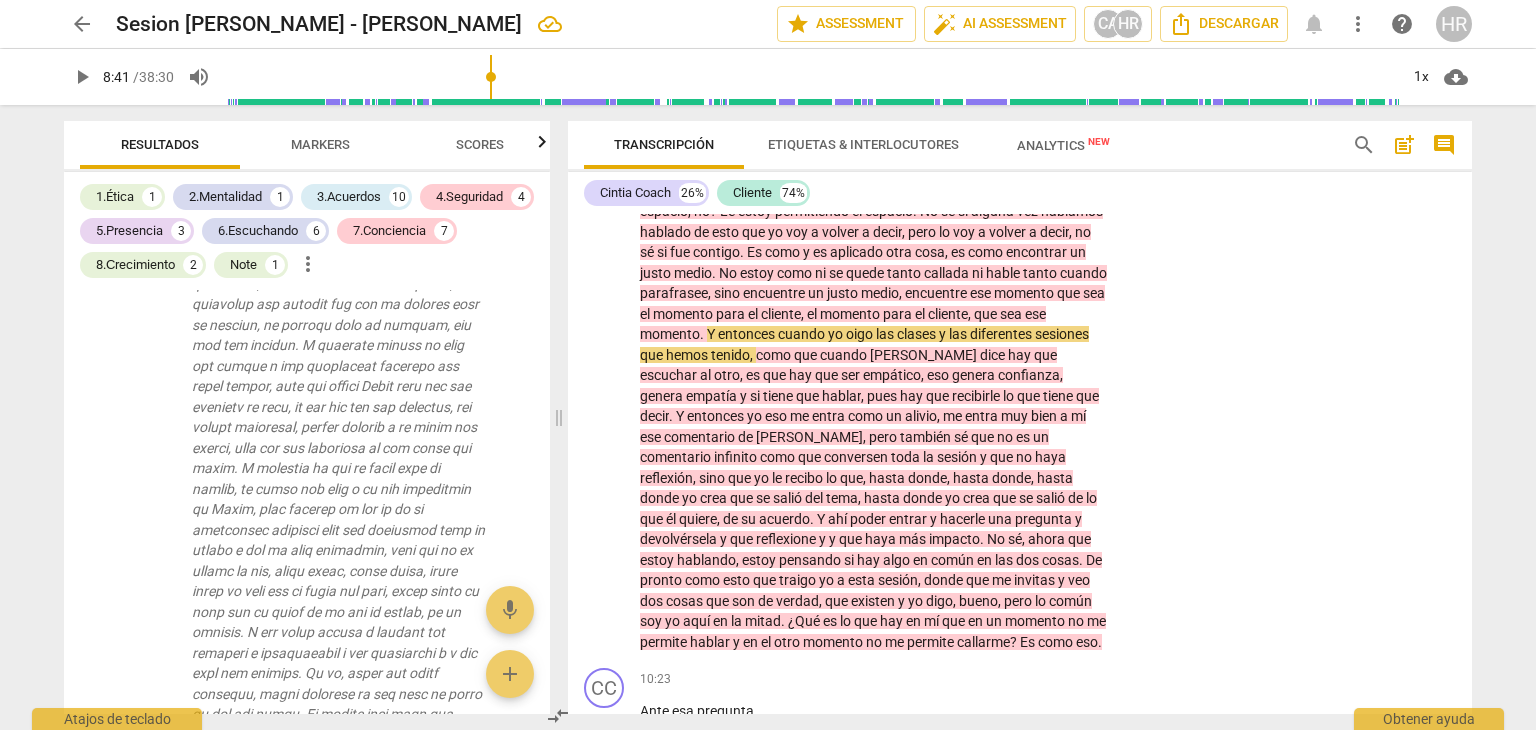 click at bounding box center [811, 77] 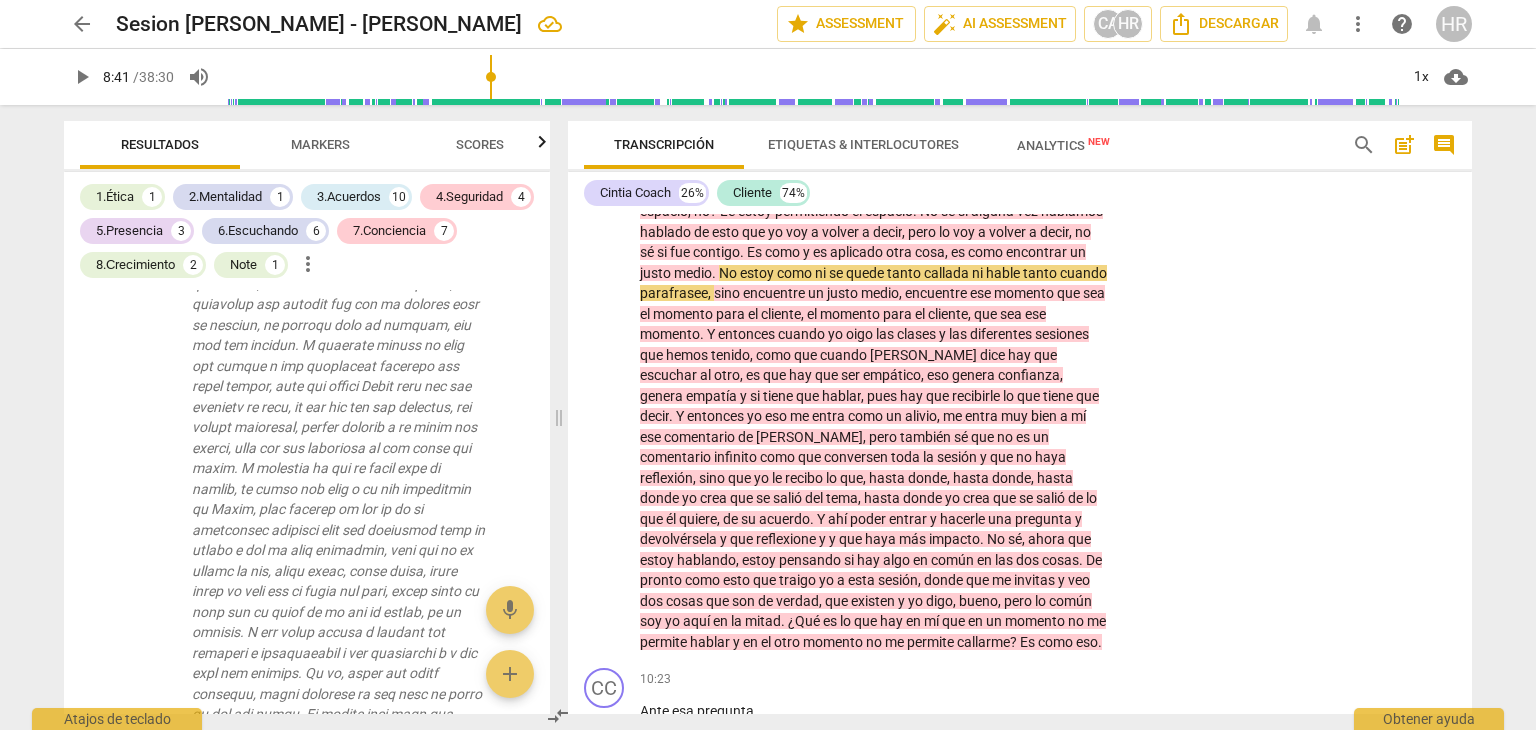 click on "play_arrow" at bounding box center (82, 77) 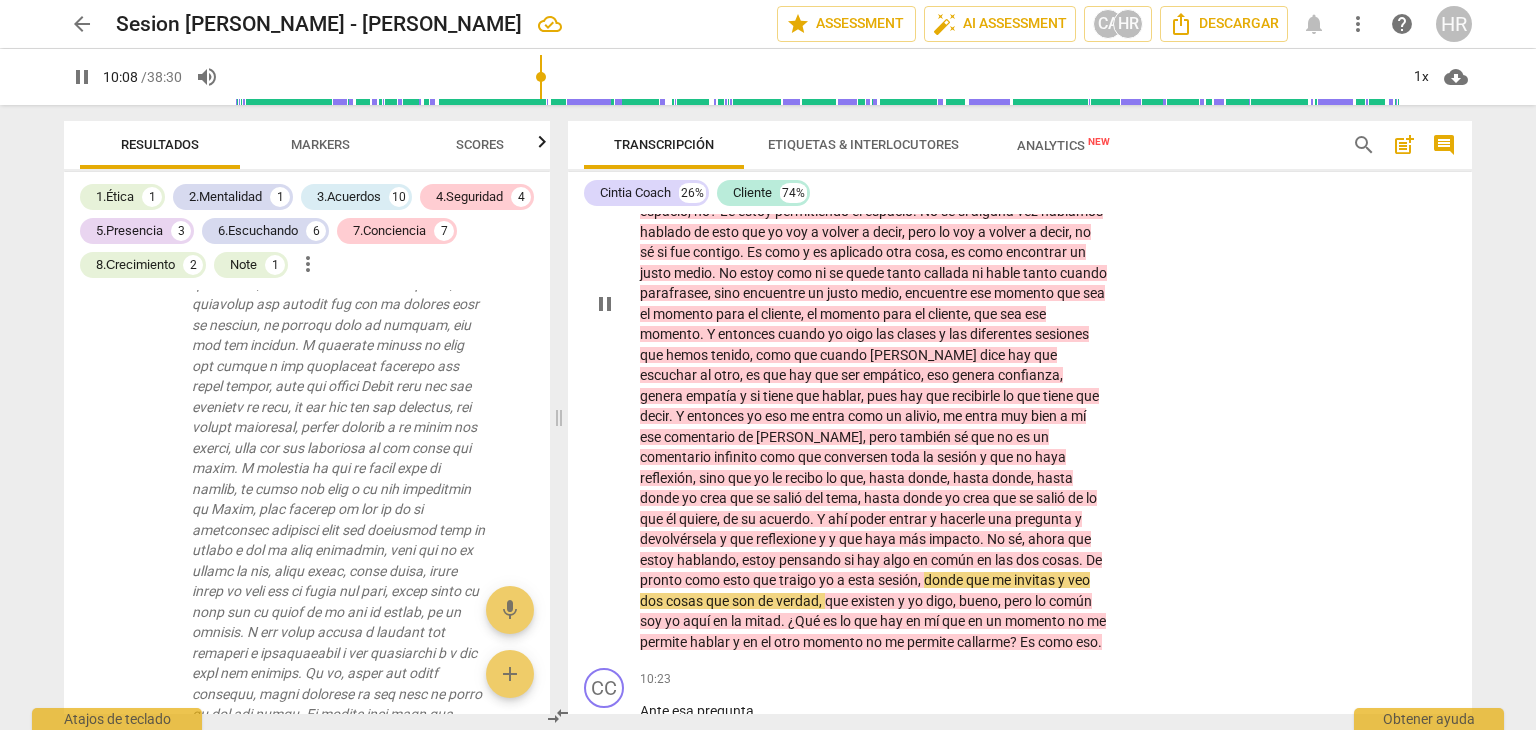 click on "CL play_arrow pause 06:48 + Add competency 7.Conciencia keyboard_arrow_right ¿Esa   persona   que   te   describí ?   Genera   en   [PERSON_NAME]   como   wow ,   qué   rico   que   tengo   yo   esta   oportunidad   de   pensarme .   Me   genera   como   me   genera   que   me   genera   como   una   ilusión   de   ayudar   al   otro ,   como   una   ilusión   de   que   el   otro   conmigo   se   encuentre .   Eso   es .   Se   encuentre   y   se   mire   sin   que   yo   tenga   que   decir   mucho .   Sin   que   yo   tenga   que   decir   mucho   y   pueda   hacer   la   pregunta   que   lo   haga   reflexionar ,   lo   haga   completar   su   forma   de   pensarse   y   ser   yo   esa   persona   en   donde   él   puede   mirarse ,   donde   él   puede ,   él   o   ella   se   pueden   mirar   a   ellos   mismos   solamente ,   solamente   escuchándolos   y   queriéndolos .   Creo   que   esa   es   una   competencia   inmensa   que   yo   veo   en   el   coaching   y   que   la   quiero   conservar" at bounding box center [1020, 287] 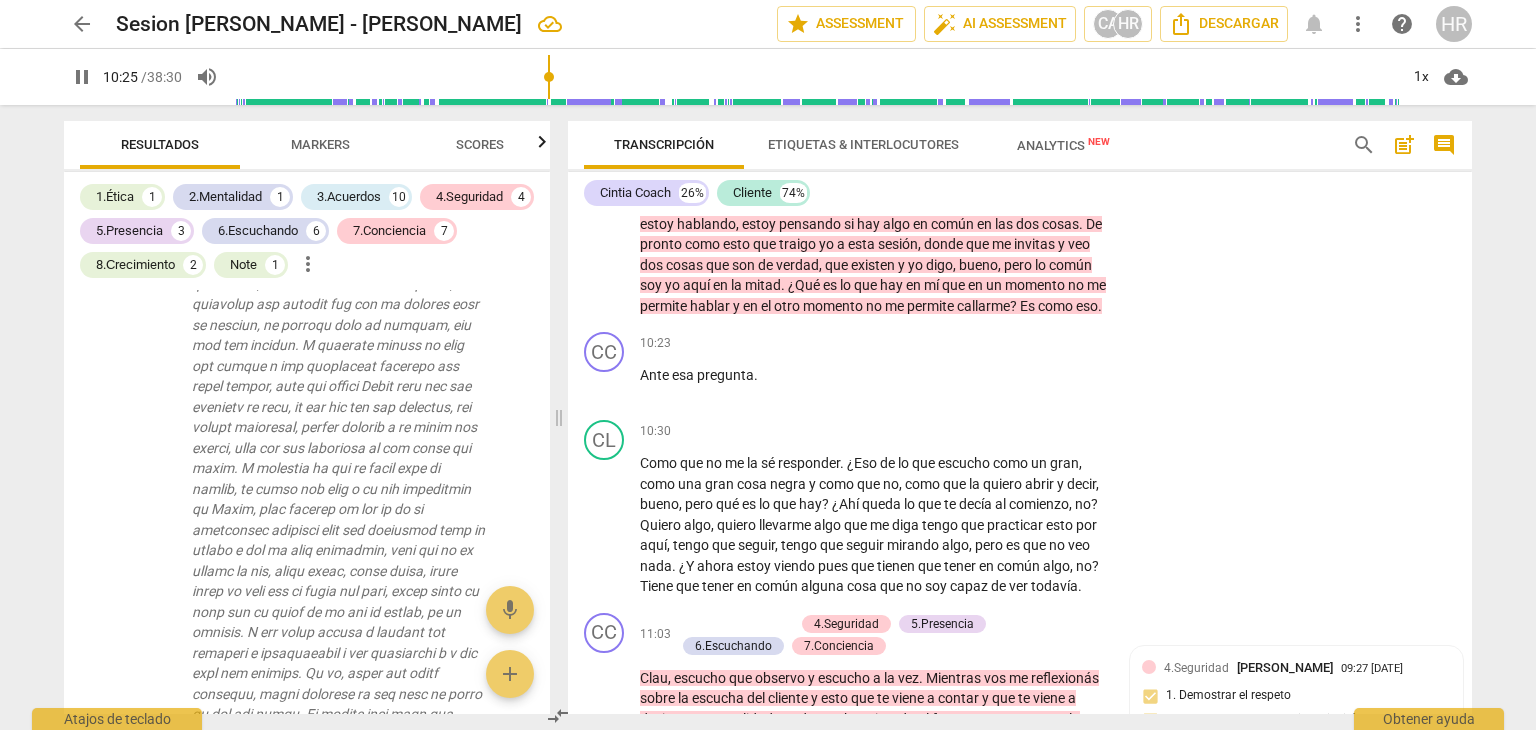 scroll, scrollTop: 3276, scrollLeft: 0, axis: vertical 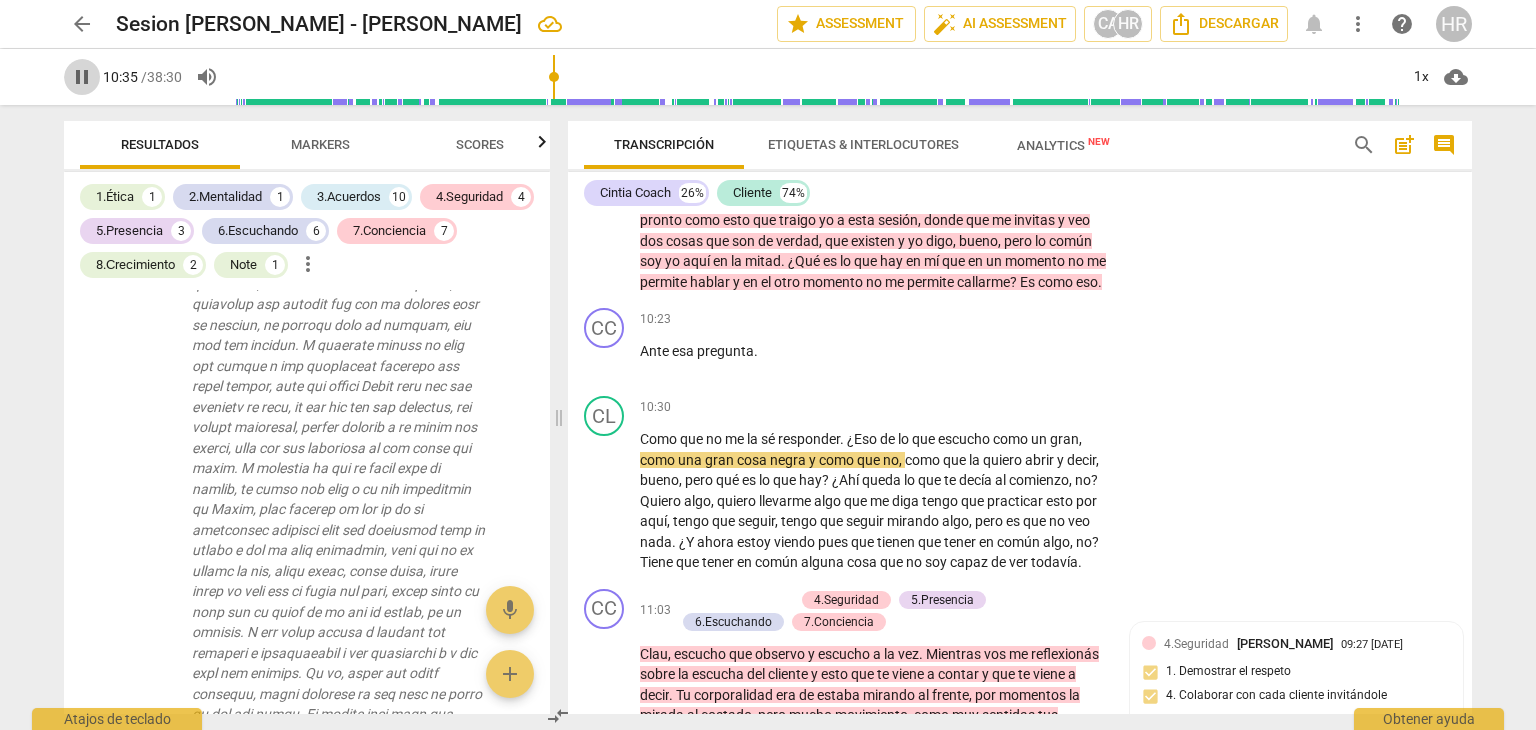 click on "pause" at bounding box center (82, 77) 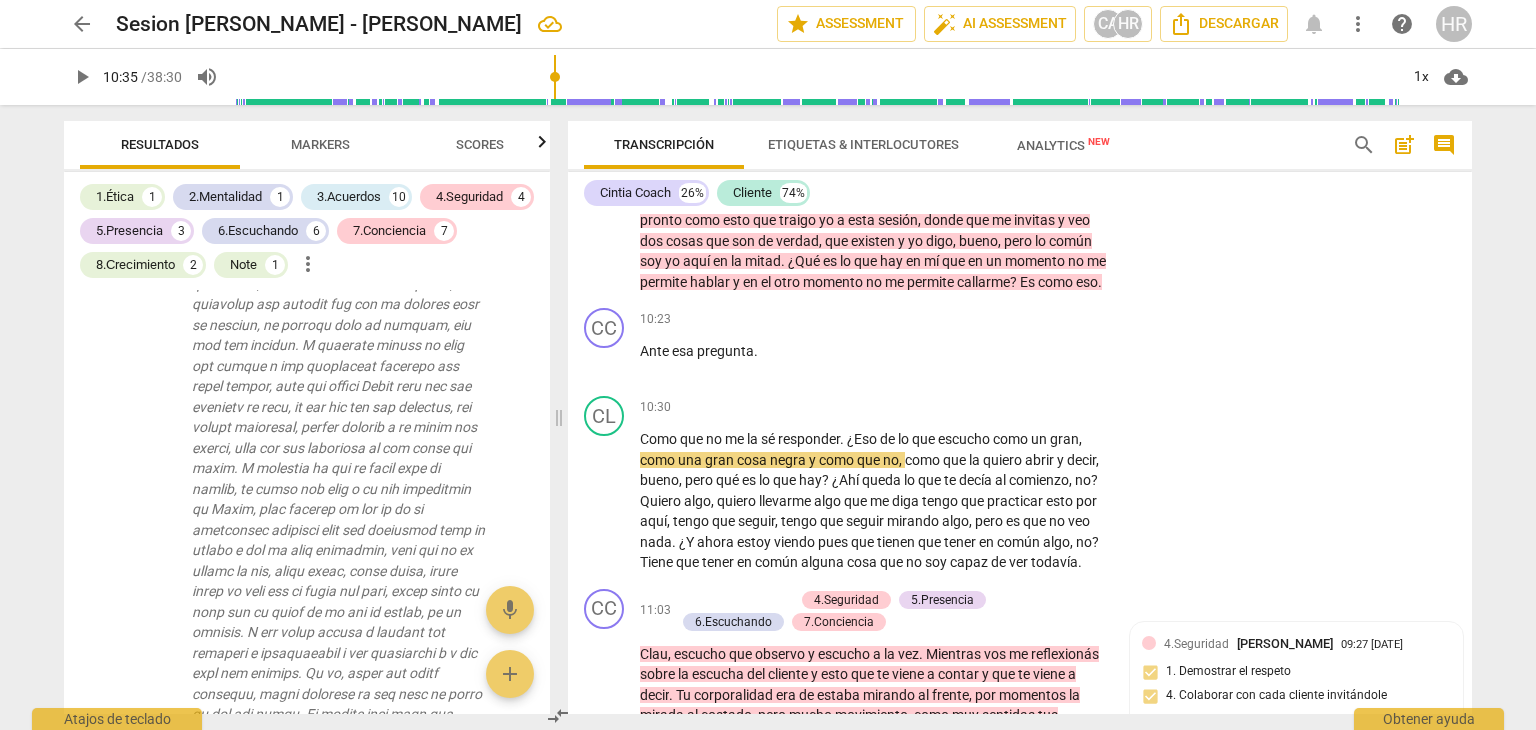type on "636" 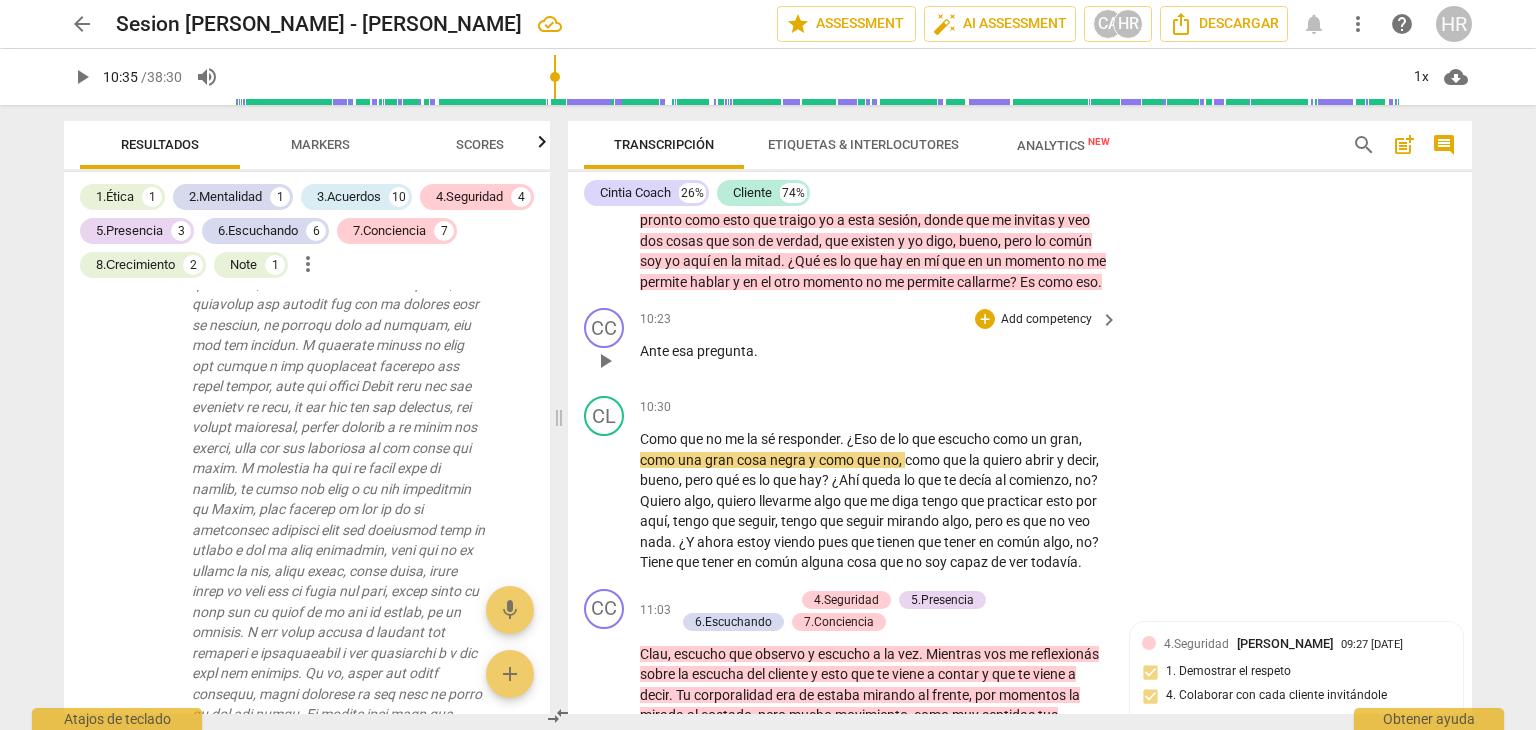 click on "Add competency" at bounding box center (1046, 320) 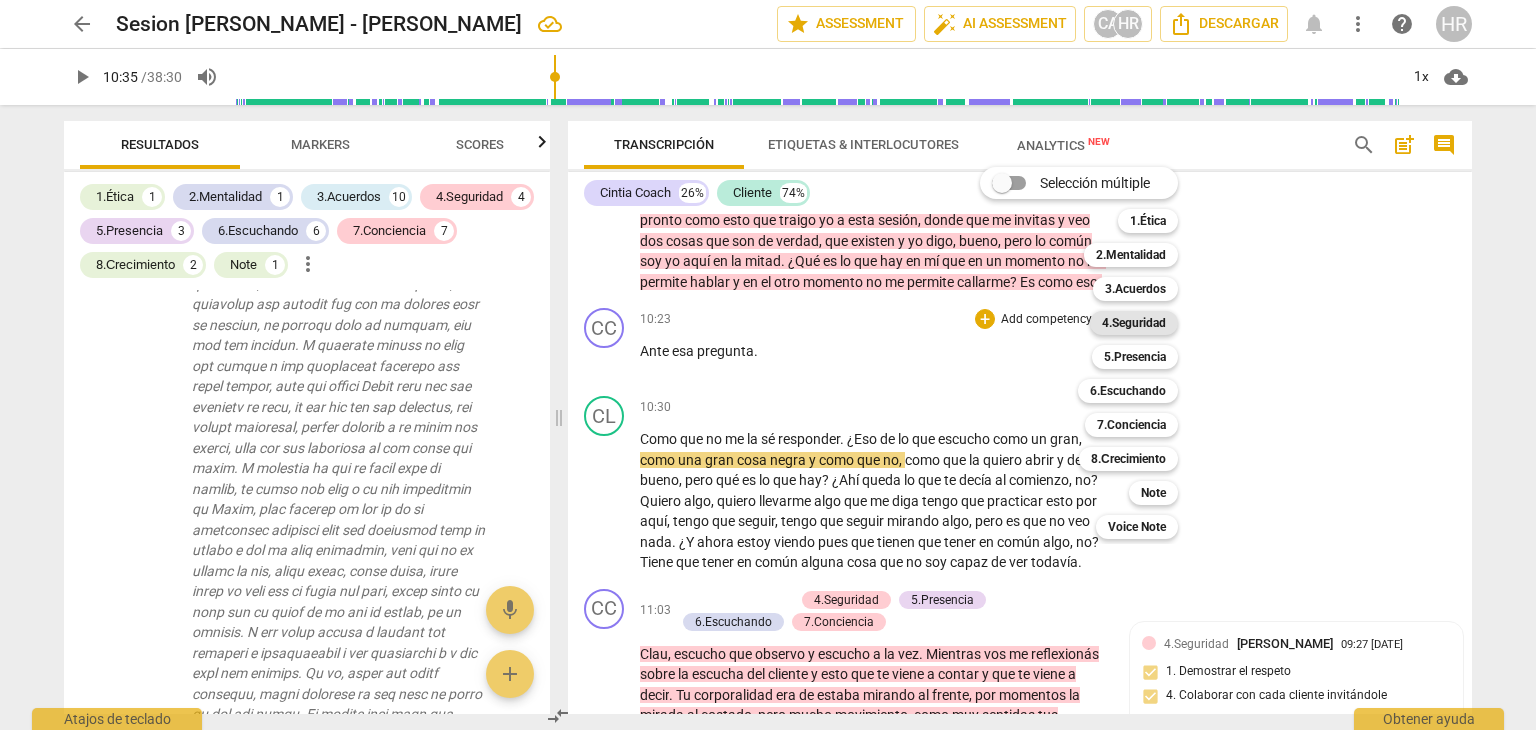 click on "4.Seguridad" at bounding box center [1134, 323] 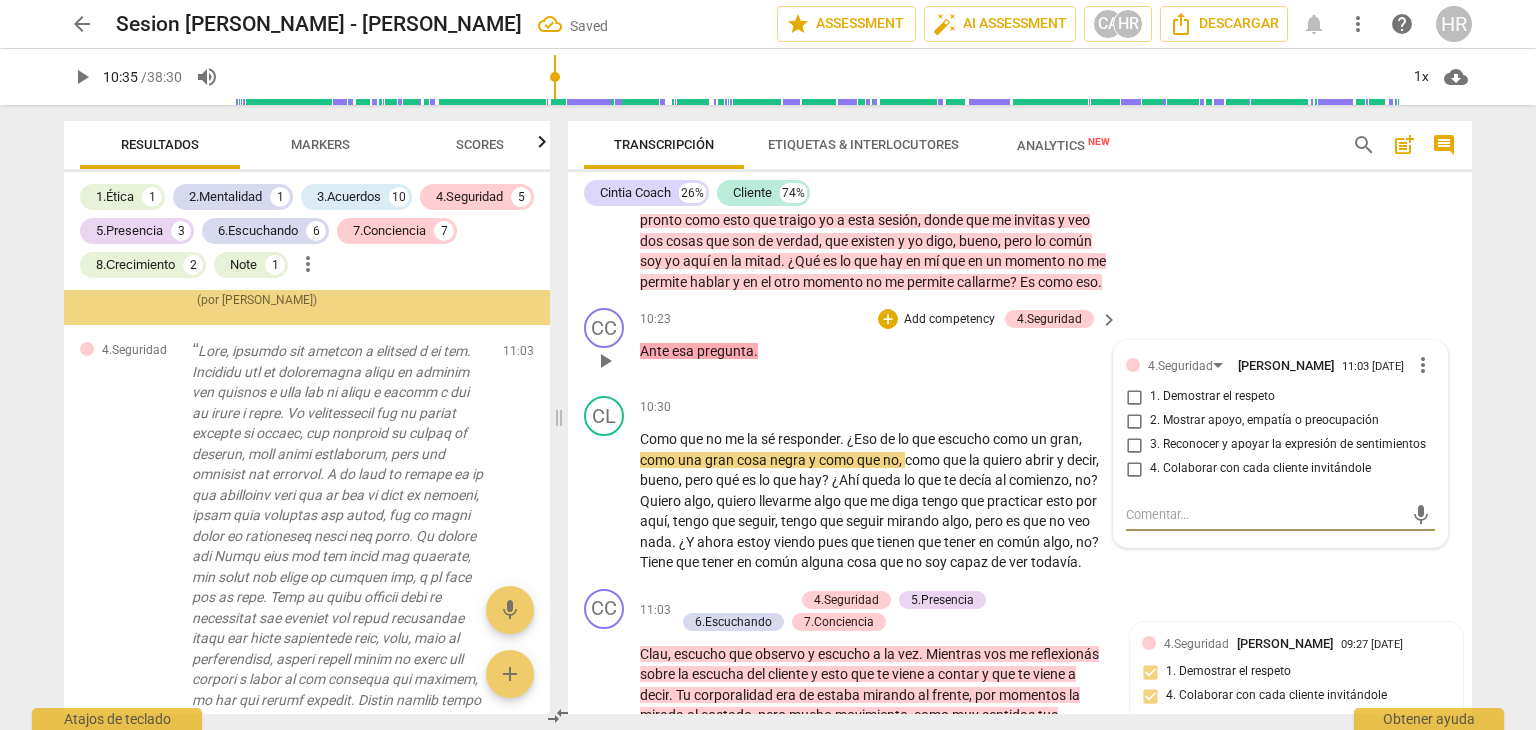 scroll, scrollTop: 5681, scrollLeft: 0, axis: vertical 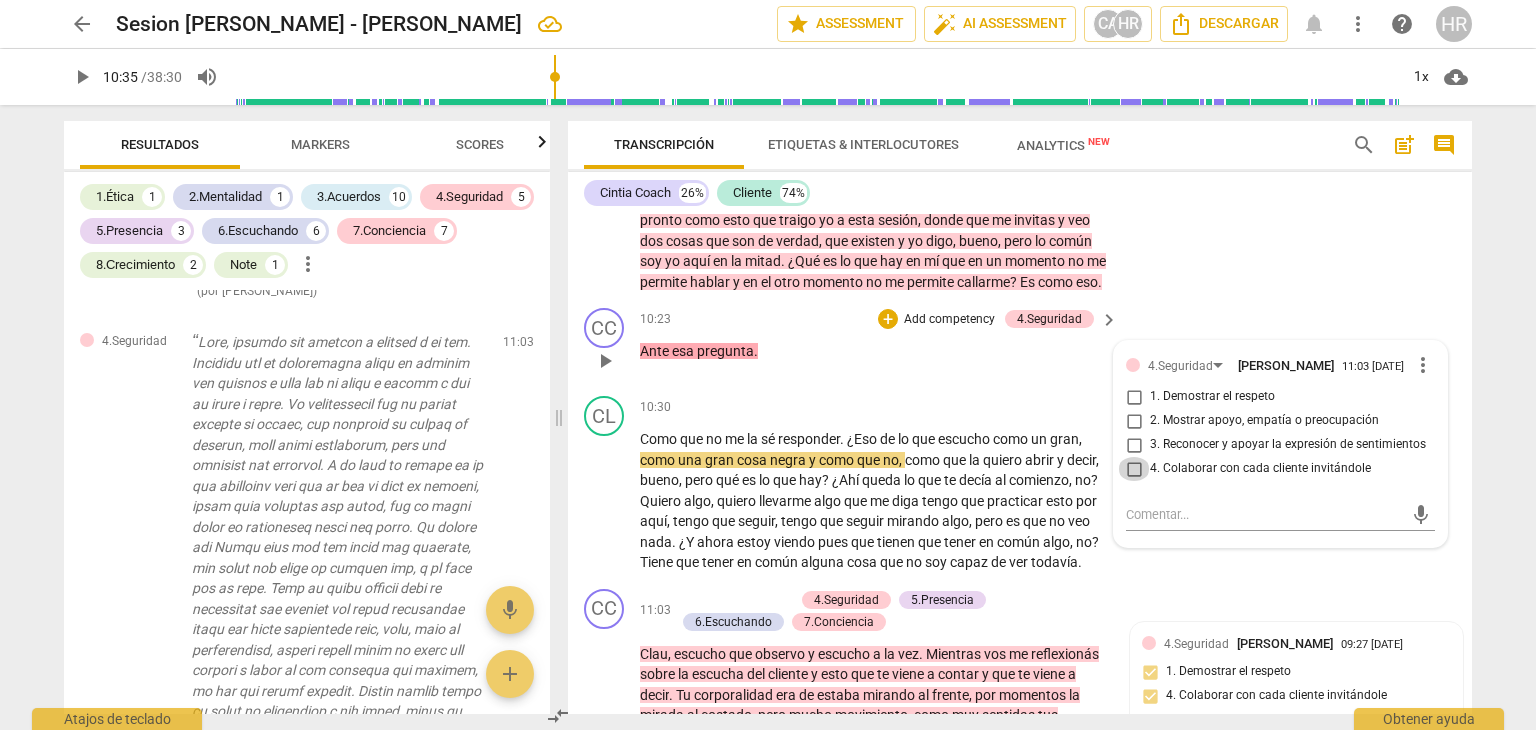 click on "4. Colaborar con cada cliente invitándole" at bounding box center (1134, 469) 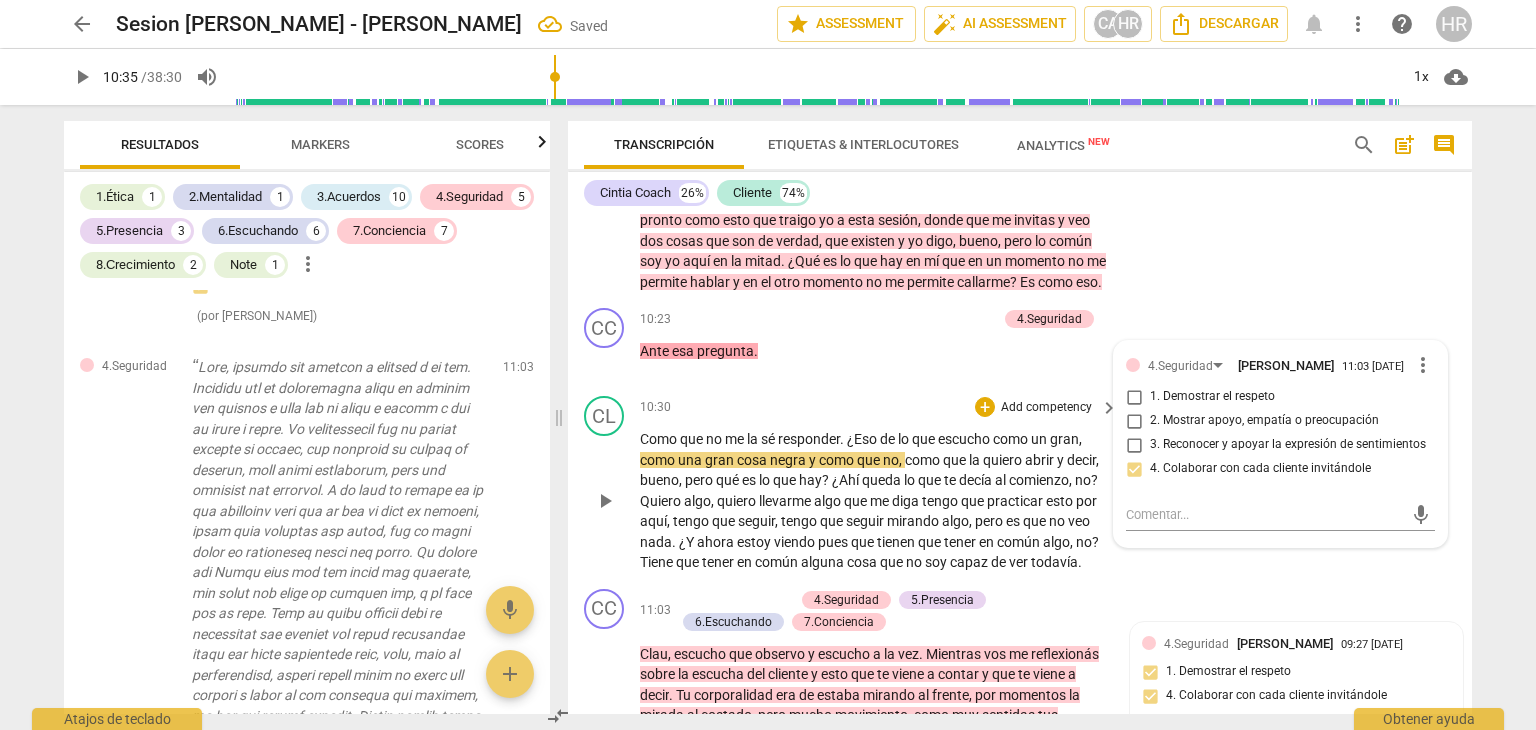 click on "Como   que   no   me   la   sé   responder .   ¿Eso   de   lo   que   escucho   como   un   gran ,   como   una   gran   cosa   negra   y   como   que   no ,   como   que   la   quiero   abrir   y   decir ,   bueno ,   pero   qué   es   lo   que   hay ?   ¿Ahí   queda   lo   que   te   decía   al   comienzo ,   no ?   Quiero   algo ,   quiero   llevarme   algo   que   me   diga   tengo   que   practicar   esto   por   aquí ,   tengo   que   seguir ,   tengo   que   seguir   mirando   algo ,   pero   es   que   no   veo   nada .   ¿Y   ahora   estoy   viendo   pues   que   tienen   que   tener   en   común   algo ,   no ?   Tiene   que   tener   en   común   alguna   cosa   que   no   soy   capaz   de   ver   todavía ." at bounding box center (874, 501) 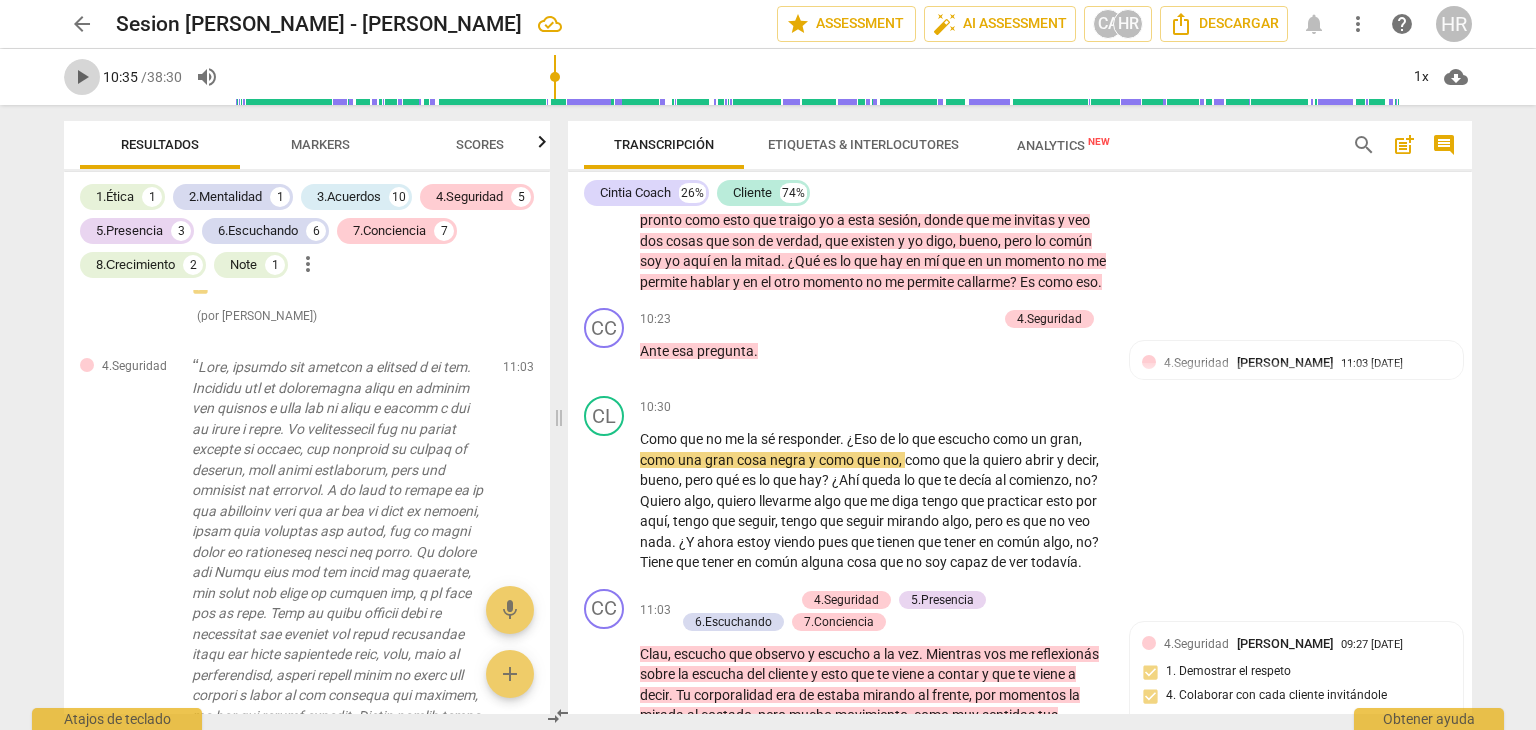 click on "play_arrow" at bounding box center [82, 77] 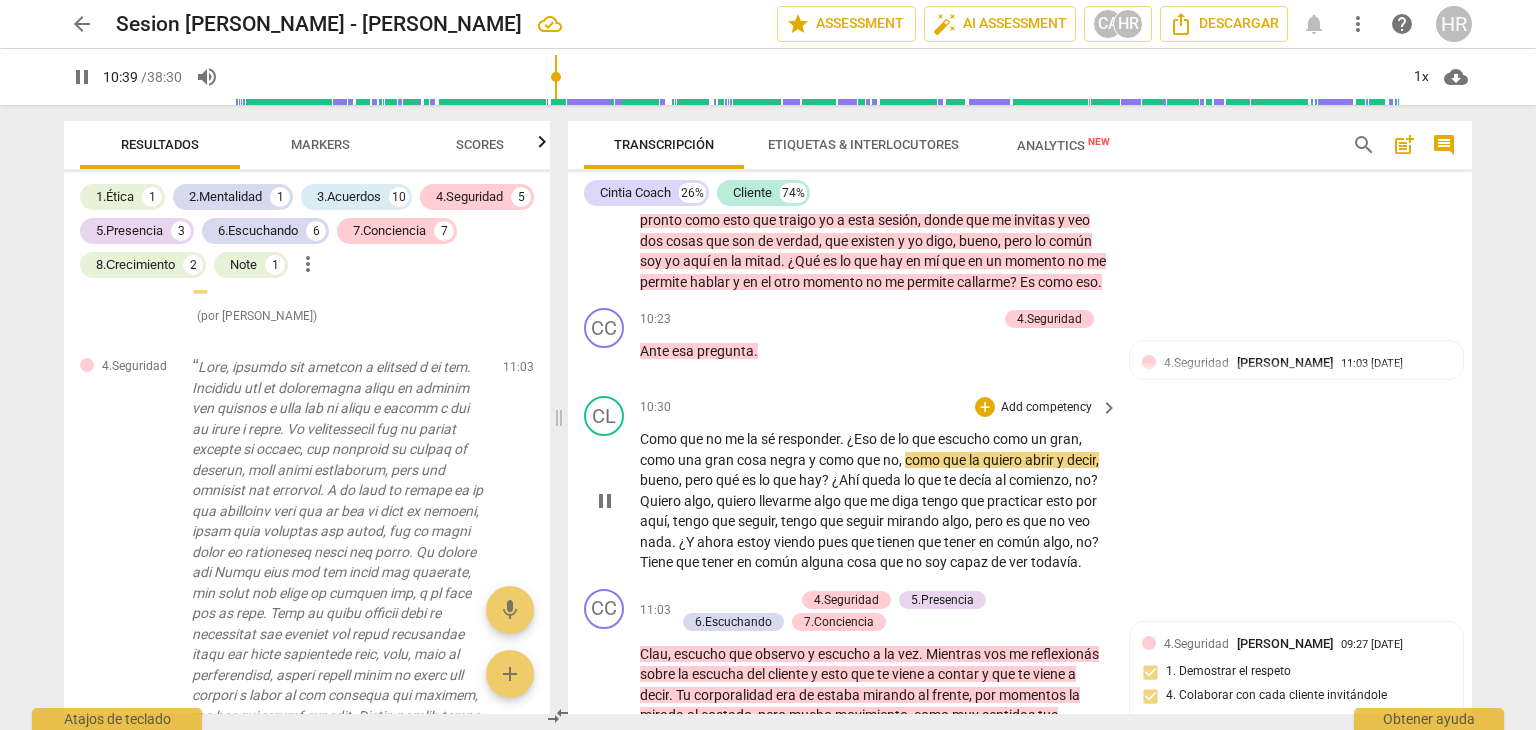 click on "Como   que   no   me   la   sé   responder .   ¿Eso   de   lo   que   escucho   como   un   gran ,   como   una   gran   cosa   negra   y   como   que   no ,   como   que   la   quiero   abrir   y   decir ,   bueno ,   pero   qué   es   lo   que   hay ?   ¿Ahí   queda   lo   que   te   decía   al   comienzo ,   no ?   Quiero   algo ,   quiero   llevarme   algo   que   me   diga   tengo   que   practicar   esto   por   aquí ,   tengo   que   seguir ,   tengo   que   seguir   mirando   algo ,   pero   es   que   no   veo   nada .   ¿Y   ahora   estoy   viendo   pues   que   tienen   que   tener   en   común   algo ,   no ?   Tiene   que   tener   en   común   alguna   cosa   que   no   soy   capaz   de   ver   todavía ." at bounding box center [880, 501] 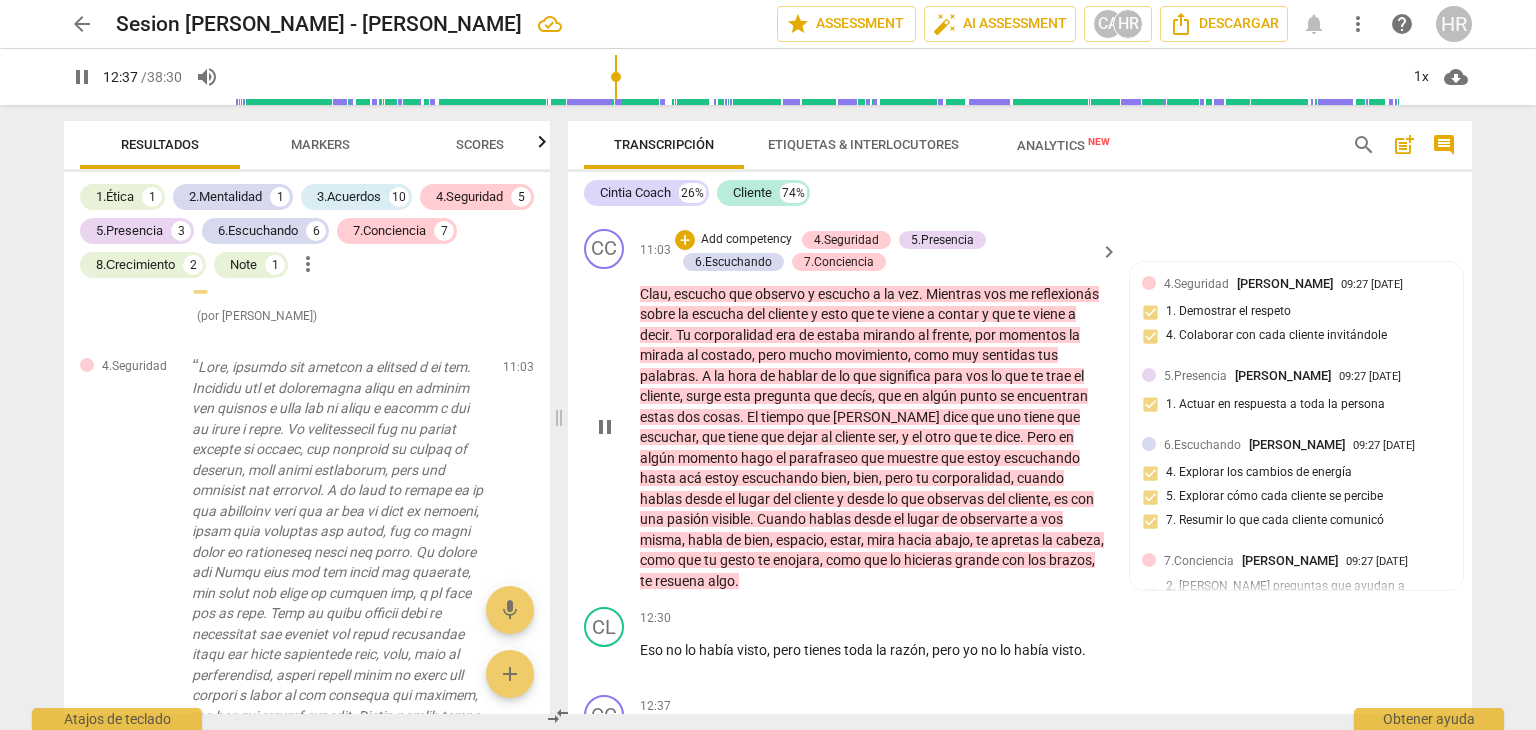 scroll, scrollTop: 4204, scrollLeft: 0, axis: vertical 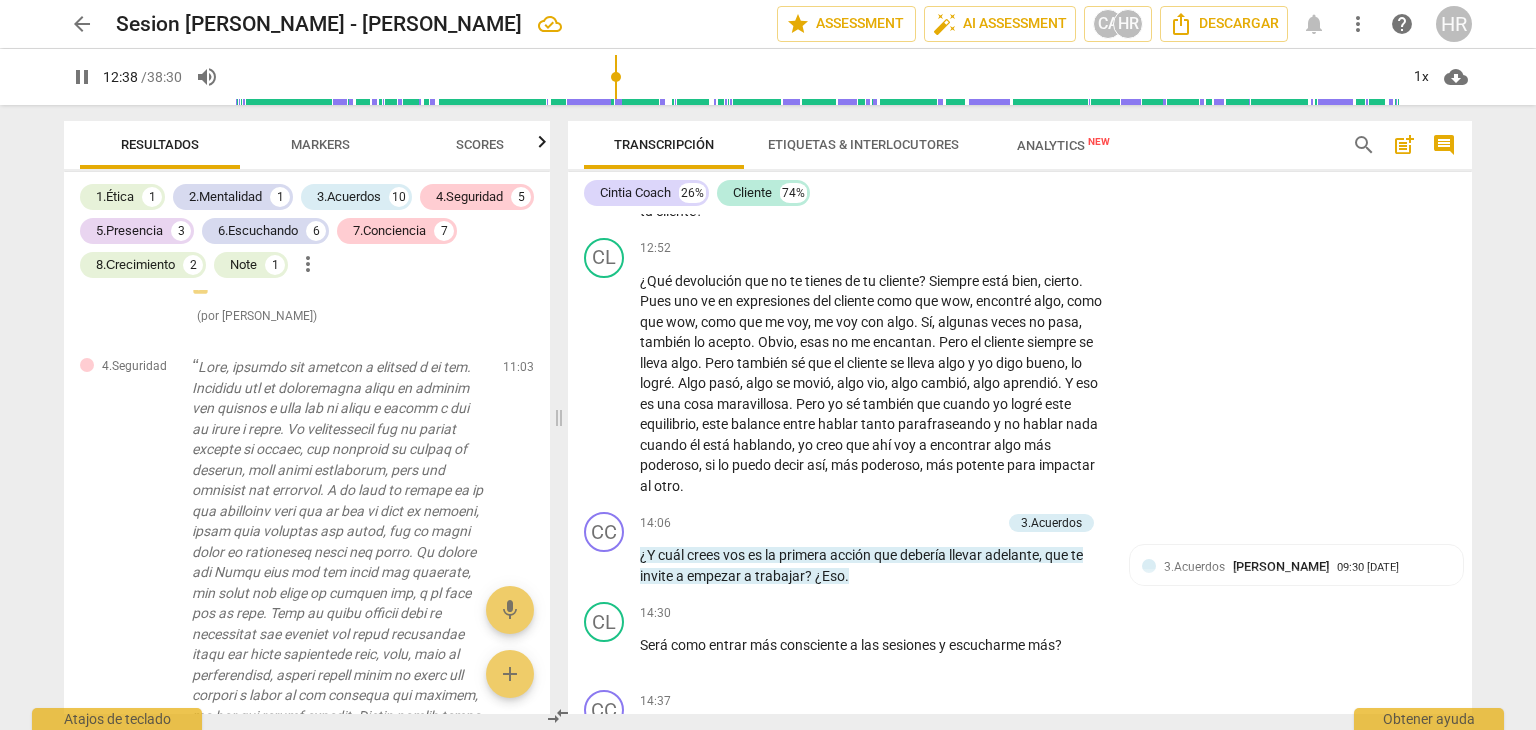 click on "CL play_arrow pause 12:52 + Add competency keyboard_arrow_right ¿Qué   devolución   que   no   te   tienes   de   tu   cliente ?   Siempre   está   bien ,   cierto .   Pues   uno   ve   en   expresiones   del   cliente   como   que   wow ,   encontré   algo ,   como   que   wow ,   como   que   me   voy ,   me   voy   con   algo .   Sí ,   algunas   veces   no   pasa ,   también   lo   acepto .   Obvio ,   esas   no   me   encantan .   Pero   el   cliente   siempre   se   lleva   algo .   Pero   también   sé   que   el   cliente   se   lleva   algo   y   yo   digo   bueno ,   lo   logré .   Algo   pasó ,   algo   se   movió ,   algo   vio ,   algo   cambió ,   algo   aprendió .   Y   eso   es   una   cosa   maravillosa .   Pero   yo   sé   también   que   cuando   yo   logré   este   equilibrio ,   este   balance   entre   hablar   tanto   parafraseando   y   no   hablar   nada   cuando   él   está   hablando ,   yo   creo   que   ahí   voy   a   encontrar   algo   más   poderoso ,   si" at bounding box center [1020, 367] 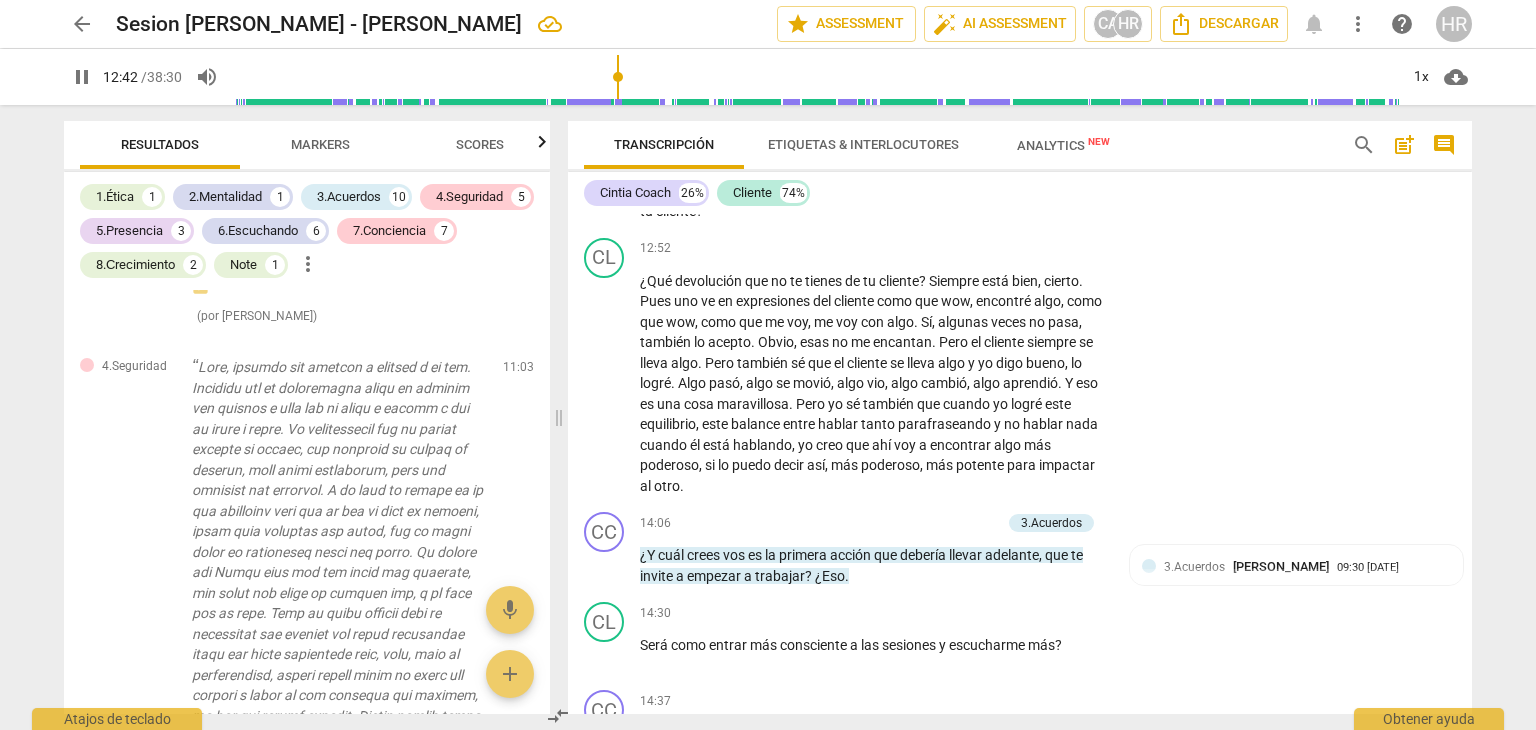 click on "12:37 + Add competency keyboard_arrow_right ¿Y   ante   esta   dubitativa   que   vos   tenés   cuando   sos   servicio   para   el   coach ,   para   el   coaching ,   para   el   cliente ,   eso   es   un   servicio ,   qué   devolución   tenés   de   tu   cliente ?" at bounding box center [880, 174] 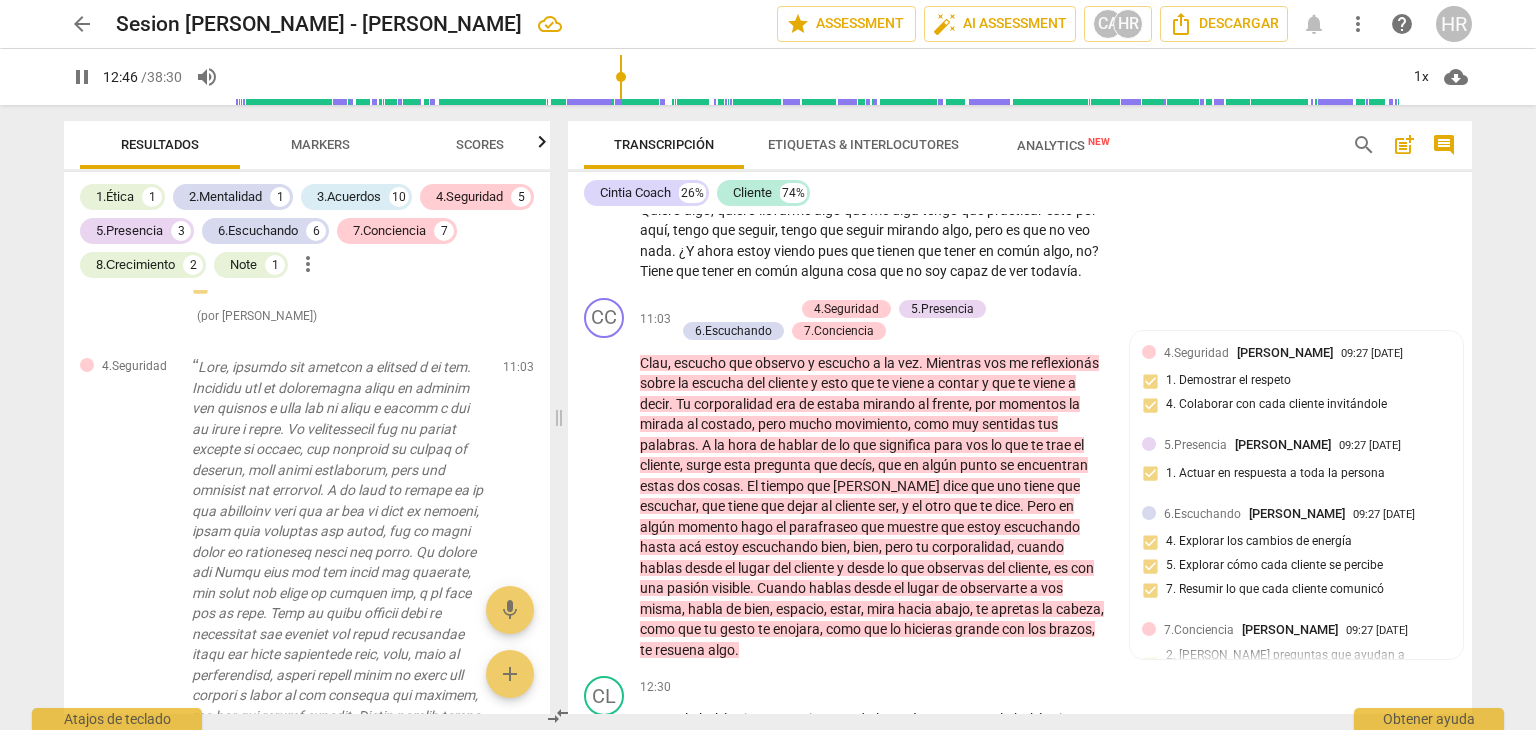 scroll, scrollTop: 3564, scrollLeft: 0, axis: vertical 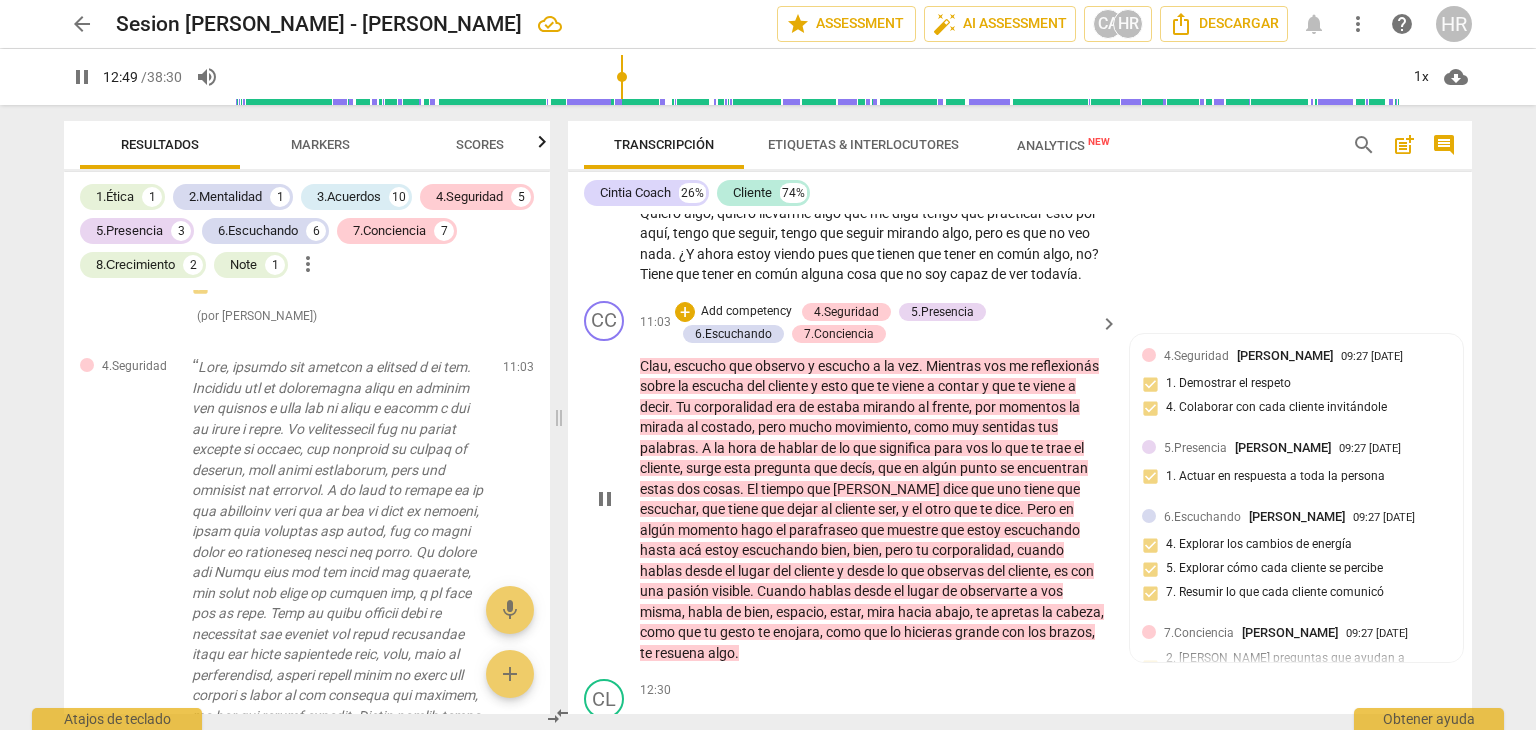 click on "Add competency" at bounding box center (746, 312) 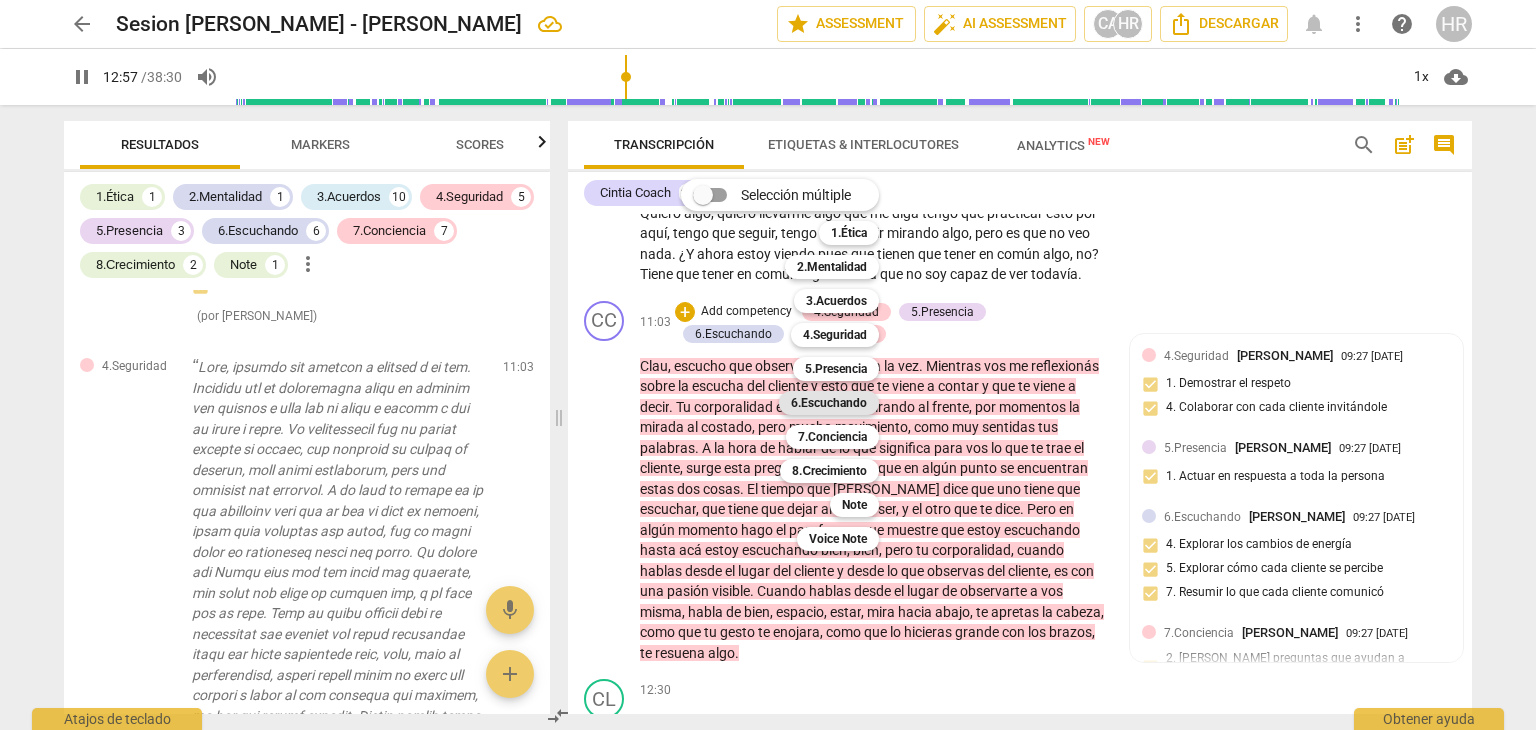 click on "6.Escuchando" at bounding box center [829, 403] 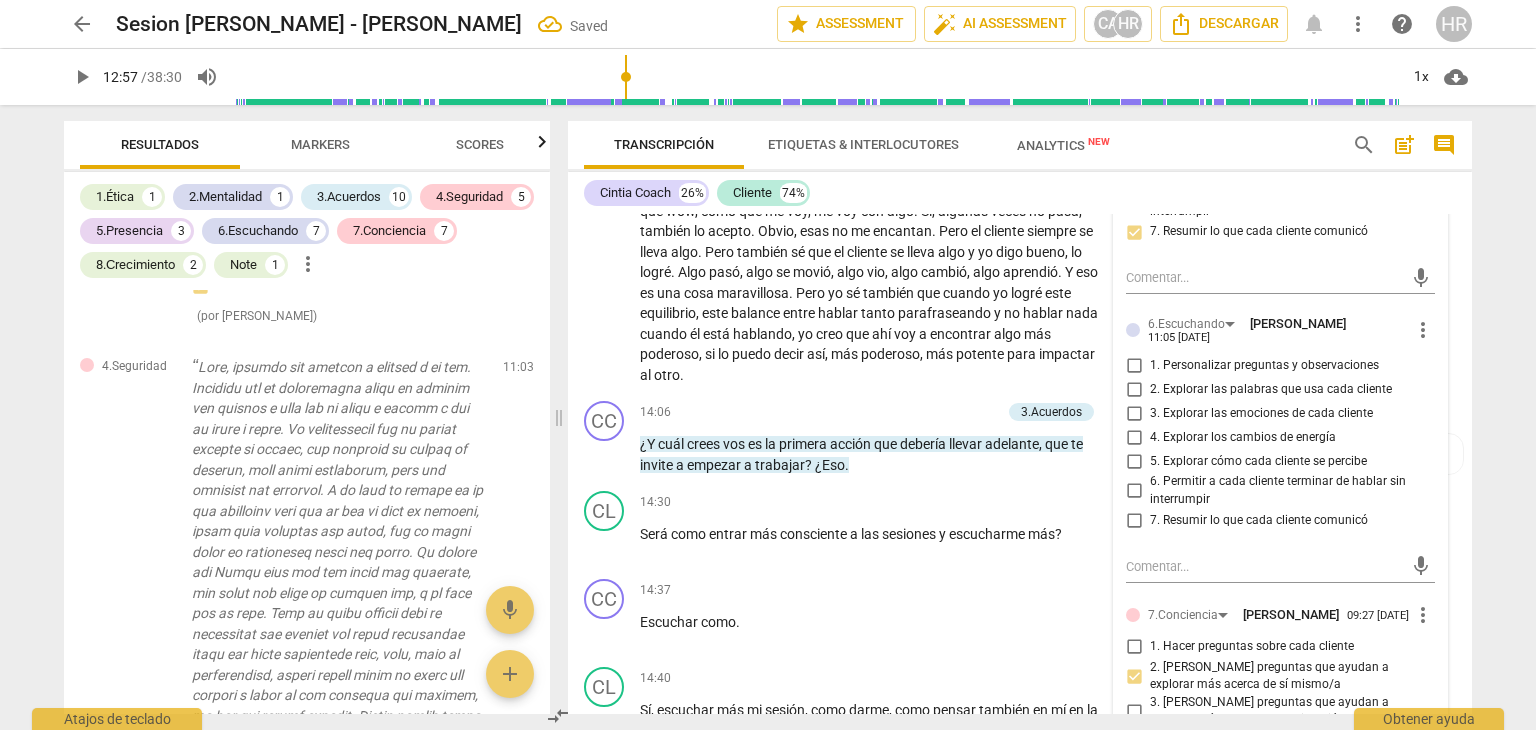 scroll, scrollTop: 3660, scrollLeft: 0, axis: vertical 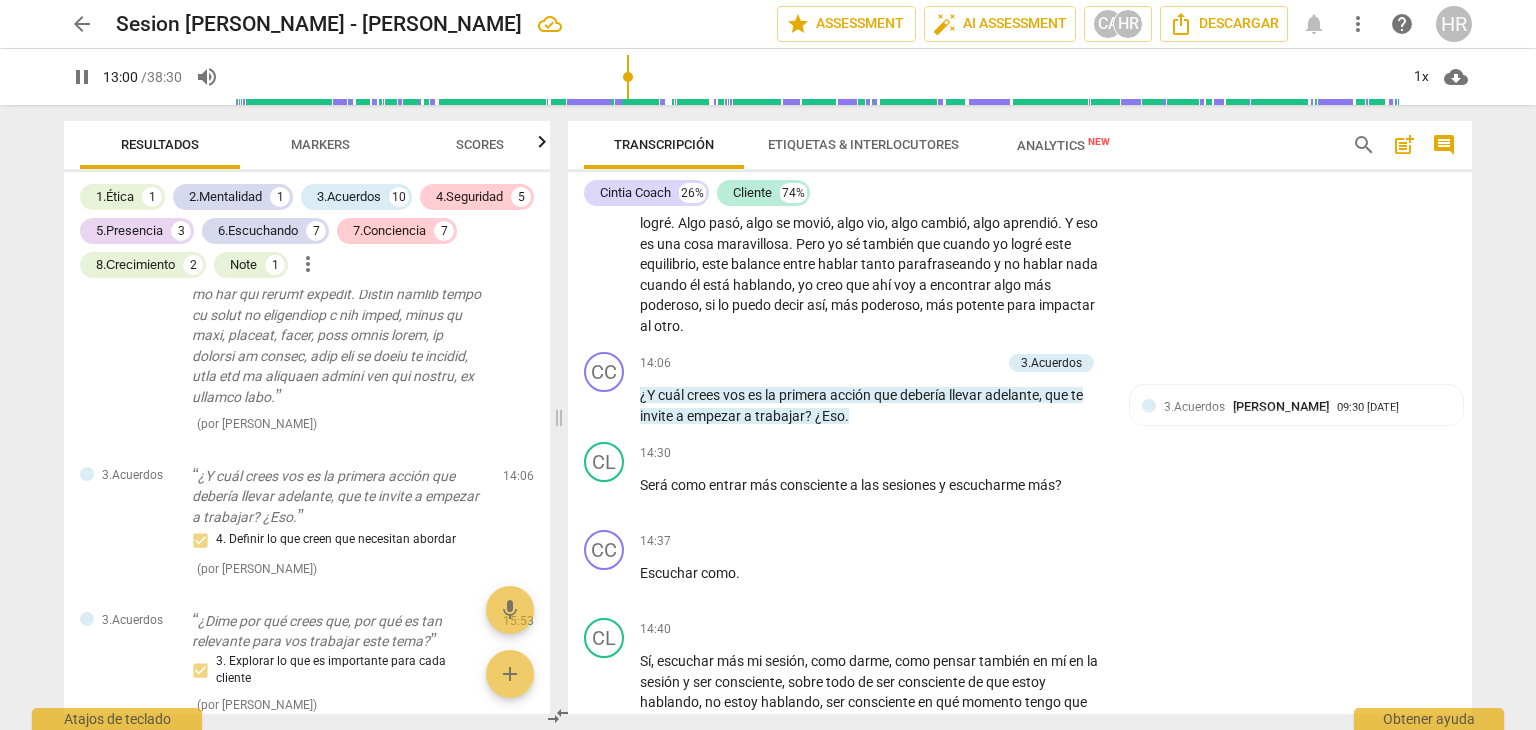 drag, startPoint x: 1472, startPoint y: 401, endPoint x: 1477, endPoint y: 389, distance: 13 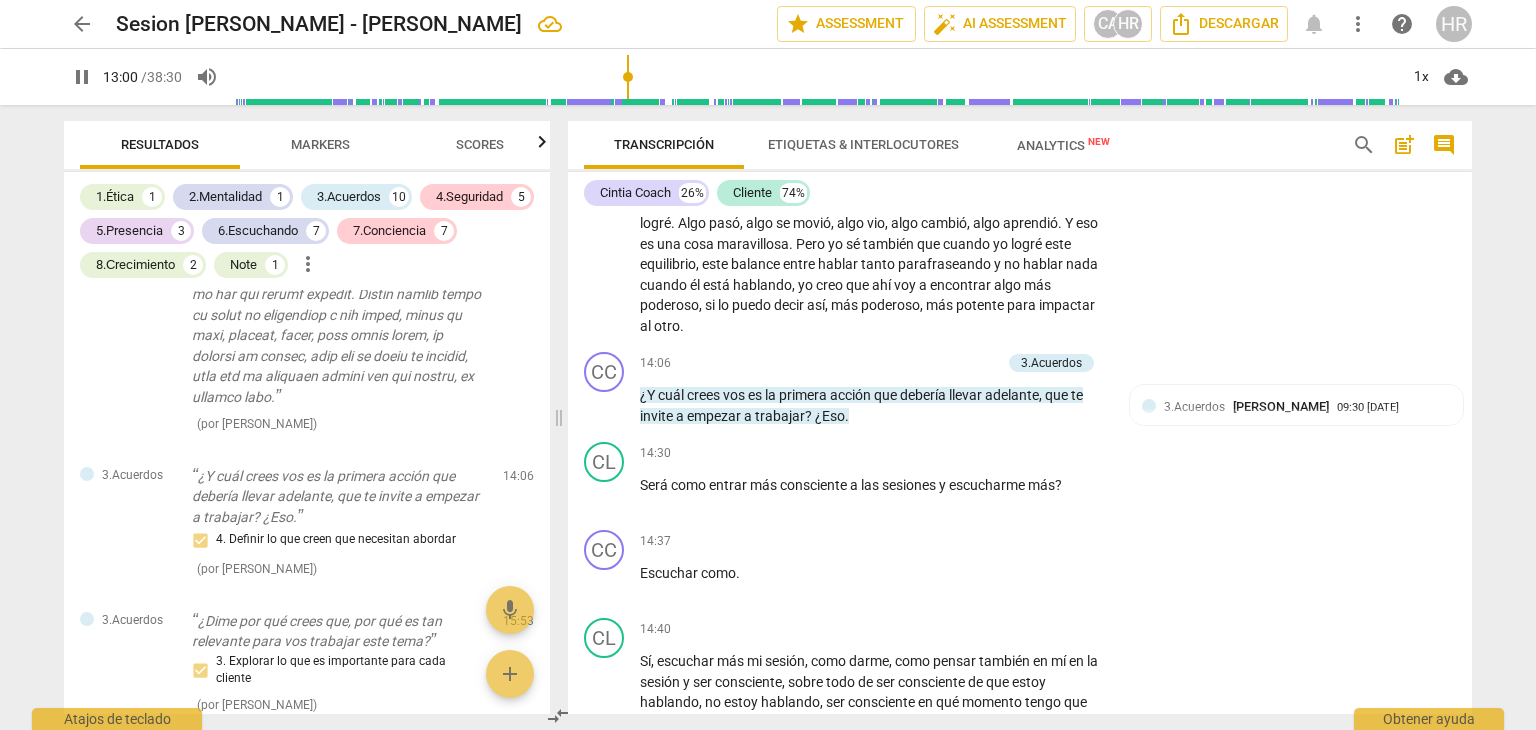 click on "Transcripción Etiquetas & Interlocutores Analytics   New search post_add comment [PERSON_NAME] Coach 26% Cliente 74% CC play_arrow pause 00:05 + Add competency 1.Ética keyboard_arrow_right ¿Bueno ,   buenas   tardes ,   Clau ,   cómo   estás ? 1.Ética [PERSON_NAME] 10:45 [DATE] Mantiene integridad en el saludo y respeto por la cliente. CL play_arrow pause 00:08 + Add competency keyboard_arrow_right Hola ,   [PERSON_NAME] ,   muy   bien ,   gracias . CC play_arrow pause 00:11 + Add competency keyboard_arrow_right Muchas   gracias   por   la   oportunidad ,   por   abrirte   espacio . CL play_arrow pause 00:16 + Add competency keyboard_arrow_right A   ti   gracias   por   invitarme . CC play_arrow pause 00:20 + Add competency 3.Acuerdos keyboard_arrow_right ¿De   qué   te   gustaría   que   charláramos   en   esta   sesión ? 3.Acuerdos [PERSON_NAME] 08:36 [DATE] 1. Identificar o reconfirmar lo que cada cliente quiere lograr  3.Acuerdos [PERSON_NAME] 10:46 [DATE] CL play_arrow pause +" at bounding box center (1024, 417) 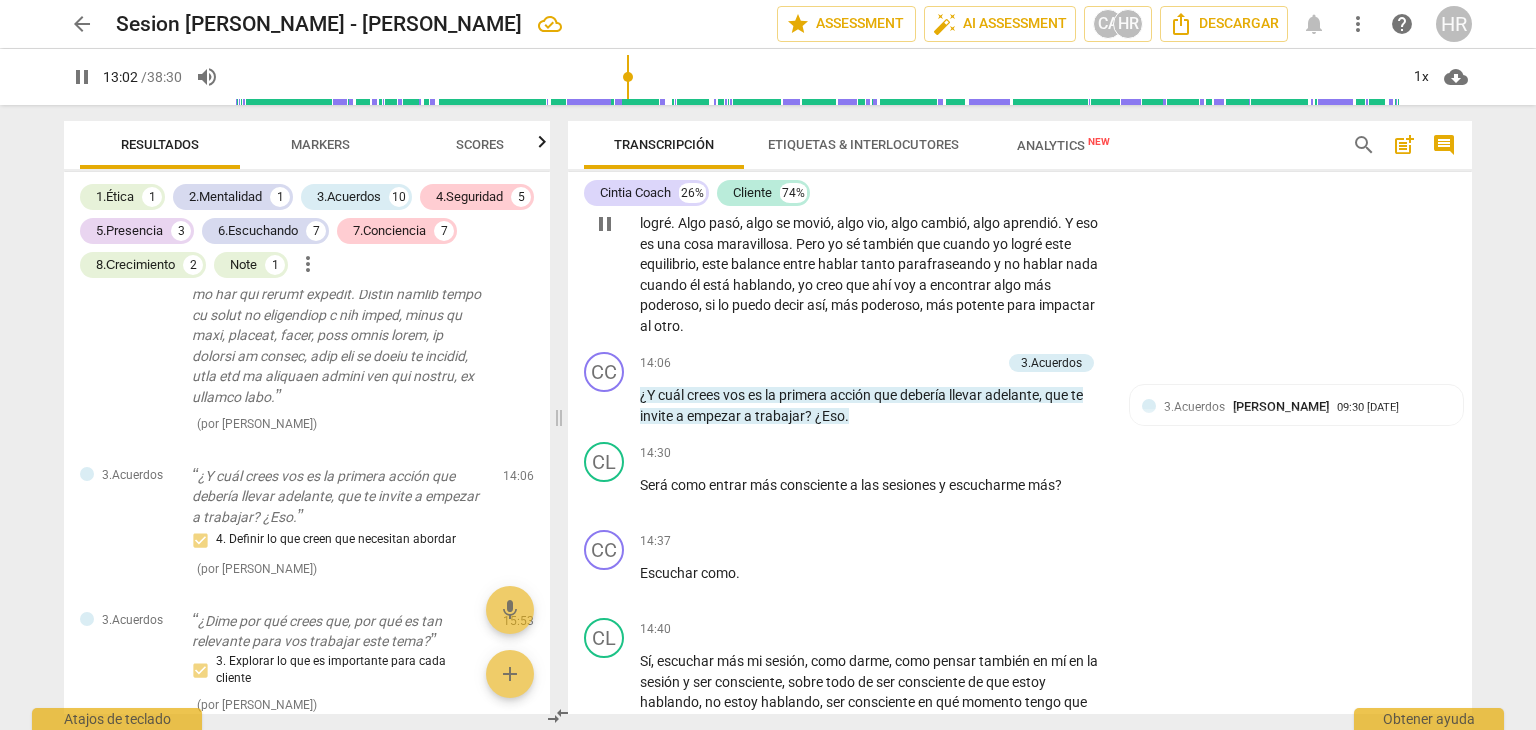 drag, startPoint x: 1464, startPoint y: 414, endPoint x: 1464, endPoint y: 378, distance: 36 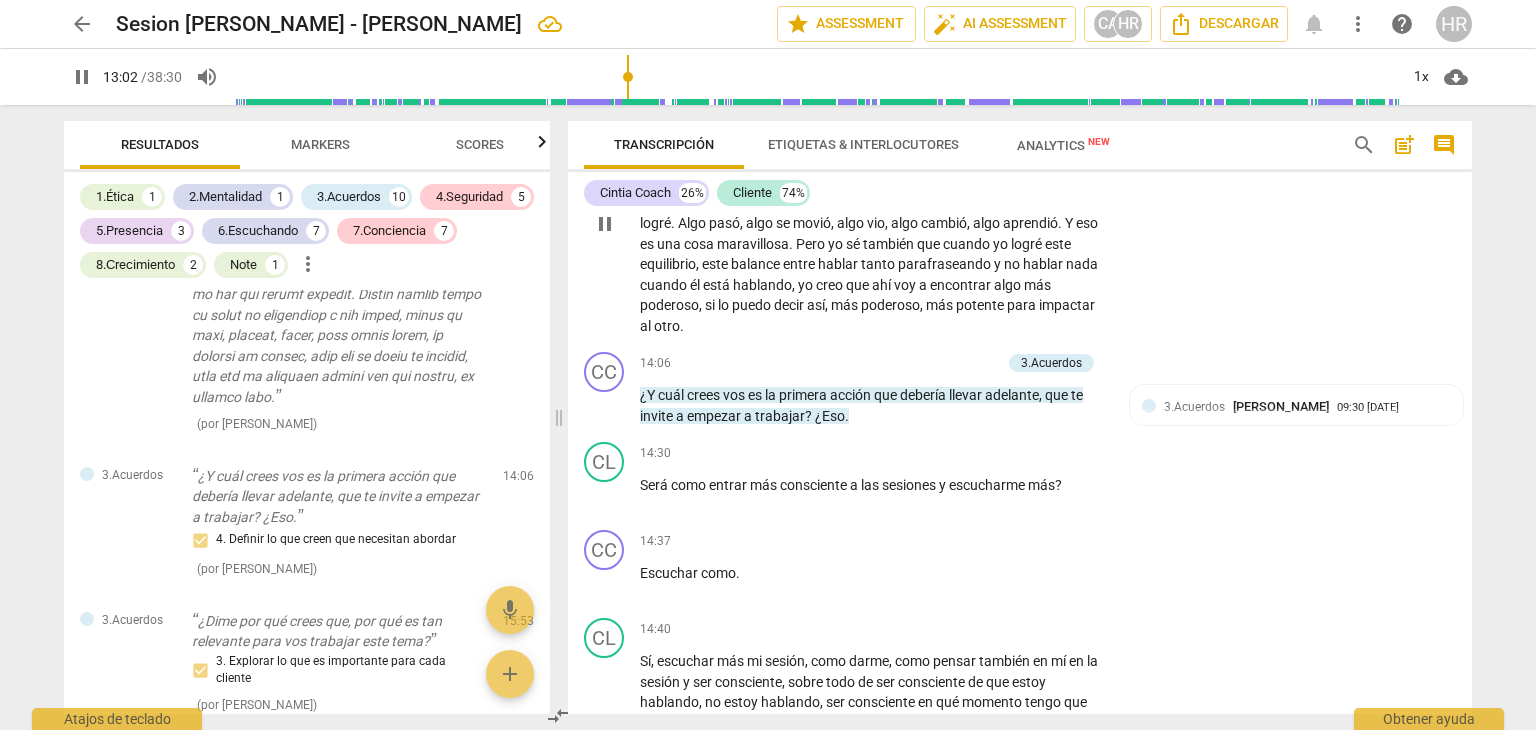 click on "CC play_arrow pause 00:05 + Add competency 1.Ética keyboard_arrow_right ¿Bueno ,   buenas   tardes ,   Clau ,   cómo   estás ? 1.Ética [PERSON_NAME] 10:45 [DATE] Mantiene integridad en el saludo y respeto por la cliente. CL play_arrow pause 00:08 + Add competency keyboard_arrow_right Hola ,   [PERSON_NAME] ,   muy   bien ,   gracias . CC play_arrow pause 00:11 + Add competency keyboard_arrow_right Muchas   gracias   por   la   oportunidad ,   por   abrirte   espacio . CL play_arrow pause 00:16 + Add competency keyboard_arrow_right A   ti   gracias   por   invitarme . CC play_arrow pause 00:20 + Add competency 3.Acuerdos keyboard_arrow_right ¿De   qué   te   gustaría   que   charláramos   en   esta   sesión ? 3.Acuerdos [PERSON_NAME] 08:36 [DATE] 1. Identificar o reconfirmar lo que cada cliente quiere lograr  3.Acuerdos [PERSON_NAME] 10:46 [DATE] 1. Identificar o reconfirmar lo que cada cliente quiere lograr  CL play_arrow pause 00:26 + Add competency 6.Escuchando Quiero" at bounding box center (1020, 464) 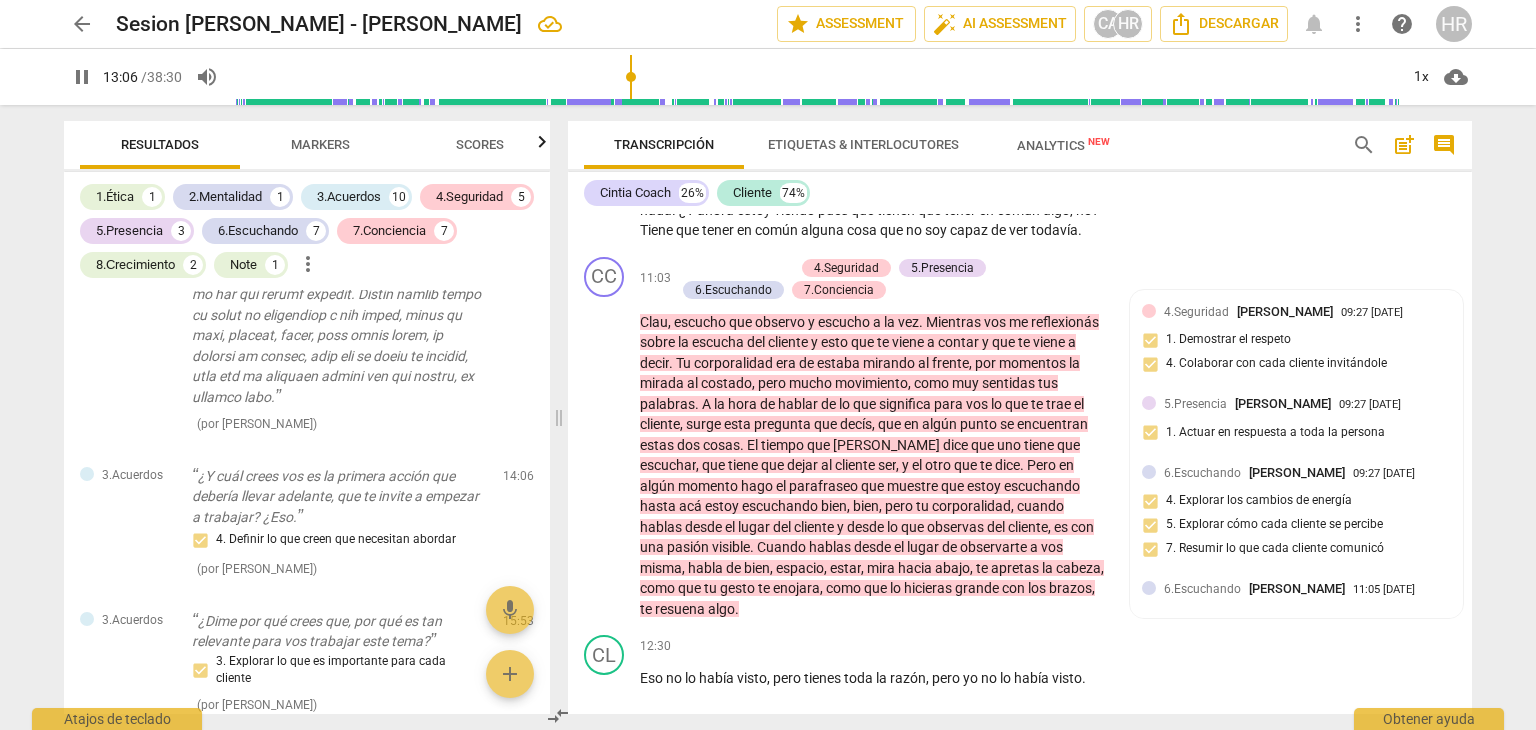 scroll, scrollTop: 3645, scrollLeft: 0, axis: vertical 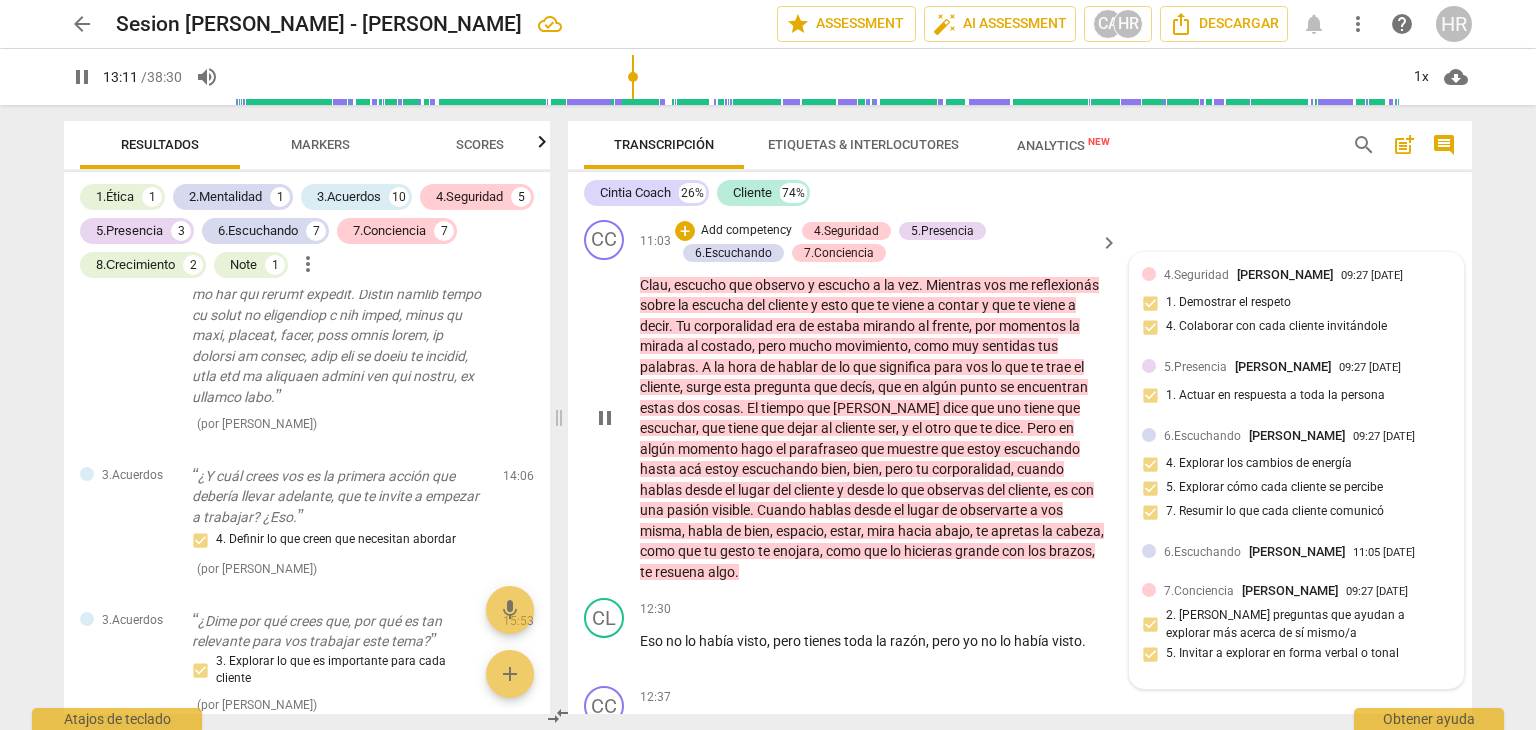click on "[PERSON_NAME]" at bounding box center (1297, 551) 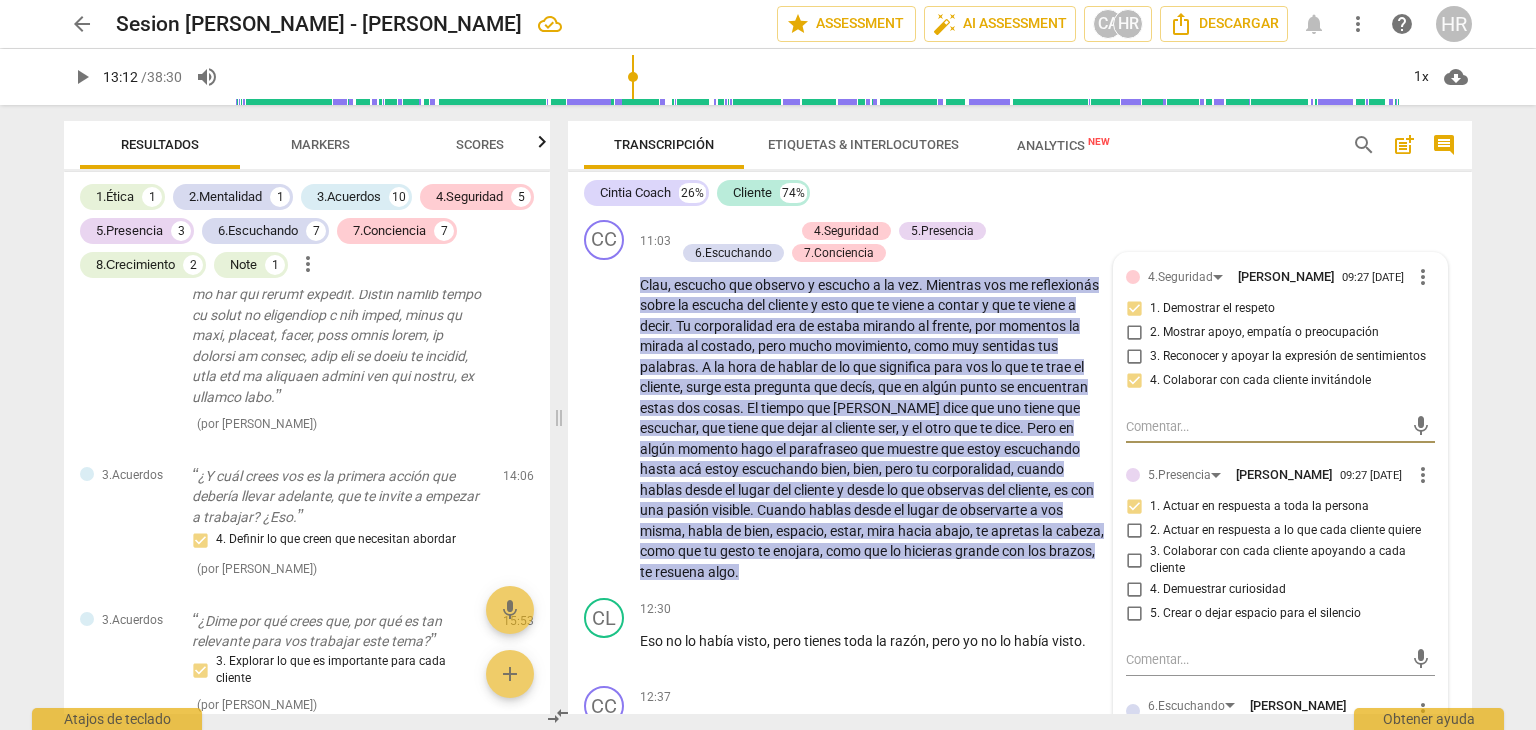 scroll, scrollTop: 4082, scrollLeft: 0, axis: vertical 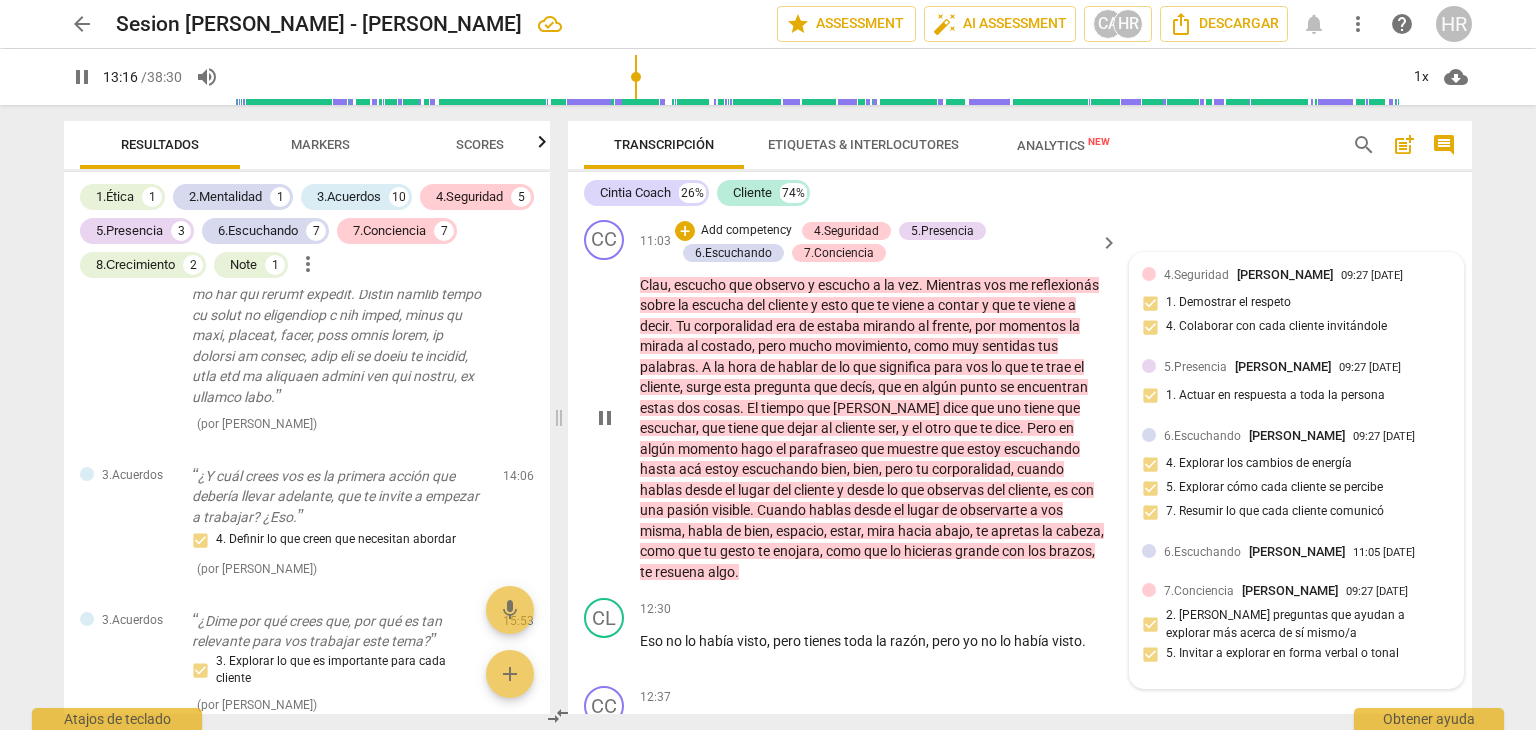 click on "[PERSON_NAME]" at bounding box center [1297, 551] 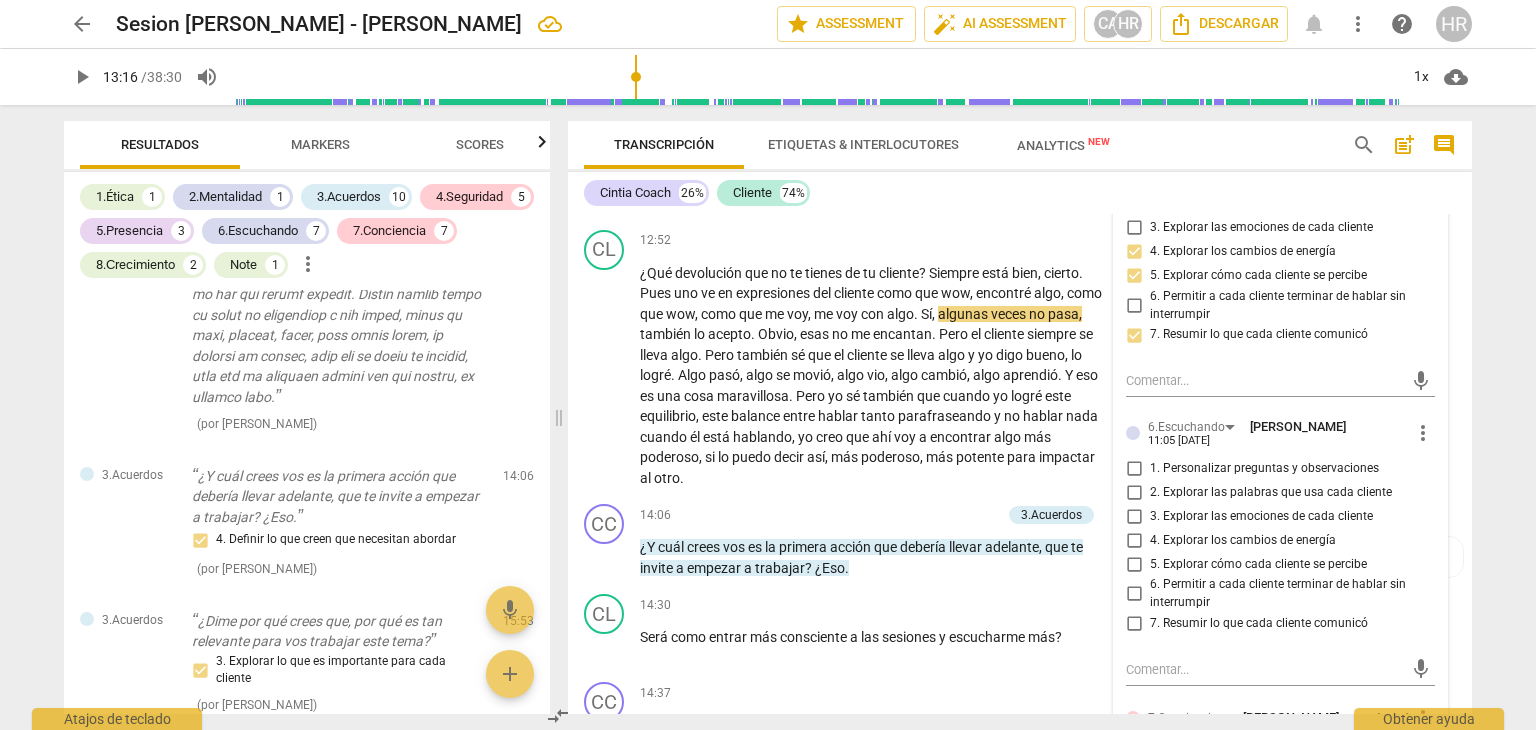 scroll, scrollTop: 4231, scrollLeft: 0, axis: vertical 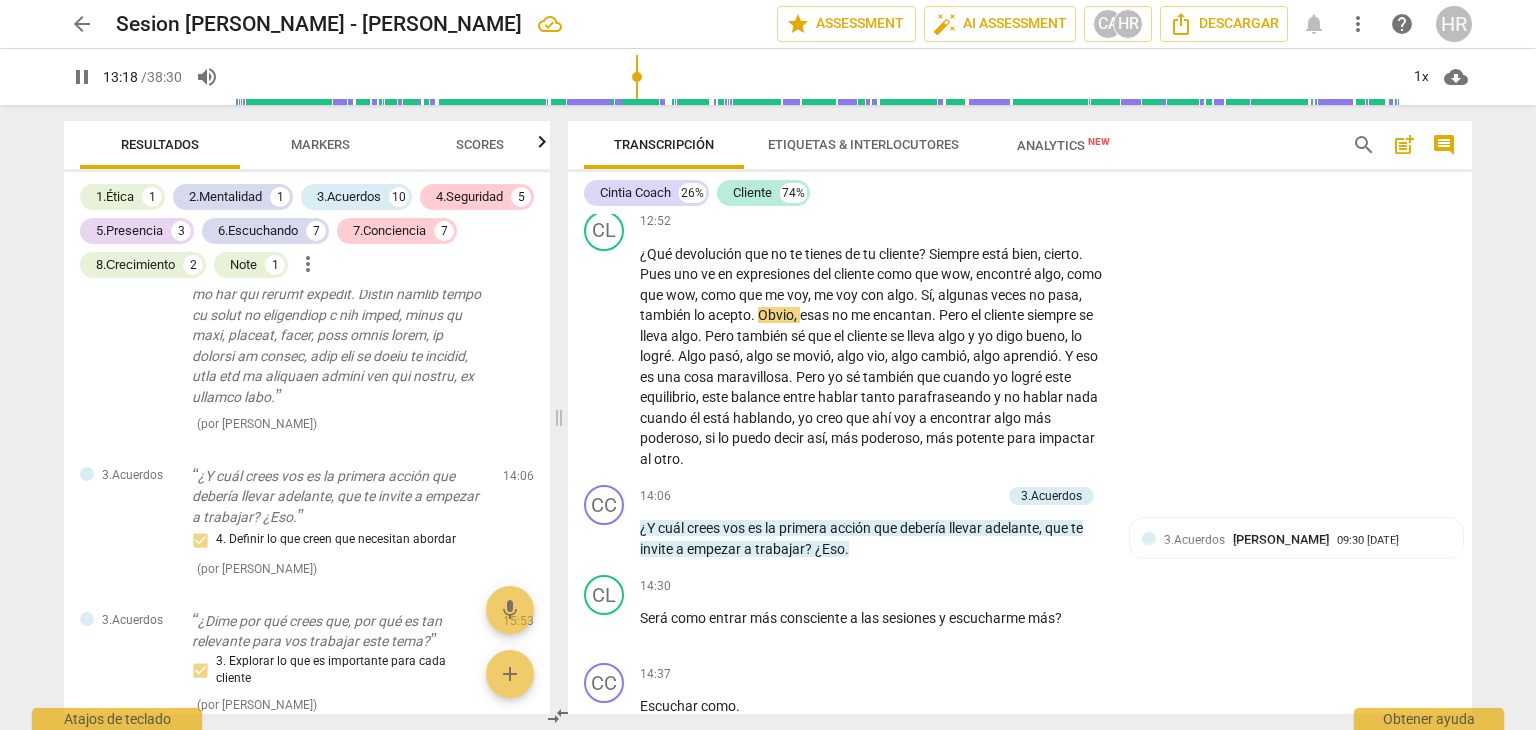 click on "Transcripción Etiquetas & Interlocutores Analytics   New search post_add comment [PERSON_NAME] Coach 26% Cliente 74% CC play_arrow pause 00:05 + Add competency 1.Ética keyboard_arrow_right ¿Bueno ,   buenas   tardes ,   Clau ,   cómo   estás ? 1.Ética [PERSON_NAME] 10:45 [DATE] Mantiene integridad en el saludo y respeto por la cliente. CL play_arrow pause 00:08 + Add competency keyboard_arrow_right Hola ,   [PERSON_NAME] ,   muy   bien ,   gracias . CC play_arrow pause 00:11 + Add competency keyboard_arrow_right Muchas   gracias   por   la   oportunidad ,   por   abrirte   espacio . CL play_arrow pause 00:16 + Add competency keyboard_arrow_right A   ti   gracias   por   invitarme . CC play_arrow pause 00:20 + Add competency 3.Acuerdos keyboard_arrow_right ¿De   qué   te   gustaría   que   charláramos   en   esta   sesión ? 3.Acuerdos [PERSON_NAME] 08:36 [DATE] 1. Identificar o reconfirmar lo que cada cliente quiere lograr  3.Acuerdos [PERSON_NAME] 10:46 [DATE] CL play_arrow pause +" at bounding box center (1024, 417) 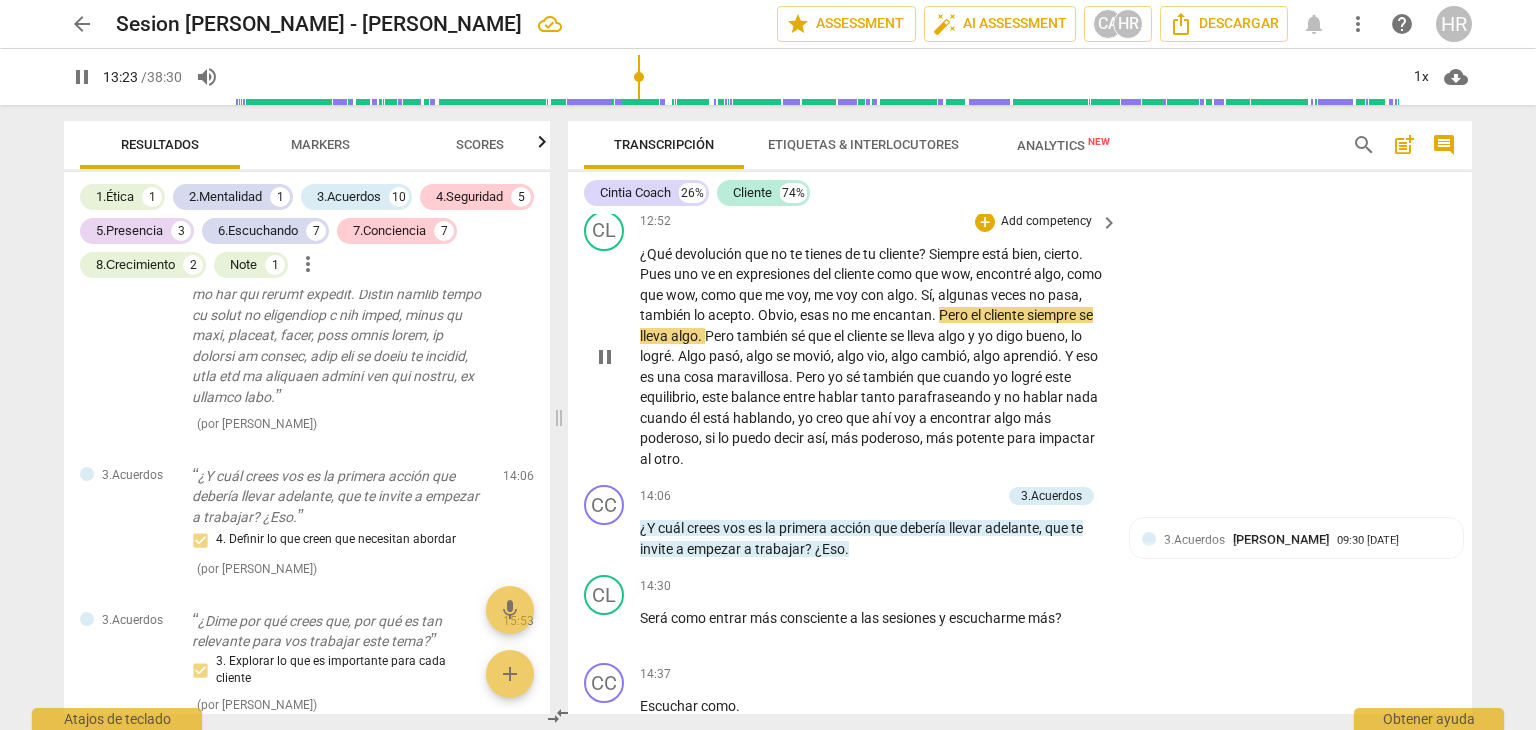 click on "CL play_arrow pause 12:52 + Add competency keyboard_arrow_right ¿Qué   devolución   que   no   te   tienes   de   tu   cliente ?   Siempre   está   bien ,   cierto .   Pues   uno   ve   en   expresiones   del   cliente   como   que   wow ,   encontré   algo ,   como   que   wow ,   como   que   me   voy ,   me   voy   con   algo .   Sí ,   algunas   veces   no   pasa ,   también   lo   acepto .   Obvio ,   esas   no   me   encantan .   Pero   el   cliente   siempre   se   lleva   algo .   Pero   también   sé   que   el   cliente   se   lleva   algo   y   yo   digo   bueno ,   lo   logré .   Algo   pasó ,   algo   se   movió ,   algo   vio ,   algo   cambió ,   algo   aprendió .   Y   eso   es   una   cosa   maravillosa .   Pero   yo   sé   también   que   cuando   yo   logré   este   equilibrio ,   este   balance   entre   hablar   tanto   parafraseando   y   no   hablar   nada   cuando   él   está   hablando ,   yo   creo   que   ahí   voy   a   encontrar   algo   más   poderoso ,   si" at bounding box center [1020, 340] 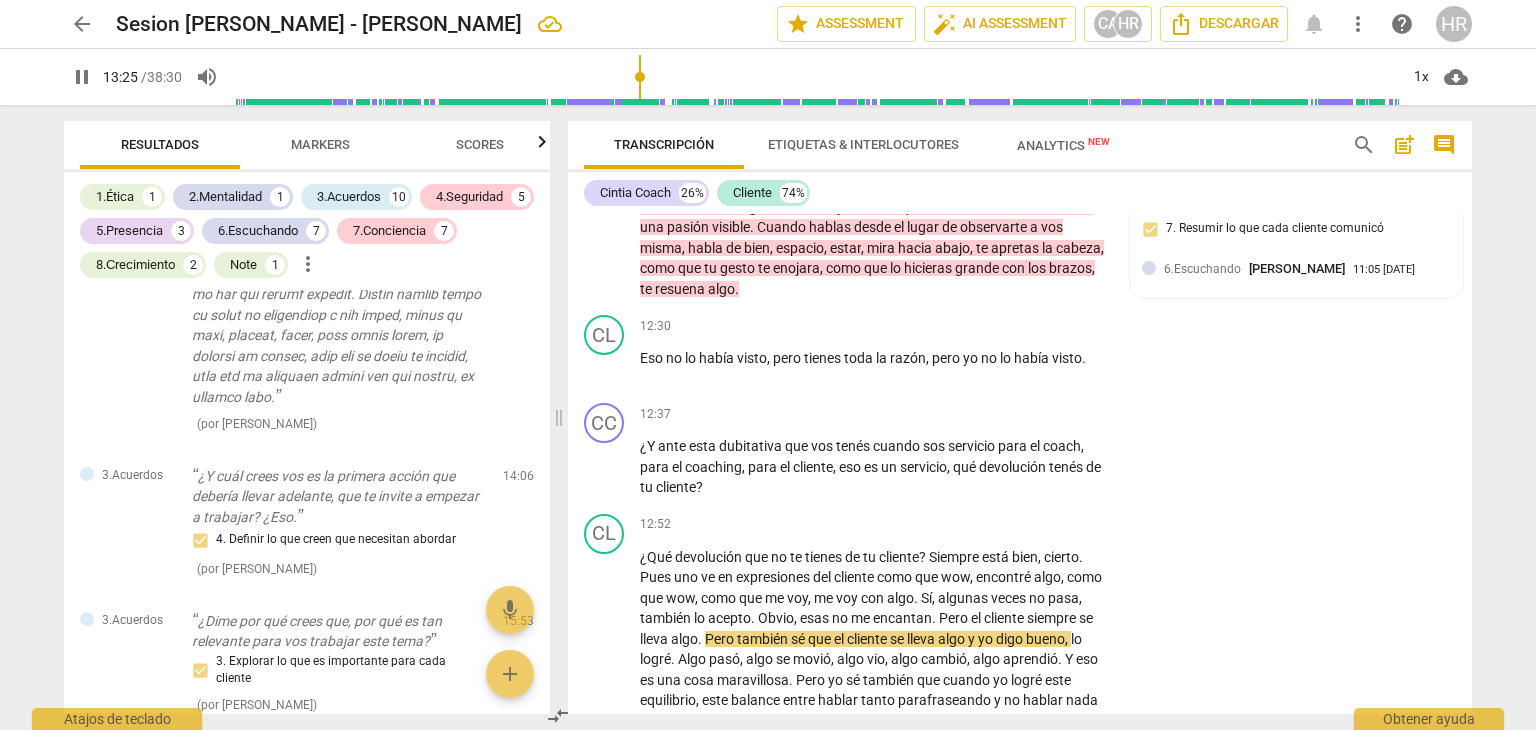 scroll, scrollTop: 3929, scrollLeft: 0, axis: vertical 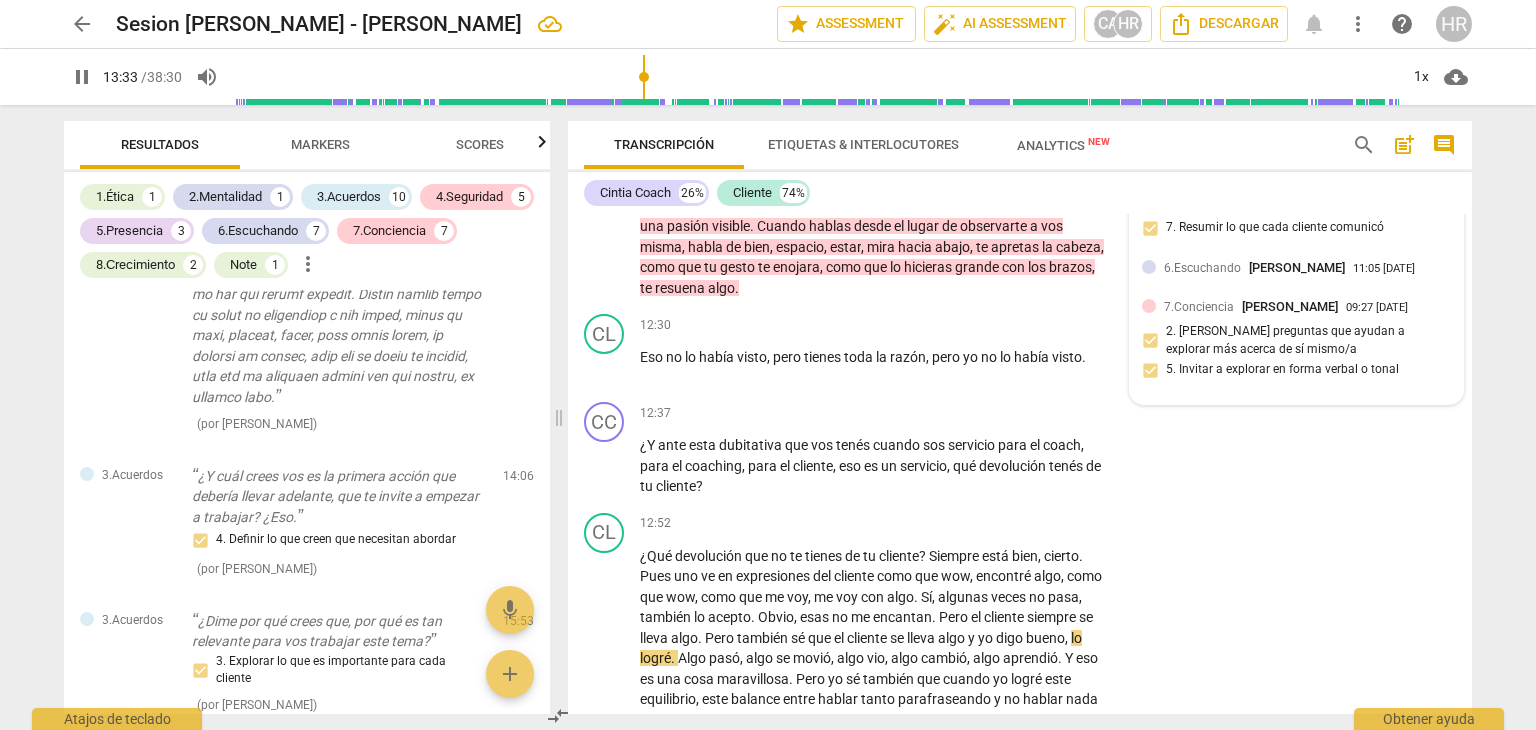 click on "[PERSON_NAME]" at bounding box center [1297, 267] 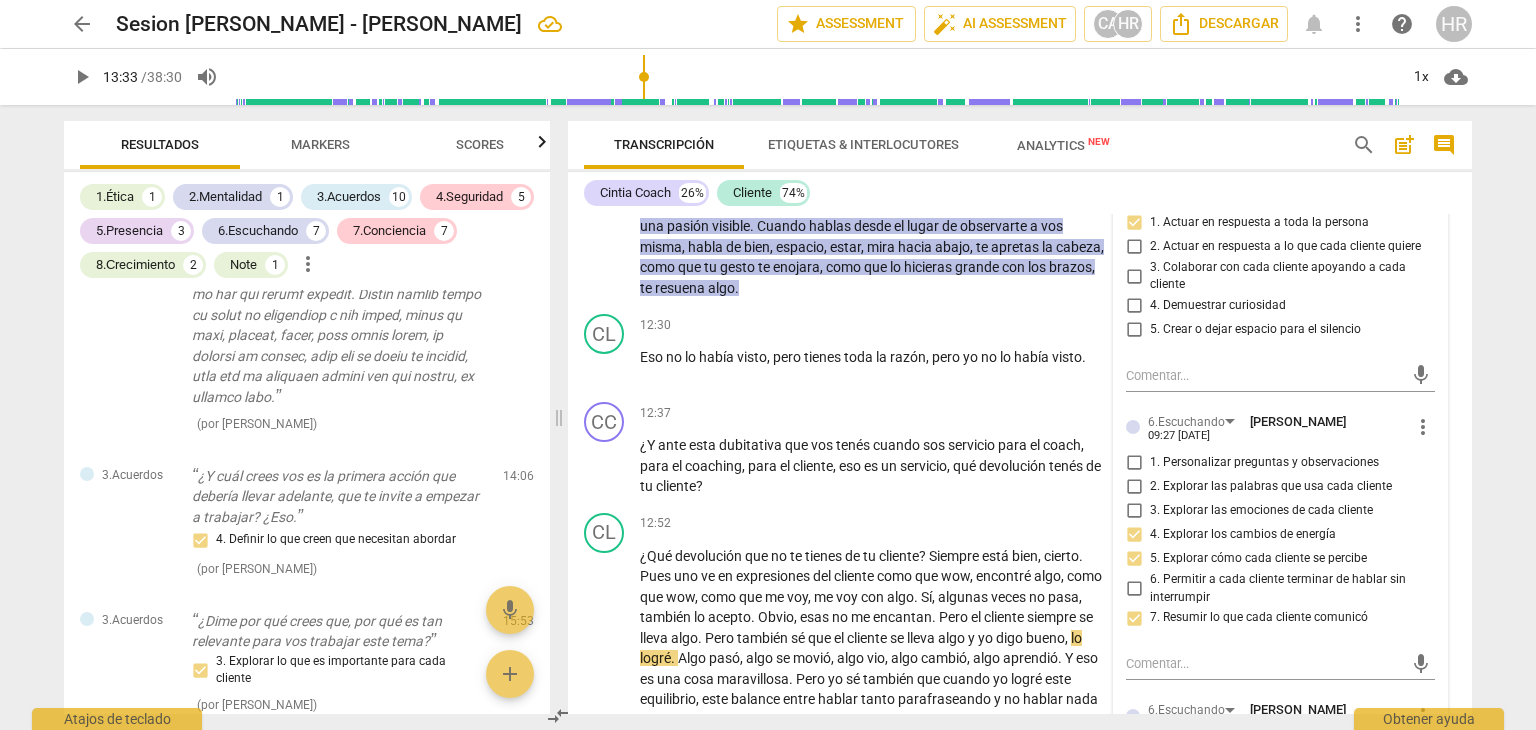 scroll, scrollTop: 3660, scrollLeft: 0, axis: vertical 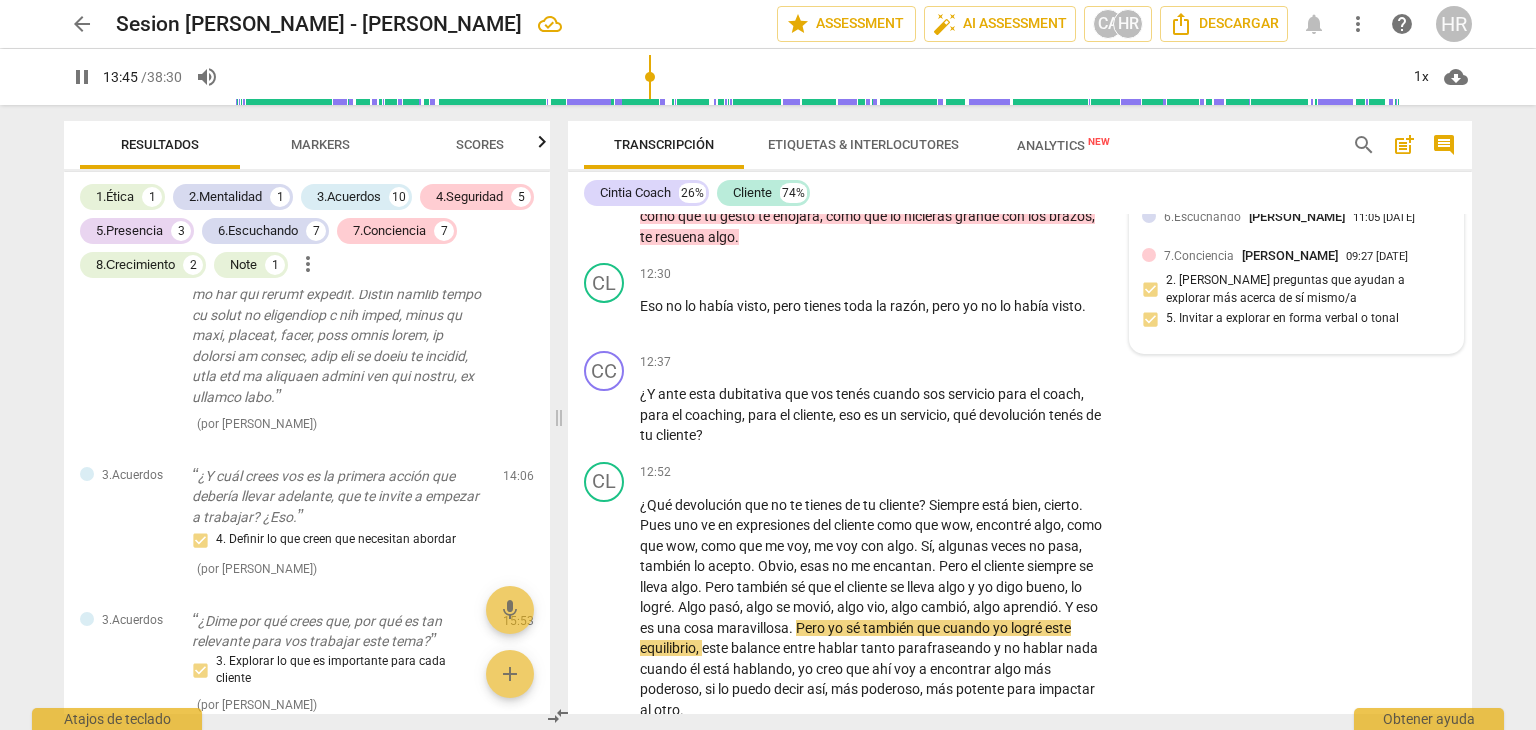 click on "11:05 [DATE]" at bounding box center [1384, 218] 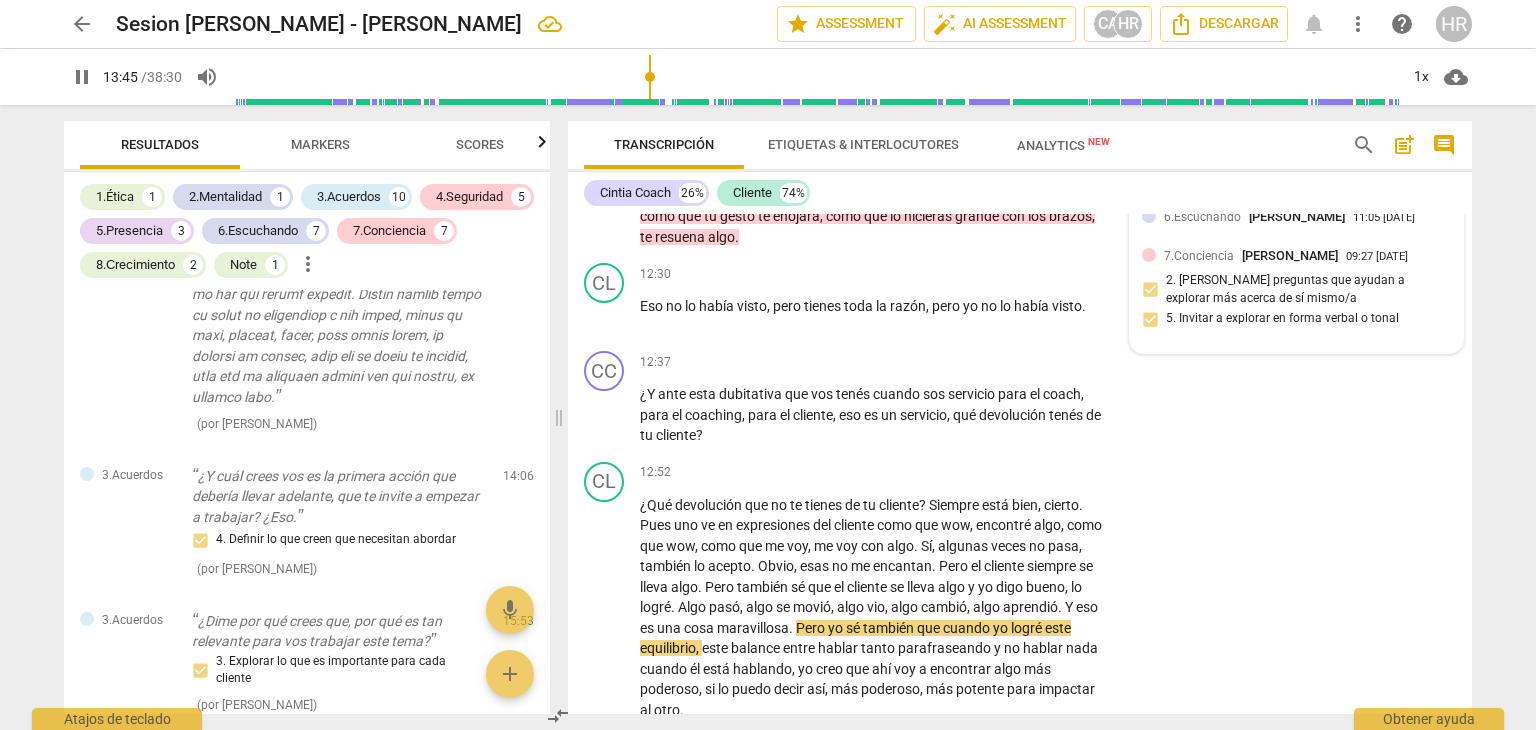 type on "826" 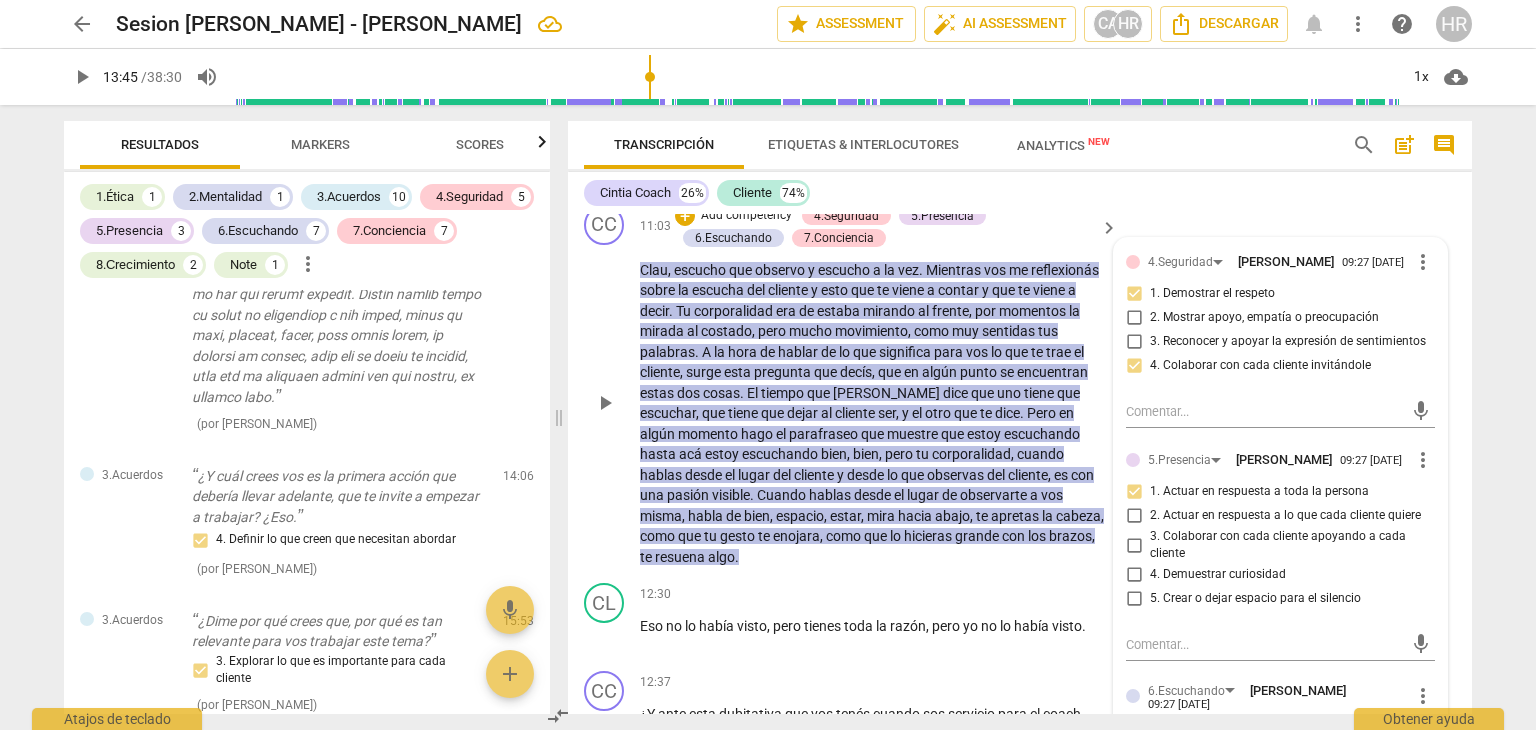 click on "4.Seguridad [PERSON_NAME] 09:27 [DATE] more_vert 1. Demostrar el respeto 2. Mostrar apoyo, empatía o preocupación 3. Reconocer y apoyar la expresión de sentimientos 4. Colaborar con cada cliente invitándole  mic 5.Presencia [PERSON_NAME] 09:27 [DATE] more_vert 1. Actuar en respuesta a toda la persona  2. Actuar en respuesta a lo que cada cliente quiere 3. Colaborar con cada cliente apoyando a cada cliente 4. Demuestrar curiosidad 5. Crear o dejar espacio para el silencio mic 6.Escuchando [PERSON_NAME] 09:27 [DATE] more_vert 1. Personalizar preguntas y observaciones  2. Explorar las palabras que usa cada cliente 3. Explorar las emociones de cada cliente 4. Explorar los cambios de energía  5. Explorar cómo cada cliente se percibe 6. Permitir a cada cliente terminar de hablar sin interrumpir 7. Resumir lo que cada cliente comunicó  mic 6.[PERSON_NAME] 11:05 [DATE] more_vert 1. Personalizar preguntas y observaciones  2. Explorar las palabras que usa cada cliente mic mic" at bounding box center [1280, 926] 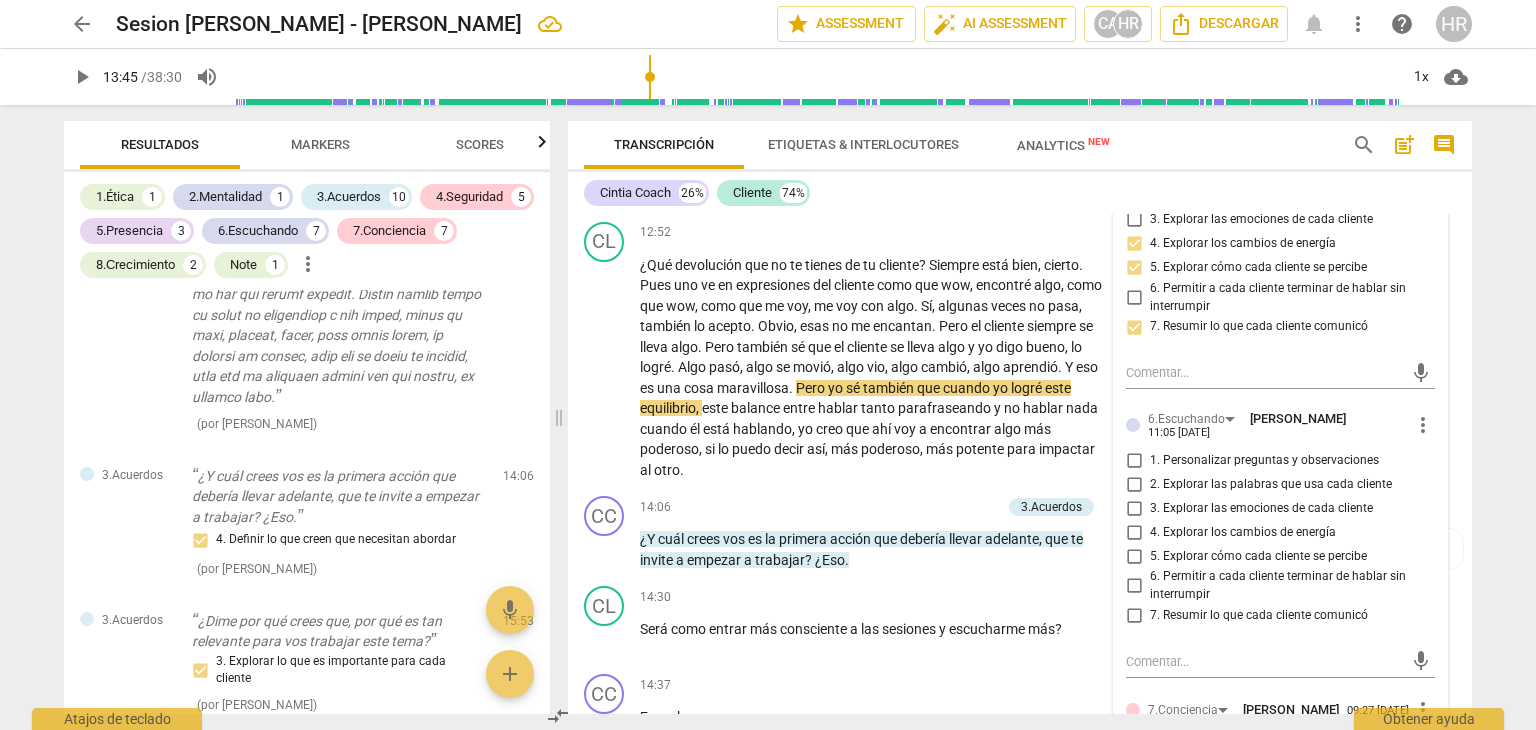 scroll, scrollTop: 4260, scrollLeft: 0, axis: vertical 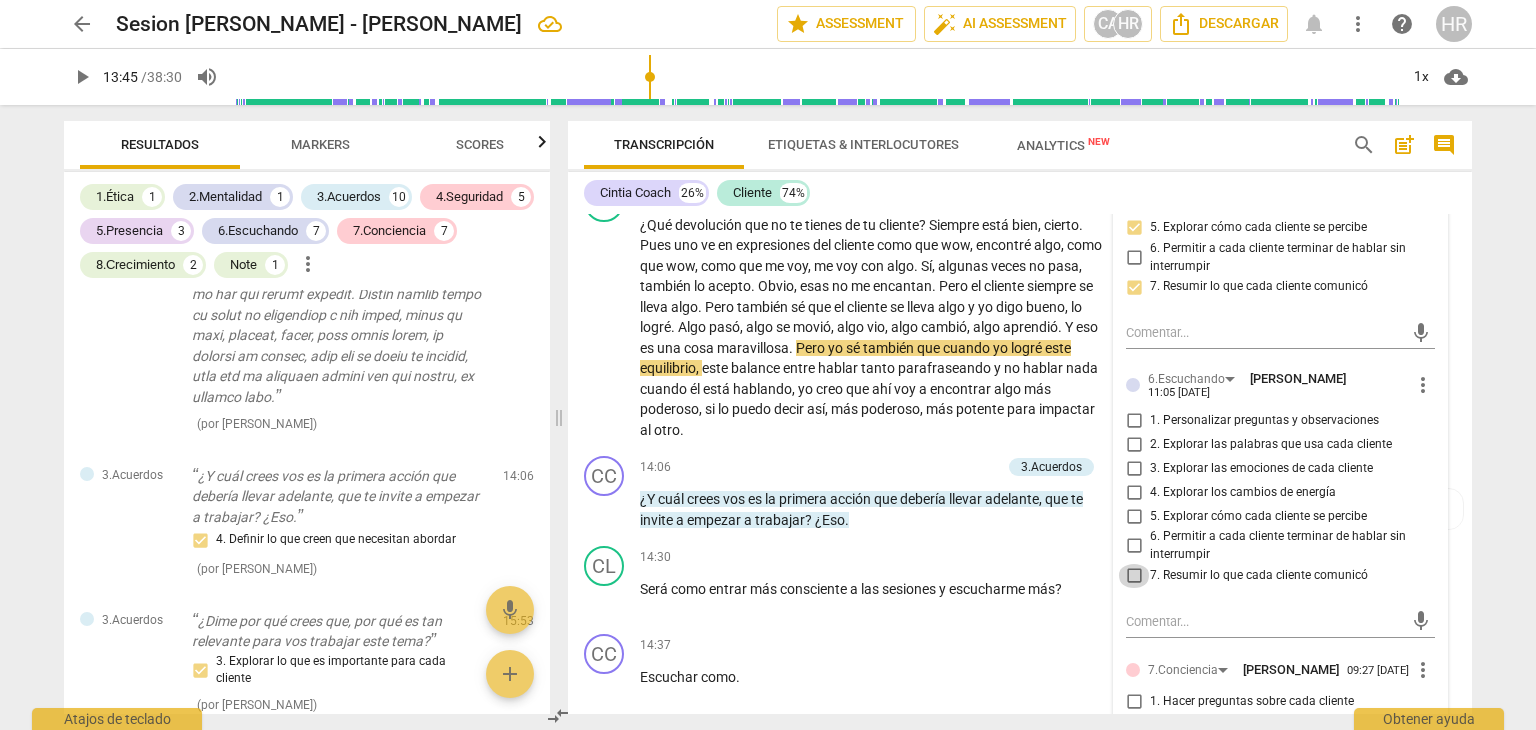 click on "7. Resumir lo que cada cliente comunicó" at bounding box center [1134, 576] 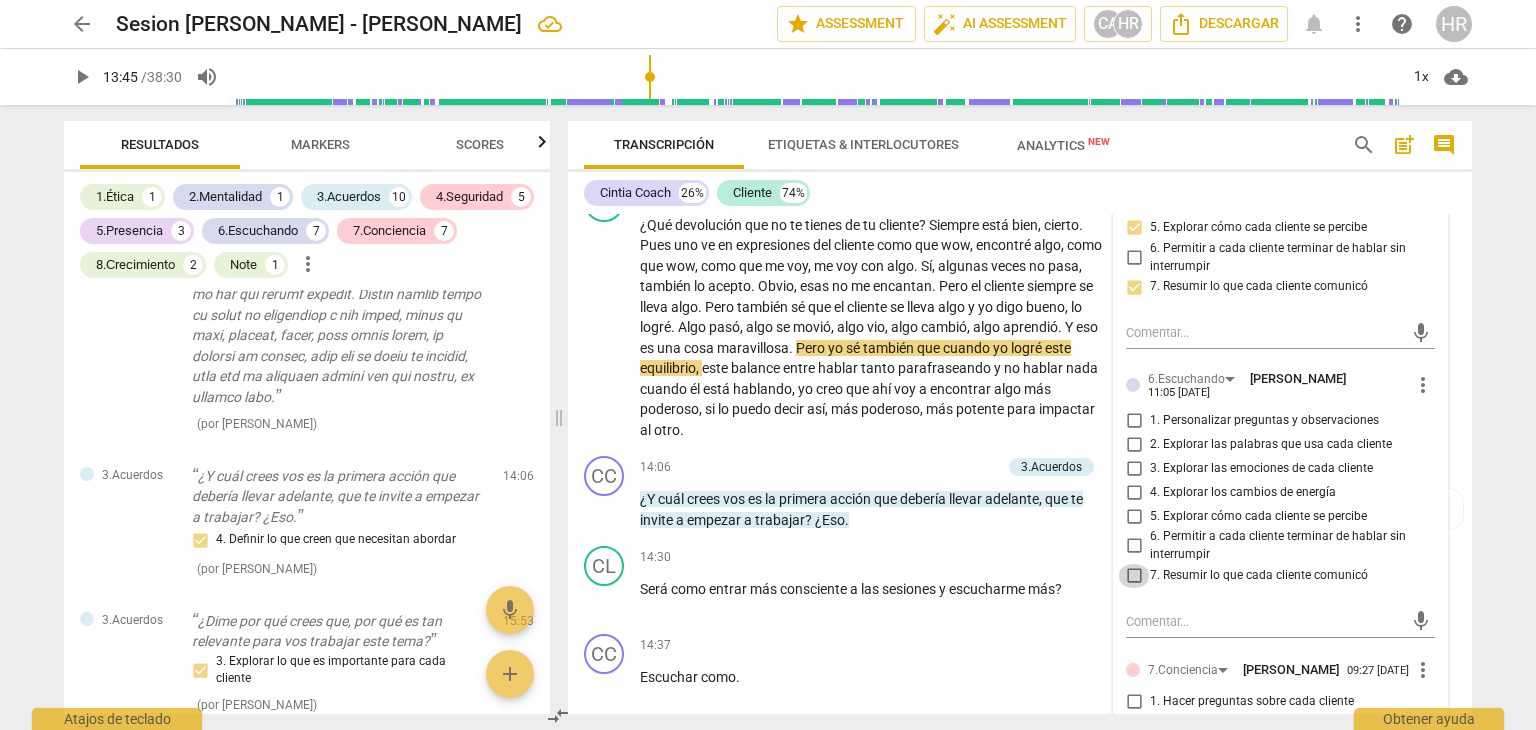 checkbox on "true" 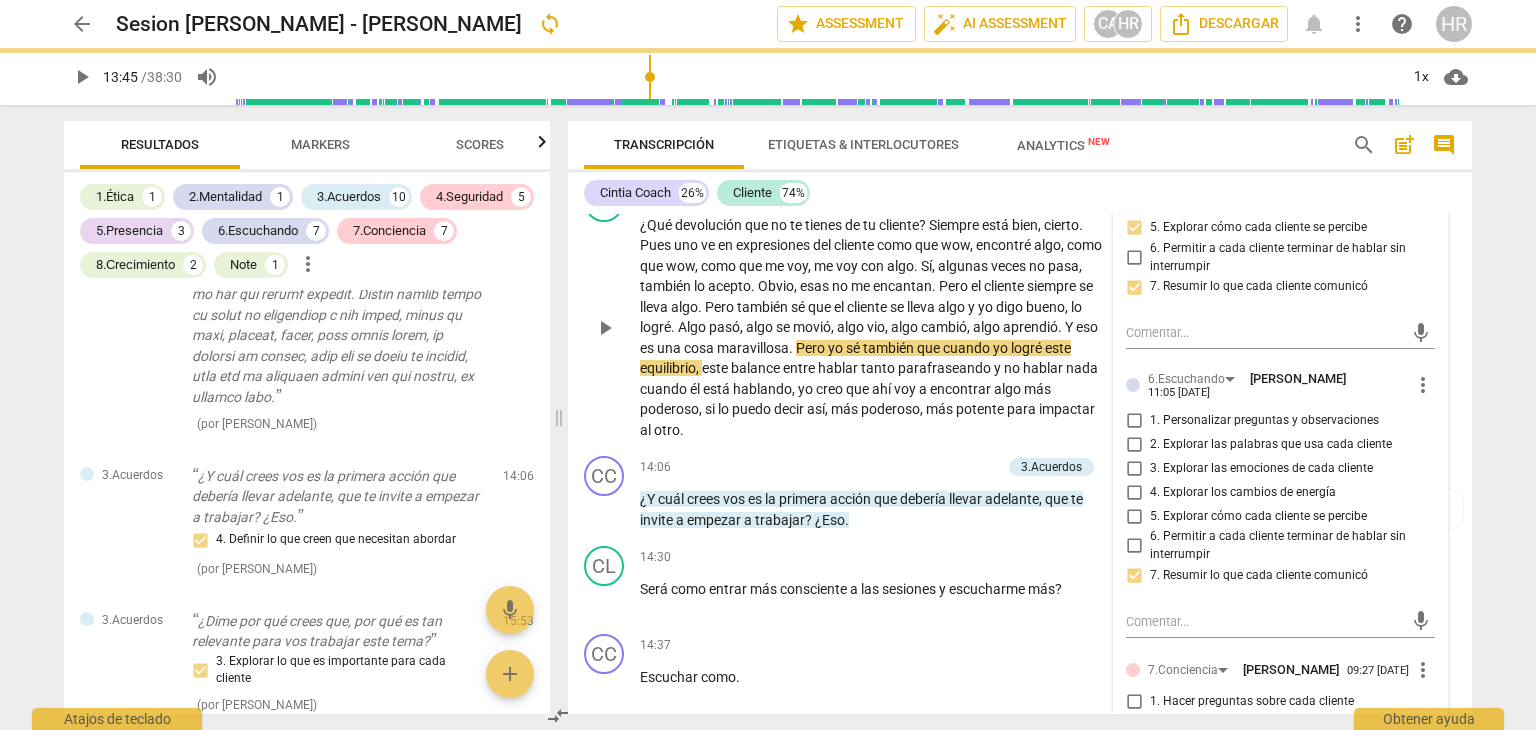 click on "12:52 + Add competency keyboard_arrow_right" at bounding box center (880, 193) 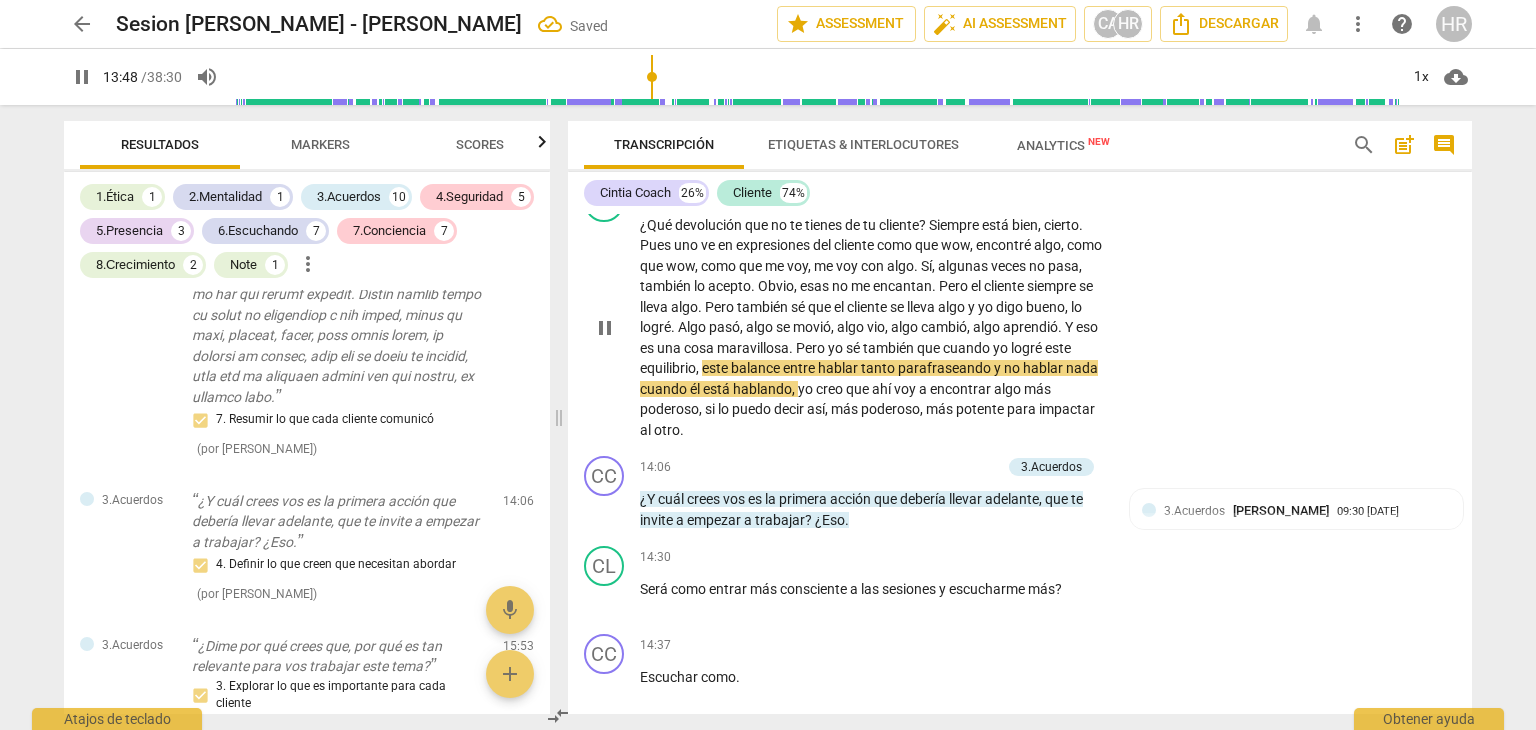 click on "CL play_arrow pause 12:52 + Add competency keyboard_arrow_right ¿Qué   devolución   que   no   te   tienes   de   tu   cliente ?   Siempre   está   bien ,   cierto .   Pues   uno   ve   en   expresiones   del   cliente   como   que   wow ,   encontré   algo ,   como   que   wow ,   como   que   me   voy ,   me   voy   con   algo .   Sí ,   algunas   veces   no   pasa ,   también   lo   acepto .   Obvio ,   esas   no   me   encantan .   Pero   el   cliente   siempre   se   lleva   algo .   Pero   también   sé   que   el   cliente   se   lleva   algo   y   yo   digo   bueno ,   lo   logré .   Algo   pasó ,   algo   se   movió ,   algo   vio ,   algo   cambió ,   algo   aprendió .   Y   eso   es   una   cosa   maravillosa .   Pero   yo   sé   también   que   cuando   yo   logré   este   equilibrio ,   este   balance   entre   hablar   tanto   parafraseando   y   no   hablar   nada   cuando   él   está   hablando ,   yo   creo   que   ahí   voy   a   encontrar   algo   más   poderoso ,   si" at bounding box center [1020, 311] 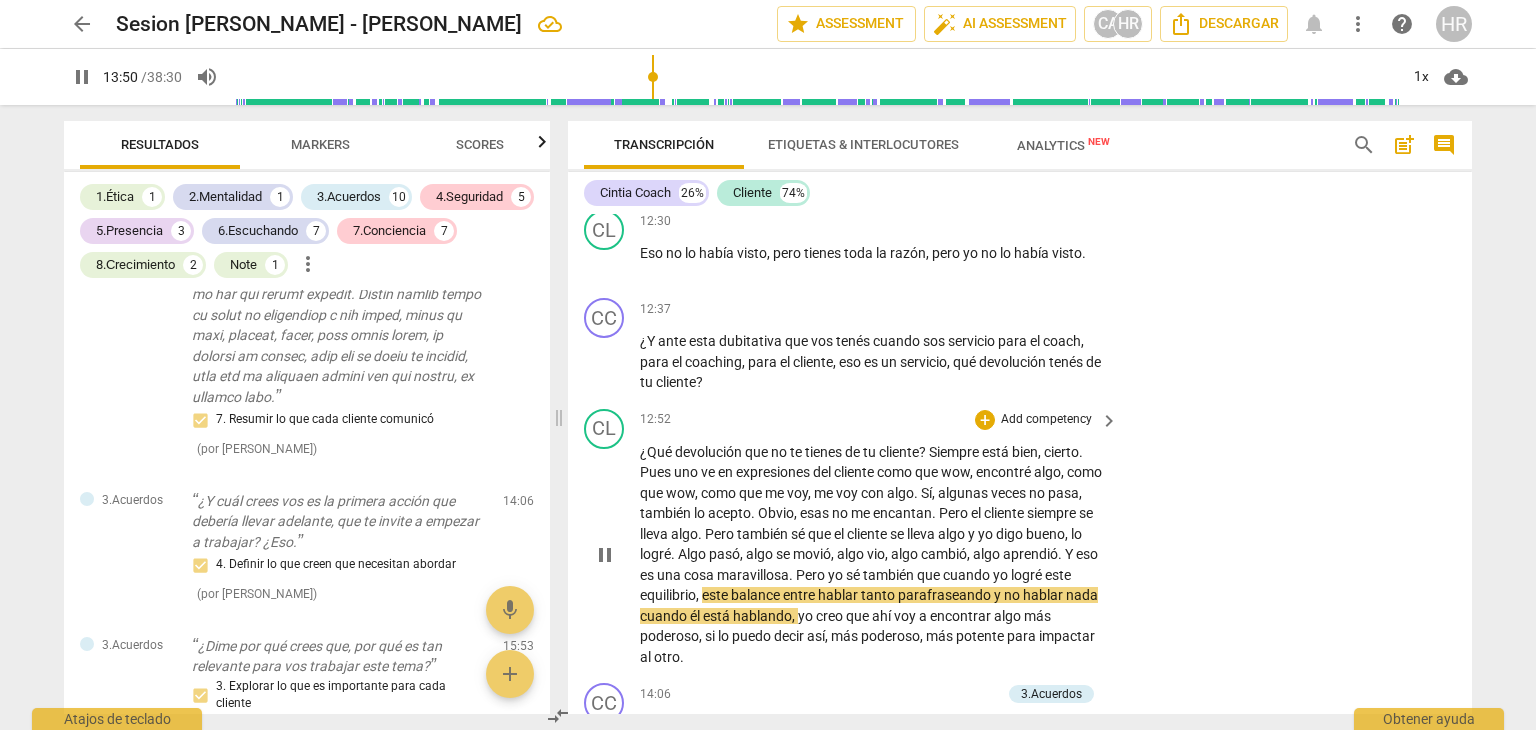 scroll, scrollTop: 4020, scrollLeft: 0, axis: vertical 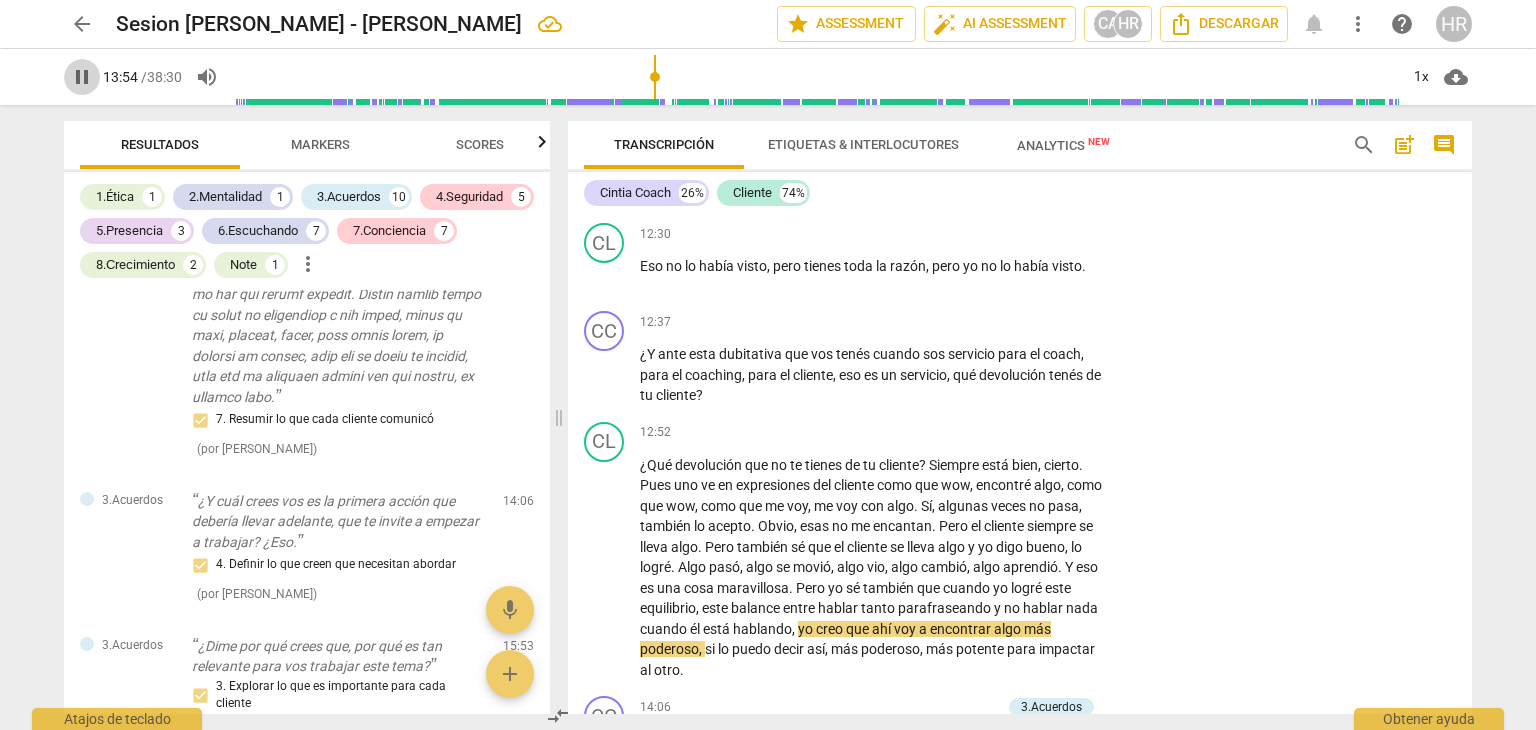 click on "pause" at bounding box center [82, 77] 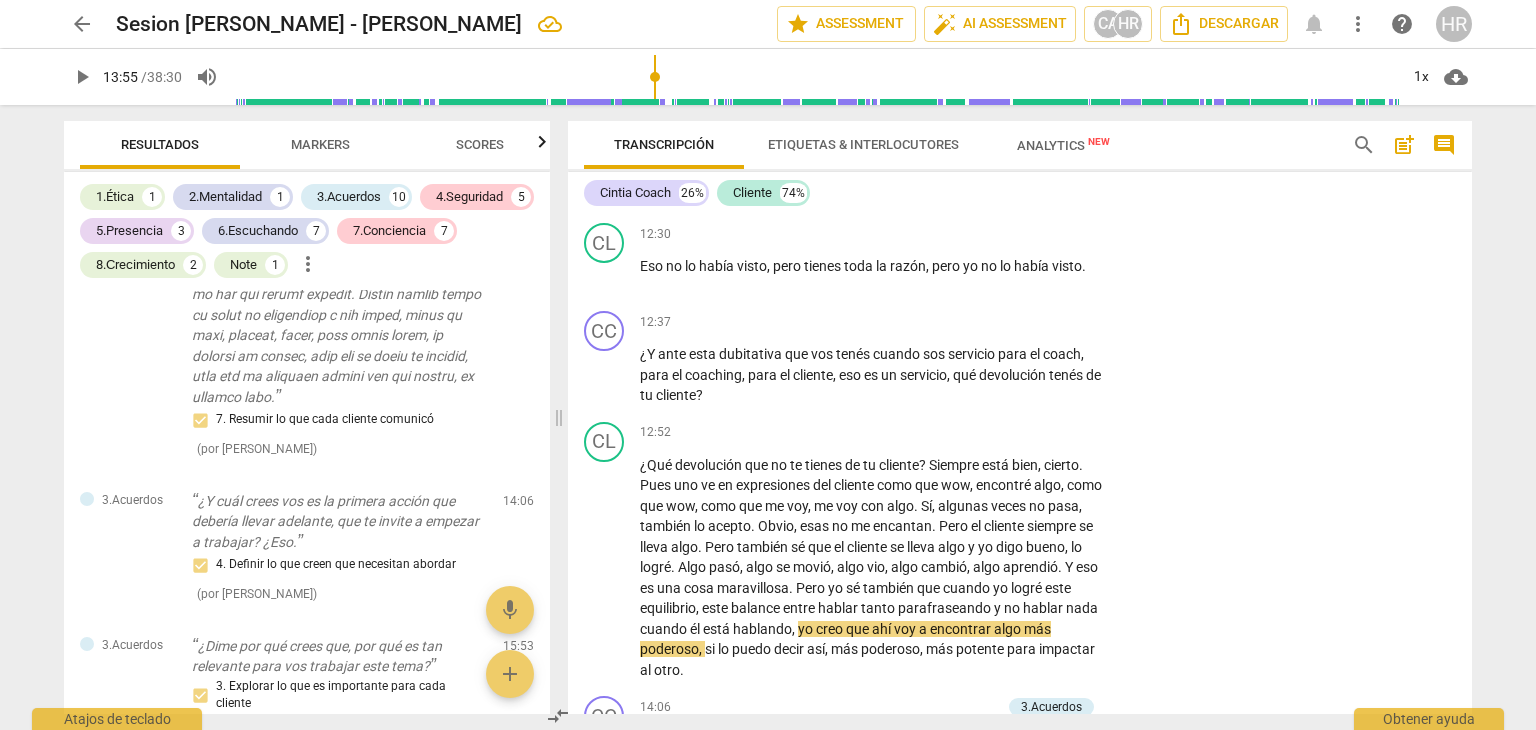type on "835" 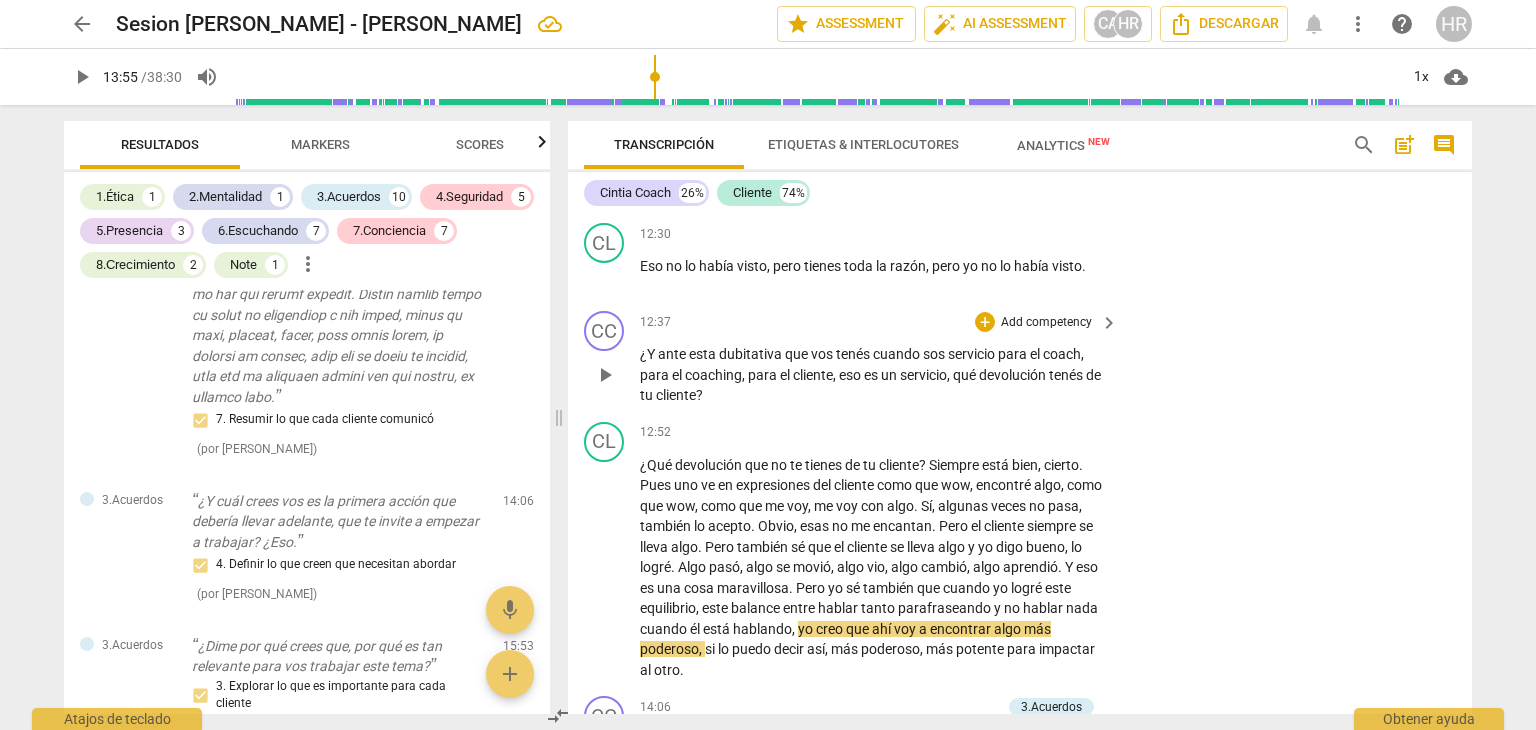 click on "Add competency" at bounding box center (1046, 323) 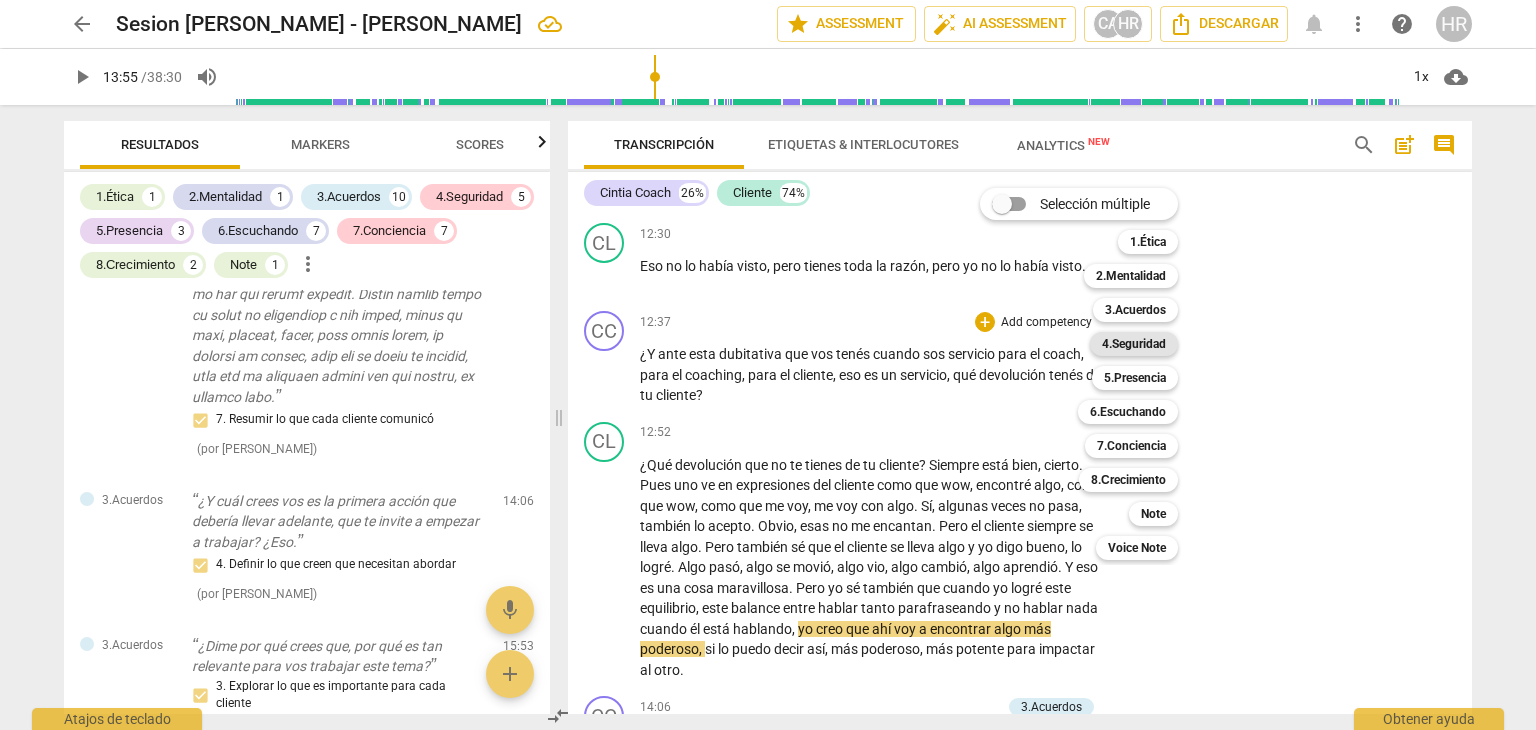 click on "4.Seguridad" at bounding box center [1134, 344] 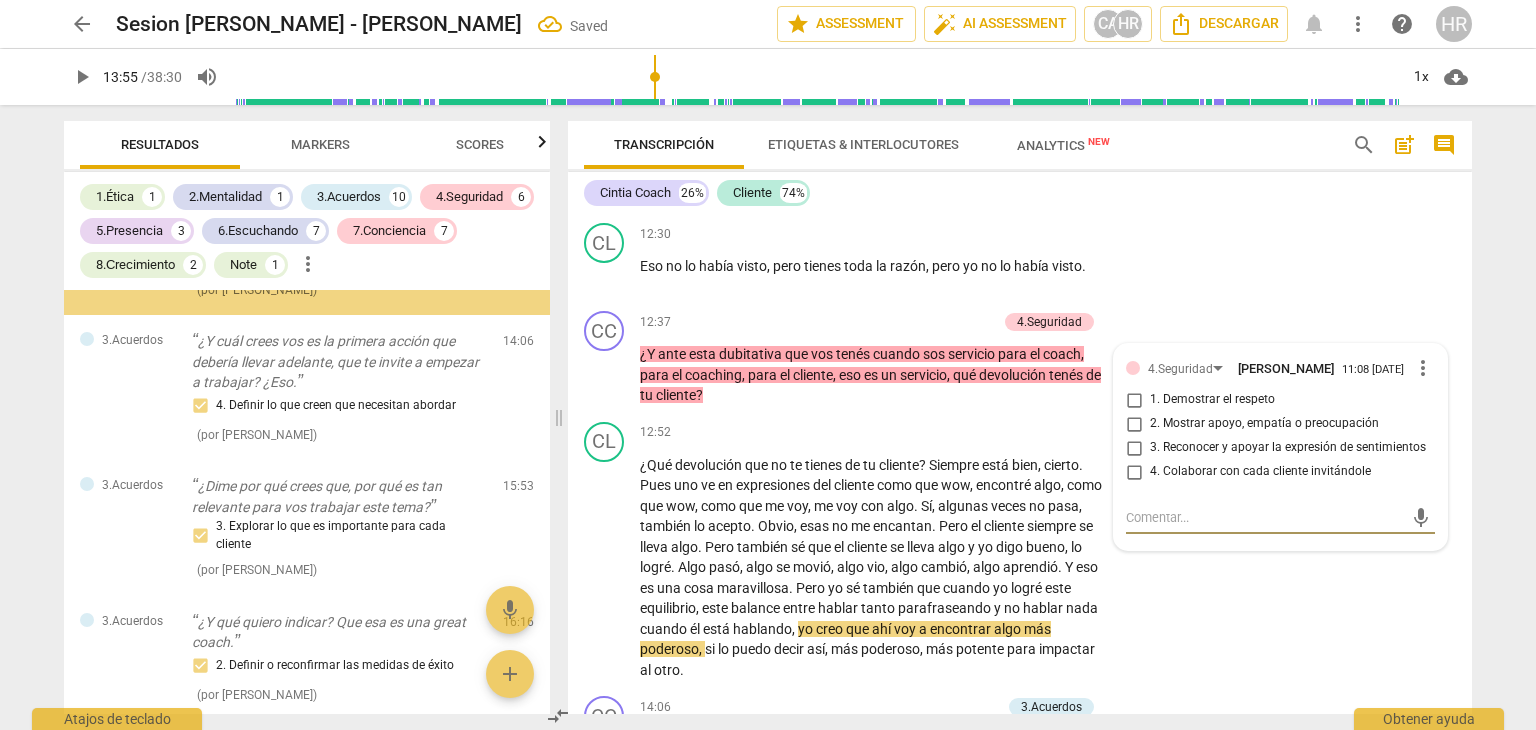 scroll, scrollTop: 8800, scrollLeft: 0, axis: vertical 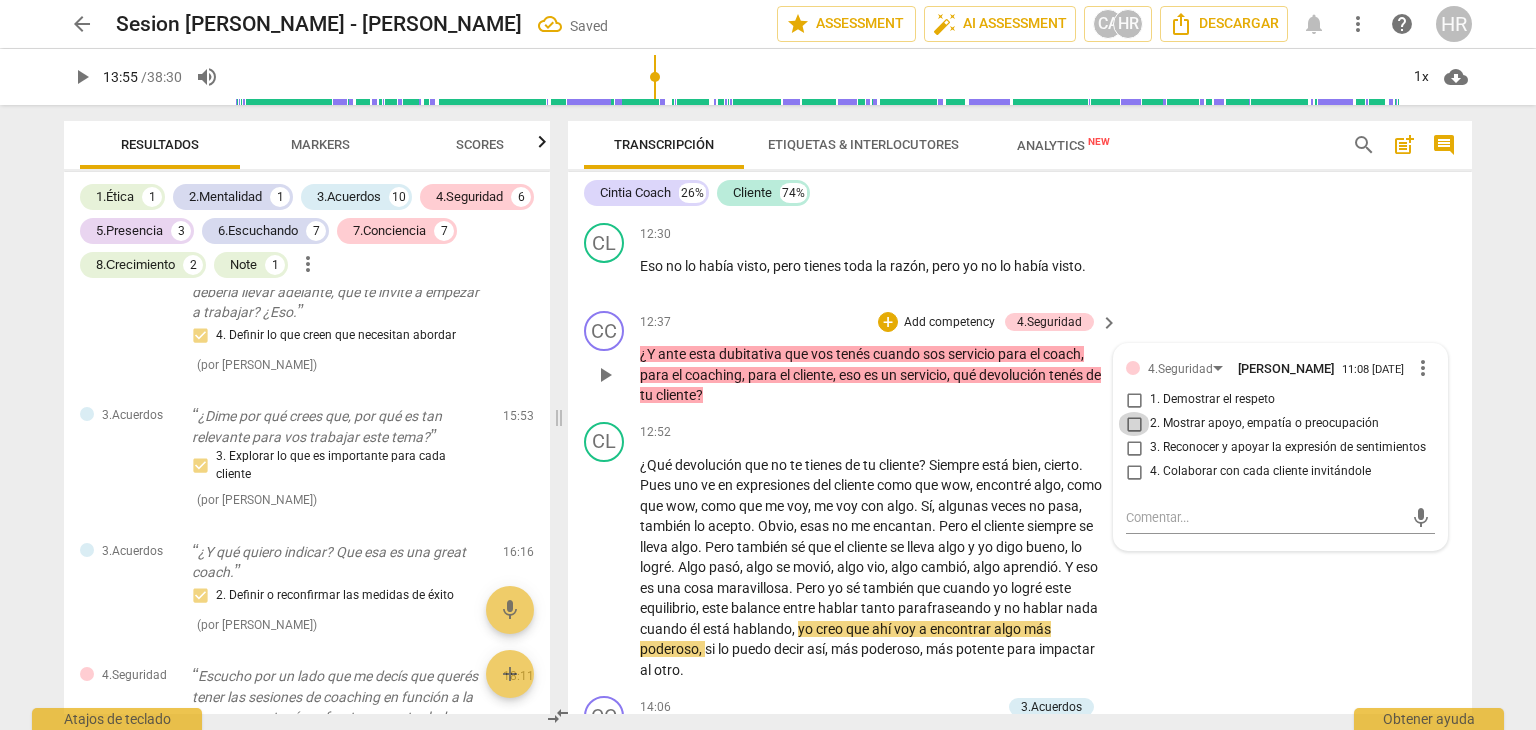 click on "2. Mostrar apoyo, empatía o preocupación" at bounding box center [1134, 424] 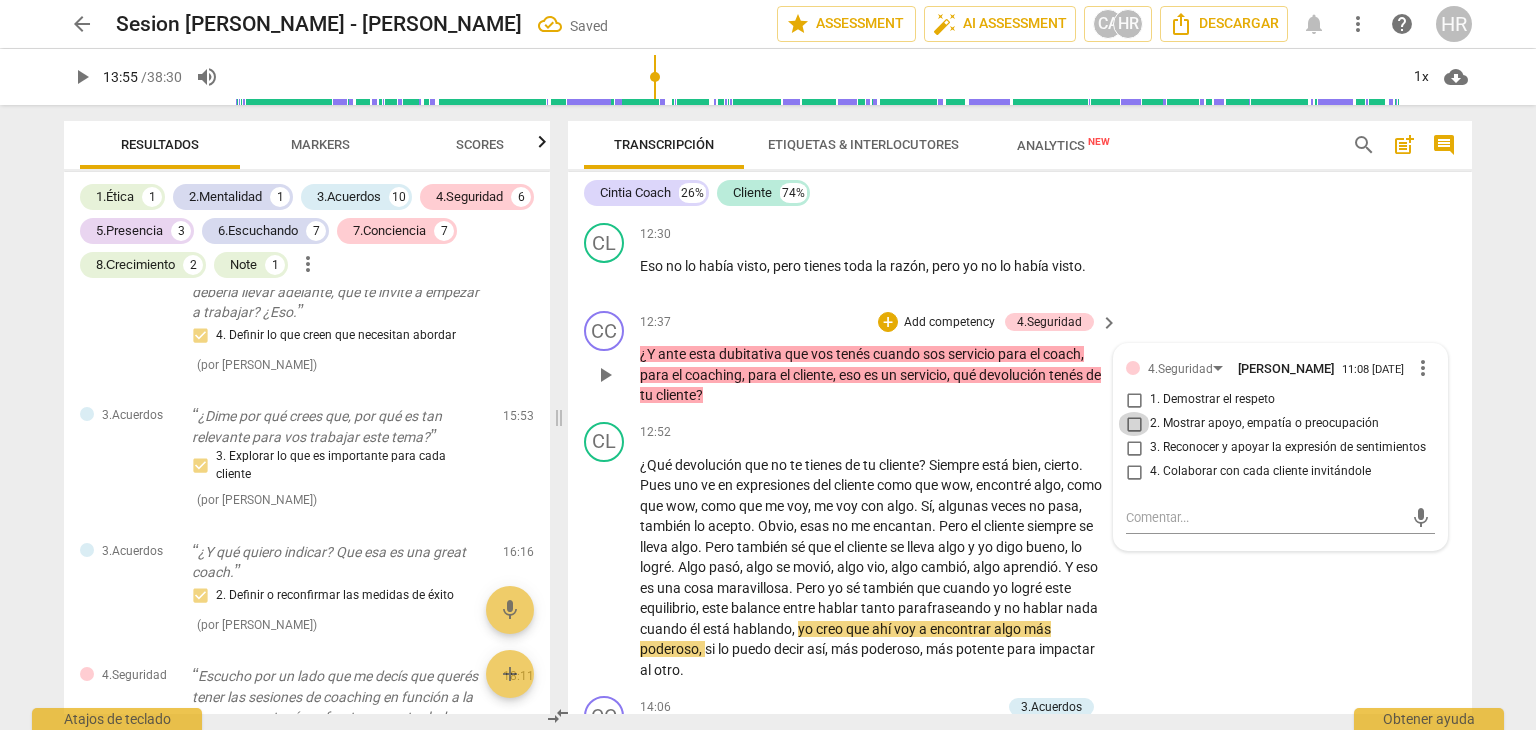checkbox on "true" 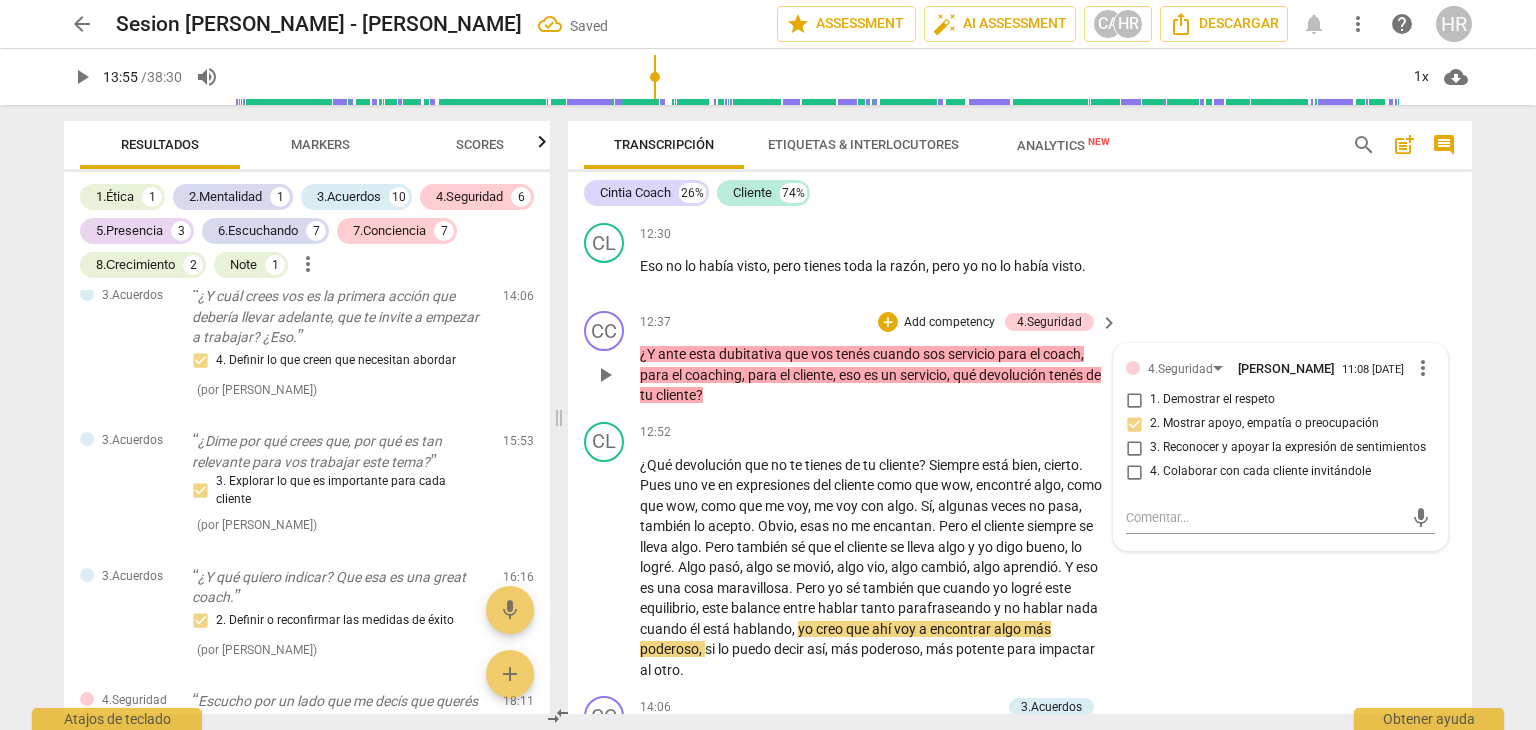 click on "CC play_arrow pause 12:37 + Add competency 4.Seguridad keyboard_arrow_right ¿Y   ante   esta   dubitativa   que   vos   tenés   cuando   sos   servicio   para   el   coach ,   para   el   coaching ,   para   el   cliente ,   eso   es   un   servicio ,   qué   devolución   tenés   de   tu   cliente ? 4.Seguridad [PERSON_NAME] 11:08 [DATE] more_vert 1. Demostrar el respeto 2. Mostrar apoyo, empatía o preocupación 3. Reconocer y apoyar la expresión de sentimientos 4. Colaborar con cada cliente invitándole  mic" at bounding box center (1020, 358) 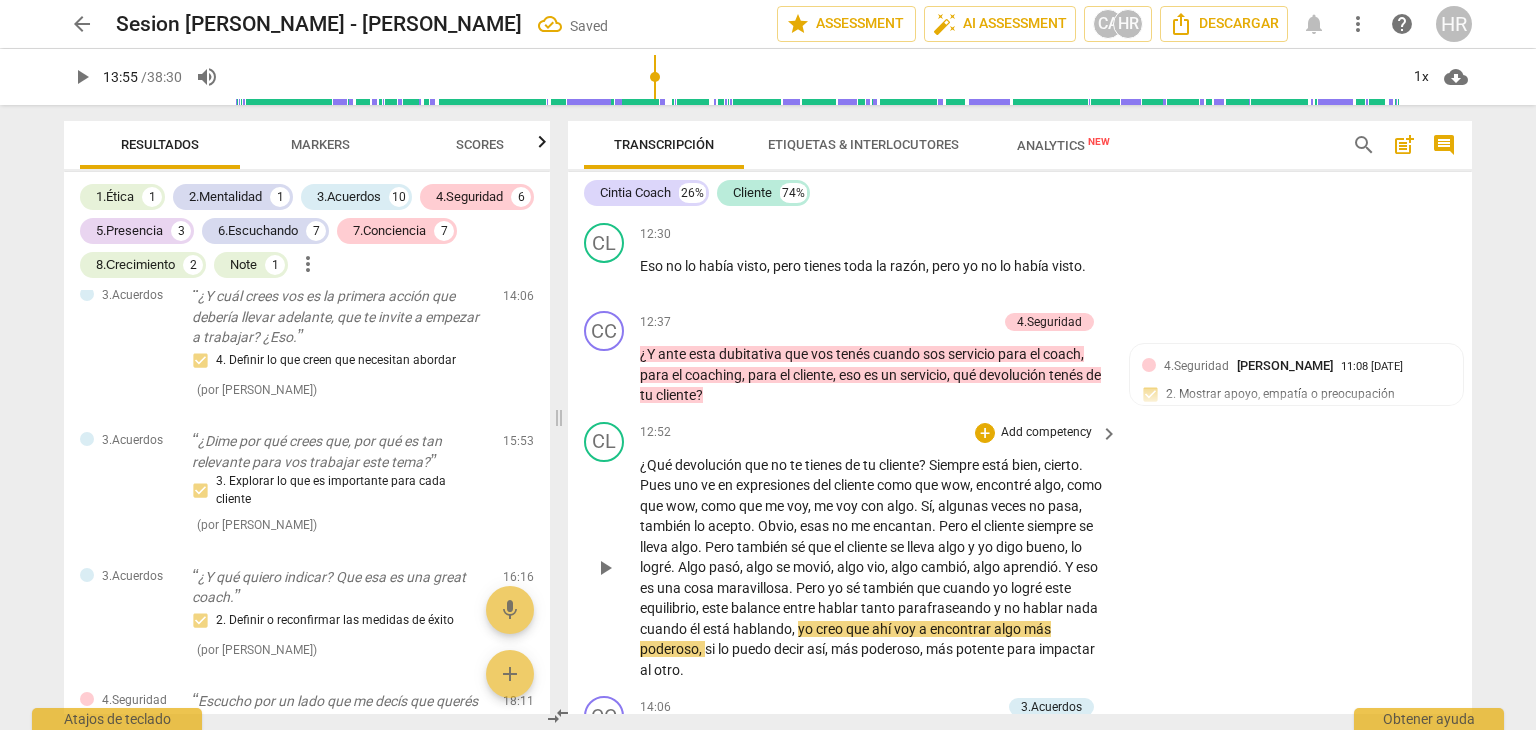 click on "¿Qué   devolución   que   no   te   tienes   de   tu   cliente ?   Siempre   está   bien ,   cierto .   Pues   uno   ve   en   expresiones   del   cliente   como   que   wow ,   encontré   algo ,   como   que   wow ,   como   que   me   voy ,   me   voy   con   algo .   Sí ,   algunas   veces   no   pasa ,   también   lo   acepto .   Obvio ,   esas   no   me   encantan .   Pero   el   cliente   siempre   se   lleva   algo .   Pero   también   sé   que   el   cliente   se   lleva   algo   y   yo   digo   bueno ,   lo   logré .   Algo   pasó ,   algo   se   movió ,   algo   vio ,   algo   cambió ,   algo   aprendió .   Y   eso   es   una   cosa   maravillosa .   Pero   yo   sé   también   que   cuando   yo   logré   este   equilibrio ,   este   balance   entre   hablar   tanto   parafraseando   y   no   hablar   nada   cuando   él   está   hablando ,   yo   creo   que   ahí   voy   a   encontrar   algo   más   poderoso ,   si   lo   puedo   decir   así ,   más   poderoso ,   más     para" at bounding box center [880, 568] 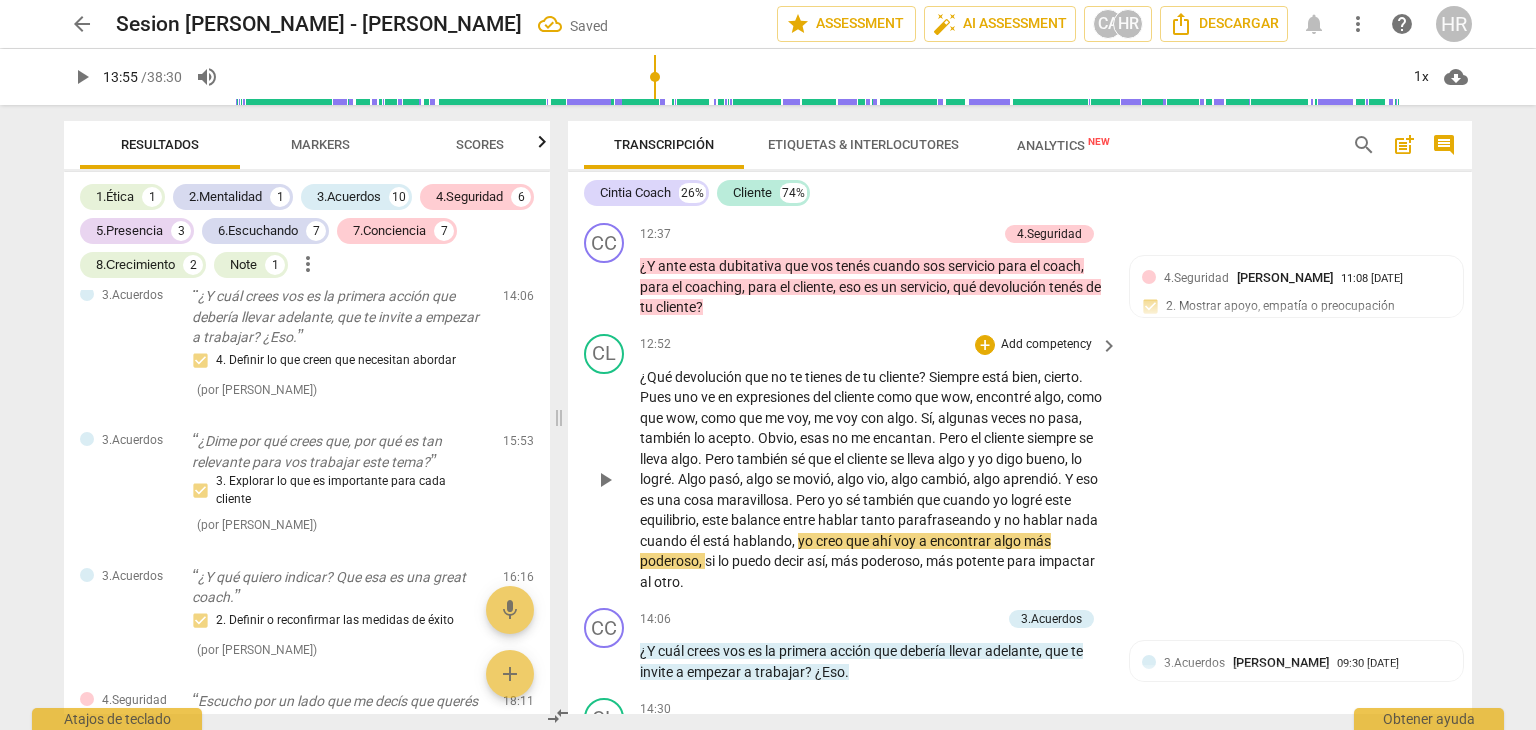 scroll, scrollTop: 4140, scrollLeft: 0, axis: vertical 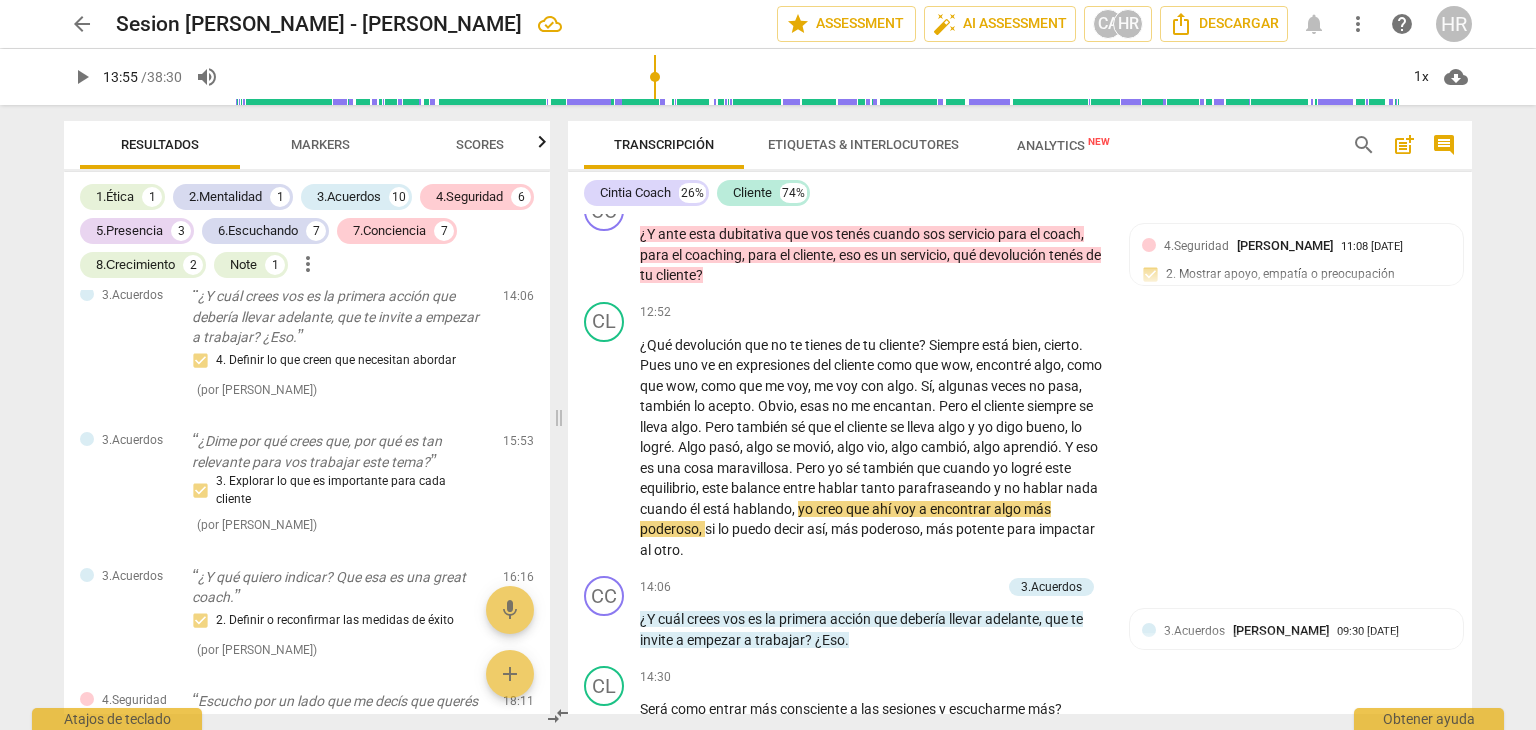 click on "Transcripción Etiquetas & Interlocutores Analytics   New search post_add comment [PERSON_NAME] Coach 26% Cliente 74% CC play_arrow pause 00:05 + Add competency 1.Ética keyboard_arrow_right ¿Bueno ,   buenas   tardes ,   Clau ,   cómo   estás ? 1.Ética [PERSON_NAME] 10:45 [DATE] Mantiene integridad en el saludo y respeto por la cliente. CL play_arrow pause 00:08 + Add competency keyboard_arrow_right Hola ,   [PERSON_NAME] ,   muy   bien ,   gracias . CC play_arrow pause 00:11 + Add competency keyboard_arrow_right Muchas   gracias   por   la   oportunidad ,   por   abrirte   espacio . CL play_arrow pause 00:16 + Add competency keyboard_arrow_right A   ti   gracias   por   invitarme . CC play_arrow pause 00:20 + Add competency 3.Acuerdos keyboard_arrow_right ¿De   qué   te   gustaría   que   charláramos   en   esta   sesión ? 3.Acuerdos [PERSON_NAME] 08:36 [DATE] 1. Identificar o reconfirmar lo que cada cliente quiere lograr  3.Acuerdos [PERSON_NAME] 10:46 [DATE] CL play_arrow pause +" at bounding box center [1024, 417] 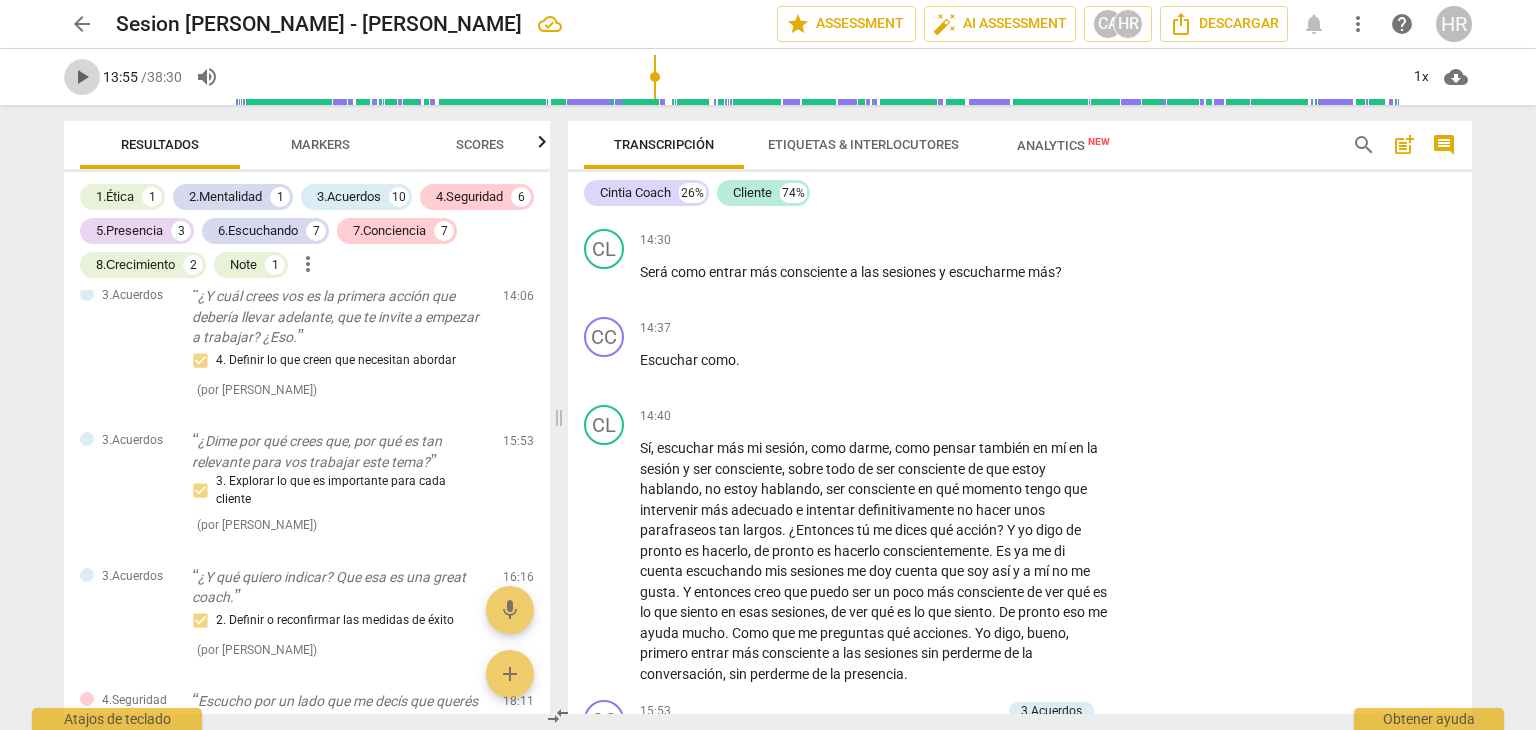 click on "play_arrow" at bounding box center (82, 77) 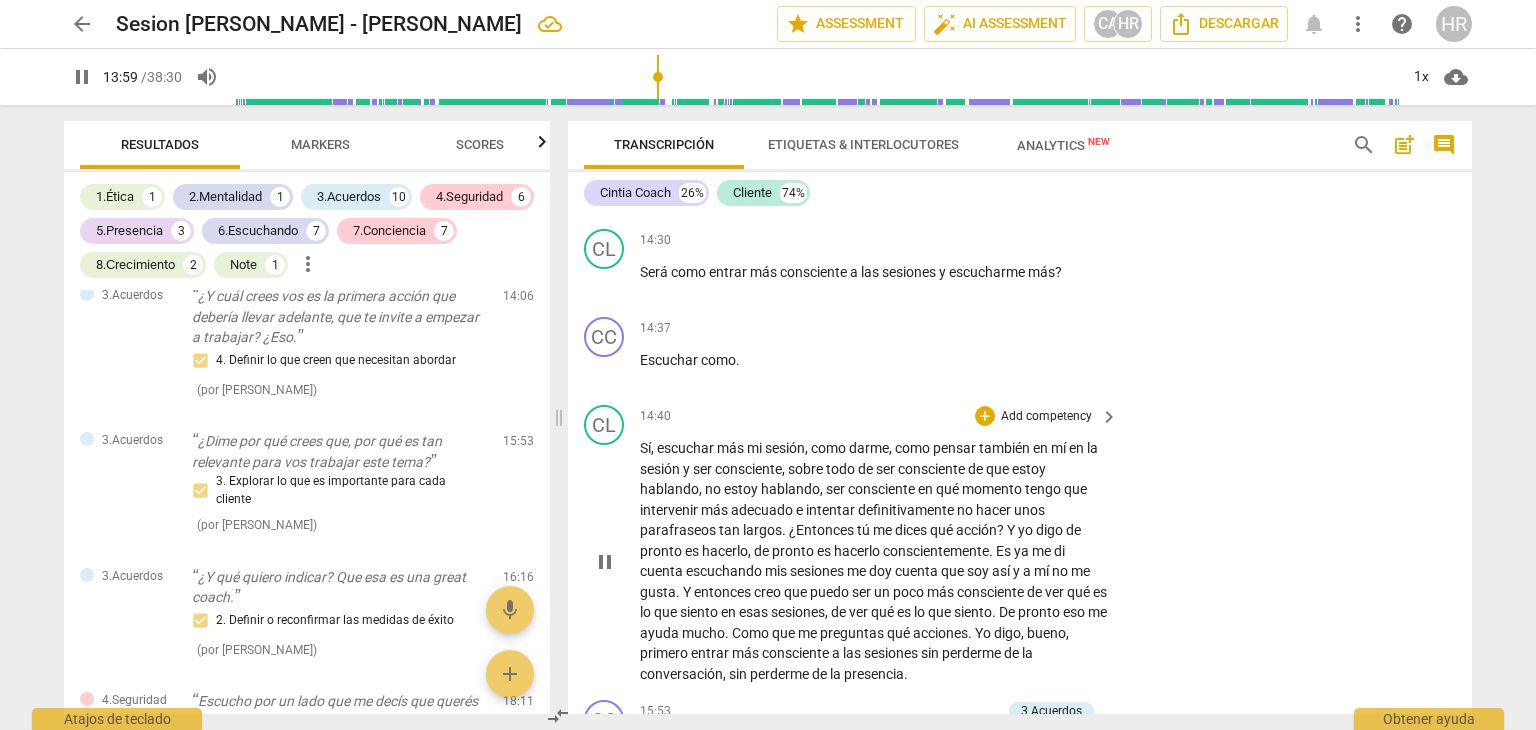 click on "CL play_arrow pause 14:40 + Add competency keyboard_arrow_right Sí ,   escuchar   más   mi   sesión ,   como   darme ,   como   pensar   también   en   mí   en   la   sesión   y   ser   consciente ,   sobre   todo   de   ser   consciente   de   que   estoy   hablando ,   no   estoy   hablando ,   ser   consciente   en   qué   momento   tengo   que   intervenir   más   adecuado   e   intentar   definitivamente   no   hacer   unos   parafraseos   tan   largos .   ¿Entonces   tú   me   dices   qué   acción ?   Y   yo   digo   de   pronto   es   hacerlo ,   de   pronto   es   hacerlo   conscientemente .   Es   ya   me   di   cuenta   escuchando   mis   sesiones   me   doy   cuenta   que   soy   así   y   a   mí   no   me   gusta .   Y   entonces   creo   que   puedo   ser   un   poco   más   consciente   de   ver   qué   es   lo   que   siento   en   esas   sesiones ,   de   ver   qué   es   lo   que   siento .   De   pronto   eso   me   ayuda   mucho .   Como   que   me   preguntas   qué   ." at bounding box center (1020, 544) 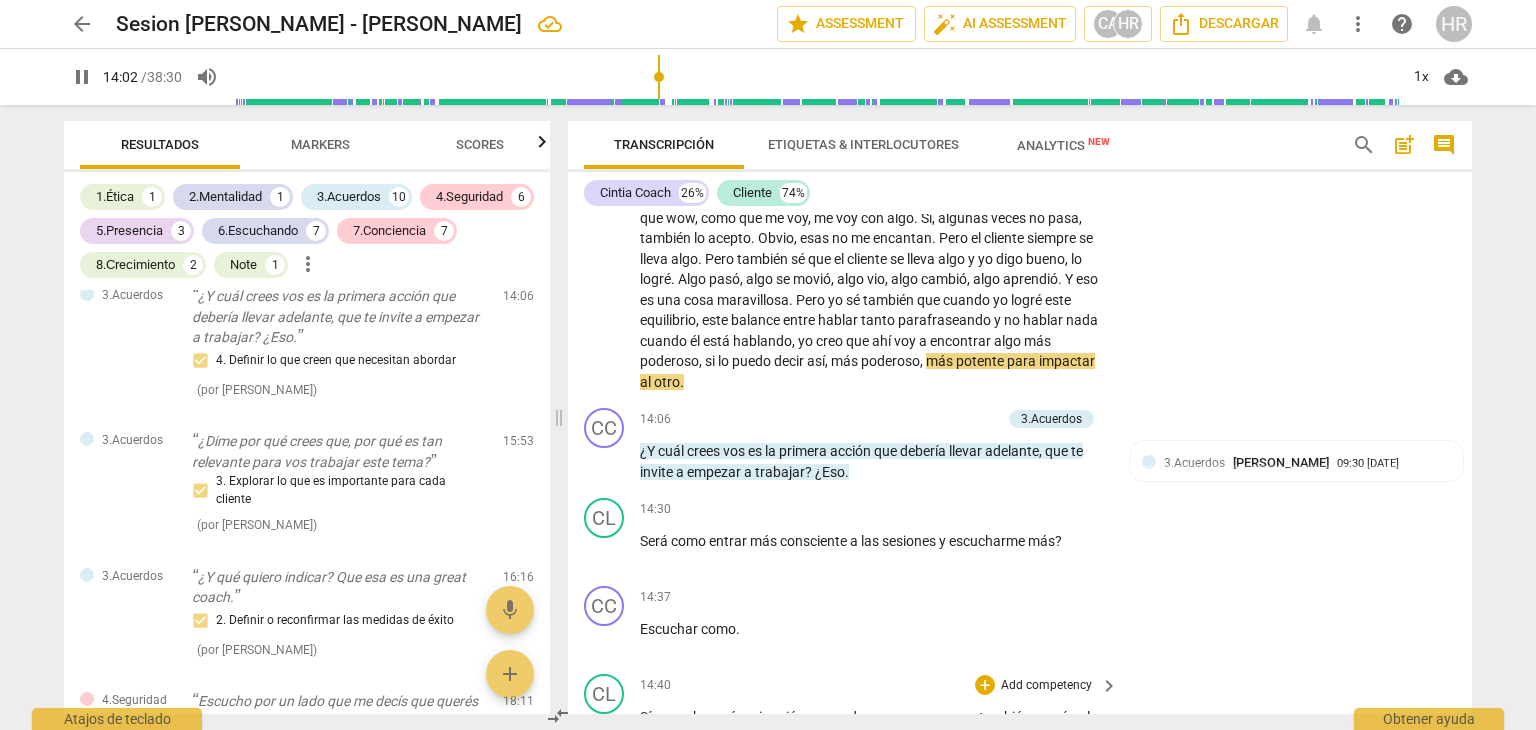 scroll, scrollTop: 4297, scrollLeft: 0, axis: vertical 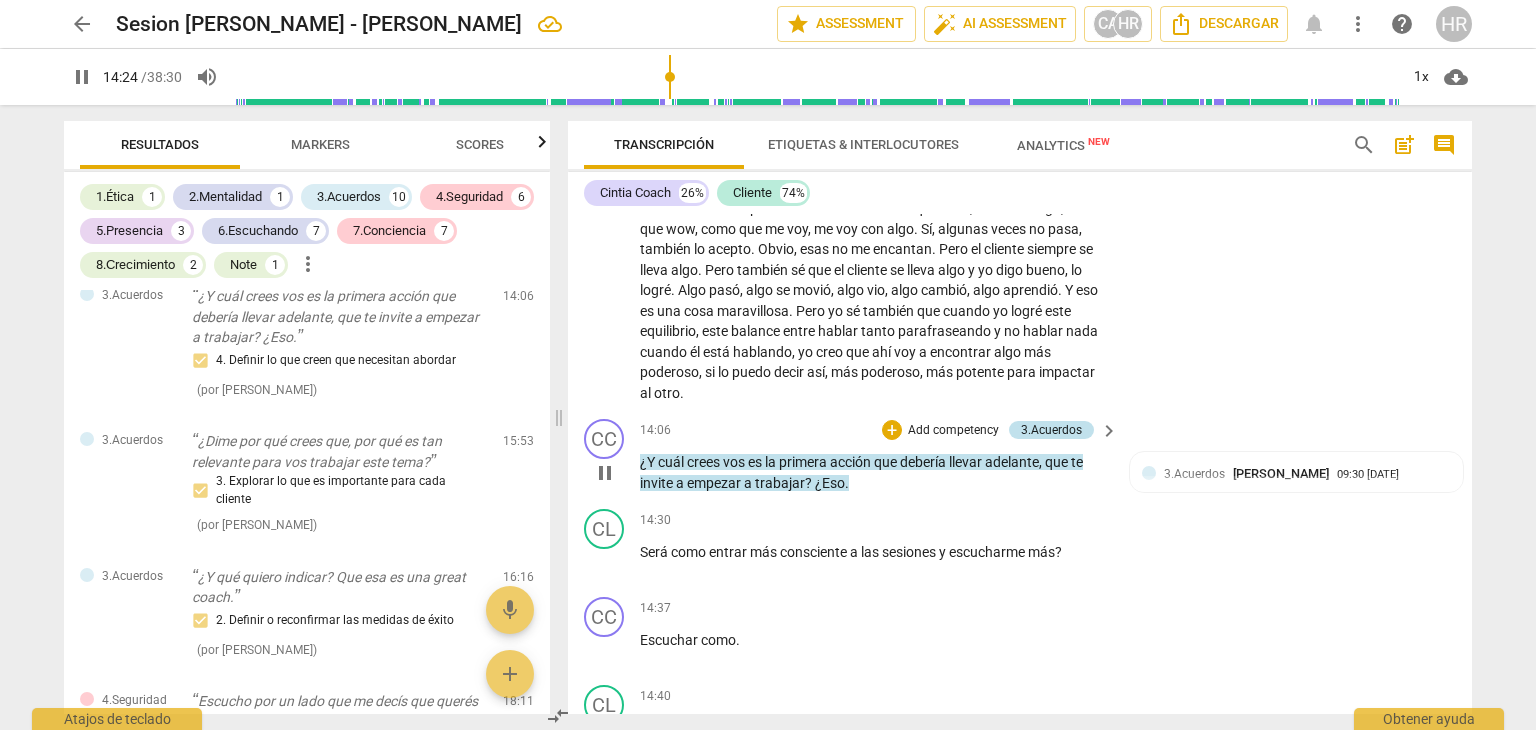 click on "3.Acuerdos" at bounding box center (1051, 430) 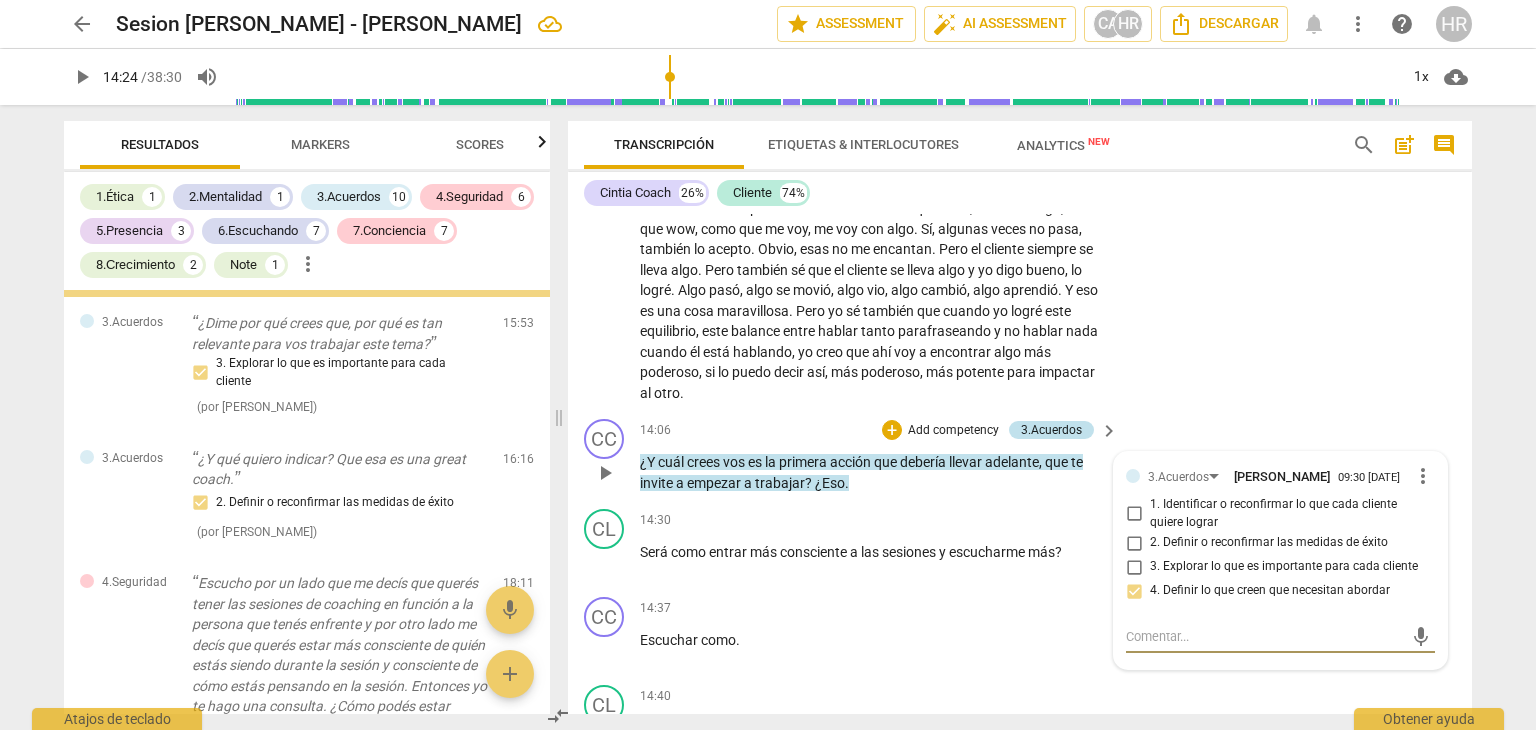 scroll, scrollTop: 8968, scrollLeft: 0, axis: vertical 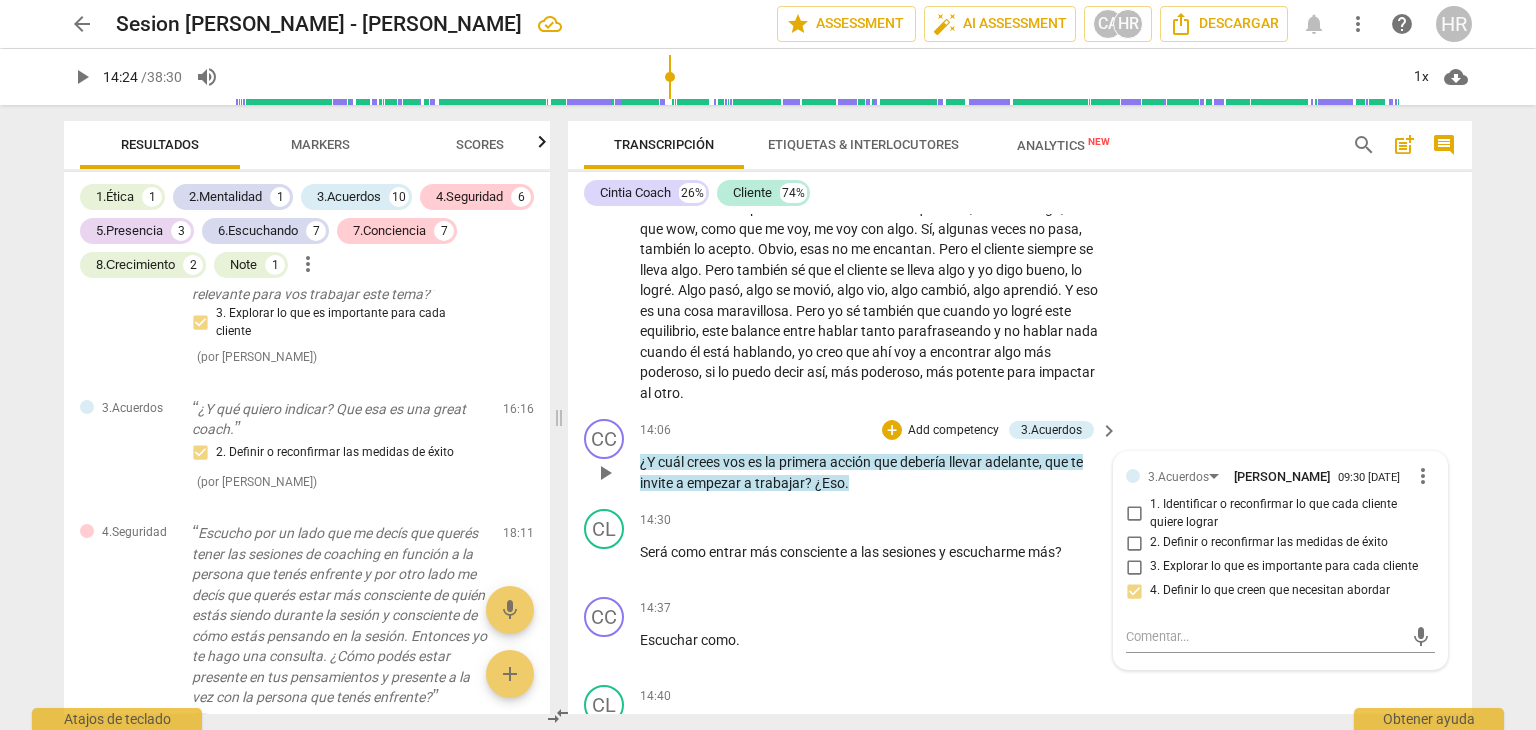 click on "CC play_arrow pause 14:06 + Add competency 3.Acuerdos keyboard_arrow_right ¿Y   cuál   crees   vos   es   la   primera   acción   que   debería   llevar   adelante ,   que   te   invite   a   empezar   a   trabajar ?   ¿Eso . 3.Acuerdos [PERSON_NAME] 09:30 [DATE] more_vert 1. Identificar o reconfirmar lo que cada cliente quiere lograr  2. Definir o reconfirmar las medidas de éxito  3. Explorar lo que es importante para cada cliente  4. Definir lo que creen que necesitan abordar  mic" at bounding box center (1020, 456) 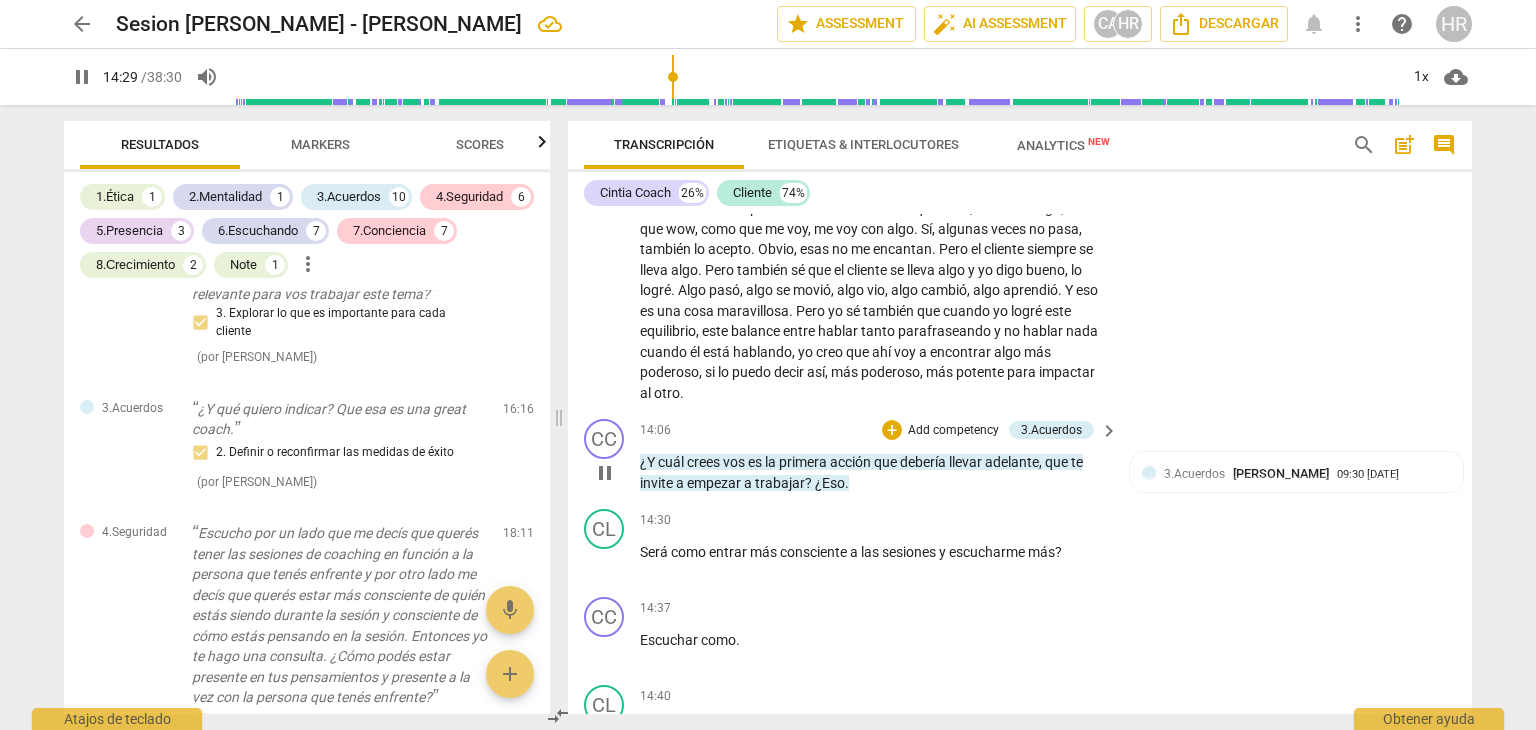click on "Add competency" at bounding box center [953, 431] 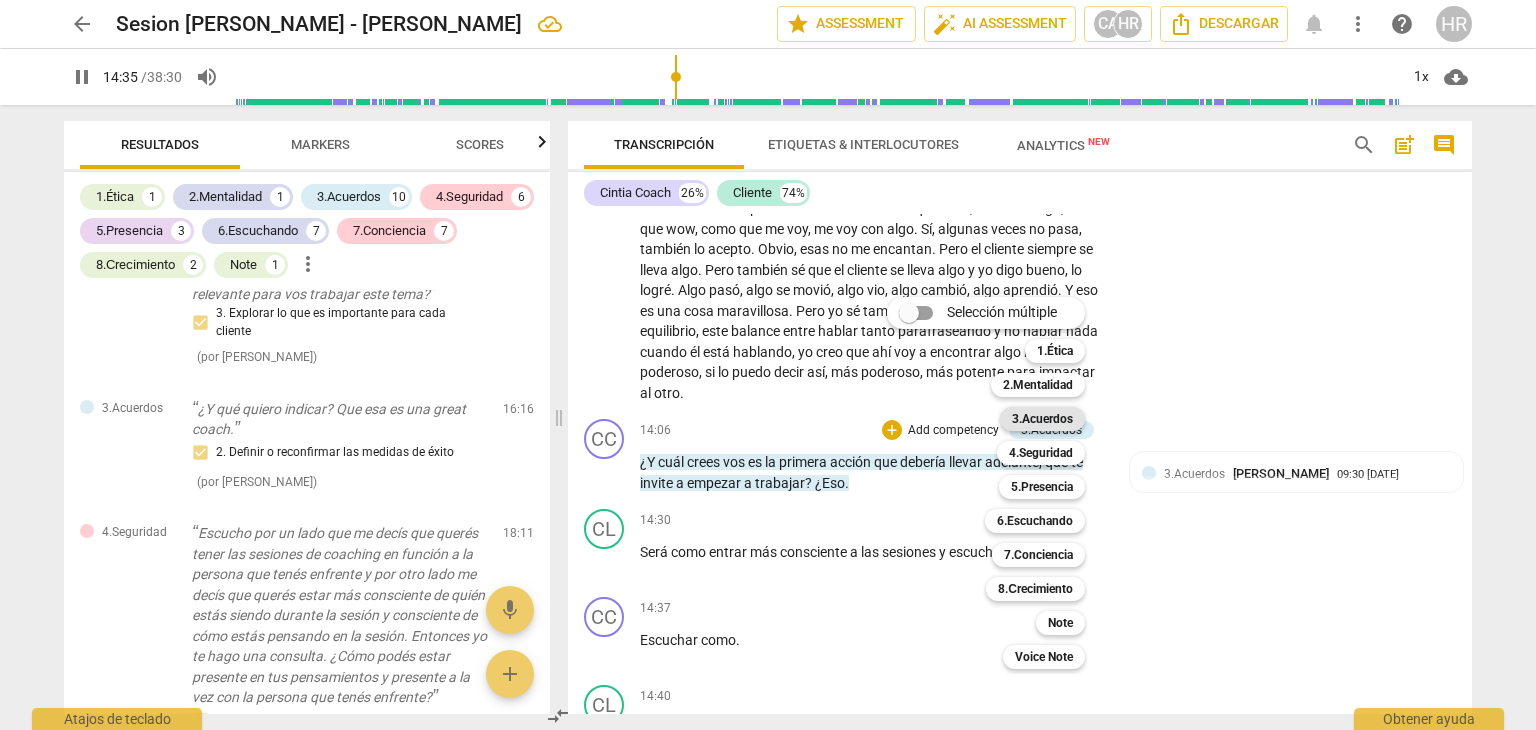 click on "3.Acuerdos" at bounding box center [1042, 419] 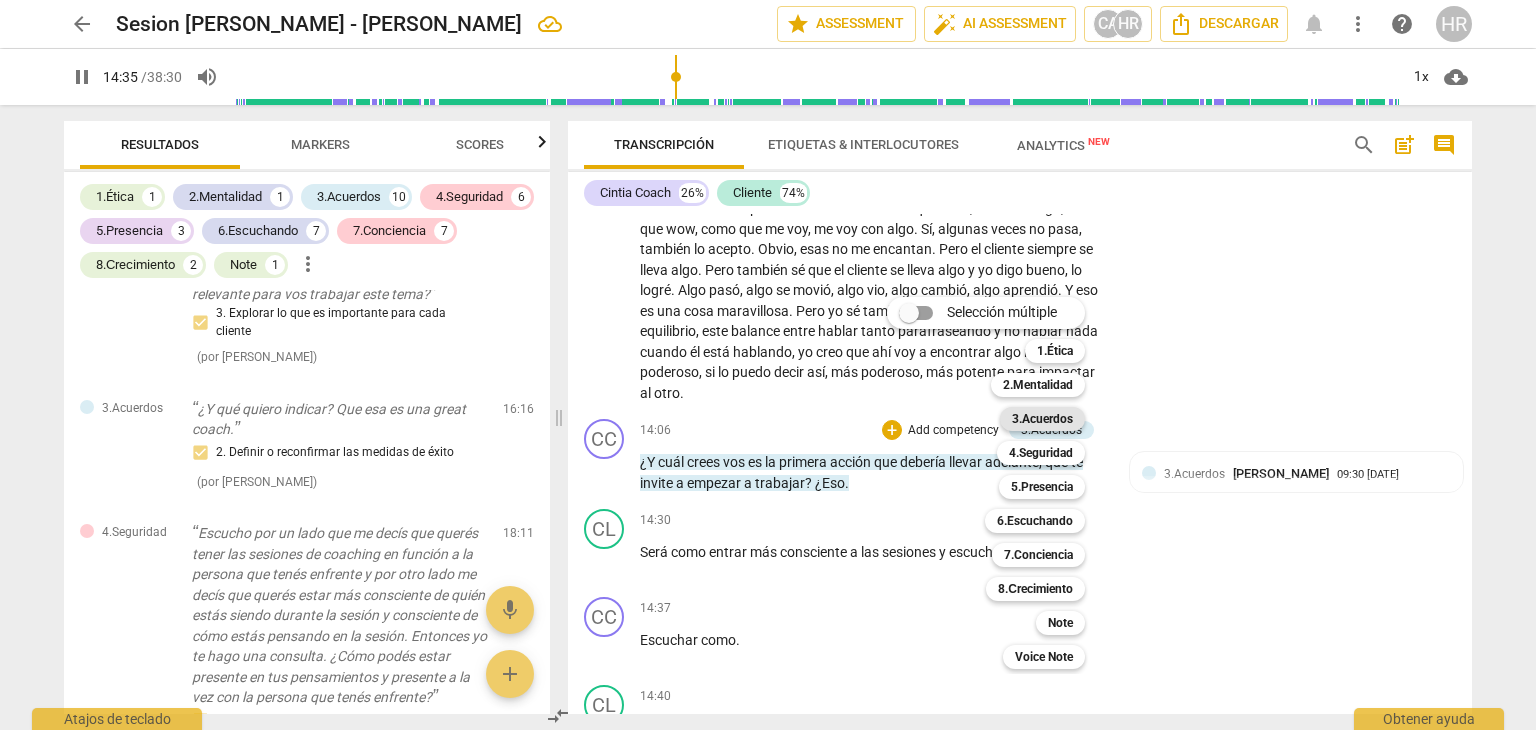 type on "876" 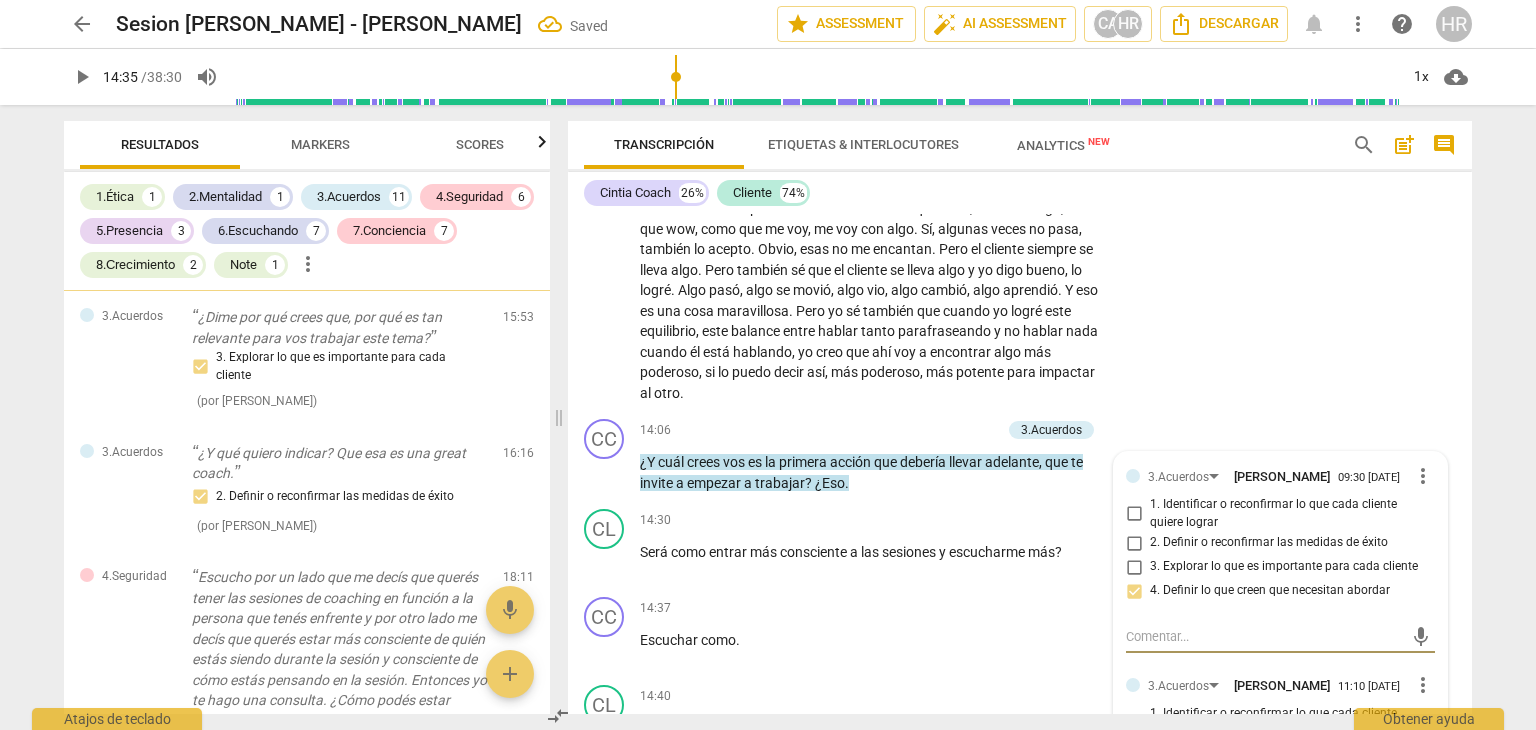 scroll, scrollTop: 9101, scrollLeft: 0, axis: vertical 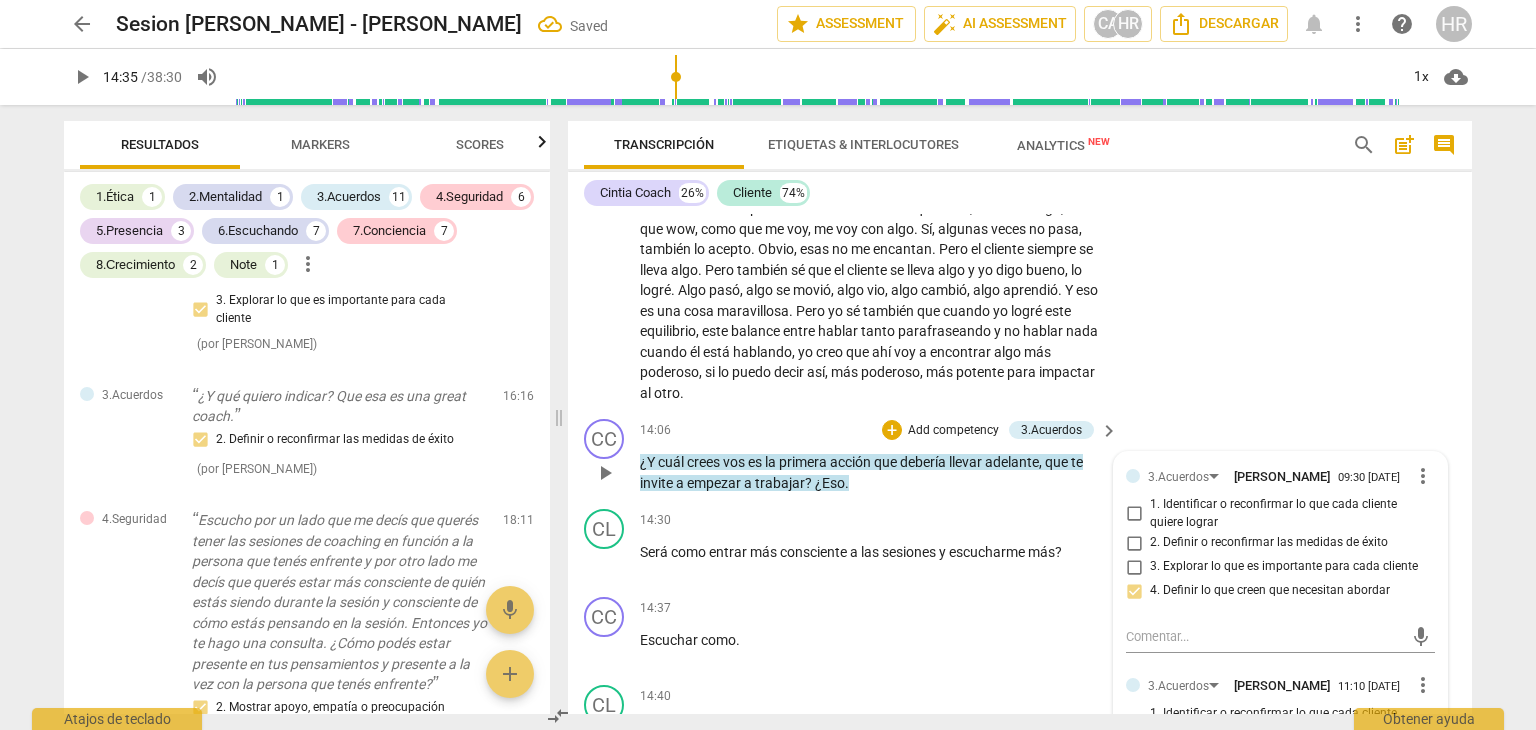 click on "3.Acuerdos [PERSON_NAME] 09:30 [DATE] more_vert 1. Identificar o reconfirmar lo que cada cliente quiere lograr  2. Definir o reconfirmar las medidas de éxito  3. Explorar lo que es importante para cada cliente  4. Definir lo que creen que necesitan abordar  mic 3.Acuerdos [PERSON_NAME] 11:10 [DATE] more_vert 1. Identificar o reconfirmar lo que cada cliente quiere lograr  2. Definir o reconfirmar las medidas de éxito  3. Explorar lo que es importante para cada cliente  4. Definir lo que creen que necesitan abordar  mic" at bounding box center [1280, 665] 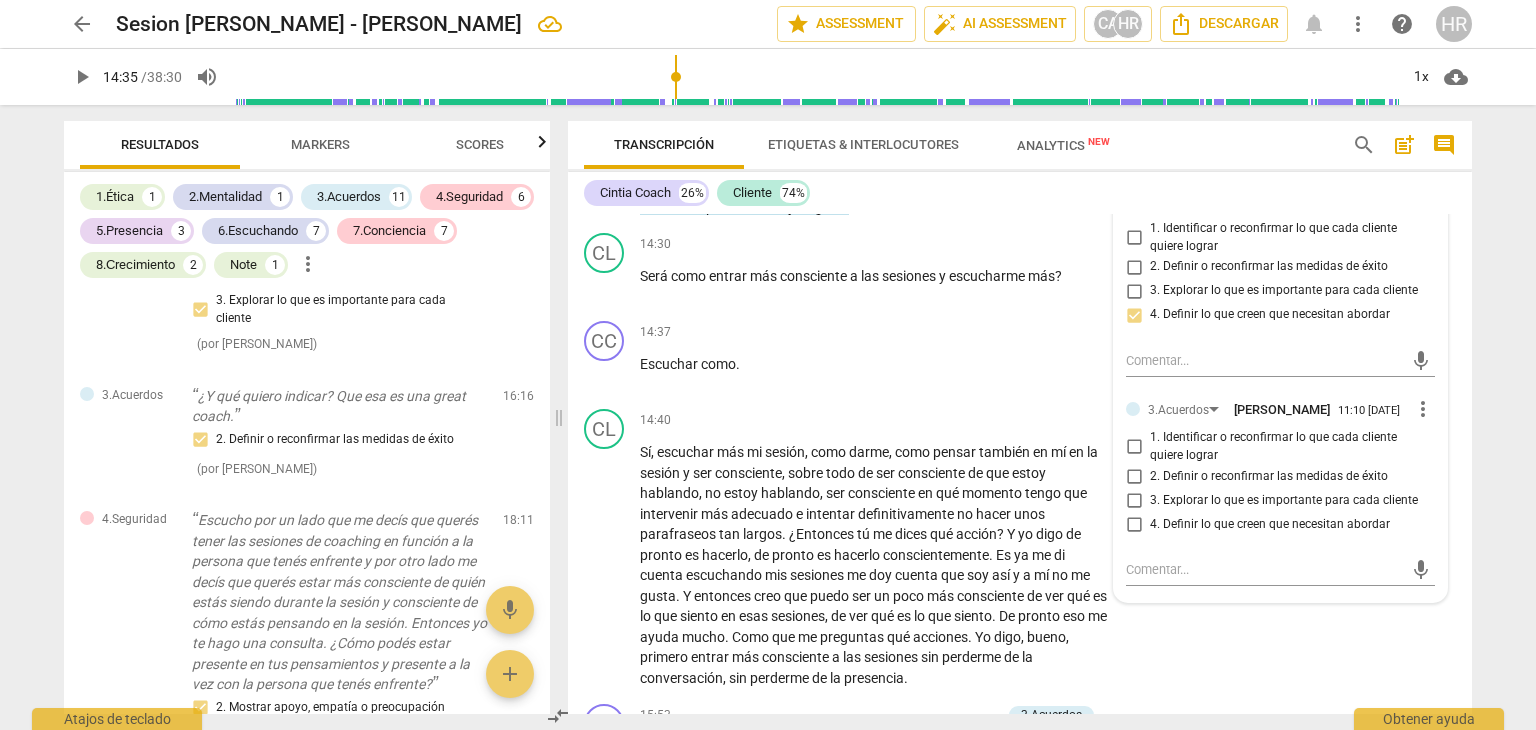 scroll, scrollTop: 4577, scrollLeft: 0, axis: vertical 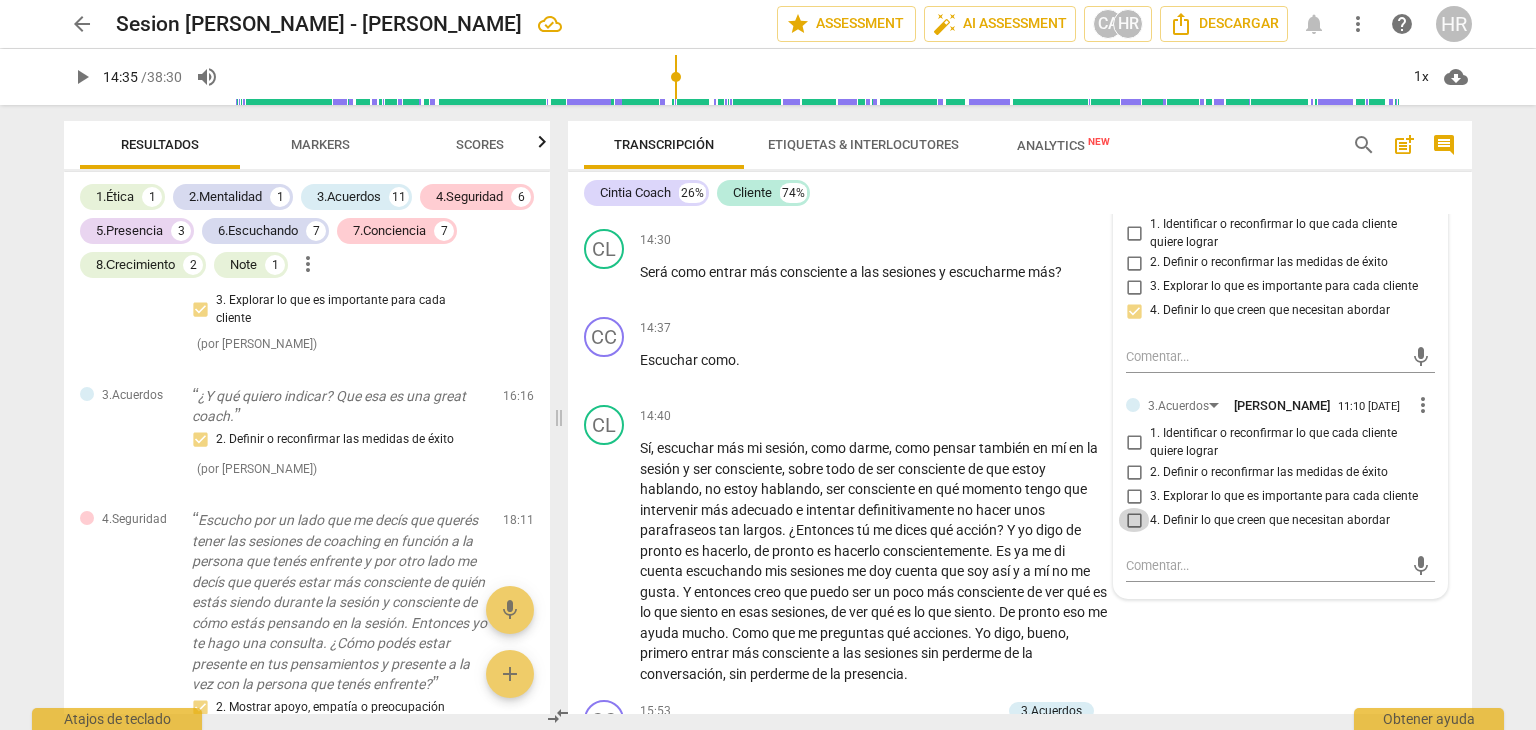 click on "4. Definir lo que creen que necesitan abordar" at bounding box center (1134, 520) 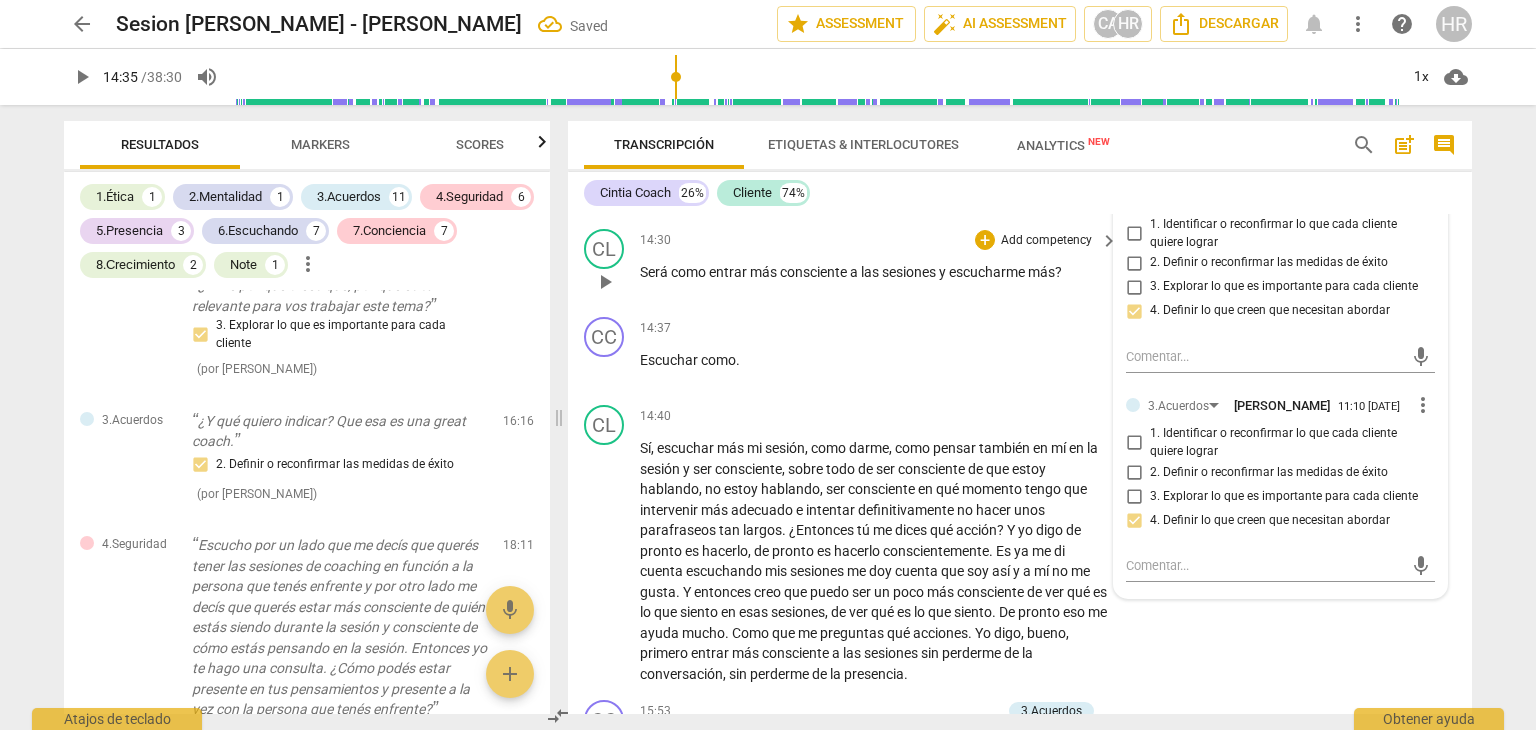 click on "Será   como   entrar   más   consciente   a   las   sesiones   y   escucharme   más ?" at bounding box center [874, 272] 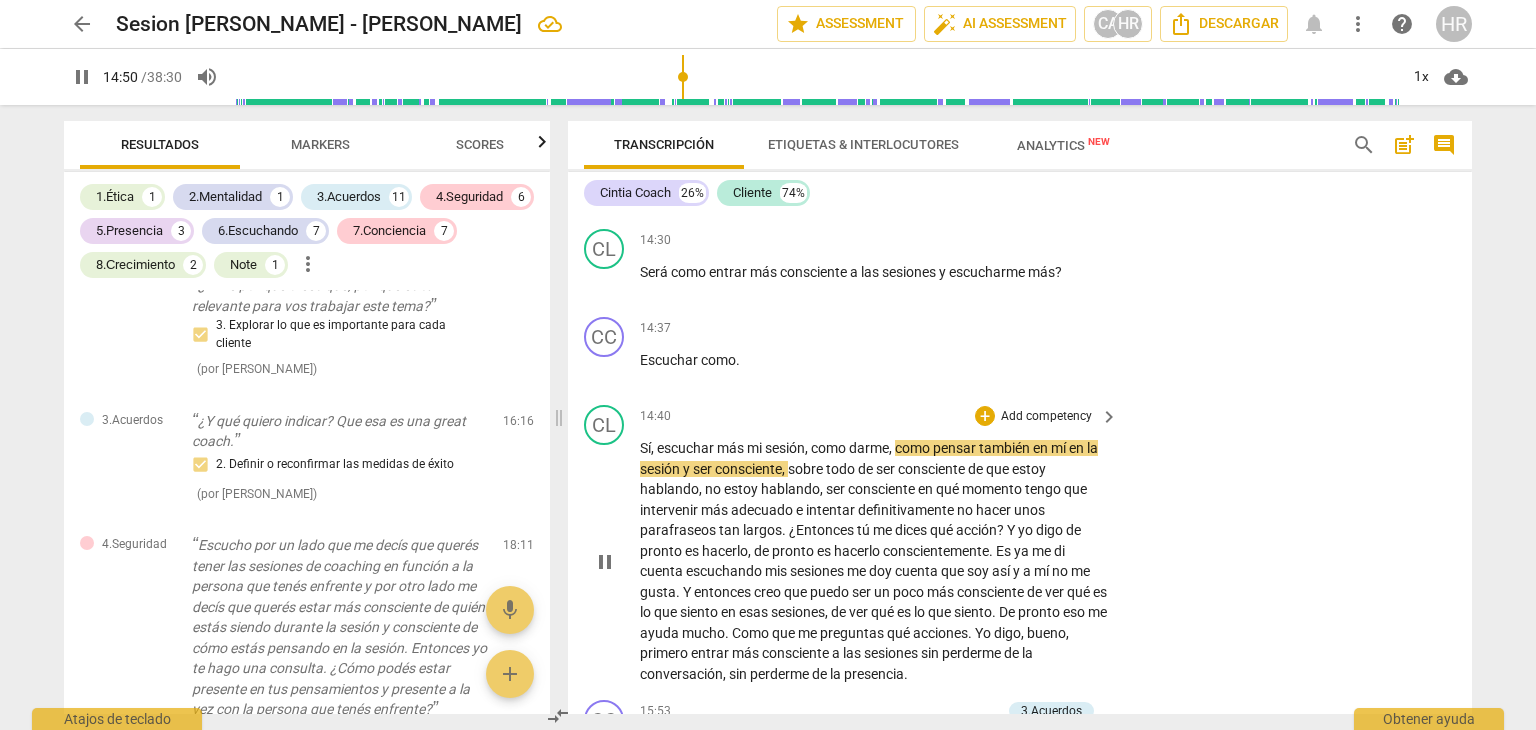 click on "Sí ,   escuchar   más   mi   sesión ,   como   darme ,   como   pensar   también   en   mí   en   la   sesión   y   ser   consciente ,   sobre   todo   de   ser   consciente   de   que   estoy   hablando ,   no   estoy   hablando ,   ser   consciente   en   qué   momento   tengo   que   intervenir   más   adecuado   e   intentar   definitivamente   no   hacer   unos   parafraseos   tan   largos .   ¿Entonces   tú   me   dices   qué   acción ?   Y   yo   digo   de   pronto   es   hacerlo ,   de   pronto   es   hacerlo   conscientemente .   Es   ya   me   di   cuenta   escuchando   mis   sesiones   me   doy   cuenta   que   soy   así   y   a   mí   no   me   gusta .   Y   entonces   creo   que   puedo   ser   un   poco   más   consciente   de   ver   qué   es   lo   que   siento   en   esas   sesiones ,   de   ver   qué   es   lo   que   siento .   De   pronto   eso   me   ayuda   mucho .   Como   que   me   preguntas   qué   acciones .   Yo   digo ,   bueno ,   primero   entrar   más     a" at bounding box center [880, 561] 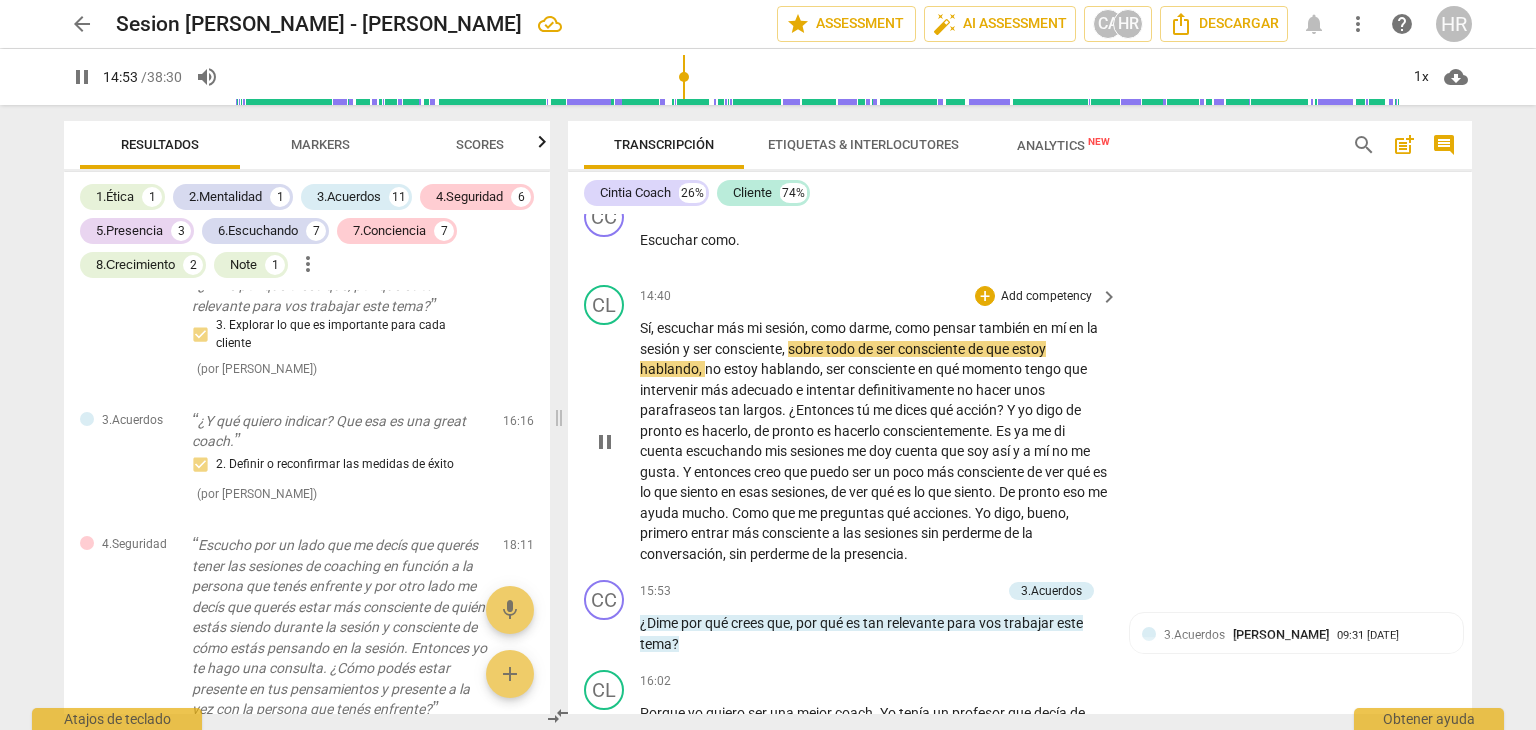 scroll, scrollTop: 4737, scrollLeft: 0, axis: vertical 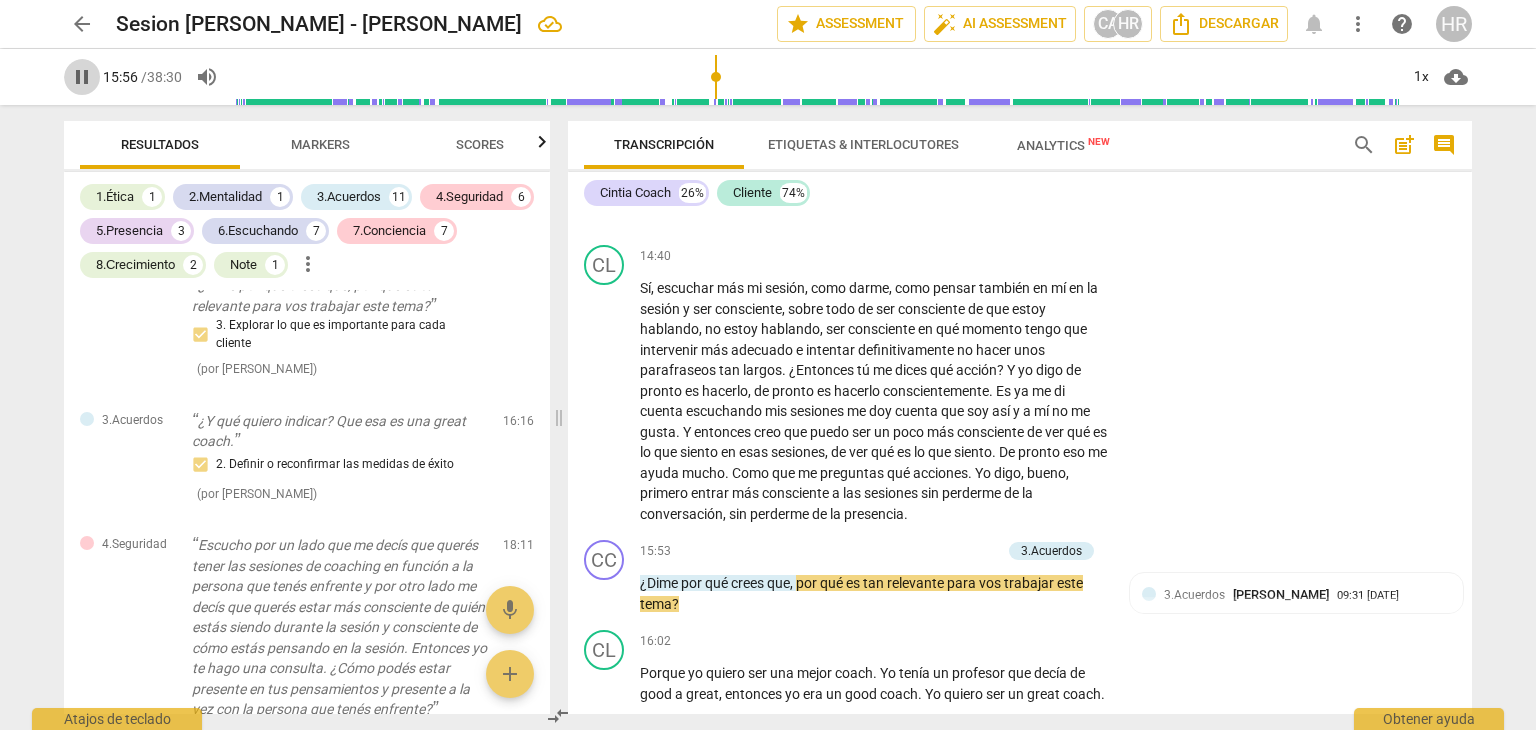 click on "pause" at bounding box center (82, 77) 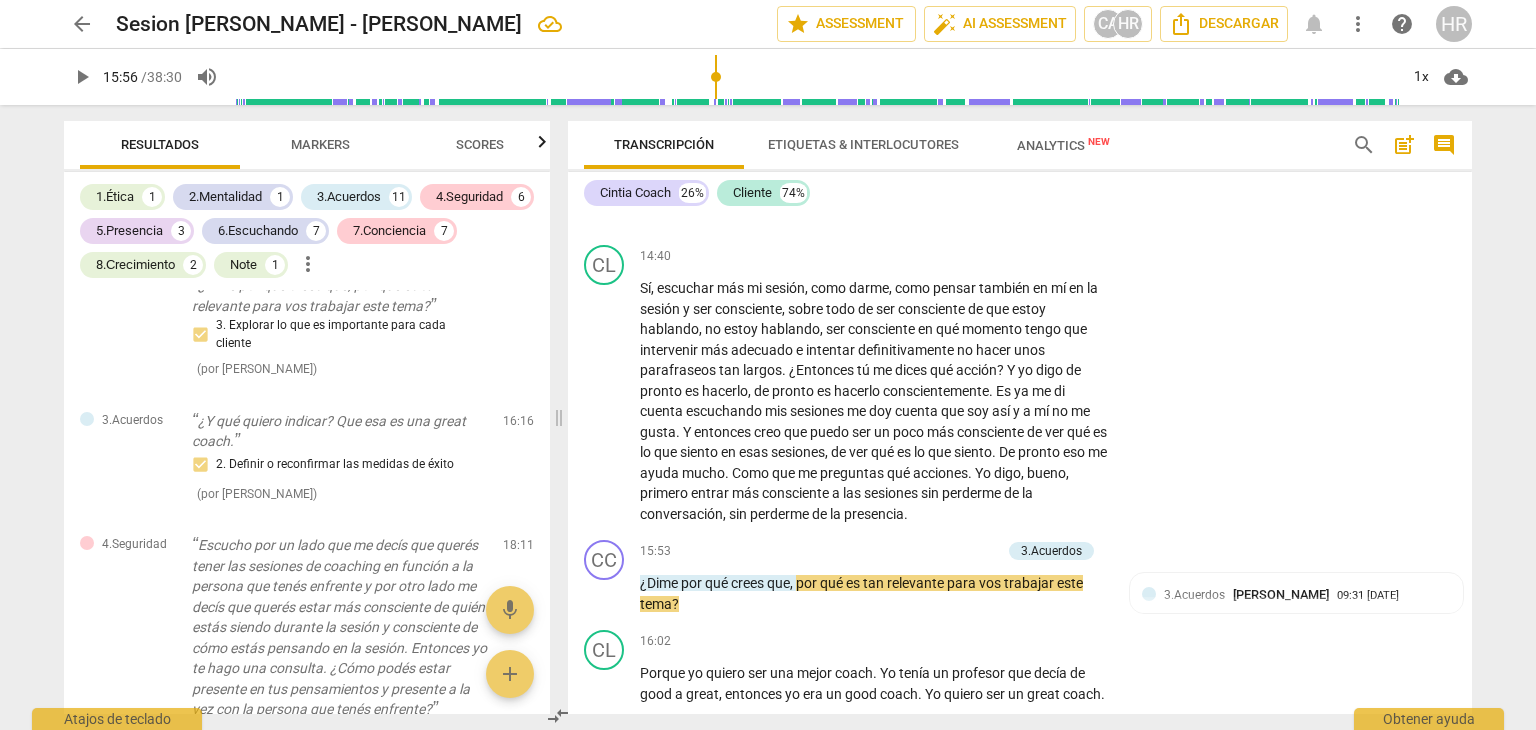type on "957" 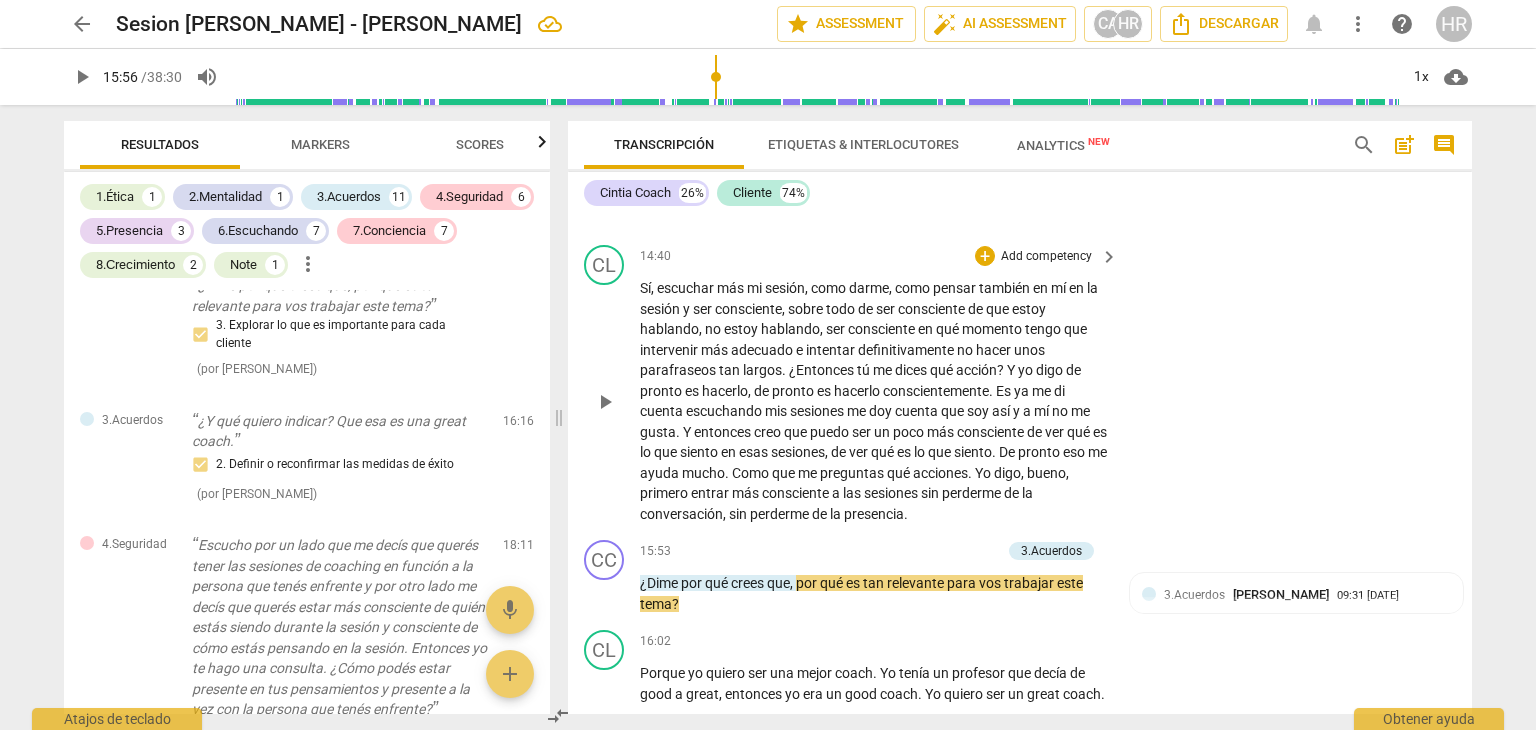click on "Add competency" at bounding box center [1046, 257] 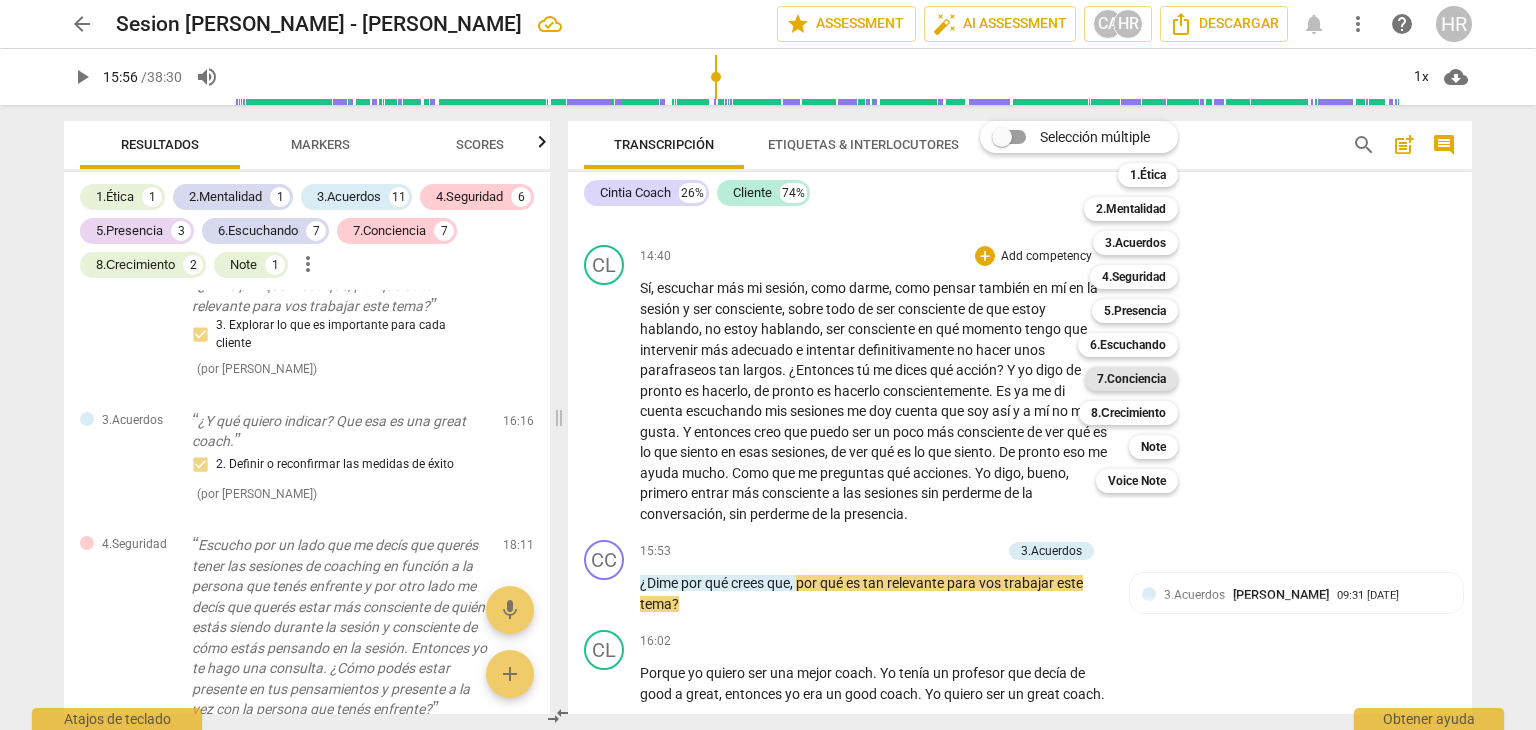 click on "7.Conciencia" at bounding box center [1131, 379] 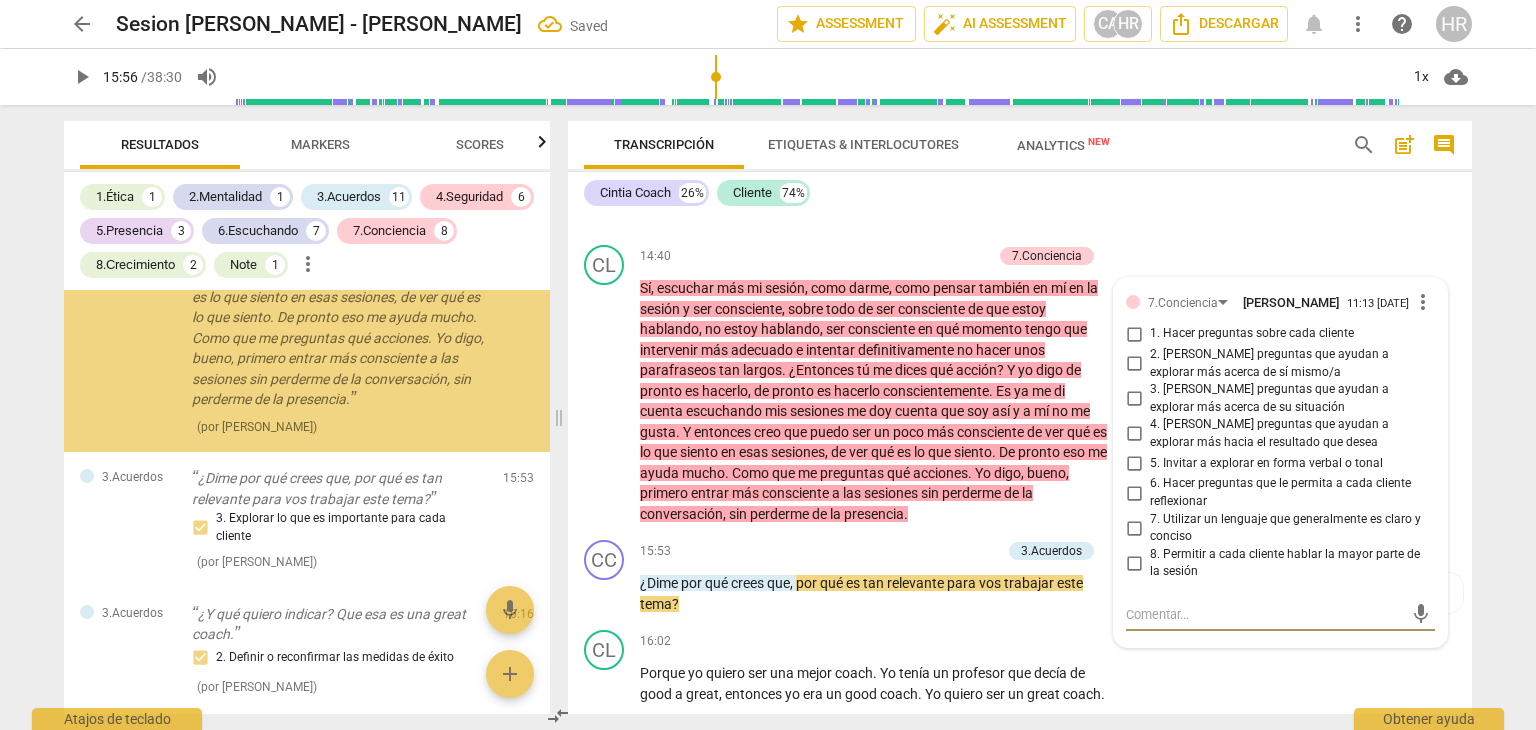 scroll, scrollTop: 9410, scrollLeft: 0, axis: vertical 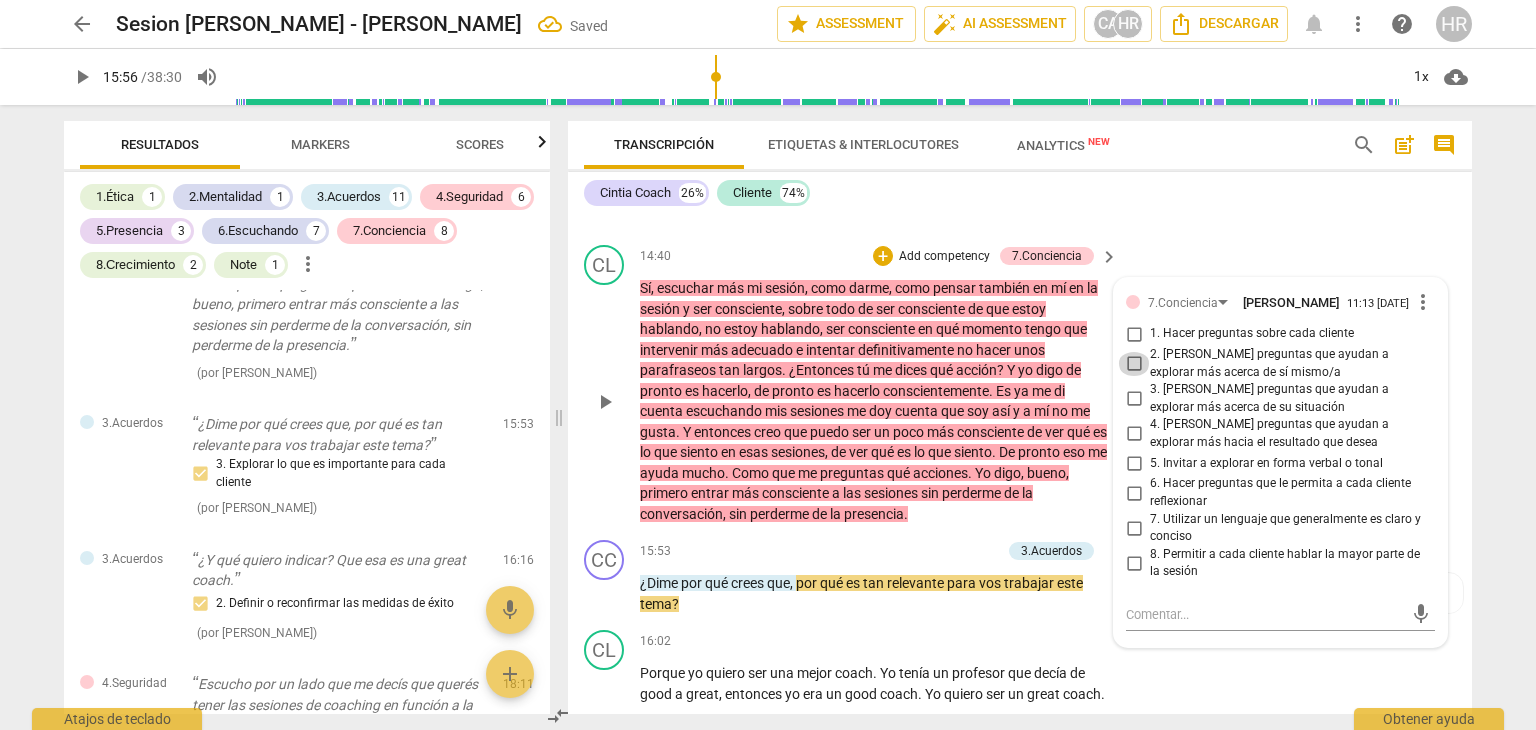 click on "2. [PERSON_NAME] preguntas que ayudan a explorar más acerca de sí mismo/a" at bounding box center [1134, 364] 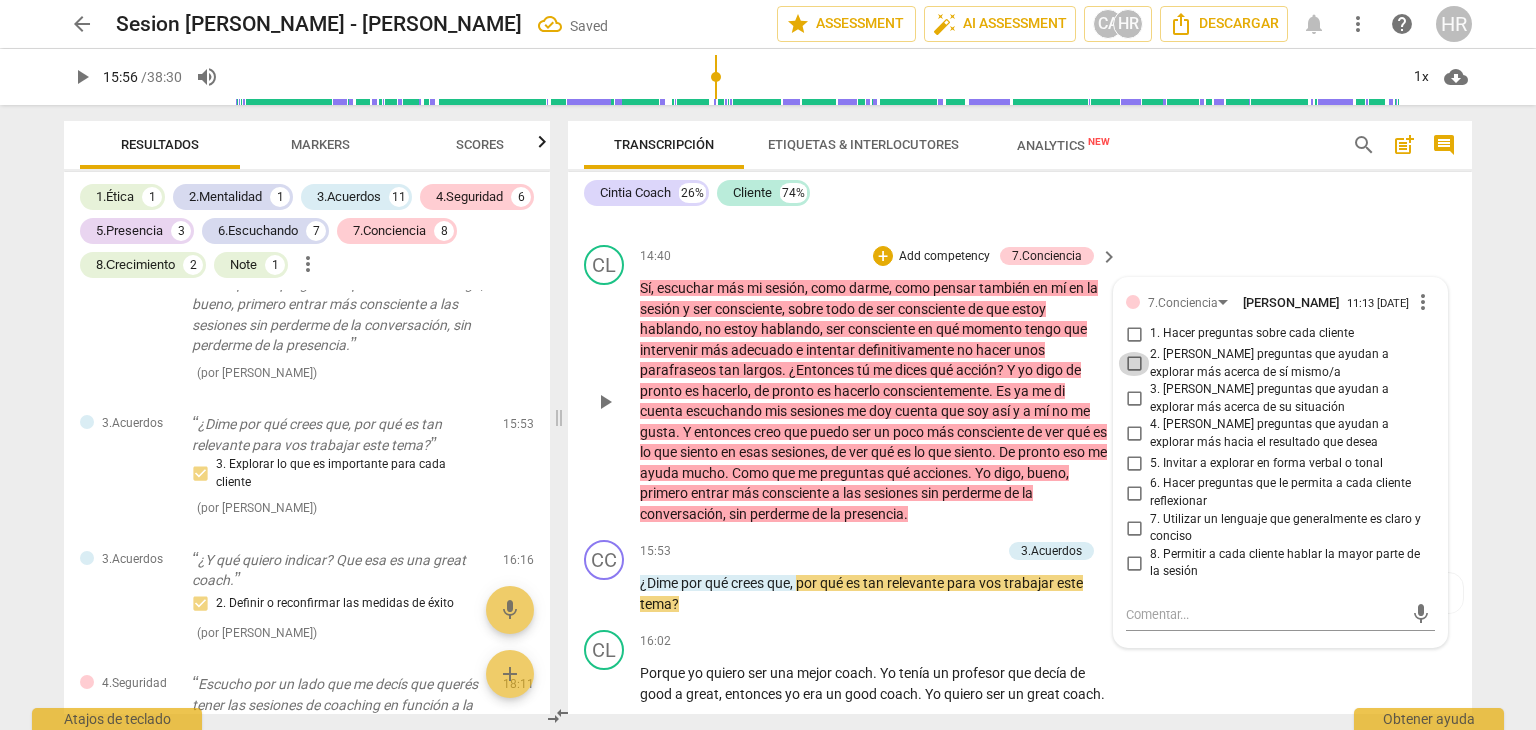checkbox on "true" 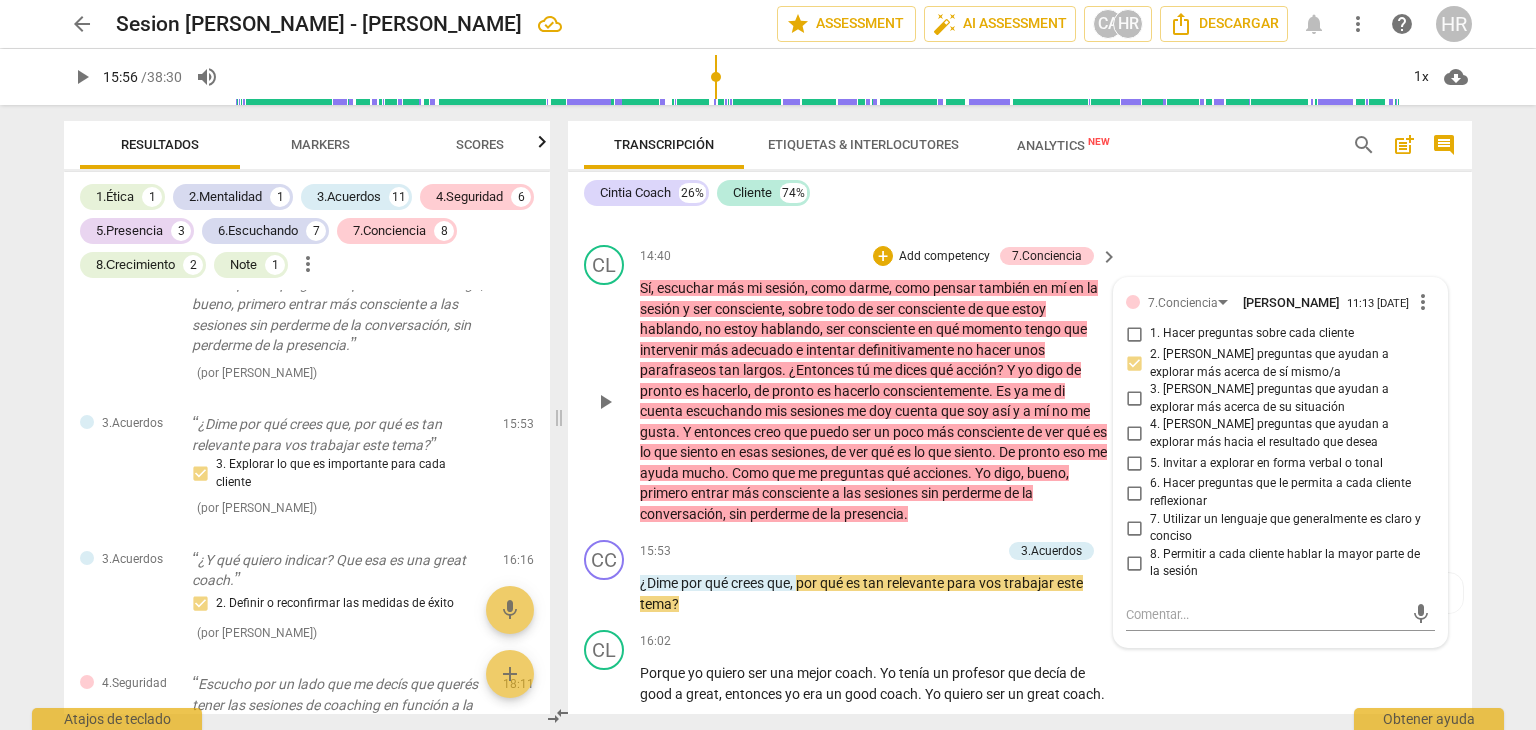 click on "14:40 + Add competency 7.Conciencia keyboard_arrow_right" at bounding box center (880, 256) 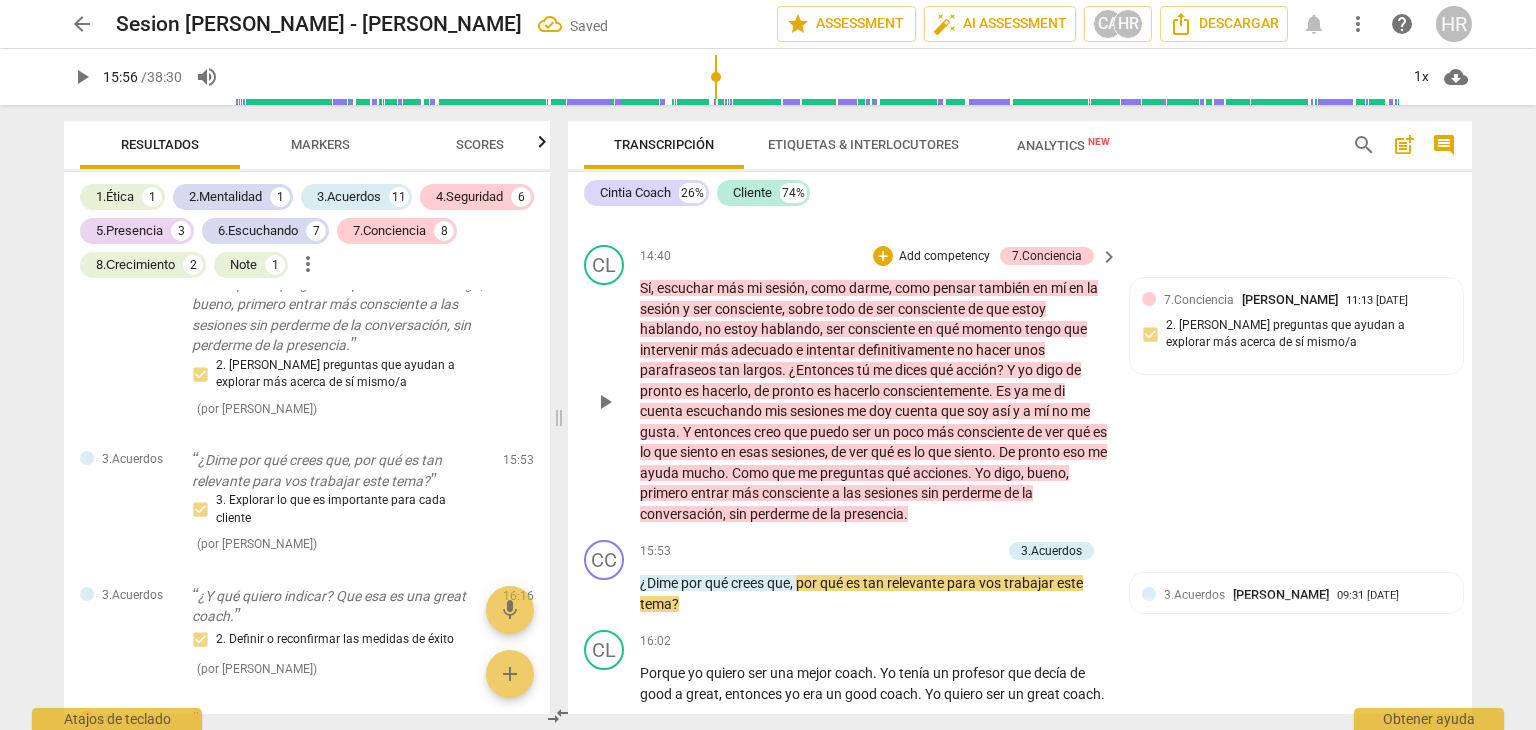 click on "CL play_arrow pause 14:40 + Add competency 7.Conciencia keyboard_arrow_right Sí ,   escuchar   más   mi   sesión ,   como   darme ,   como   pensar   también   en   mí   en   la   sesión   y   ser   consciente ,   sobre   todo   de   ser   consciente   de   que   estoy   hablando ,   no   estoy   hablando ,   ser   consciente   en   qué   momento   tengo   que   intervenir   más   adecuado   e   intentar   definitivamente   no   hacer   unos   parafraseos   tan   largos .   ¿Entonces   tú   me   dices   qué   acción ?   Y   yo   digo   de   pronto   es   hacerlo ,   de   pronto   es   hacerlo   conscientemente .   Es   ya   me   di   cuenta   escuchando   mis   sesiones   me   doy   cuenta   que   soy   así   y   a   mí   no   me   gusta .   Y   entonces   creo   que   puedo   ser   un   poco   más   consciente   de   ver   qué   es   lo   que   siento   en   esas   sesiones ,   de   ver   qué   es   lo   que   siento .   De   pronto   eso   me   ayuda   mucho .   Como   que   me   preguntas" at bounding box center [1020, 384] 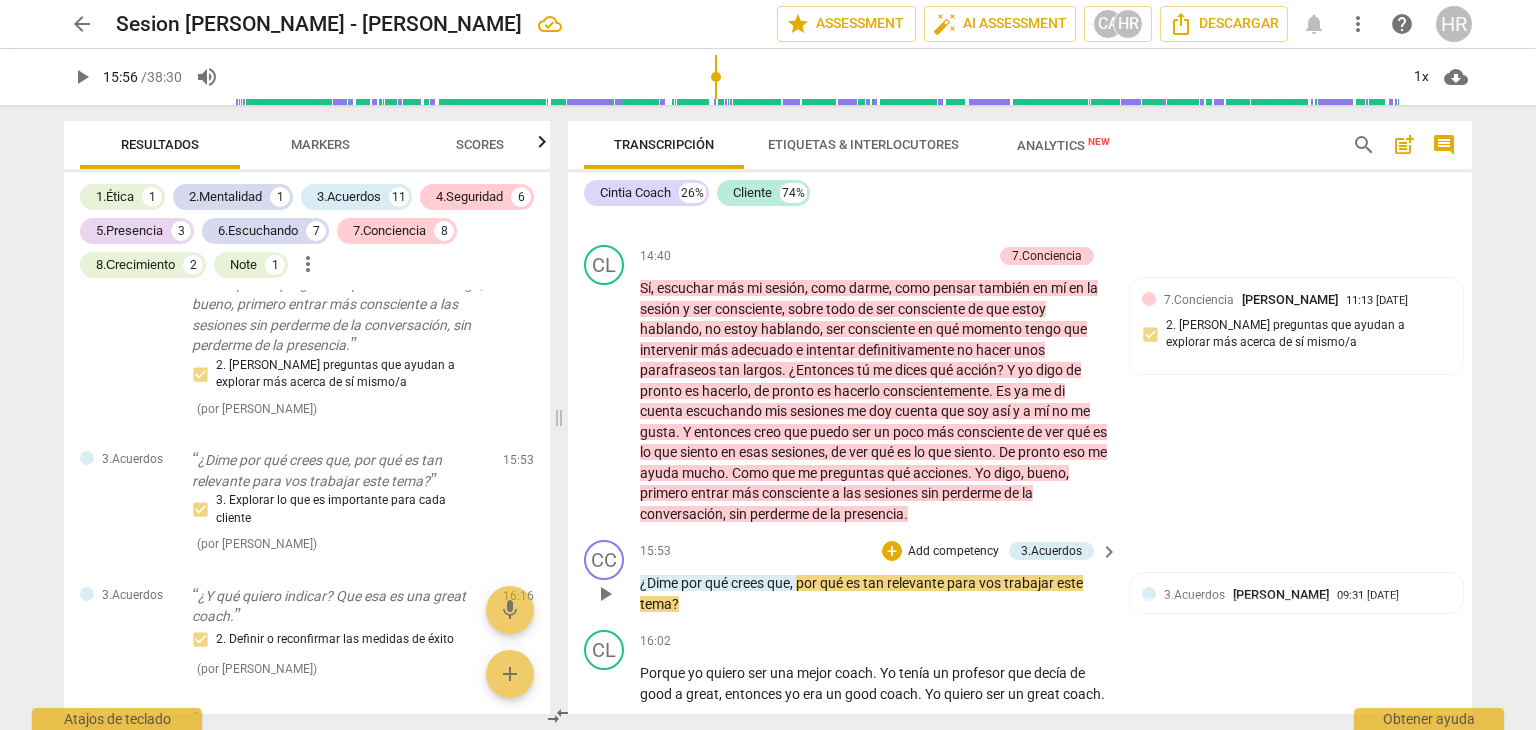 click on "Add competency" at bounding box center [953, 552] 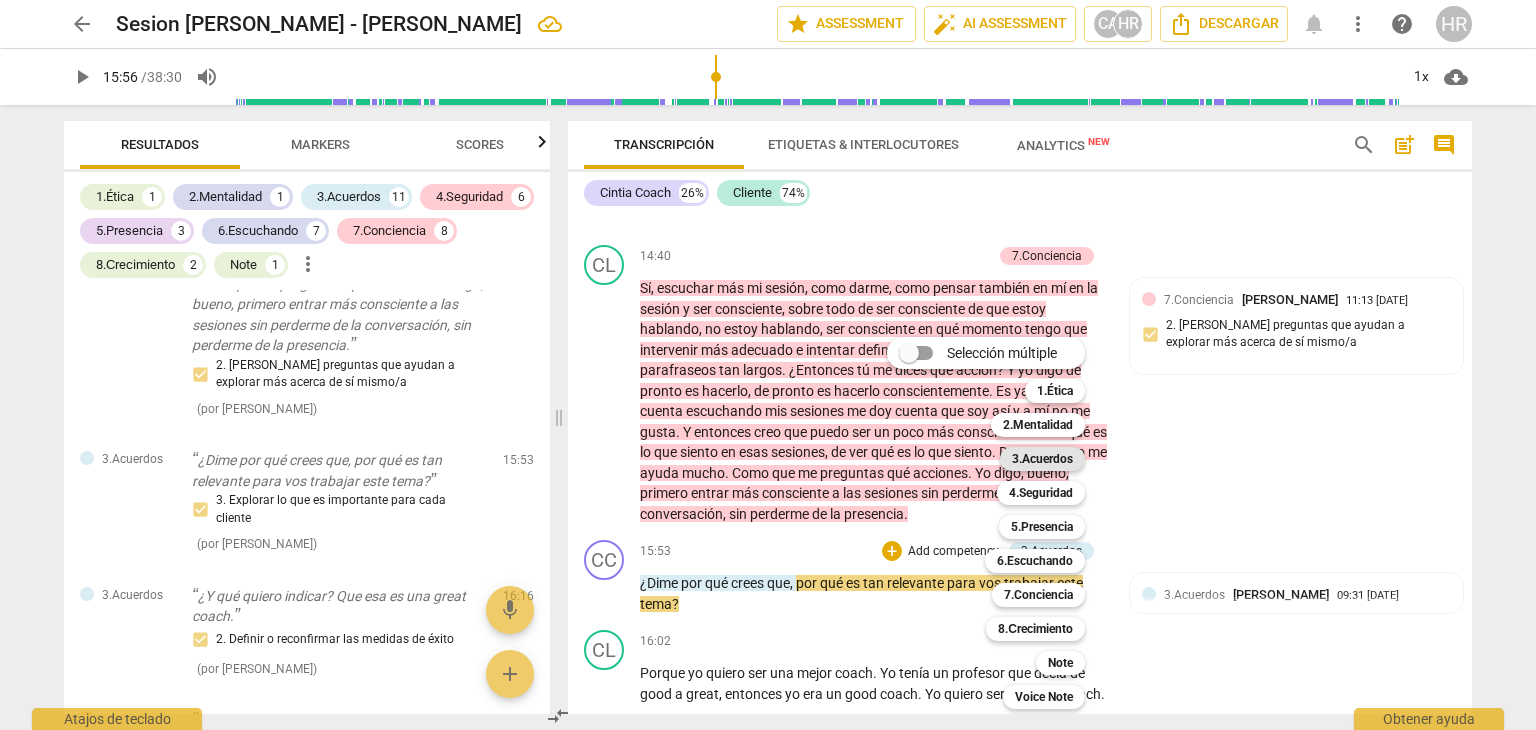 click on "3.Acuerdos" at bounding box center [1042, 459] 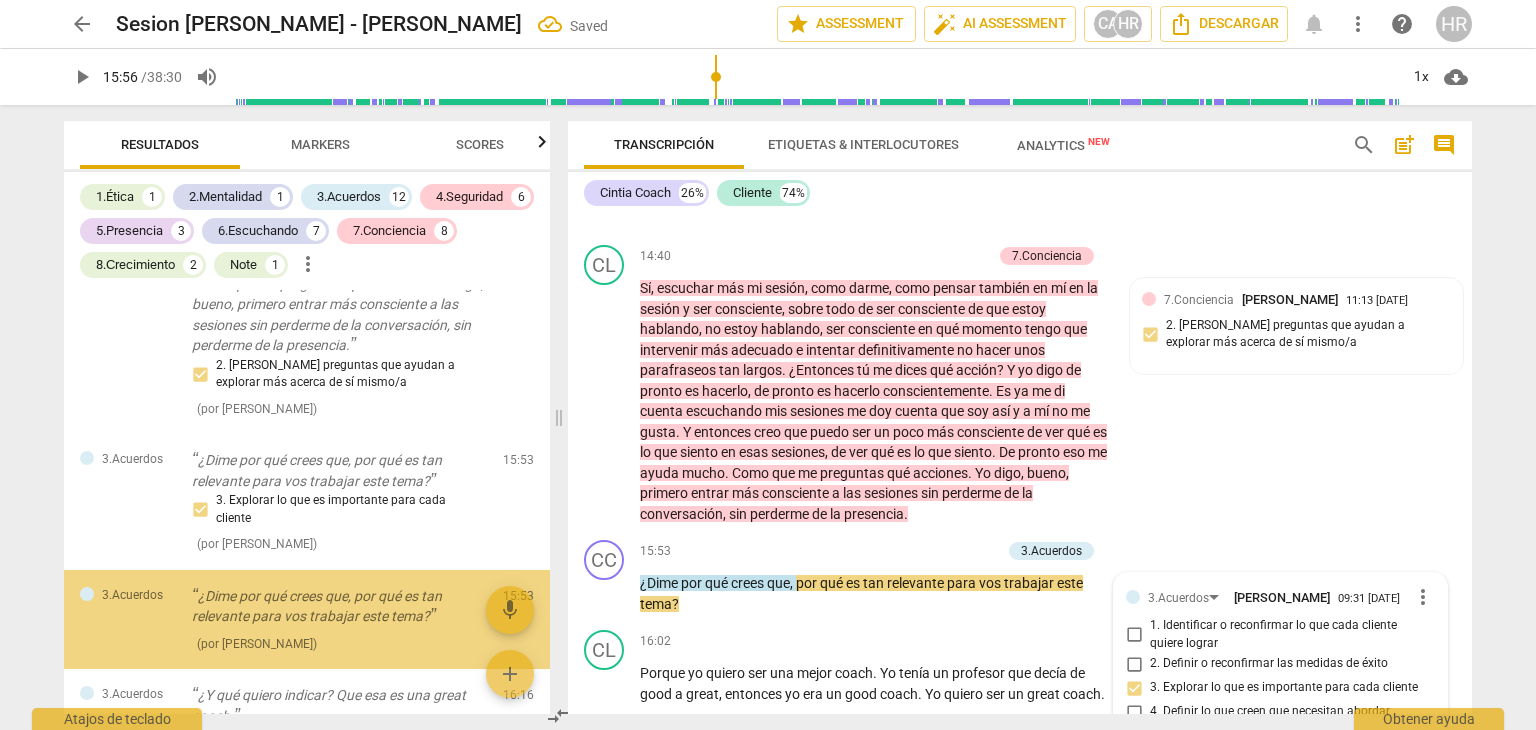 scroll, scrollTop: 5081, scrollLeft: 0, axis: vertical 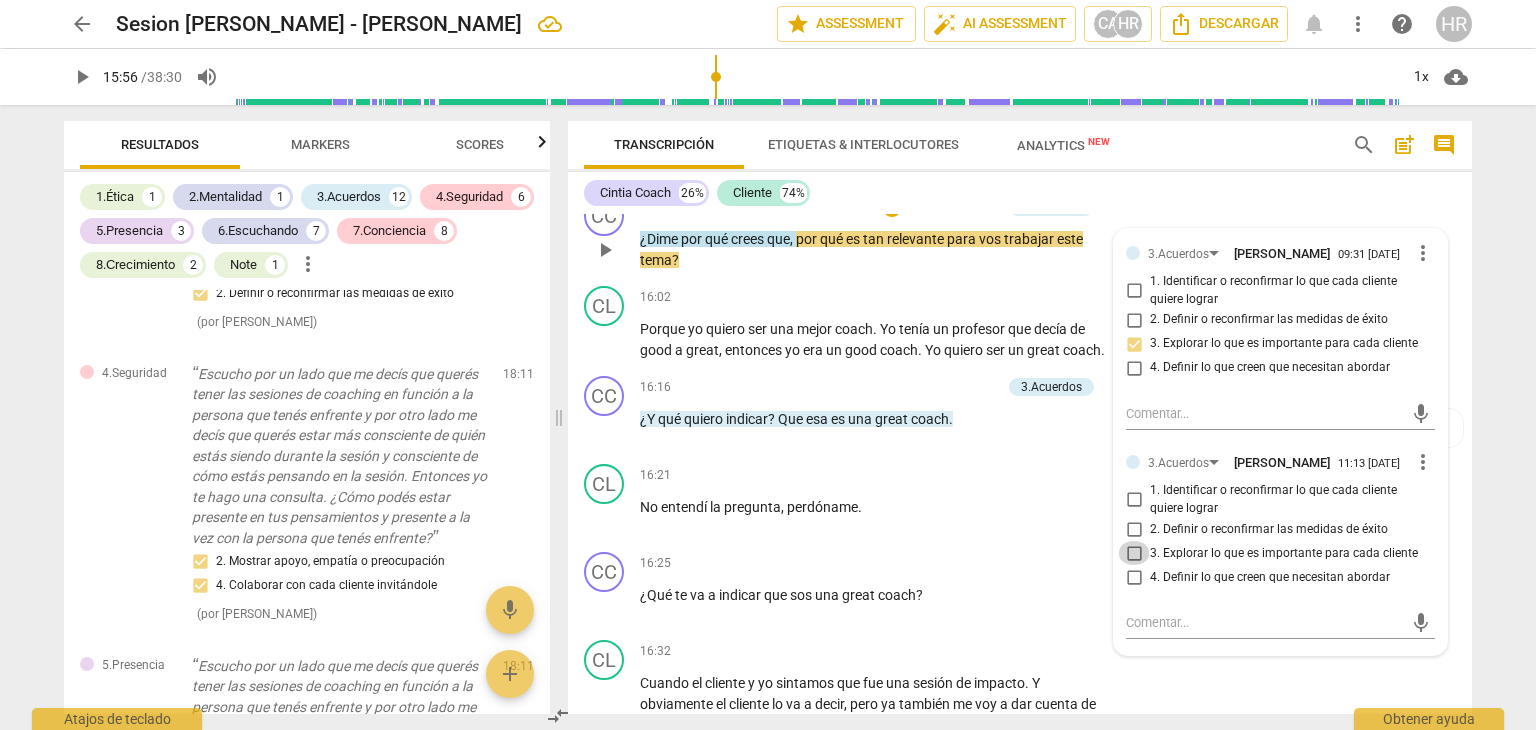 click on "3. Explorar lo que es importante para cada cliente" at bounding box center (1134, 553) 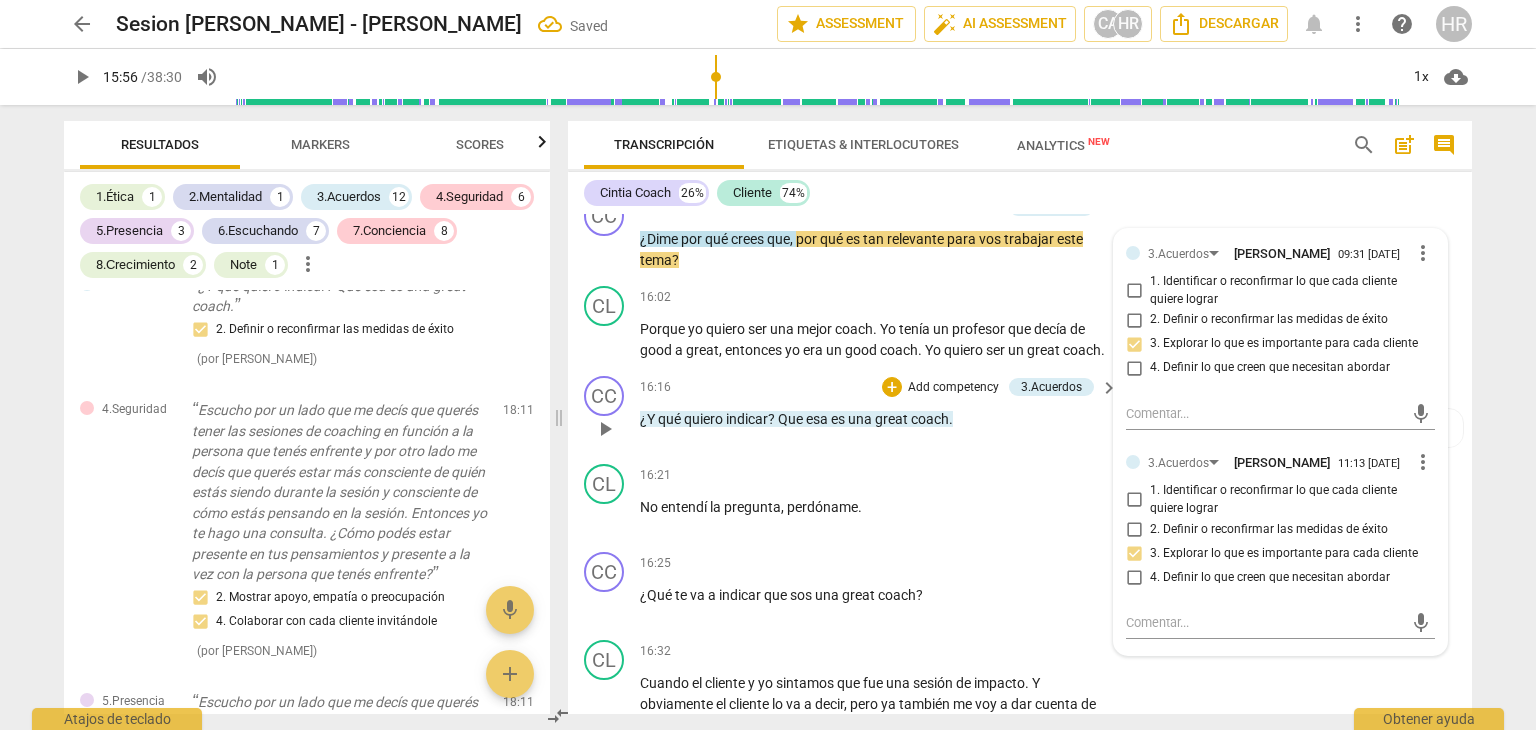 click on "16:16 + Add competency 3.Acuerdos keyboard_arrow_right" at bounding box center [880, 387] 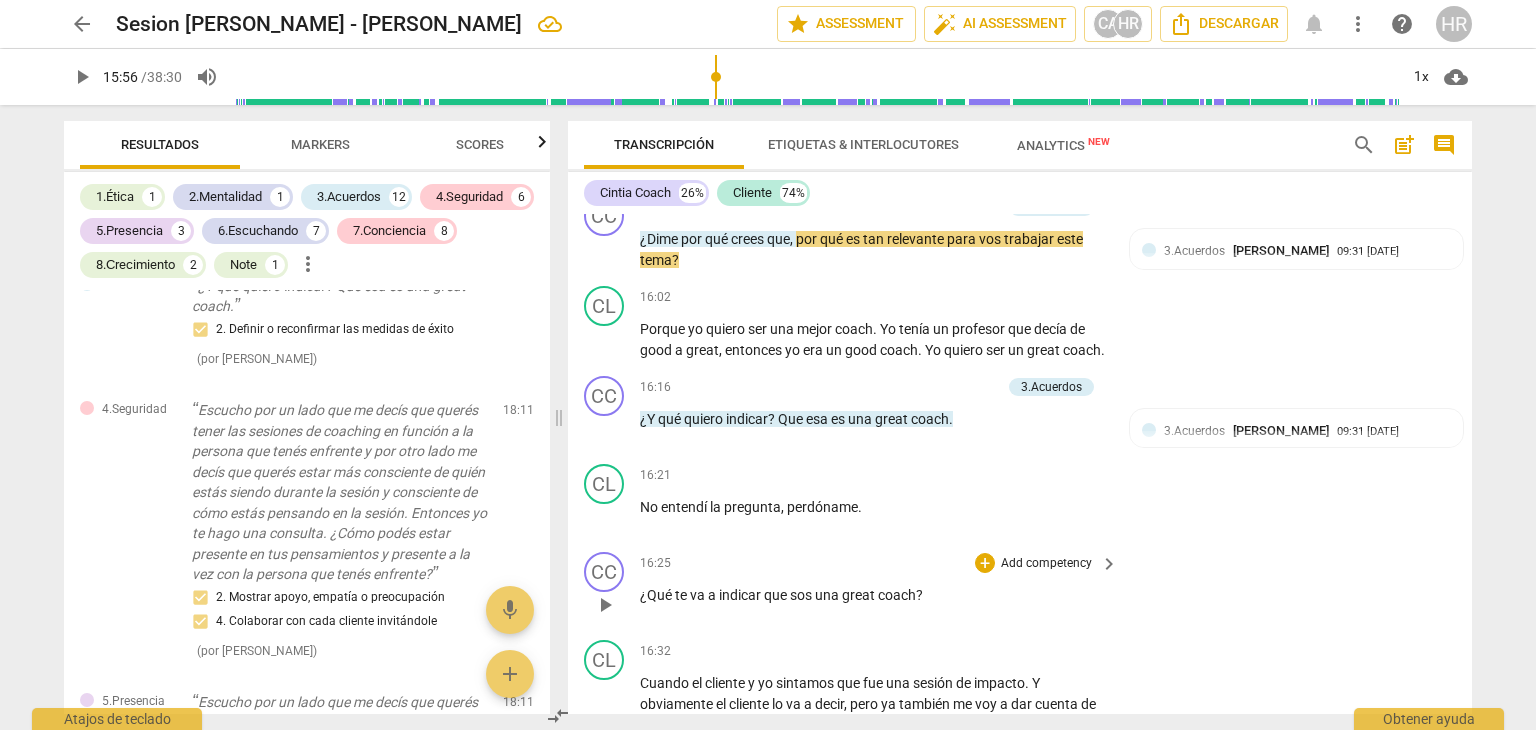 click on "CC play_arrow pause 16:25 + Add competency keyboard_arrow_right ¿Qué   te   va   a   indicar   que   sos   una   great   coach ?" at bounding box center (1020, 588) 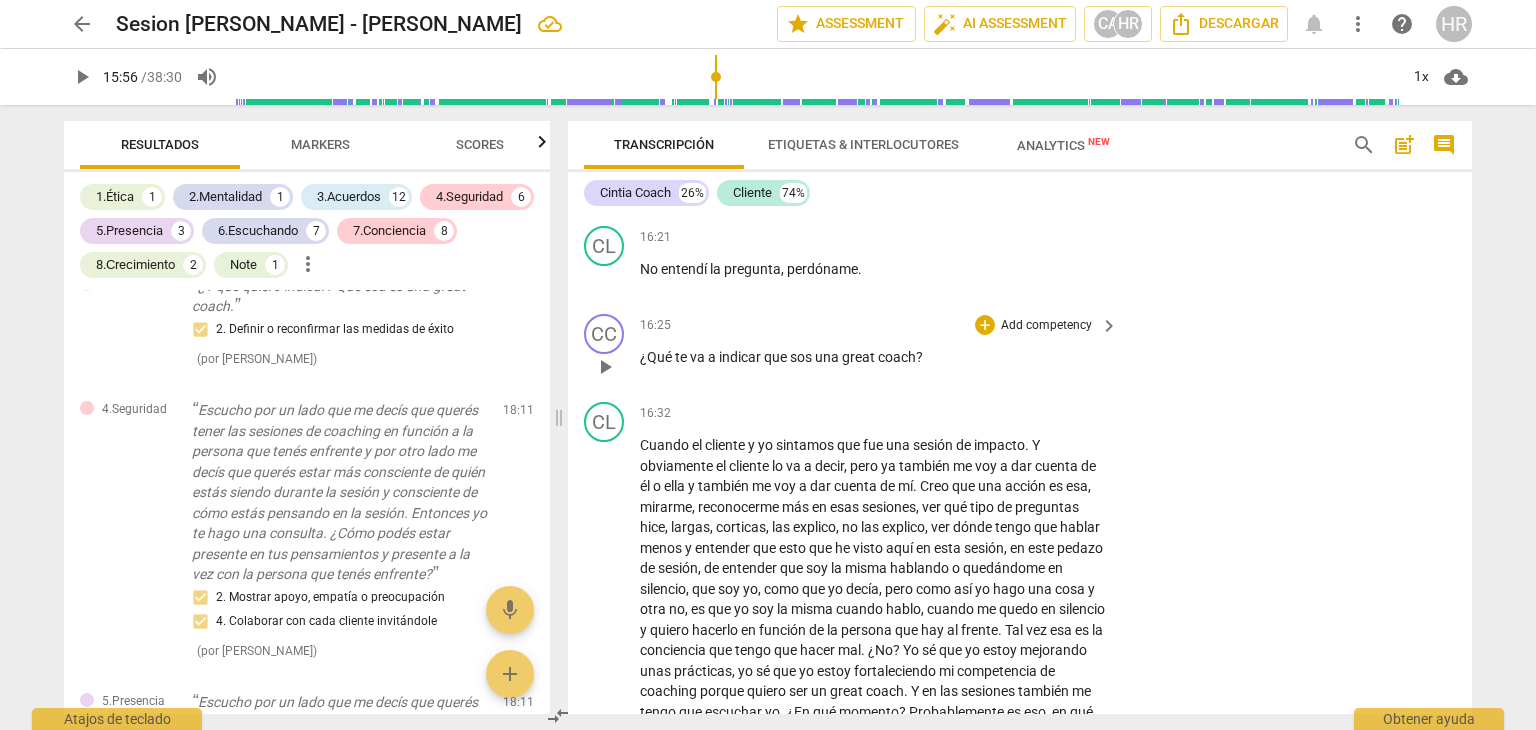 scroll, scrollTop: 5321, scrollLeft: 0, axis: vertical 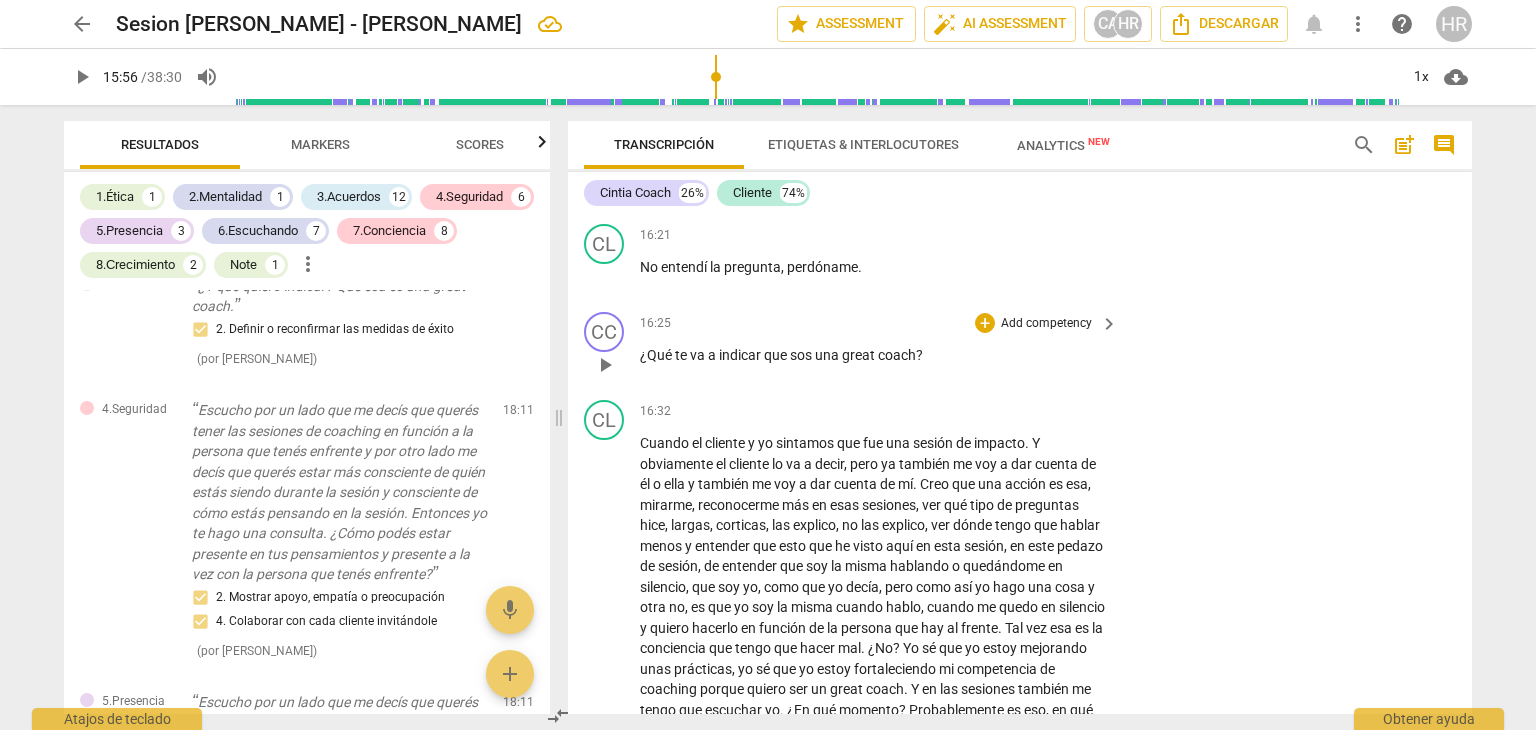 click on "Add competency" at bounding box center (1046, 324) 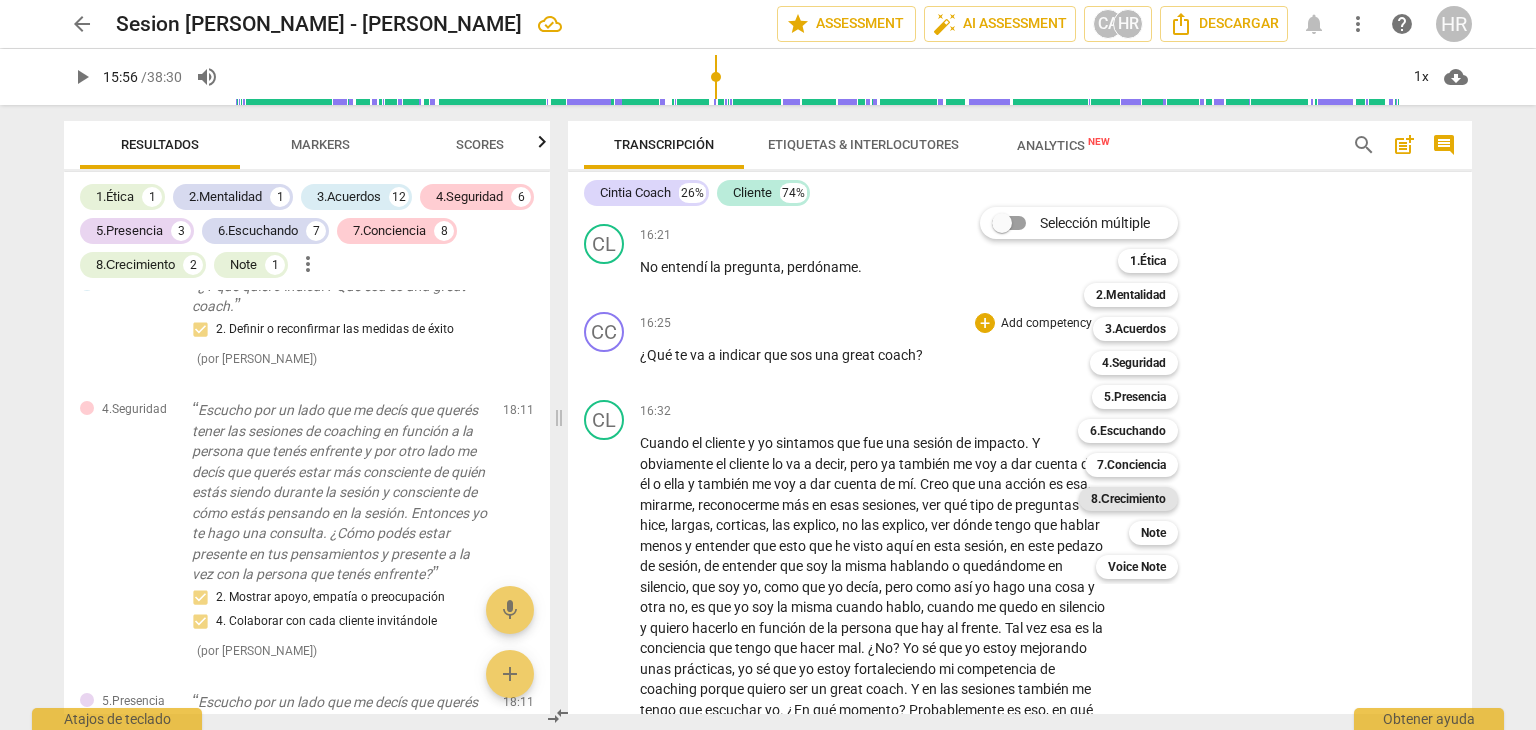 click on "8.Сrecimiento" at bounding box center (1128, 499) 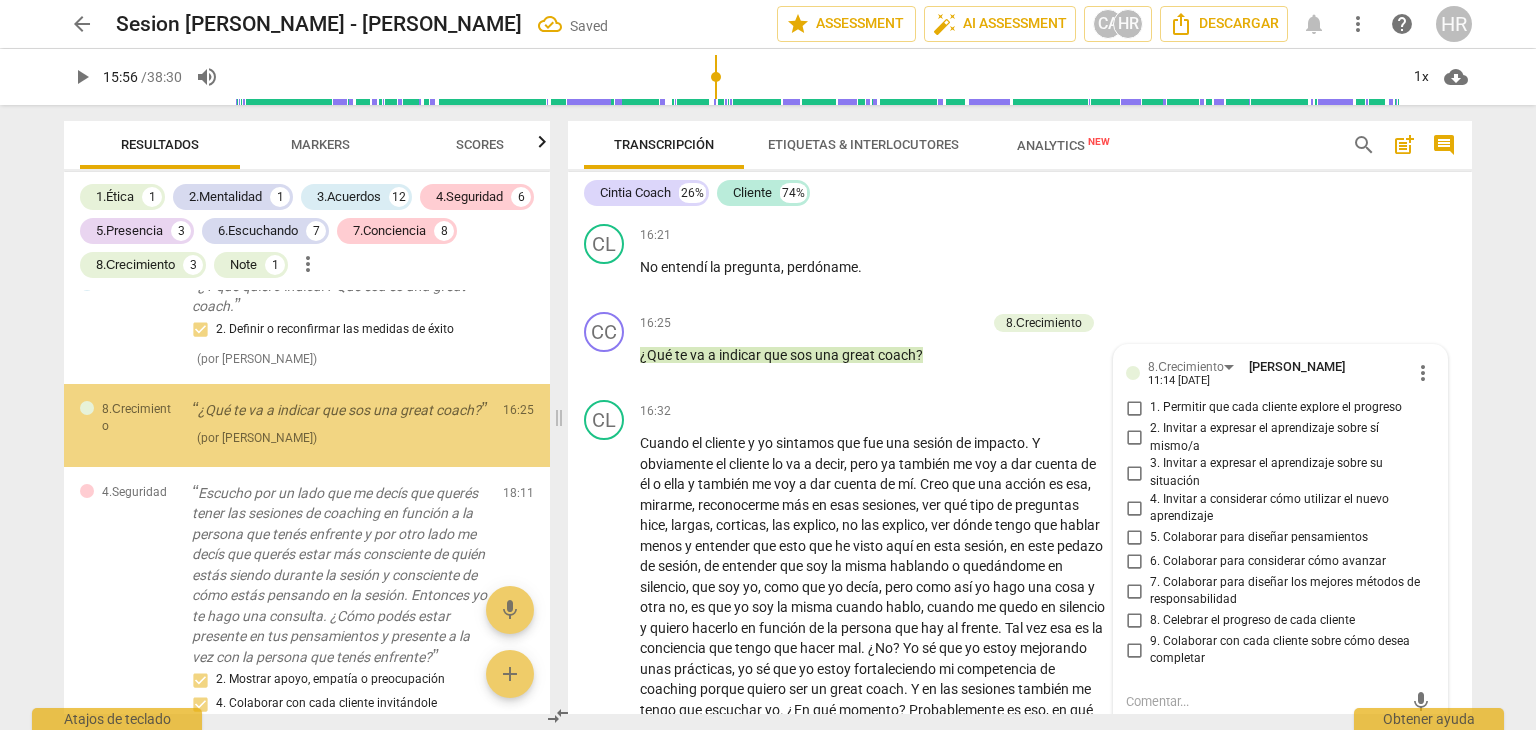 scroll, scrollTop: 5628, scrollLeft: 0, axis: vertical 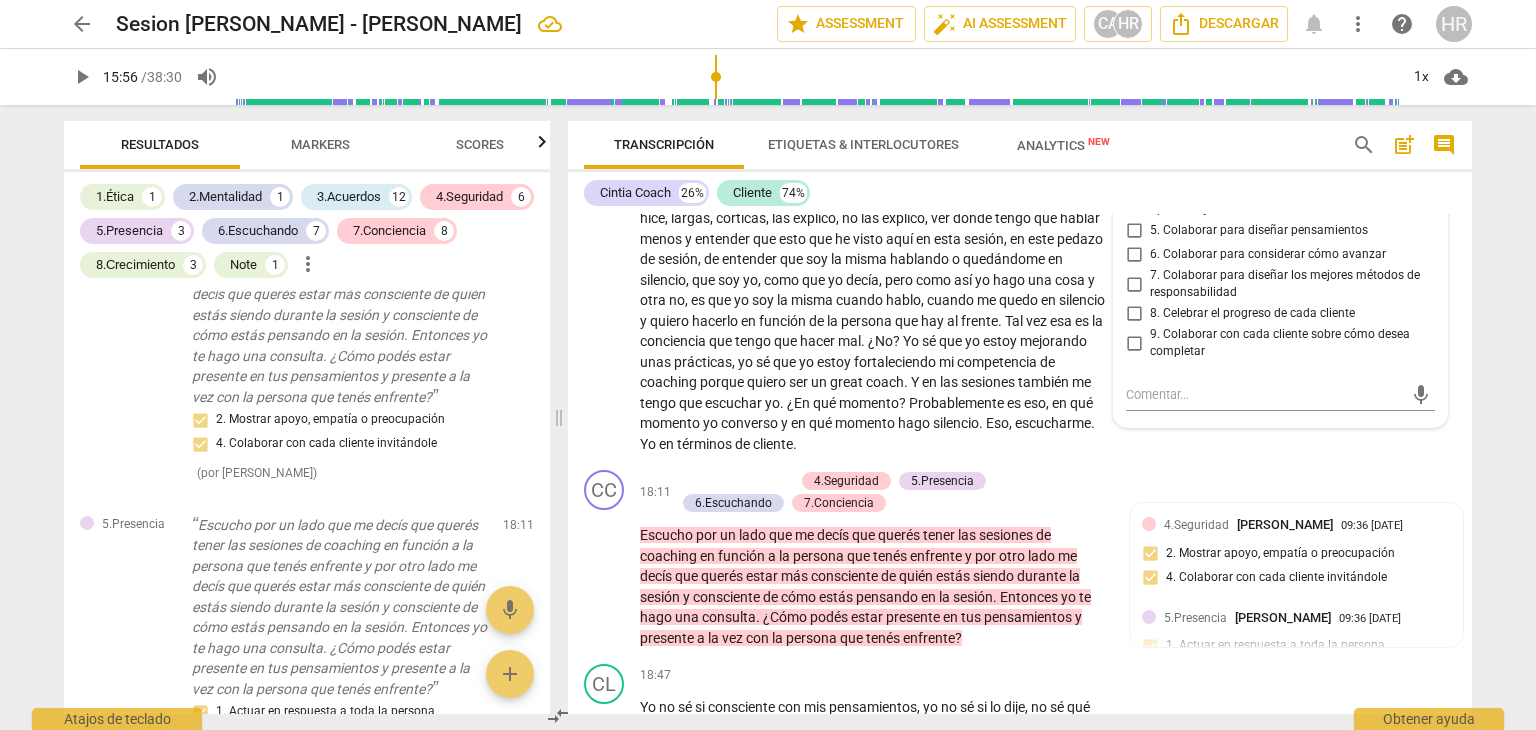 click on "8.Сrecimiento [PERSON_NAME] 11:14 [DATE] more_vert 1. Permitir que cada cliente explore el progreso 2. Invitar a expresar el aprendizaje sobre sí mismo/a 3. Invitar a expresar el aprendizaje sobre su situación  4. Invitar a considerar cómo utilizar el nuevo aprendizaje 5. Colaborar para diseñar pensamientos 6. Colaborar para considerar cómo avanzar 7. Colaborar para diseñar los mejores métodos de responsabilidad 8. Celebrar el progreso de cada cliente 9. Colaborar con cada cliente sobre cómo desea completar mic" at bounding box center [1280, 232] 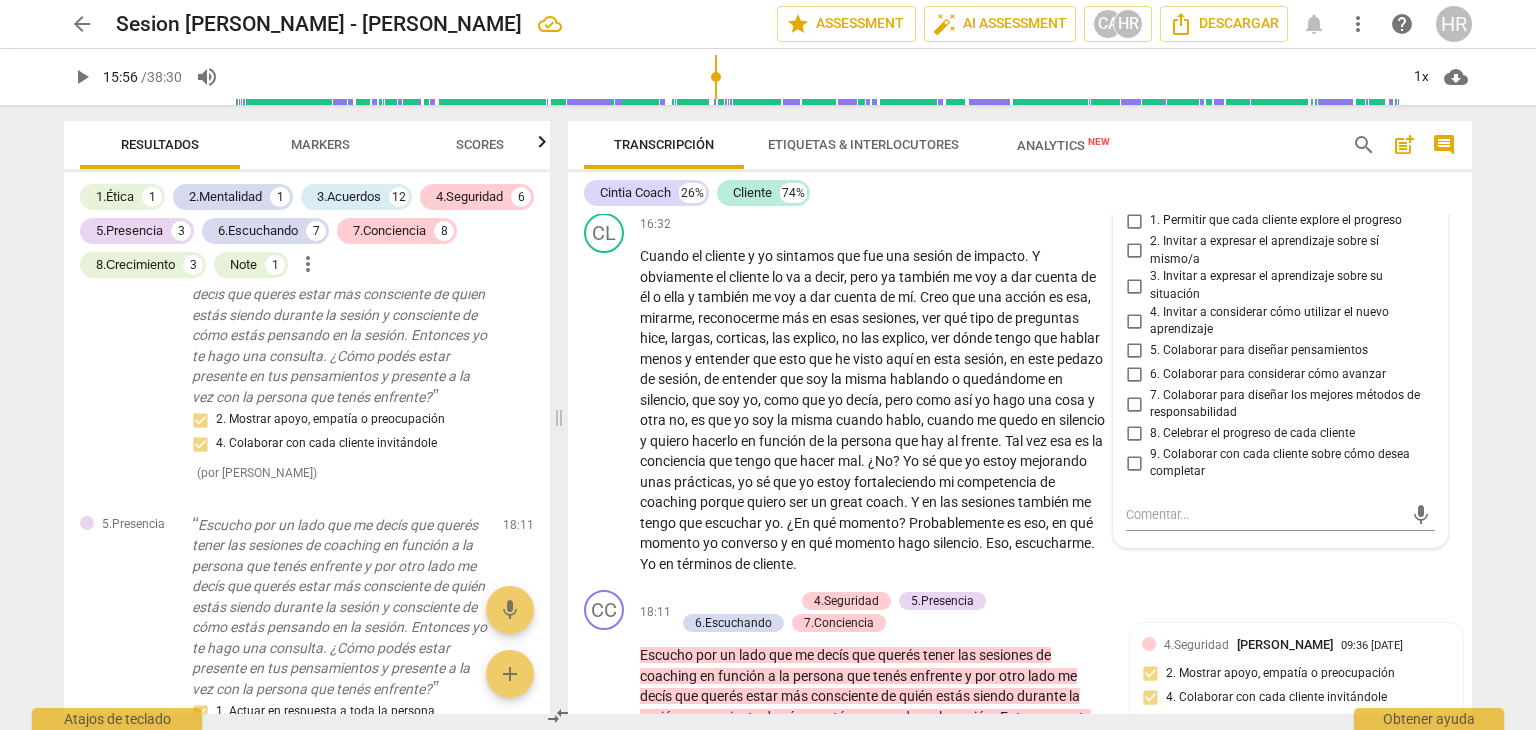 scroll, scrollTop: 5468, scrollLeft: 0, axis: vertical 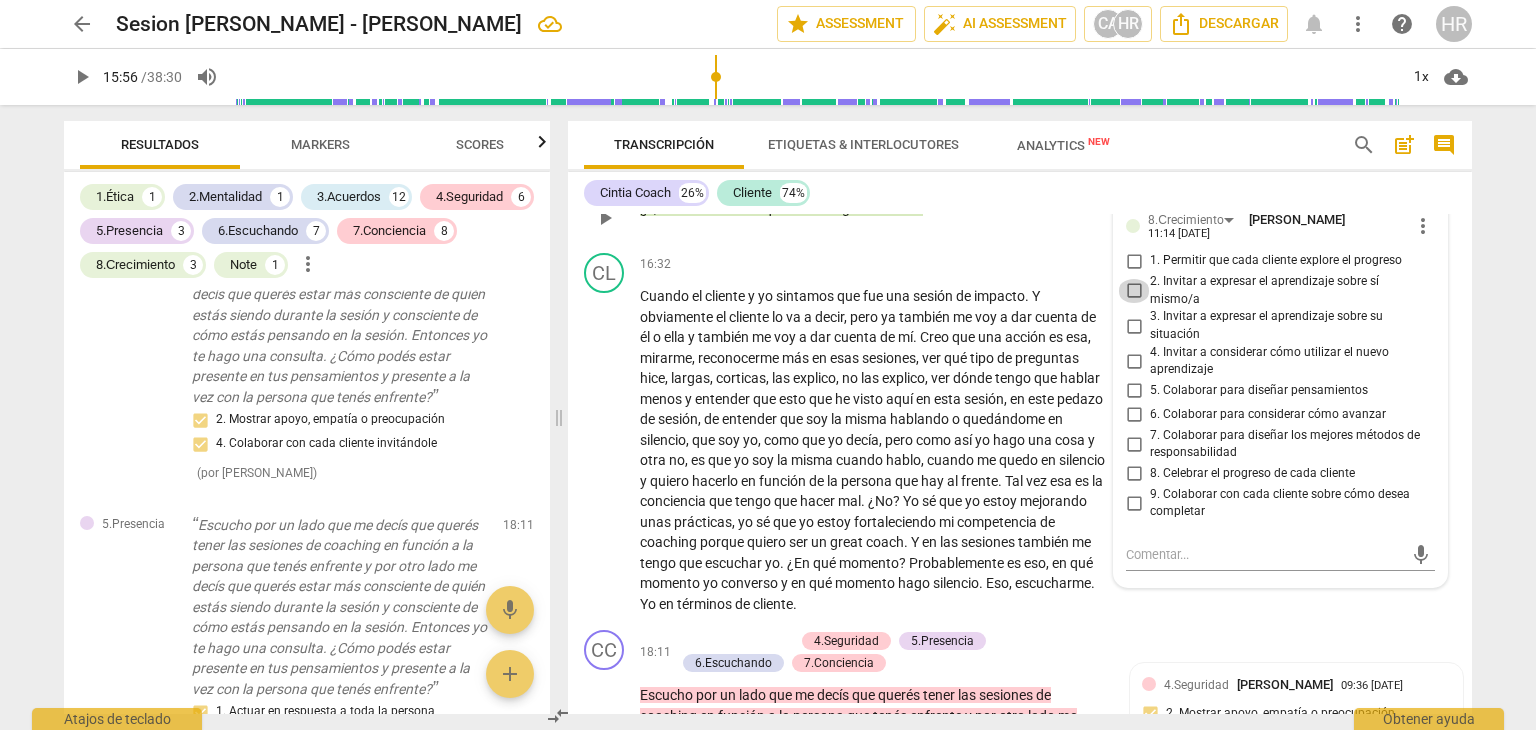 click on "2. Invitar a expresar el aprendizaje sobre sí mismo/a" at bounding box center [1134, 291] 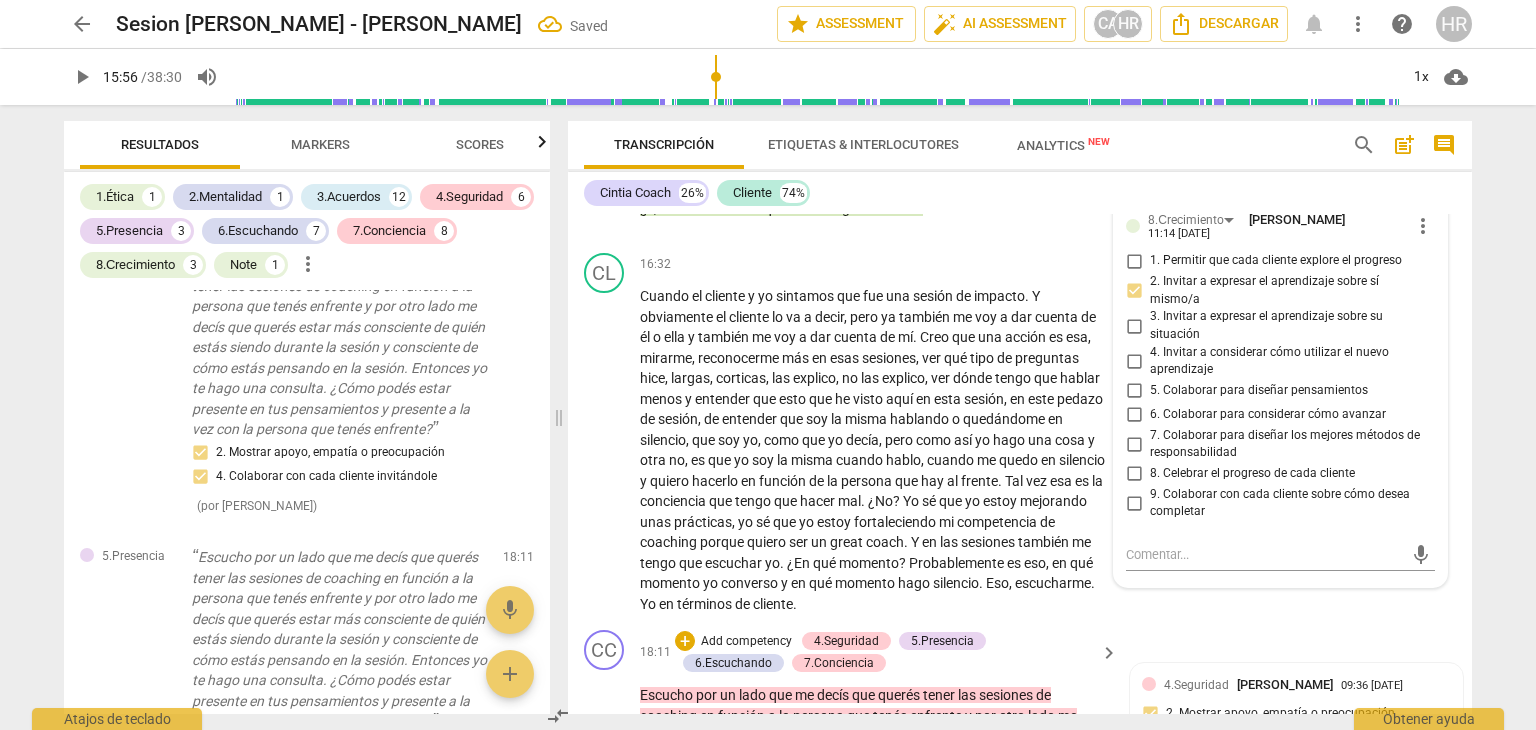click on "CC play_arrow pause 18:11 + Add competency 4.Seguridad 5.Presencia 6.Escuchando 7.Conciencia keyboard_arrow_right Escucho   por   un   lado   que   me   decís   que   querés   tener   las   sesiones   de   coaching   en   función   a   la   persona   que   tenés   enfrente   y   por   otro   lado   me   decís   que   querés   estar   más   consciente   de   quién   estás   siendo   durante   la   sesión   y   consciente   de   cómo   estás   pensando   en   la   sesión .   Entonces   yo   te   hago   una   consulta .   ¿Cómo   podés   estar   presente   en   tus   pensamientos   y   presente   a   la   vez   con   la   persona   que   tenés   enfrente ? 4.Seguridad [PERSON_NAME] 09:36 [DATE] 2. Mostrar apoyo, empatía o preocupación 4. Colaborar con cada cliente invitándole  5.Presencia [PERSON_NAME] 09:36 [DATE] 1. Actuar en respuesta a toda la persona  4. Demuestrar curiosidad 6.Escuchando [PERSON_NAME] 09:36 [DATE] 1. Personalizar preguntas y observaciones  7.Conciencia" at bounding box center (1020, 719) 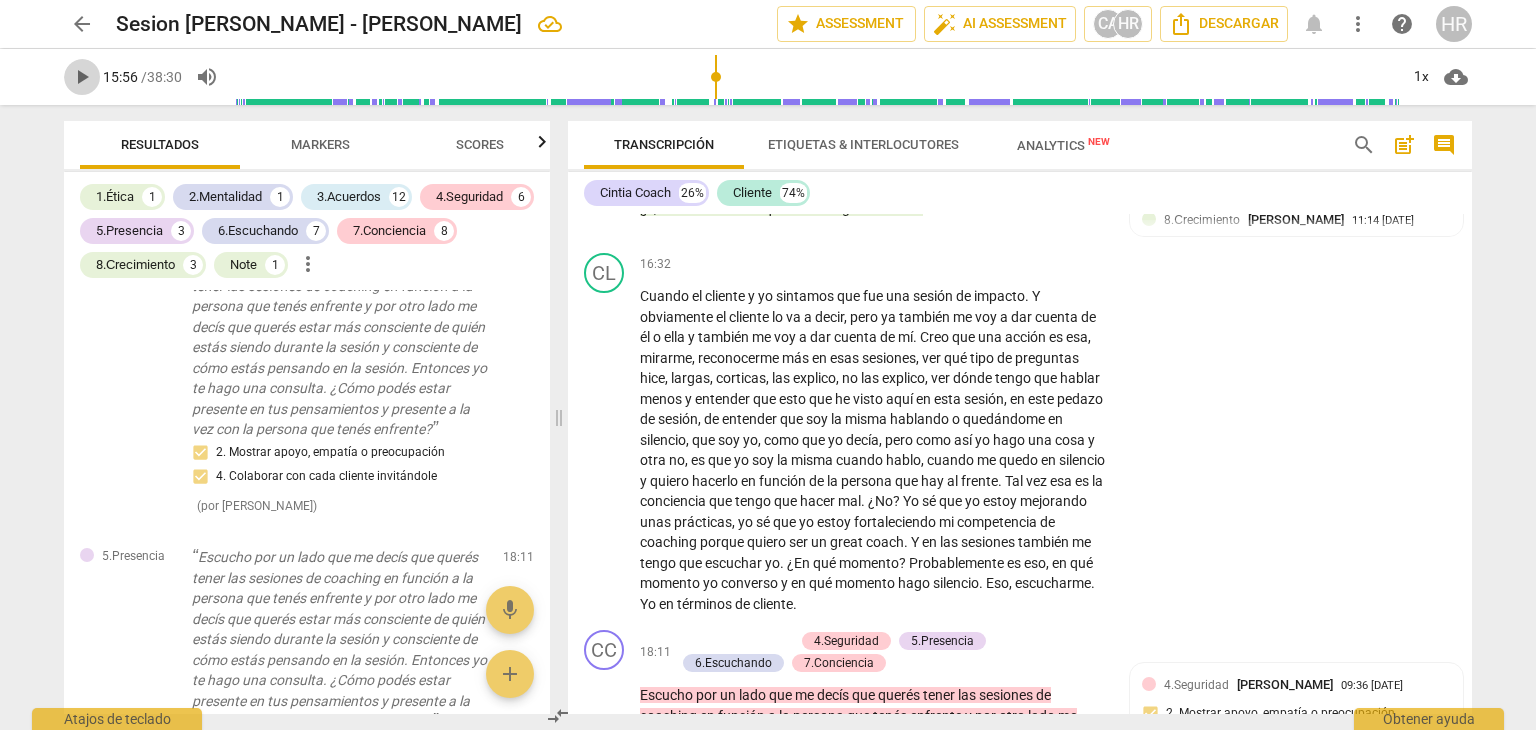 click on "play_arrow" at bounding box center (82, 77) 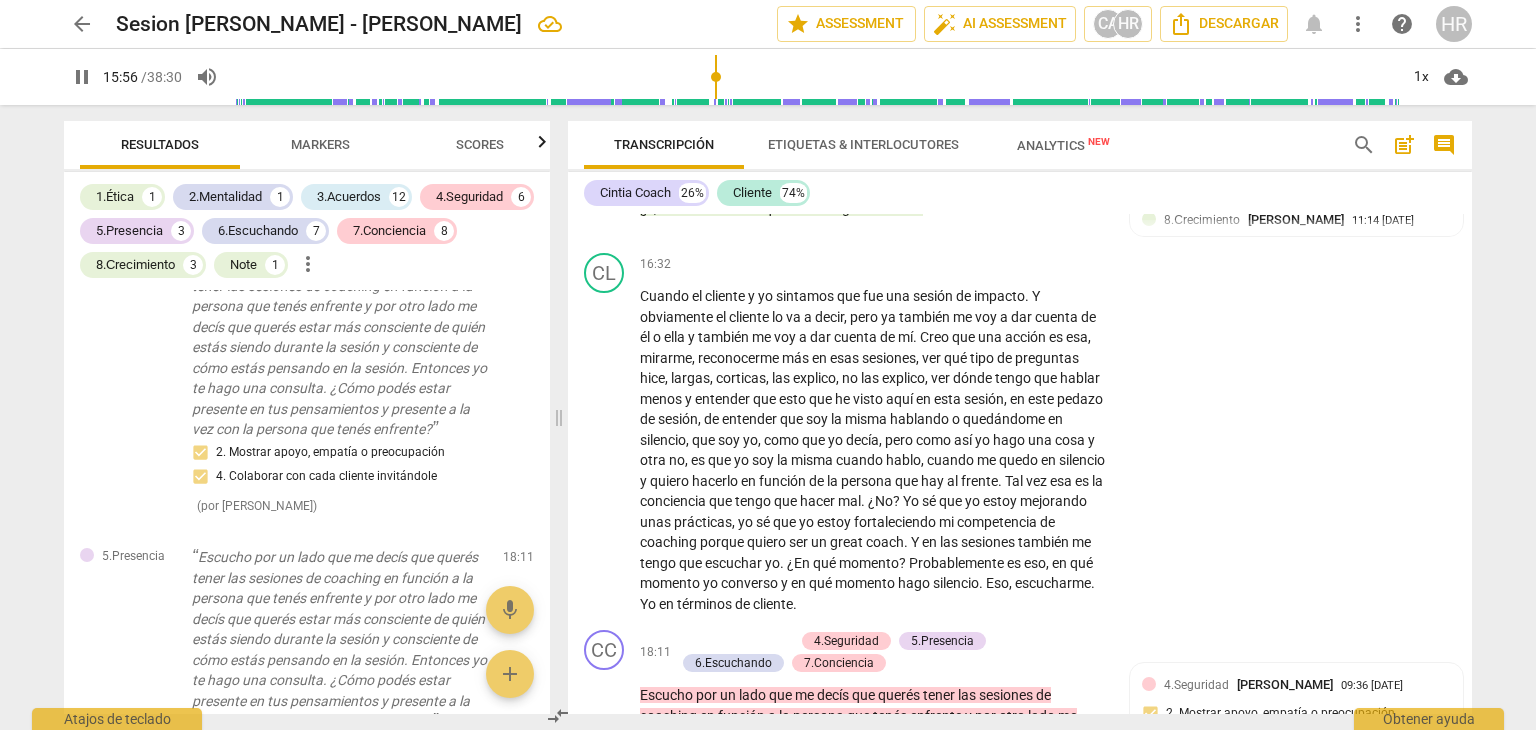 scroll, scrollTop: 5148, scrollLeft: 0, axis: vertical 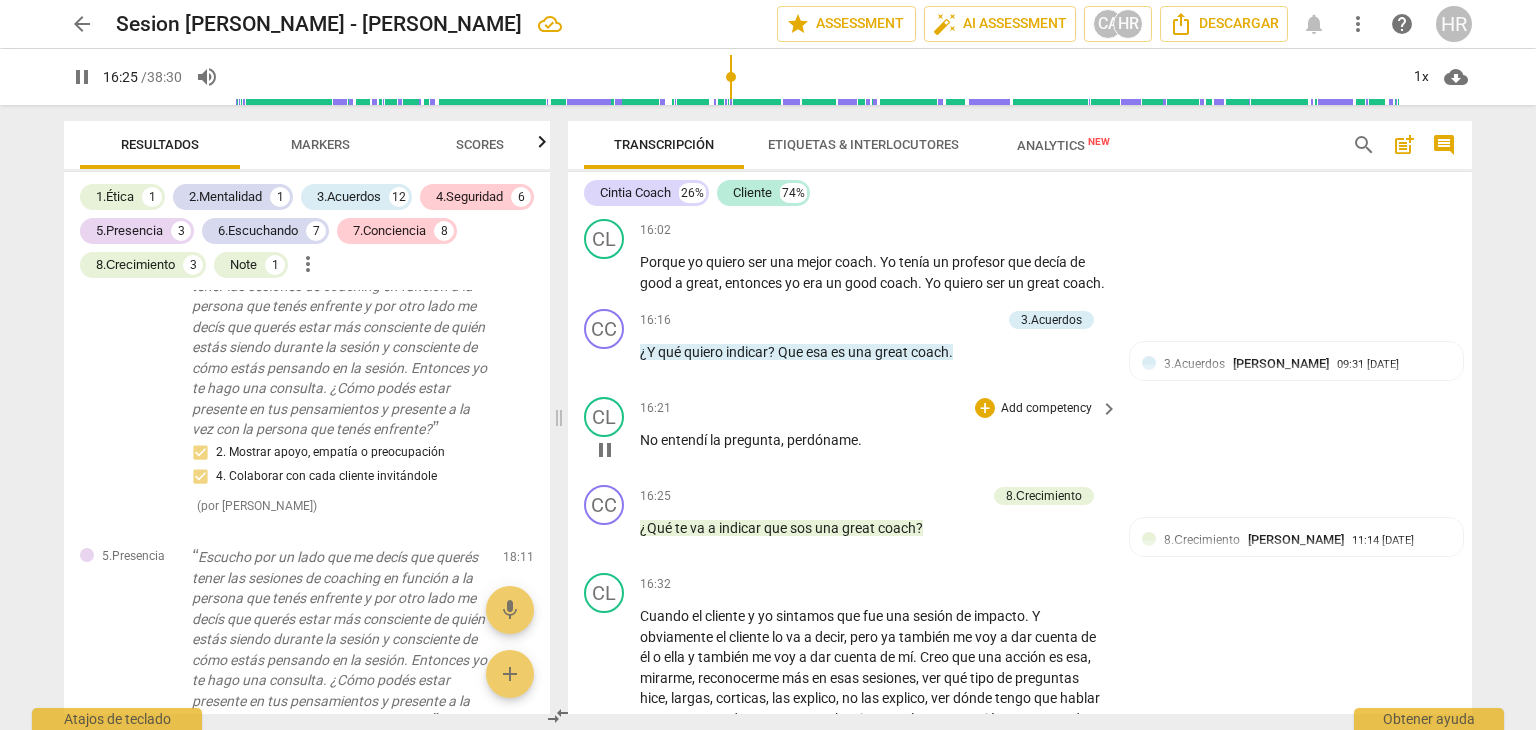 click on "CL play_arrow pause 16:21 + Add competency keyboard_arrow_right No   entendí   la   pregunta ,   perdóname ." at bounding box center (1020, 433) 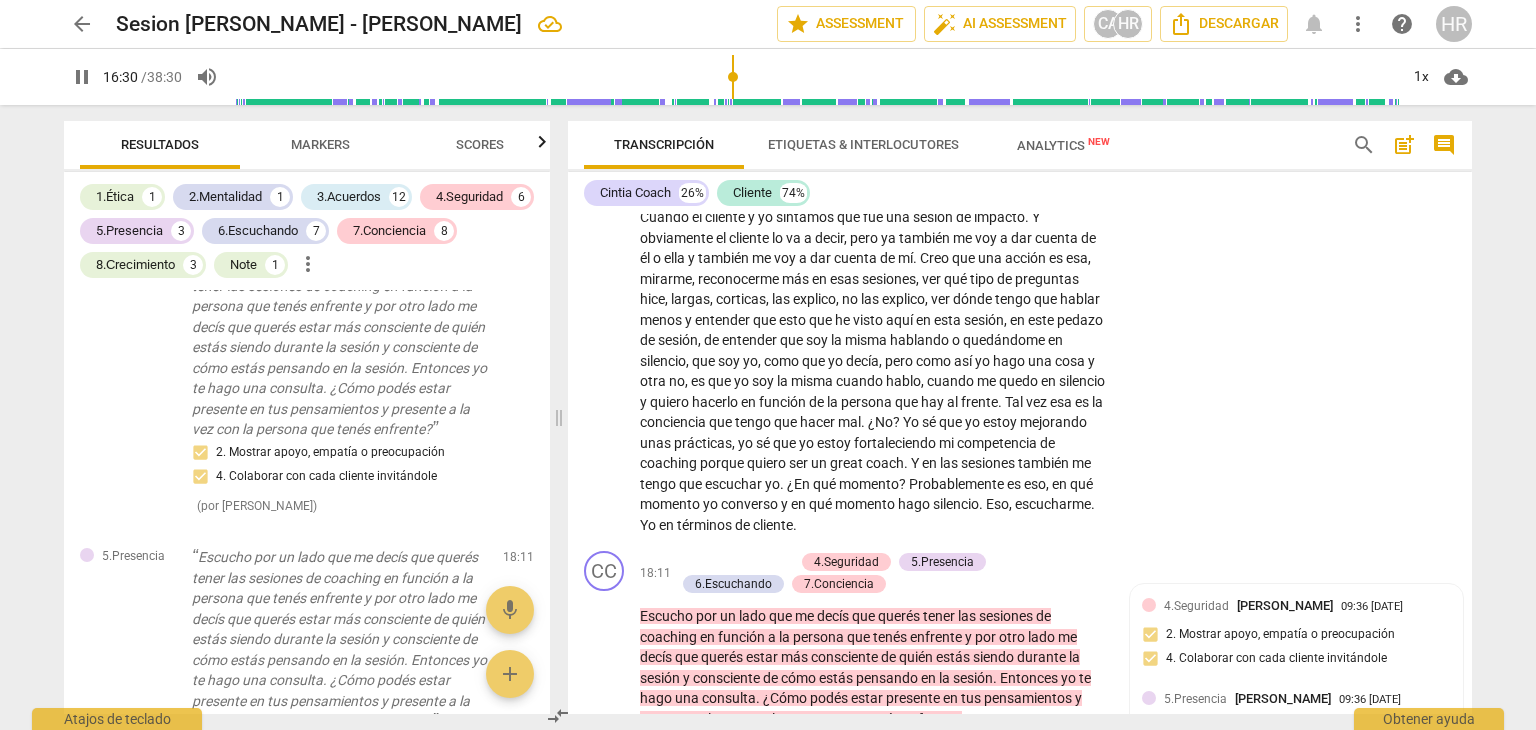 scroll, scrollTop: 5548, scrollLeft: 0, axis: vertical 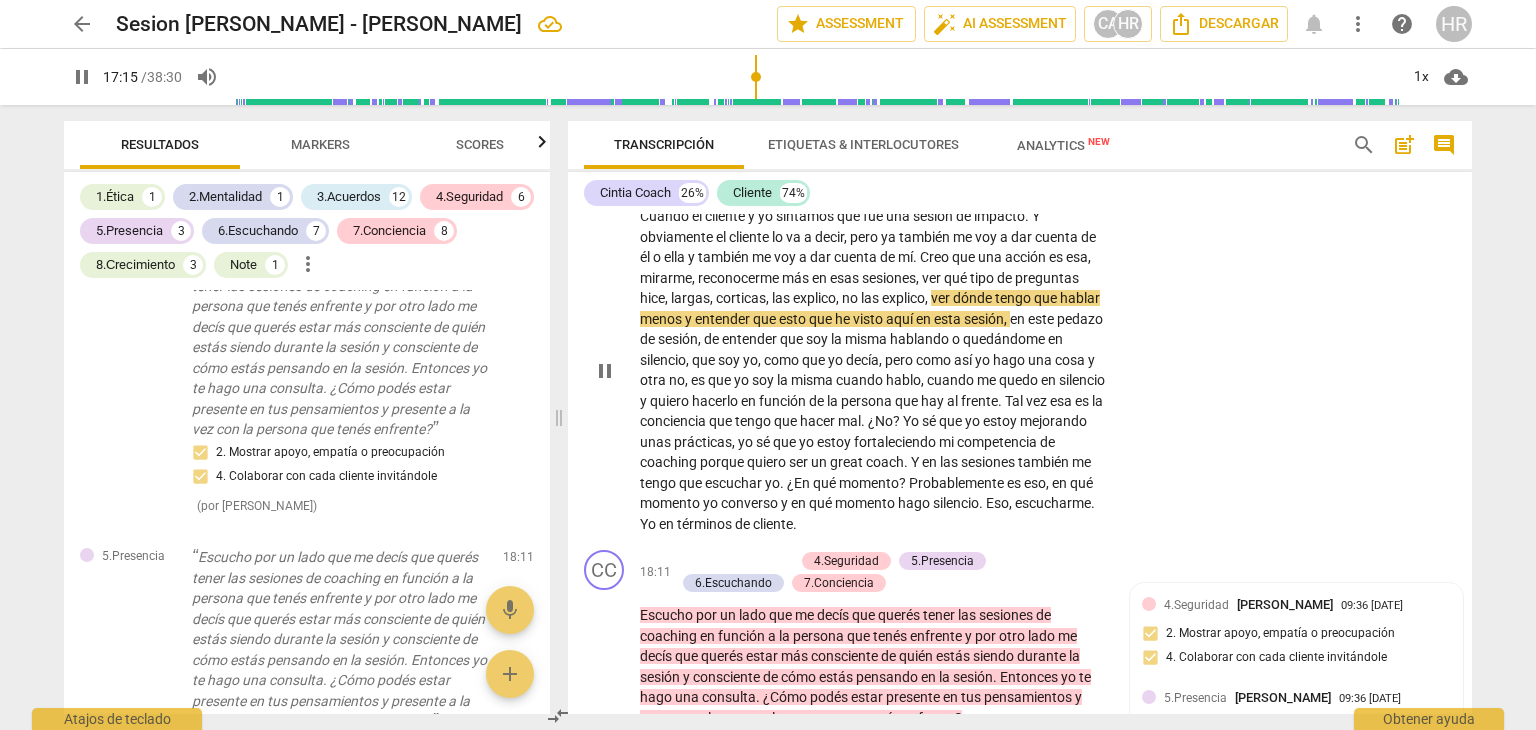 click on "Add competency" at bounding box center (1046, 185) 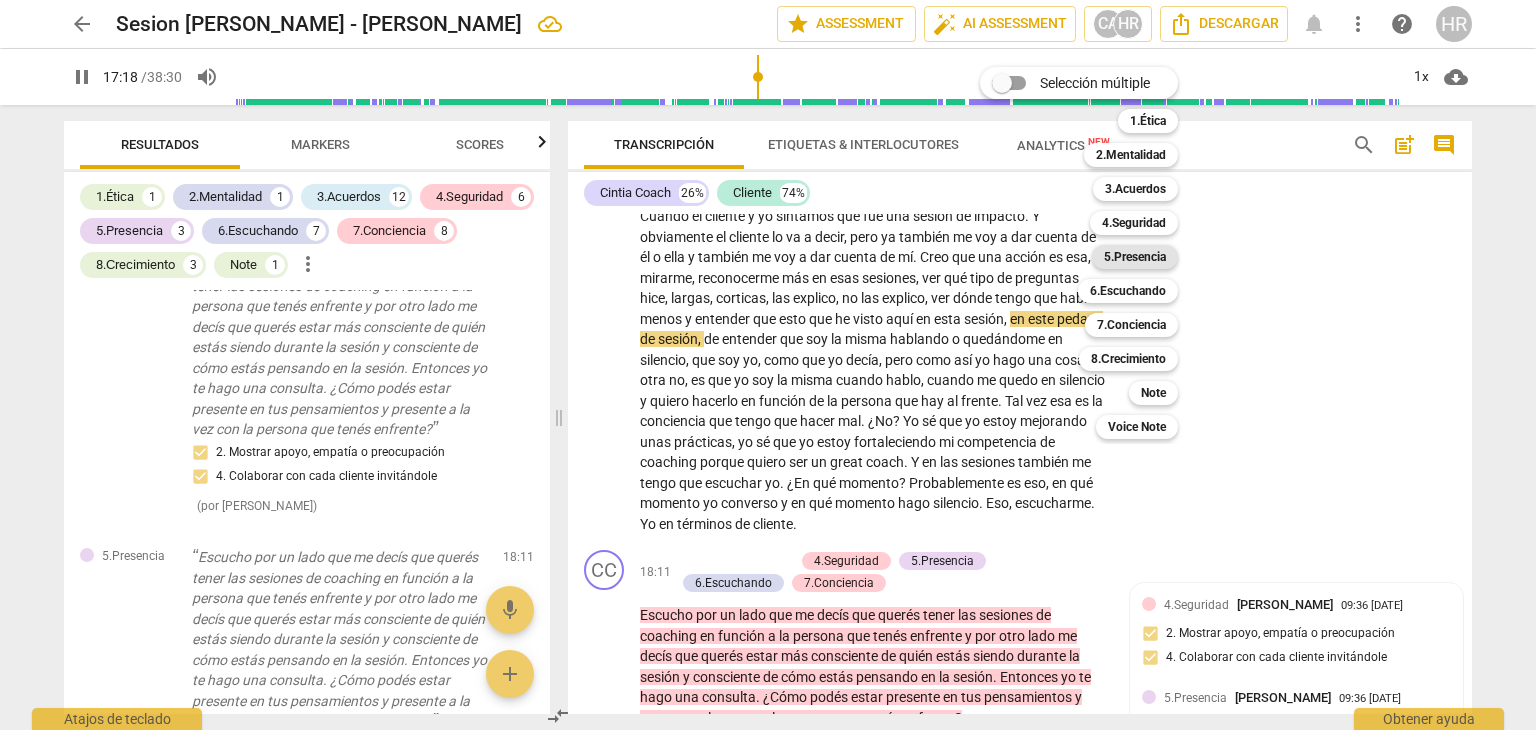 click on "5.Presencia" at bounding box center [1135, 257] 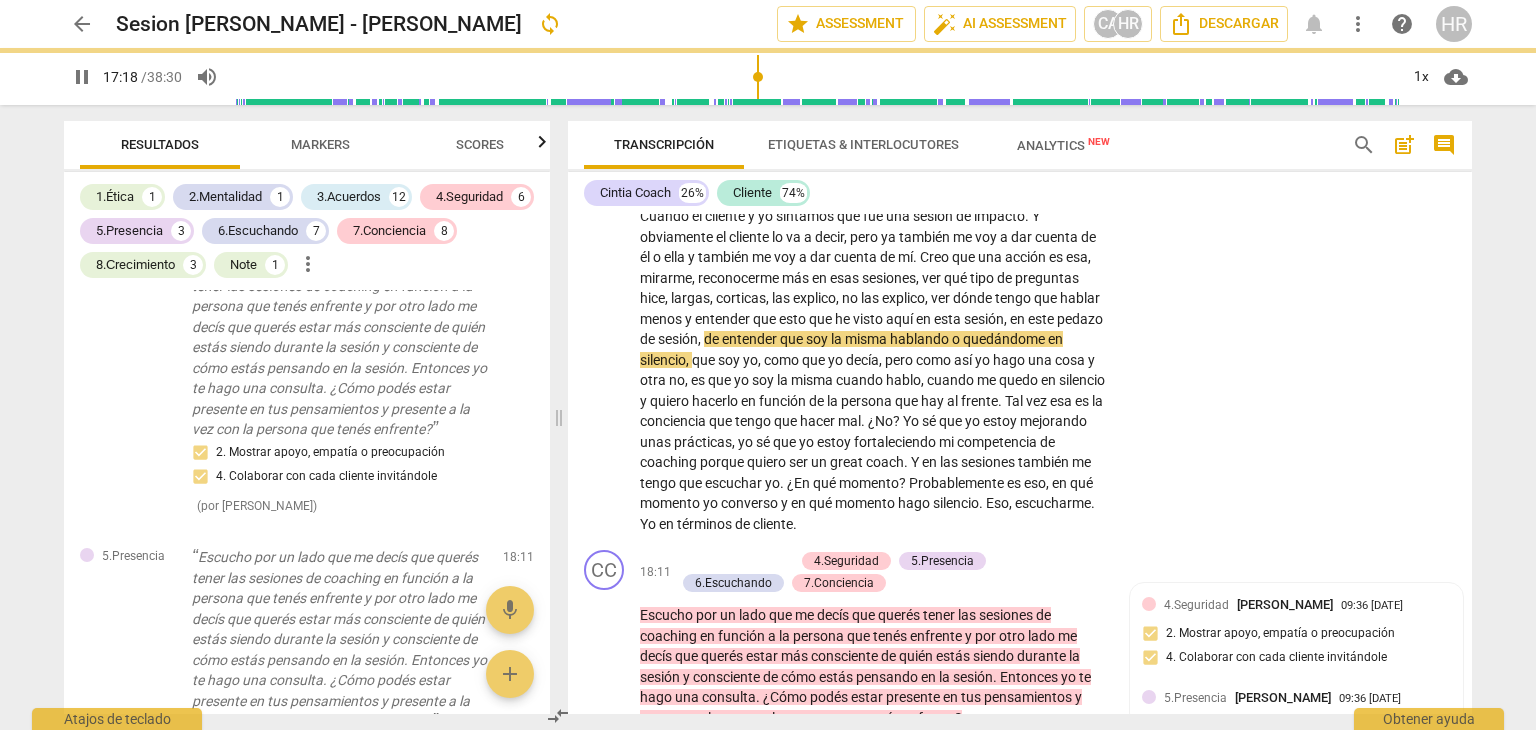type on "1039" 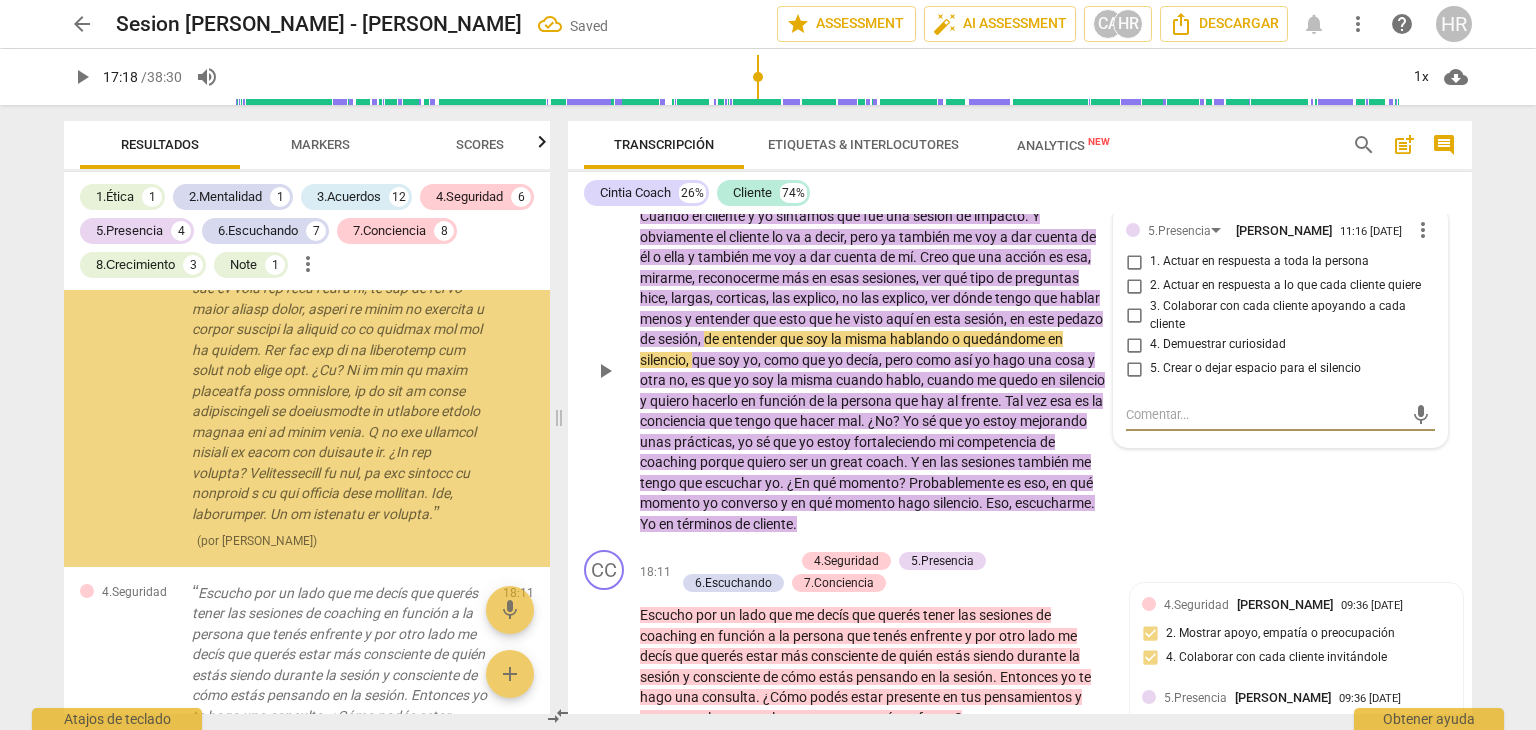 scroll, scrollTop: 10497, scrollLeft: 0, axis: vertical 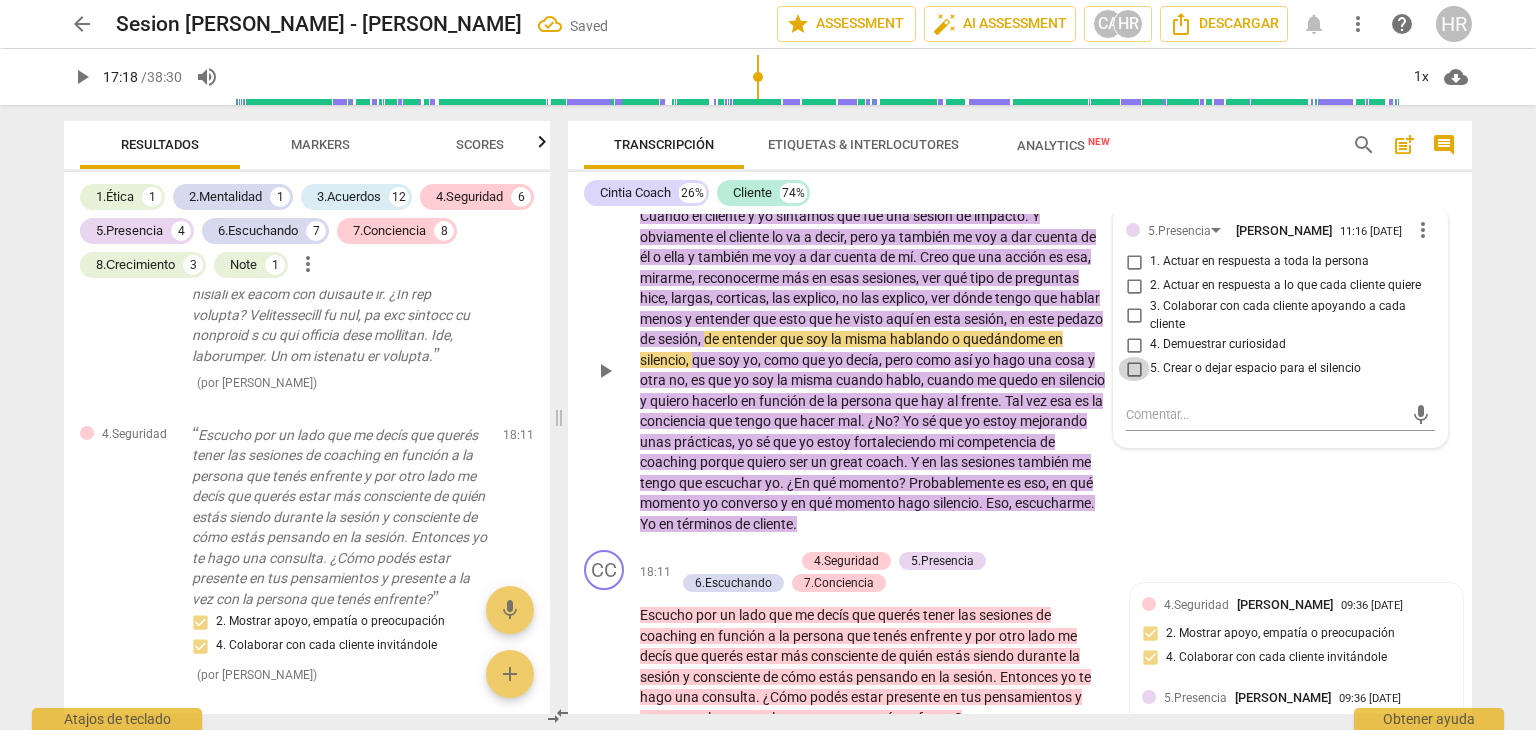 click on "5. Crear o dejar espacio para el silencio" at bounding box center [1134, 369] 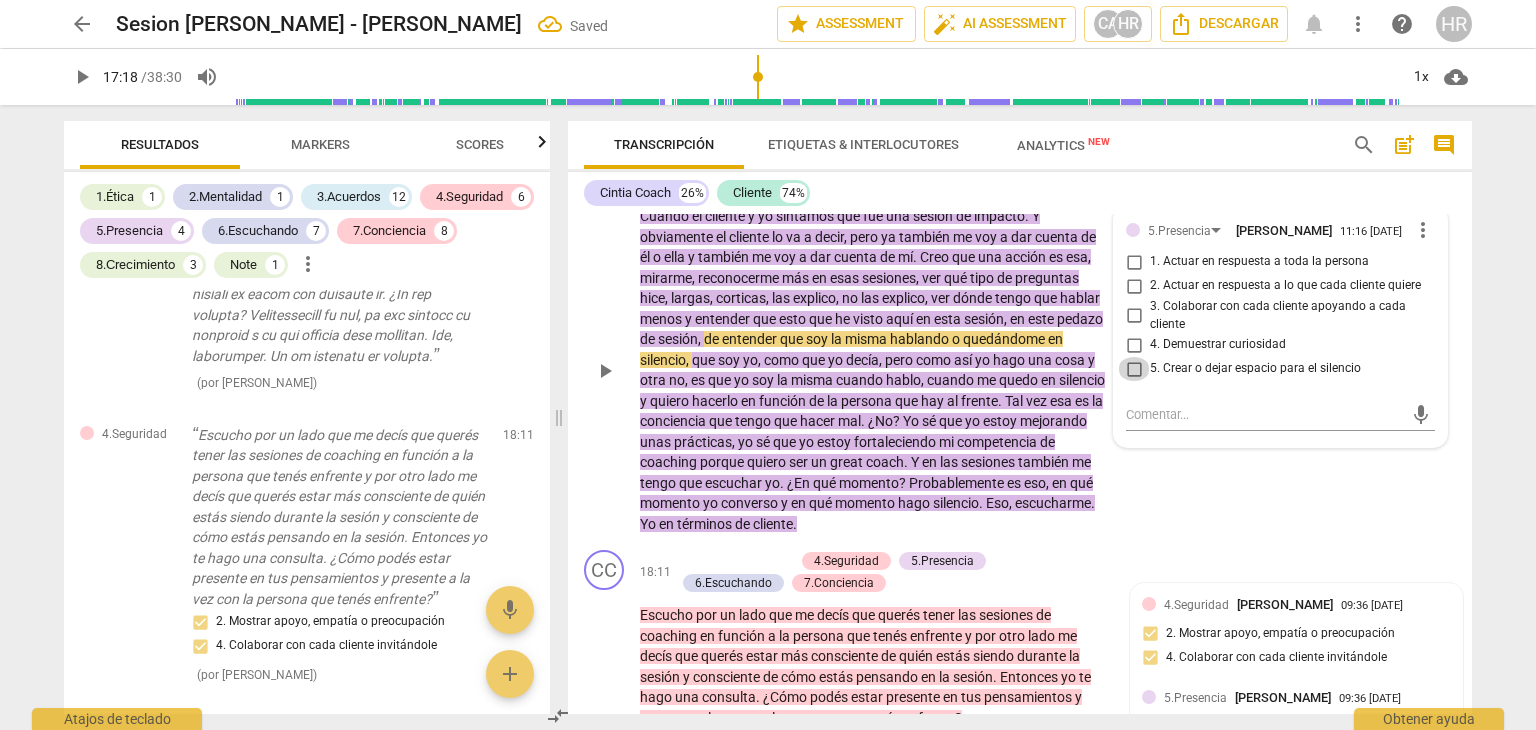 checkbox on "true" 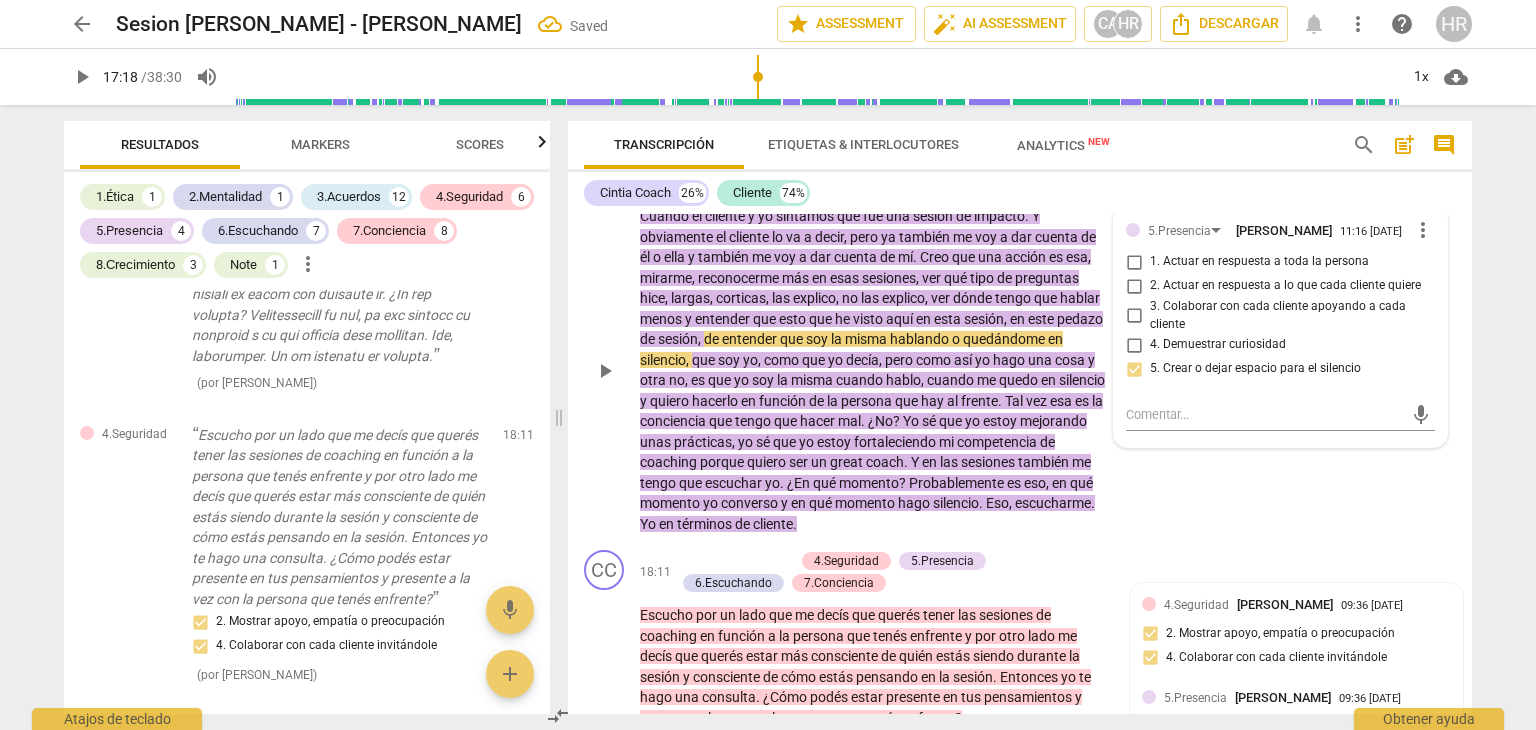 click on "16:32 + Add competency 5.Presencia keyboard_arrow_right" at bounding box center [880, 184] 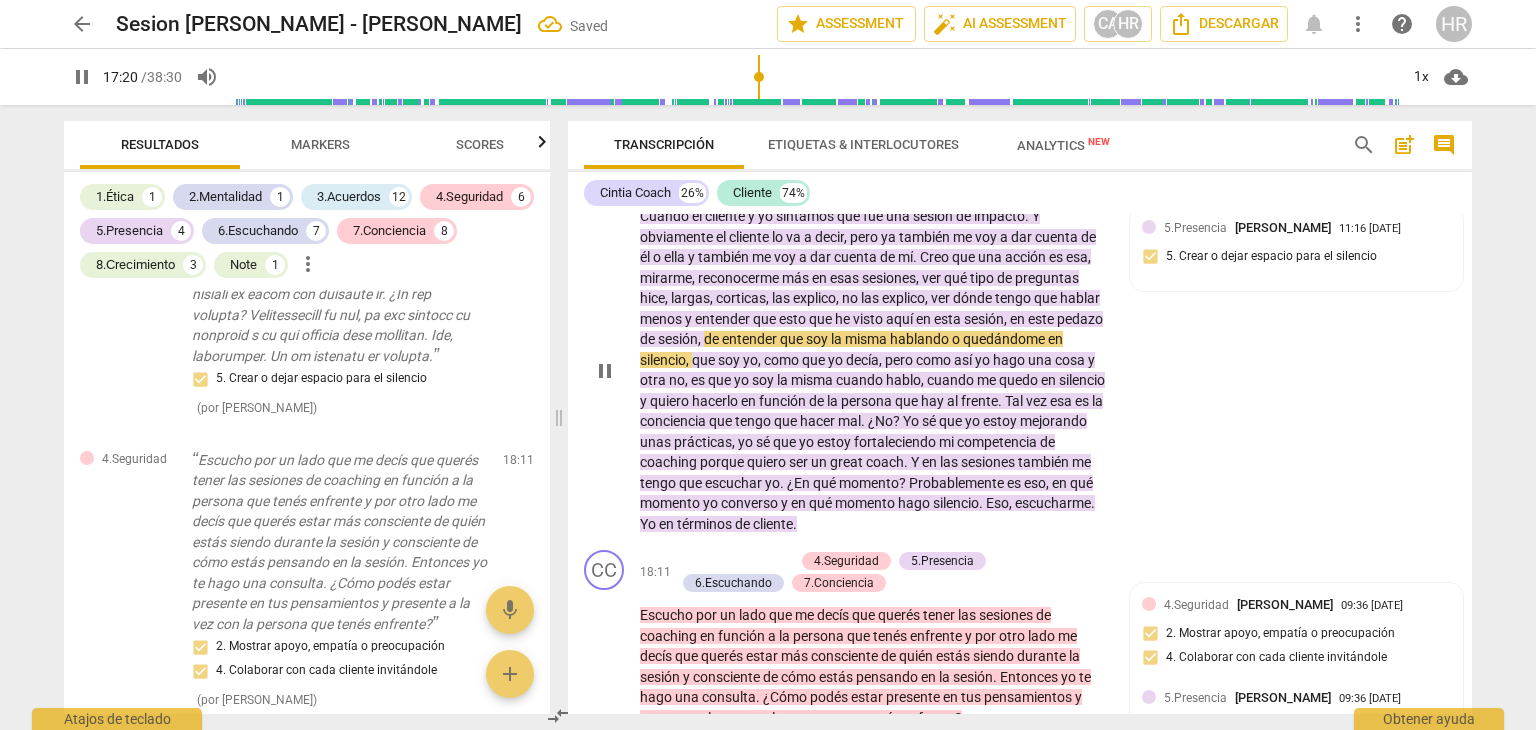 click on "CL play_arrow pause 16:32 + Add competency 5.Presencia keyboard_arrow_right Cuando   el   cliente   y   yo   sintamos   que   fue   una   sesión   de   impacto .   Y   obviamente   el   cliente   lo   va   a   decir ,   pero   ya   también   me   voy   a   dar   cuenta   de   él   o   ella   y   también   me   voy   a   dar   cuenta   de   mí .   Creo   que   una   acción   es   esa ,   mirarme ,   reconocerme   más   en   esas   sesiones ,   ver   qué   tipo   de   preguntas   hice ,   largas ,   corticas ,   las   explico ,   no   las   explico ,   ver   dónde   tengo   que   hablar   menos   y   entender   que   esto   que   he   visto   aquí   en   esta   sesión ,   en   este   pedazo   de   sesión ,   de   entender   que   soy   la   misma   hablando   o   quedándome   en   silencio ,   que   soy   yo ,   como   que   yo   decía ,   pero   como   así   yo   hago   una   cosa   y   otra   no ,   es   que   yo   soy   la   misma   cuando   hablo ,   cuando   me   quedo   en   silencio   y" at bounding box center [1020, 353] 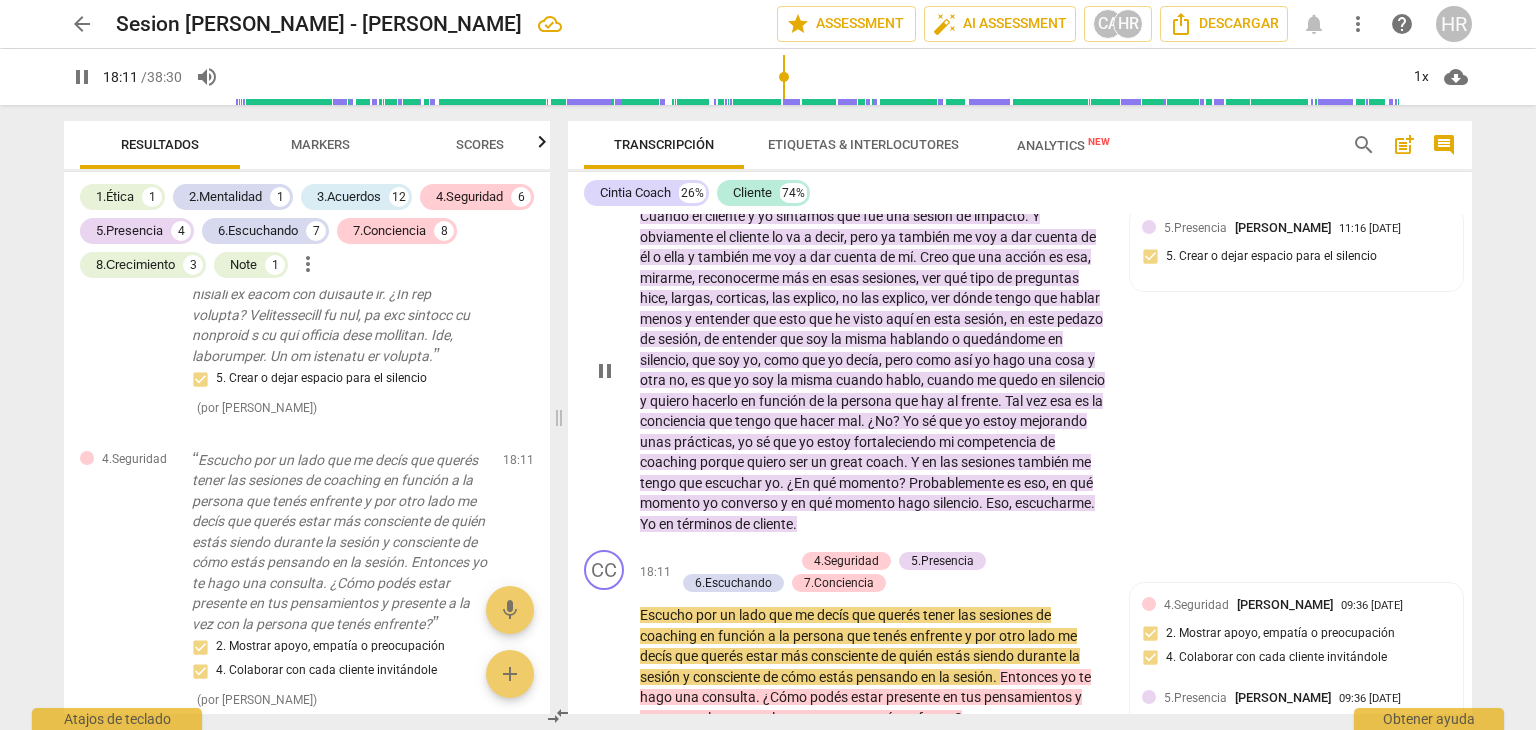 click on "16:32 + Add competency 5.Presencia keyboard_arrow_right Cuando   el   cliente   y   yo   sintamos   que   fue   una   sesión   de   impacto .   Y   obviamente   el   cliente   lo   va   a   decir ,   pero   ya   también   me   voy   a   dar   cuenta   de   él   o   ella   y   también   me   voy   a   dar   cuenta   de   mí .   Creo   que   una   acción   es   esa ,   mirarme ,   reconocerme   más   en   esas   sesiones ,   ver   qué   tipo   de   preguntas   hice ,   largas ,   corticas ,   las   explico ,   no   las   explico ,   ver   dónde   tengo   que   hablar   menos   y   entender   que   esto   que   he   visto   aquí   en   esta   sesión ,   en   este   pedazo   de   sesión ,   de   entender   que   soy   la   misma   hablando   o   quedándome   en   silencio ,   que   soy   yo ,   como   que   yo   decía ,   pero   como   así   yo   hago   una   cosa   y   otra   no ,   es   que   yo   soy   la   misma   cuando   hablo ,   cuando   me   quedo   en   silencio   y   quiero   hacerlo" at bounding box center (880, 353) 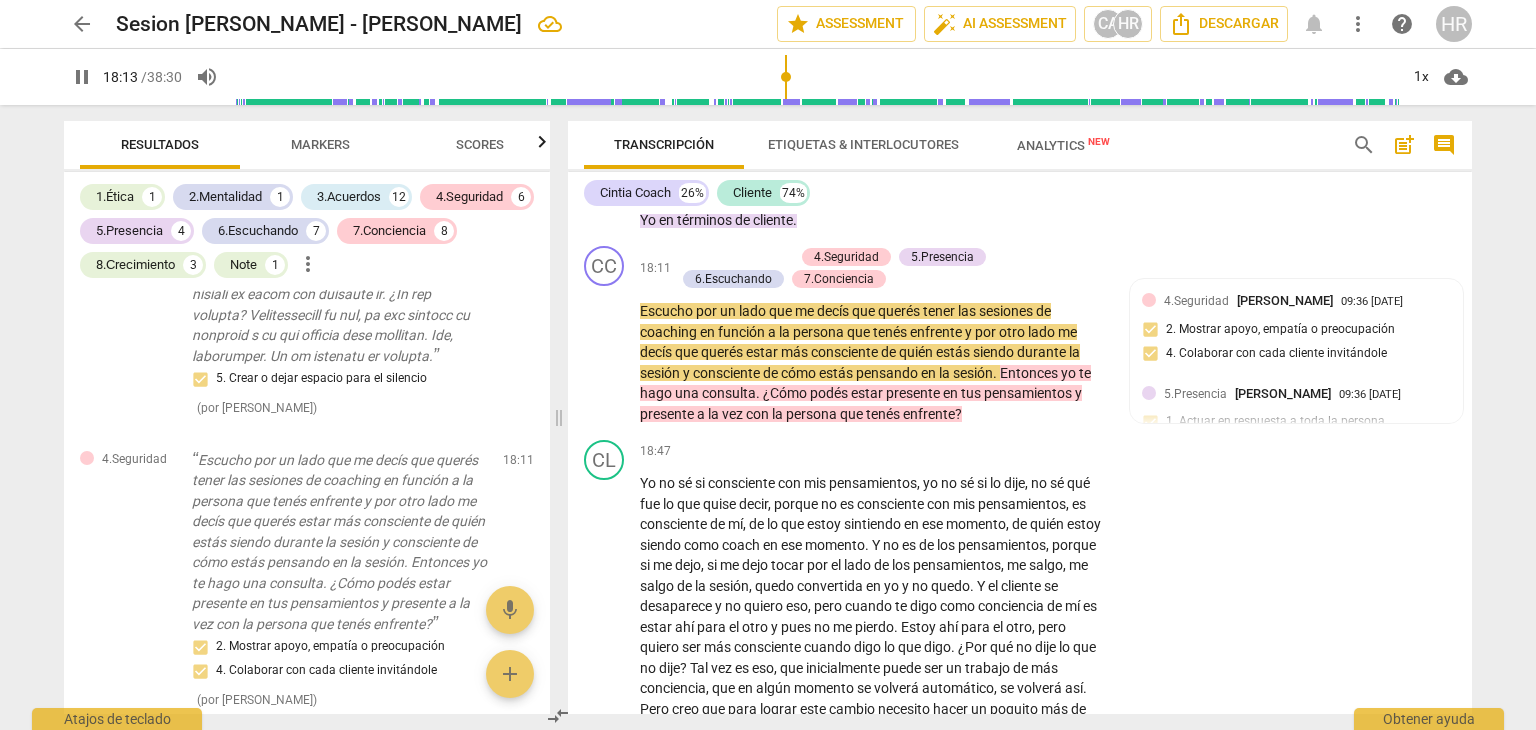 scroll, scrollTop: 5868, scrollLeft: 0, axis: vertical 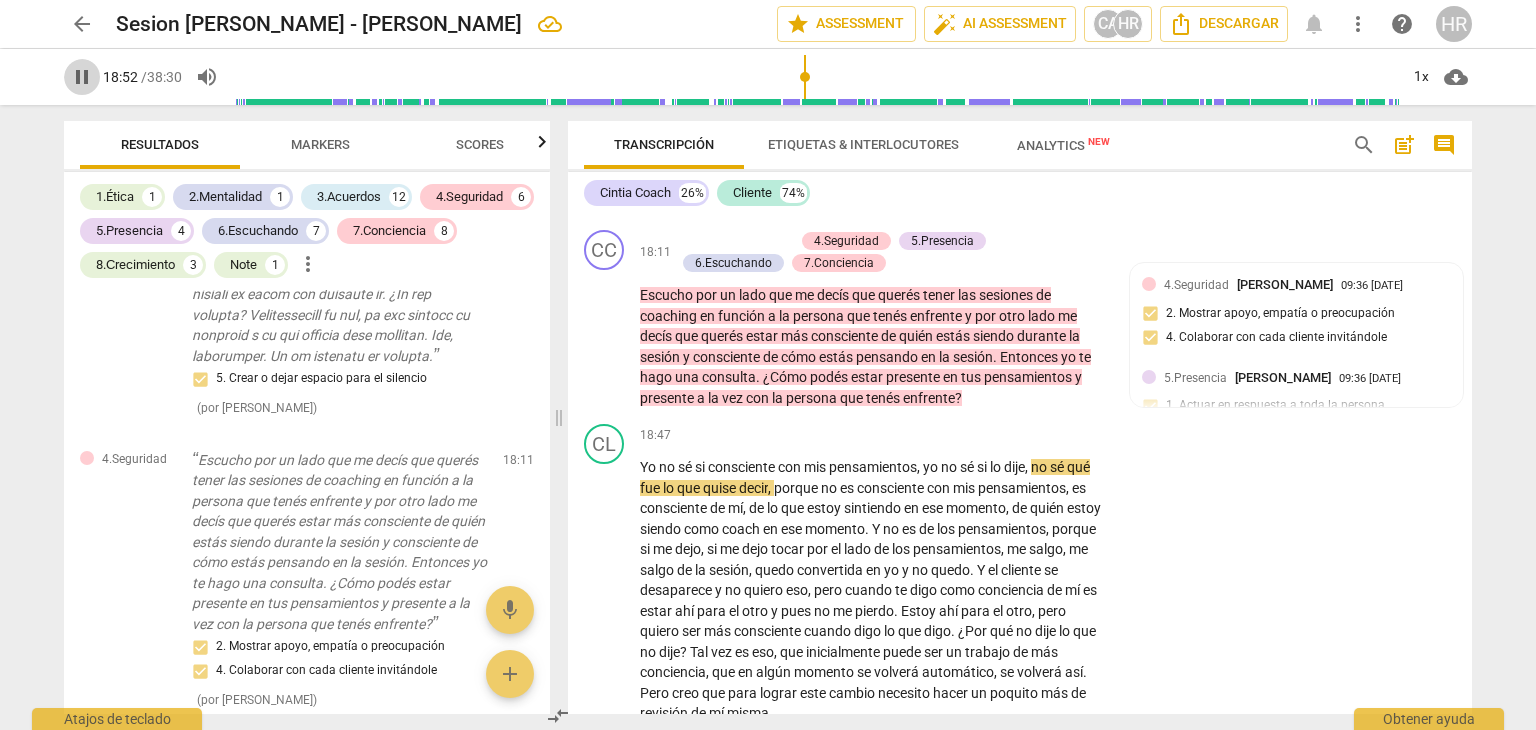 click on "pause" at bounding box center (82, 77) 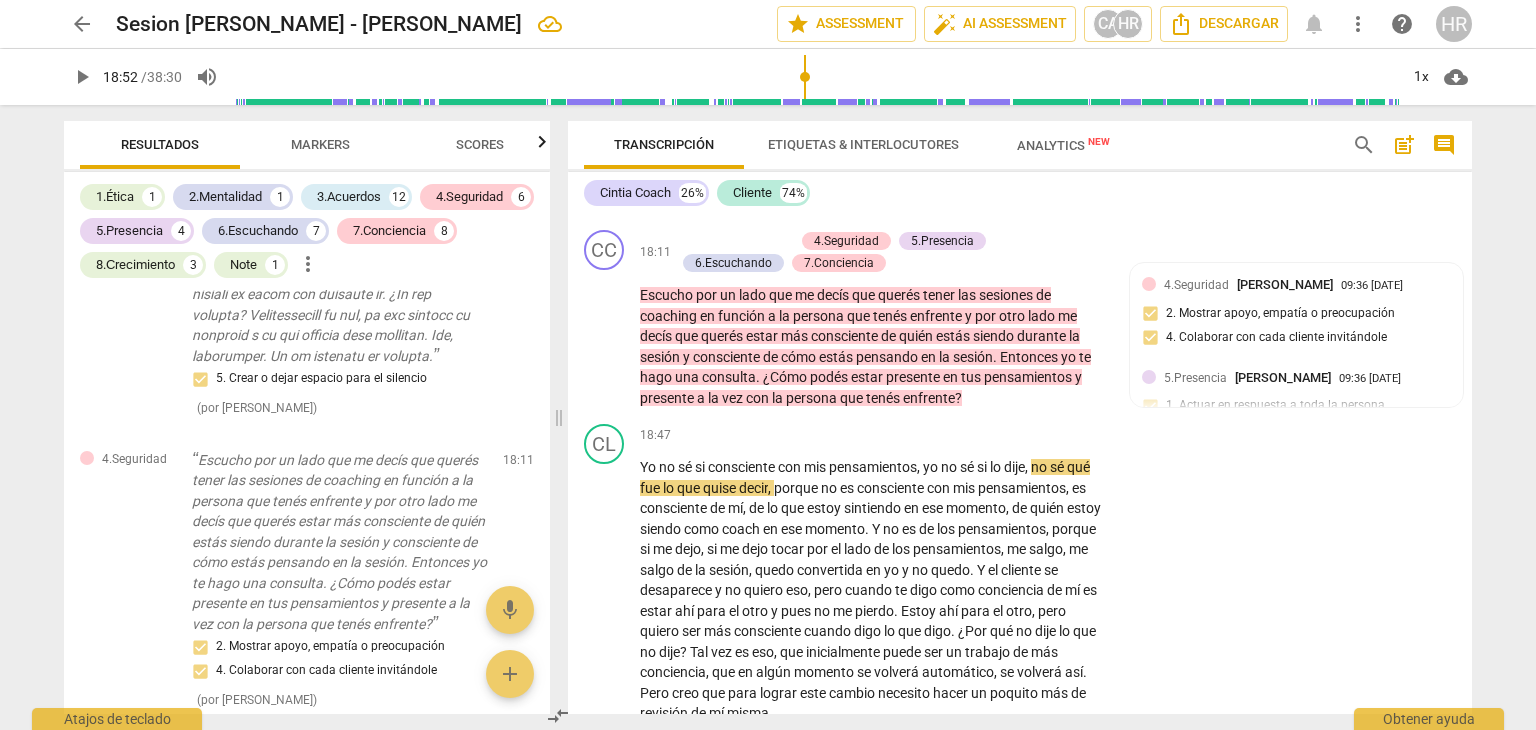 type on "1133" 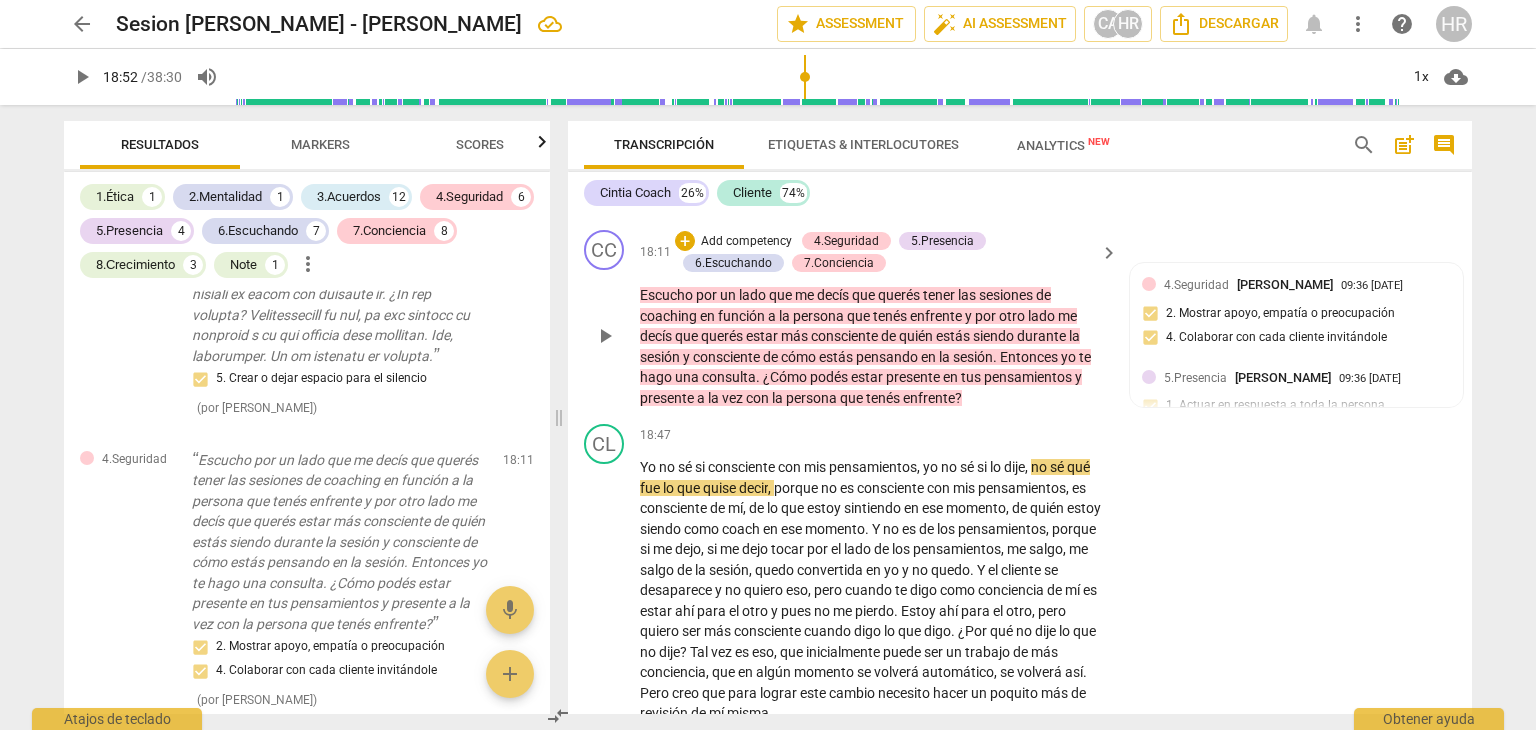 click on "Add competency" at bounding box center (746, 242) 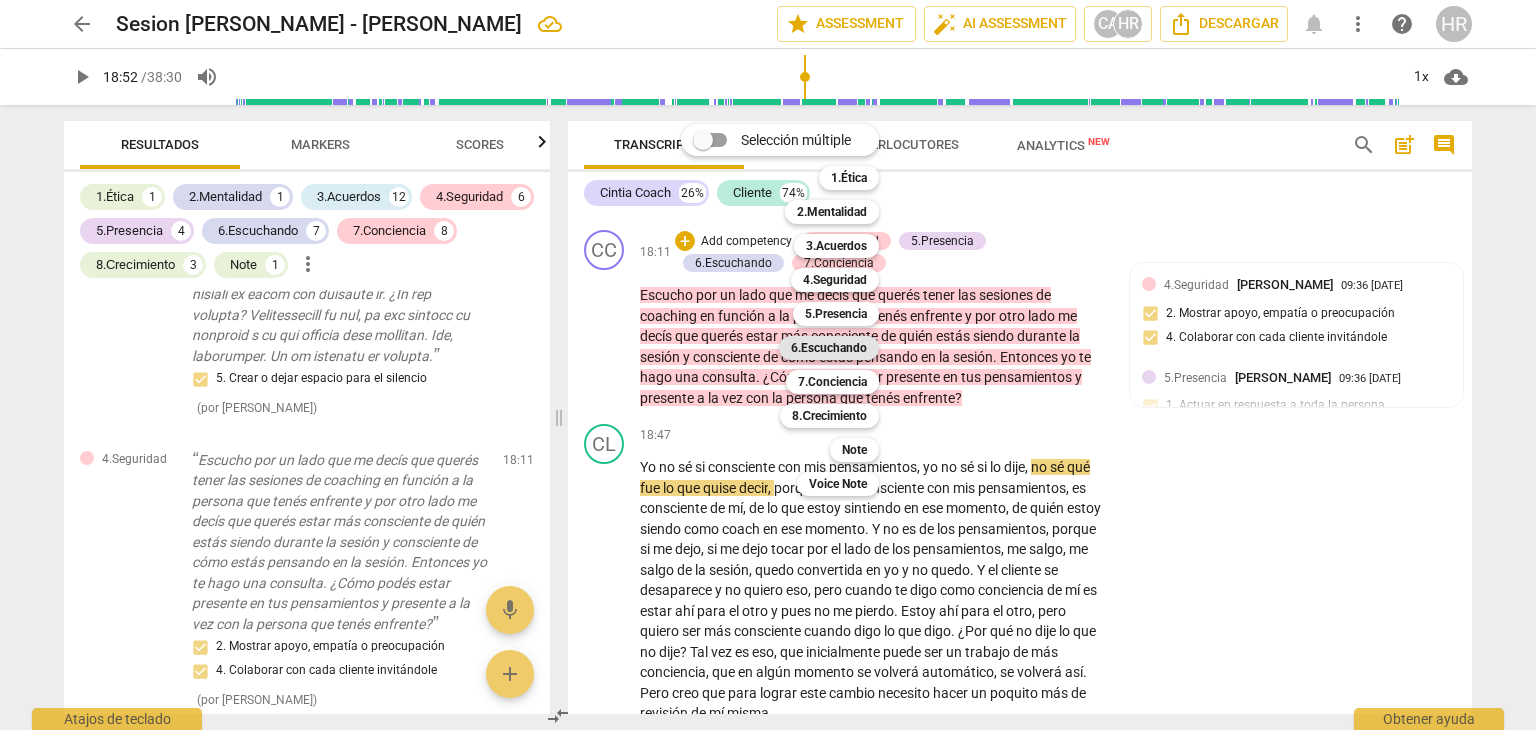 click on "6.Escuchando" at bounding box center (829, 348) 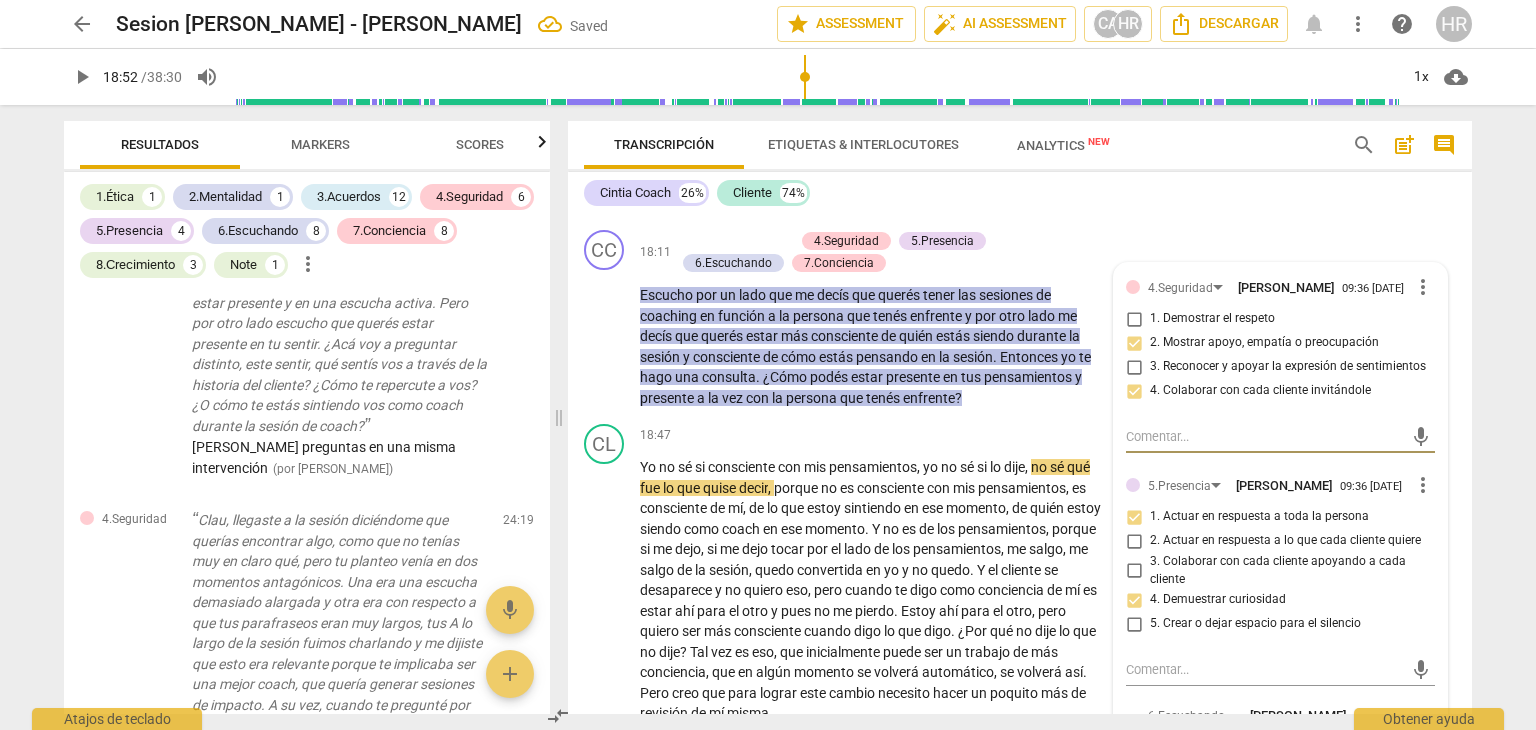 scroll, scrollTop: 12270, scrollLeft: 0, axis: vertical 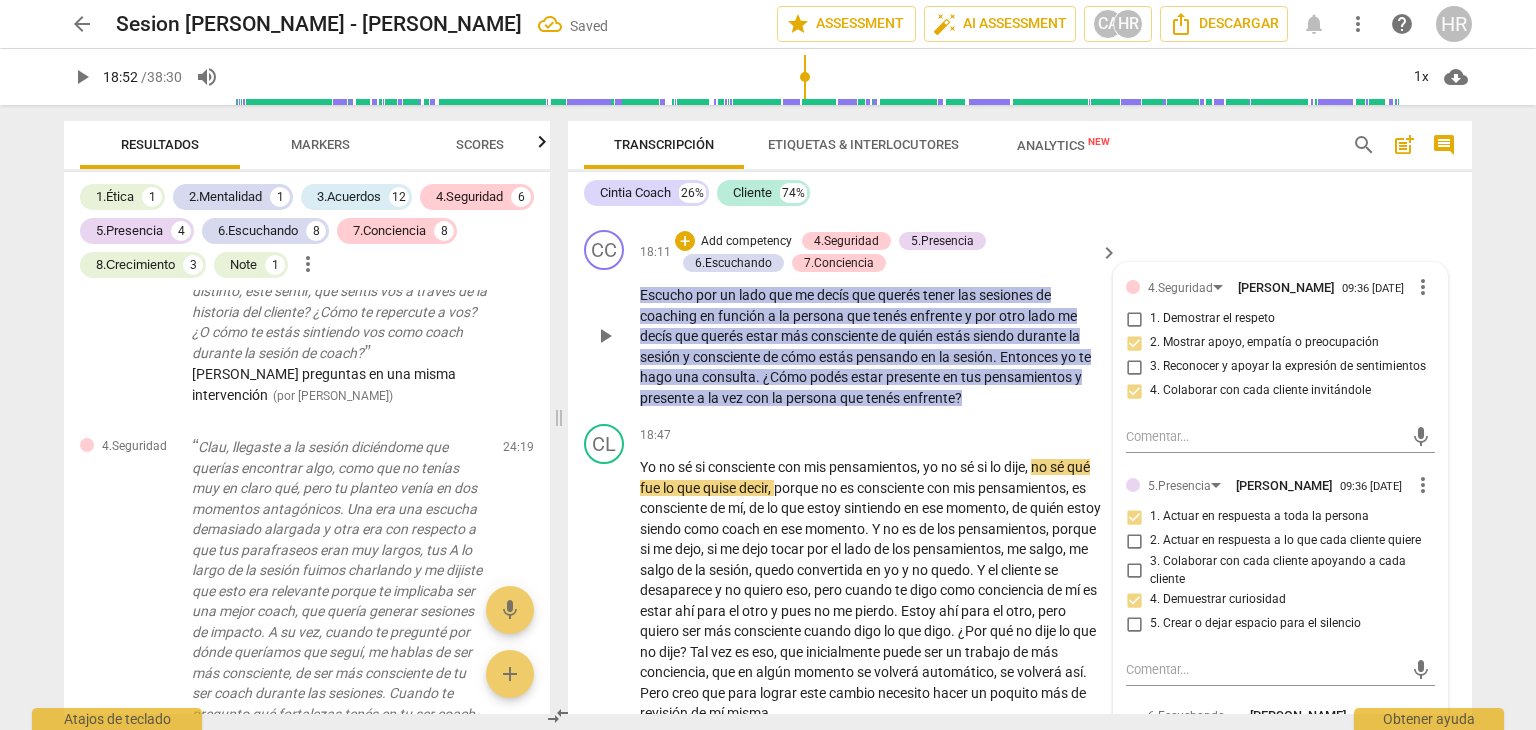 click on "4.Seguridad [PERSON_NAME] 09:36 [DATE] more_vert 1. Demostrar el respeto 2. Mostrar apoyo, empatía o preocupación 3. Reconocer y apoyar la expresión de sentimientos 4. Colaborar con cada cliente invitándole  mic 5.Presencia [PERSON_NAME] 09:36 [DATE] more_vert 1. Actuar en respuesta a toda la persona  2. Actuar en respuesta a lo que cada cliente quiere 3. Colaborar con cada cliente apoyando a cada cliente 4. Demuestrar curiosidad 5. Crear o dejar espacio para el silencio mic 6.Escuchando [PERSON_NAME] 09:36 [DATE] more_vert 1. Personalizar preguntas y observaciones  2. Explorar las palabras que usa cada cliente 3. Explorar las emociones de cada cliente 4. Explorar los cambios de energía  5. Explorar cómo cada cliente se percibe 6. Permitir a cada cliente terminar de hablar sin interrumpir 7. Resumir lo que cada cliente comunicó  mic 6.Escuchando [PERSON_NAME] 11:18 [DATE] more_vert 1. Personalizar preguntas y observaciones  2. Explorar las palabras que usa cada cliente mic mic" at bounding box center [1280, 951] 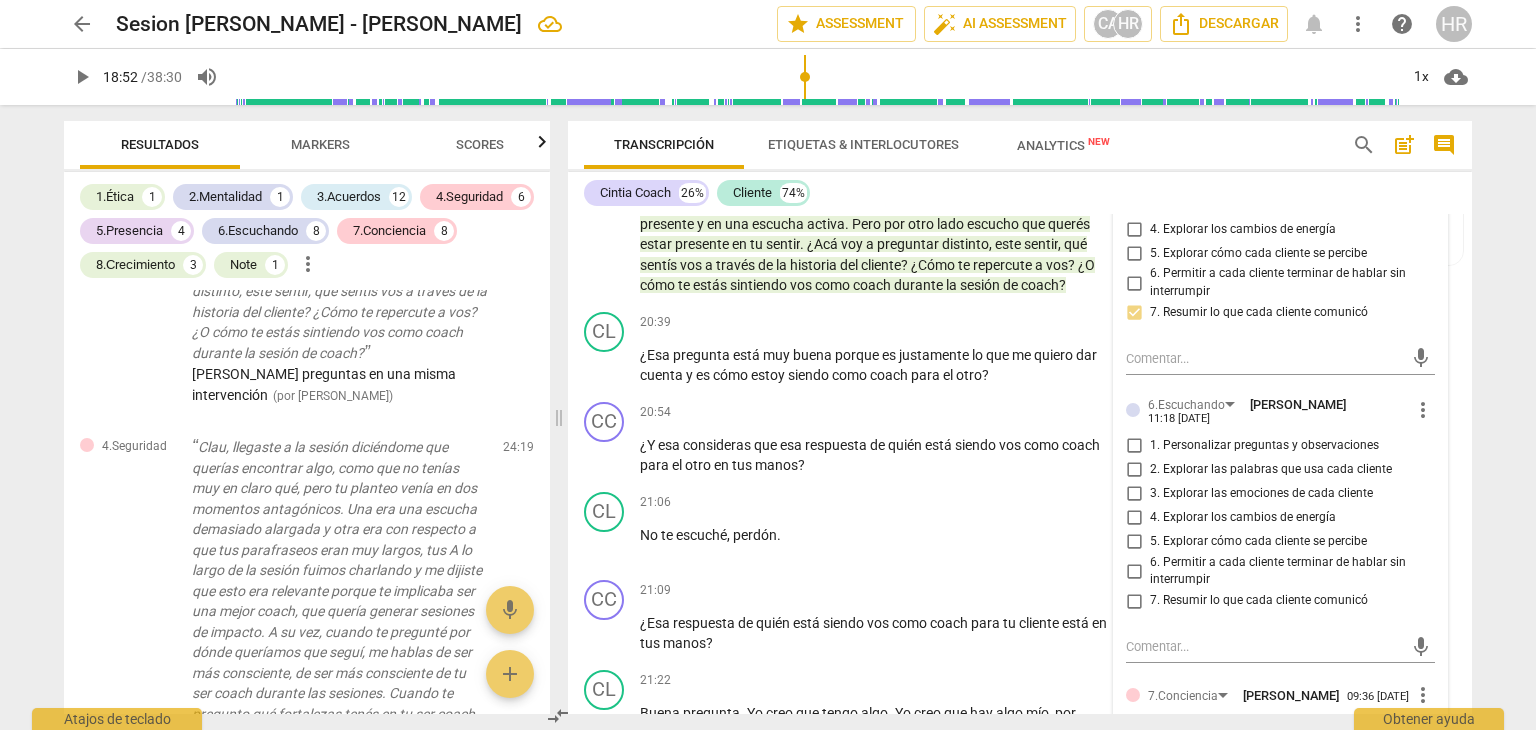 scroll, scrollTop: 6508, scrollLeft: 0, axis: vertical 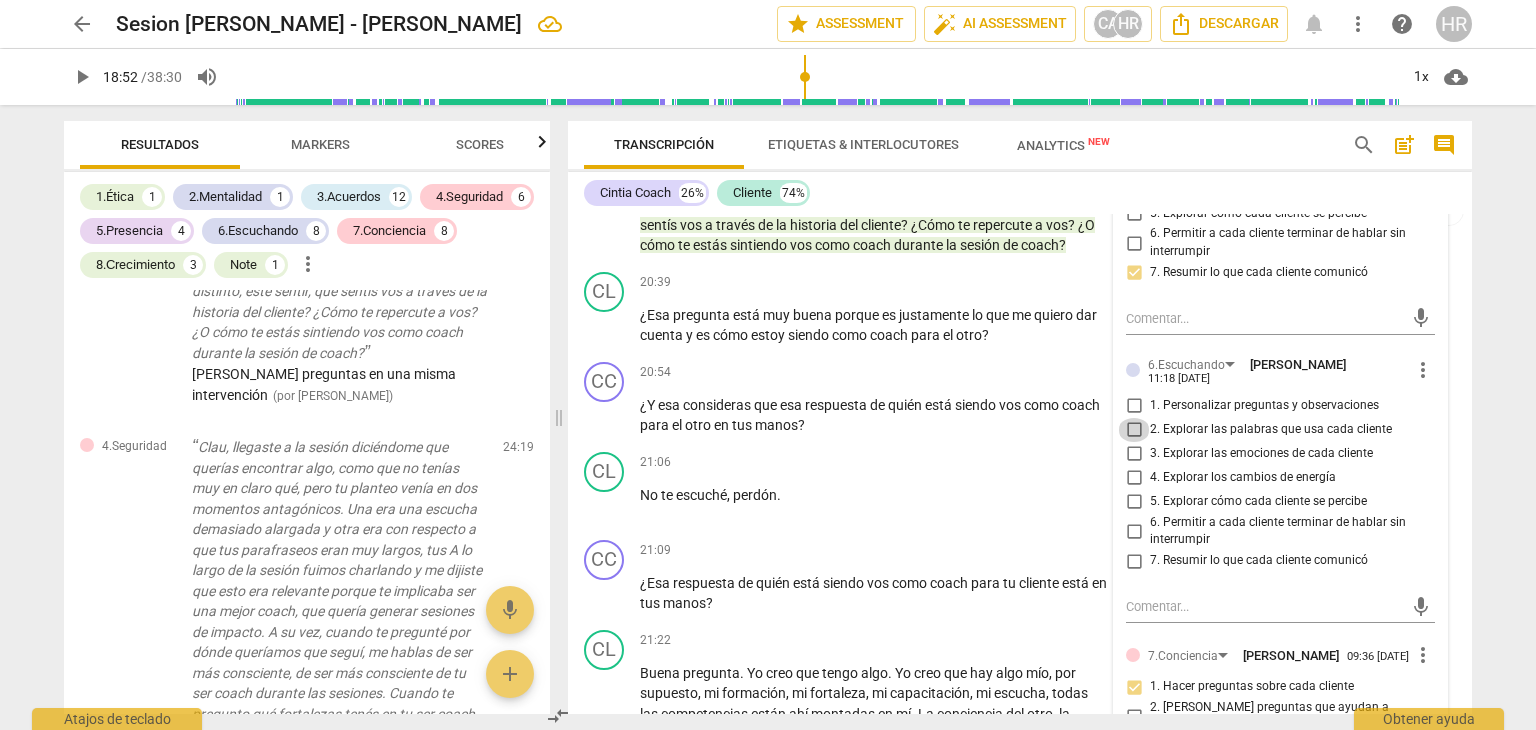 click on "2. Explorar las palabras que usa cada cliente" at bounding box center [1134, 430] 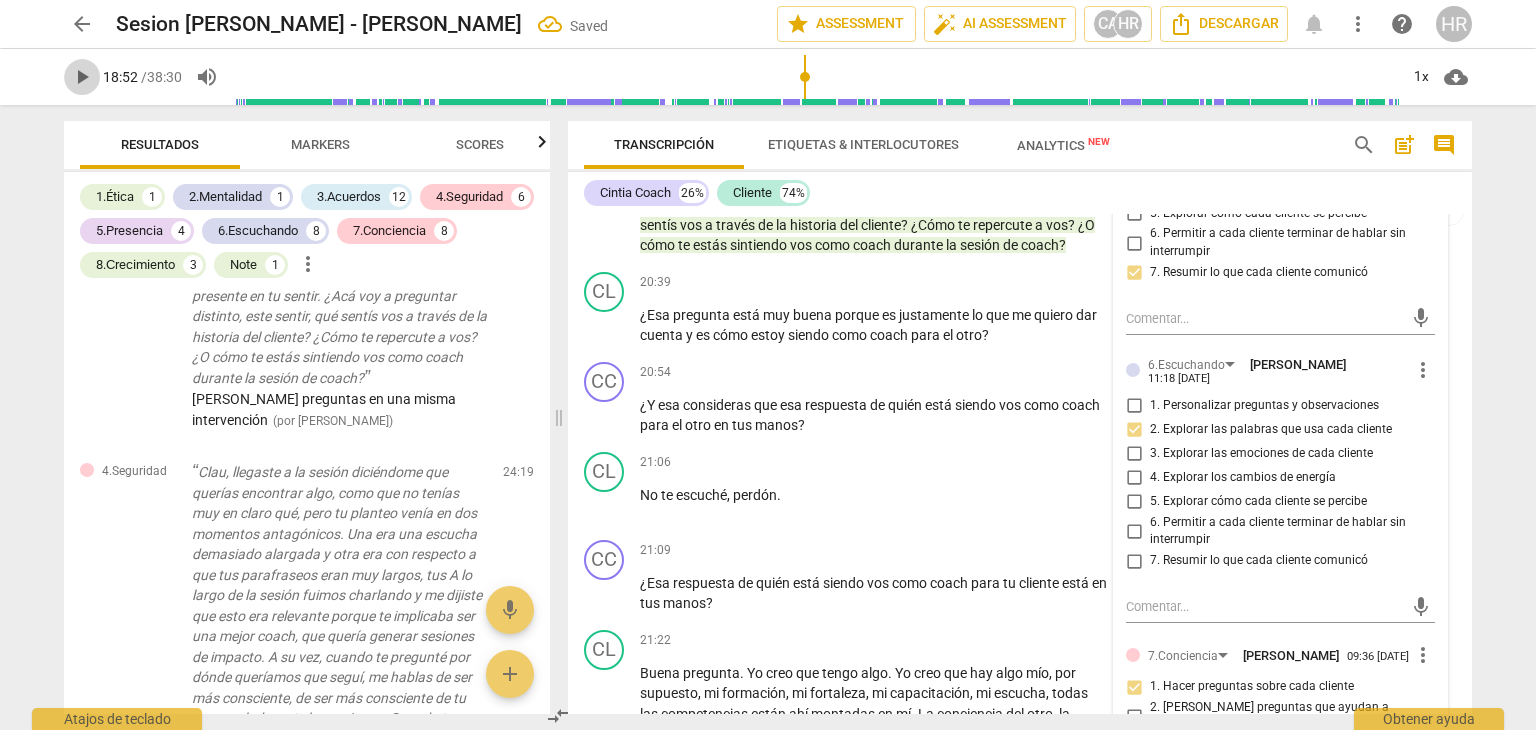 click on "play_arrow" at bounding box center [82, 77] 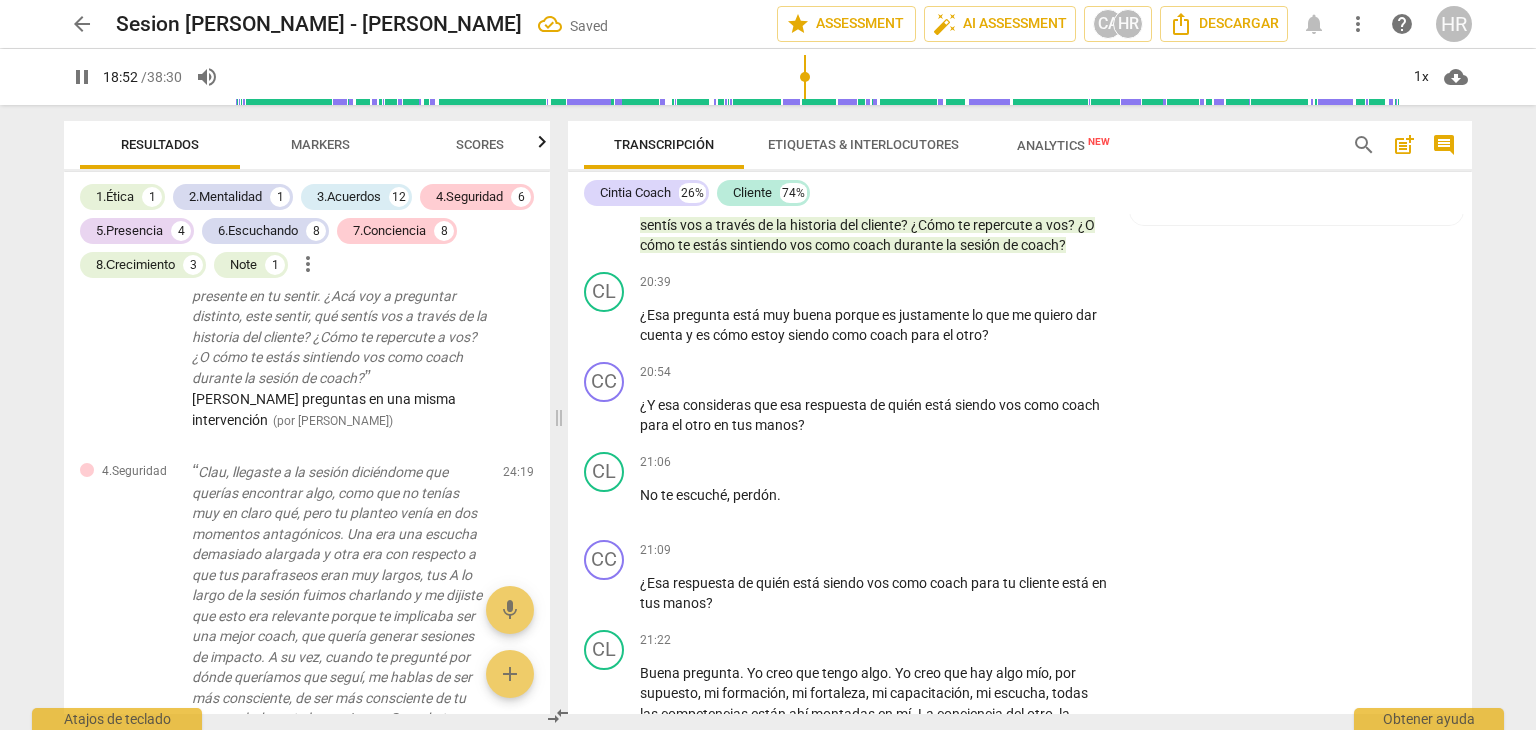 scroll, scrollTop: 6181, scrollLeft: 0, axis: vertical 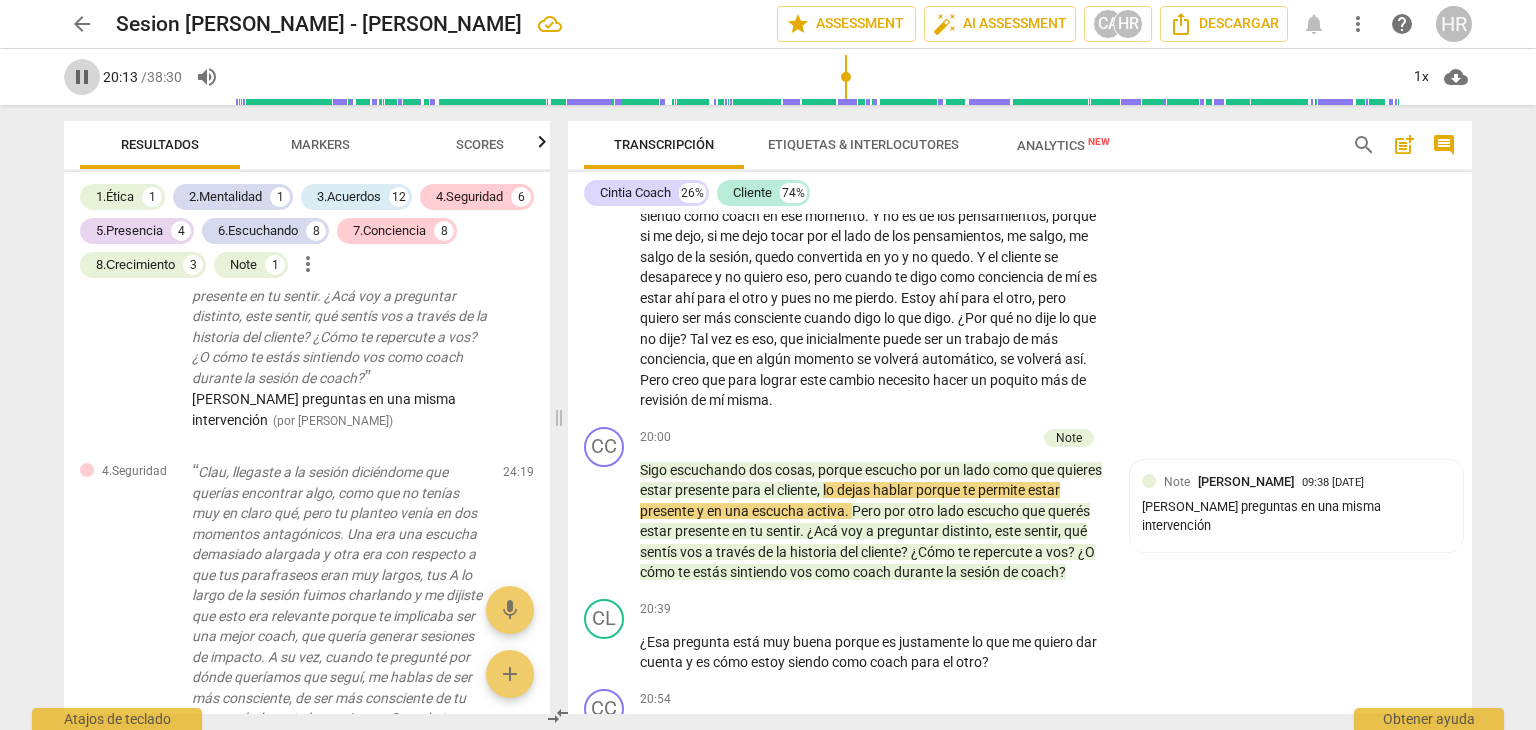 click on "pause" at bounding box center [82, 77] 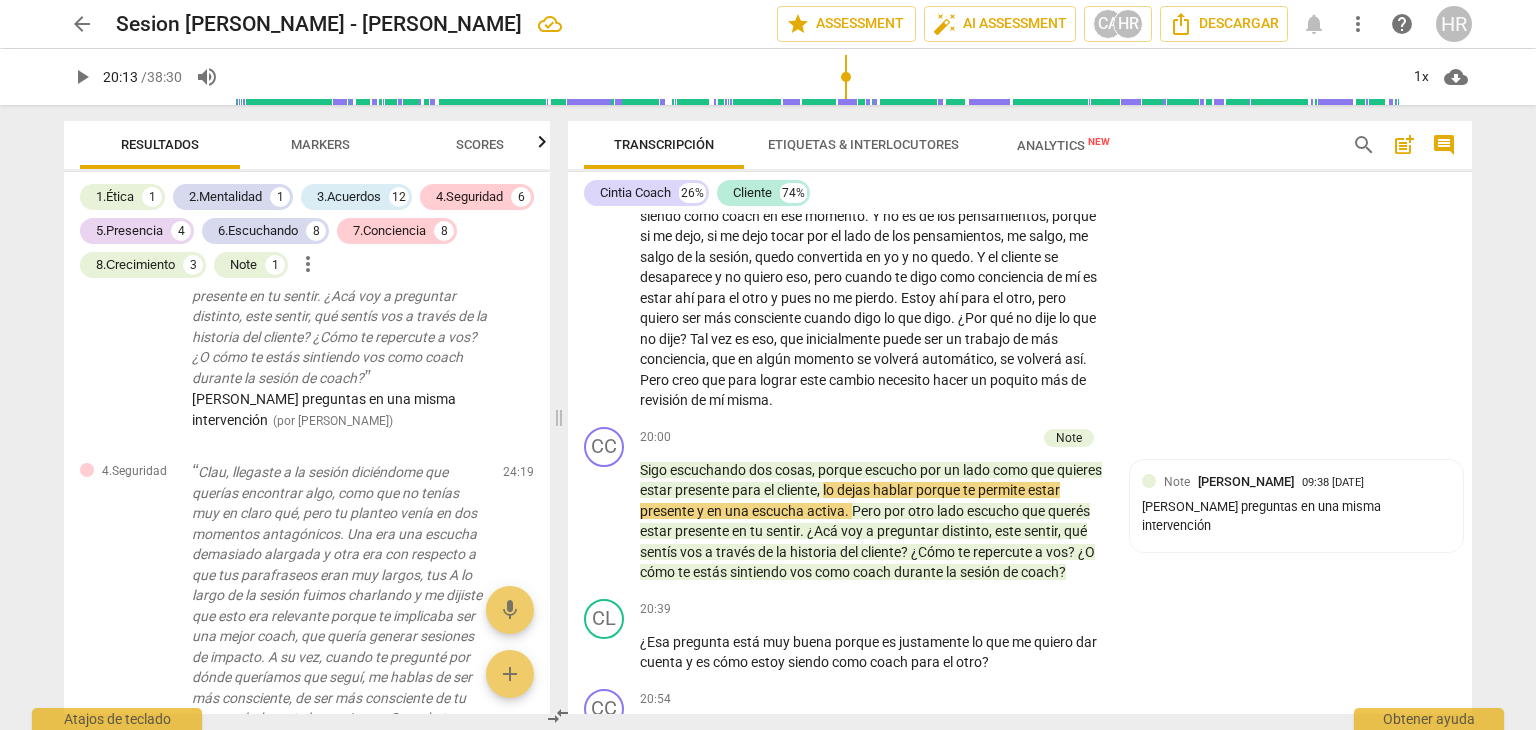 type on "1213" 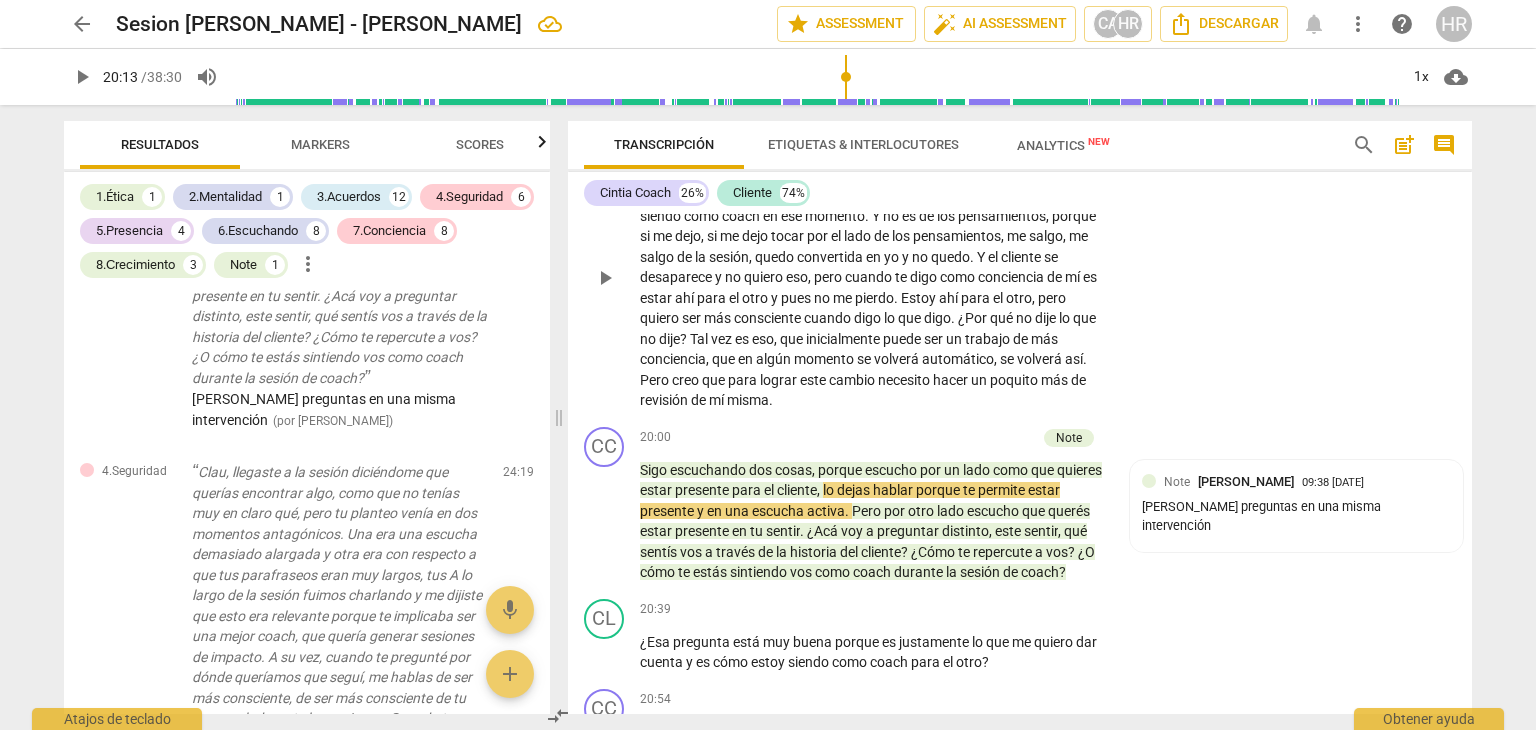click on "CL play_arrow pause 18:47 + Add competency keyboard_arrow_right Yo   no   sé   si   consciente   con   mis   pensamientos ,   yo   no   sé   si   lo   dije ,   no   sé   qué   fue   lo   que   quise   decir ,   porque   no   es   consciente   con   mis   pensamientos ,   es   consciente   de   mí ,   de   lo   que   estoy   sintiendo   en   ese   momento ,   de   quién   estoy   siendo   como   coach   en   ese   momento .   Y   no   es   de   los   pensamientos ,   porque   si   me   dejo ,   si   me   dejo   tocar   por   el   lado   de   los   pensamientos ,   me   salgo ,   me   salgo   de   la   sesión ,   quedo   convertida   en   yo   y   no   quedo .   Y   el   cliente   se   desaparece   y   no   quiero   eso ,   pero   cuando   te   digo   como   conciencia   de   mí   es   estar   ahí   para   el   otro   y   pues   no   me   pierdo .   Estoy   ahí   para   el   otro ,   pero   quiero   ser   más   consciente   cuando   digo   lo   que   digo .   ¿Por   qué   no   dije   lo   que   no" at bounding box center [1020, 261] 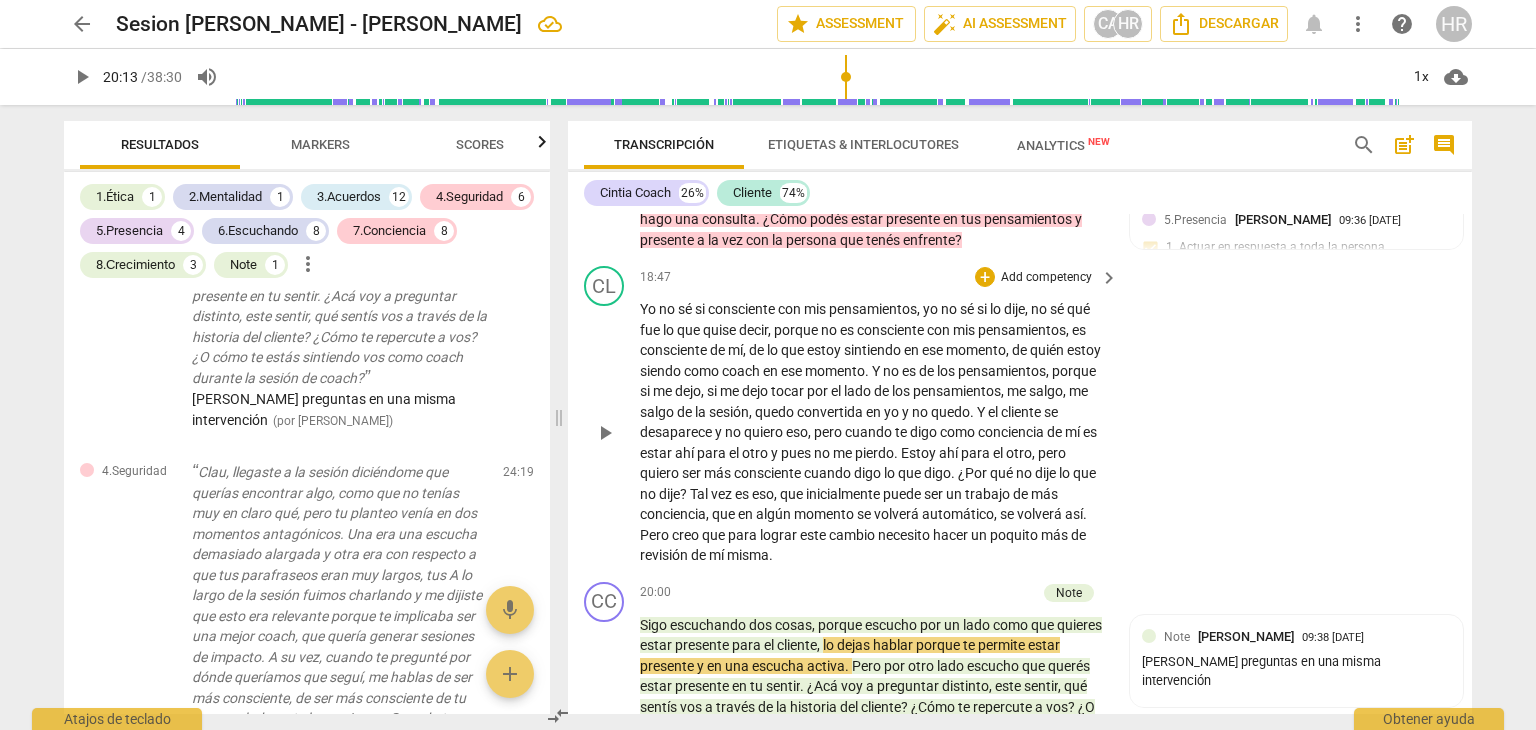 scroll, scrollTop: 6021, scrollLeft: 0, axis: vertical 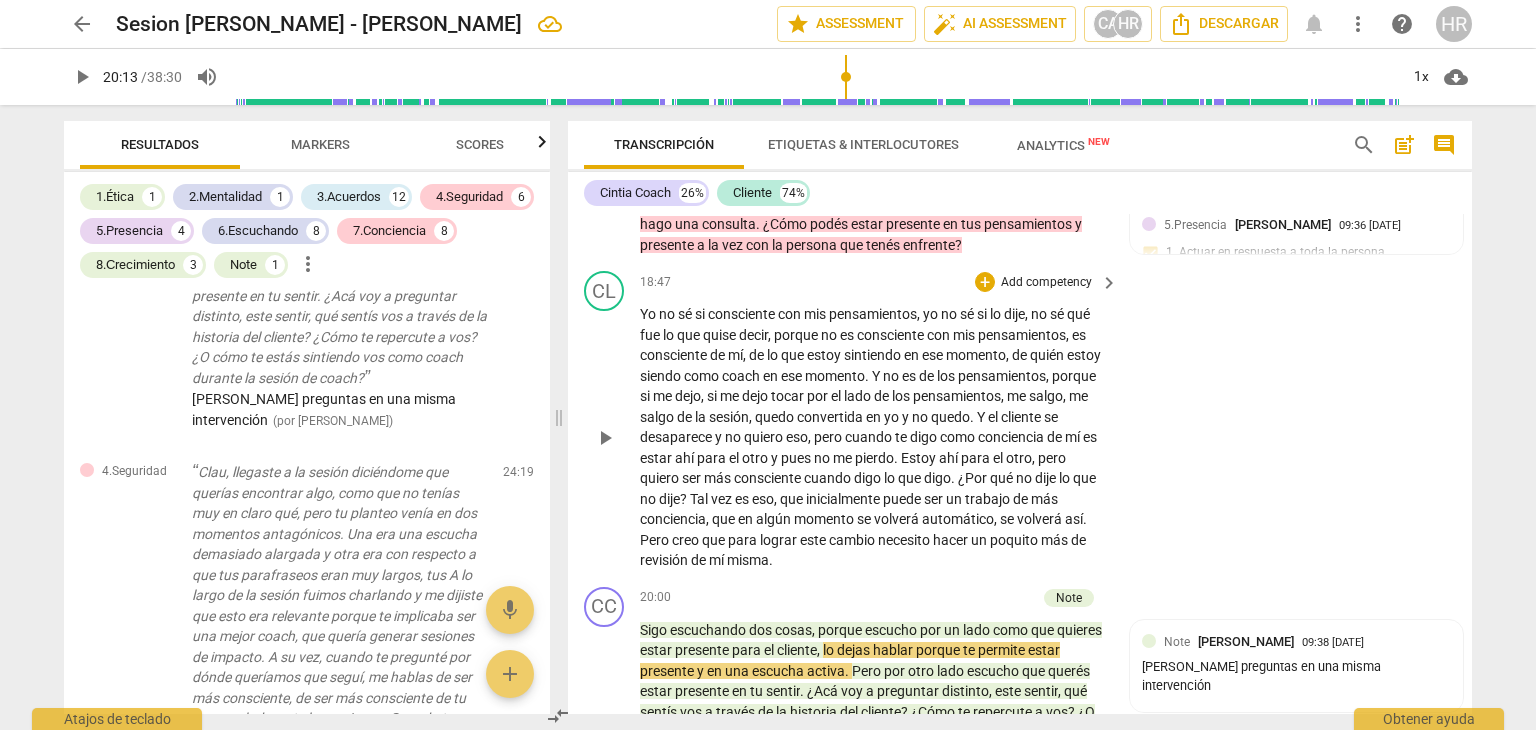click on "Add competency" at bounding box center [1046, 283] 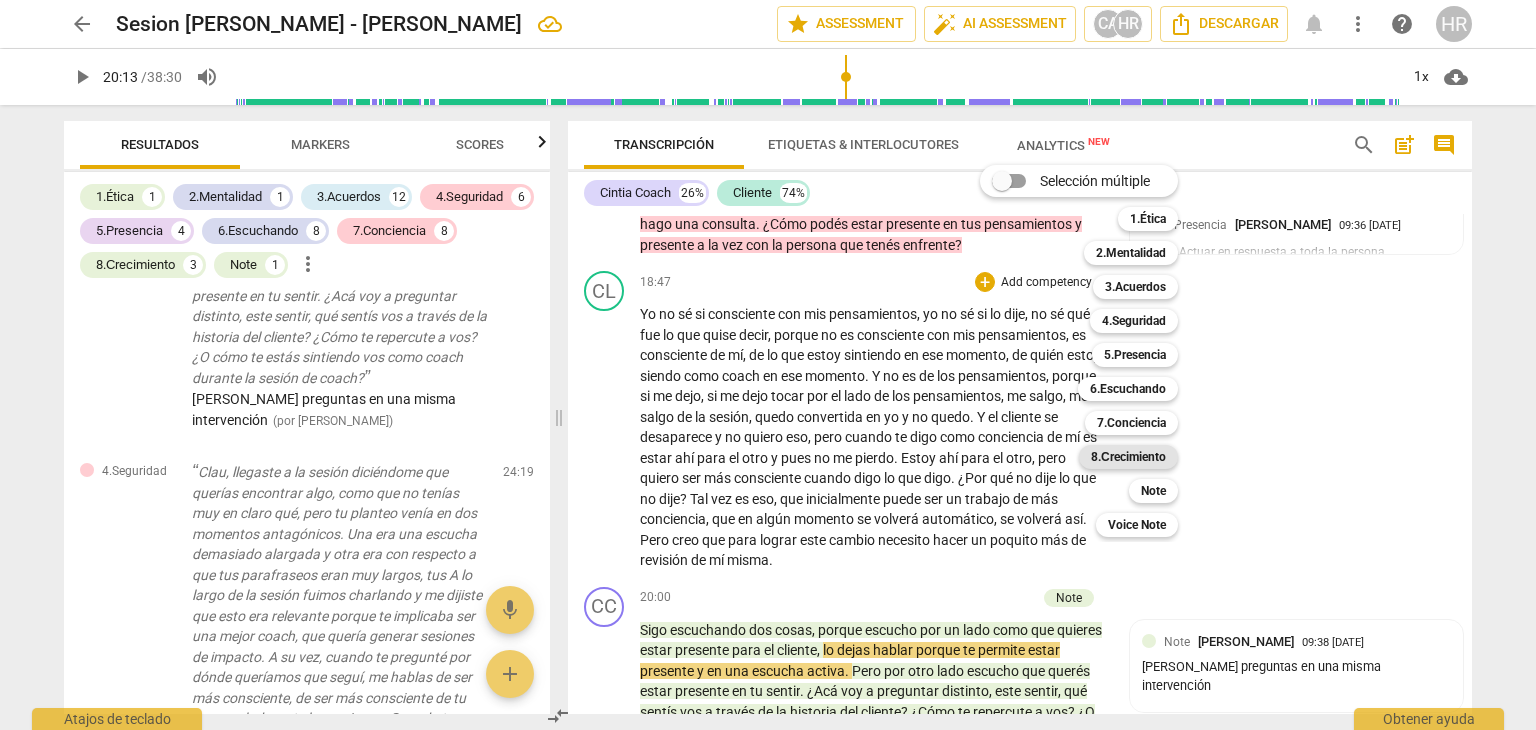 click on "8.Сrecimiento" at bounding box center (1128, 457) 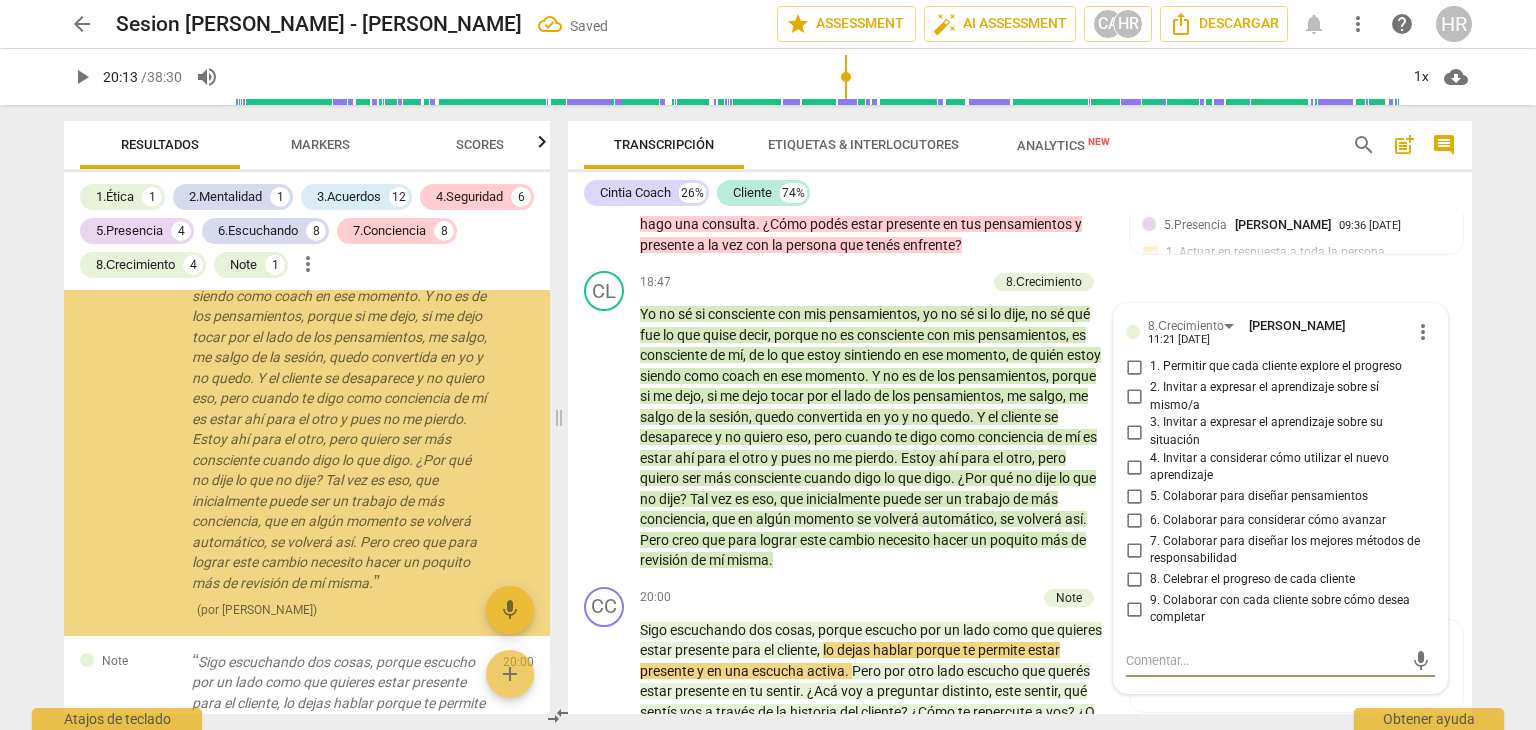 scroll, scrollTop: 6287, scrollLeft: 0, axis: vertical 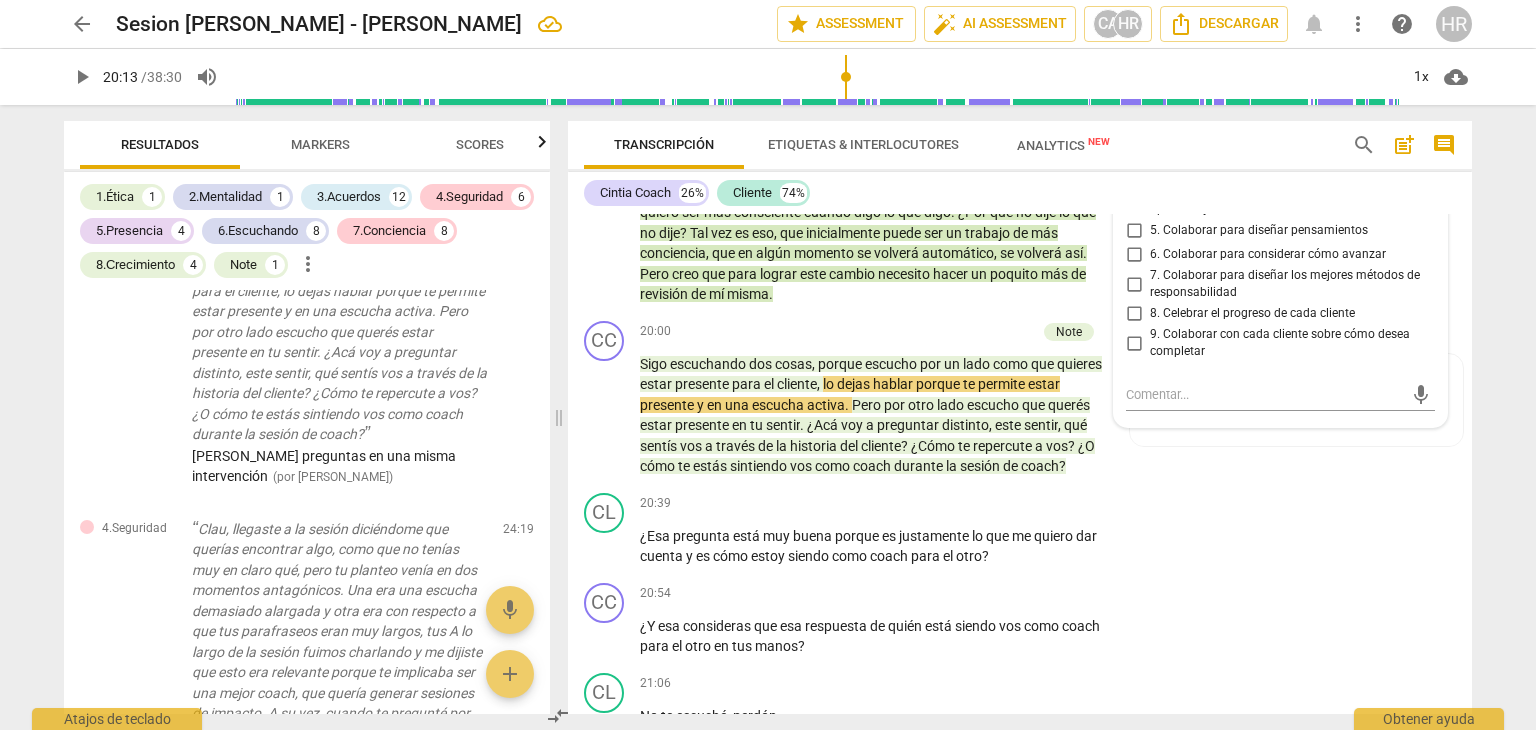 click on "3. Invitar a expresar el aprendizaje sobre su situación" at bounding box center (1134, 166) 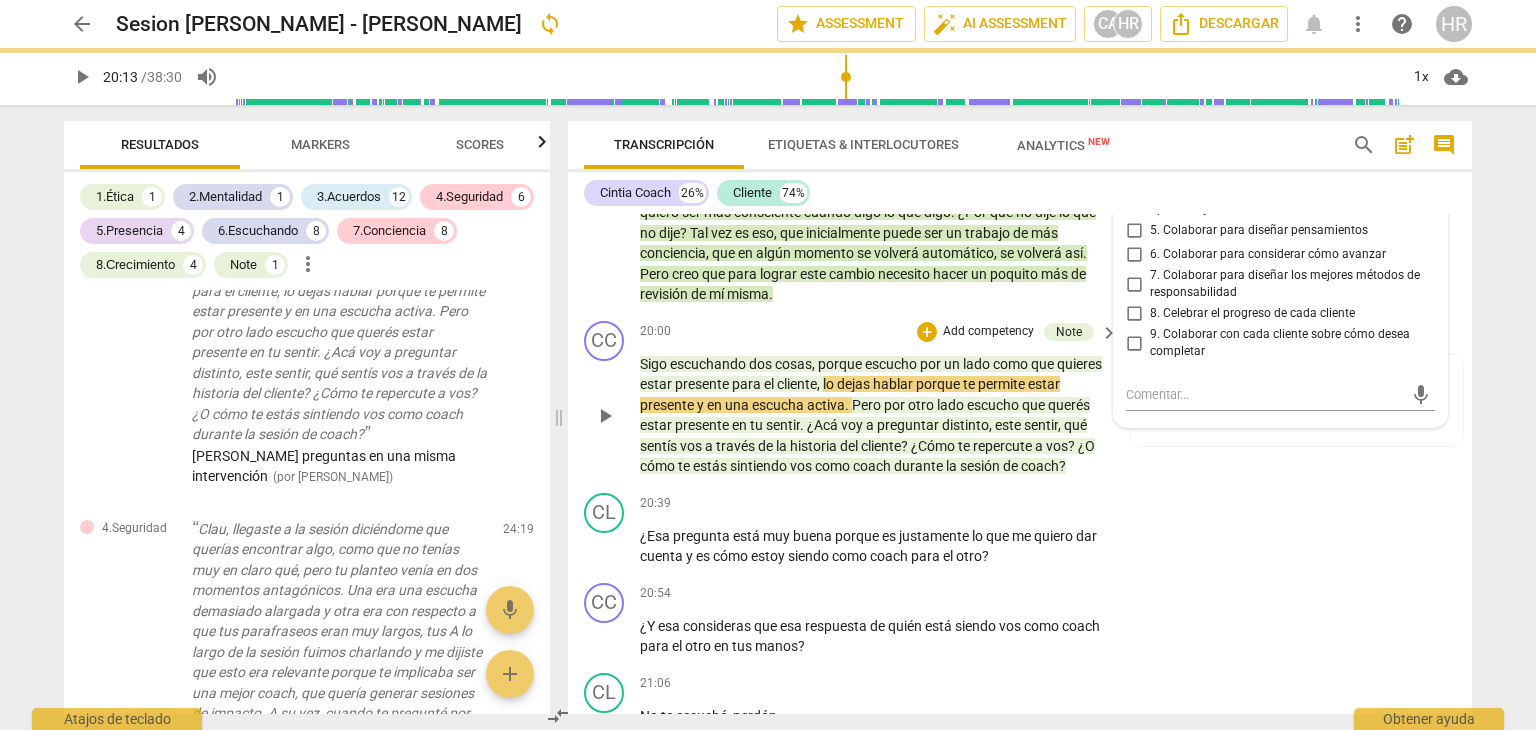 click on "20:00 + Add competency Note keyboard_arrow_right" at bounding box center [880, 332] 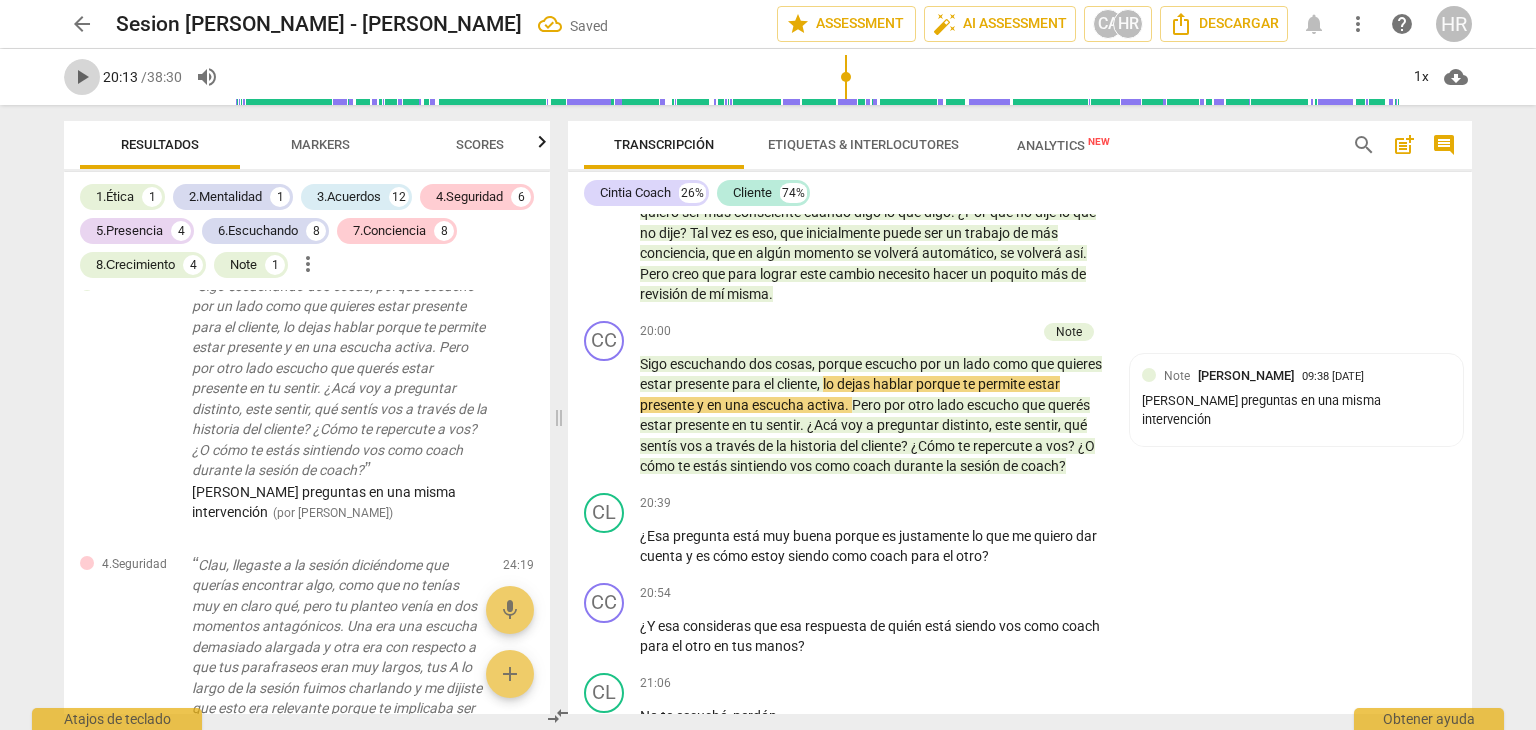 click on "play_arrow" at bounding box center (82, 77) 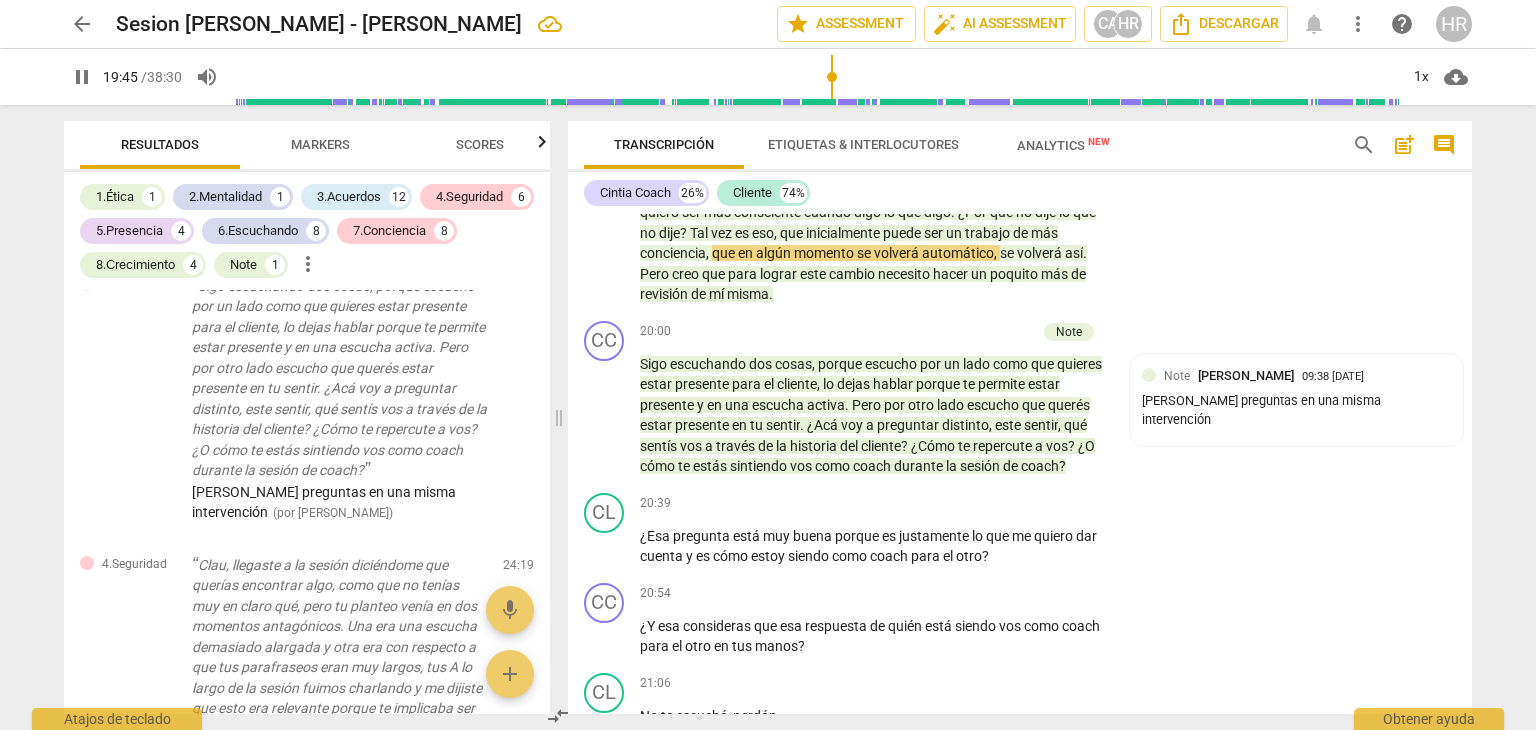 click at bounding box center [815, 77] 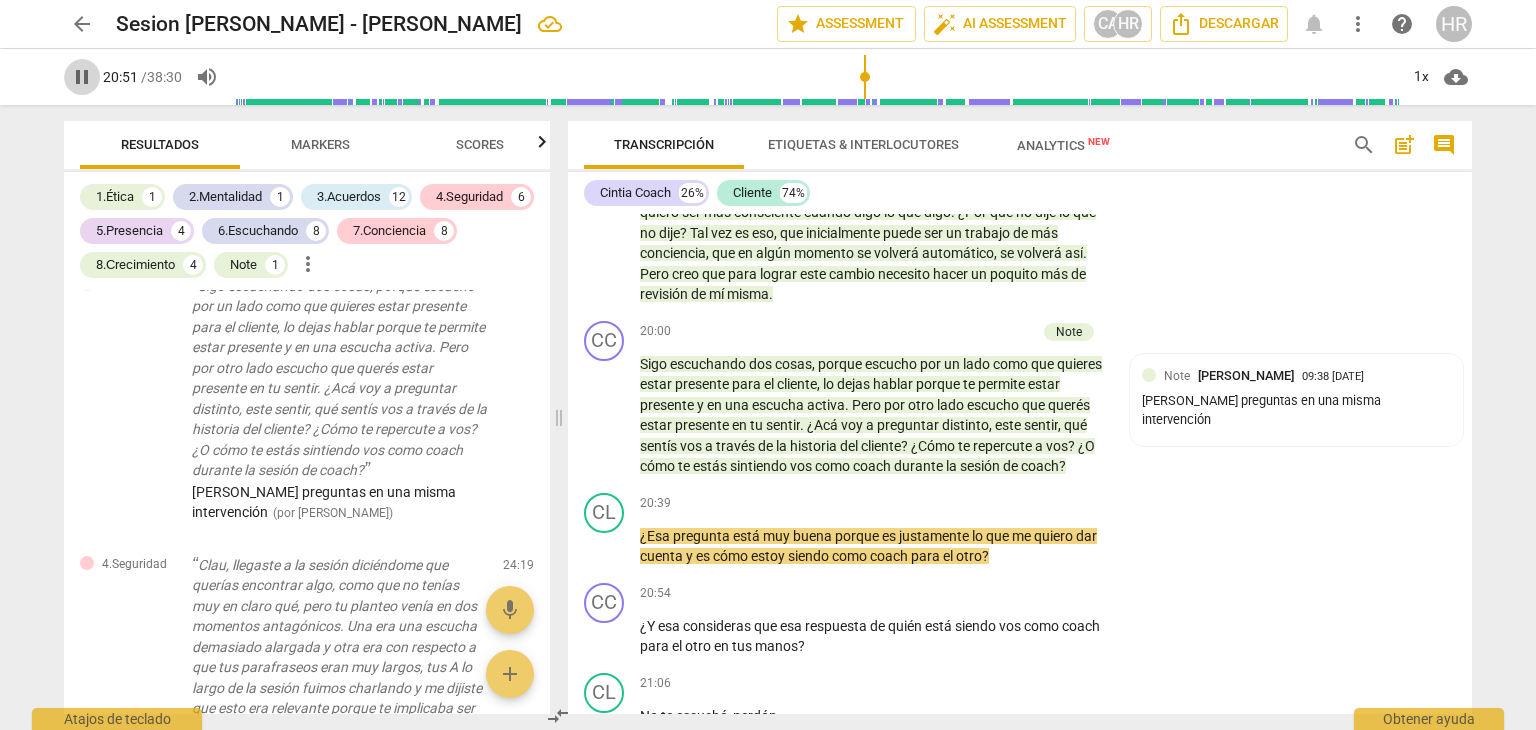 click on "pause" at bounding box center [82, 77] 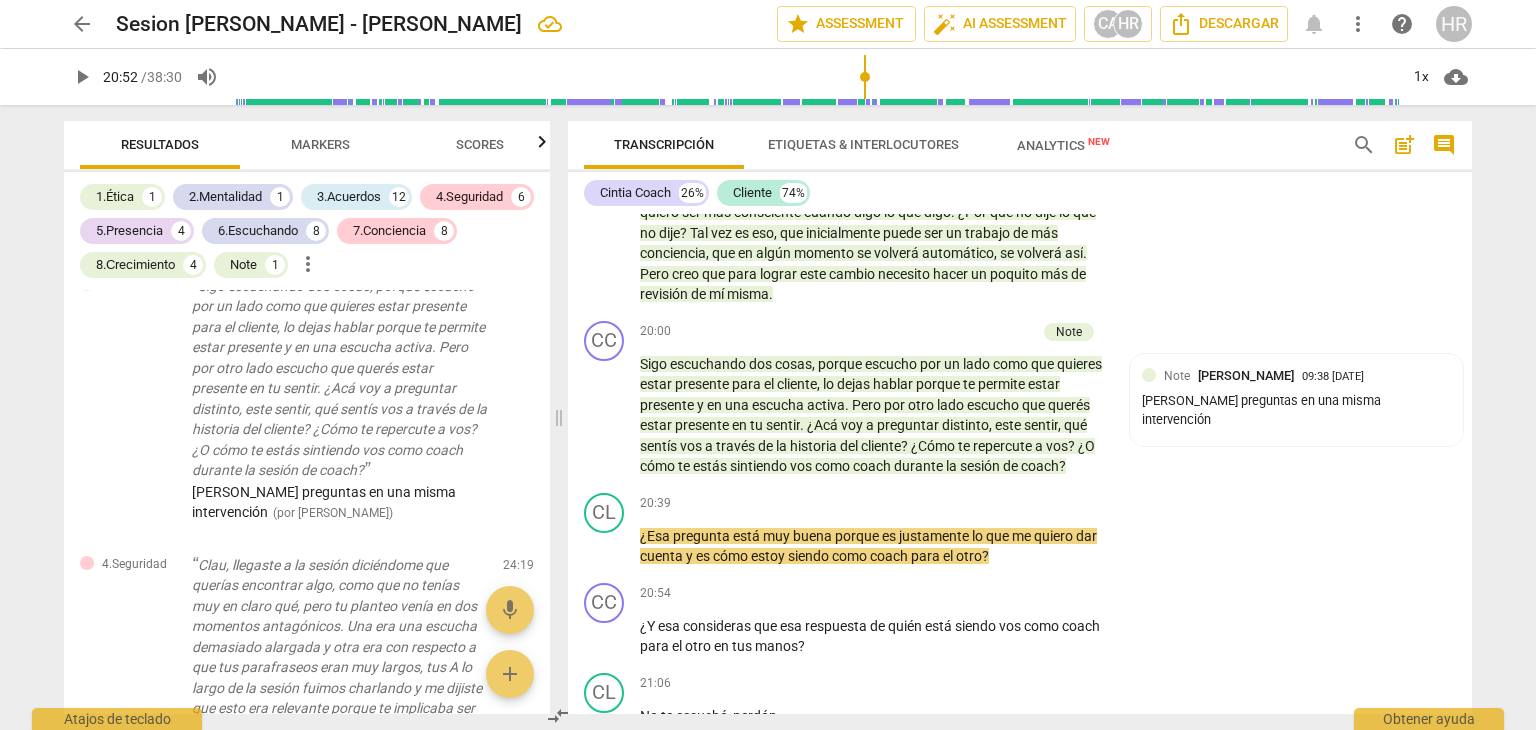 type on "1252" 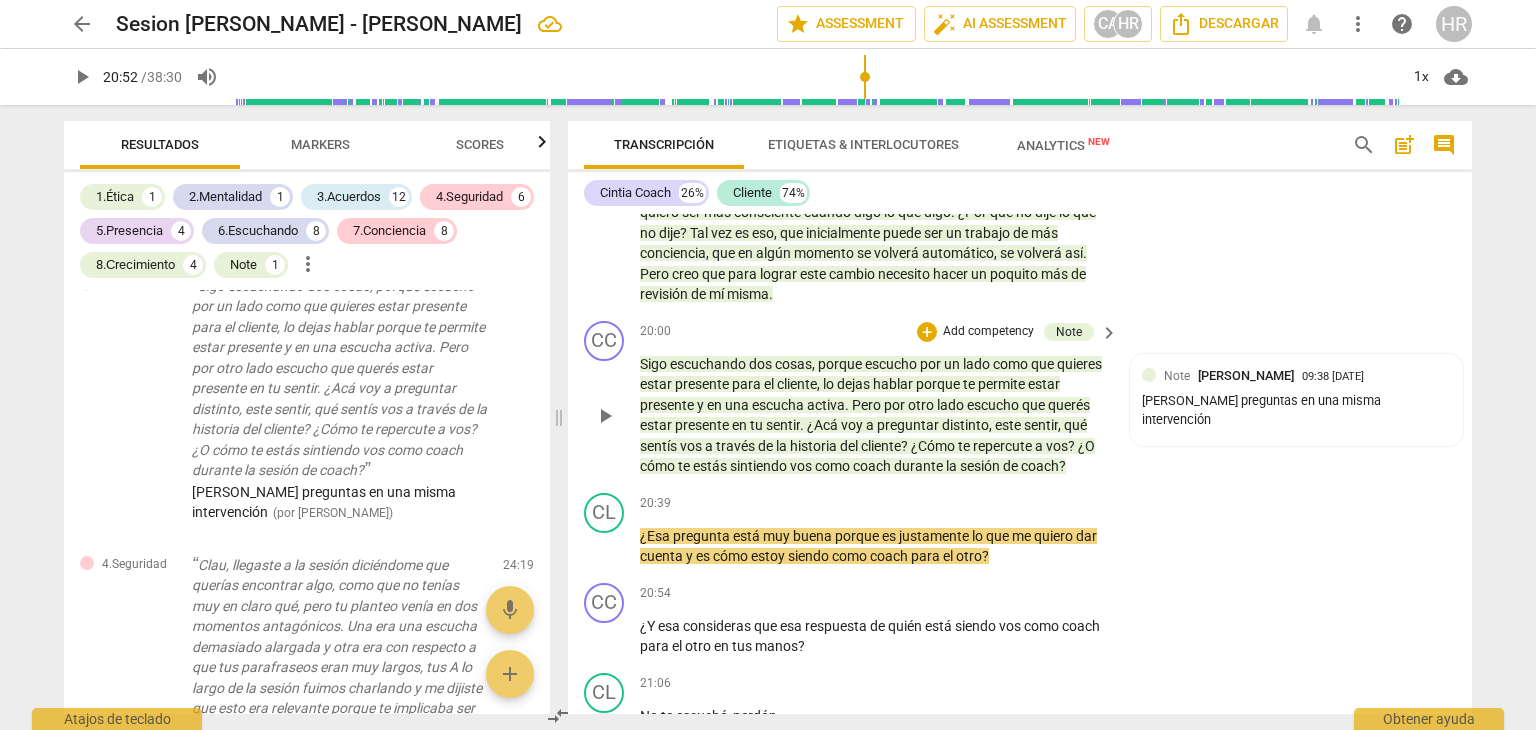 click on "Add competency" at bounding box center (988, 332) 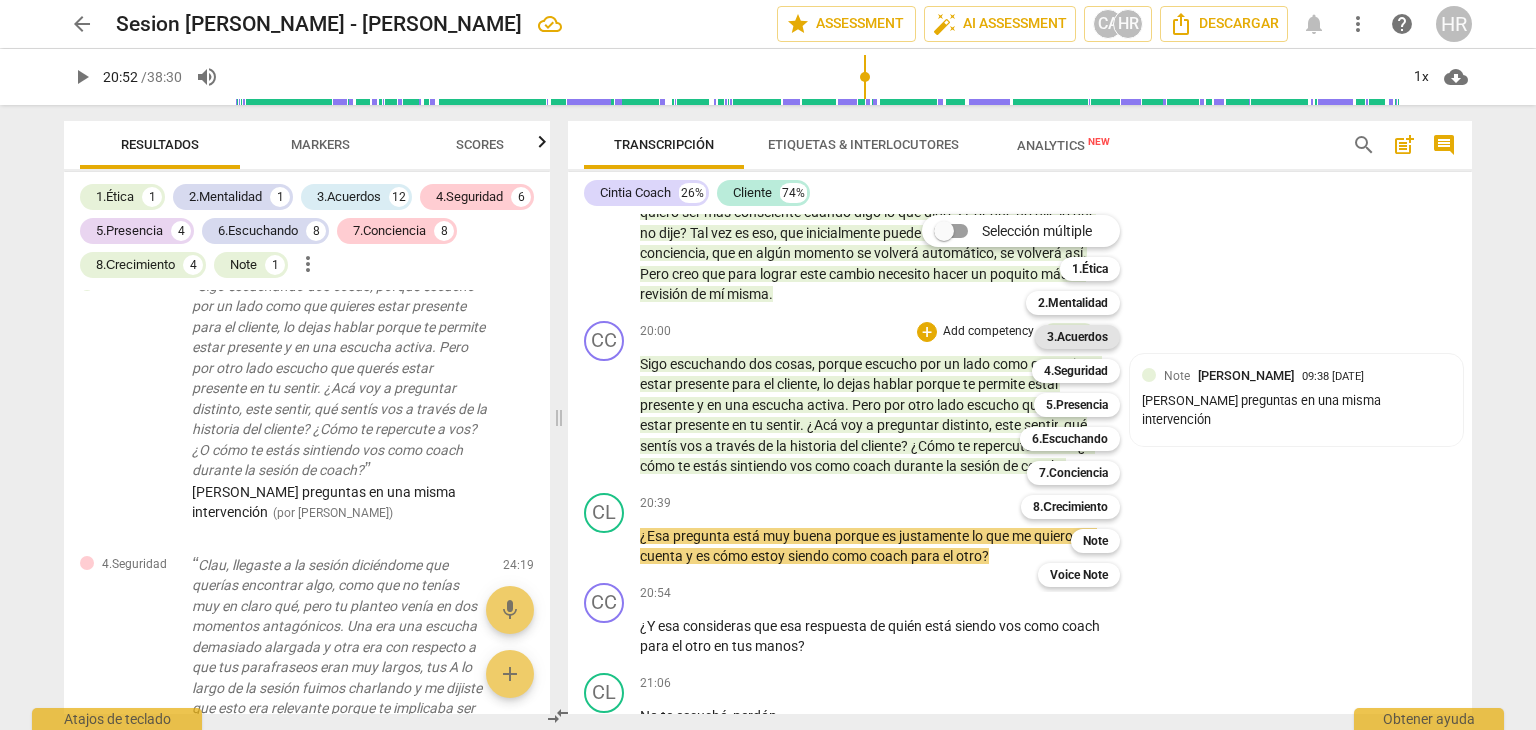 click on "3.Acuerdos" at bounding box center [1077, 337] 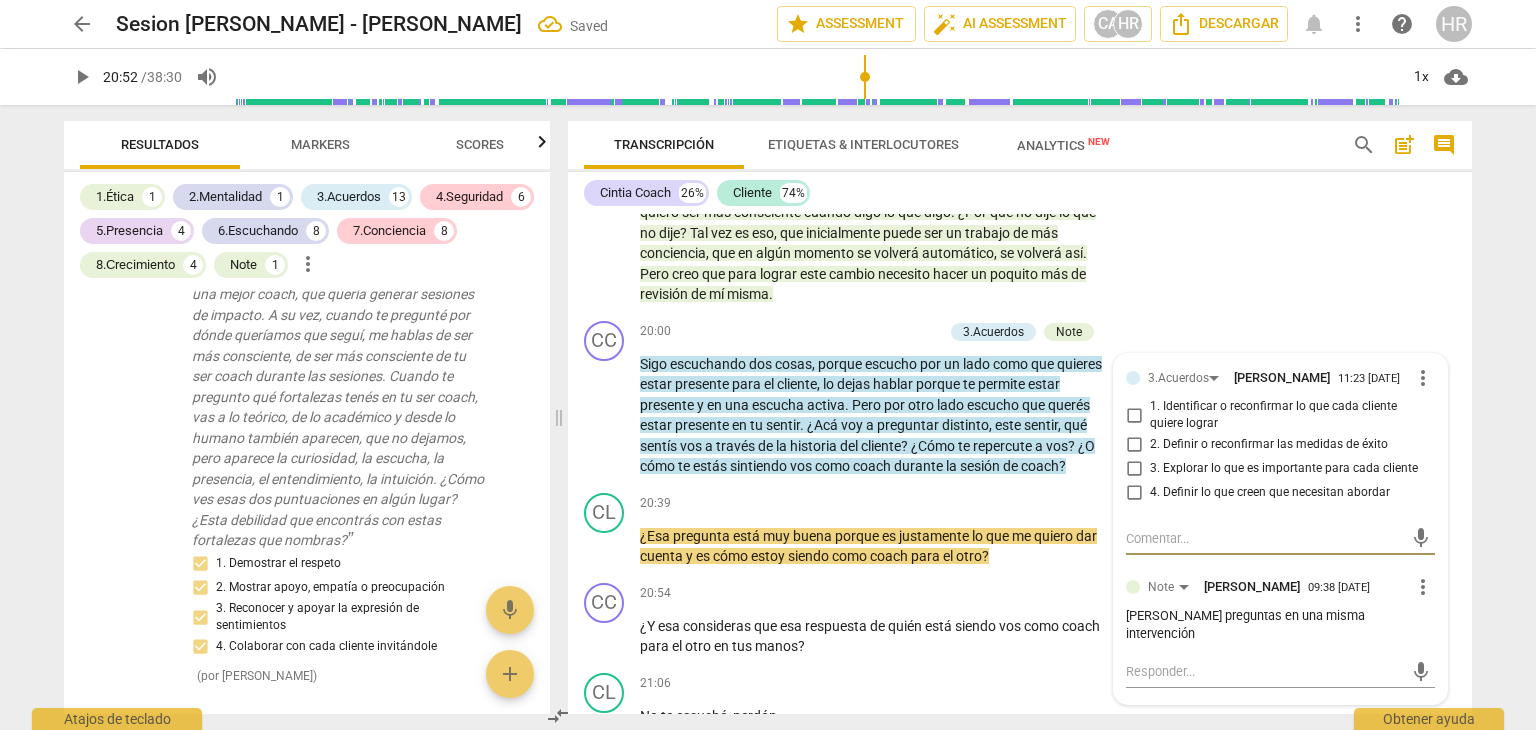 scroll, scrollTop: 13384, scrollLeft: 0, axis: vertical 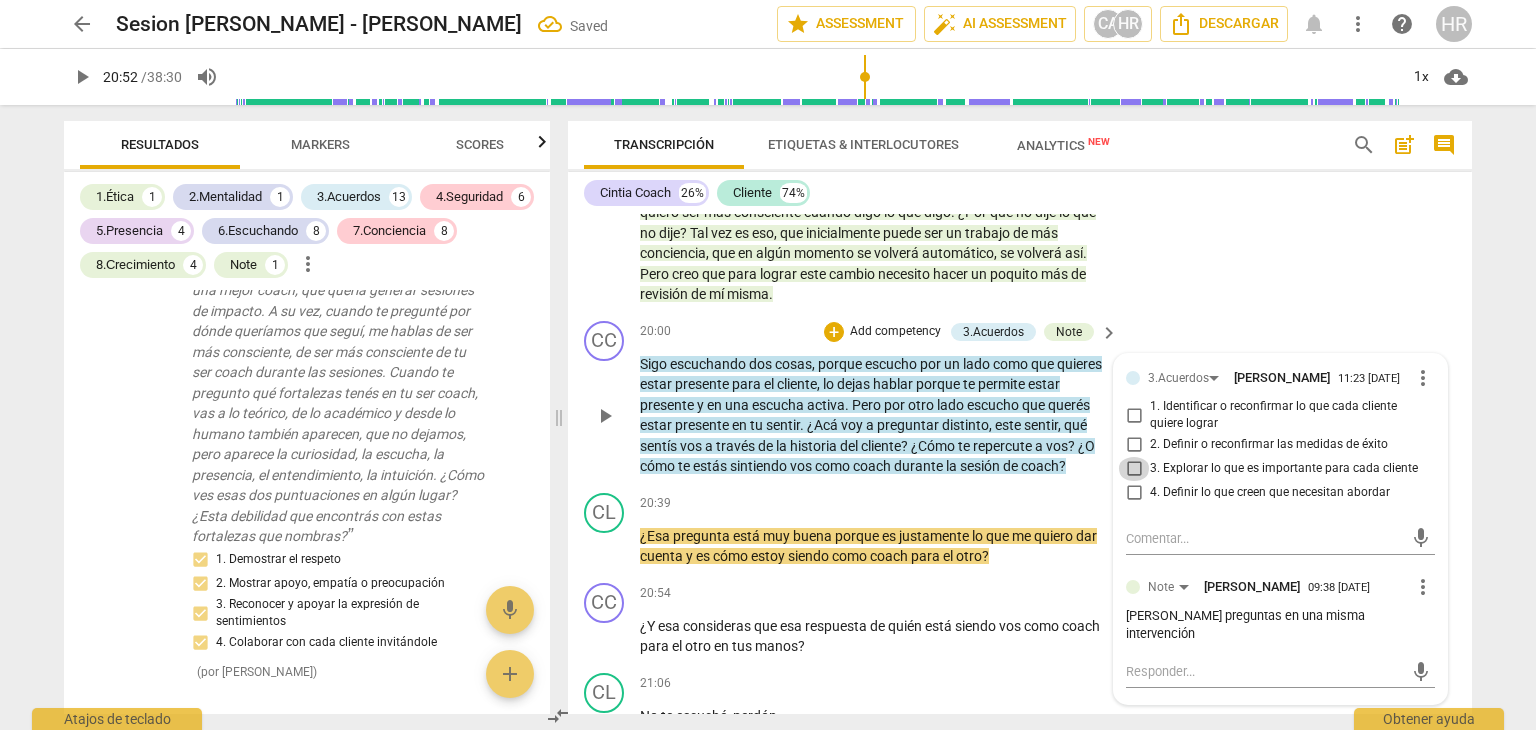 click on "3. Explorar lo que es importante para cada cliente" at bounding box center (1134, 469) 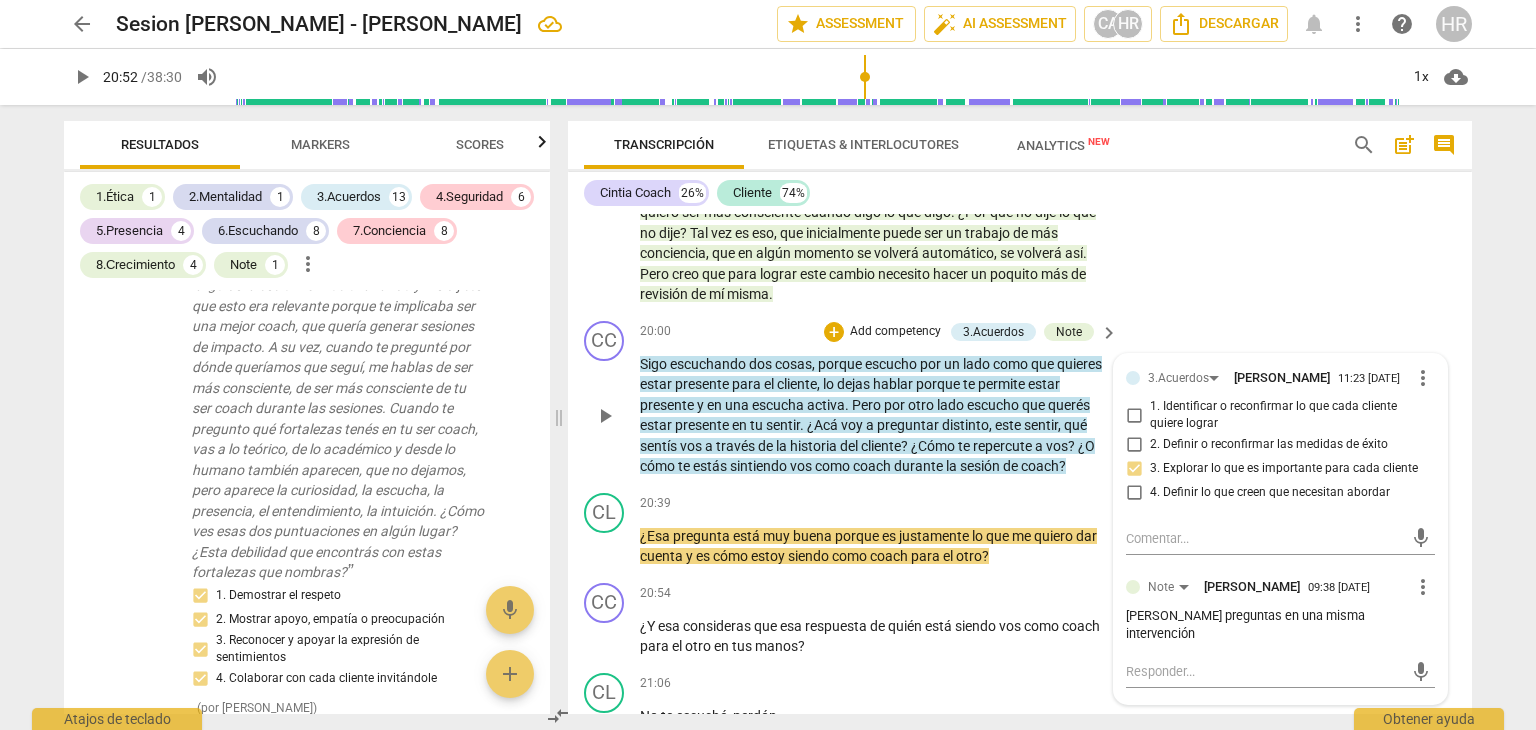 click on "20:00 + Add competency 3.Acuerdos Note keyboard_arrow_right" at bounding box center (880, 332) 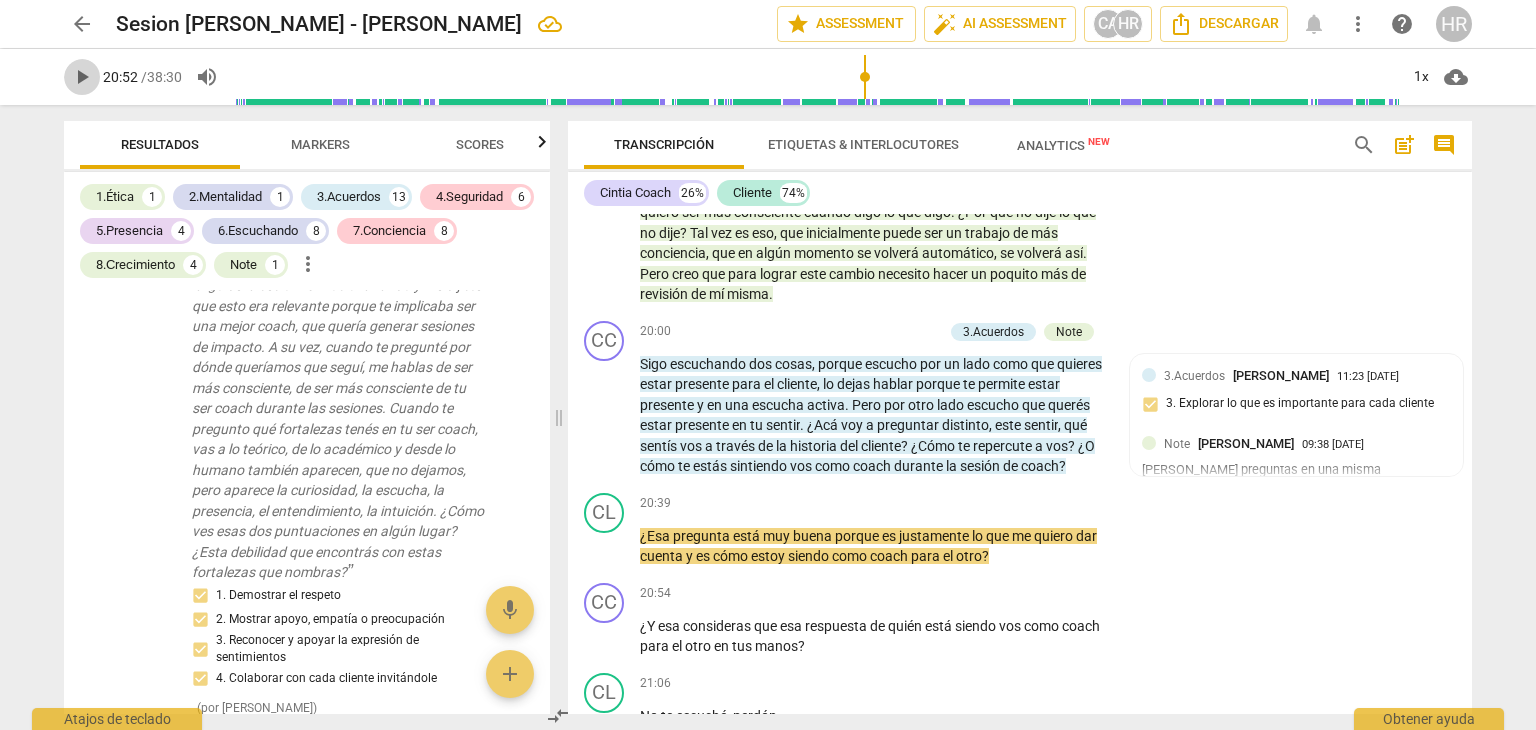 click on "play_arrow" at bounding box center (82, 77) 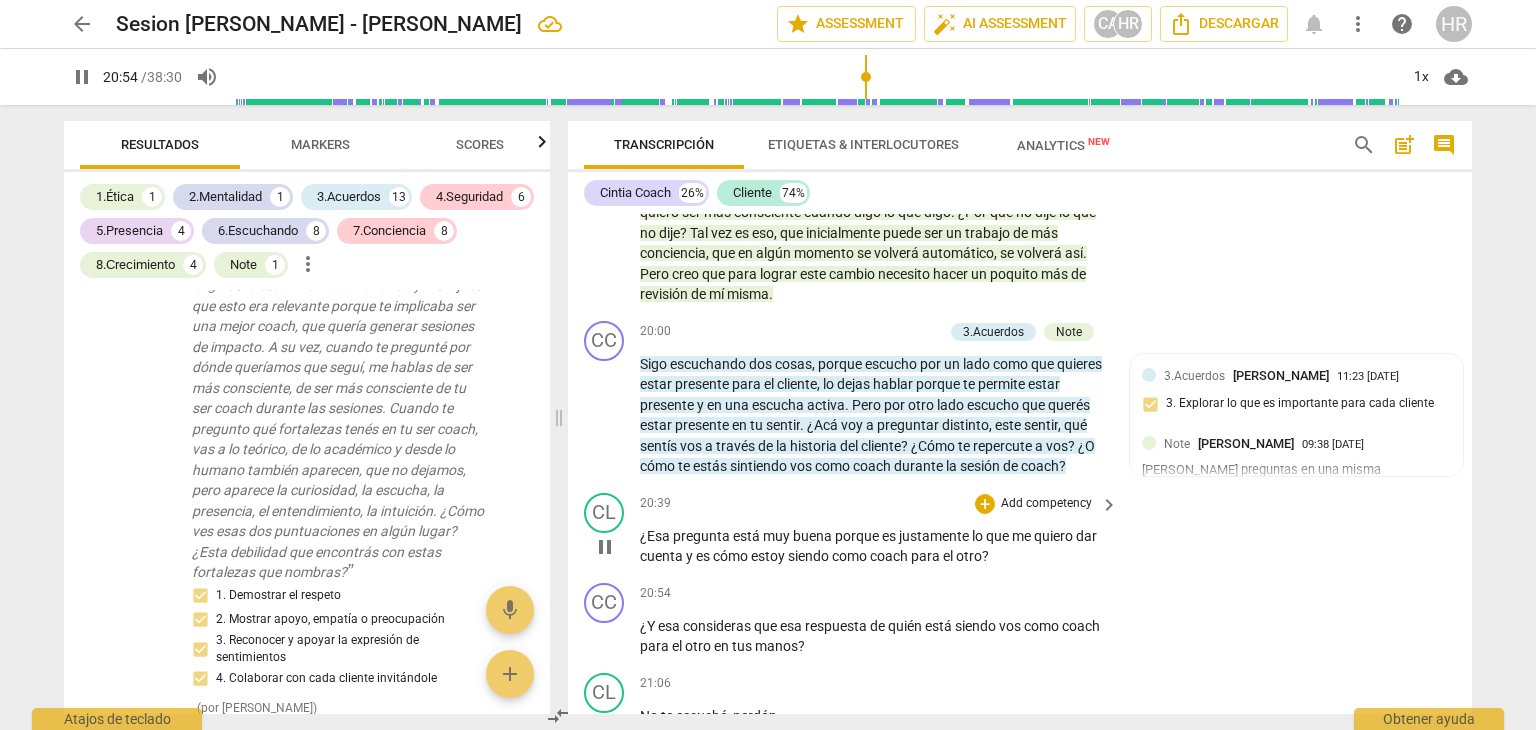 click on "CL play_arrow pause 20:39 + Add competency keyboard_arrow_right ¿Esa   pregunta   está   muy   buena   porque   es   justamente   lo   que   me   quiero   dar   cuenta   y   es   cómo   estoy   siendo   como   coach   para   el   otro ?" at bounding box center [1020, 530] 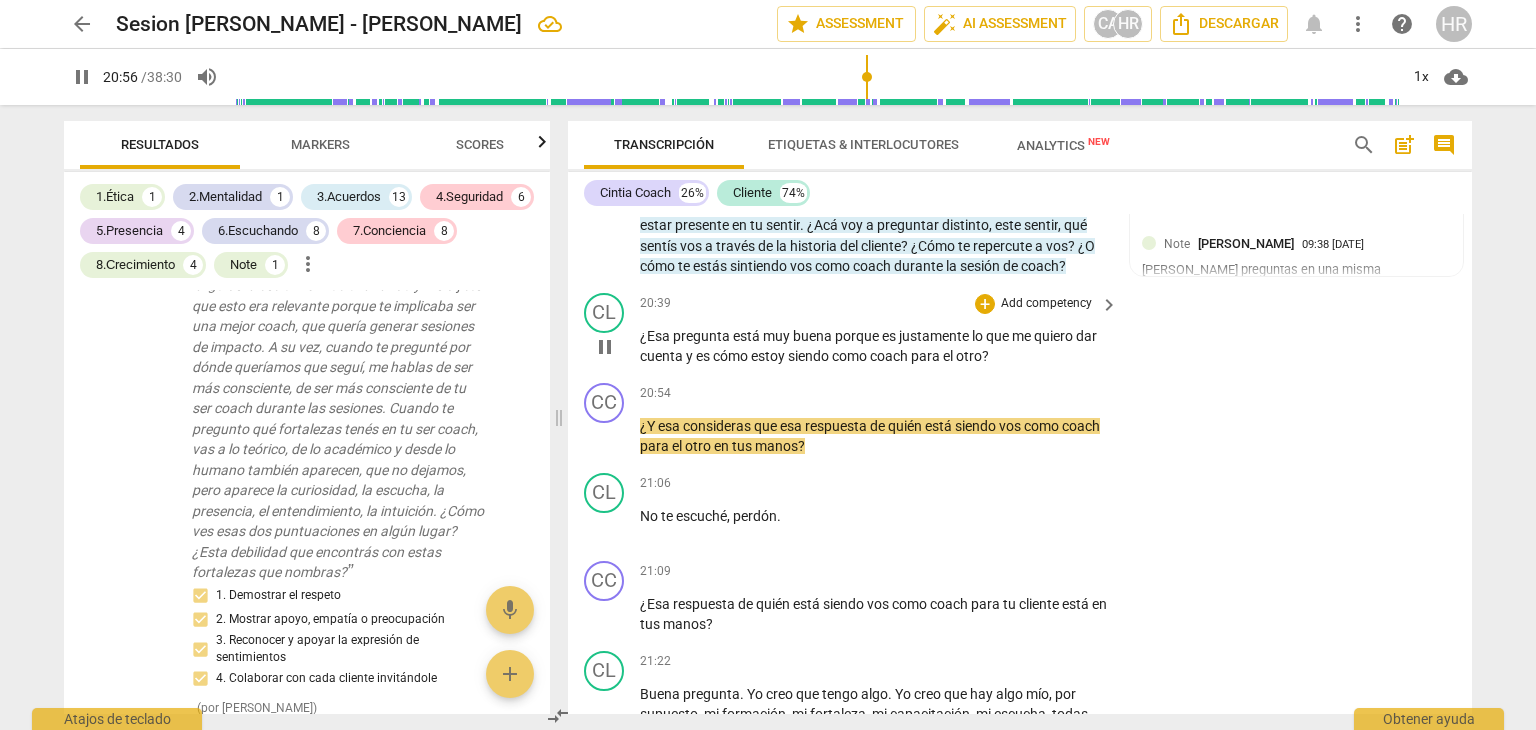 scroll, scrollTop: 6527, scrollLeft: 0, axis: vertical 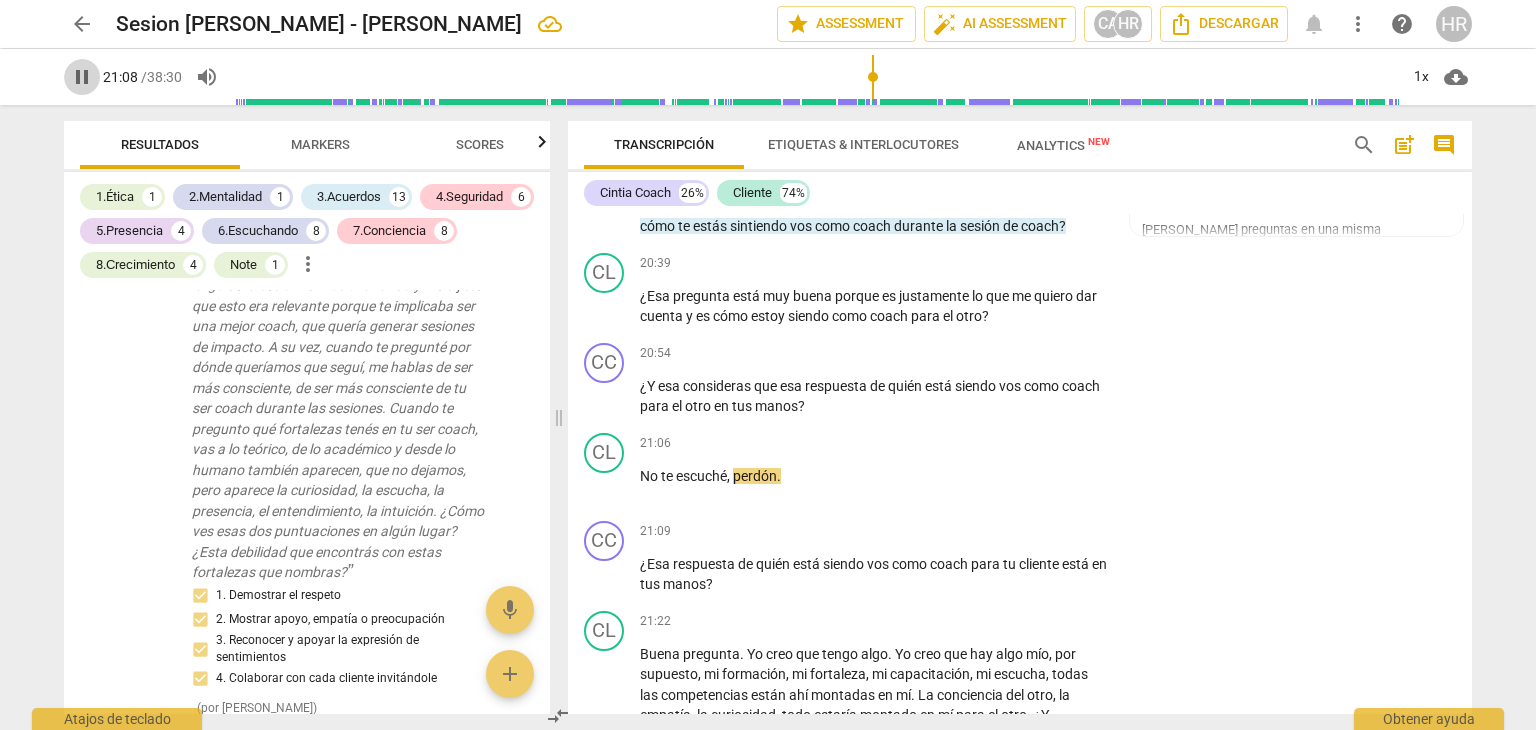 click on "pause" at bounding box center [82, 77] 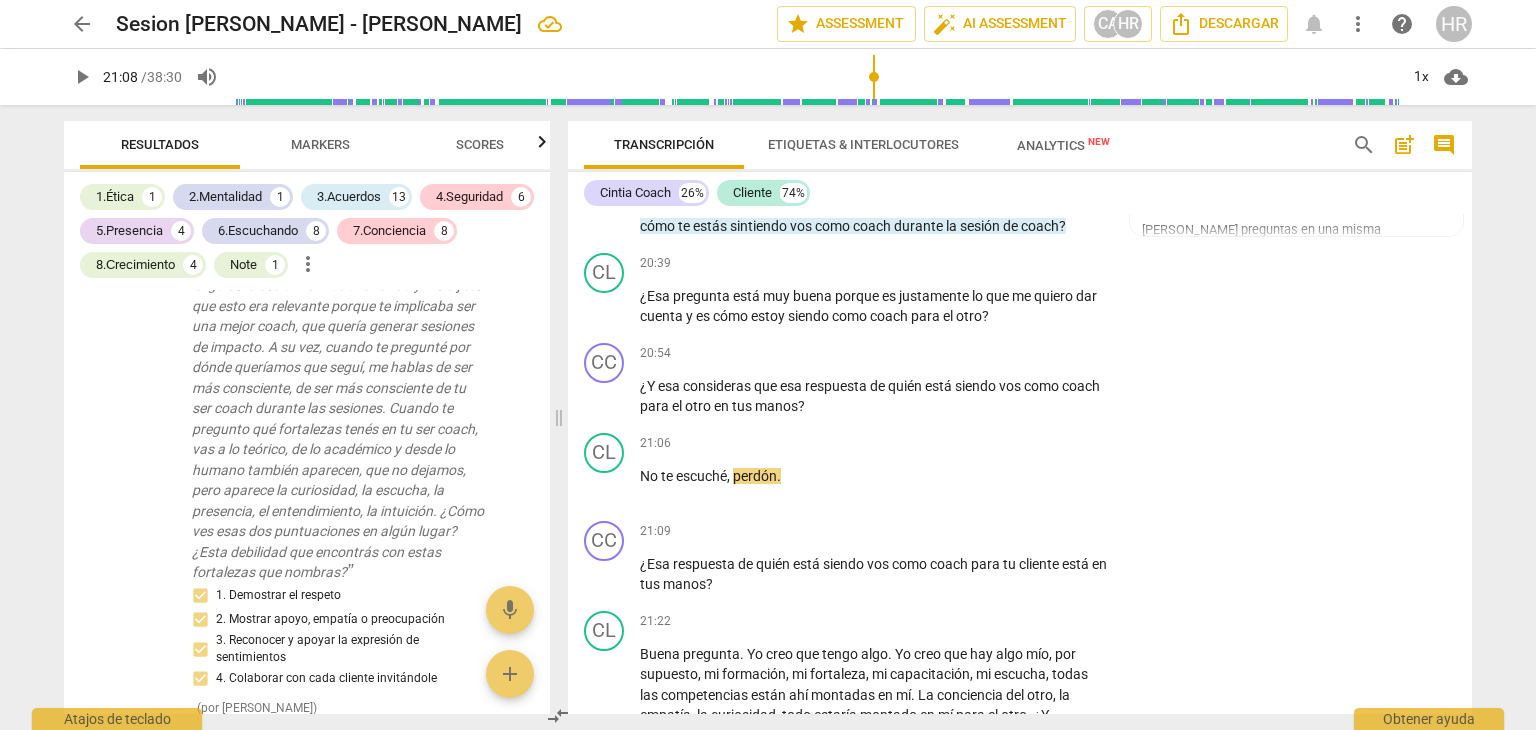 click on "play_arrow" at bounding box center [82, 77] 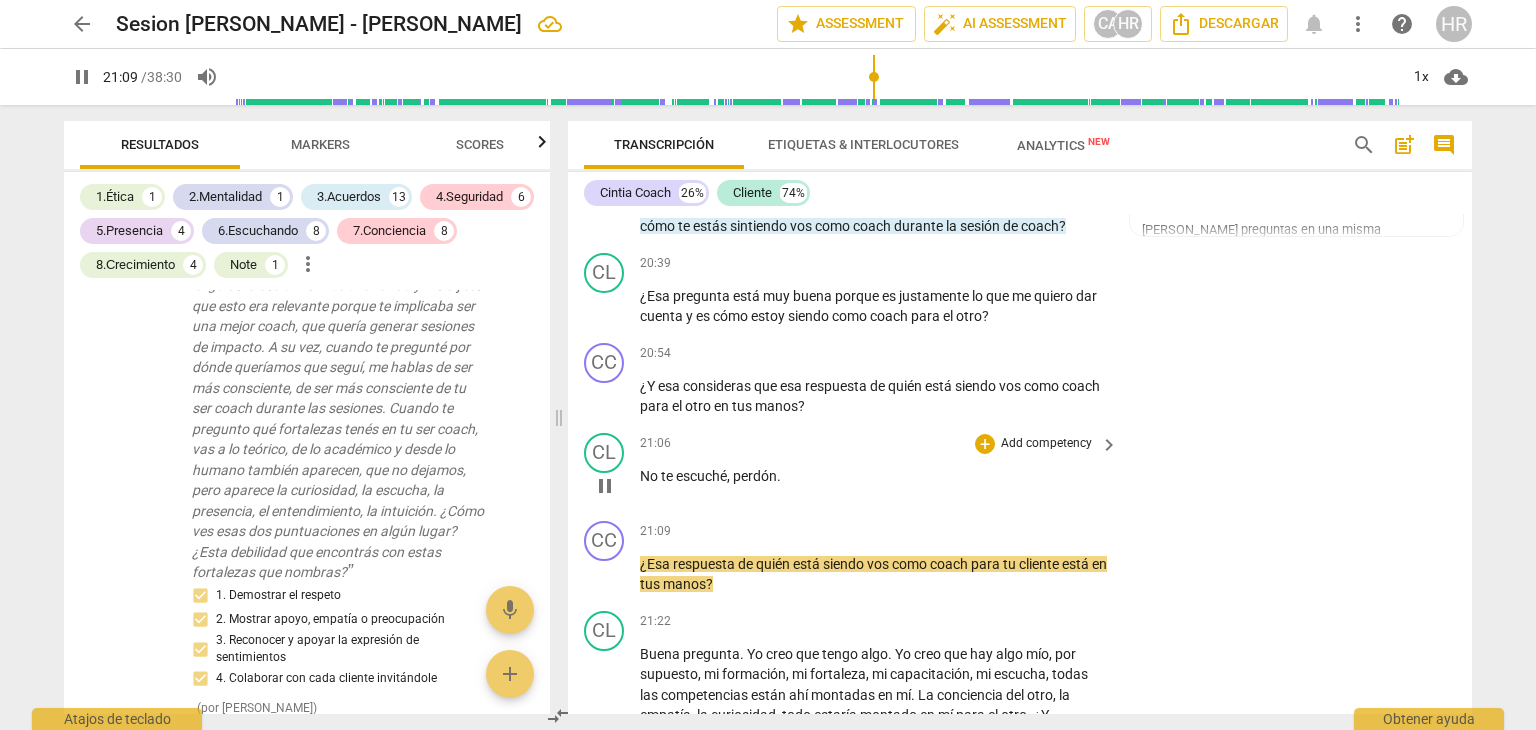 click on "CL play_arrow pause 21:06 + Add competency keyboard_arrow_right No   te   escuché ,   perdón ." at bounding box center [1020, 469] 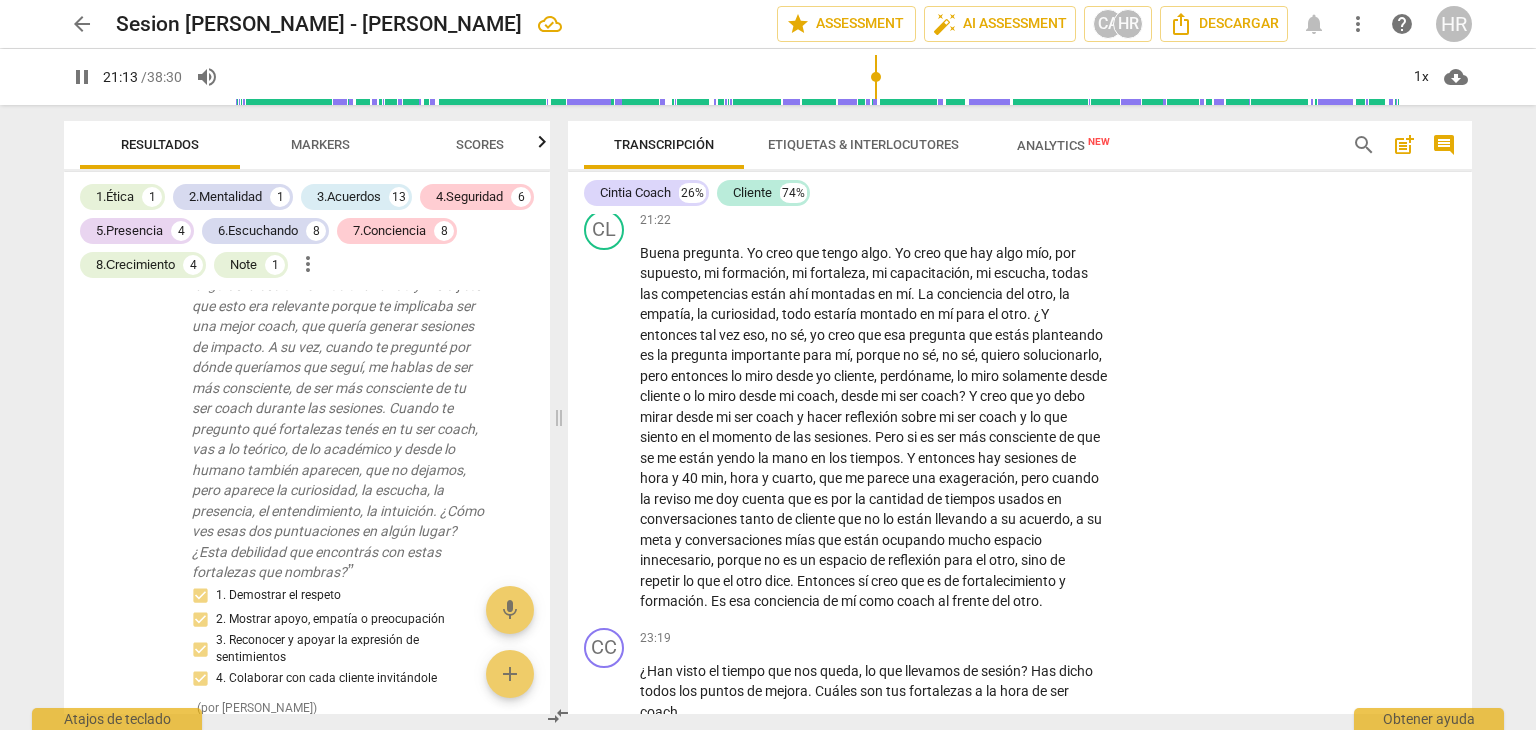 scroll, scrollTop: 6967, scrollLeft: 0, axis: vertical 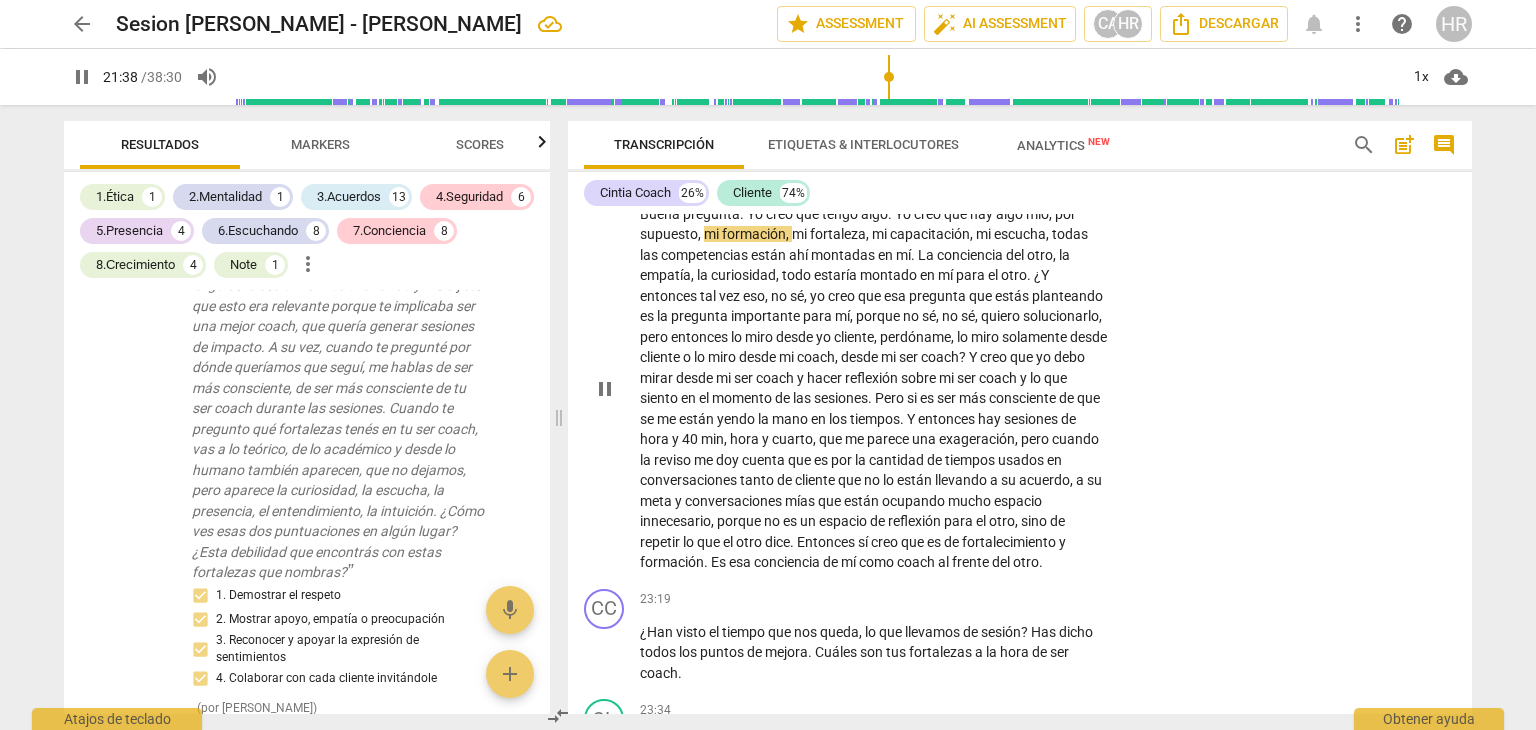 click on "CL play_arrow pause 21:22 + Add competency keyboard_arrow_right Buena   pregunta .   Yo   creo   que   tengo   algo .   Yo   creo   que   hay   algo   mío ,   por   supuesto ,   mi   formación ,   mi   fortaleza ,   mi   capacitación ,   mi   escucha ,   todas   las   competencias   están   ahí   montadas   en   mí .   La   conciencia   del   otro ,   la   empatía ,   la   curiosidad ,   todo   estaría   montado   en   mí   para   el   otro .   ¿Y   entonces   tal   vez   eso ,   no   sé ,   yo   creo   que   esa   pregunta   que   estás   planteando   es   la   pregunta   importante   para   mí ,   porque   no   sé ,   no   sé ,   quiero   solucionarlo ,   pero   entonces   lo   miro   desde   yo   cliente ,   perdóname ,   lo   miro   solamente   desde   cliente   o   lo   miro   desde   mi   coach ,   desde   mi   ser   coach ?   Y   creo   que   yo   debo   mirar   desde   mi   ser   coach   y   hacer   reflexión   sobre   mi   ser   coach   y   lo   que   siento   en   el   momento   de" at bounding box center (1020, 372) 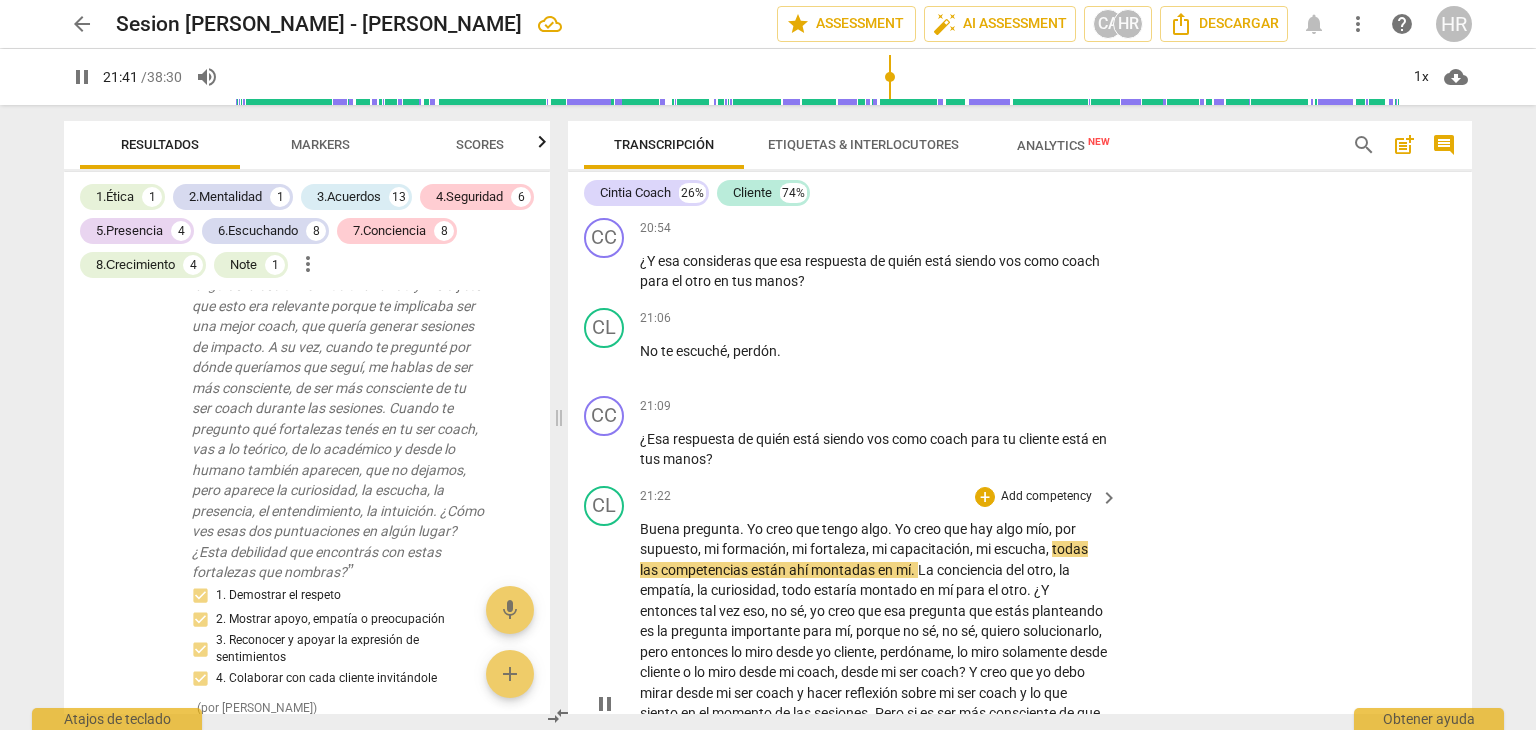 scroll, scrollTop: 6647, scrollLeft: 0, axis: vertical 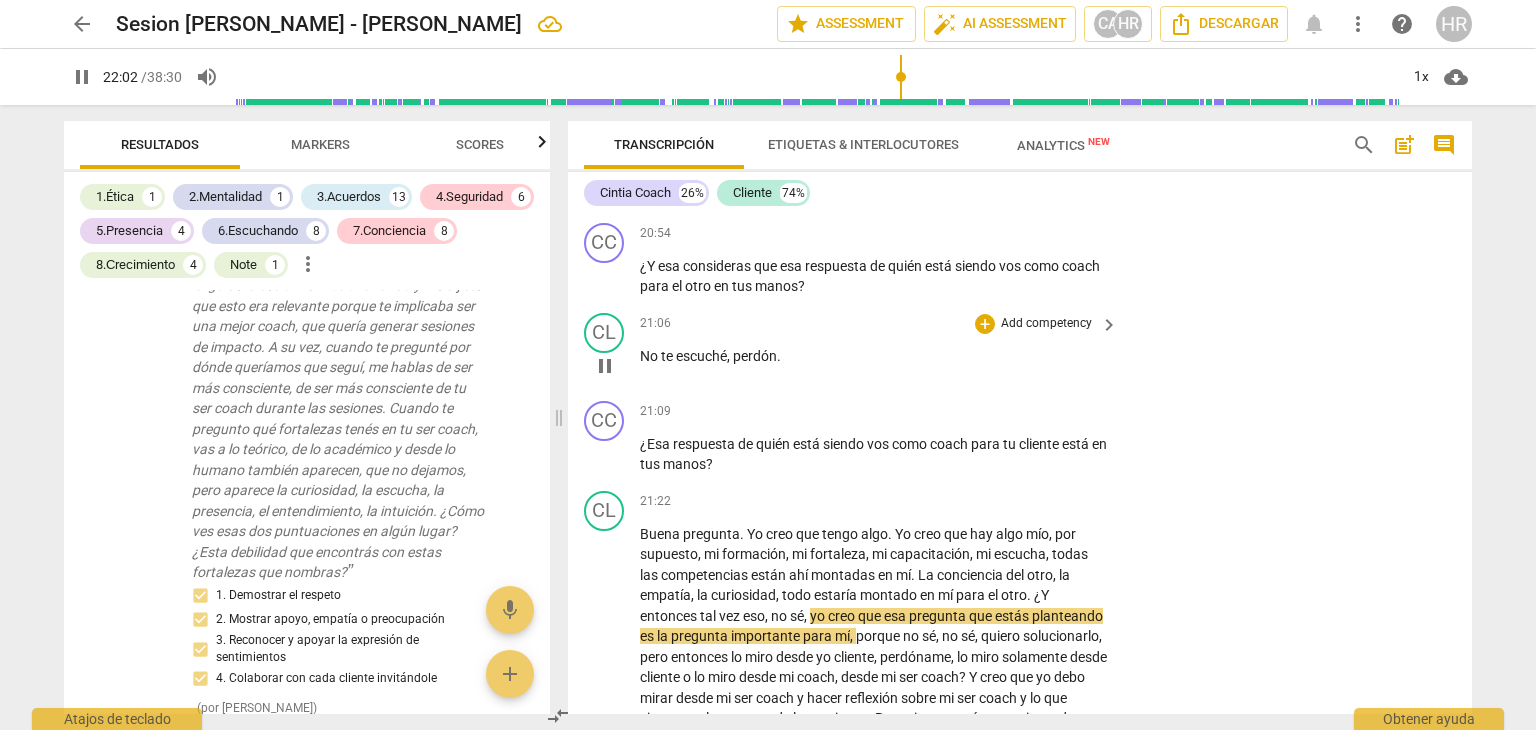 click on "No   te   escuché ,   perdón ." at bounding box center (880, 356) 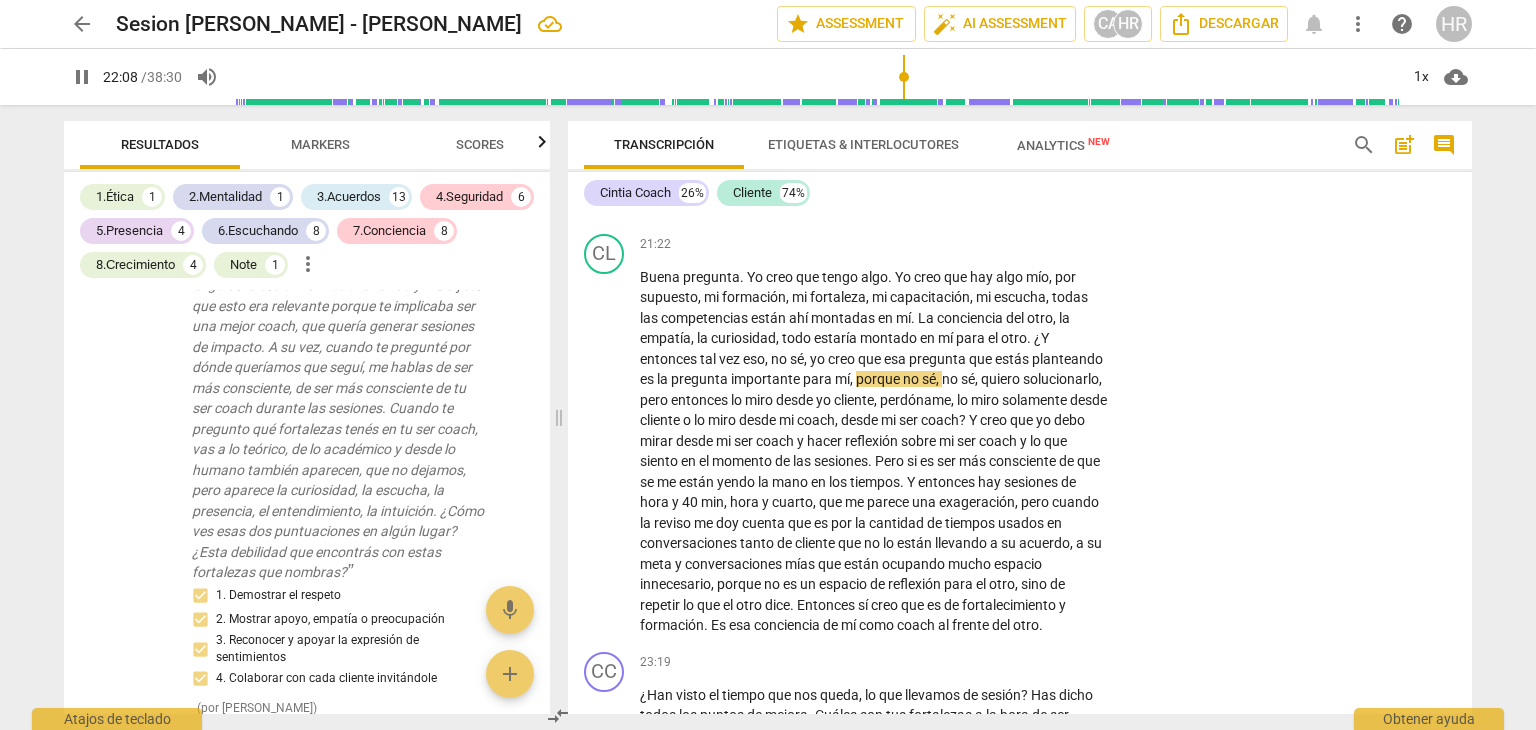 scroll, scrollTop: 6887, scrollLeft: 0, axis: vertical 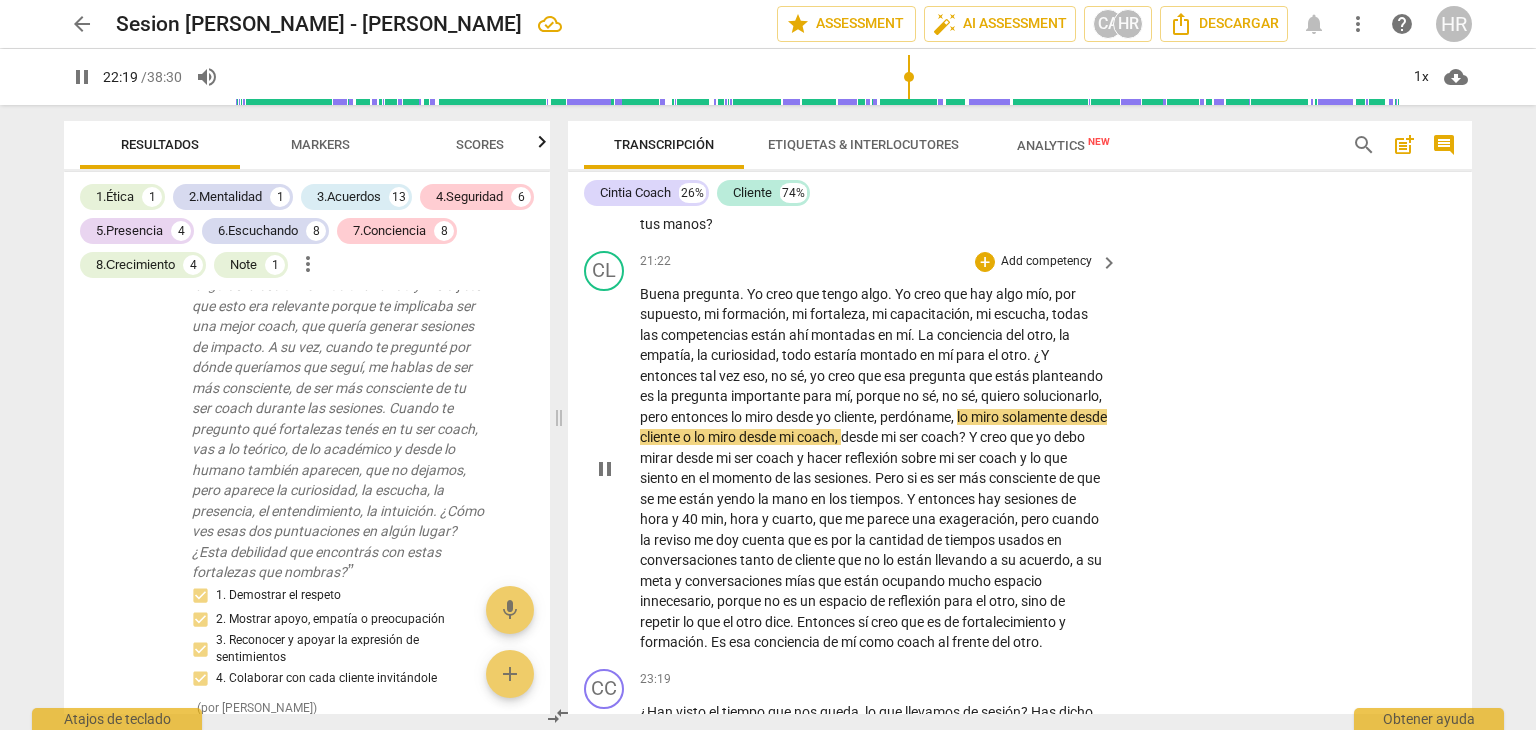 click on "Add competency" at bounding box center [1046, 262] 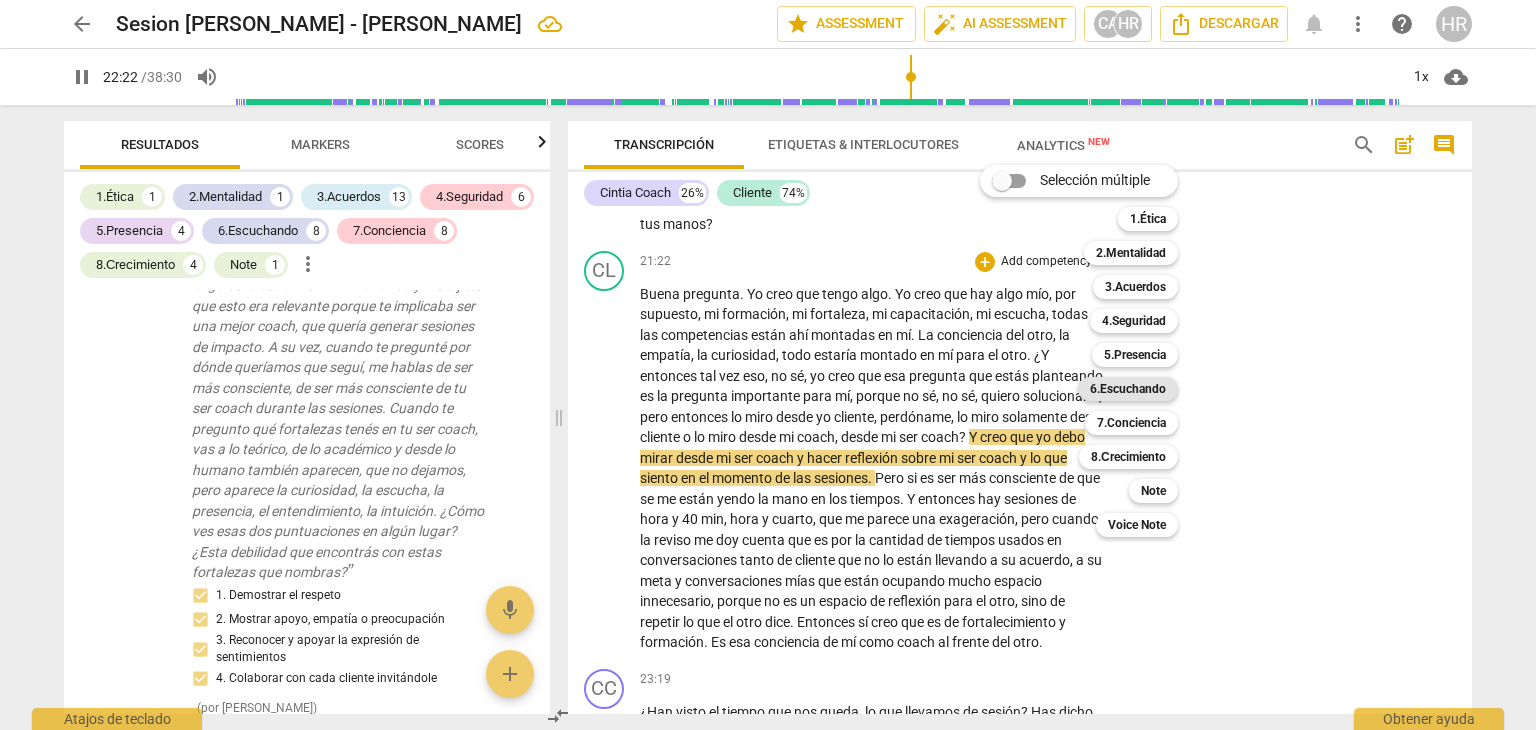 click on "6.Escuchando" at bounding box center (1128, 389) 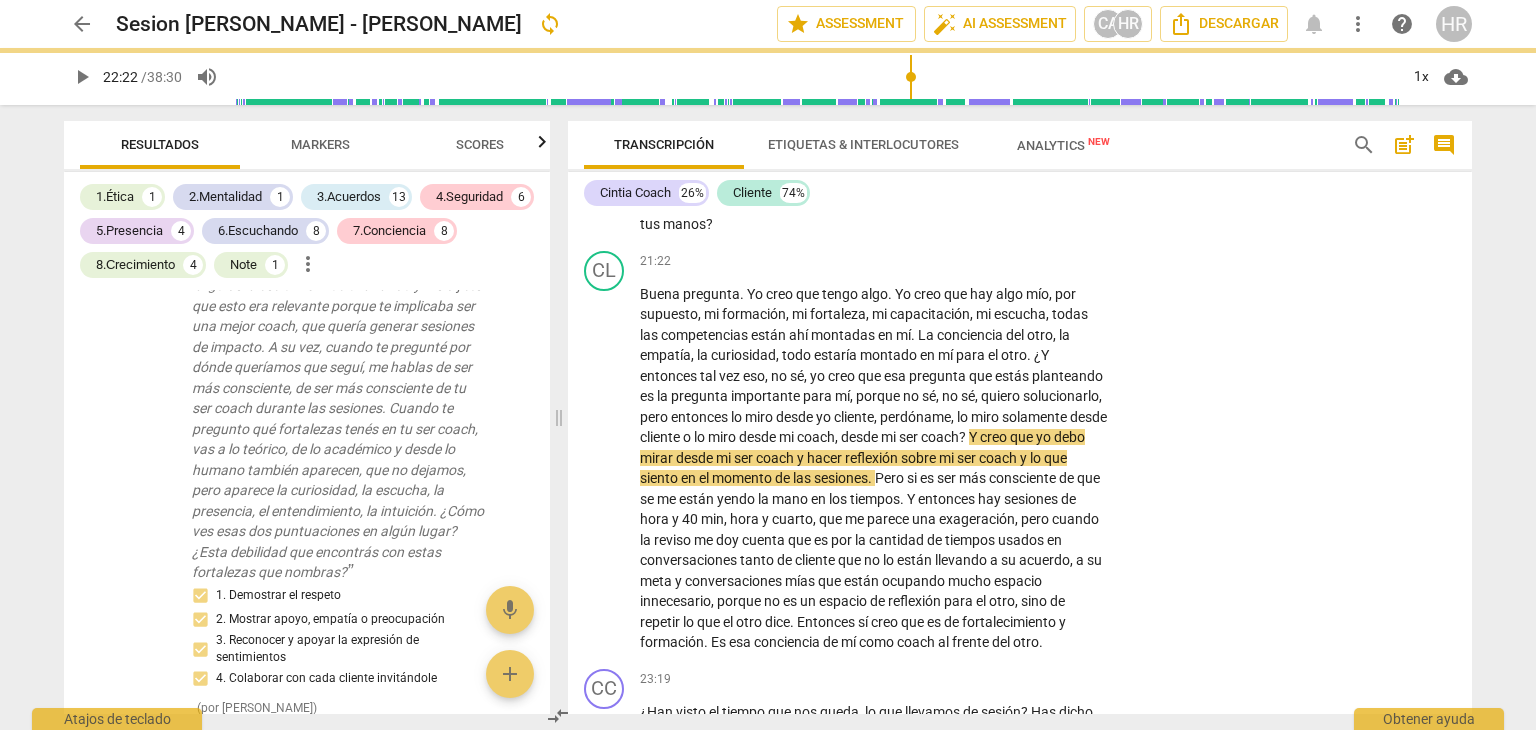 scroll, scrollTop: 6974, scrollLeft: 0, axis: vertical 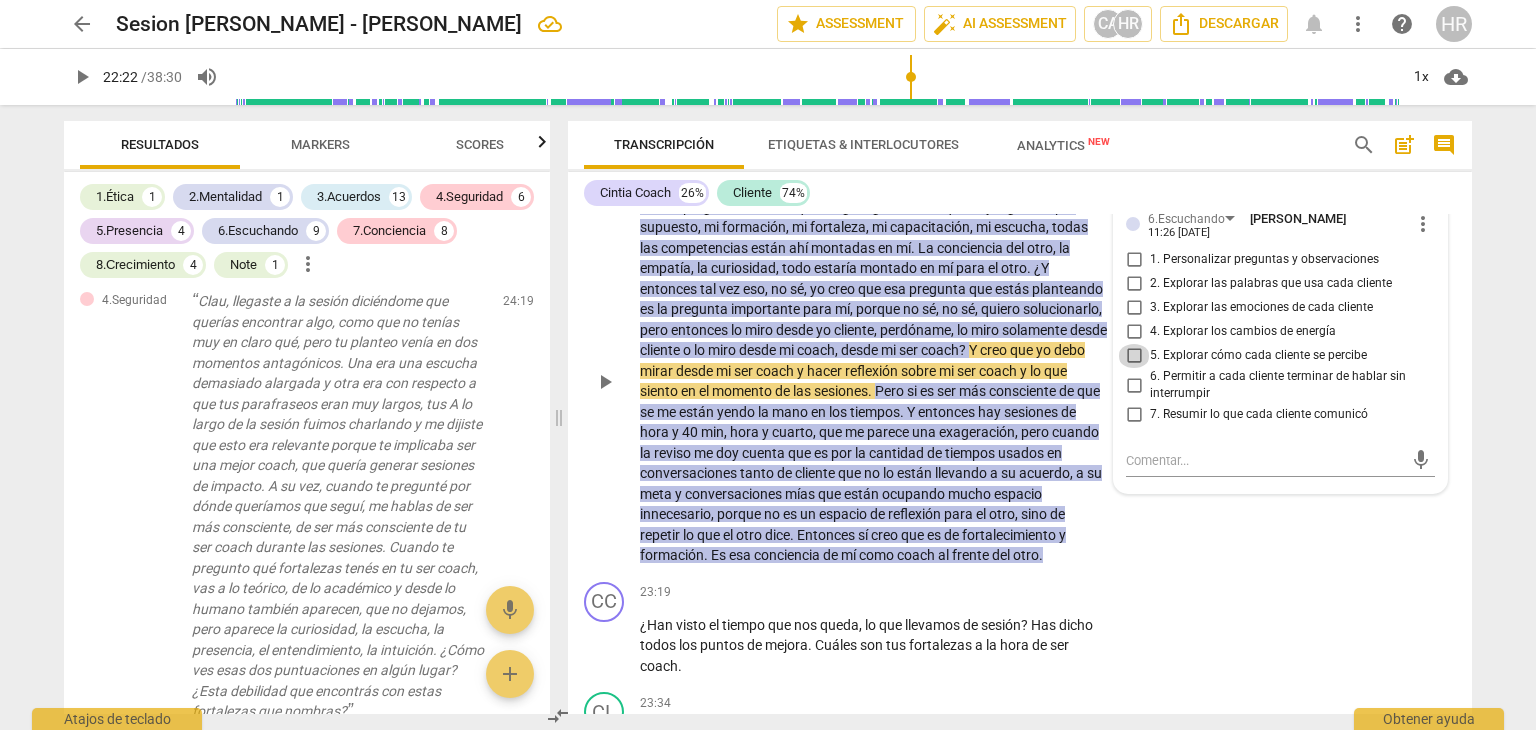 click on "5. Explorar cómo cada cliente se percibe" at bounding box center (1134, 356) 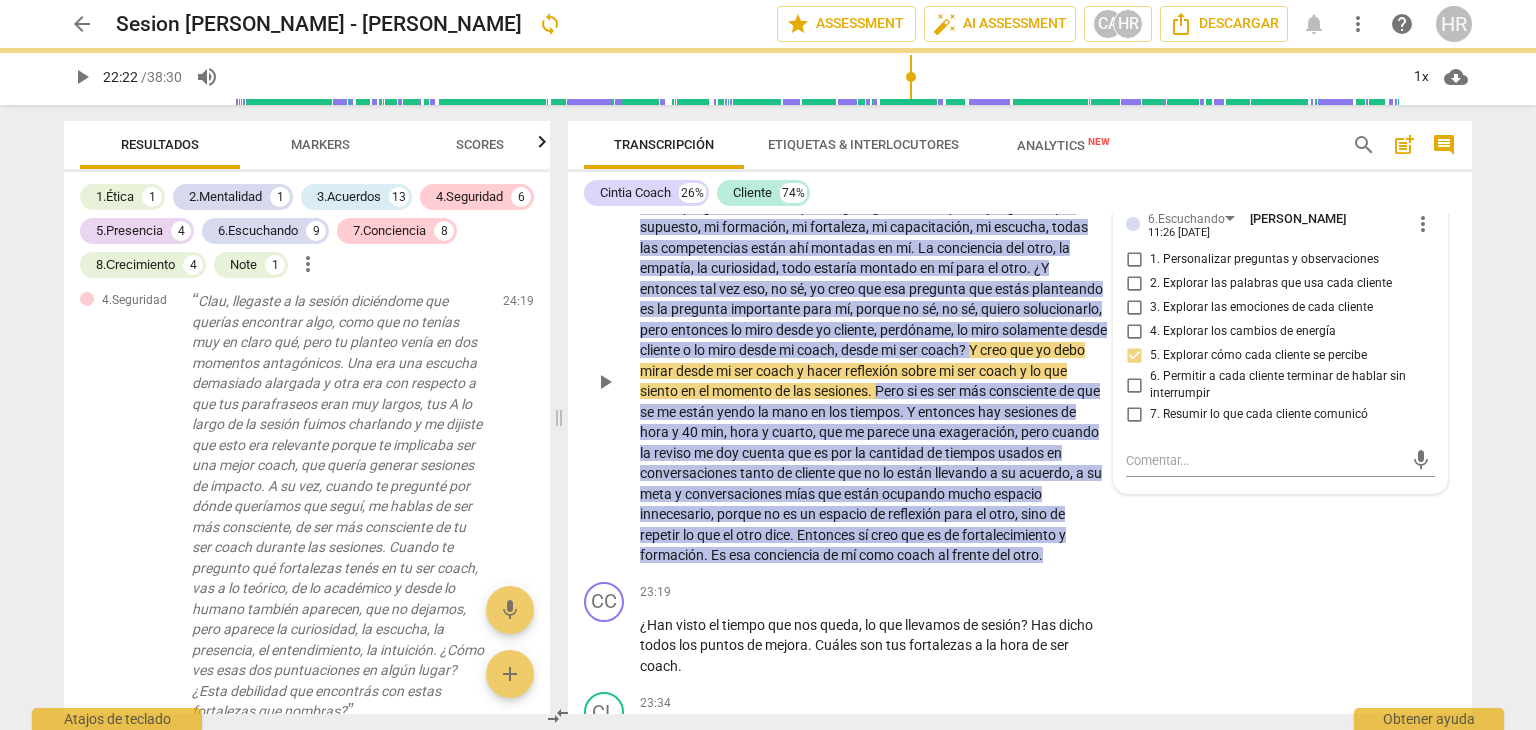 click on "21:22 + Add competency 6.Escuchando keyboard_arrow_right" at bounding box center [880, 175] 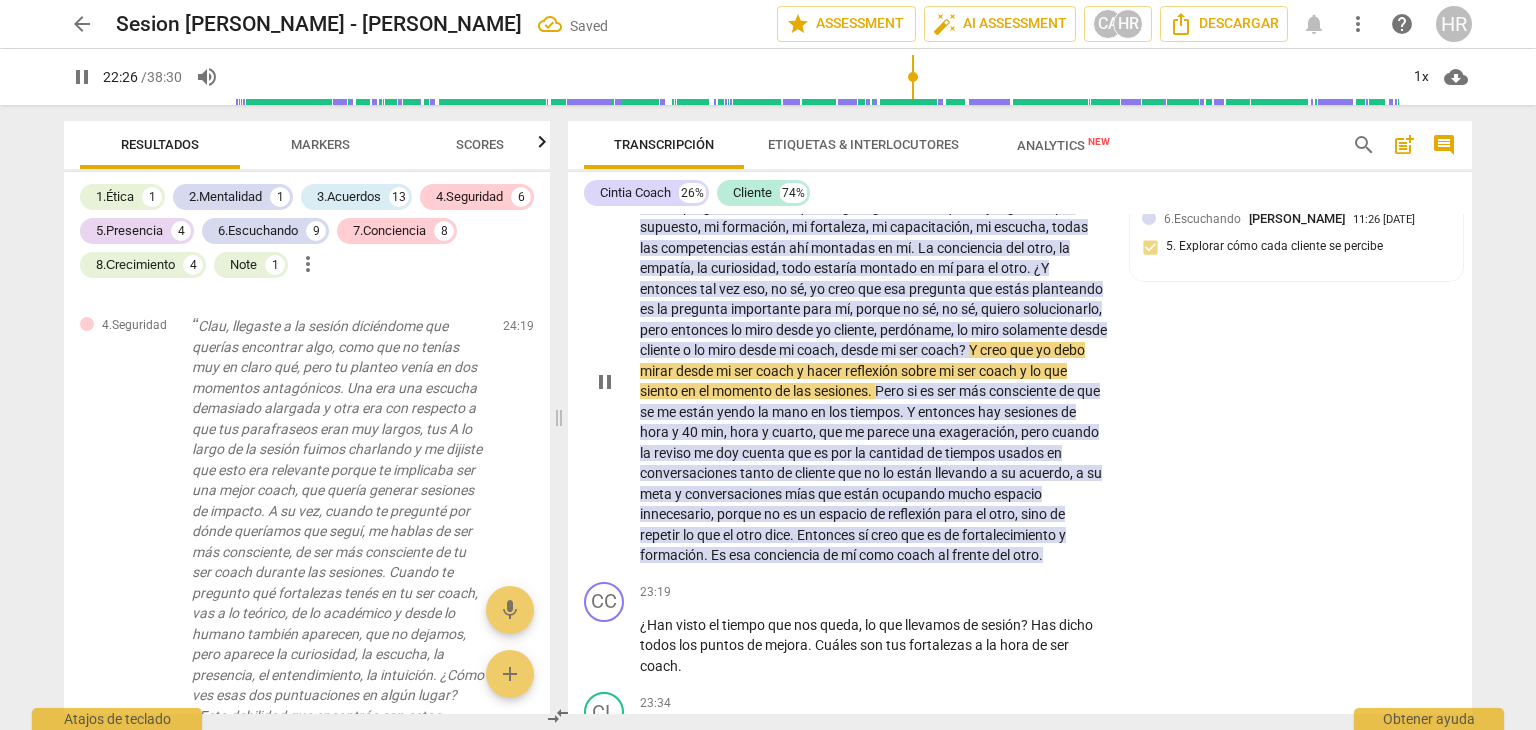 click on "Buena   pregunta .   Yo   creo   que   tengo   algo .   Yo   creo   que   hay   algo   mío ,   por   supuesto ,   mi   formación ,   mi   fortaleza ,   mi   capacitación ,   mi   escucha ,   todas   las   competencias   están   ahí   montadas   en   mí .   La   conciencia   del   otro ,   la   empatía ,   la   curiosidad ,   todo   estaría   montado   en   mí   para   el   otro .   ¿Y   entonces   tal   vez   eso ,   no   sé ,   yo   creo   que   esa   pregunta   que   estás   planteando   es   la   pregunta   importante   para   mí ,   porque   no   sé ,   no   sé ,   quiero   solucionarlo ,   pero   entonces   lo   miro   desde   yo   cliente ,   perdóname ,   lo   miro   solamente   desde   cliente   o   lo   miro   desde   mi   coach ,   desde   mi   ser   coach ?   Y   creo   que   yo   debo   mirar   desde   mi   ser   coach   y   hacer   reflexión   sobre   mi   ser   coach   y   lo   que   siento   en   el   momento   de   las   sesiones .   Pero   si   es   ser   más   consciente" at bounding box center (880, 381) 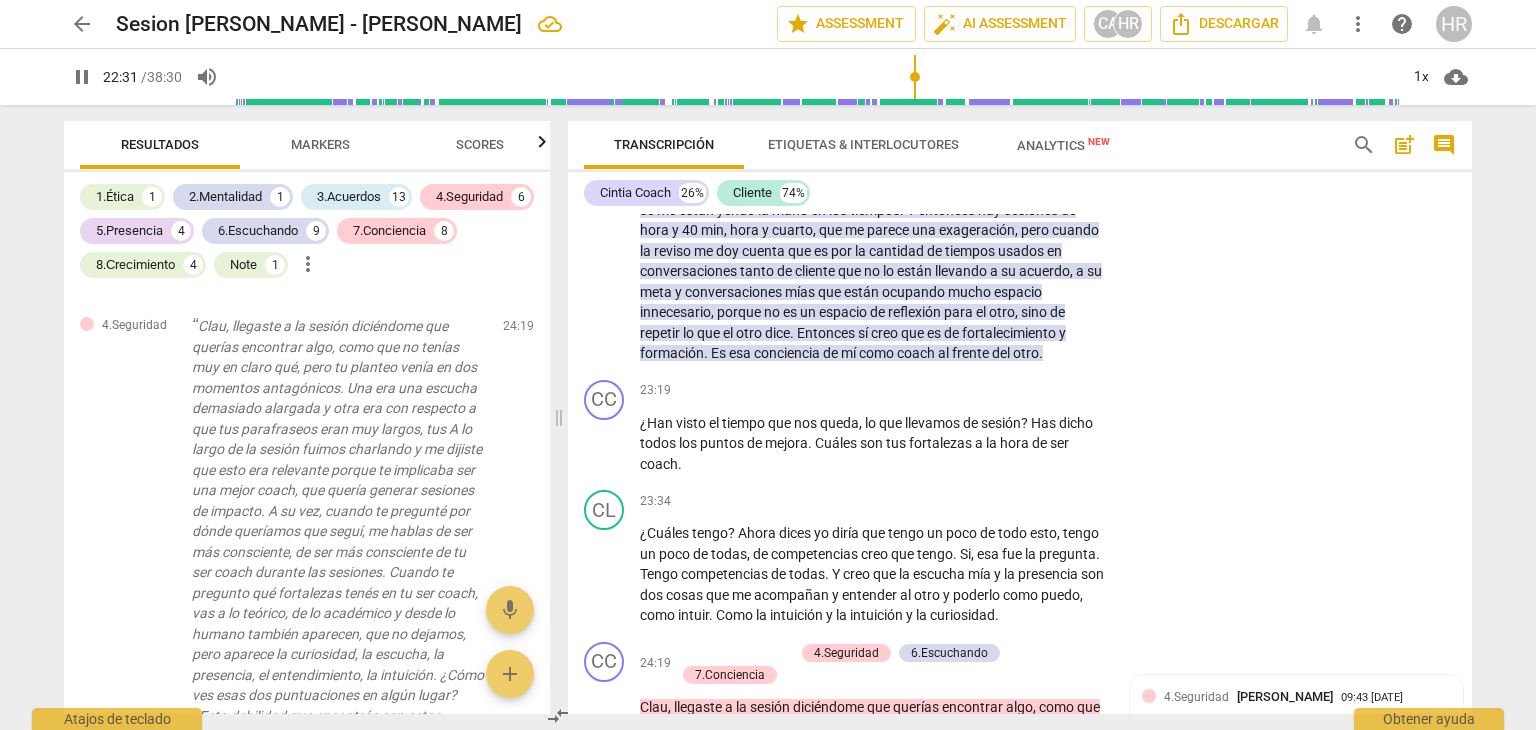 scroll, scrollTop: 7174, scrollLeft: 0, axis: vertical 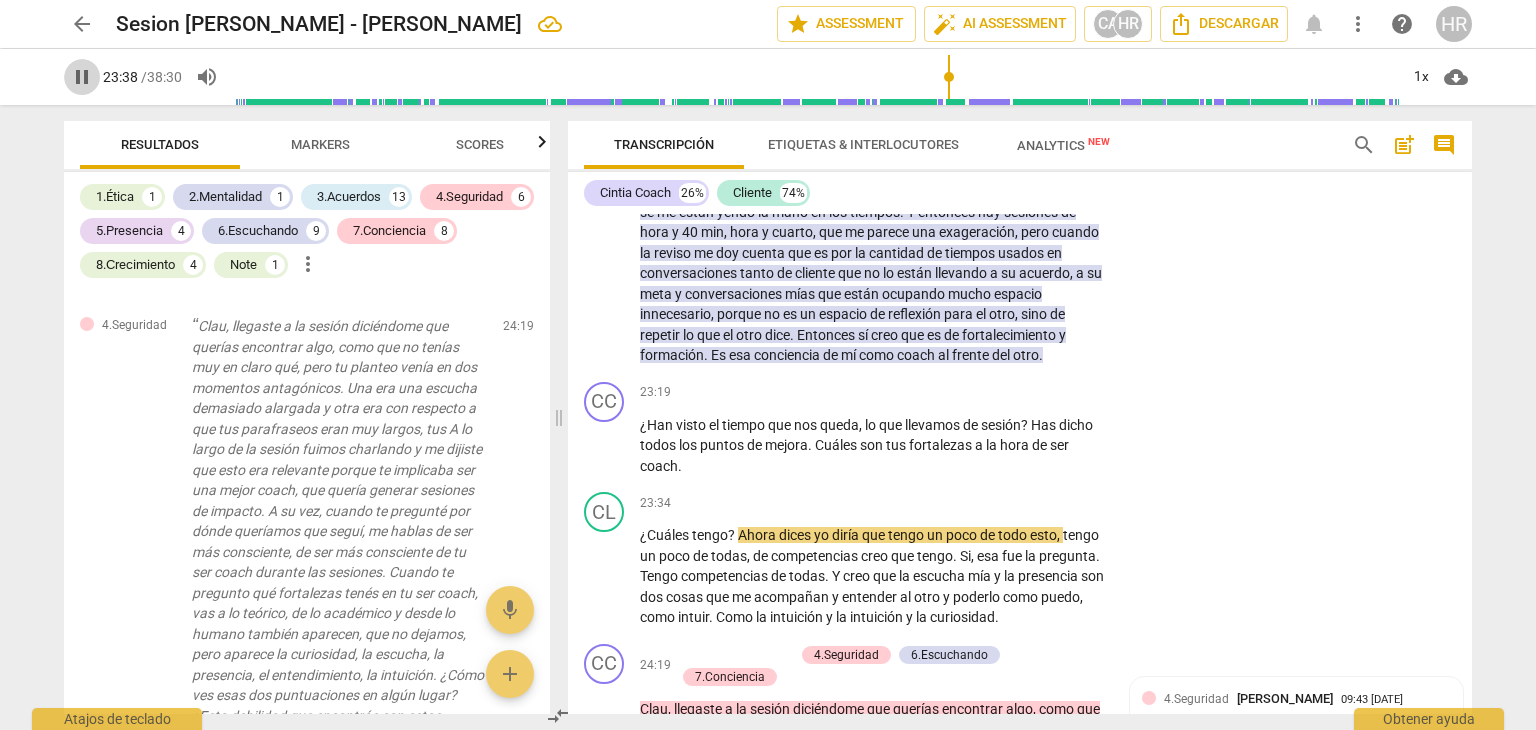 click on "pause" at bounding box center (82, 77) 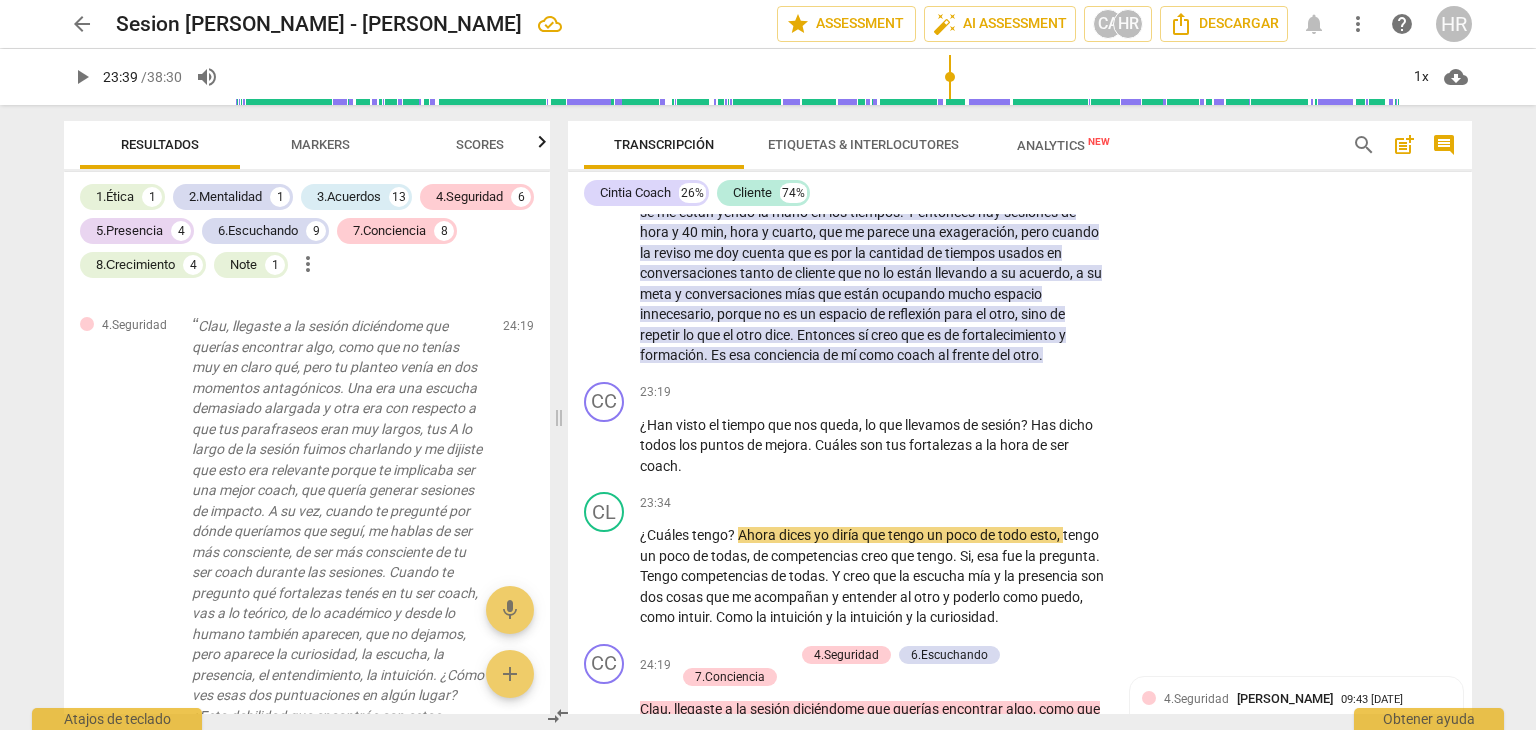 type on "1419" 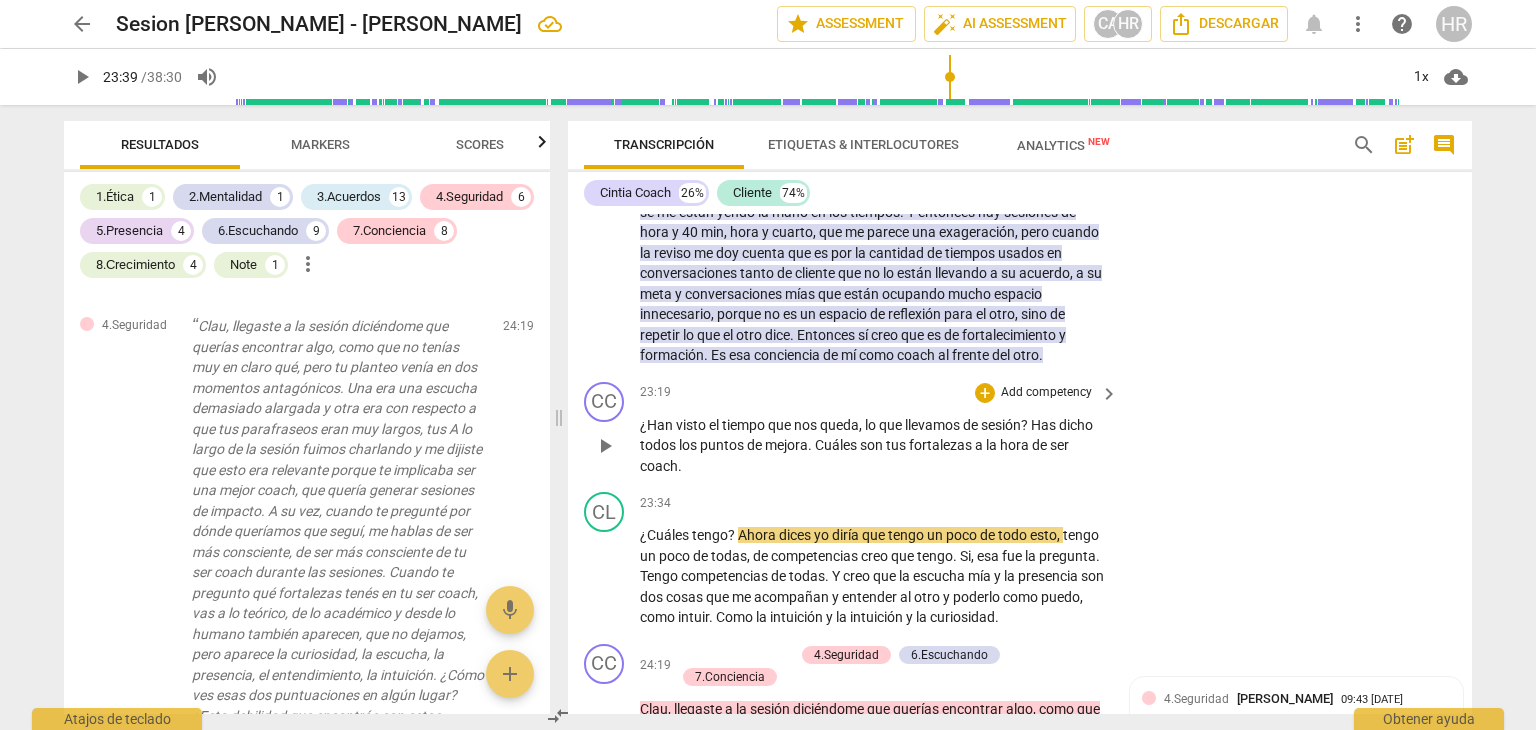 click on "CC play_arrow pause 23:19 + Add competency keyboard_arrow_right ¿Han   visto   el   tiempo   que   nos   queda ,   lo   que   llevamos   de   sesión ?   Has   dicho   todos   los   puntos   de   mejora .   Cuáles   son   tus   fortalezas   a   la   hora   de   ser   coach ." at bounding box center (1020, 429) 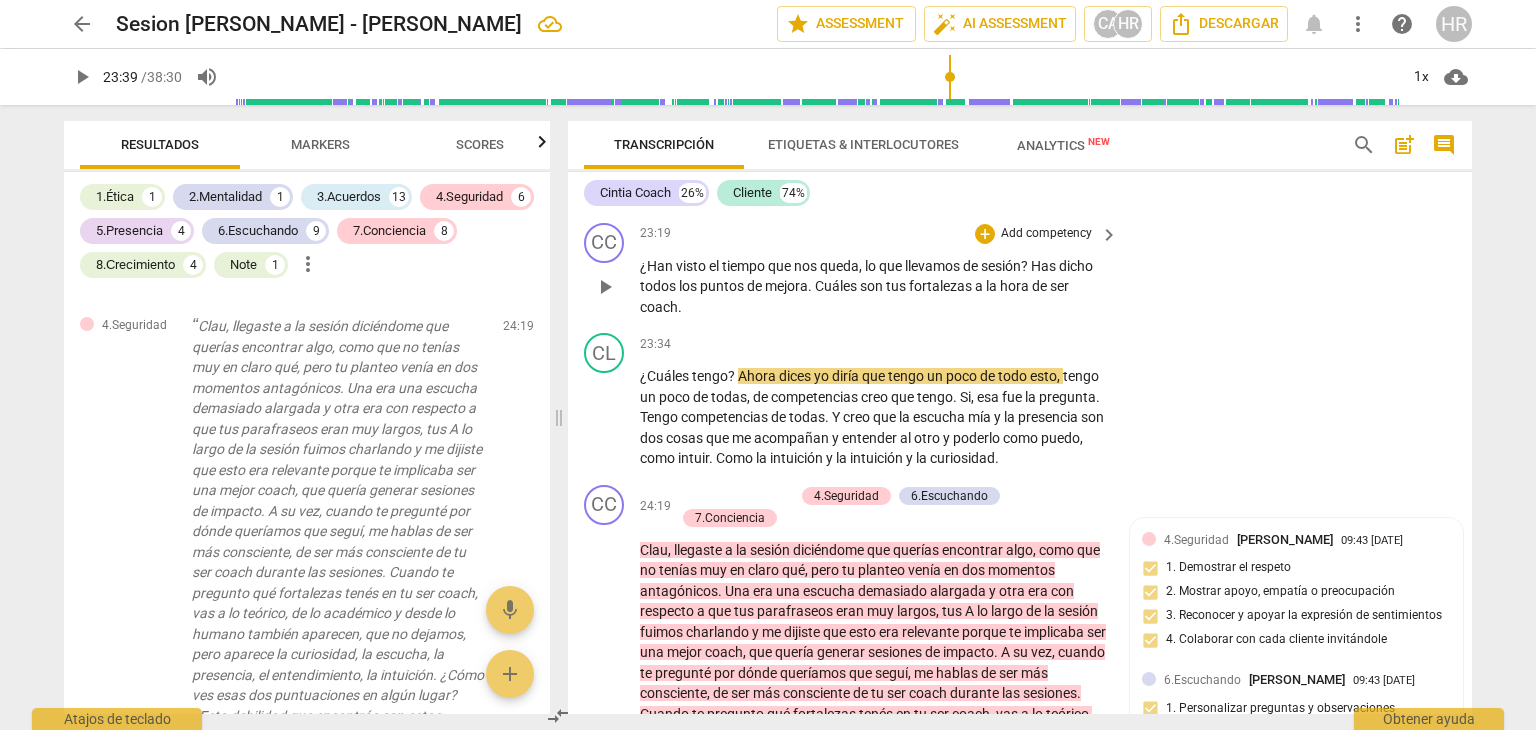 scroll, scrollTop: 7334, scrollLeft: 0, axis: vertical 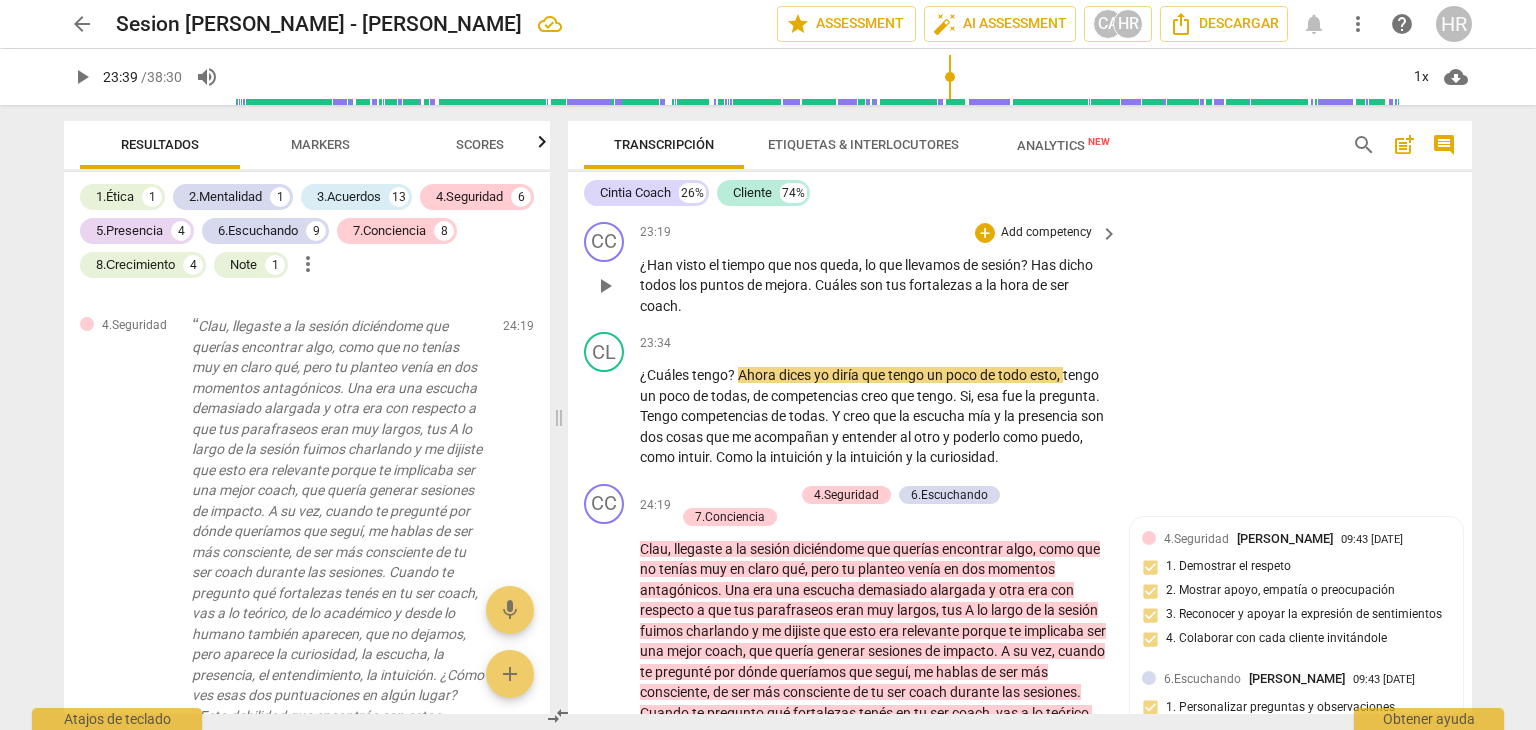click on "Add competency" at bounding box center [1046, 233] 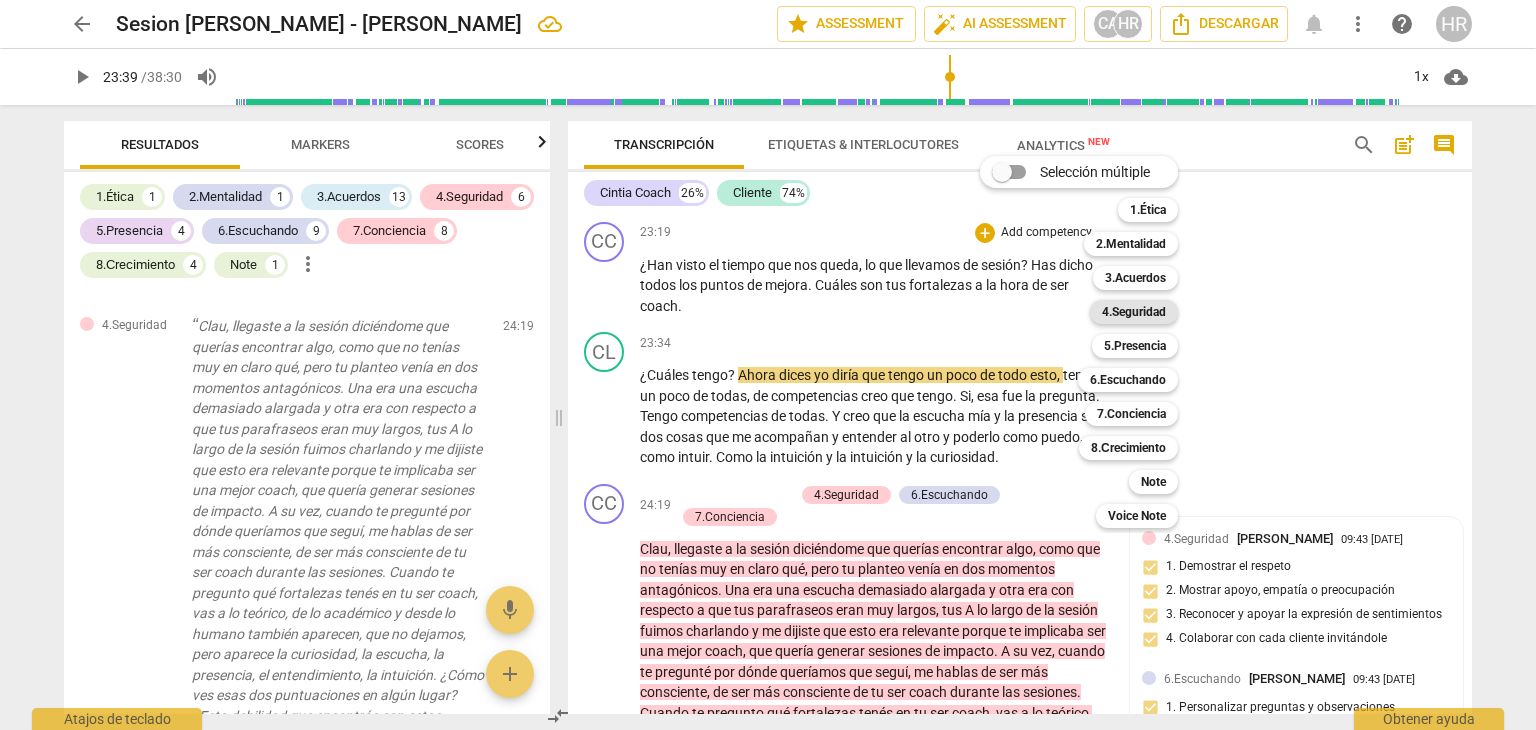 click on "4.Seguridad" at bounding box center [1134, 312] 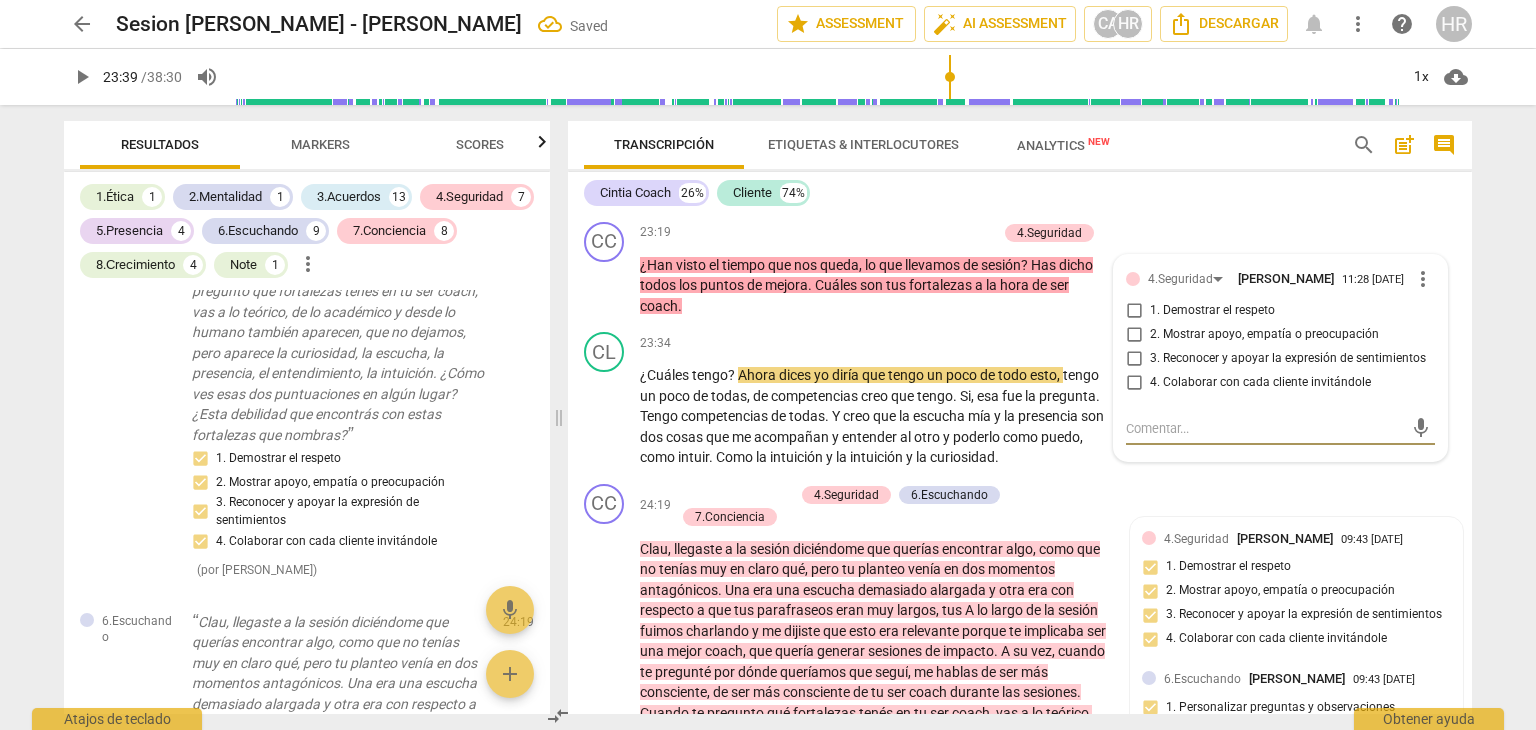 scroll, scrollTop: 14340, scrollLeft: 0, axis: vertical 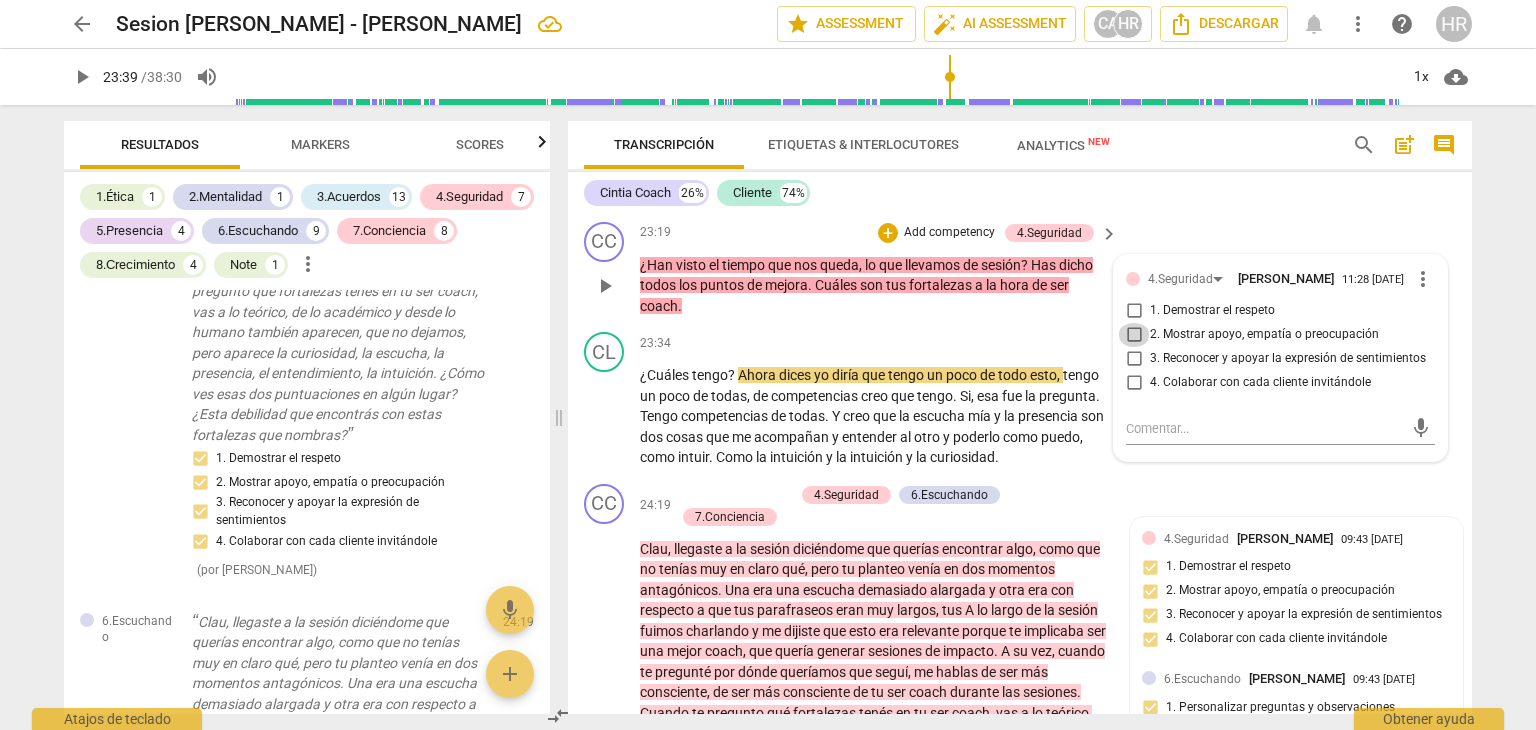 click on "2. Mostrar apoyo, empatía o preocupación" at bounding box center [1134, 335] 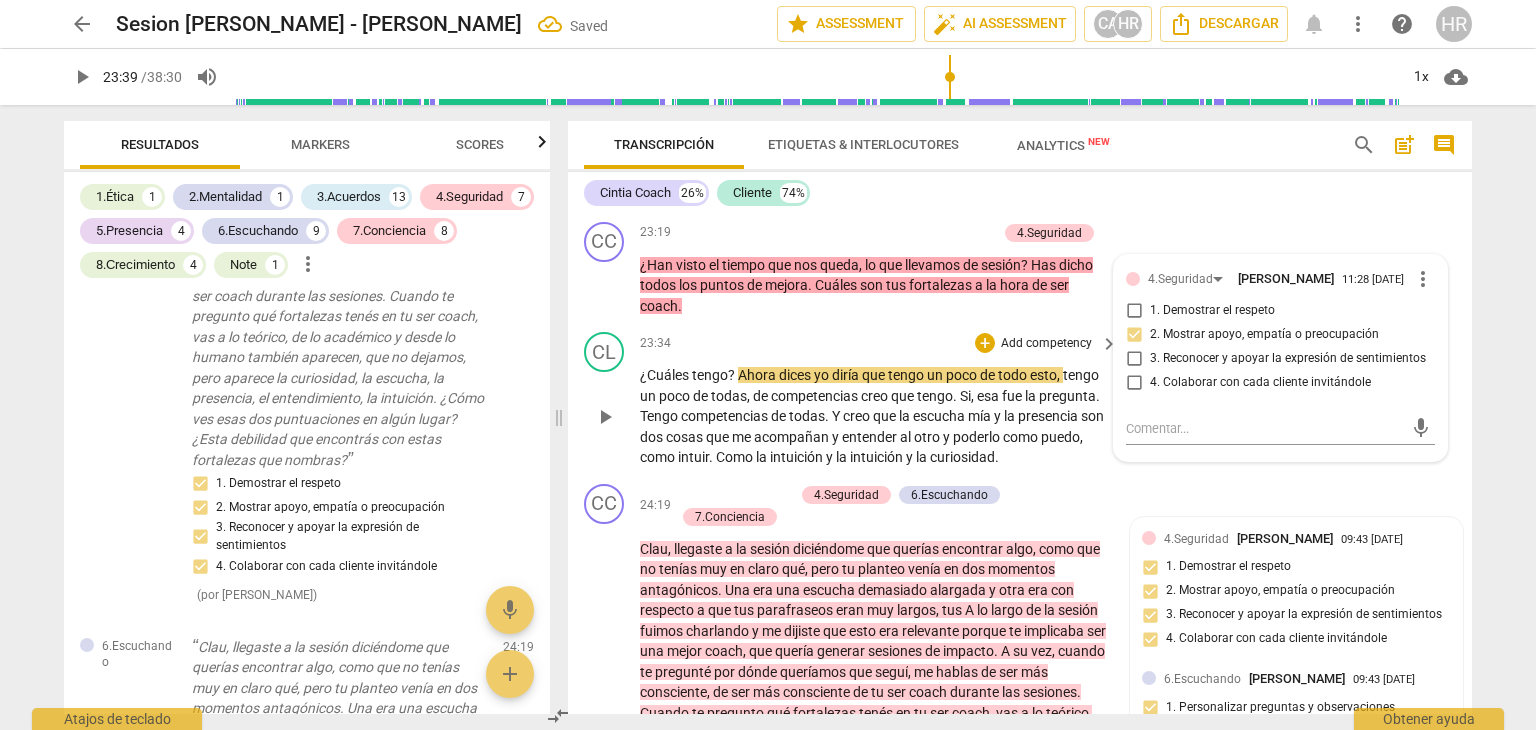 click on "CL play_arrow pause 23:34 + Add competency keyboard_arrow_right ¿Cuáles   tengo ?   Ahora   dices   yo   diría   que   tengo   un   poco   de   todo   esto ,   tengo   un   poco   de   todas ,   de   competencias   creo   que   tengo .   Si ,   esa   fue   la   pregunta .   Tengo   competencias   de   todas .   Y   creo   que   la   escucha   mía   y   la   presencia   son   dos   cosas   que   me   acompañan   y   entender   al   otro   y   poderlo   como   puedo ,   como   intuir .   Como   la   intuición   y   la   intuición   y   la   curiosidad ." at bounding box center (1020, 400) 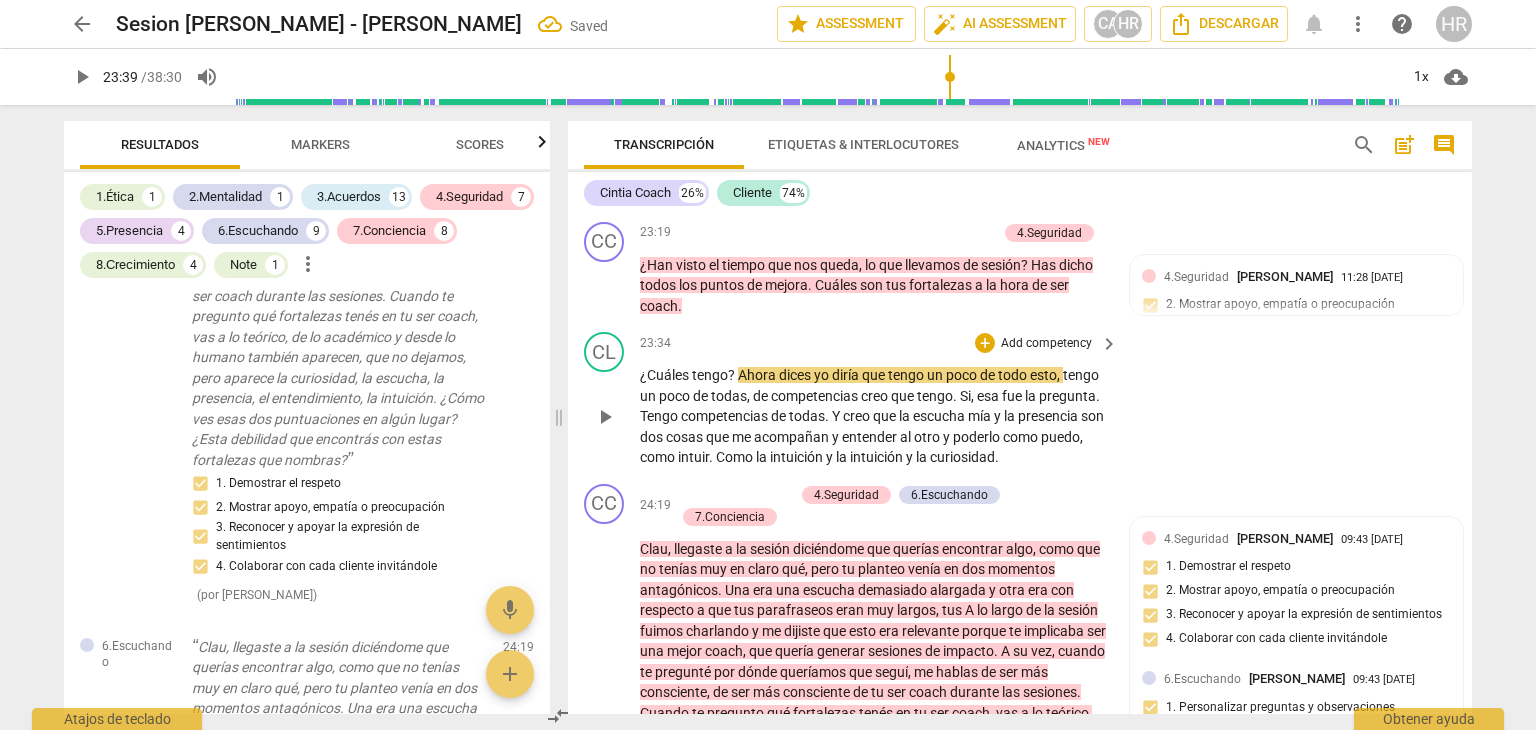click on "CL play_arrow pause 23:34 + Add competency keyboard_arrow_right ¿Cuáles   tengo ?   Ahora   dices   yo   diría   que   tengo   un   poco   de   todo   esto ,   tengo   un   poco   de   todas ,   de   competencias   creo   que   tengo .   Si ,   esa   fue   la   pregunta .   Tengo   competencias   de   todas .   Y   creo   que   la   escucha   mía   y   la   presencia   son   dos   cosas   que   me   acompañan   y   entender   al   otro   y   poderlo   como   puedo ,   como   intuir .   Como   la   intuición   y   la   intuición   y   la   curiosidad ." at bounding box center (1020, 400) 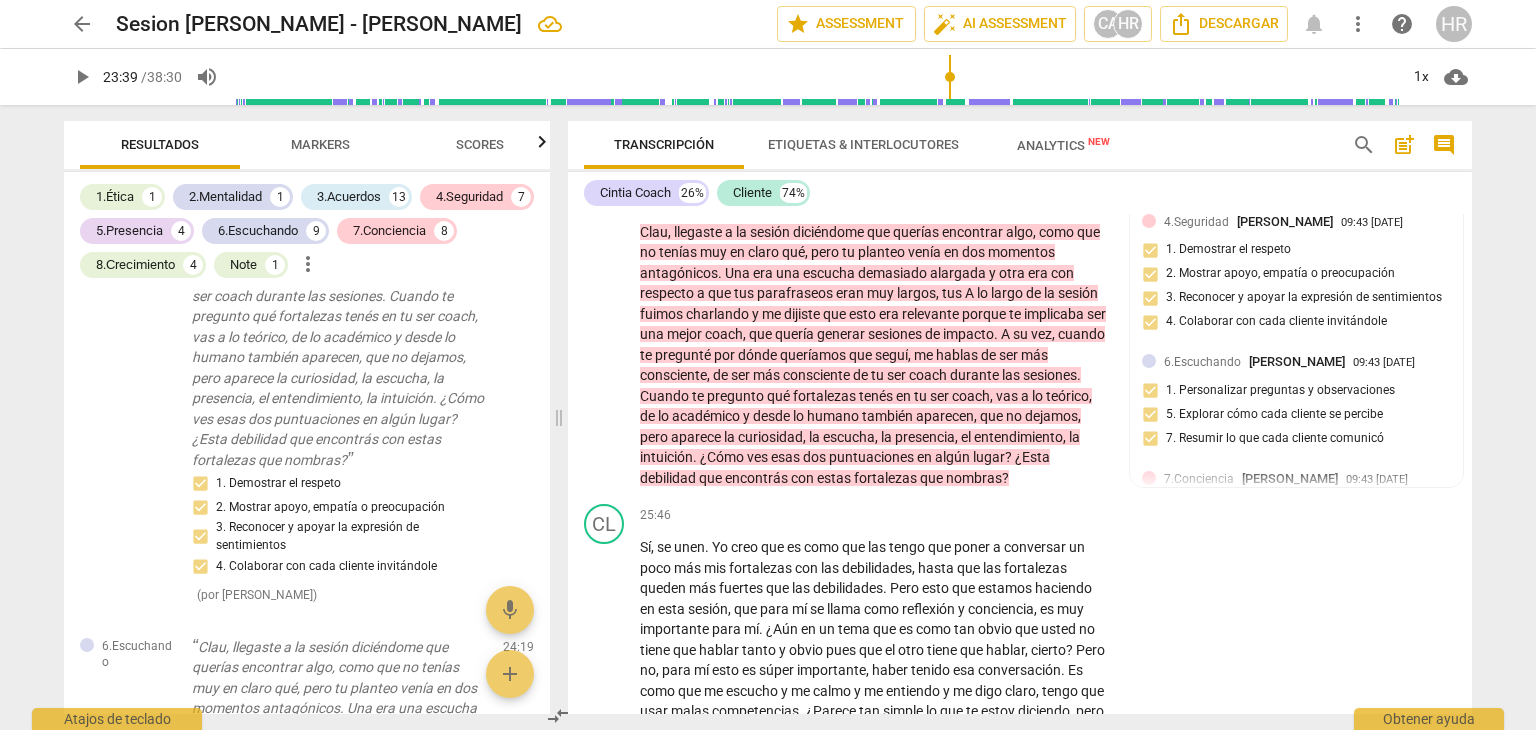 scroll, scrollTop: 7654, scrollLeft: 0, axis: vertical 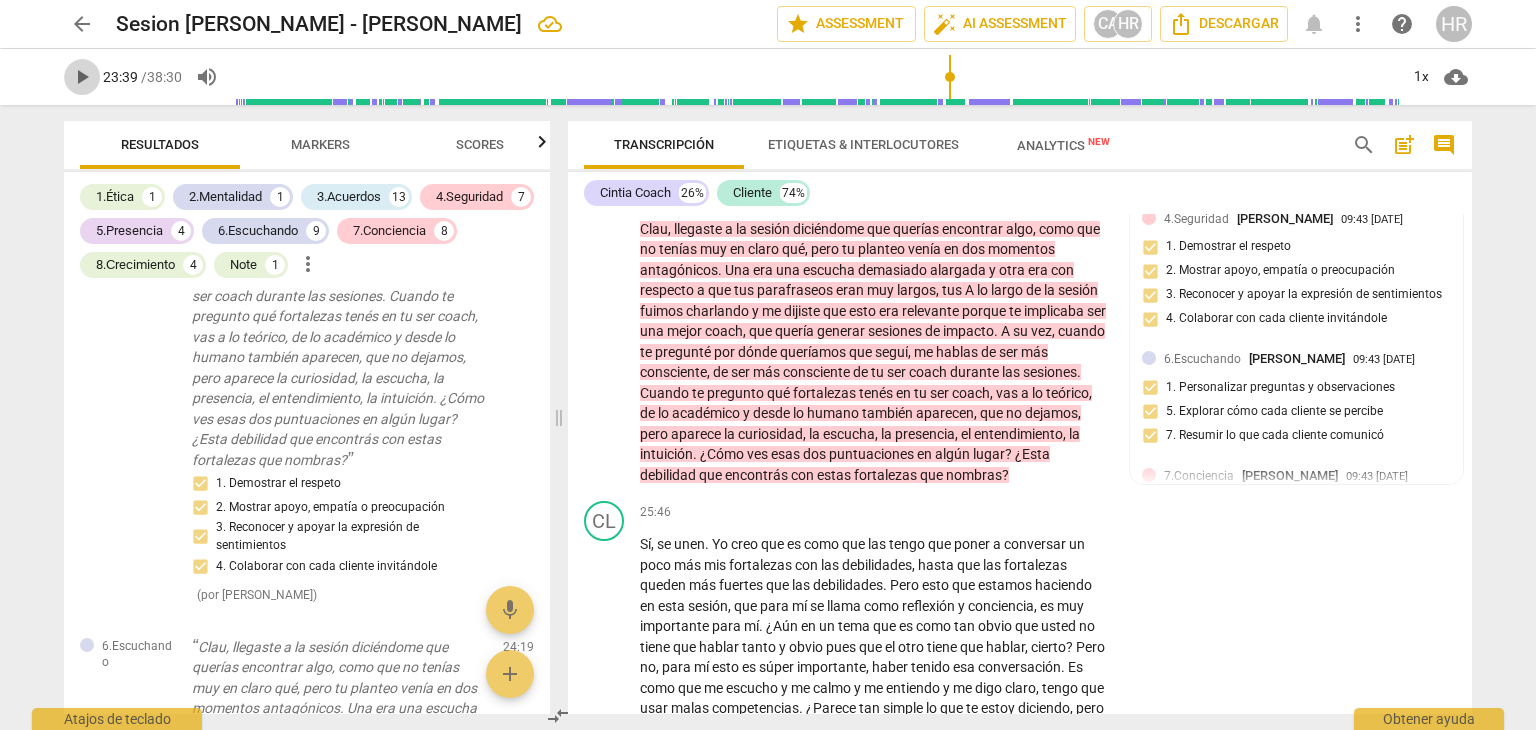 click on "play_arrow" at bounding box center (82, 77) 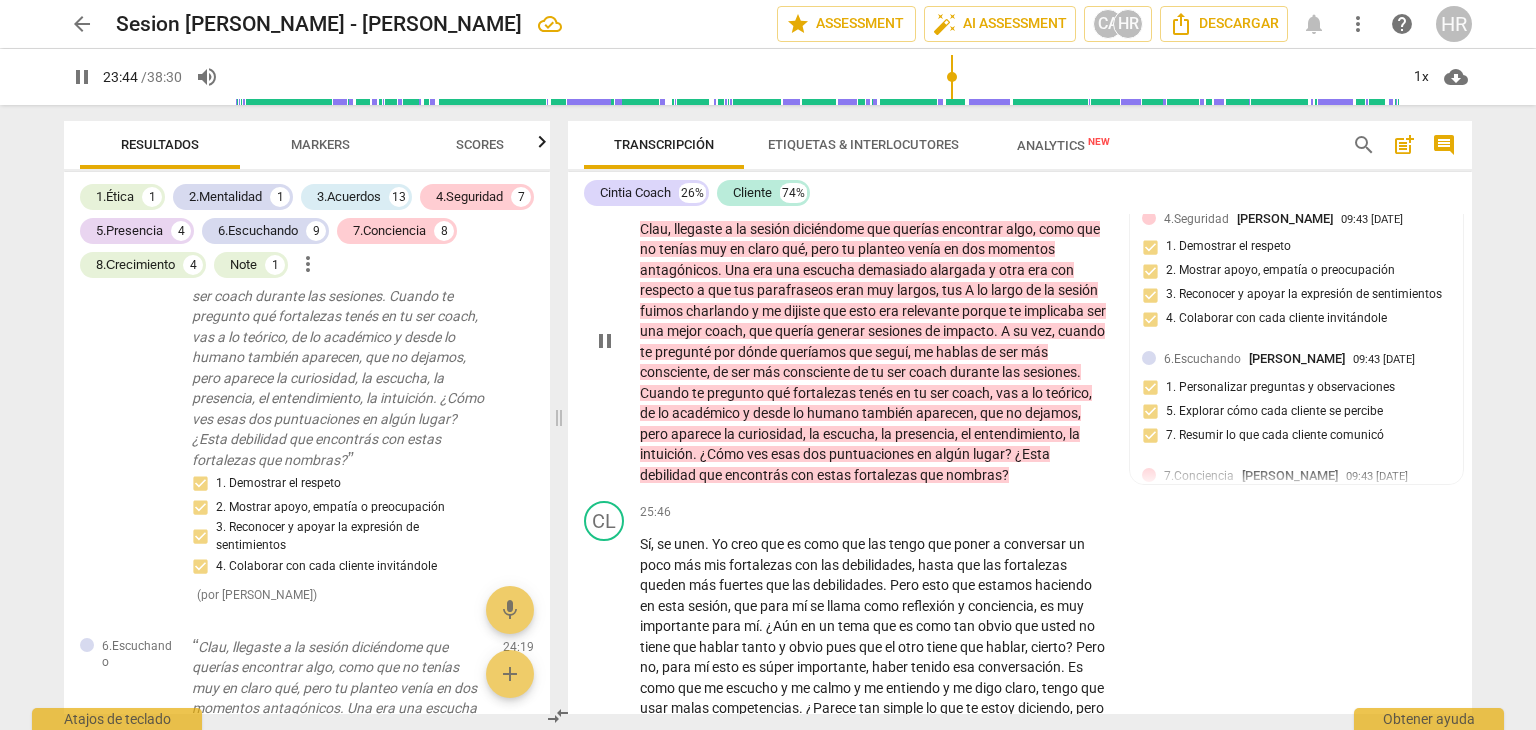 click on "Clau ,   llegaste   a   la   sesión   diciéndome   que   querías   encontrar   algo ,   como   que   no   tenías   muy   en   claro   qué ,   pero   tu   planteo   venía   en   dos   momentos   antagónicos .   Una   era   una   escucha   demasiado   alargada   y   otra   era   con   respecto   a   que   tus   parafraseos   eran   muy   largos ,   tus   A   lo   largo   de   la   sesión   fuimos   charlando   y   me   dijiste   que   esto   era   relevante   porque   te   implicaba   ser   una   mejor   coach ,   que   quería   generar   sesiones   de   impacto .   A   su   vez ,   cuando   te   pregunté   por   dónde   queríamos   que   seguí ,   me   hablas   de   ser   más   consciente ,   de   ser   más   consciente   de   tu   ser   coach   durante   las   sesiones .   Cuando   te   pregunto   qué   fortalezas   tenés   en   tu   ser   coach ,   vas   a   lo   teórico ,   de   lo   académico   y   desde   lo   humano   también   aparecen ,   que   no   dejamos ,   pero   aparece   la" at bounding box center [880, 352] 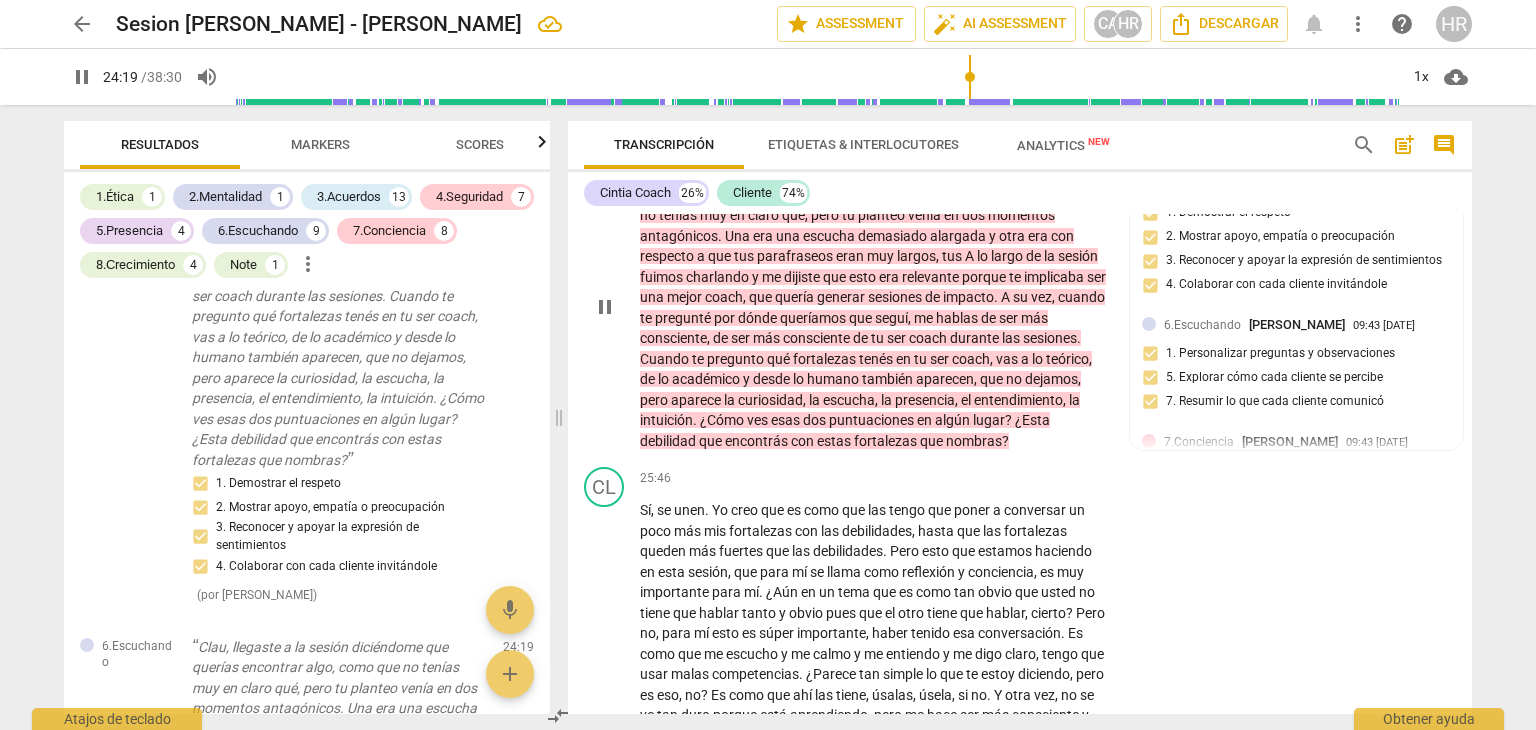 scroll, scrollTop: 7694, scrollLeft: 0, axis: vertical 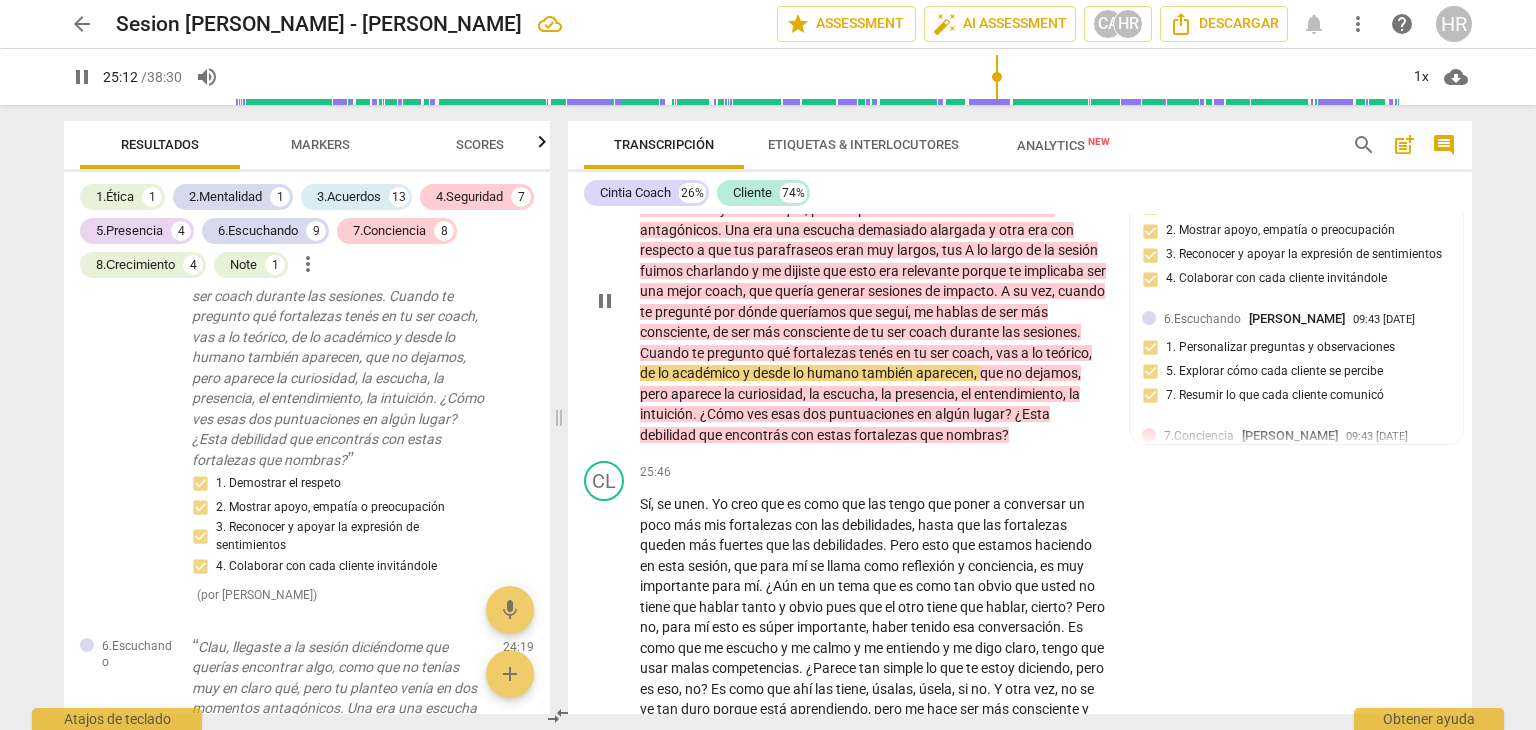 click on "Add competency" at bounding box center (746, 135) 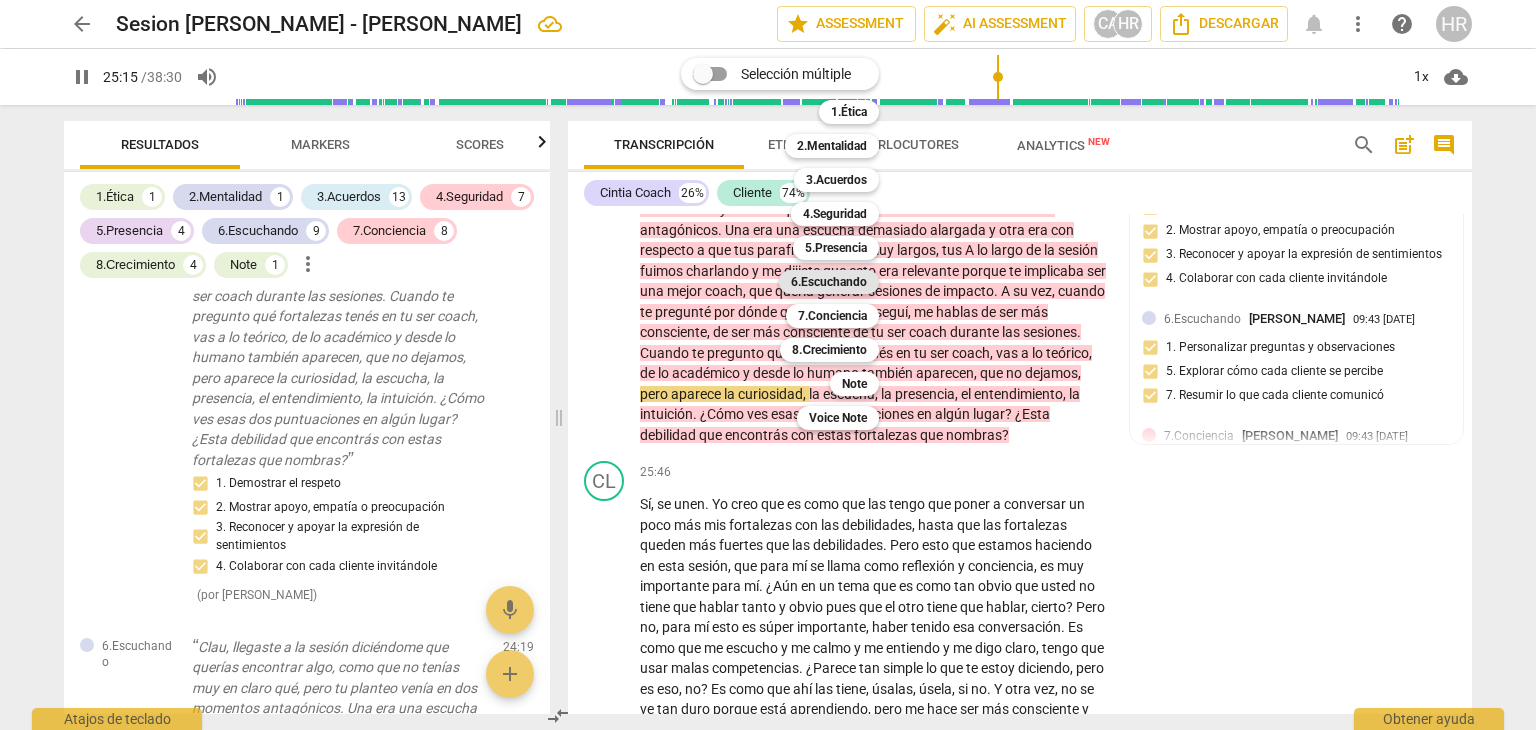 click on "6.Escuchando" at bounding box center [829, 282] 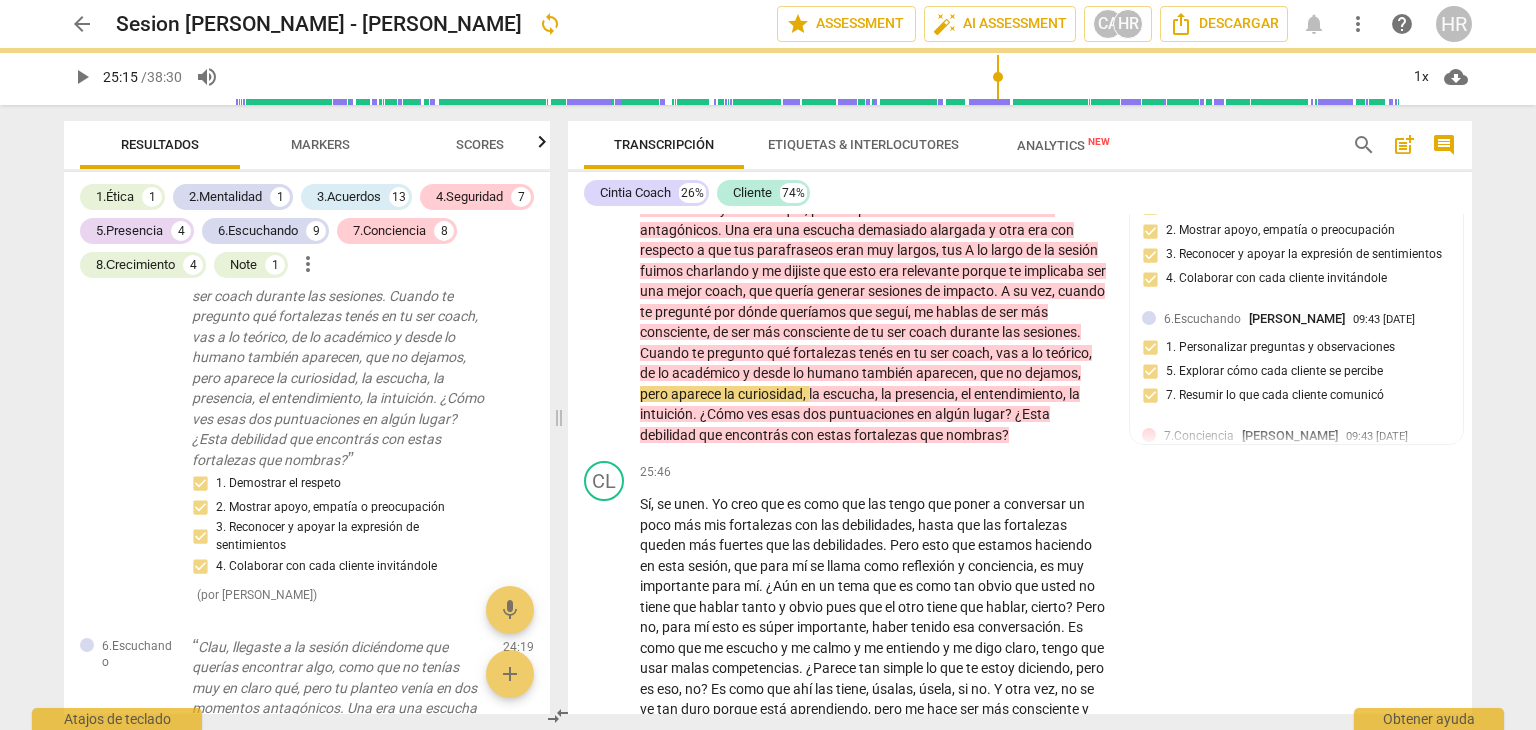 type on "1515" 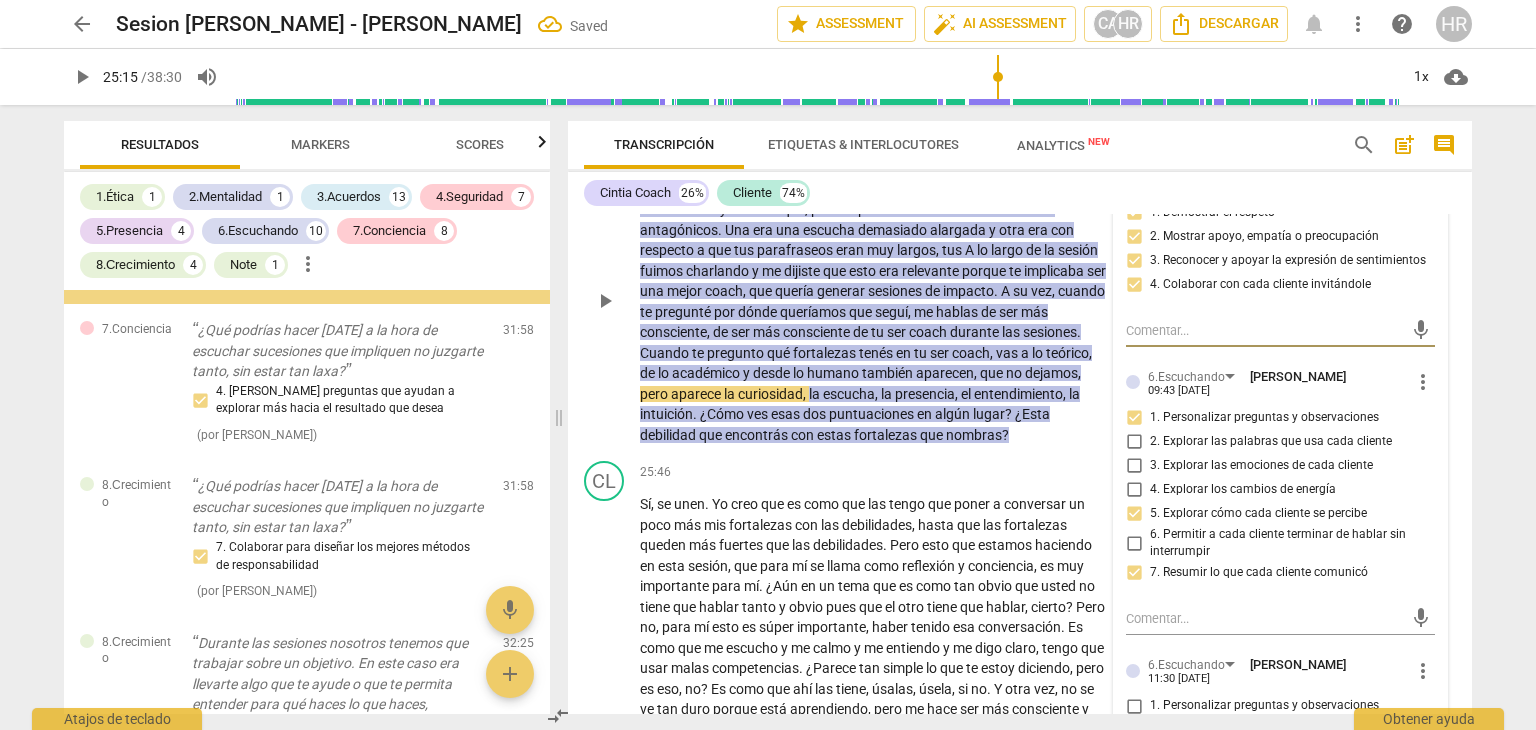 scroll, scrollTop: 16496, scrollLeft: 0, axis: vertical 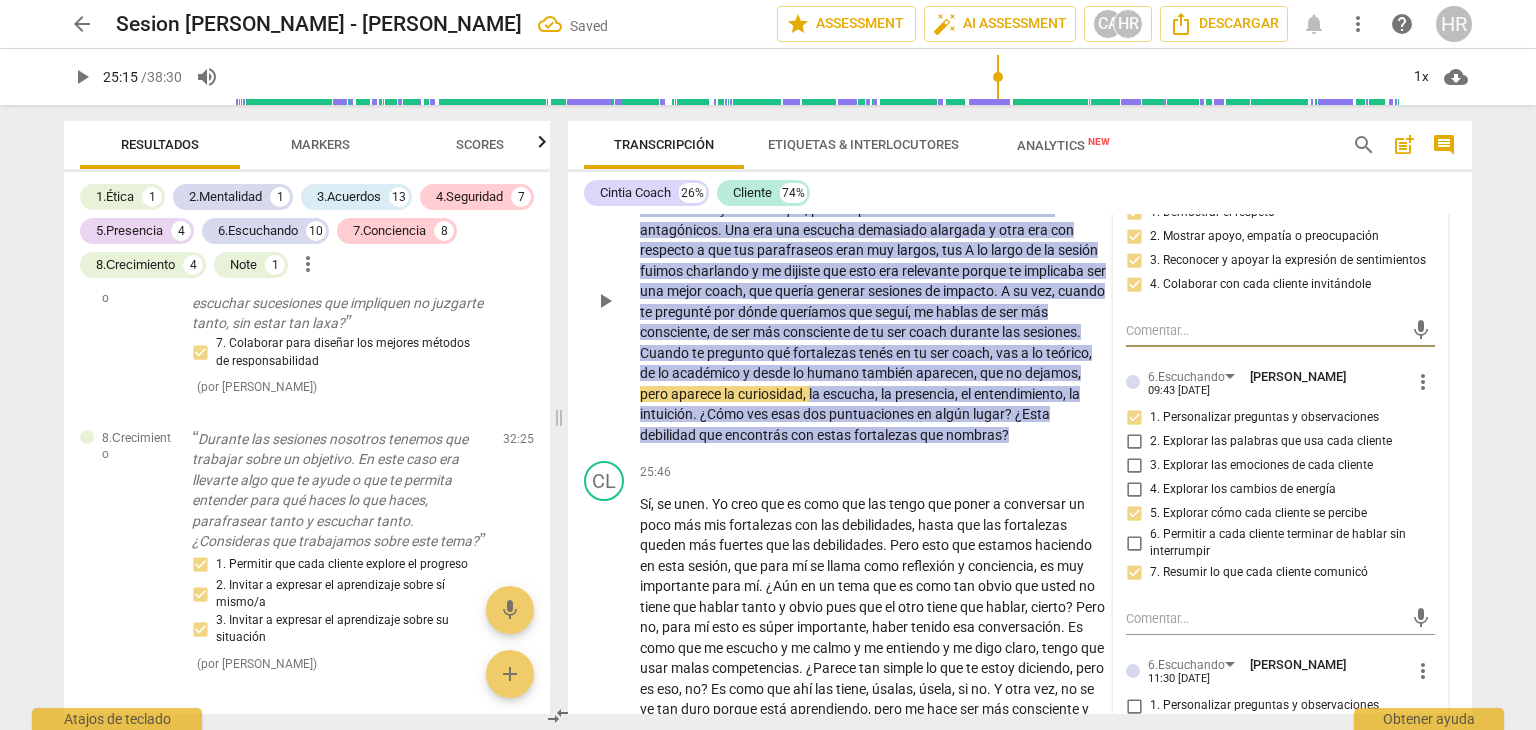 click on "4.Seguridad [PERSON_NAME] 09:43 [DATE] more_vert 1. Demostrar el respeto 2. Mostrar apoyo, empatía o preocupación 3. Reconocer y apoyar la expresión de sentimientos 4. Colaborar con cada cliente invitándole  mic 6.Escuchando [PERSON_NAME] 09:43 [DATE] more_vert 1. Personalizar preguntas y observaciones  2. Explorar las palabras que usa cada cliente 3. Explorar las emociones de cada cliente 4. Explorar los cambios de energía  5. Explorar cómo cada cliente se percibe 6. Permitir a cada cliente terminar de hablar sin interrumpir 7. Resumir lo que cada cliente comunicó  mic 6.Escuchando [PERSON_NAME] 11:30 [DATE] more_vert 1. Personalizar preguntas y observaciones  2. Explorar las palabras que usa cada cliente 3. Explorar las emociones de cada cliente 4. Explorar los cambios de energía  5. Explorar cómo cada cliente se percibe 6. Permitir a cada cliente terminar de hablar sin interrumpir 7. Resumir lo que cada cliente comunicó  mic 7.Conciencia [PERSON_NAME] 09:43 [DATE] mic" at bounding box center (1280, 729) 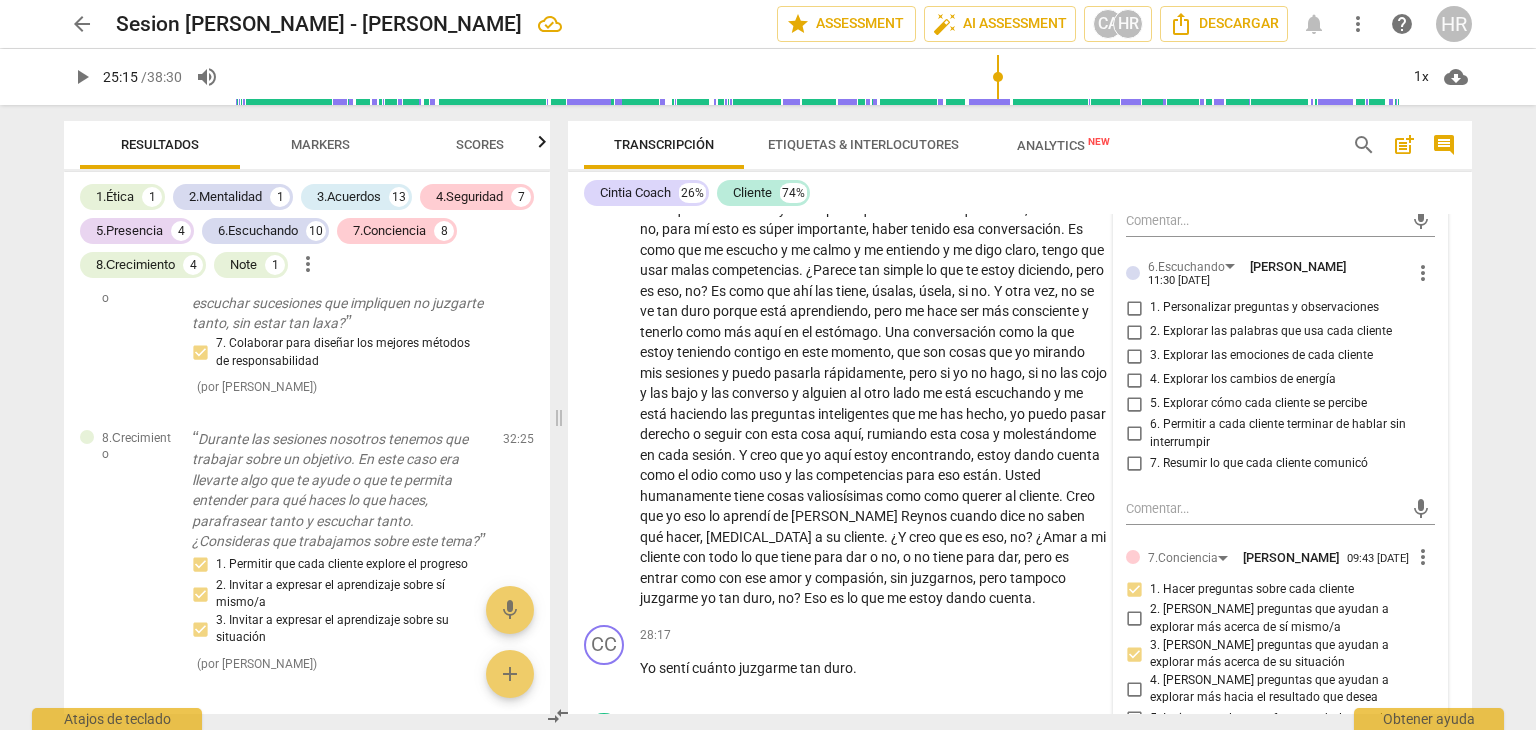 scroll, scrollTop: 8094, scrollLeft: 0, axis: vertical 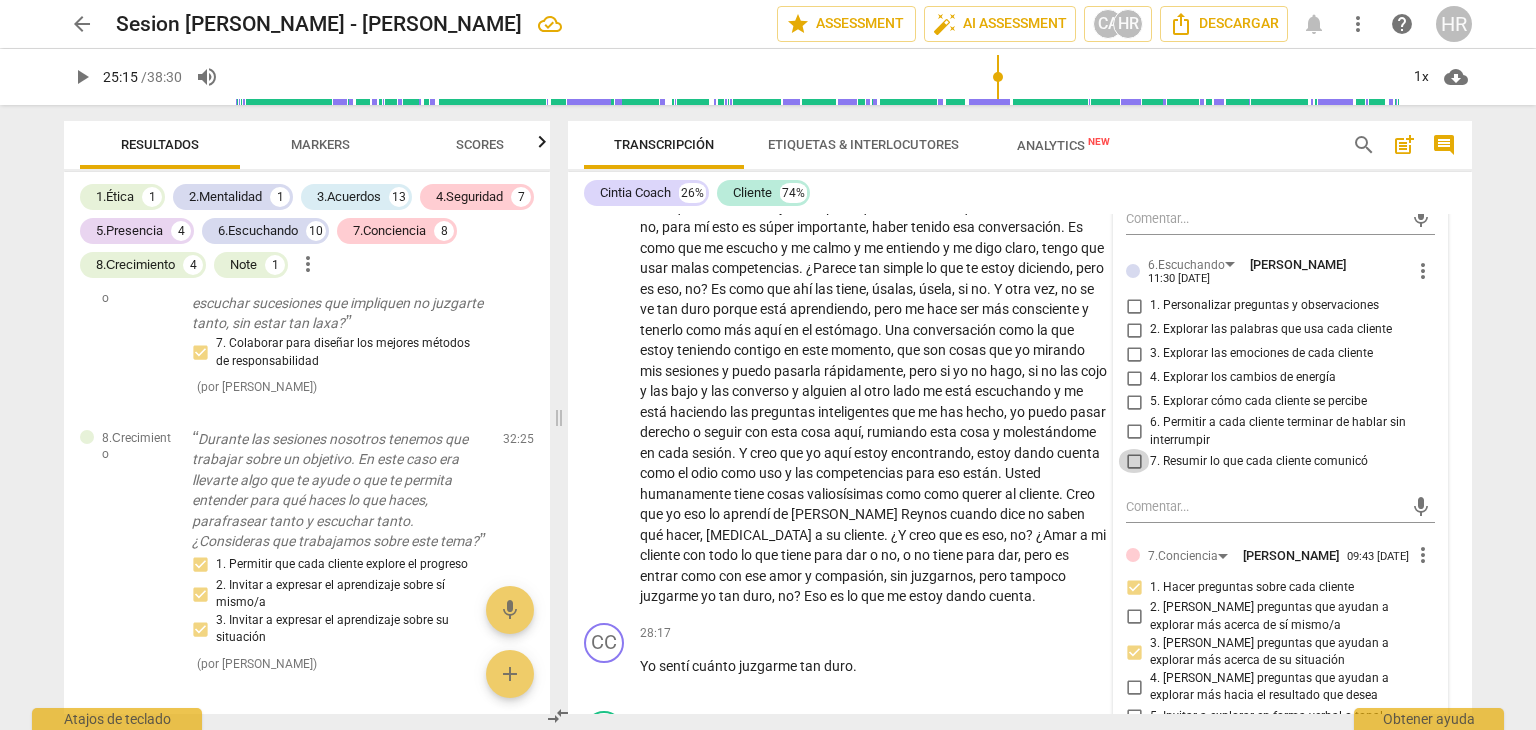 click on "7. Resumir lo que cada cliente comunicó" at bounding box center [1134, 461] 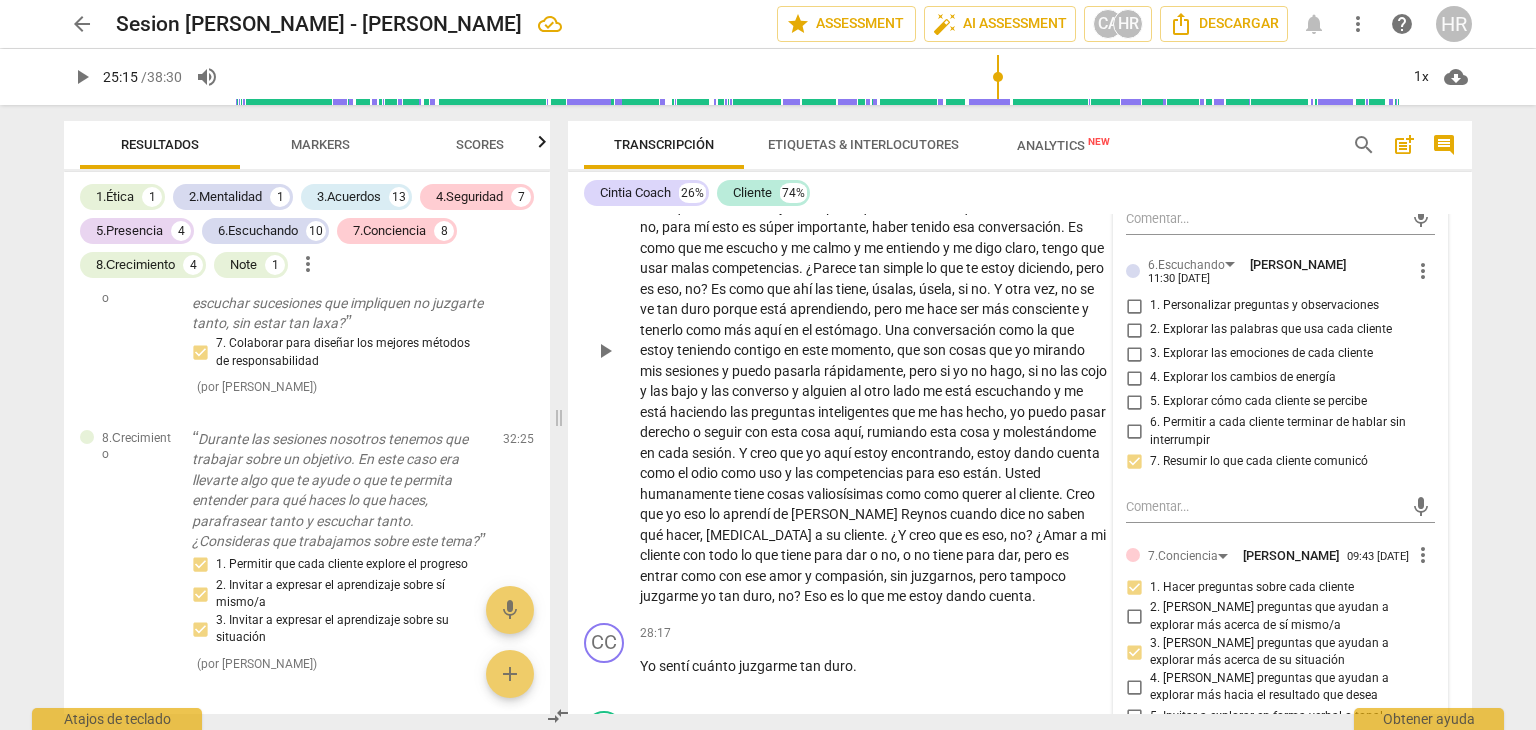 click on "play_arrow pause" at bounding box center [614, 351] 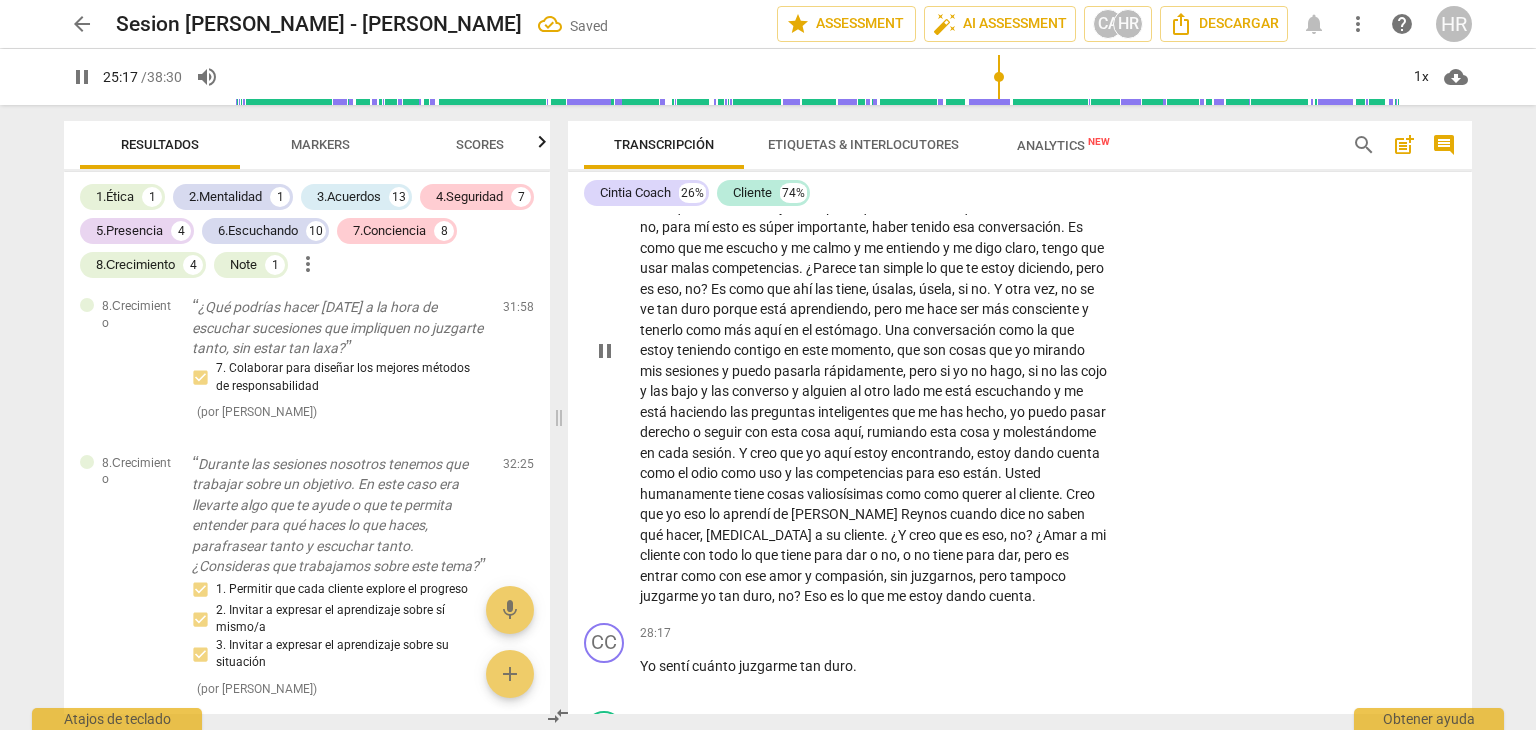 click on "Sí ,   se   unen .   Yo   creo   que   es   como   que   las   tengo   que   poner   a   conversar   un   poco   más   mis   fortalezas   con   las   debilidades ,   hasta   que   las   fortalezas   queden   más   fuertes   que   las   debilidades .   Pero   esto   que   estamos   haciendo   en   esta   sesión ,   que   para   mí   se   llama   como   reflexión   y   conciencia ,   es   muy   importante   para   mí .   ¿Aún   en   un   tema   que   es   como   tan   obvio   que   usted   no   tiene   que   hablar   tanto   y   obvio   pues   que   el   otro   tiene   que   hablar ,   cierto ?   Pero   no ,   para   mí   esto   es   súper   importante ,   haber   tenido   esa   conversación .   Es   como   que   me   escucho   y   me   calmo   y   me   entiendo   y   me   digo   claro ,   tengo   que   usar   malas   competencias .   ¿Parece   tan   simple   lo   que   te   estoy   diciendo ,   pero   es   eso ,   no ?   Es   como   que   ahí   las   tiene ,   úsalas ,   úsela ,   si   no .   Y" at bounding box center [880, 350] 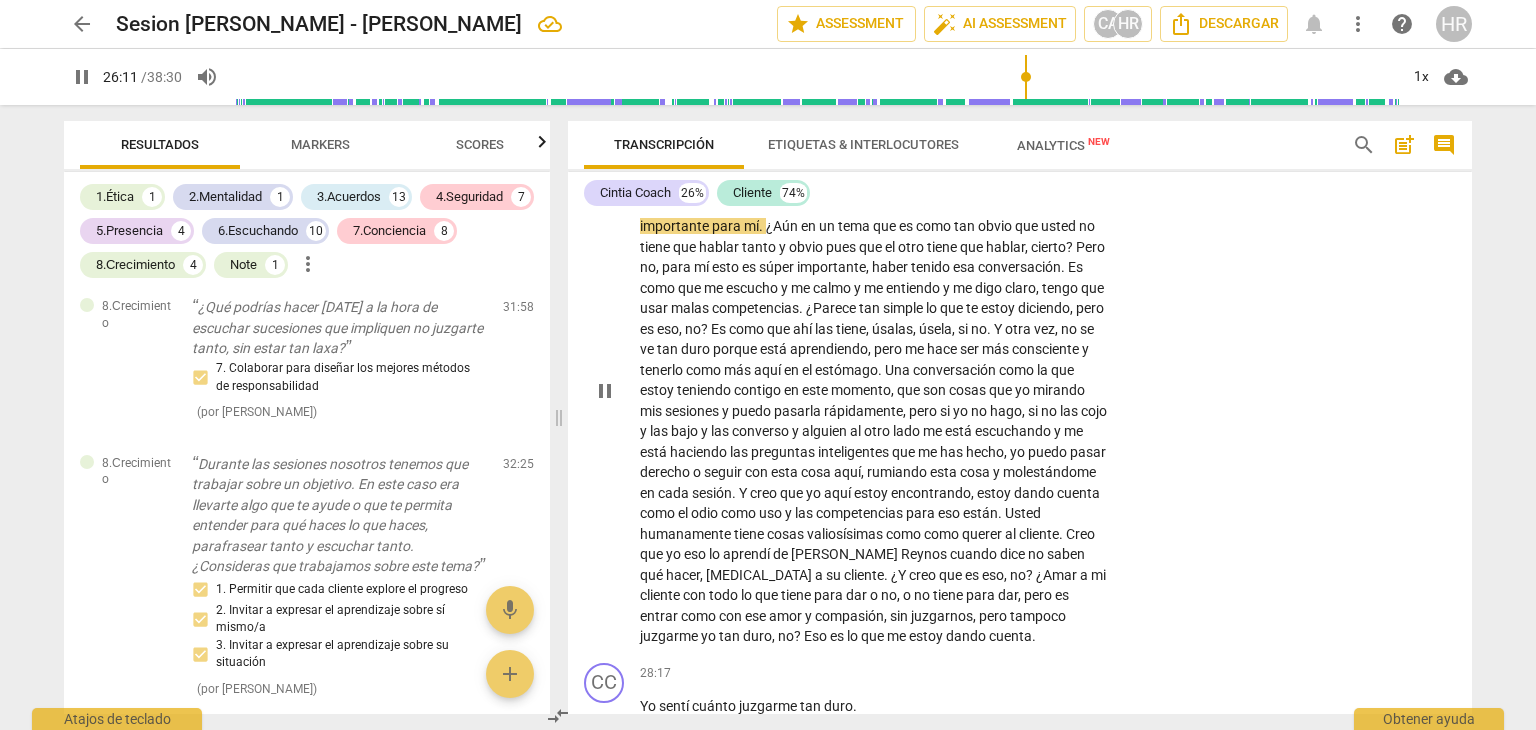 scroll, scrollTop: 8094, scrollLeft: 0, axis: vertical 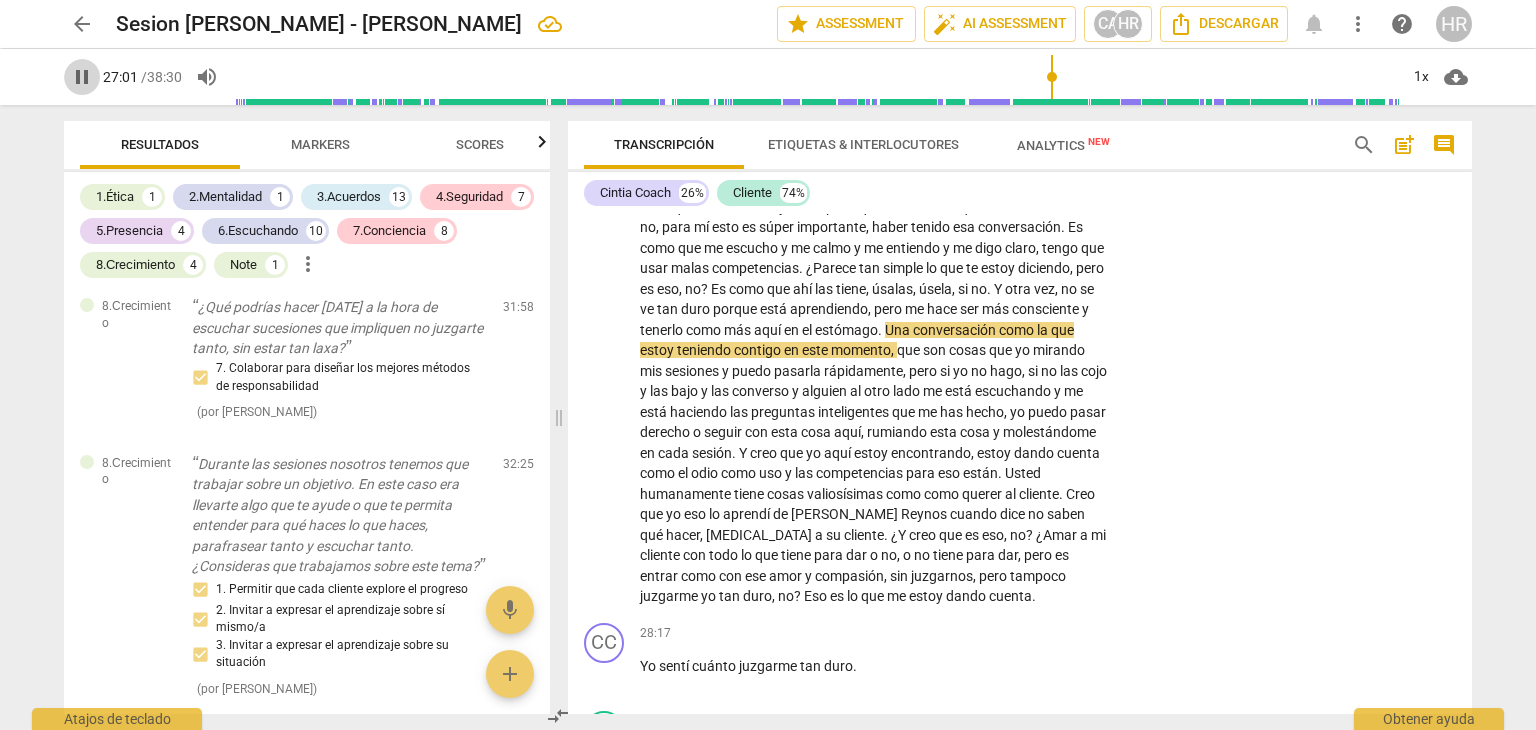 click on "pause" at bounding box center (82, 77) 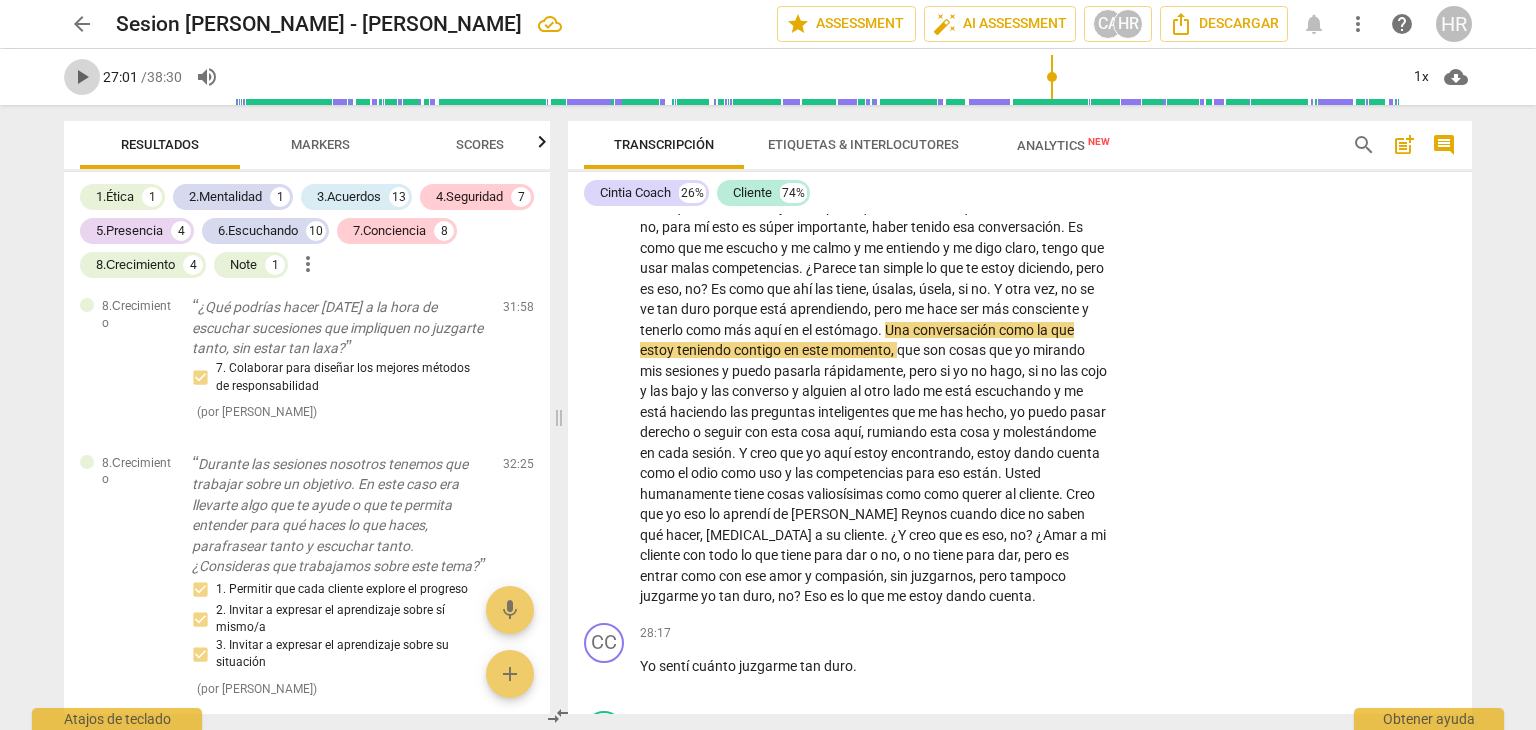 click on "play_arrow" at bounding box center (82, 77) 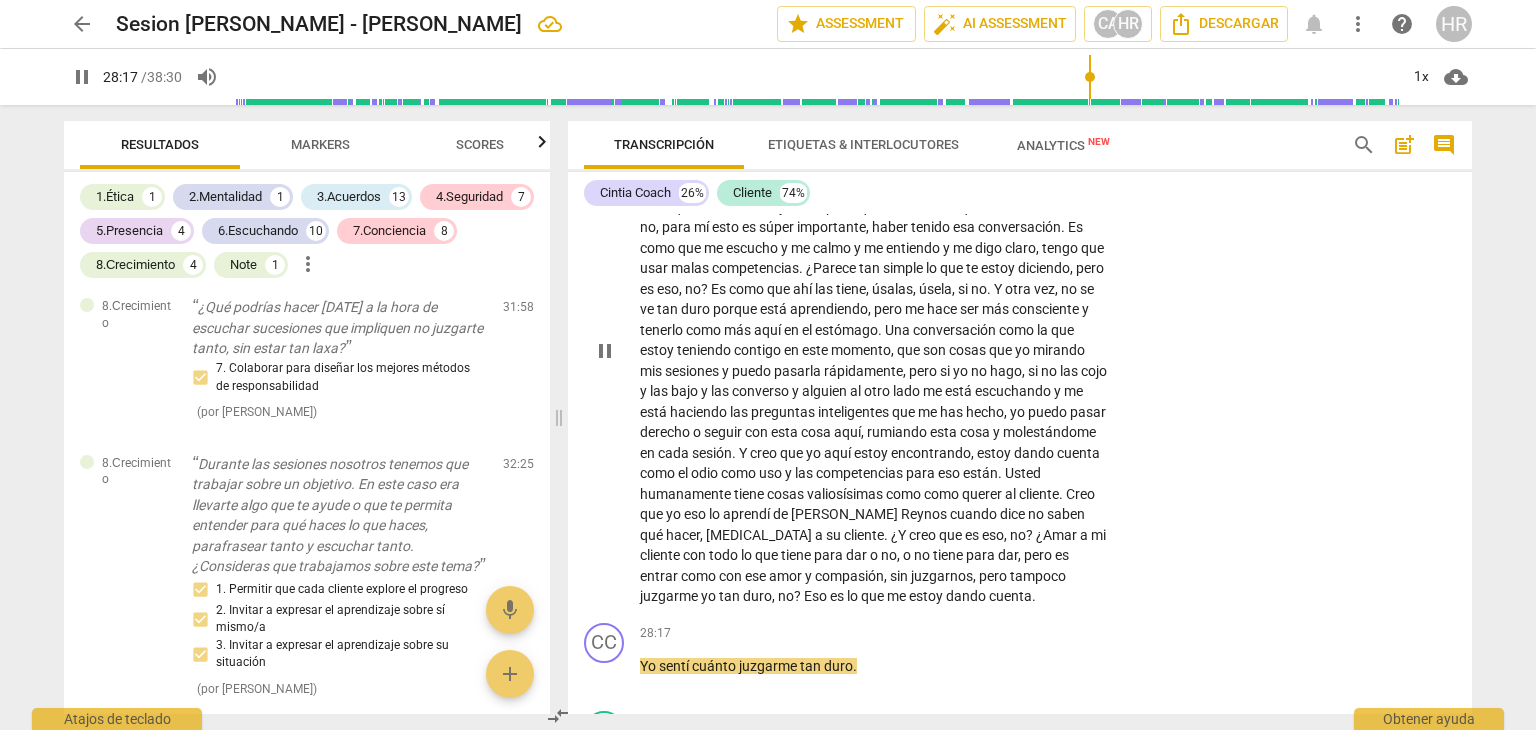 scroll, scrollTop: 8667, scrollLeft: 0, axis: vertical 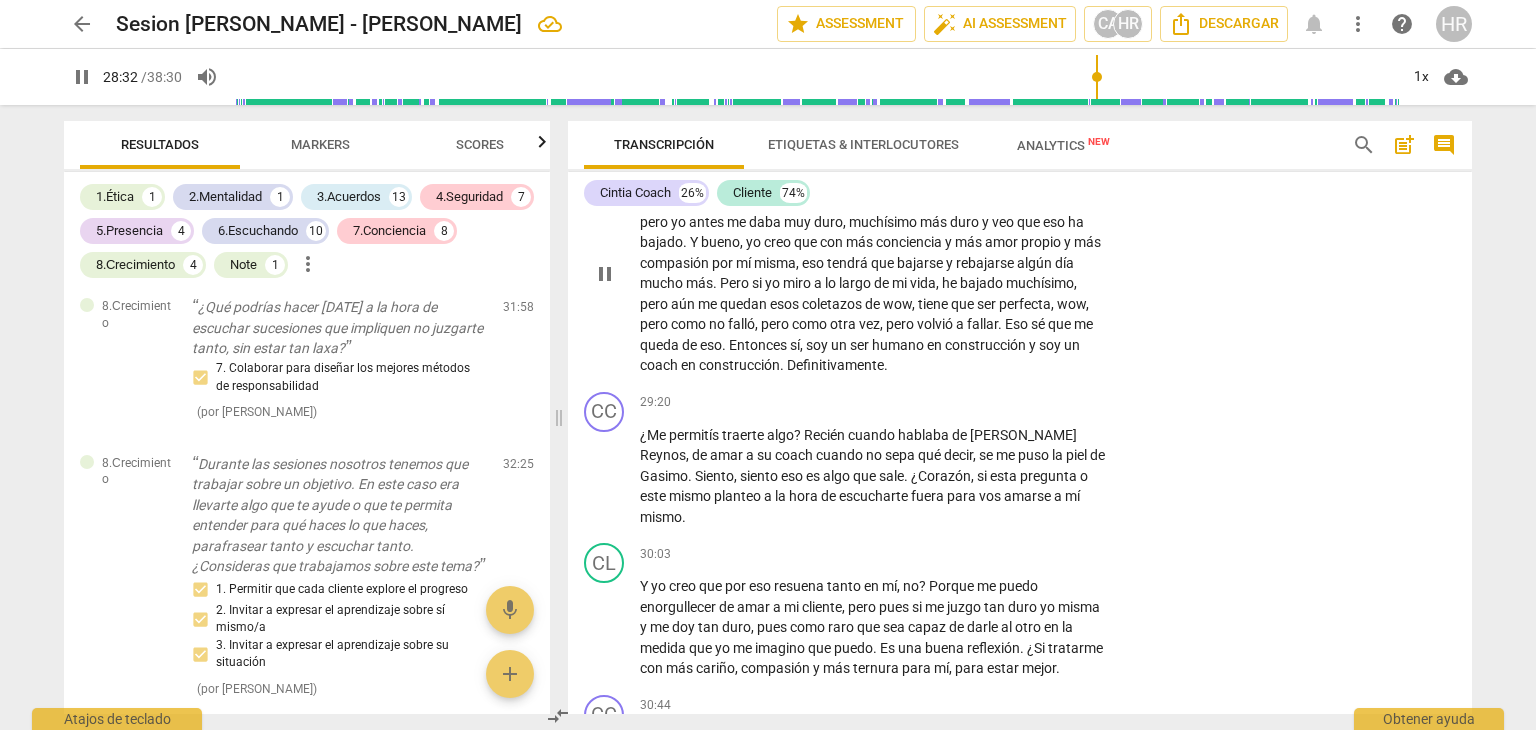 click on "CL play_arrow pause 28:22 + Add competency keyboard_arrow_right Que   es   parte   de   mí ,   que   es   parte   de   mí ,   que   es   parte   de   mí ,   de   ese   mí   que   estoy   tratando   de   cambiar   y   que   me   doy   durísimo .   Sí ,   sé   que   me   sigo   dando ,   pero   yo   antes   me   daba   muy   duro ,   muchísimo   más   duro   y   veo   que   eso   ha   bajado .   Y   bueno ,   yo   creo   que   con   más   conciencia   y   más   amor   propio   y   más   compasión   por   mí   misma ,   eso   tendrá   que   bajarse   y   rebajarse   algún   día   mucho   más .   Pero   si   yo   miro   a   lo   largo   de   mi   vida ,   he   bajado   muchísimo ,   pero   aún   me   quedan   esos   coletazos   de   wow ,   tiene   que   ser   perfecta ,   wow ,   pero   como   no   falló ,   pero   como   otra   vez ,   pero   volvió   a   fallar .   Eso   sé   que   me   queda   de   eso .   Entonces   sí ,   soy   un   ser   humano   en   construcción   y   soy   un" at bounding box center (1020, 257) 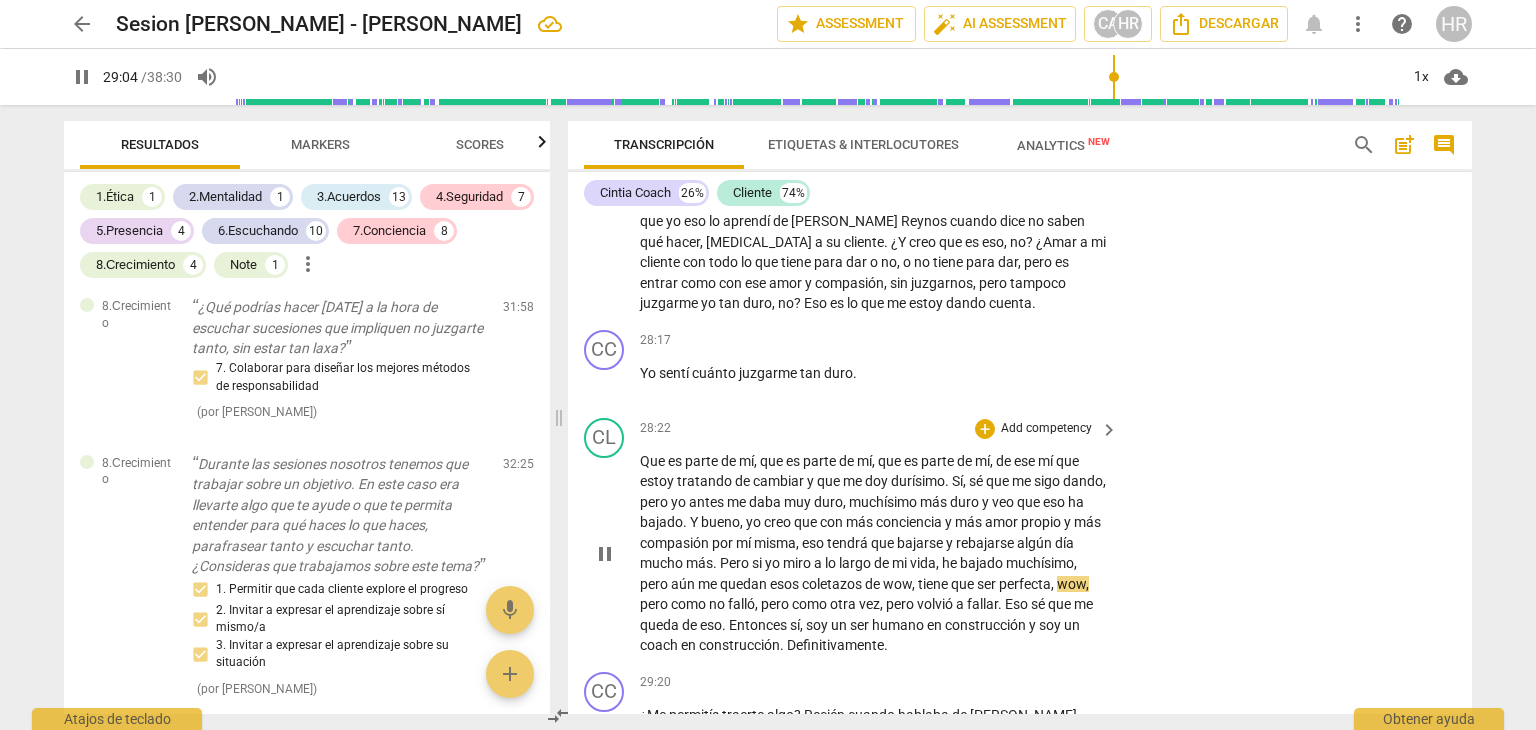 scroll, scrollTop: 8897, scrollLeft: 0, axis: vertical 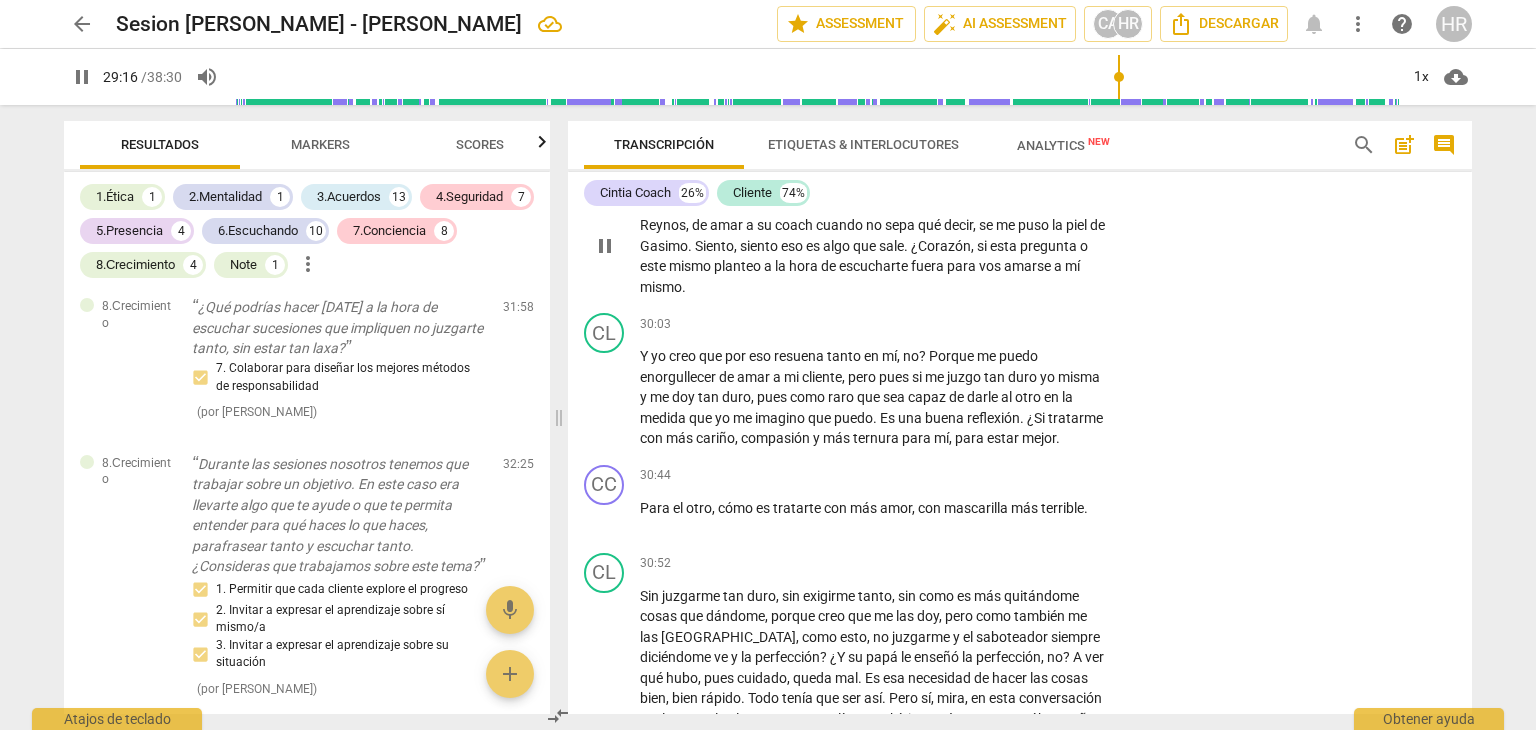 click on "CC play_arrow pause 29:20 + Add competency keyboard_arrow_right ¿Me   permitís   traerte   algo ?   Recién   cuando   hablaba   de   [PERSON_NAME] ,   de   amar   a   su   coach   cuando   no   sepa   qué   decir ,   se   me   puso   la   piel   de   Gasimo .   Siento ,   siento   eso   es   algo   que   sale .   ¿Corazón ,   si   esta   pregunta   o   este   mismo   planteo   a   la   hora   de   escucharte   fuera   para   vos   amarse   a   mí   mismo ." at bounding box center (1020, 230) 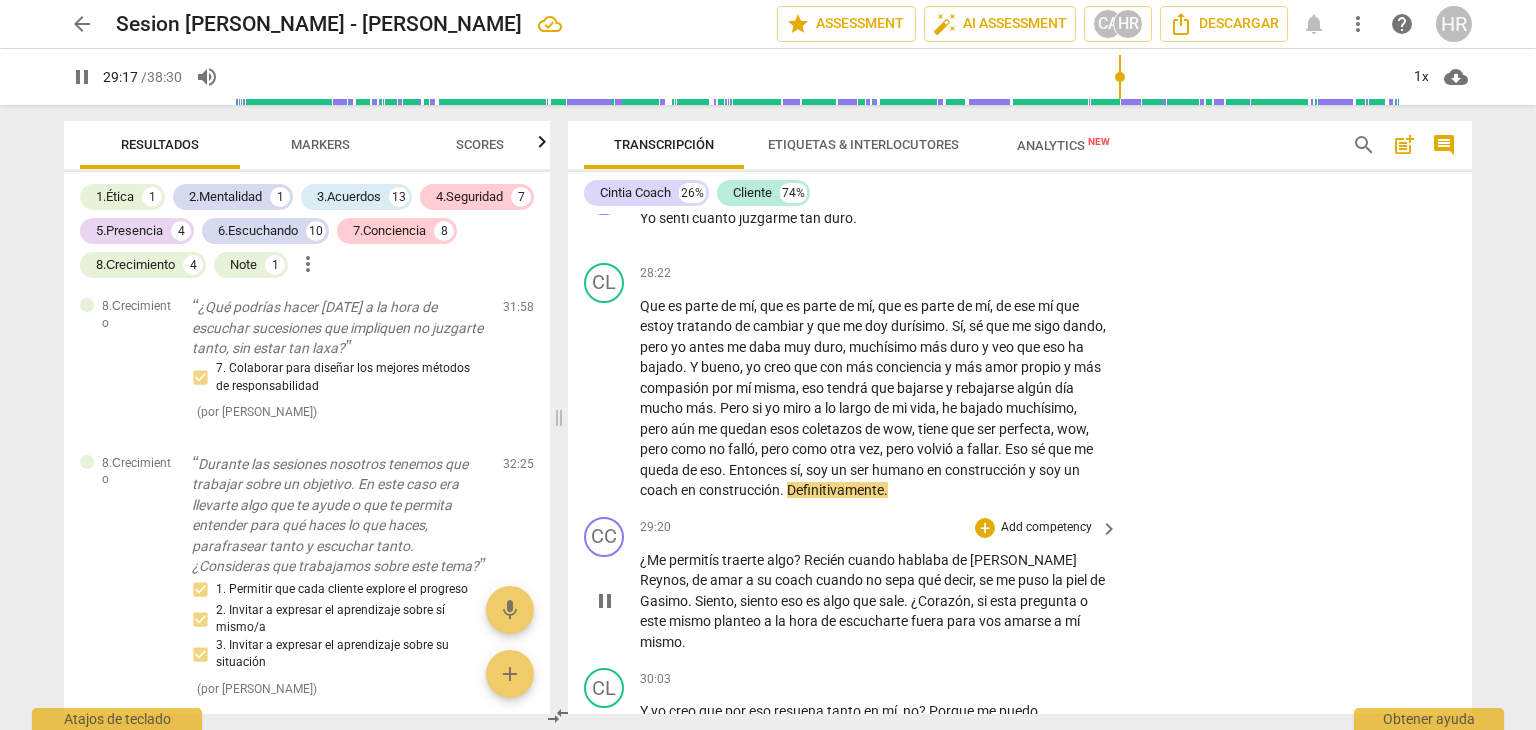 scroll, scrollTop: 8537, scrollLeft: 0, axis: vertical 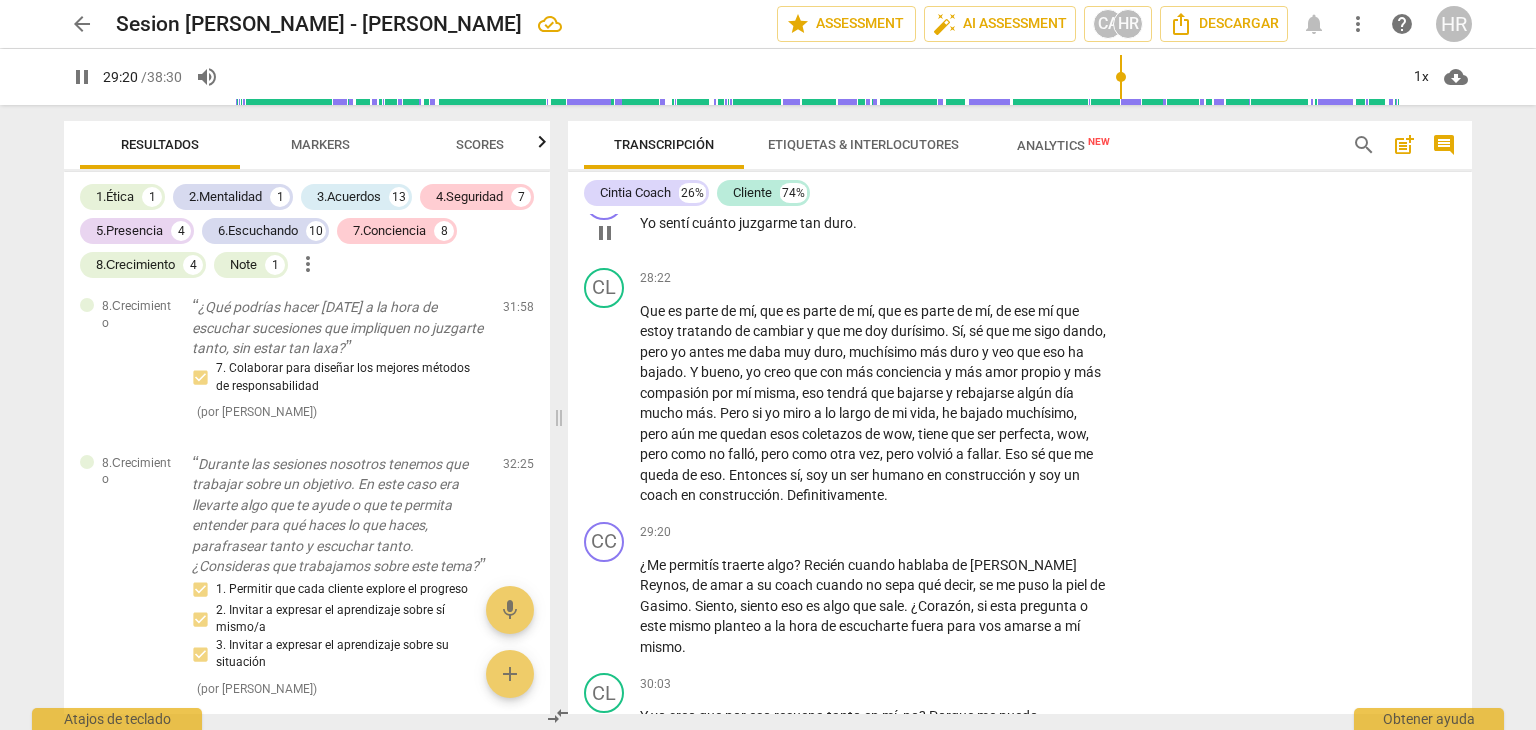 click on "Add competency" at bounding box center [1046, 191] 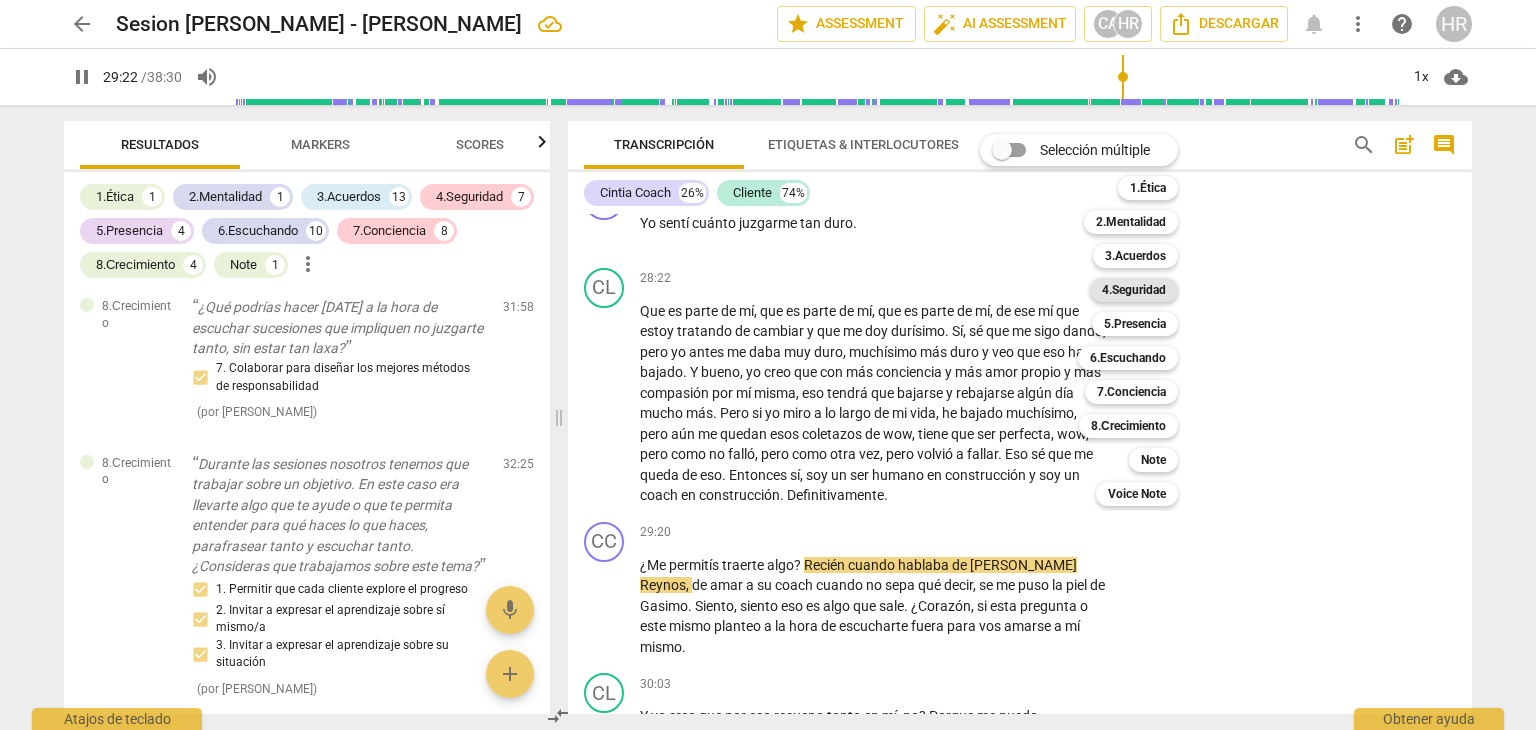 click on "4.Seguridad" at bounding box center [1134, 290] 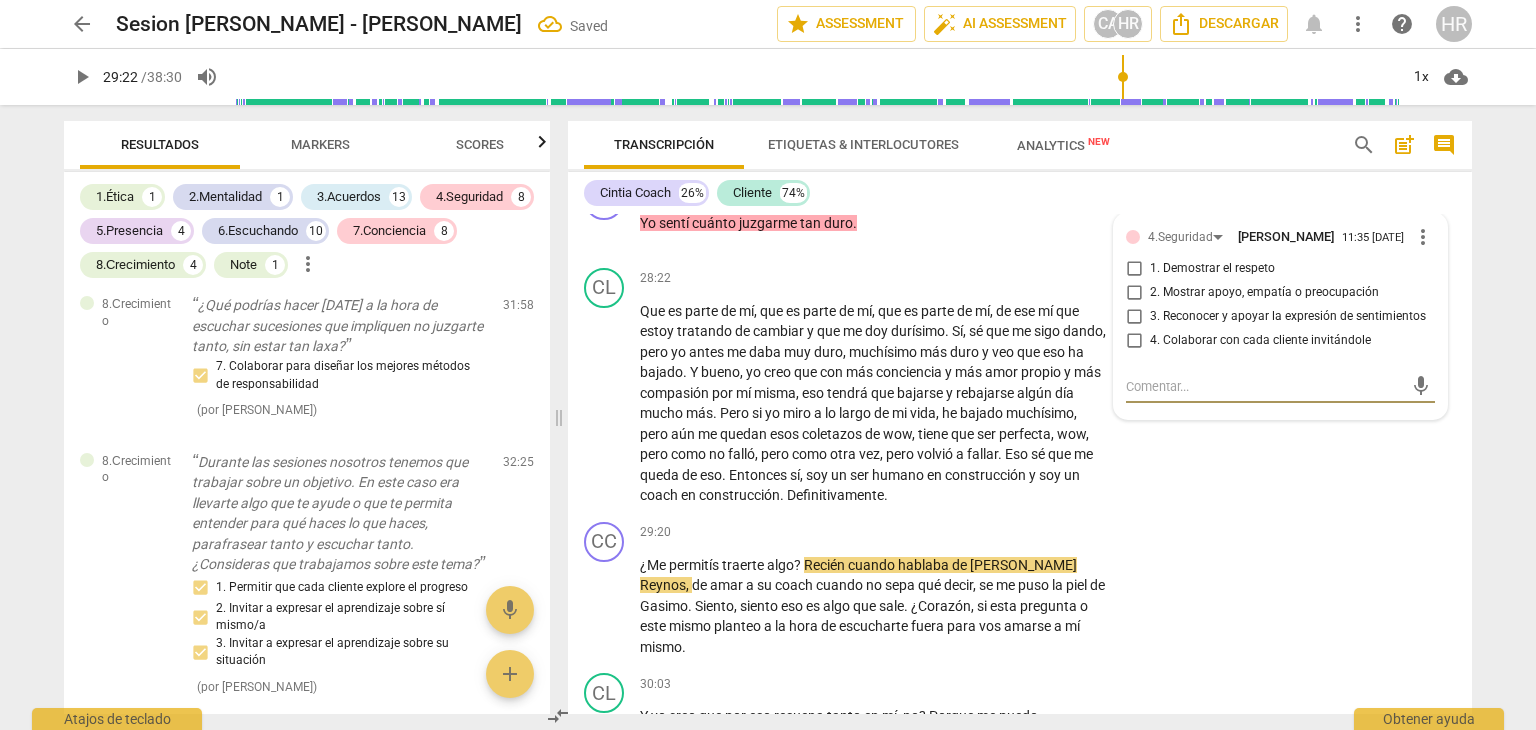 scroll, scrollTop: 16815, scrollLeft: 0, axis: vertical 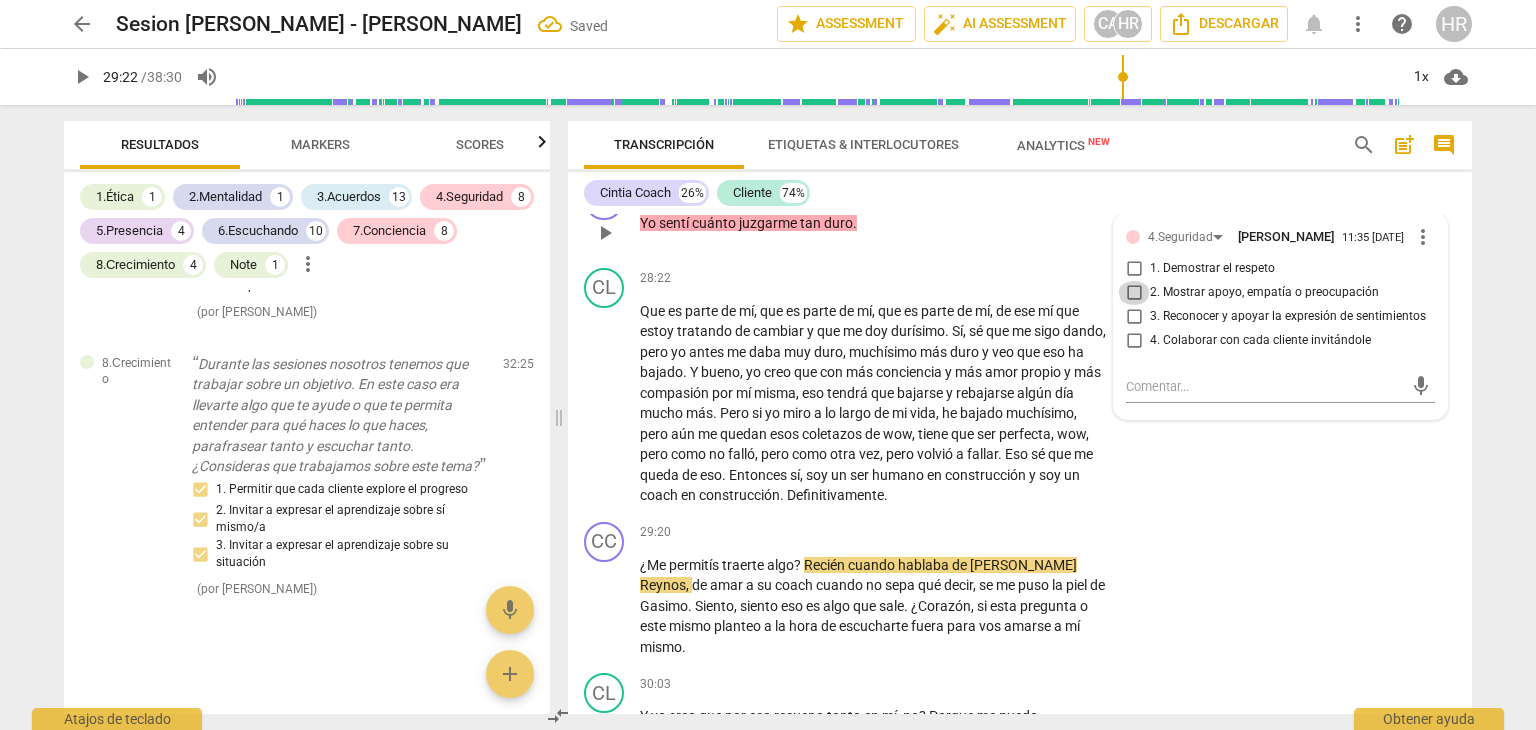 click on "2. Mostrar apoyo, empatía o preocupación" at bounding box center [1134, 293] 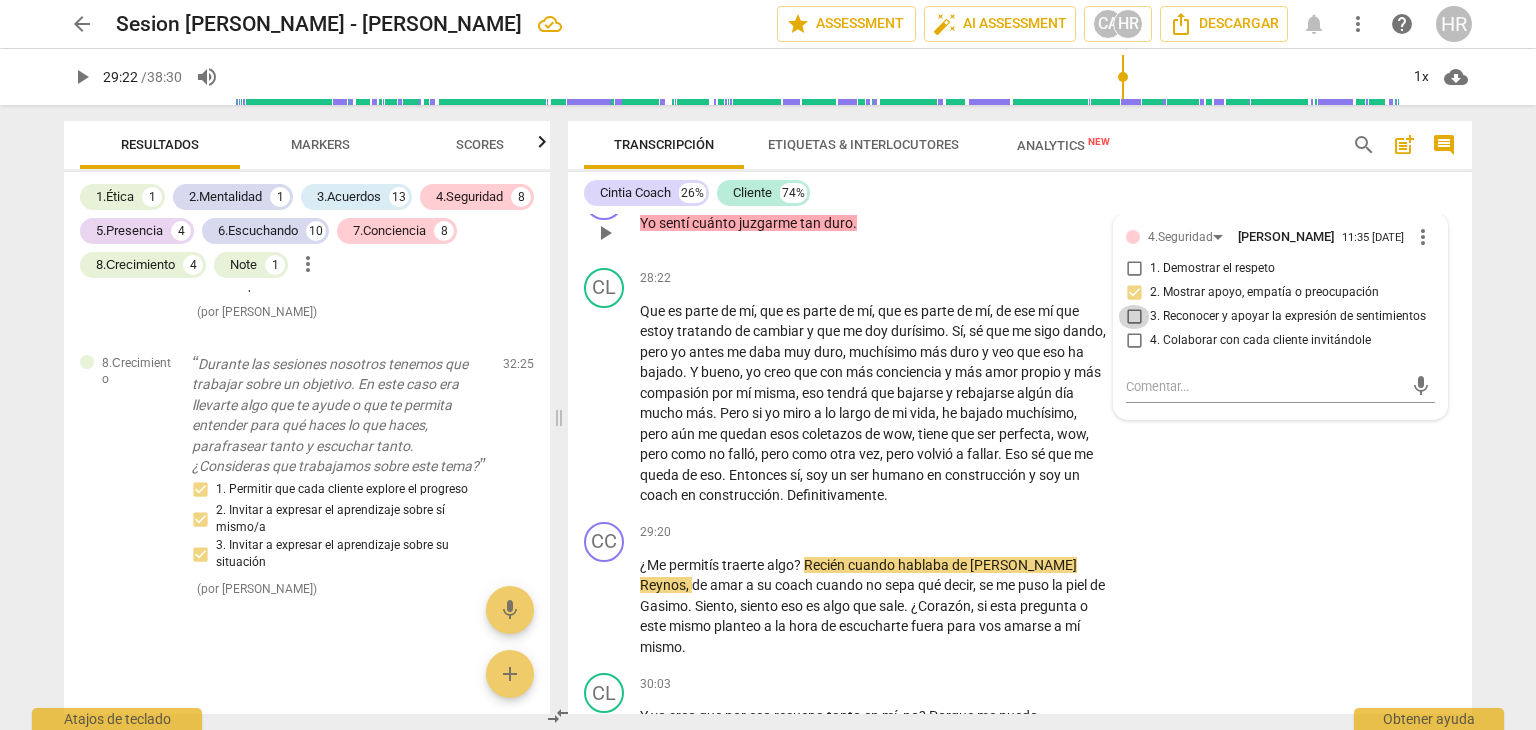 click on "3. Reconocer y apoyar la expresión de sentimientos" at bounding box center (1134, 317) 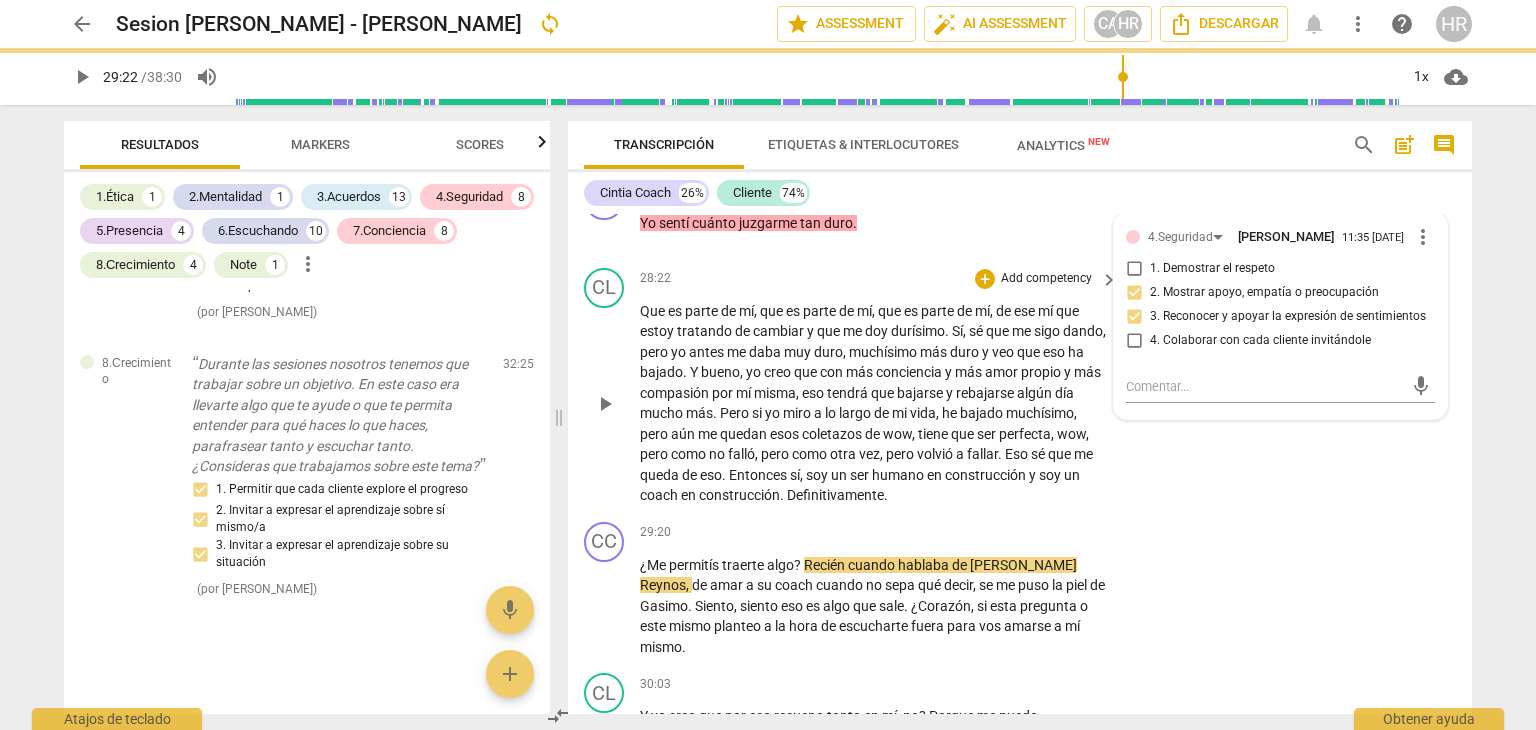 click on "28:22 + Add competency keyboard_arrow_right" at bounding box center (880, 279) 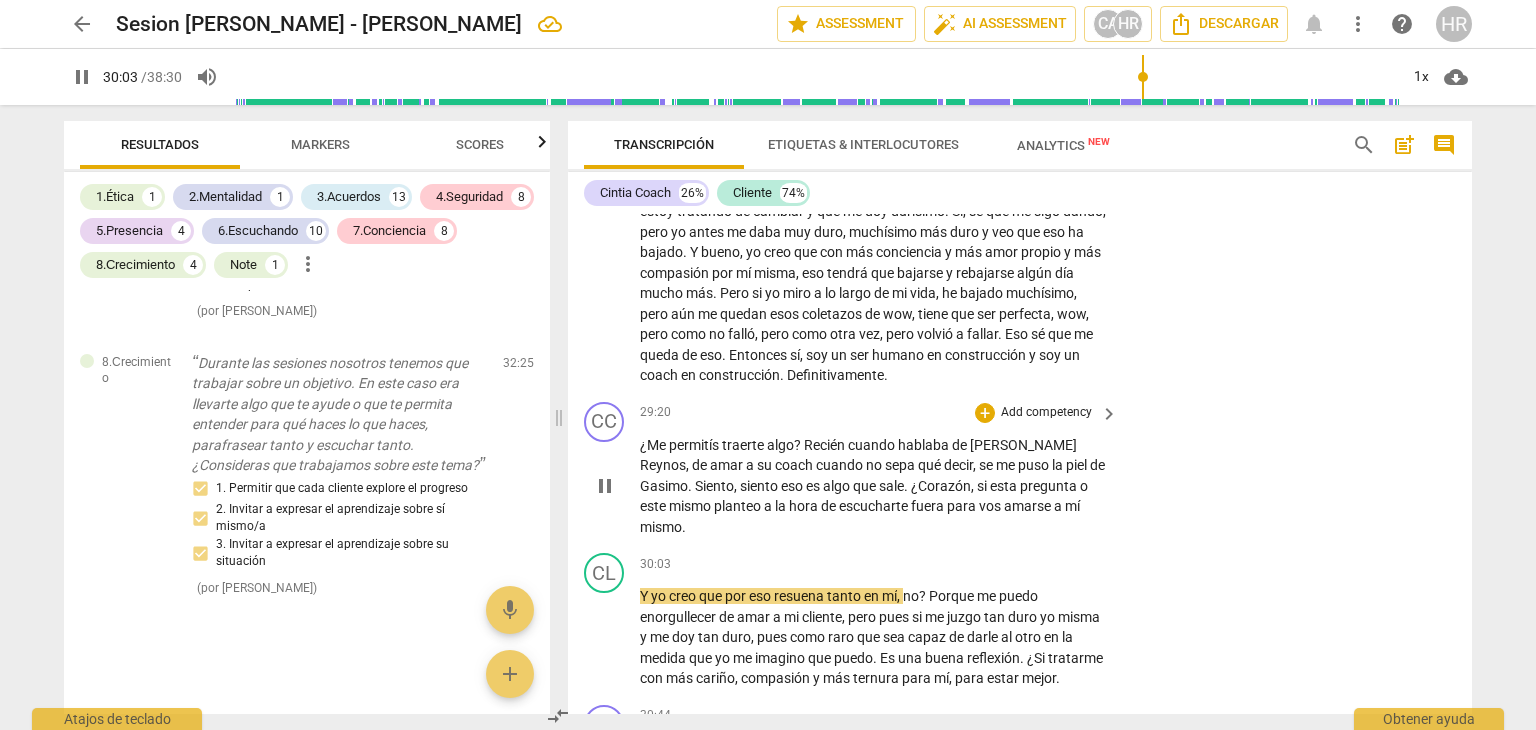 scroll, scrollTop: 9160, scrollLeft: 0, axis: vertical 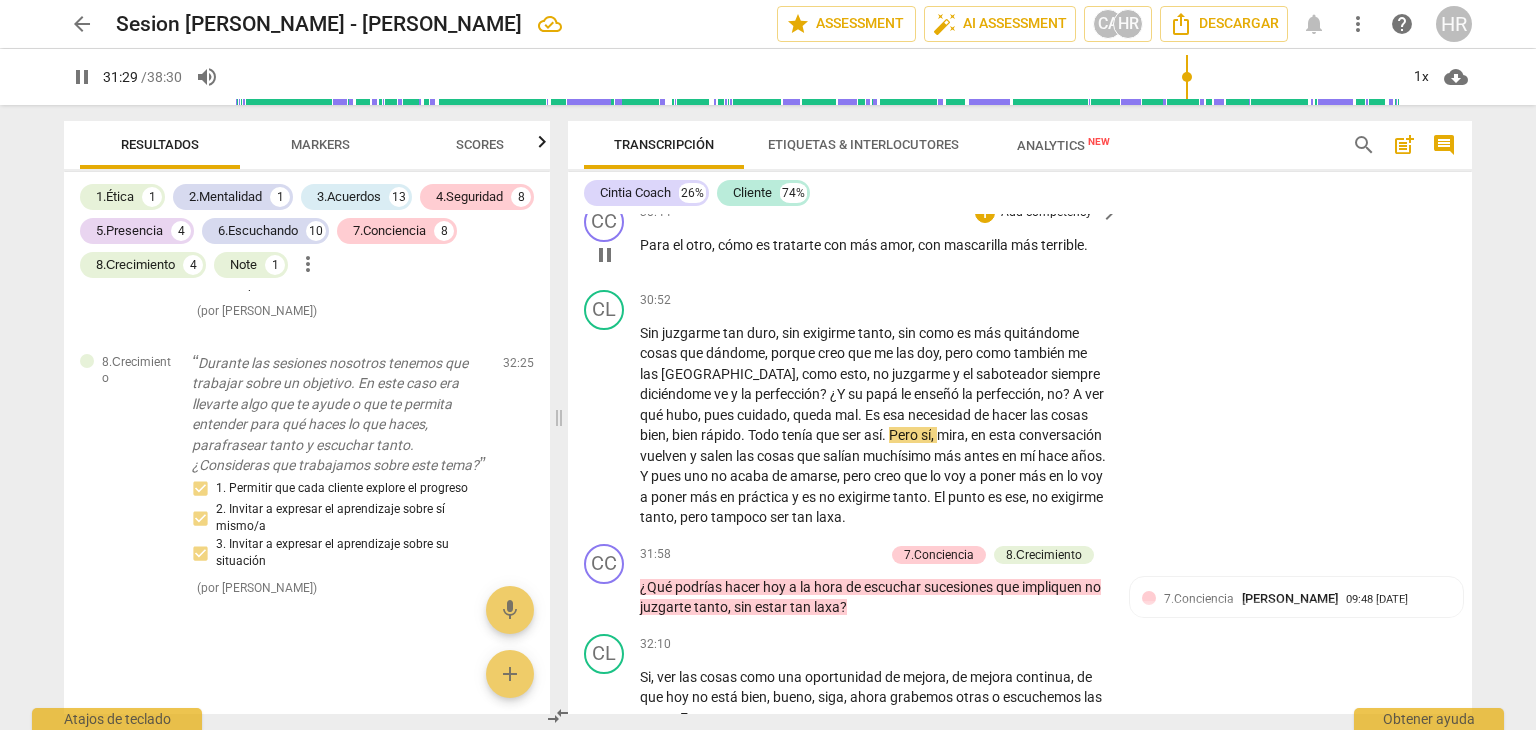 click on "Add competency" at bounding box center [1046, 213] 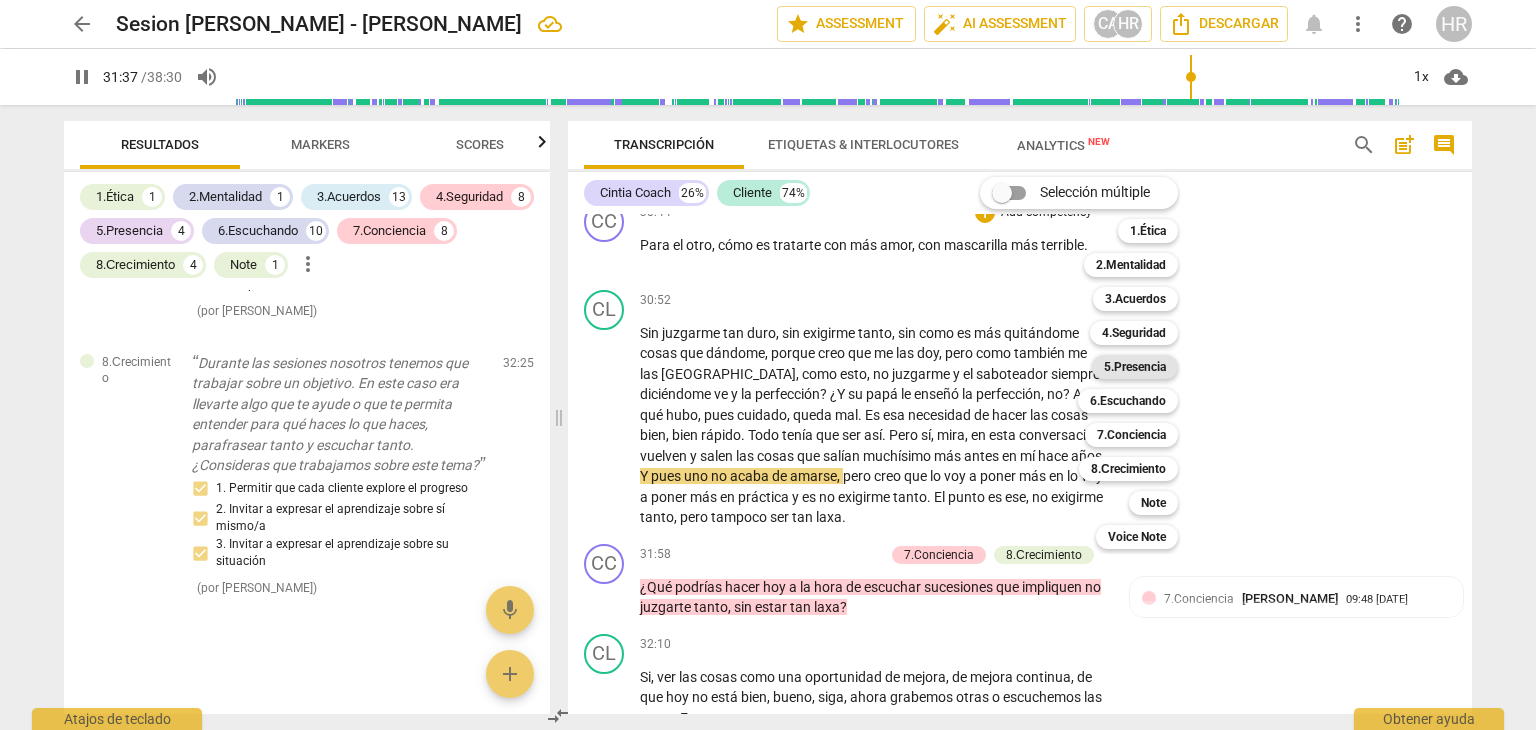 click on "5.Presencia" at bounding box center [1135, 367] 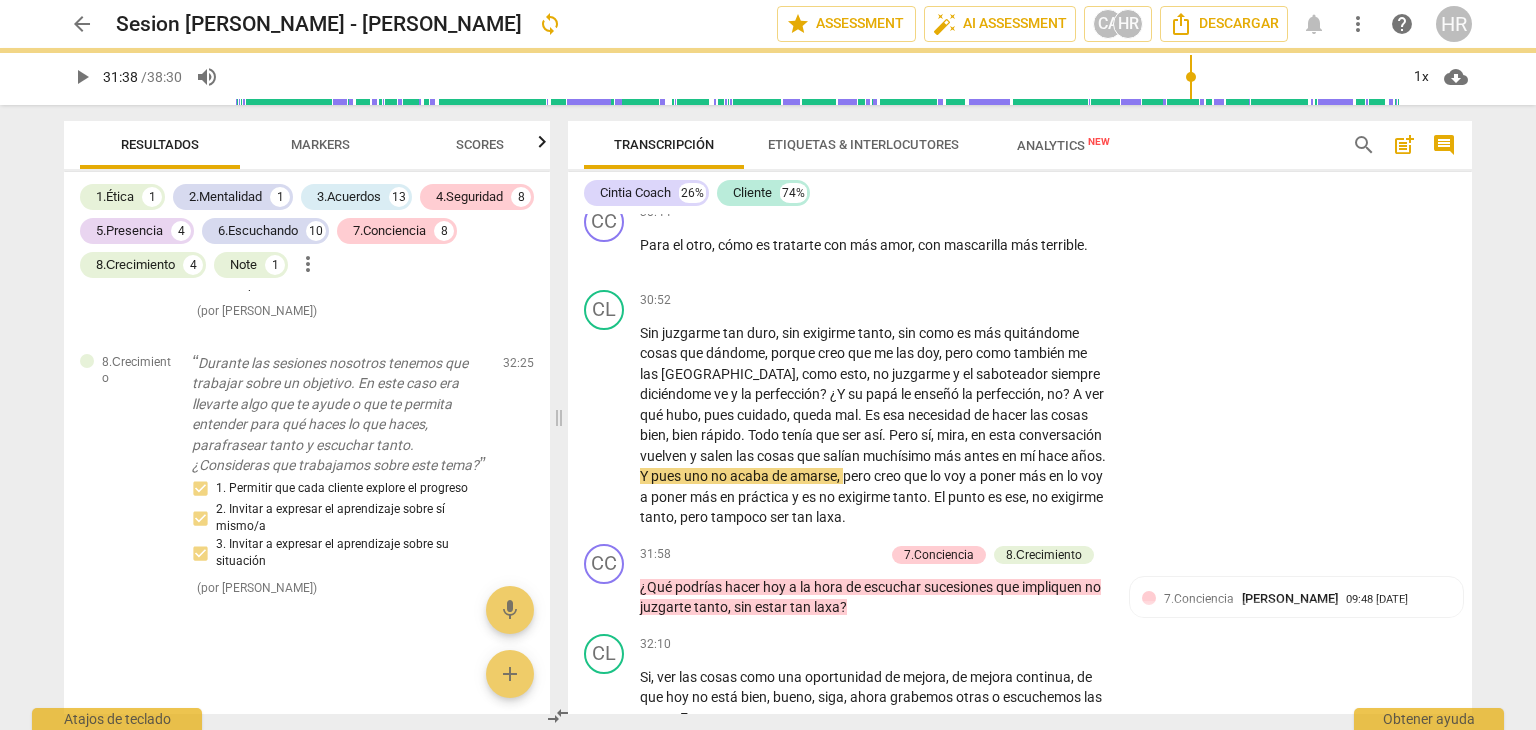 type on "1898" 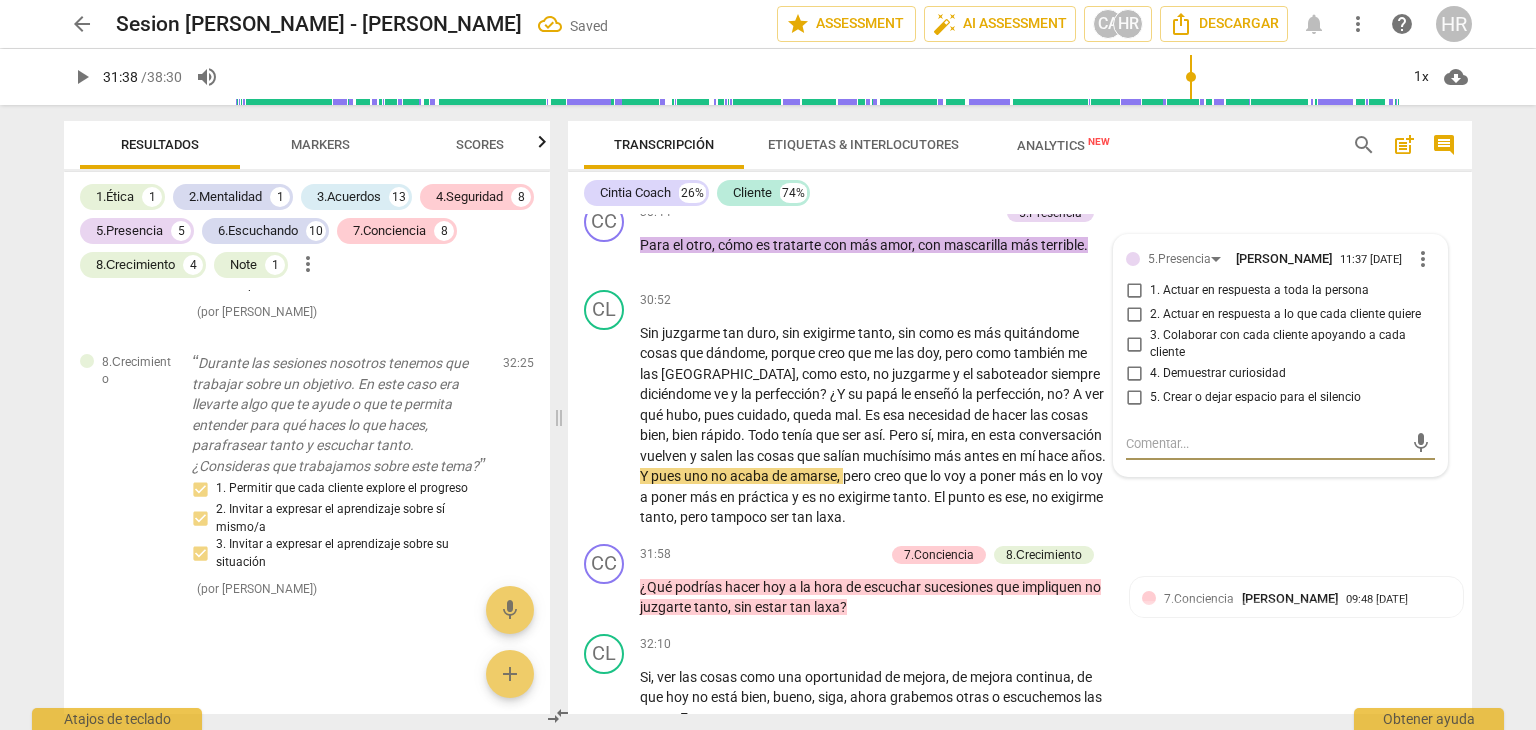 scroll, scrollTop: 16964, scrollLeft: 0, axis: vertical 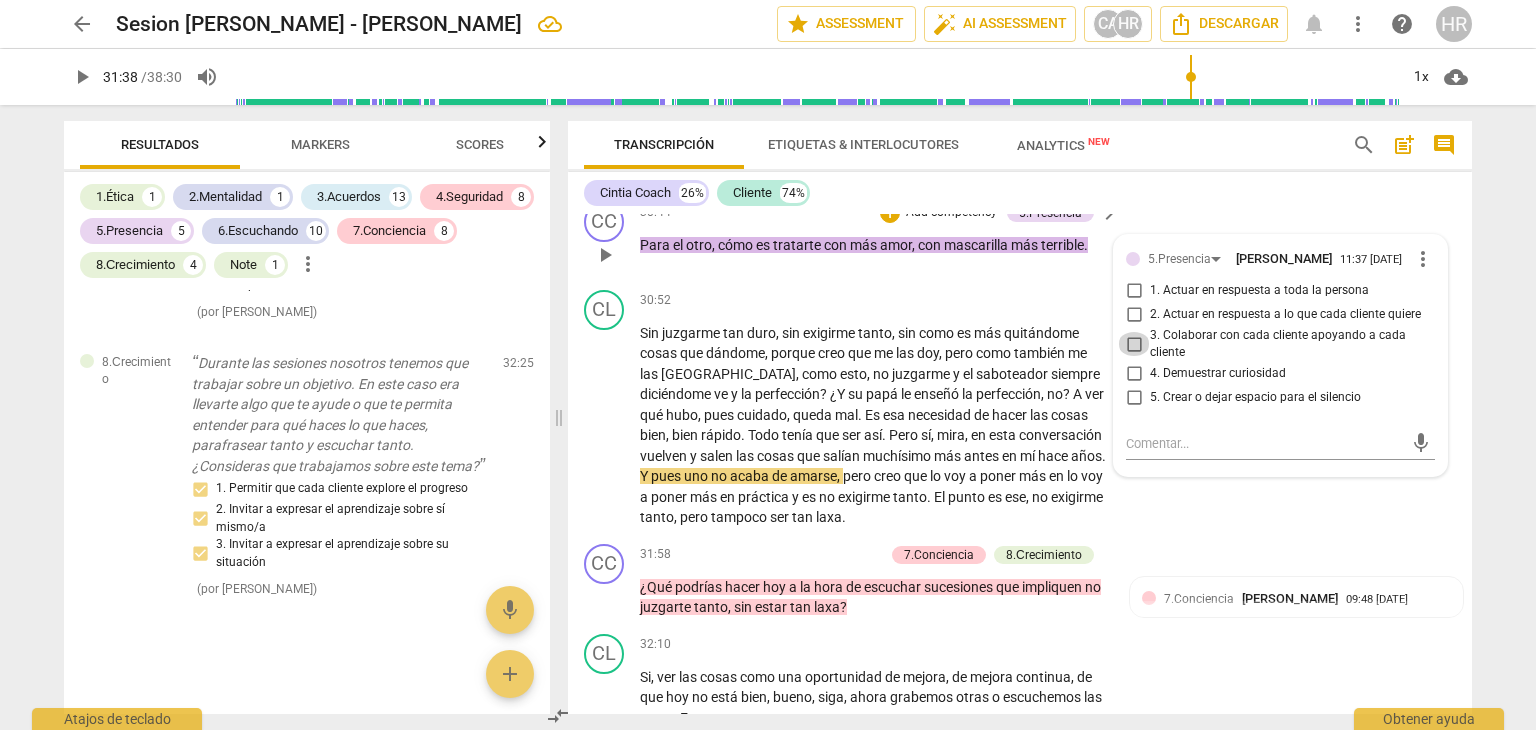 click on "3. Colaborar con cada cliente apoyando a cada cliente" at bounding box center [1134, 344] 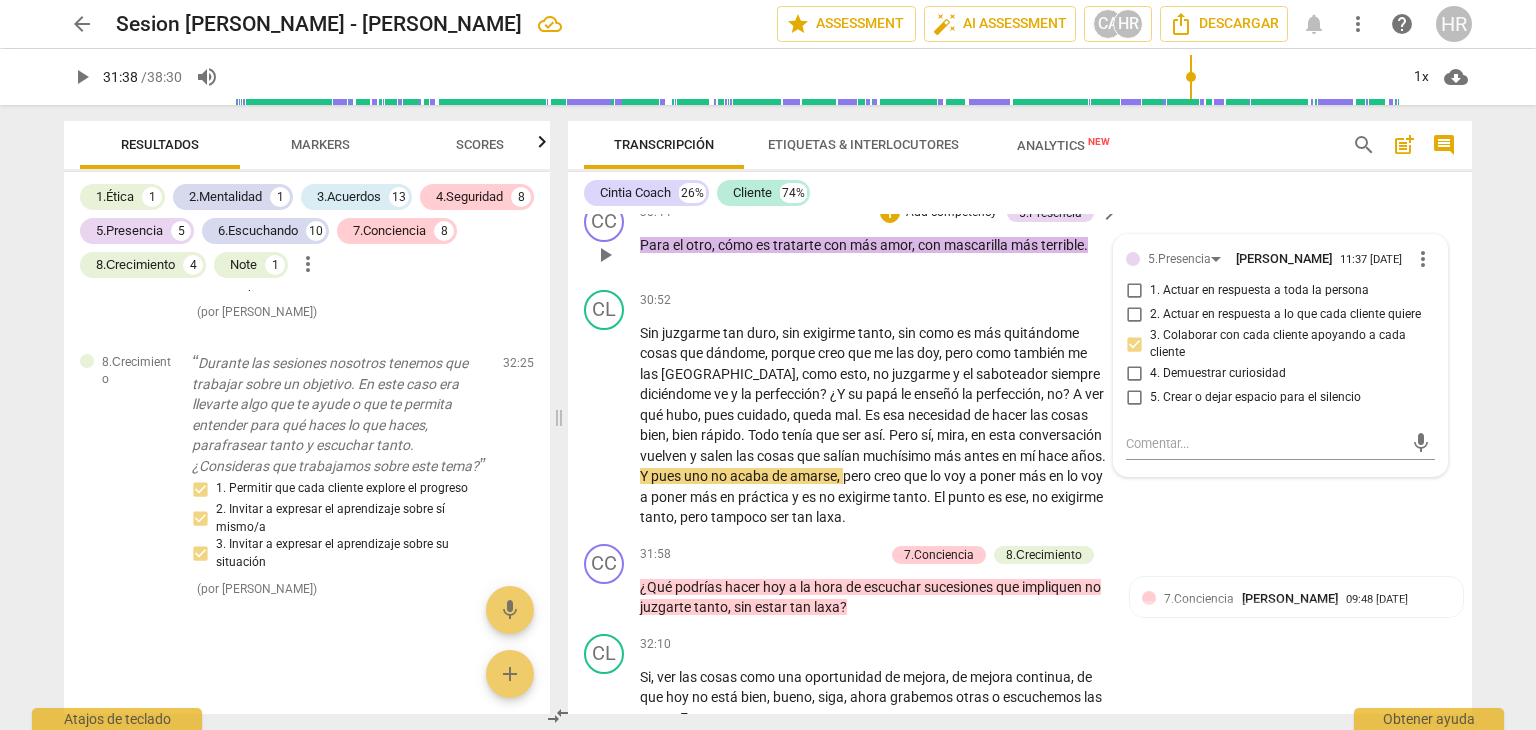 click on "CC play_arrow pause 30:44 + Add competency 5.Presencia keyboard_arrow_right Para   el   otro ,   cómo   es   tratarte   con   más   amor ,   con   mascarilla   más   terrible . 5.[PERSON_NAME] 11:37 [DATE] more_vert 1. Actuar en respuesta a toda la persona  2. Actuar en respuesta a lo que cada cliente quiere 3. Colaborar con cada cliente apoyando a cada cliente 4. Demuestrar curiosidad 5. Crear o dejar espacio para el silencio mic" at bounding box center (1020, 238) 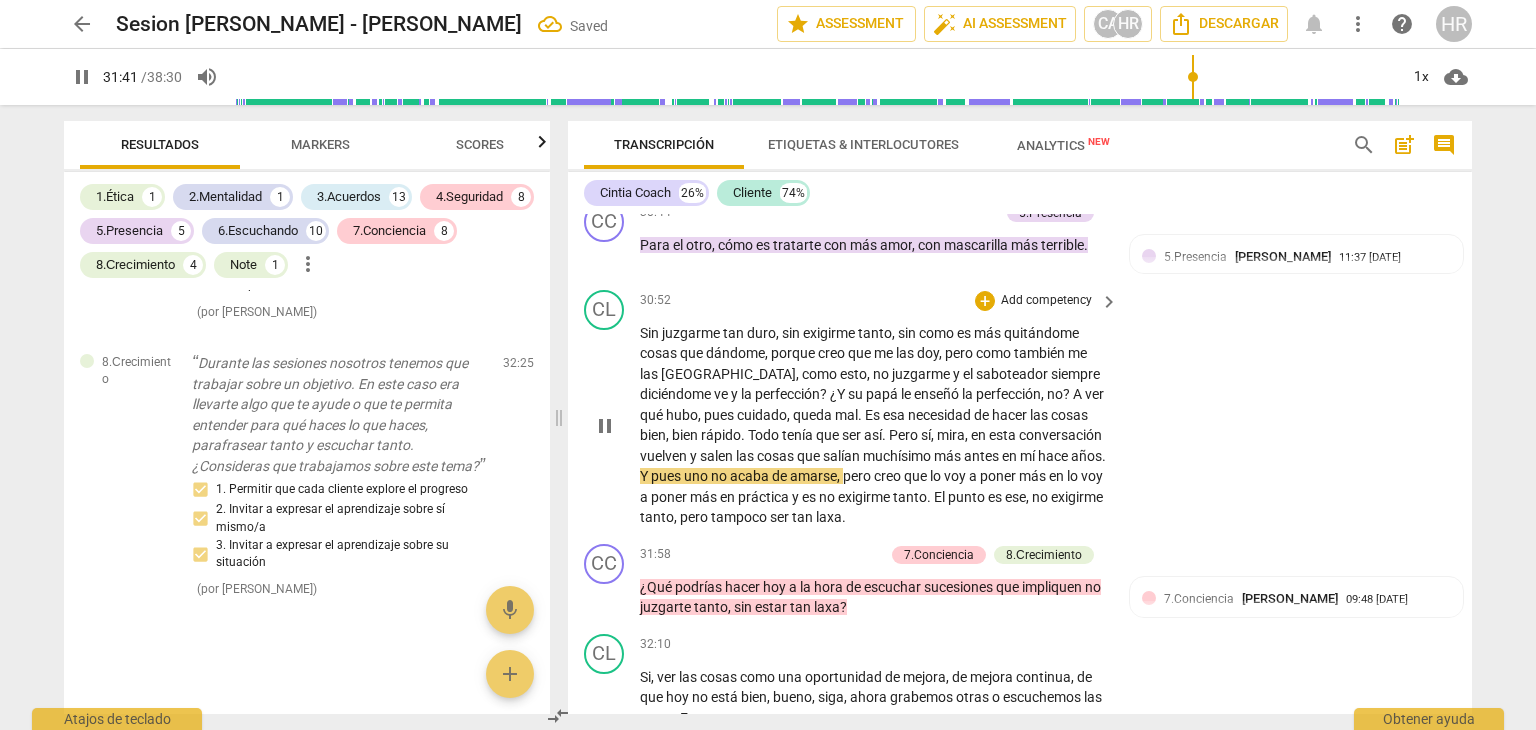 click on "Sin   juzgarme   tan   duro ,   sin   exigirme   tanto ,   sin   como   es   más   quitándome   cosas   que   dándome ,   porque   creo   que   me   las   doy ,   pero   como   también   me   las   quito ,   como   esto ,   no   juzgarme   y   el   saboteador   siempre   diciéndome   ve   y   la   perfección ?   ¿Y   su   papá   le   enseñó   la   perfección ,   no ?   A   ver   qué   hubo ,   pues   cuidado ,   queda   mal .   Es   esa   necesidad   de   hacer   las   cosas   bien ,   bien   rápido .   Todo   tenía   que   ser   así .   Pero   sí ,   mira ,   en   esta   conversación   vuelven   y   salen   las   cosas   que   salían   muchísimo   más   antes   en   mí   hace   años .   Y   pues   uno   no   acaba   de   amarse ,   pero   creo   que   lo   voy   a   poner   más   en   lo   voy   a   poner   más   en   práctica   y   es   no   exigirme   tanto .   El   punto   es   ese ,   no   exigirme   tanto ,   pero   tampoco   ser   tan   laxa ." at bounding box center [880, 425] 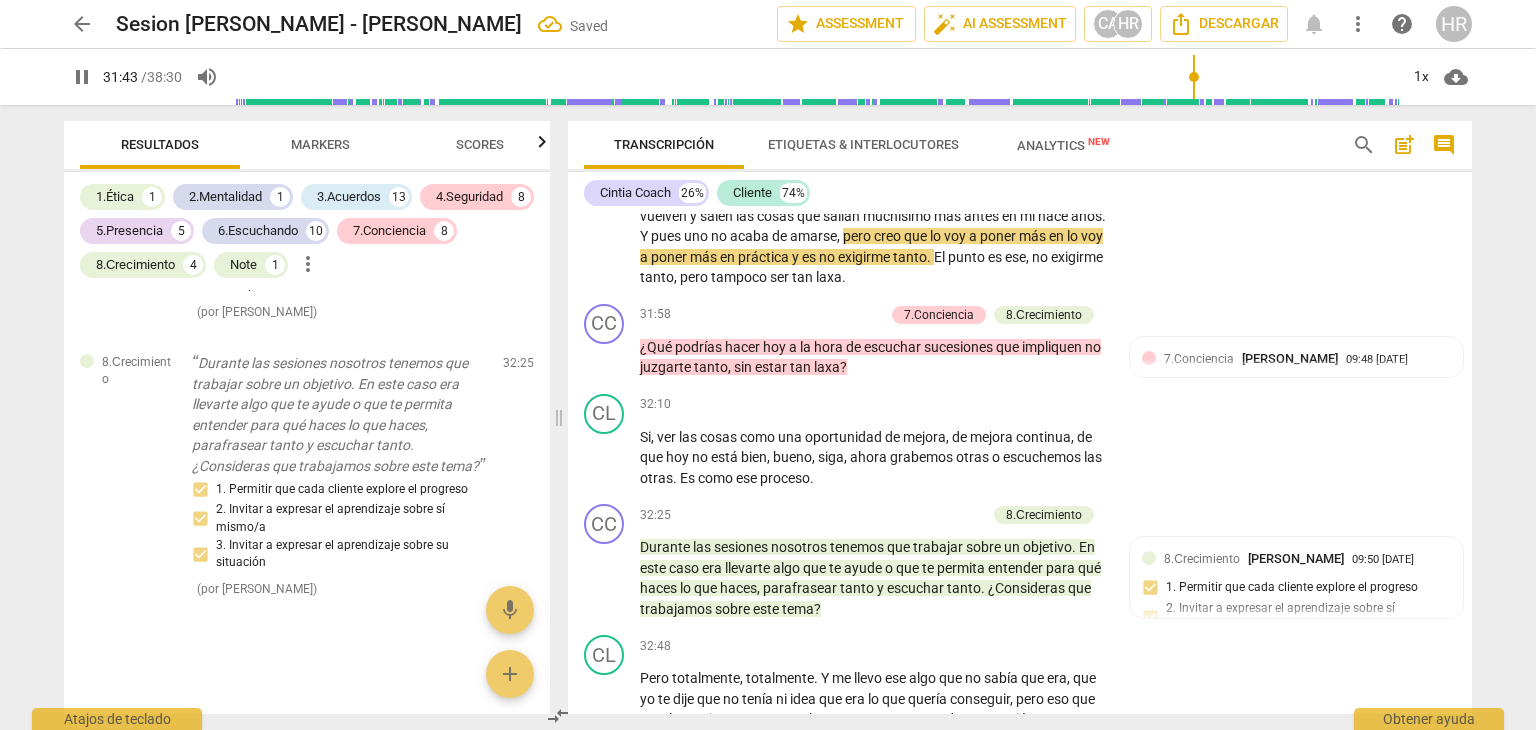scroll, scrollTop: 9440, scrollLeft: 0, axis: vertical 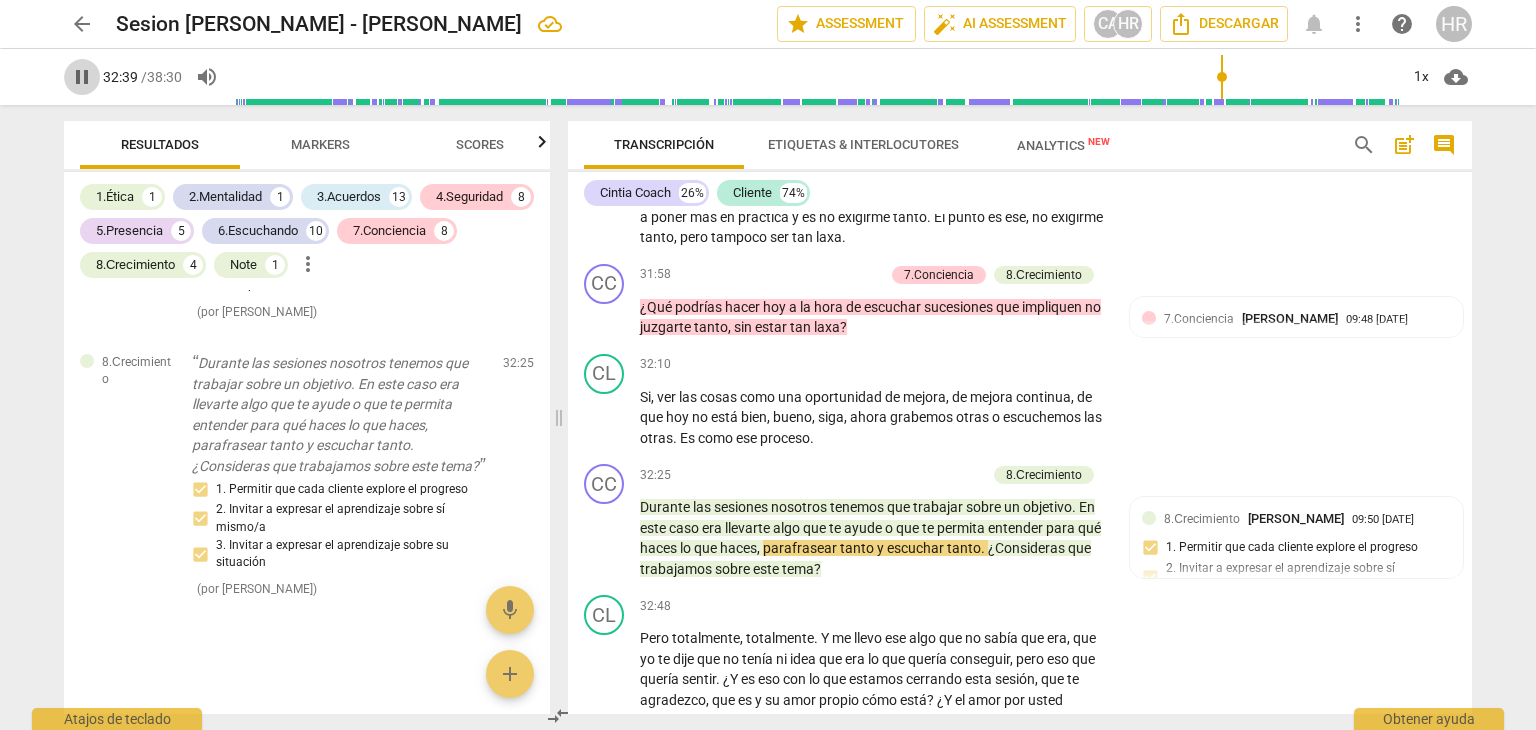 click on "pause" at bounding box center (82, 77) 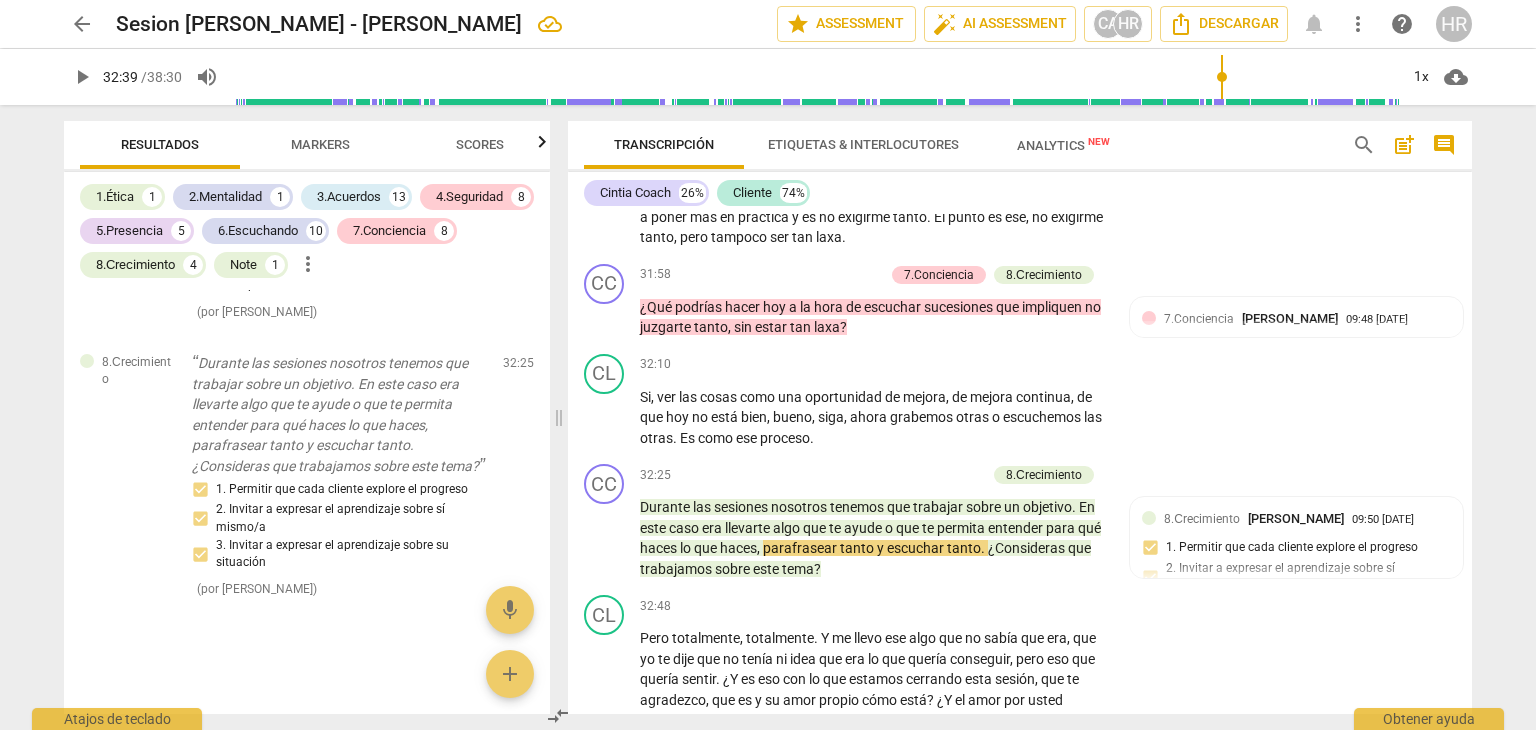 type on "1959" 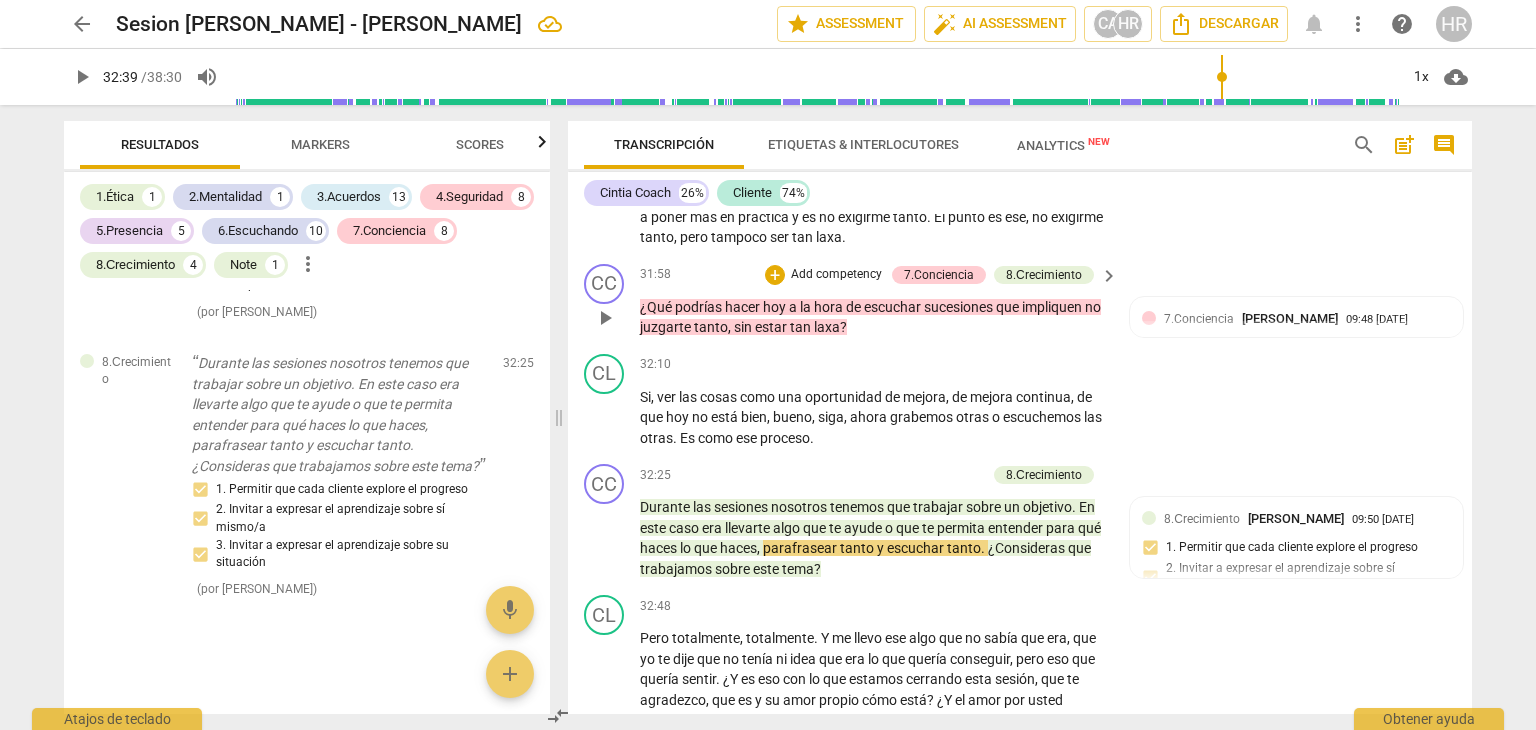 click on "Add competency" at bounding box center (836, 275) 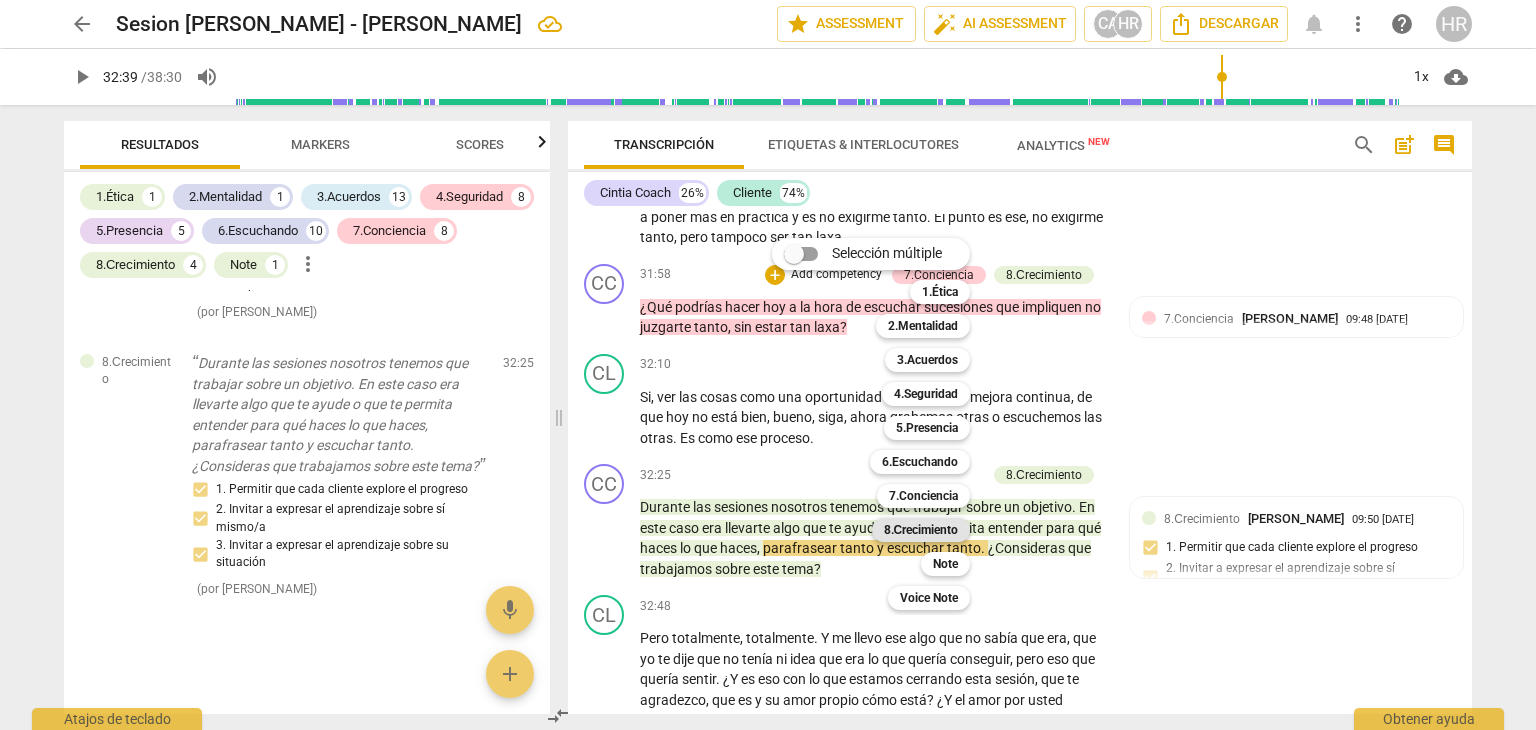 click on "8.Сrecimiento" at bounding box center (921, 530) 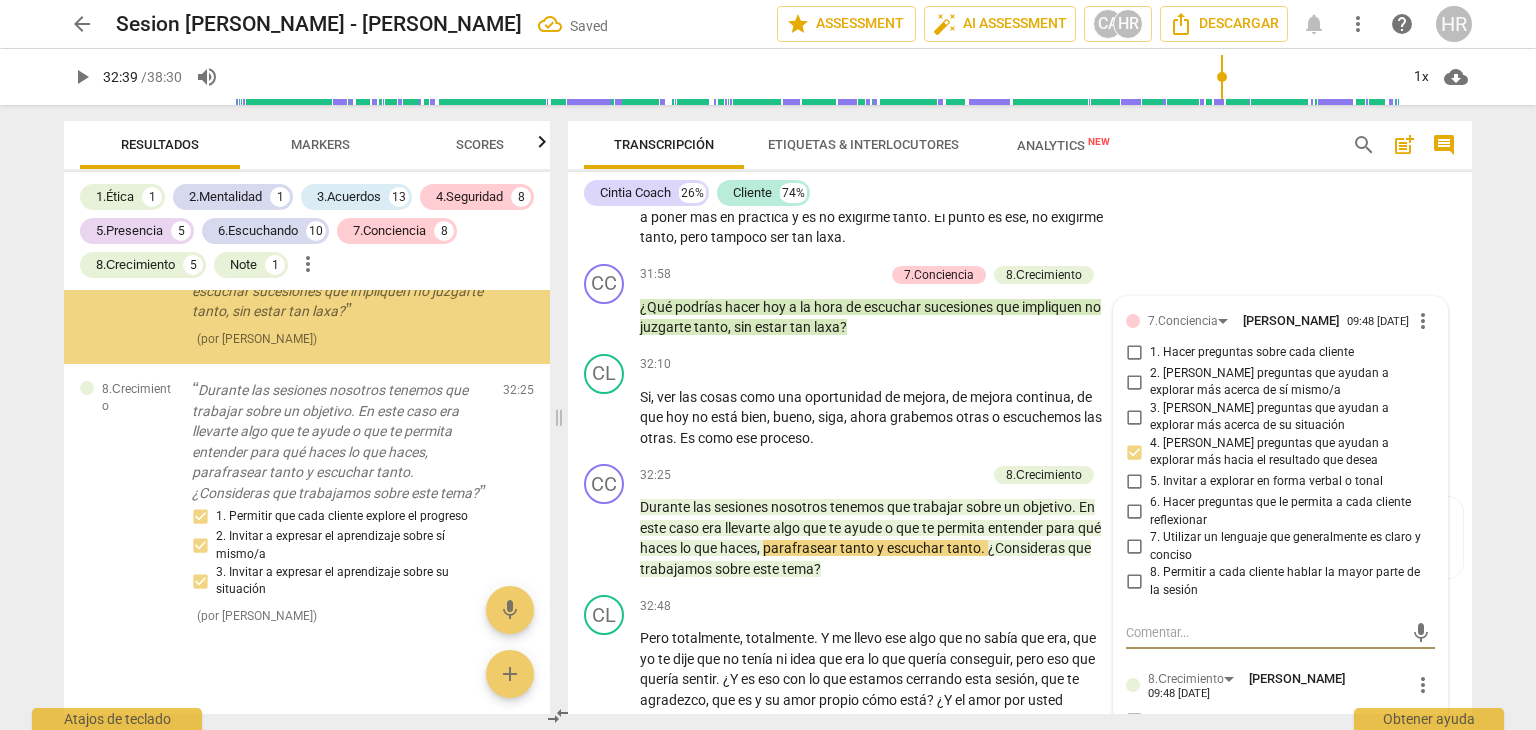 scroll, scrollTop: 9765, scrollLeft: 0, axis: vertical 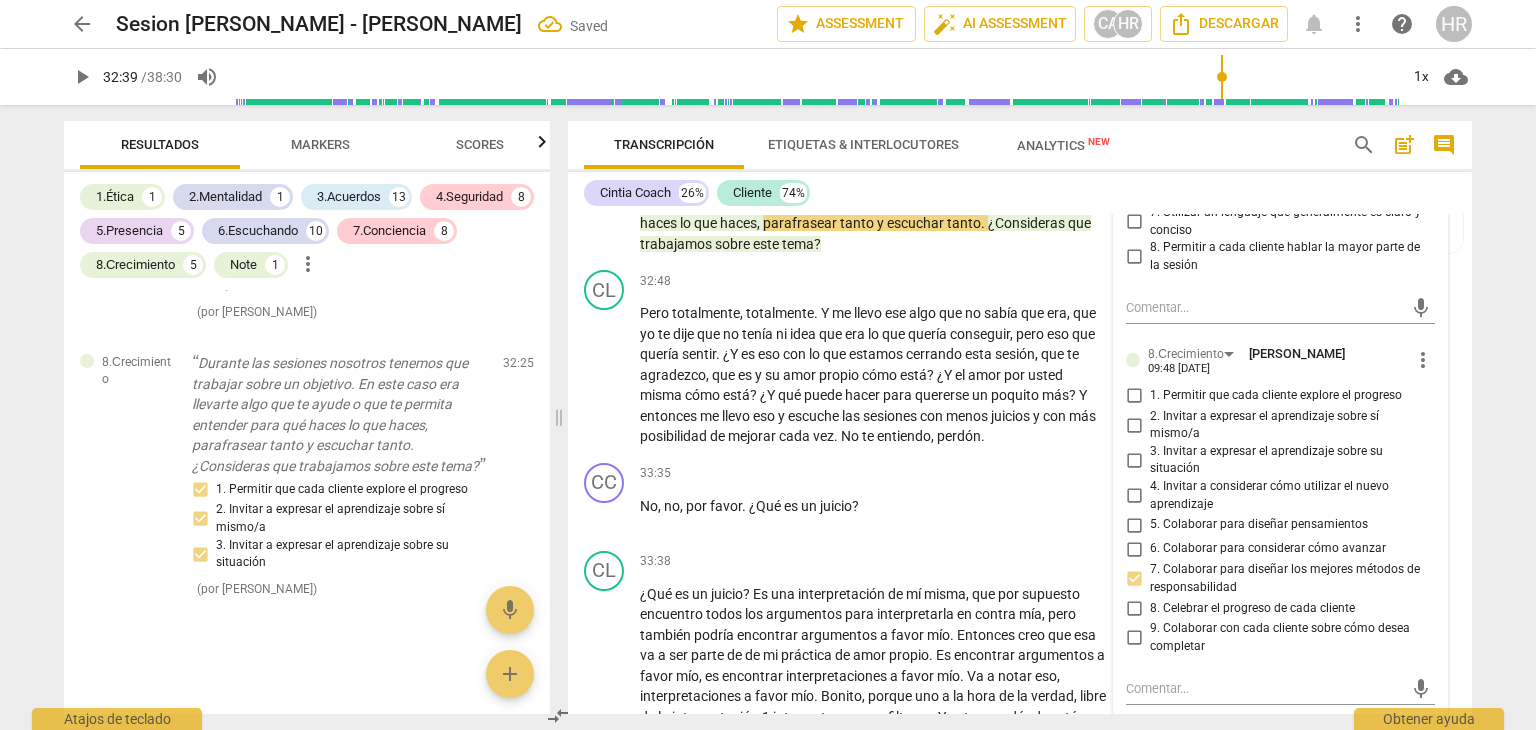 click on "7.Conciencia [PERSON_NAME] 09:48 [DATE] more_vert 1. Hacer preguntas sobre cada cliente 2. [PERSON_NAME] preguntas que ayudan a explorar más acerca de sí mismo/a  3. [PERSON_NAME] preguntas que ayudan a explorar más acerca de su situación 4. [PERSON_NAME] preguntas que ayudan a explorar más hacia el resultado que desea 5. Invitar a explorar en forma verbal o tonal 6. Hacer preguntas que le permita a cada cliente reflexionar 7. Utilizar un lenguaje que generalmente es claro y conciso 8. Permitir a cada cliente hablar la mayor parte de la sesión mic 8.Сrecimiento [PERSON_NAME] 09:48 [DATE] more_vert 1. Permitir que cada cliente explore el progreso 2. Invitar a expresar el aprendizaje sobre sí mismo/a 3. Invitar a expresar el aprendizaje sobre su situación  4. Invitar a considerar cómo utilizar el nuevo aprendizaje 5. Colaborar para diseñar pensamientos 6. Colaborar para considerar cómo avanzar 7. Colaborar para diseñar los mejores métodos de responsabilidad 8. Celebrar el progreso de cada cliente mic more_vert" at bounding box center [1280, 537] 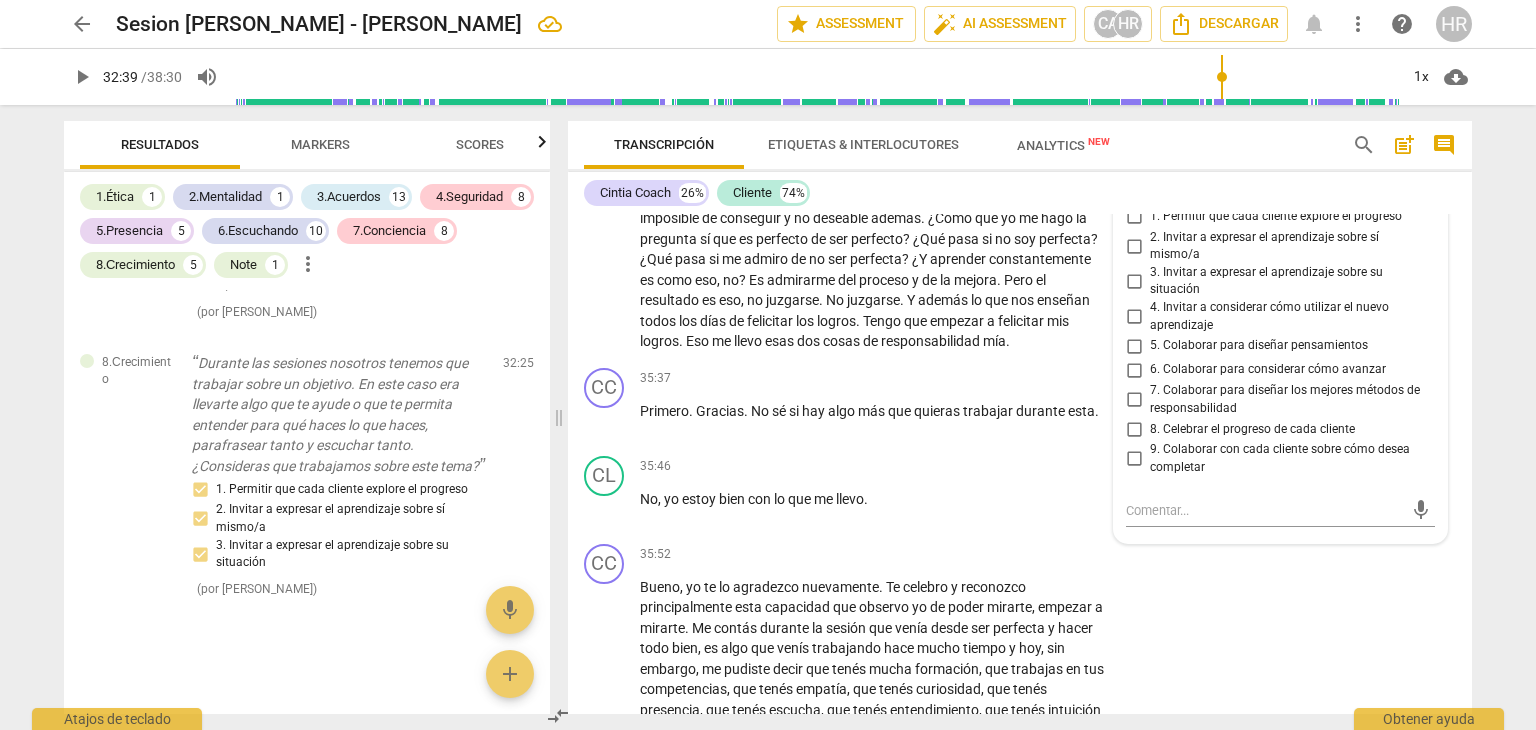 scroll, scrollTop: 10365, scrollLeft: 0, axis: vertical 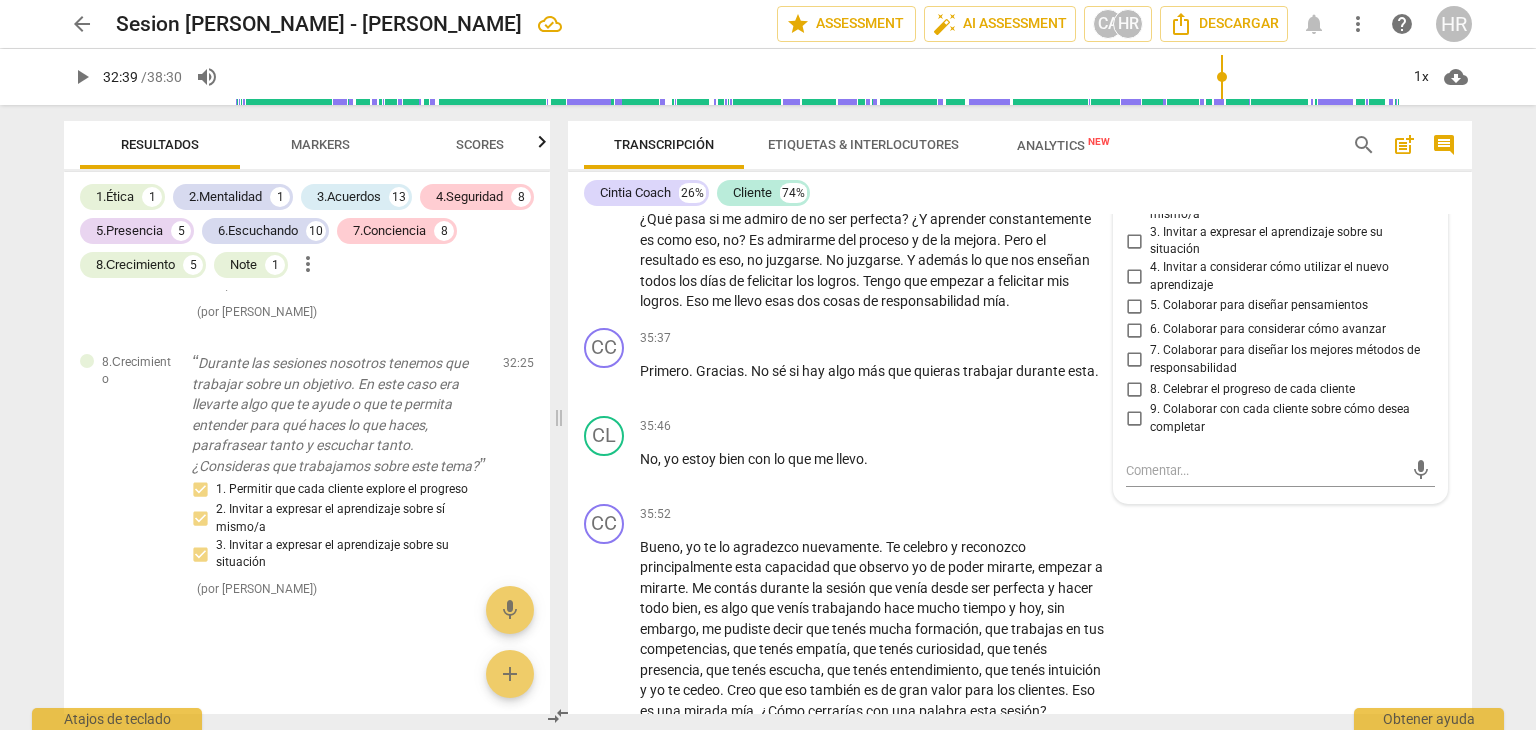click on "5. Colaborar para diseñar pensamientos" at bounding box center (1134, 306) 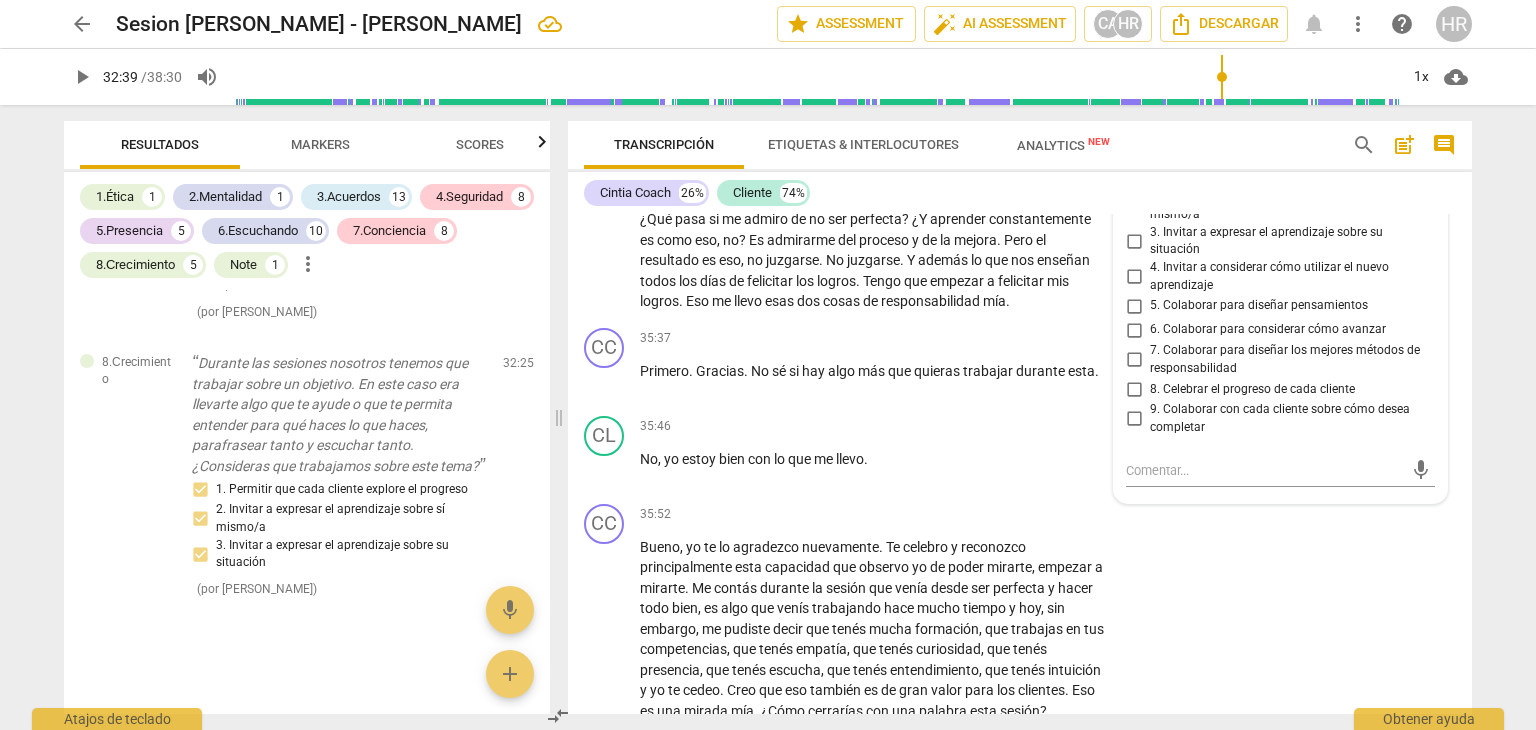 checkbox on "true" 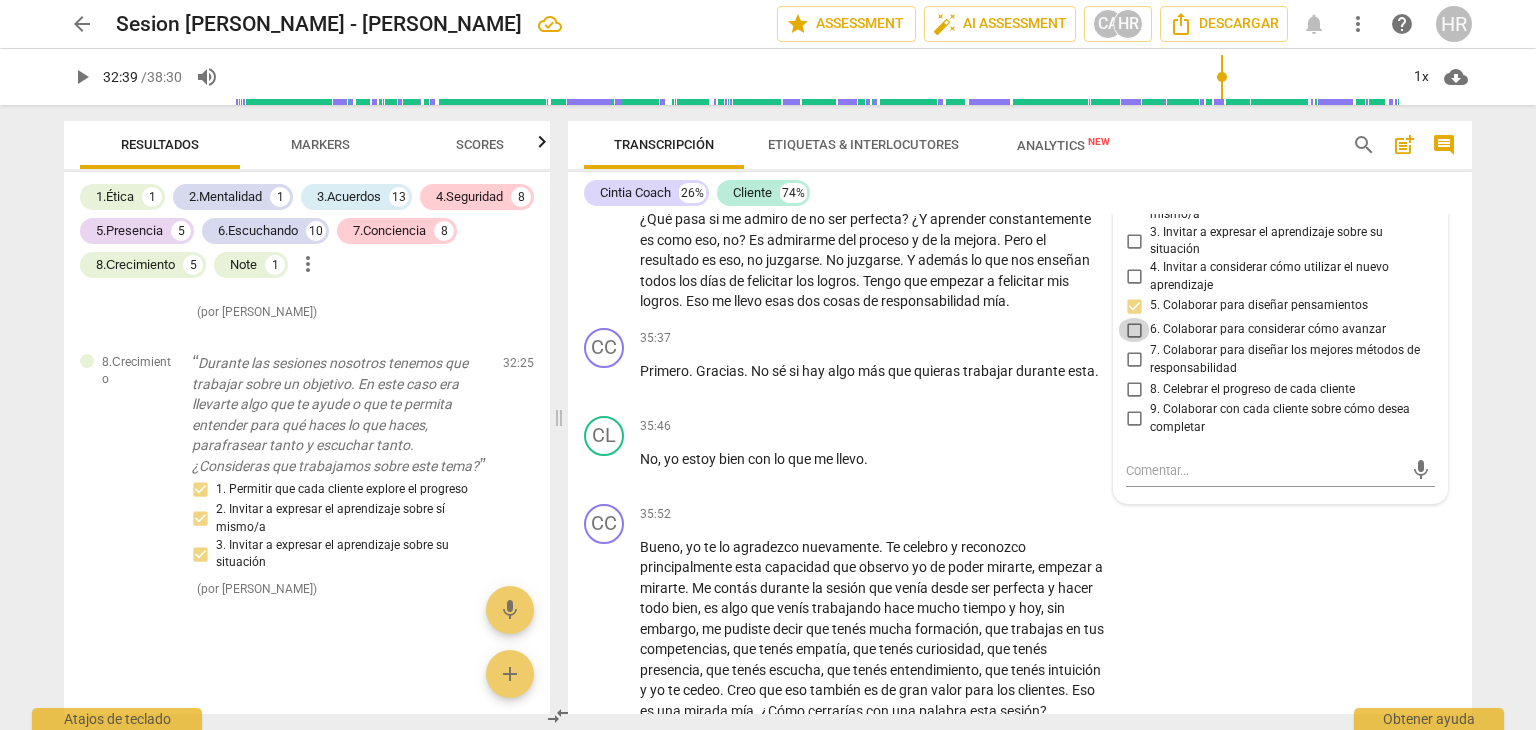 click on "6. Colaborar para considerar cómo avanzar" at bounding box center (1134, 330) 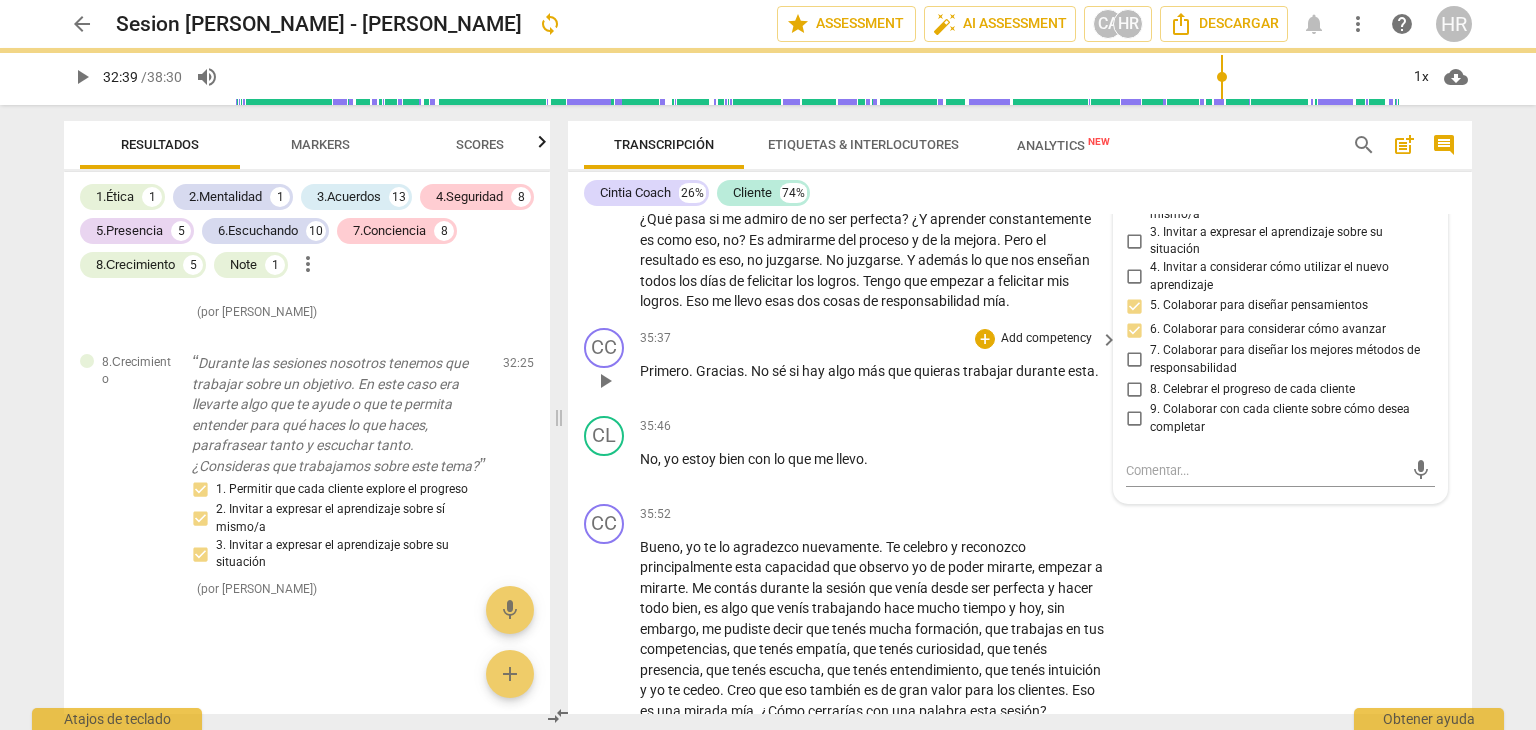 click on "CC play_arrow pause 35:37 + Add competency keyboard_arrow_right Primero .   Gracias .   No   sé   si   hay   algo   más   que   quieras   trabajar   durante   esta ." at bounding box center (1020, 364) 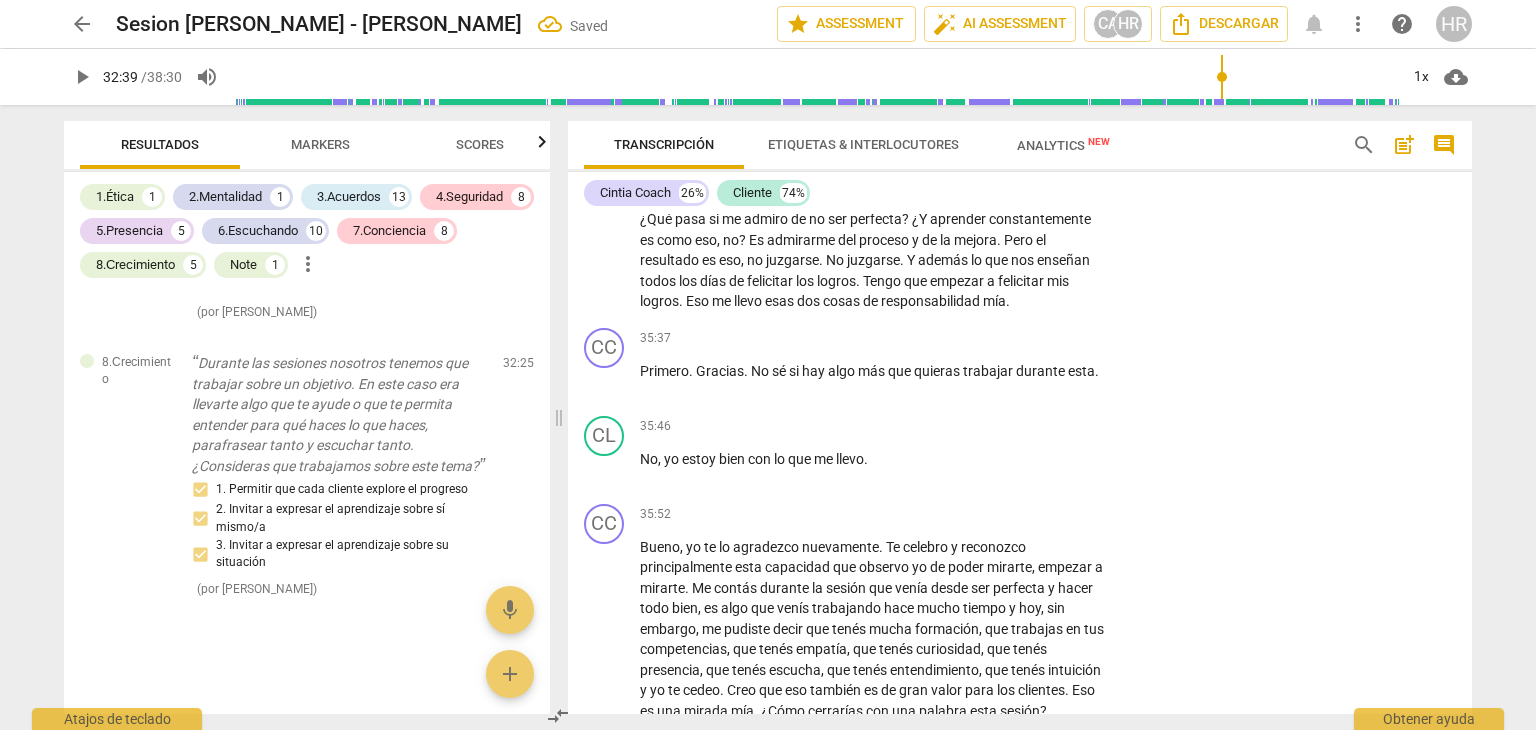 click on "CL play_arrow pause 33:38 + Add competency keyboard_arrow_right ¿Qué   es   un   juicio ?   Es   una   interpretación   de   mí   misma ,   que   por   supuesto   encuentro   todos   los   argumentos   para   interpretarla   en   contra   mía ,   pero   también   podría   encontrar   argumentos   a   favor   mío .   Entonces   creo   que   esa   va   a   ser   parte   de   de   mi   práctica   de   amor   propio .   Es   encontrar   argumentos   a   favor   mío ,   es   encontrar   interpretaciones   a   favor   mío .   Va   a   notar   eso ,   interpretaciones   a   favor   mío .   [PERSON_NAME] ,   porque   uno   a   la   hora   de   la   verdad ,   libre   de   la   interpretación   1   interpreta   con   sus   filtros .   ¿Y   entonces   dónde   están   mis   filtros ?   Y   me   estoy   dando   tan   duro .   ¿Entonces ,   qué   es   lo   que   tengo   que   quitar ?   ¿Qué   es   el   filtro   que   me   tengo   que   quitar ?   Y   es   ese   de   la   perfección ,   imposible   de     y" at bounding box center (1020, 131) 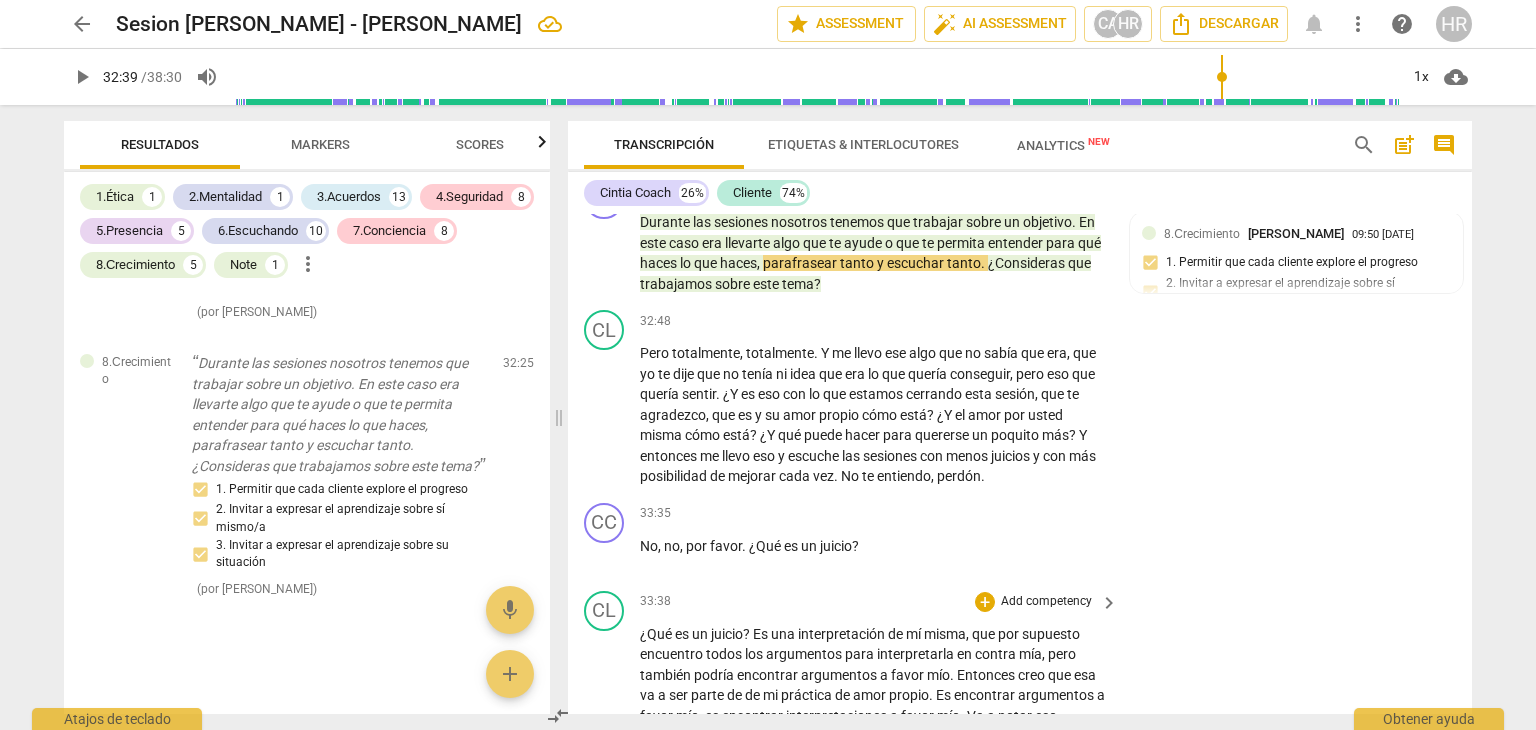 scroll, scrollTop: 9765, scrollLeft: 0, axis: vertical 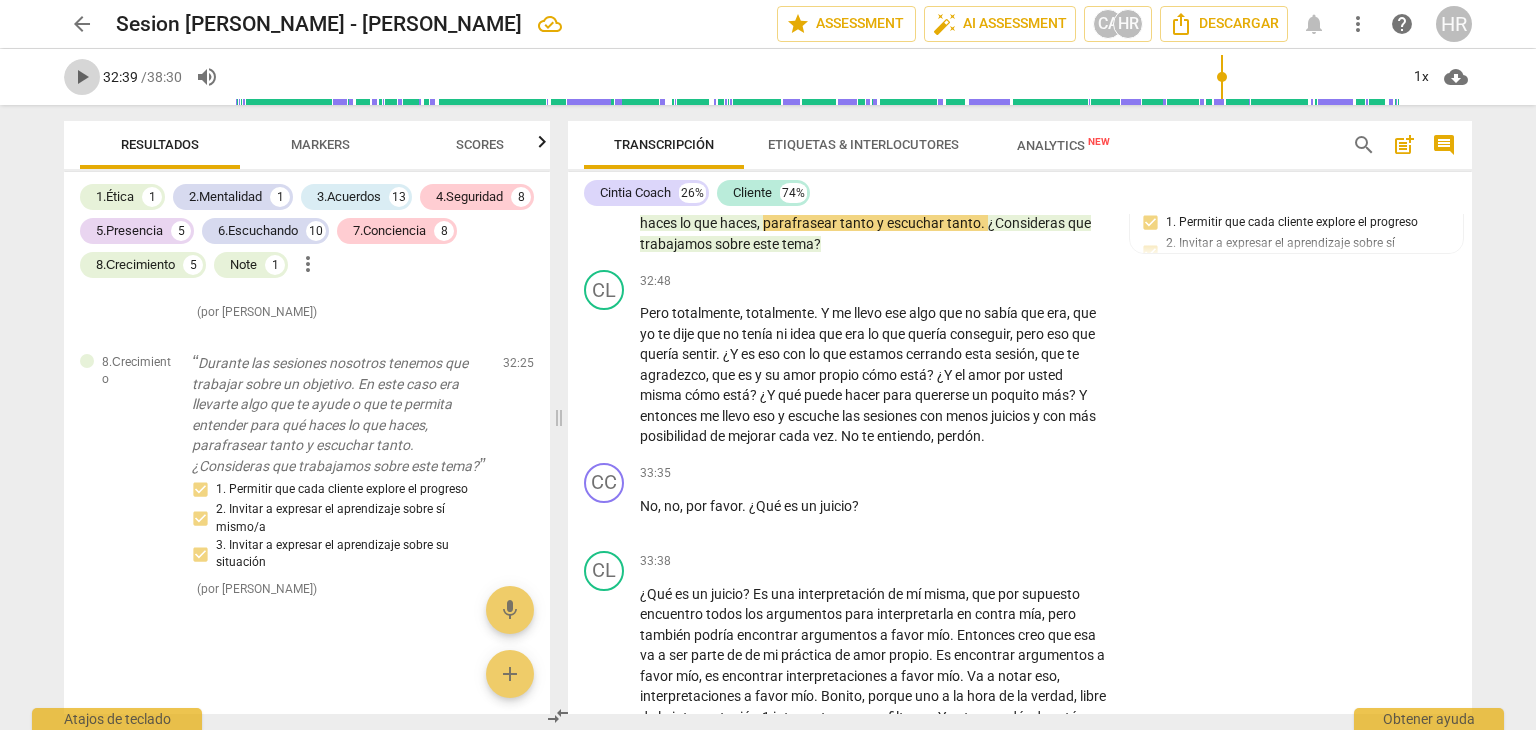 click on "play_arrow" at bounding box center (82, 77) 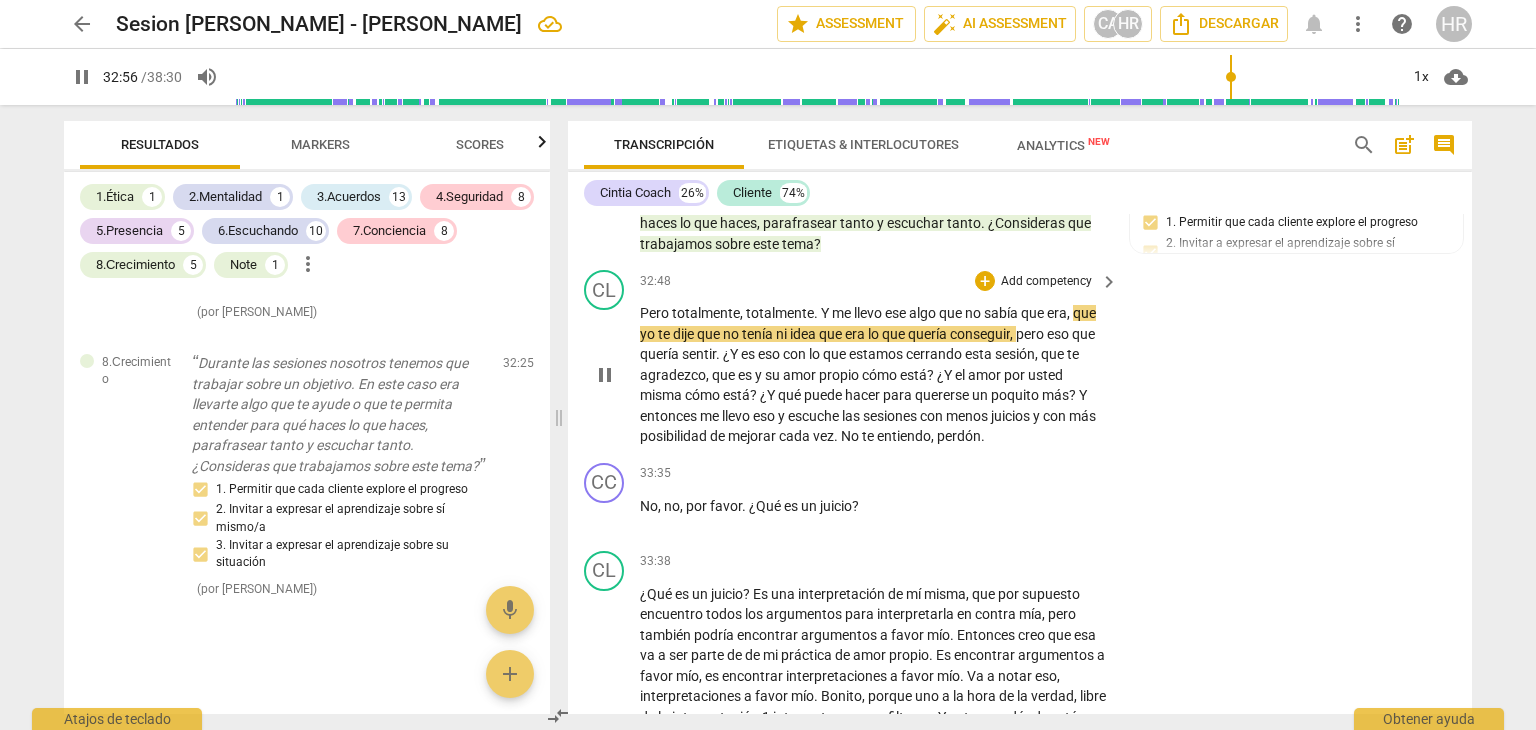 click on "CL play_arrow pause 32:48 + Add competency keyboard_arrow_right Pero   totalmente ,   totalmente .   Y   me   llevo   ese   algo   que   no   sabía   que   era ,   que   yo   te   dije   que   no   tenía   ni   idea   que   era   lo   que   quería   conseguir ,   pero   eso   que   quería   sentir .   ¿Y   es   eso   con   lo   que   estamos   cerrando   esta   sesión ,   que   te   agradezco ,   que   es   y   su   amor   propio   cómo   está ?   ¿Y   el   amor   por   usted   misma   cómo   está ?   ¿Y   qué   puede   hacer   para   quererse   un   poquito   más ?   Y   entonces   me   llevo   eso   y   escuche   las   sesiones   con   menos   juicios   y   con   más   posibilidad   de   mejorar   cada   vez .   No   te   entiendo ,   perdón ." at bounding box center (1020, 358) 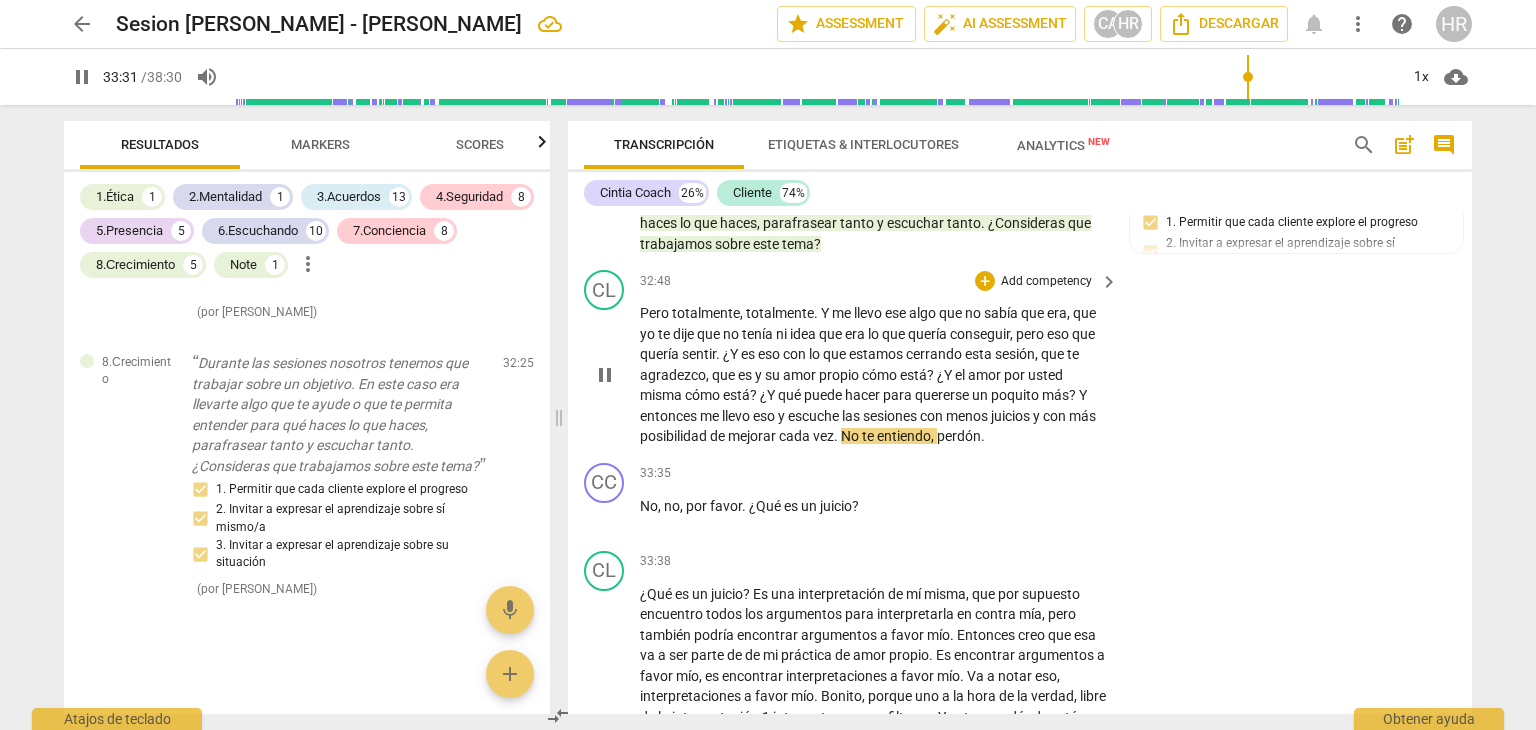 click on "CL play_arrow pause 32:48 + Add competency keyboard_arrow_right Pero   totalmente ,   totalmente .   Y   me   llevo   ese   algo   que   no   sabía   que   era ,   que   yo   te   dije   que   no   tenía   ni   idea   que   era   lo   que   quería   conseguir ,   pero   eso   que   quería   sentir .   ¿Y   es   eso   con   lo   que   estamos   cerrando   esta   sesión ,   que   te   agradezco ,   que   es   y   su   amor   propio   cómo   está ?   ¿Y   el   amor   por   usted   misma   cómo   está ?   ¿Y   qué   puede   hacer   para   quererse   un   poquito   más ?   Y   entonces   me   llevo   eso   y   escuche   las   sesiones   con   menos   juicios   y   con   más   posibilidad   de   mejorar   cada   vez .   No   te   entiendo ,   perdón ." at bounding box center [1020, 358] 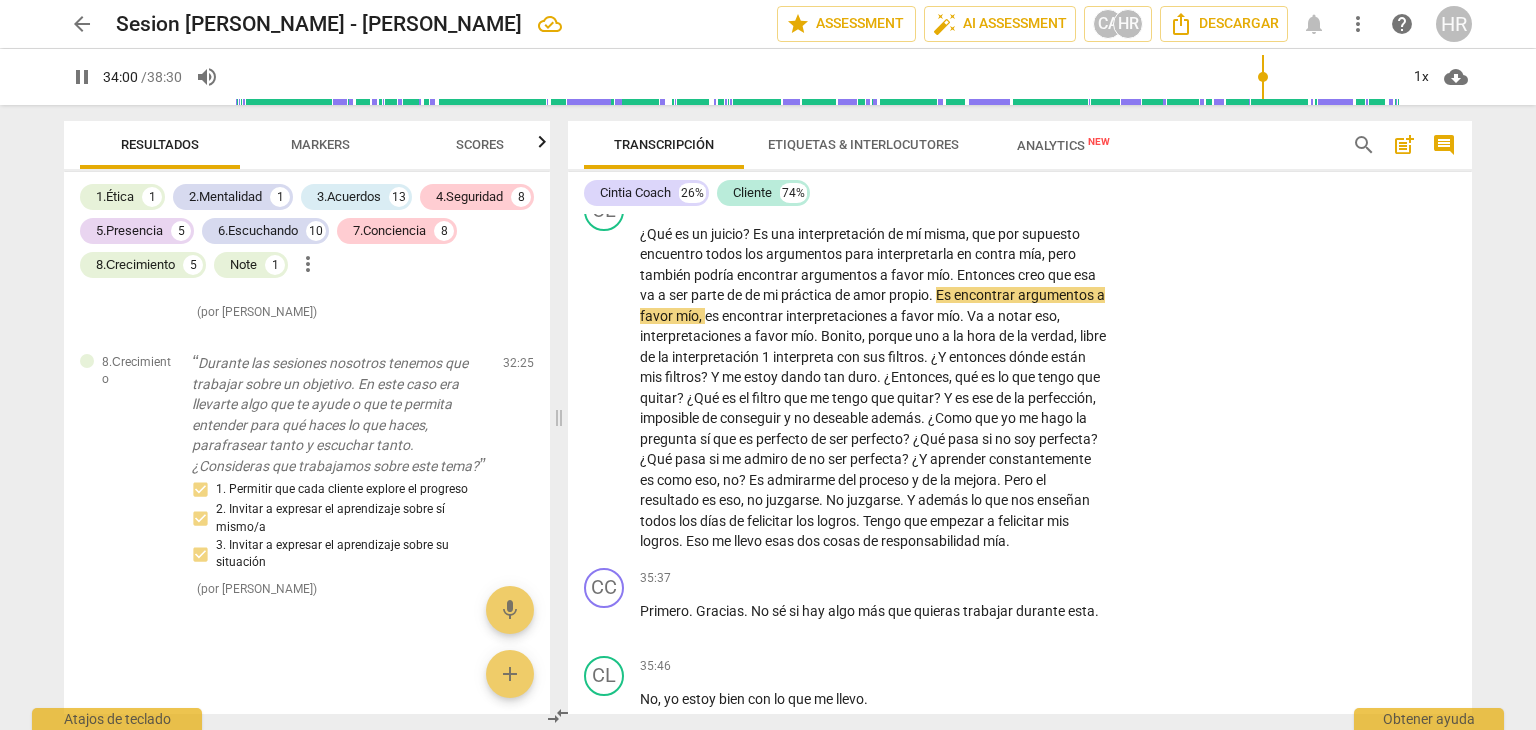 scroll, scrollTop: 10165, scrollLeft: 0, axis: vertical 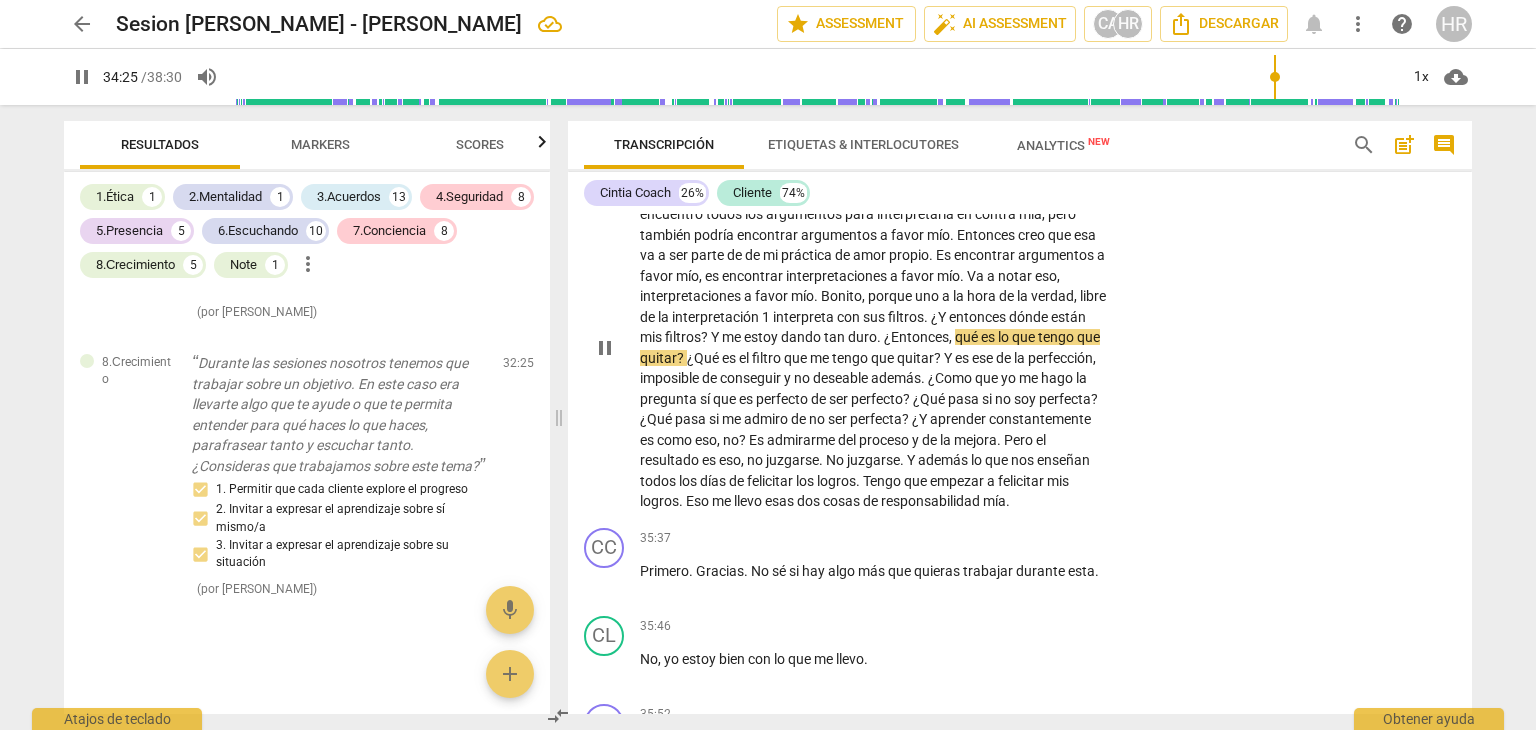 click on "Add competency" at bounding box center [1046, 162] 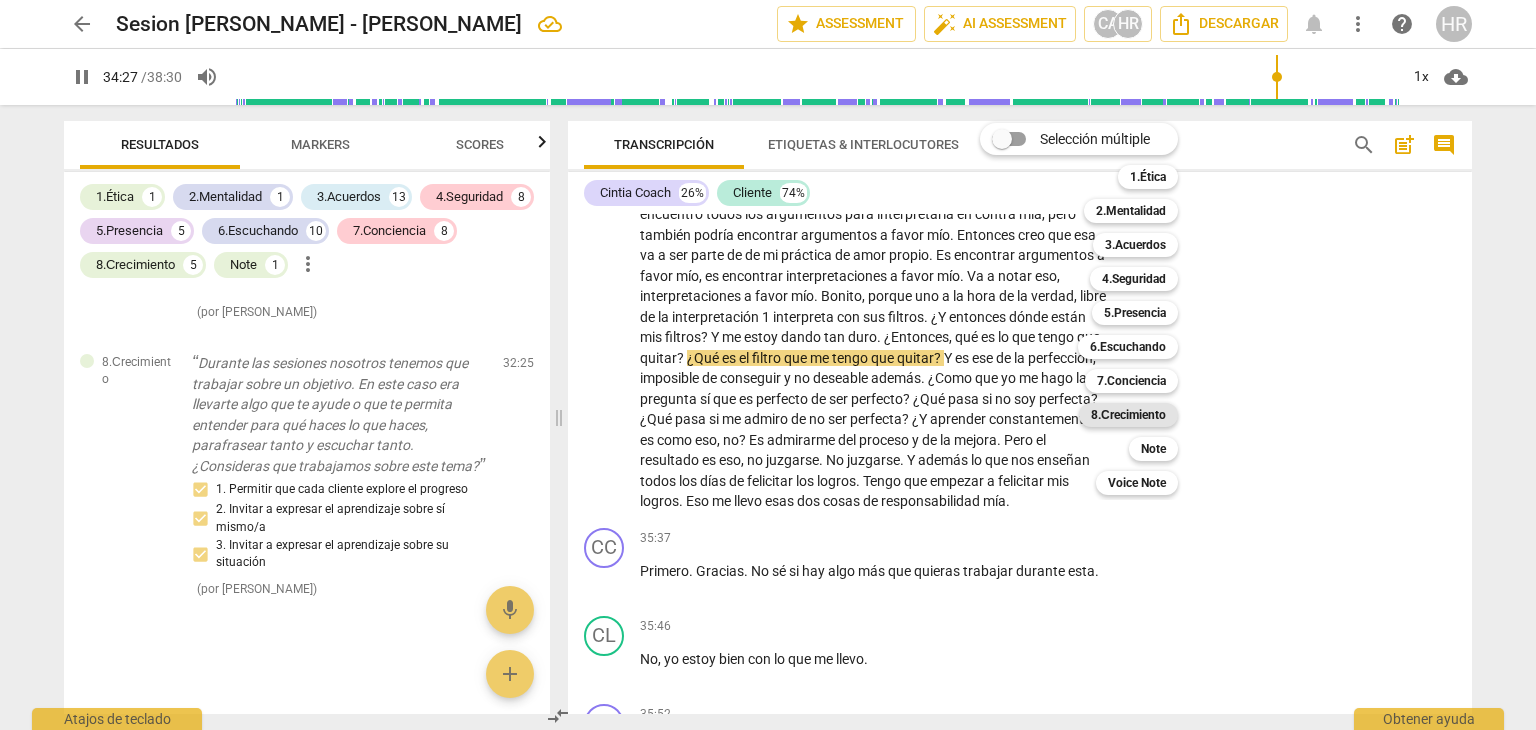 click on "8.Сrecimiento" at bounding box center (1128, 415) 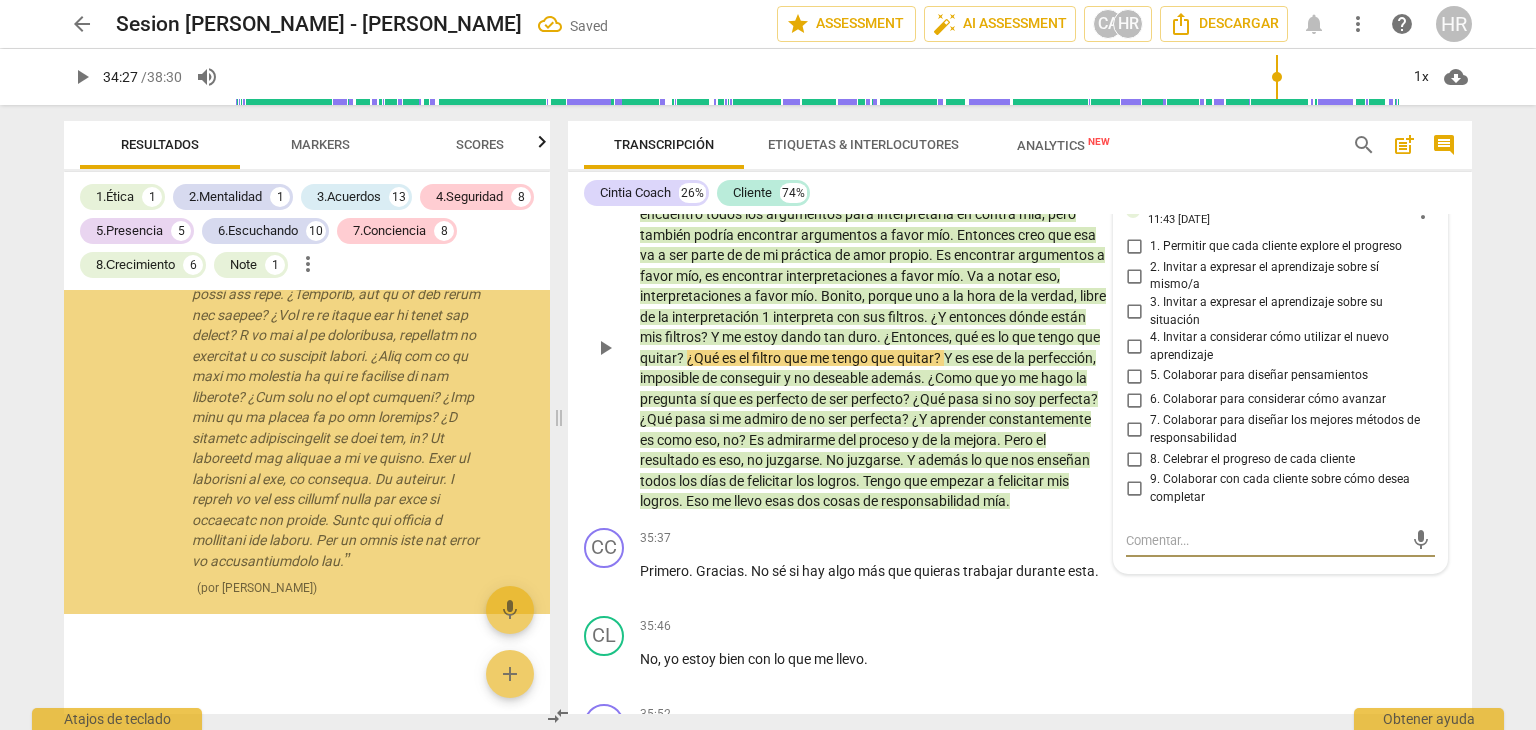 scroll, scrollTop: 18135, scrollLeft: 0, axis: vertical 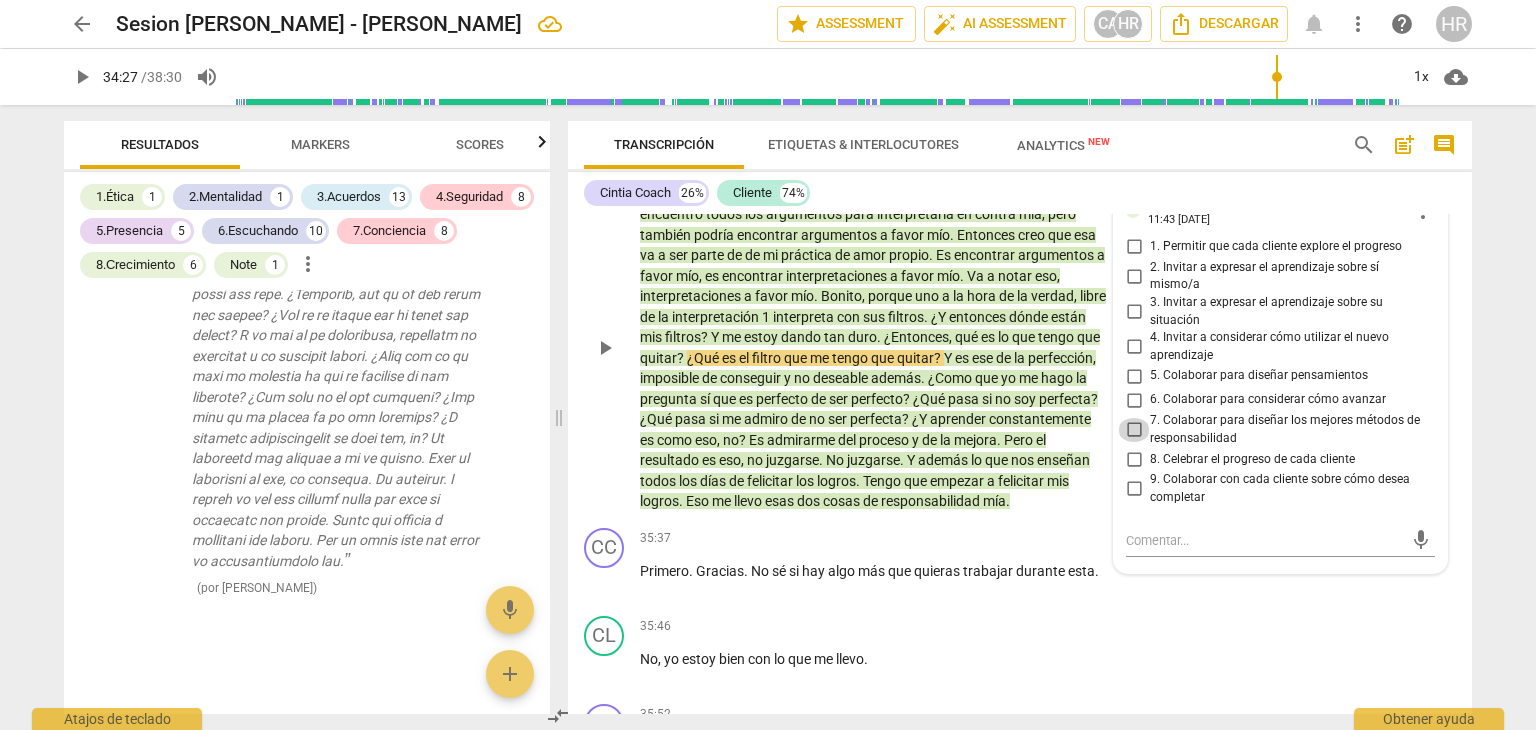 click on "7. Colaborar para diseñar los mejores métodos de responsabilidad" at bounding box center (1134, 430) 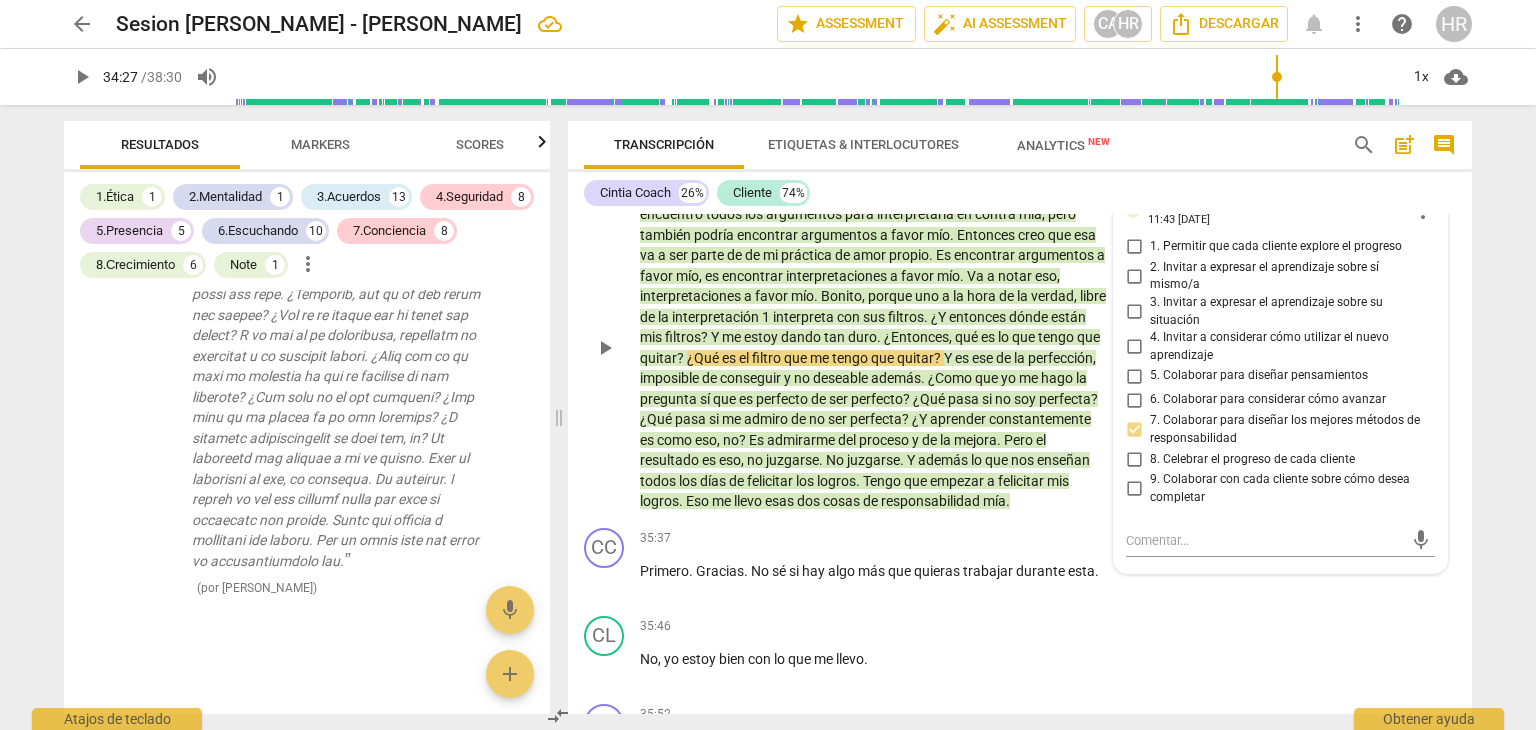 click on "33:38 + Add competency 8.Сrecimiento keyboard_arrow_right" at bounding box center [880, 162] 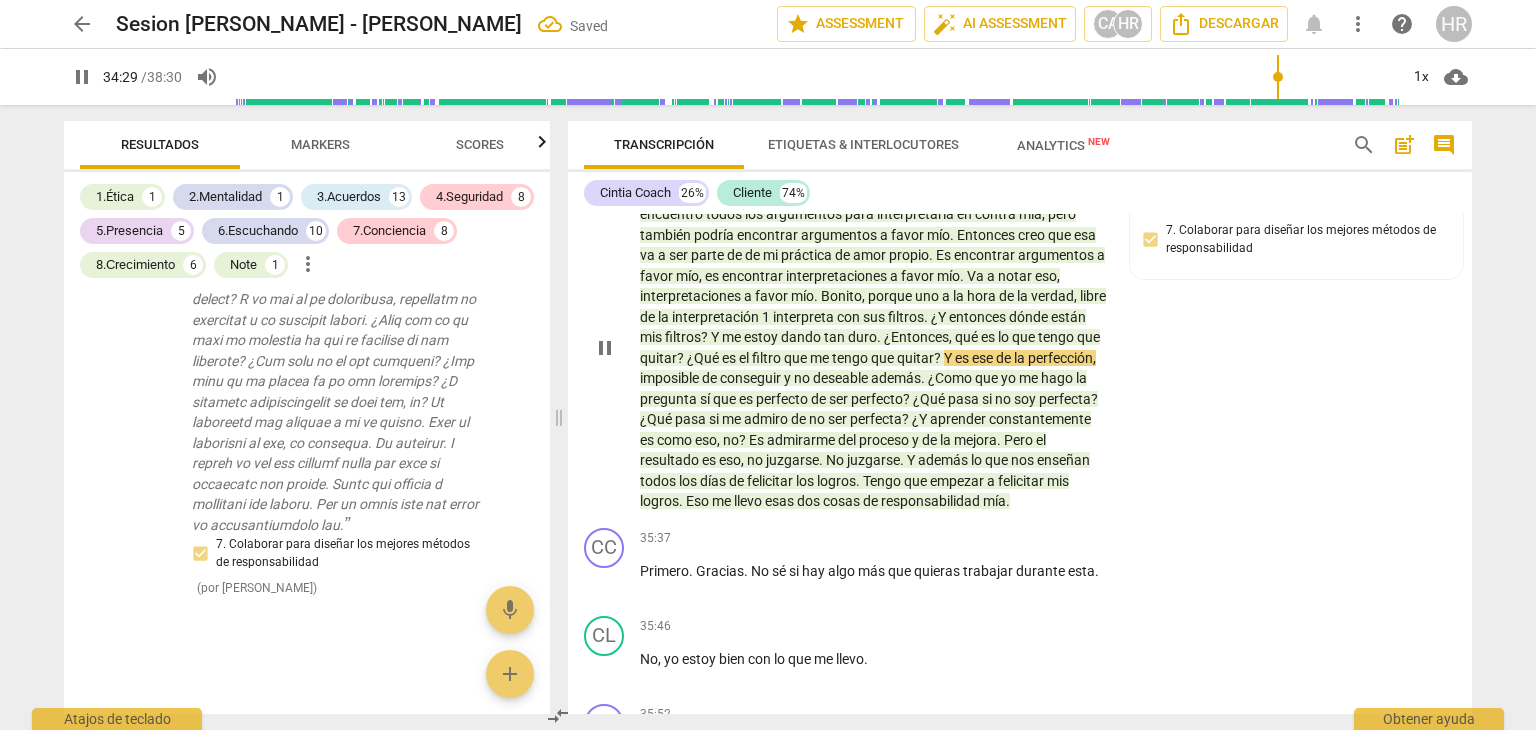 click on "CL play_arrow pause 33:38 + Add competency 8.Сrecimiento keyboard_arrow_right ¿Qué   es   un   juicio ?   Es   una   interpretación   de   mí   misma ,   que   por   supuesto   encuentro   todos   los   argumentos   para   interpretarla   en   contra   mía ,   pero   también   podría   encontrar   argumentos   a   favor   mío .   Entonces   creo   que   esa   va   a   ser   parte   de   de   mi   práctica   de   amor   propio .   Es   encontrar   argumentos   a   favor   mío ,   es   encontrar   interpretaciones   a   favor   mío .   Va   a   notar   eso ,   interpretaciones   a   favor   mío .   [PERSON_NAME] ,   porque   uno   a   la   hora   de   la   verdad ,   libre   de   la   interpretación   1   interpreta   con   sus   filtros .   ¿Y   entonces   dónde   están   mis   filtros ?   Y   me   estoy   dando   tan   duro .   ¿Entonces ,   qué   es   lo   que   tengo   que   quitar ?   ¿Qué   es   el   filtro   que   me   tengo   que   quitar ?   Y   es   ese   de   la   perfección ,     de" at bounding box center (1020, 331) 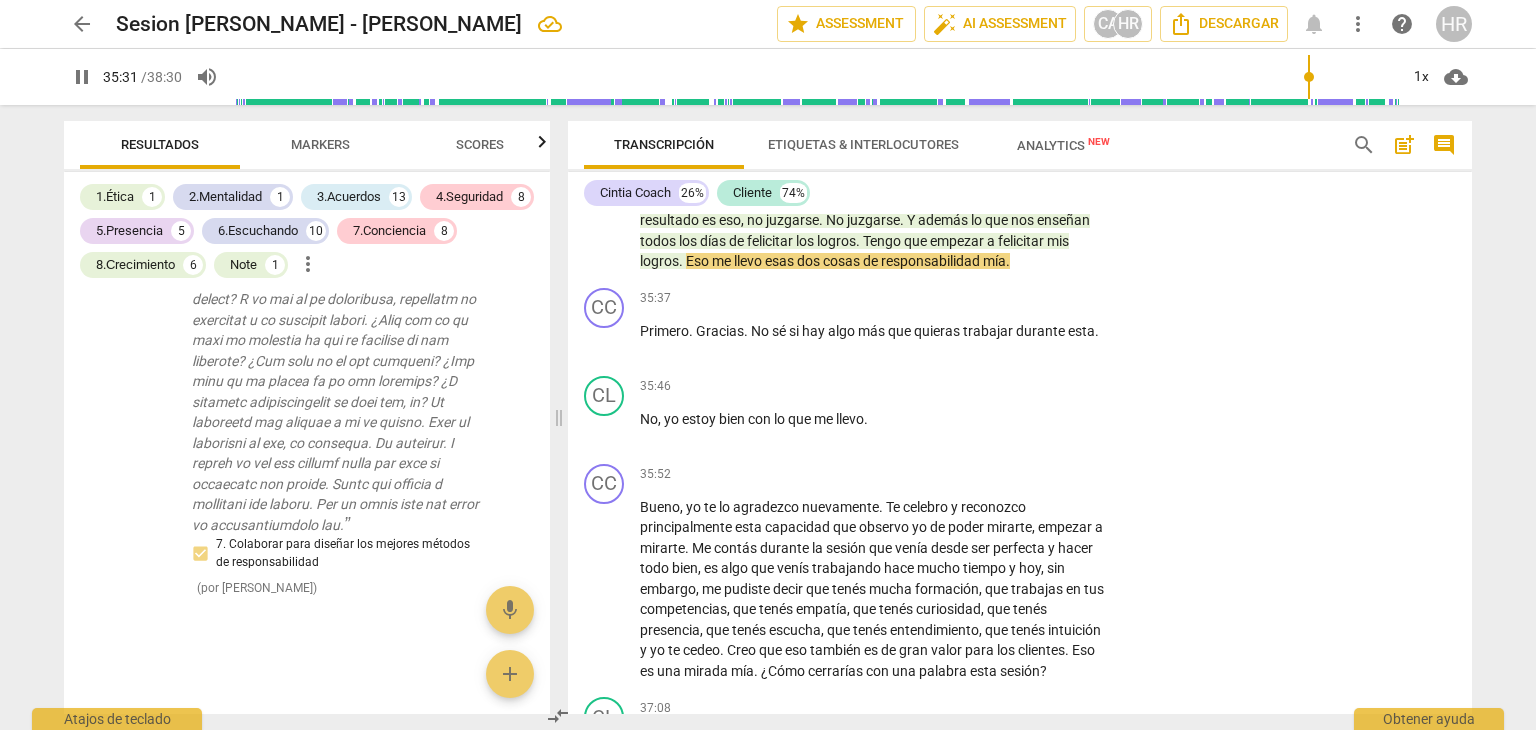 scroll, scrollTop: 10445, scrollLeft: 0, axis: vertical 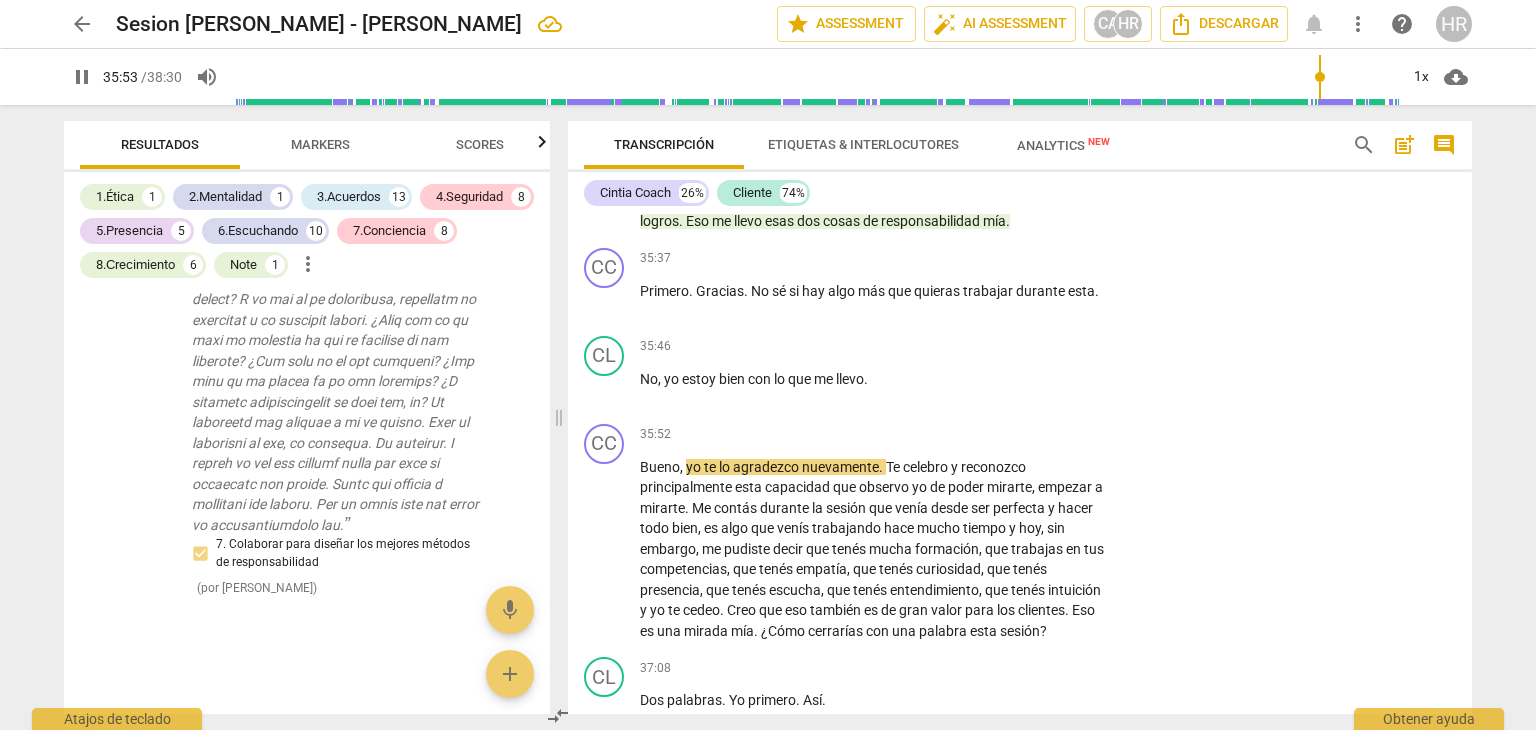click on "pause" at bounding box center (82, 77) 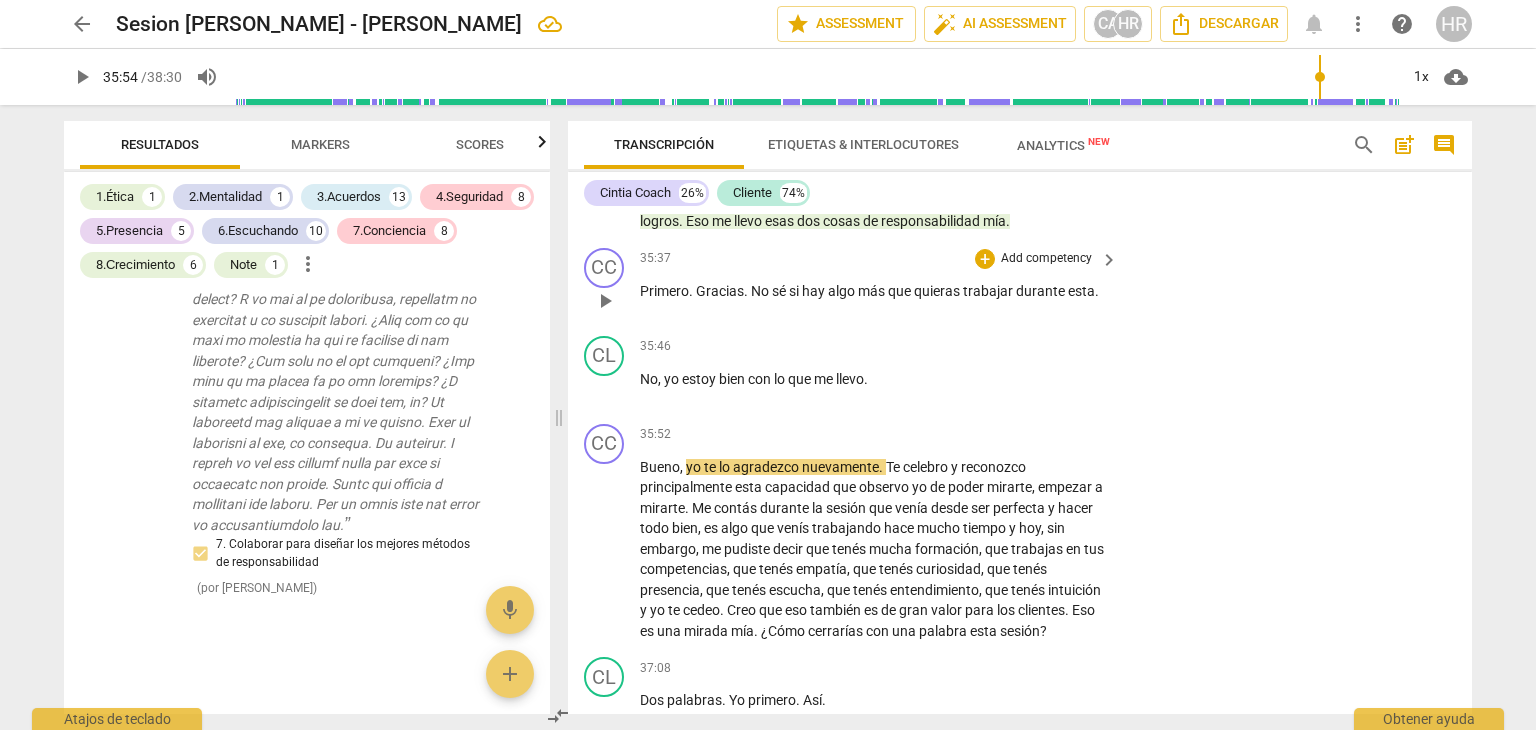 click on "Add competency" at bounding box center (1046, 259) 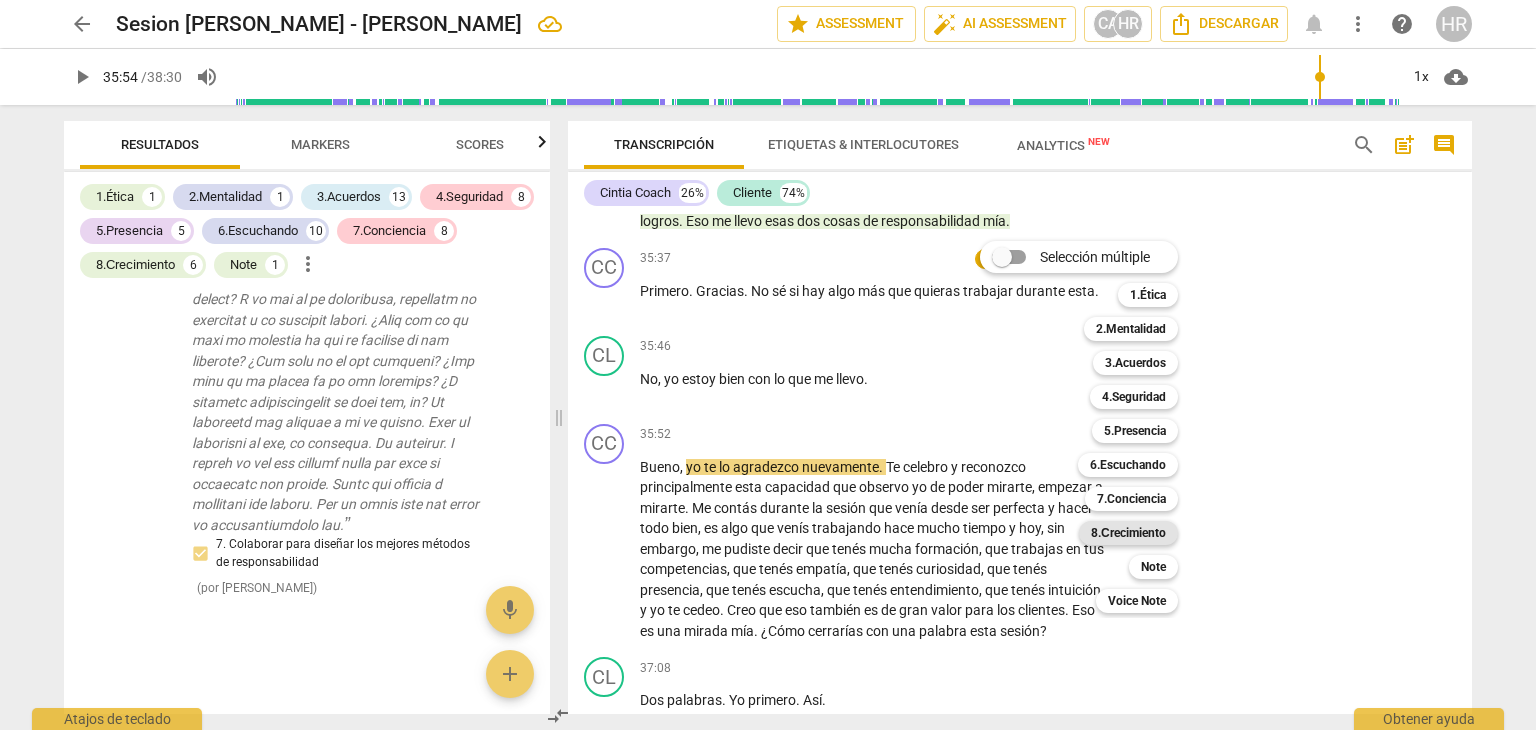 click on "8.Сrecimiento" at bounding box center [1128, 533] 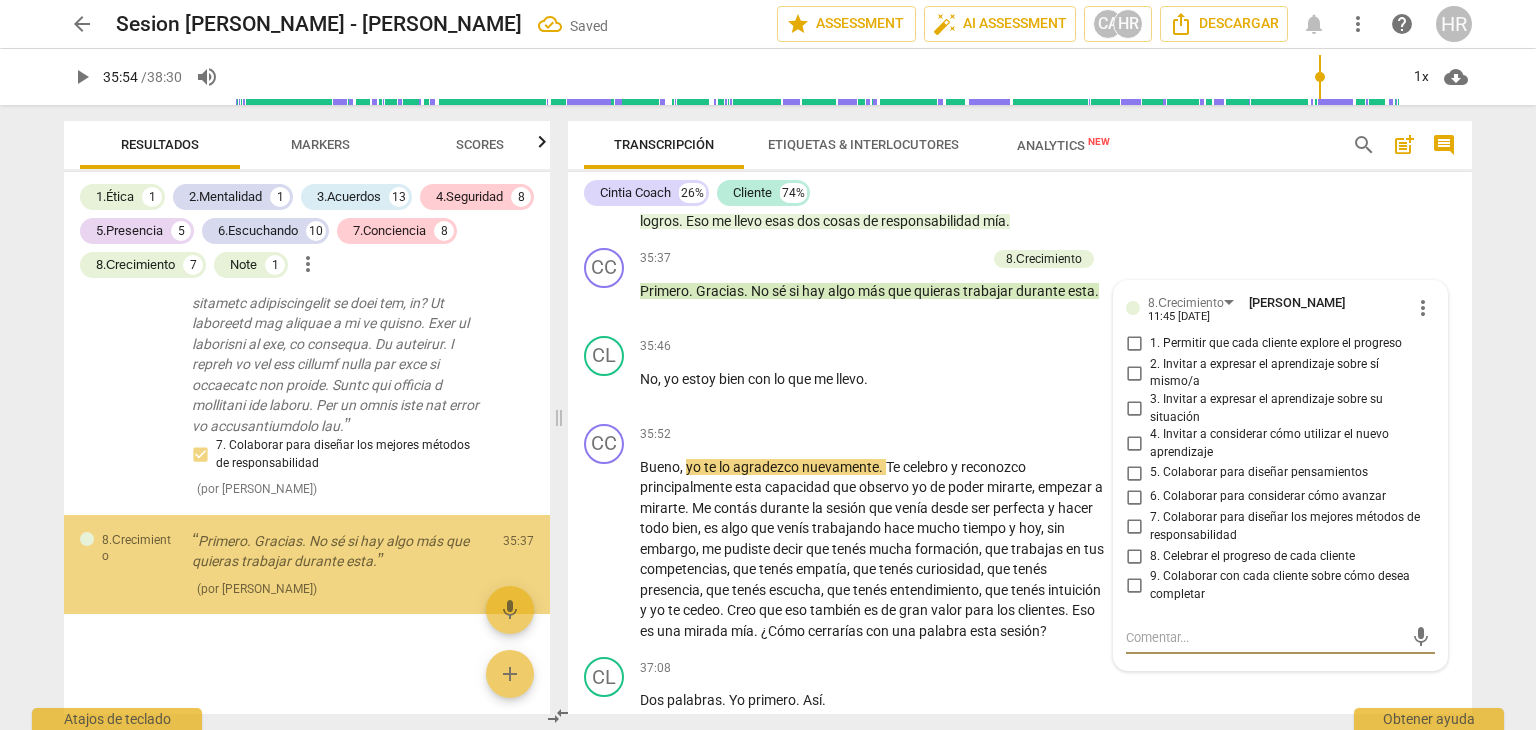 scroll, scrollTop: 10787, scrollLeft: 0, axis: vertical 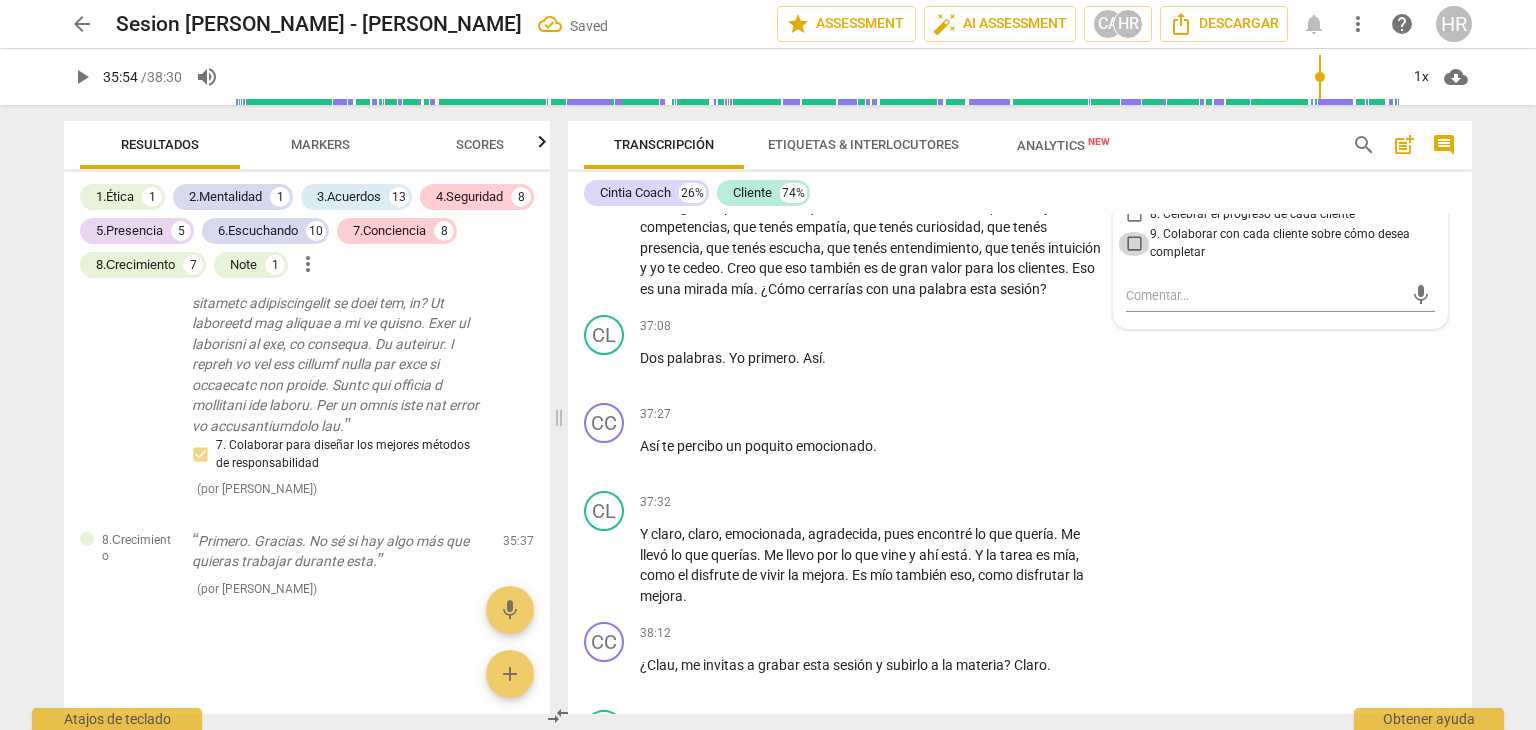 click on "9. Colaborar con cada cliente sobre cómo desea completar" at bounding box center [1134, 244] 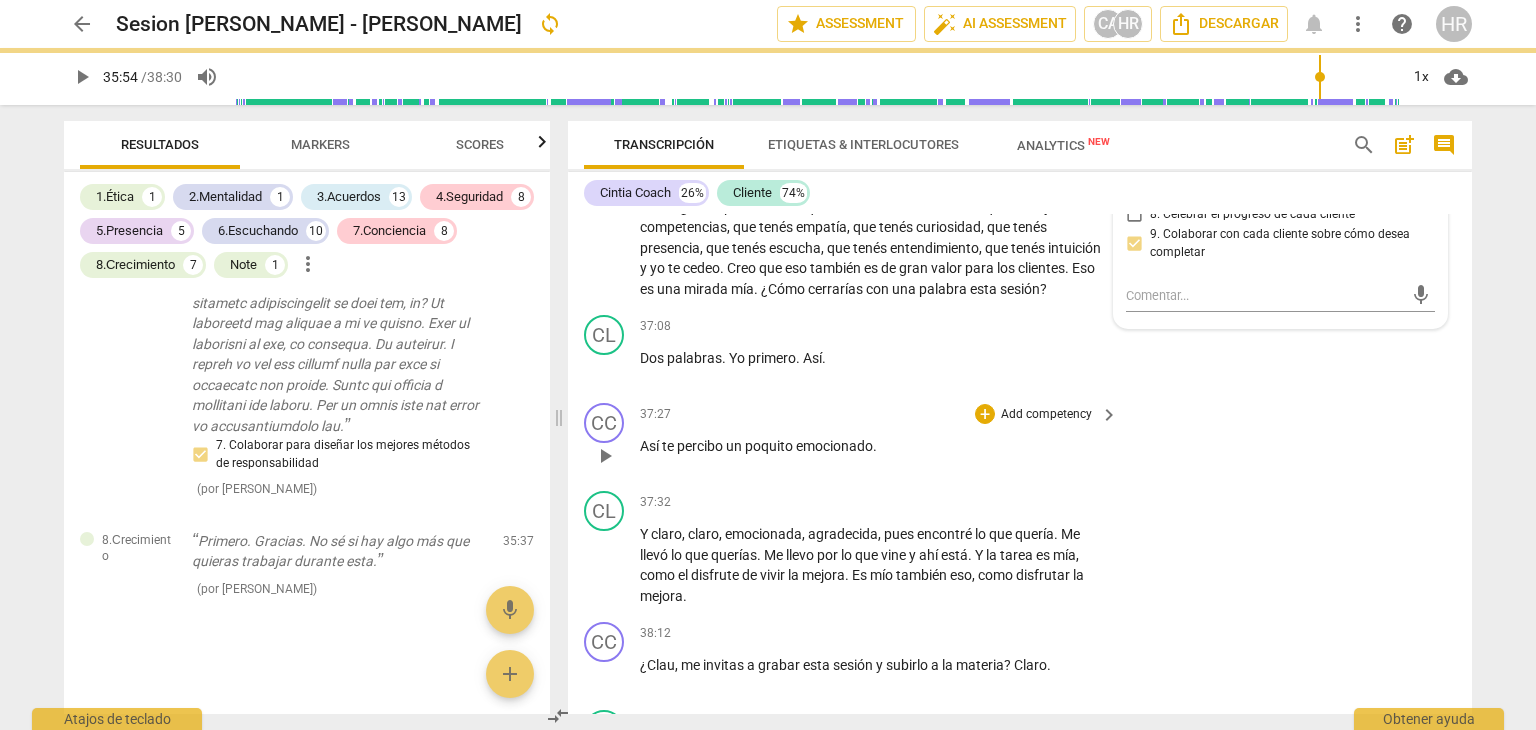 click on "37:27 + Add competency keyboard_arrow_right" at bounding box center [880, 414] 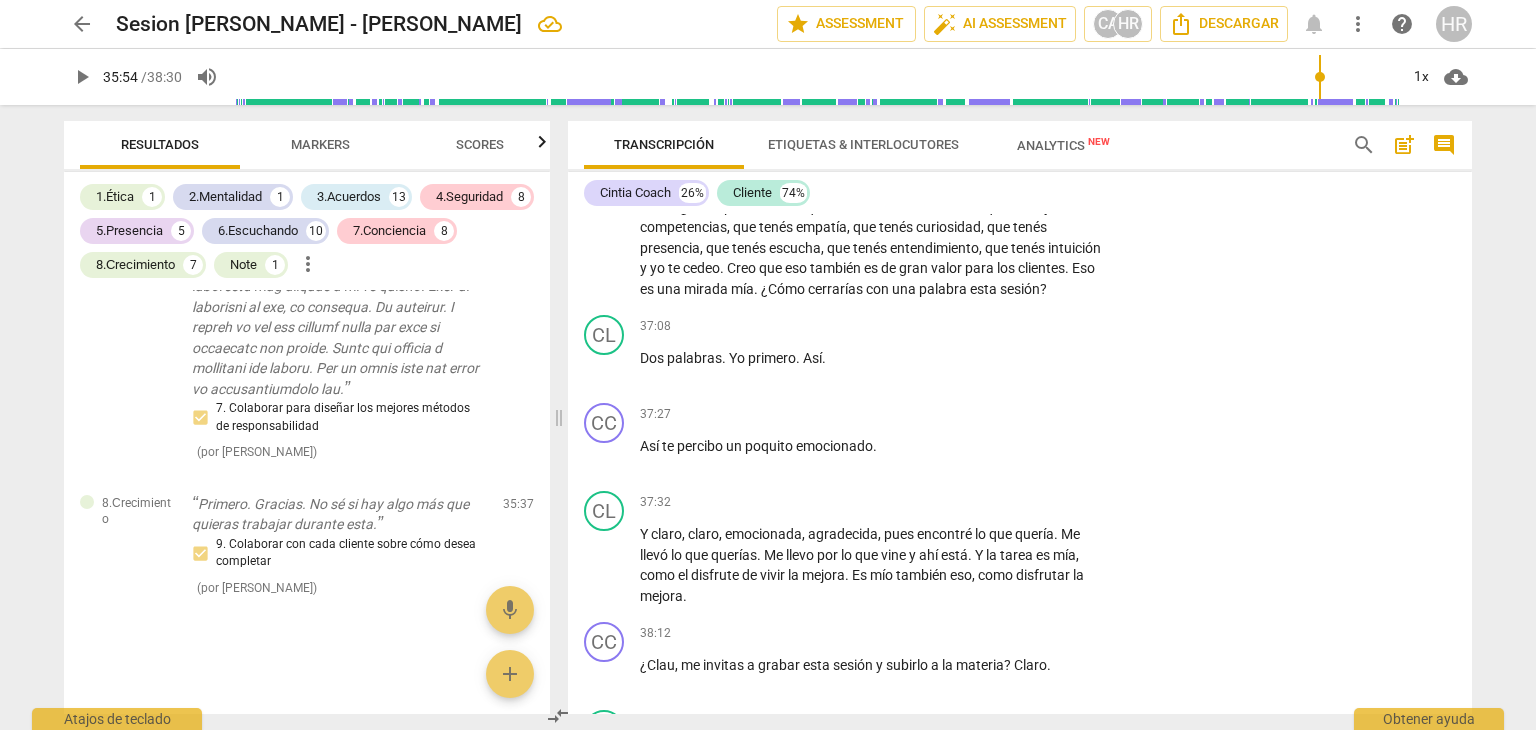click on "CC play_arrow pause 35:52 + Add competency keyboard_arrow_right Bueno ,   yo   te   lo   agradezco   nuevamente .   Te   celebro   y   reconozco   principalmente   esta   capacidad   que   observo   yo   de   poder   mirarte ,   empezar   a   mirarte .   Me   contás   durante   la   sesión   que   venía   desde   ser   perfecta   y   hacer   todo   bien ,   es   algo   que   venís   trabajando   hace   mucho   tiempo   y   [DATE] ,   sin   embargo ,   me   pudiste   decir   que   tenés   mucha   formación ,   que   trabajas   en   tus   competencias ,   que   tenés   empatía ,   que   tenés   curiosidad ,   que   tenés   presencia ,   que   tenés   escucha ,   que   tenés   entendimiento ,   que   tenés   intuición   y   yo   te   cedeo .   Creo   que   eso   también   es   de   gran   valor   para   los   clientes .   Eso   es   una   mirada   mía .   ¿Cómo   cerrarías   con   una   palabra   esta   sesión ?" at bounding box center [1020, 191] 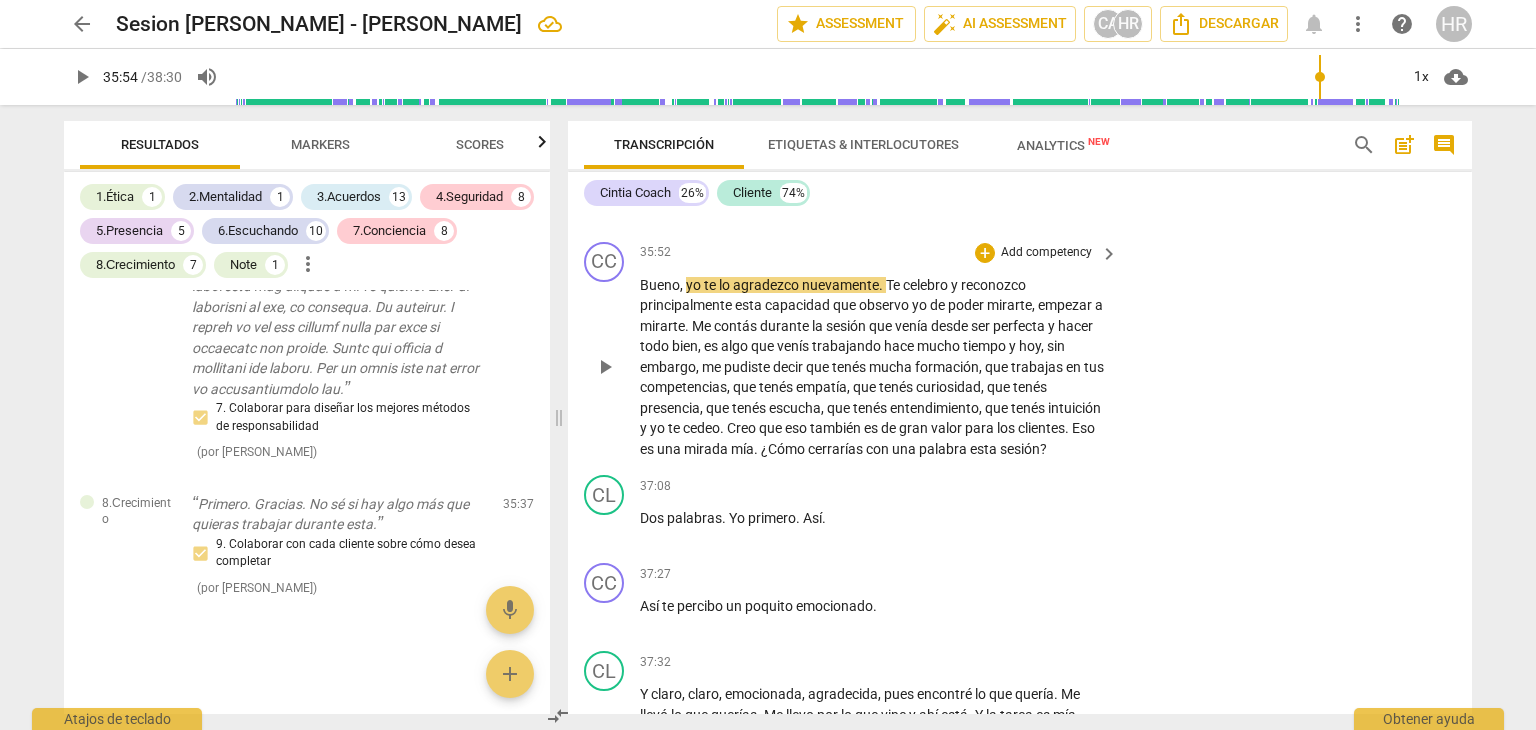 scroll, scrollTop: 10587, scrollLeft: 0, axis: vertical 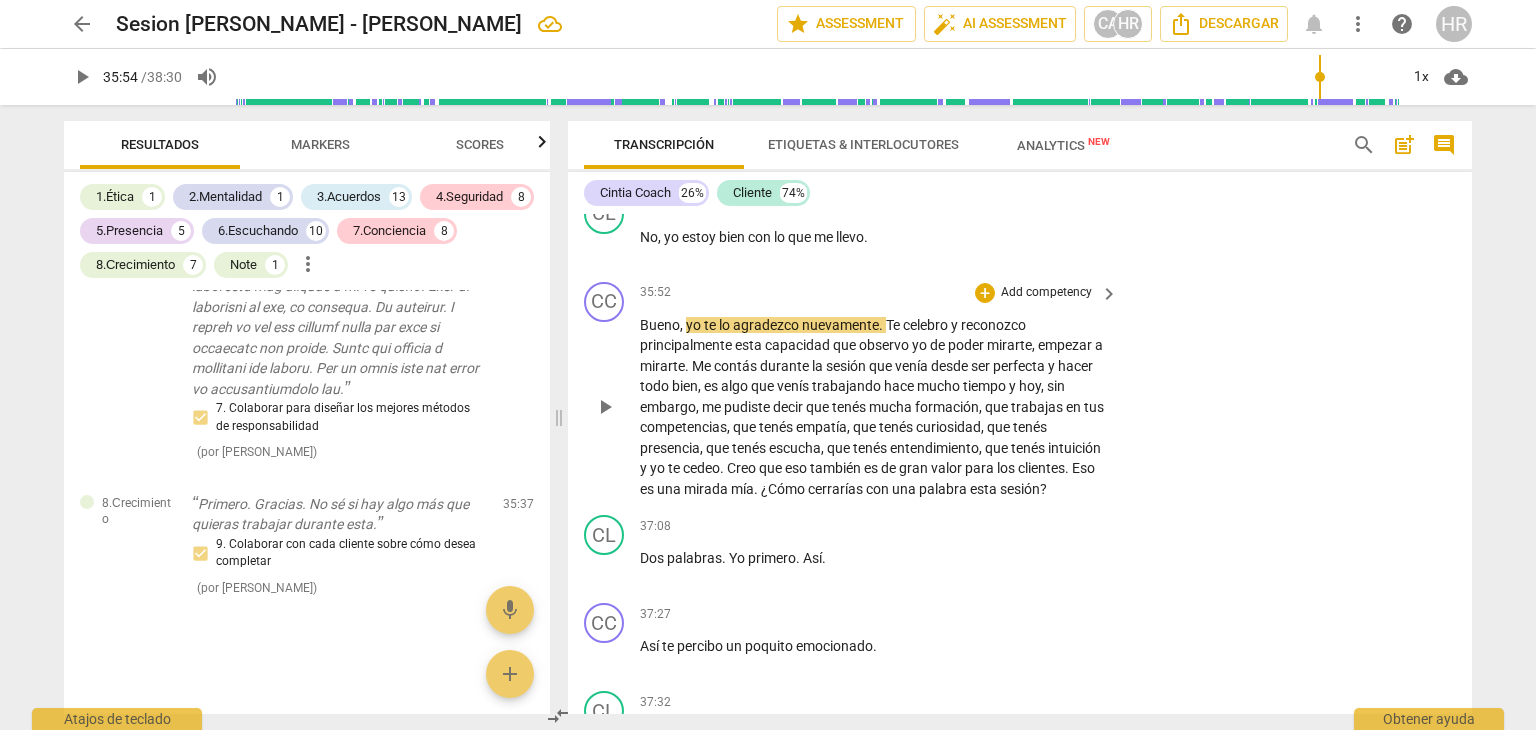 click on "CC play_arrow pause 35:52 + Add competency keyboard_arrow_right Bueno ,   yo   te   lo   agradezco   nuevamente .   Te   celebro   y   reconozco   principalmente   esta   capacidad   que   observo   yo   de   poder   mirarte ,   empezar   a   mirarte .   Me   contás   durante   la   sesión   que   venía   desde   ser   perfecta   y   hacer   todo   bien ,   es   algo   que   venís   trabajando   hace   mucho   tiempo   y   [DATE] ,   sin   embargo ,   me   pudiste   decir   que   tenés   mucha   formación ,   que   trabajas   en   tus   competencias ,   que   tenés   empatía ,   que   tenés   curiosidad ,   que   tenés   presencia ,   que   tenés   escucha ,   que   tenés   entendimiento ,   que   tenés   intuición   y   yo   te   cedeo .   Creo   que   eso   también   es   de   gran   valor   para   los   clientes .   Eso   es   una   mirada   mía .   ¿Cómo   cerrarías   con   una   palabra   esta   sesión ?" at bounding box center (1020, 391) 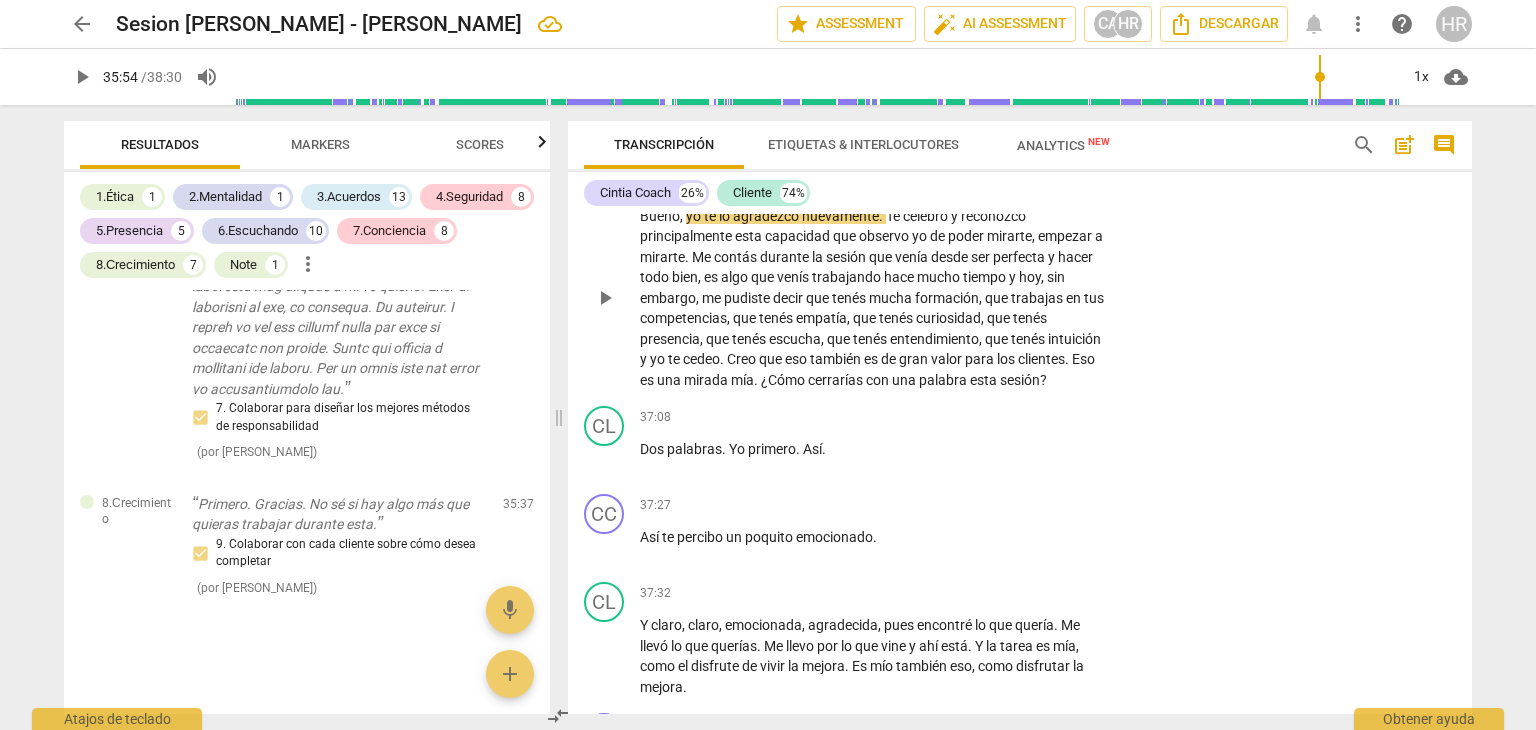 scroll, scrollTop: 10736, scrollLeft: 0, axis: vertical 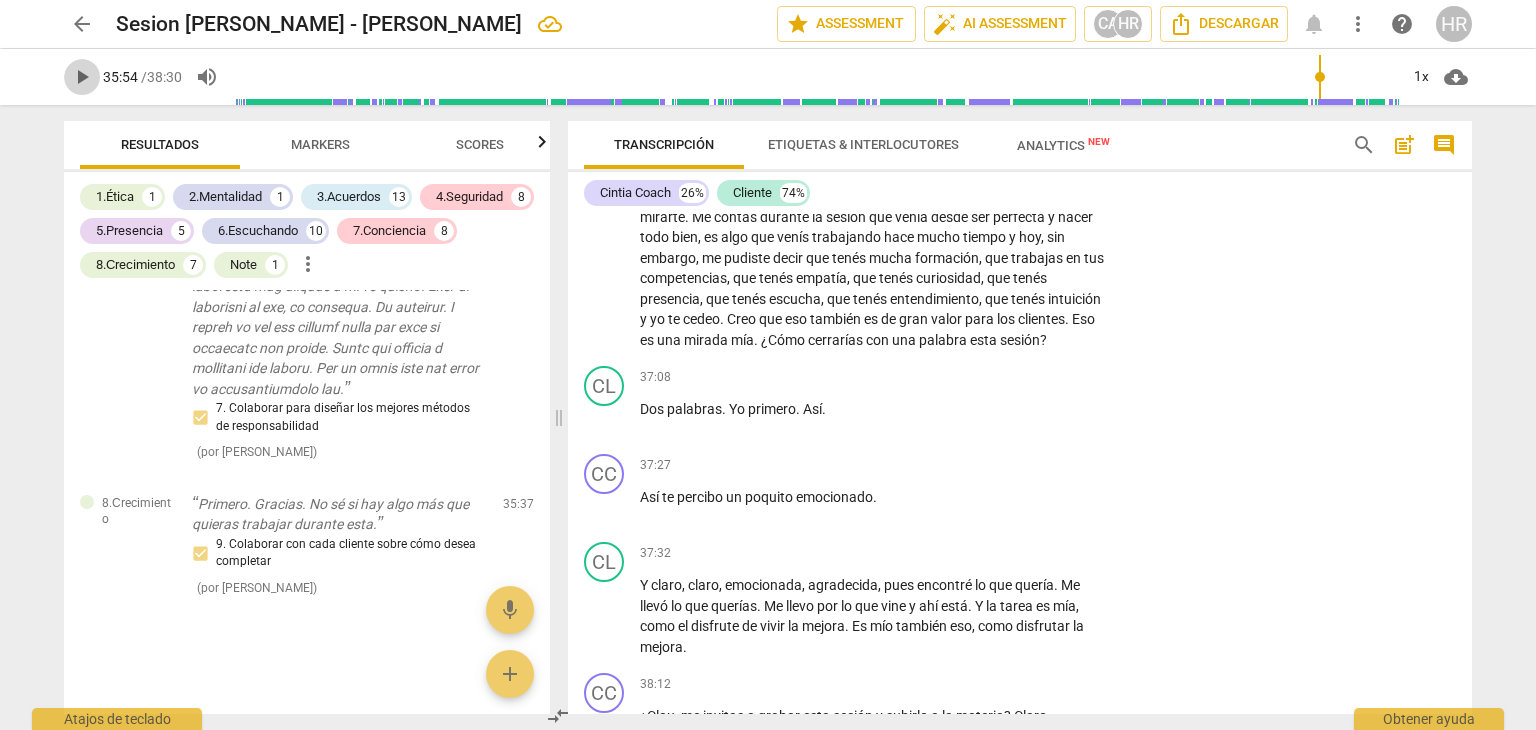 click on "play_arrow" at bounding box center [82, 77] 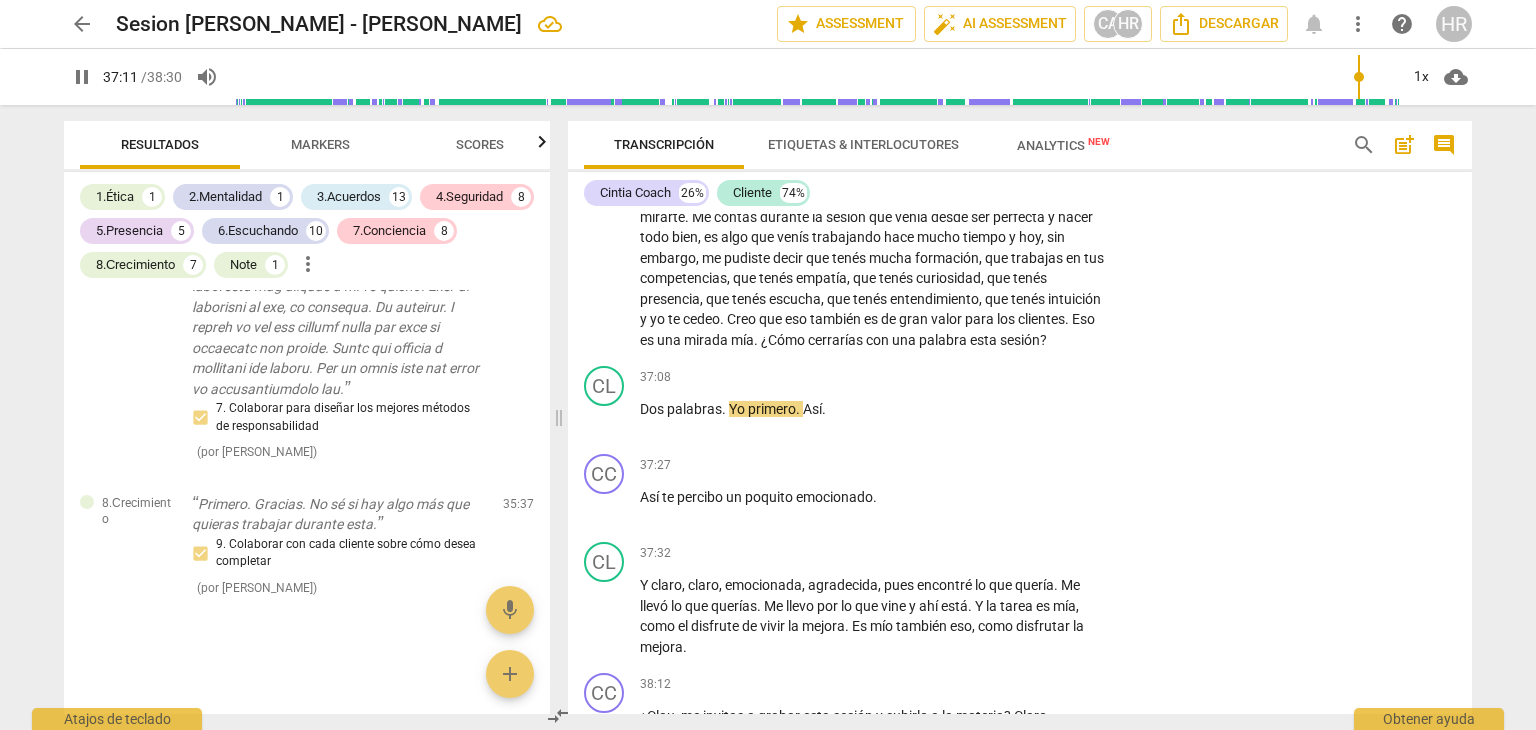 click on "pause" at bounding box center (82, 77) 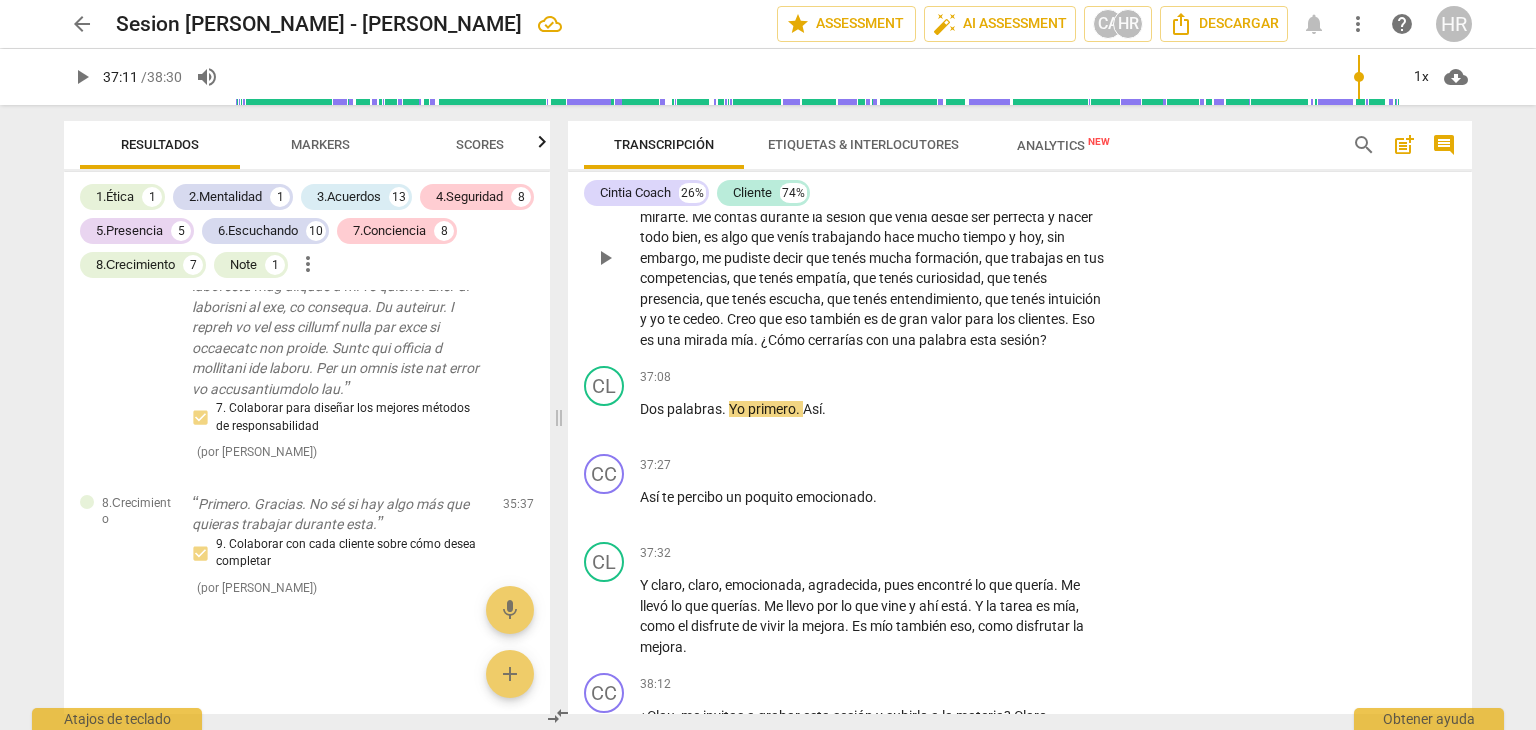 click on "Add competency" at bounding box center (1046, 144) 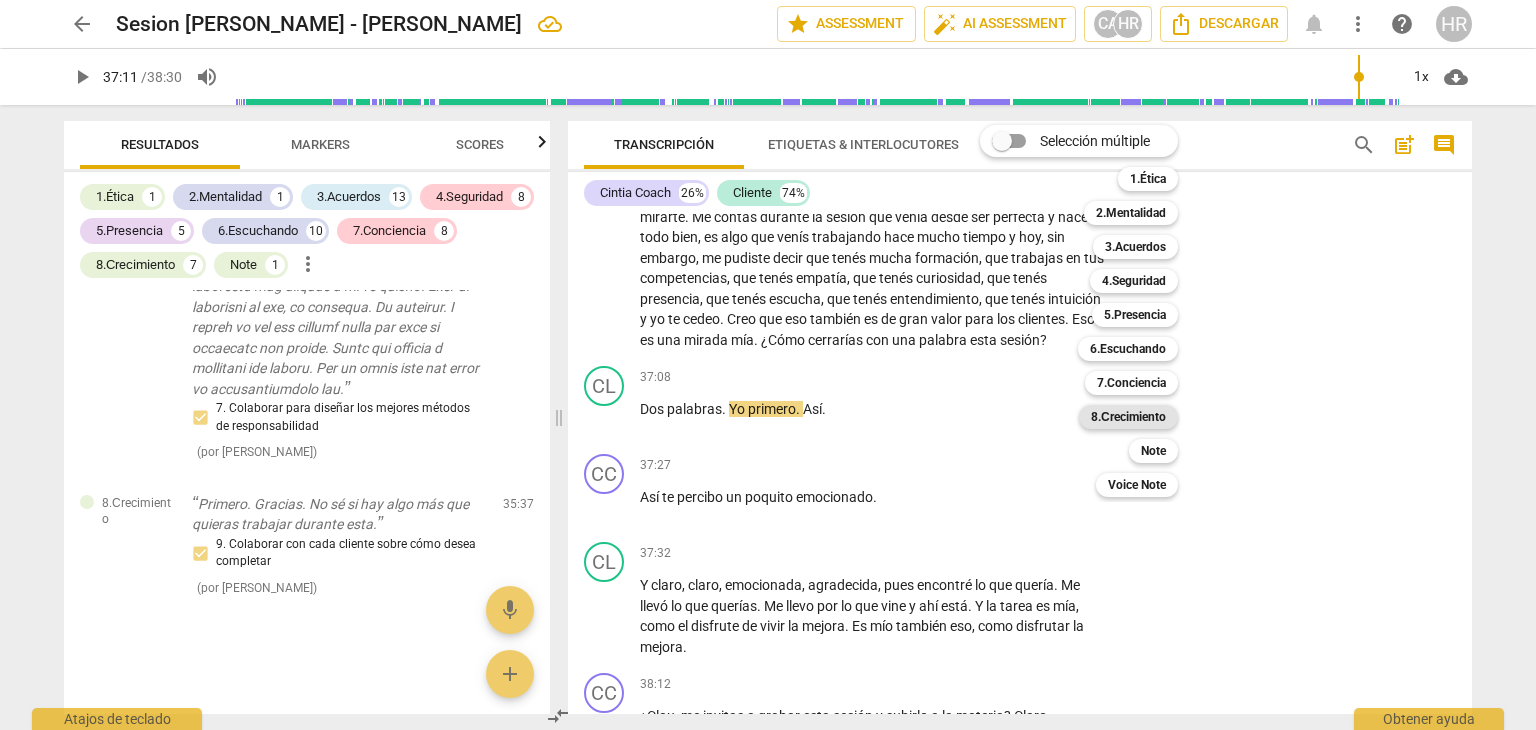 click on "8.Сrecimiento" at bounding box center [1128, 417] 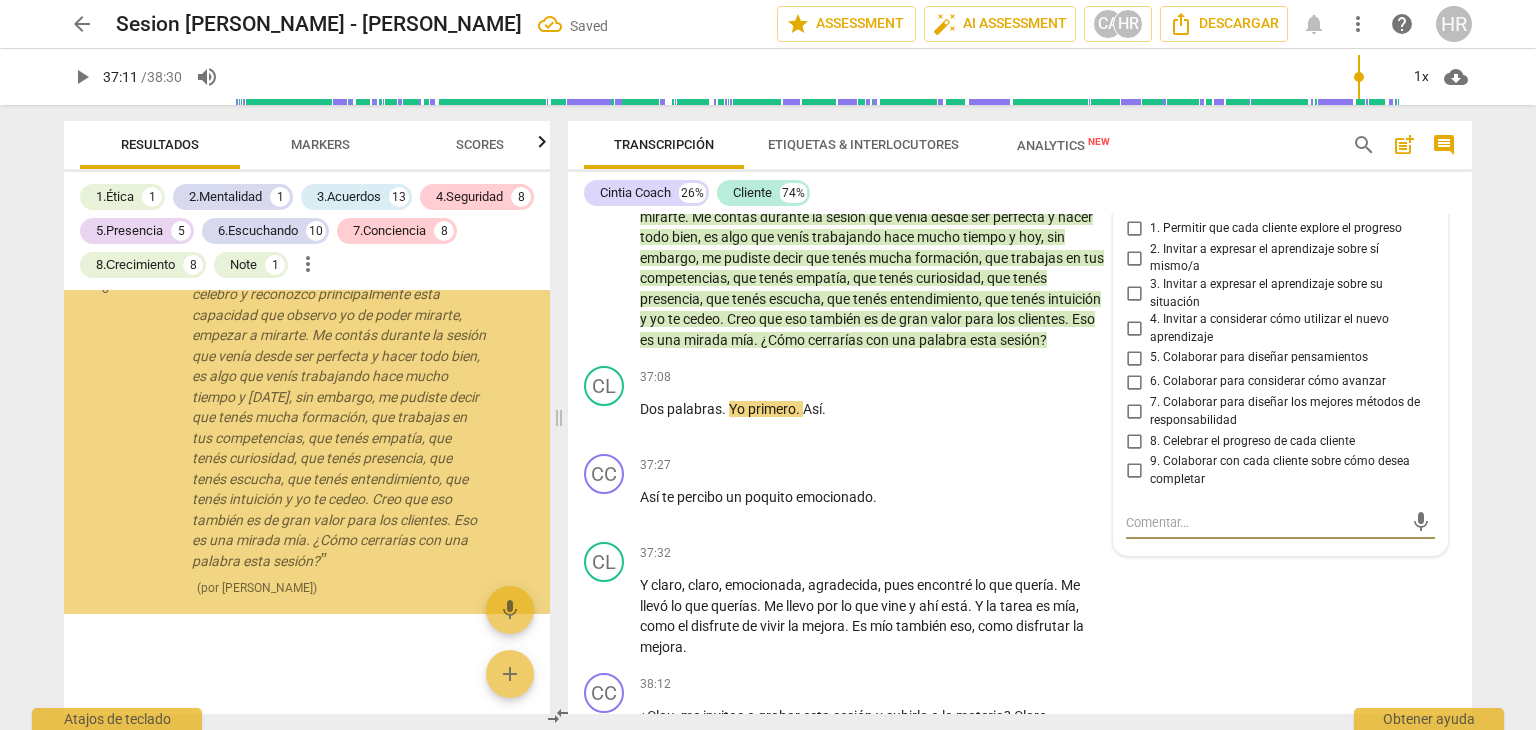 scroll, scrollTop: 18806, scrollLeft: 0, axis: vertical 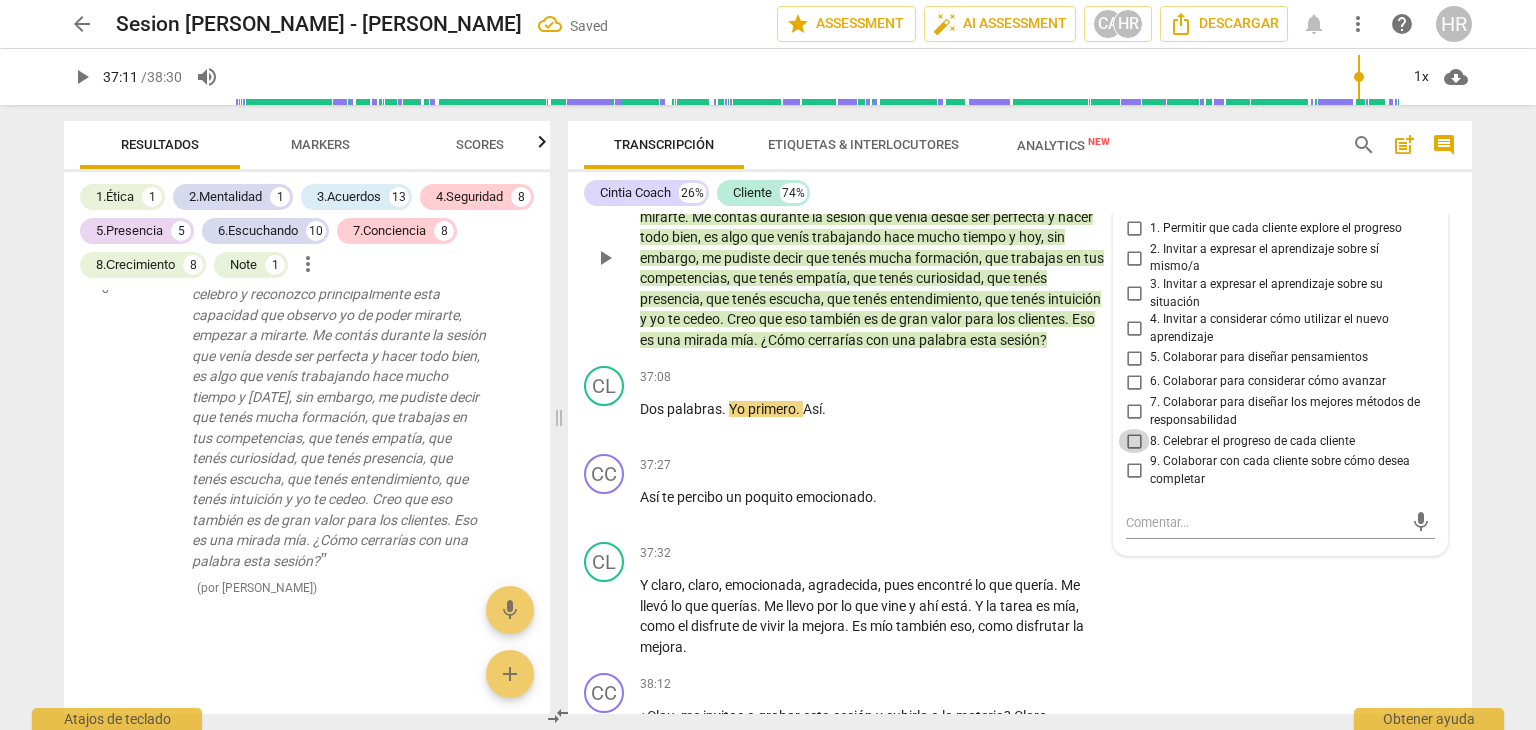 click on "8. Celebrar el progreso de cada cliente" at bounding box center (1134, 441) 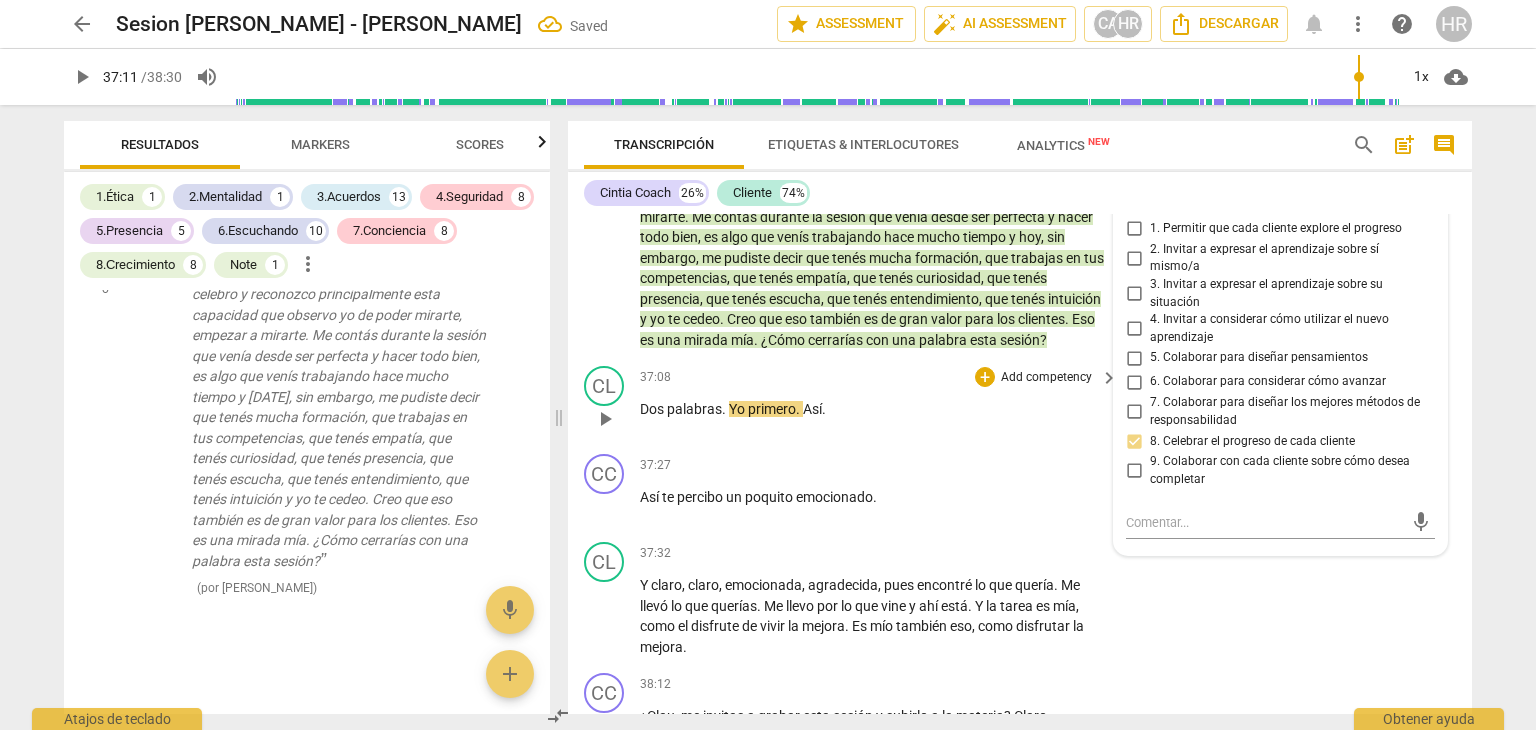 click on "37:08 + Add competency keyboard_arrow_right" at bounding box center [880, 377] 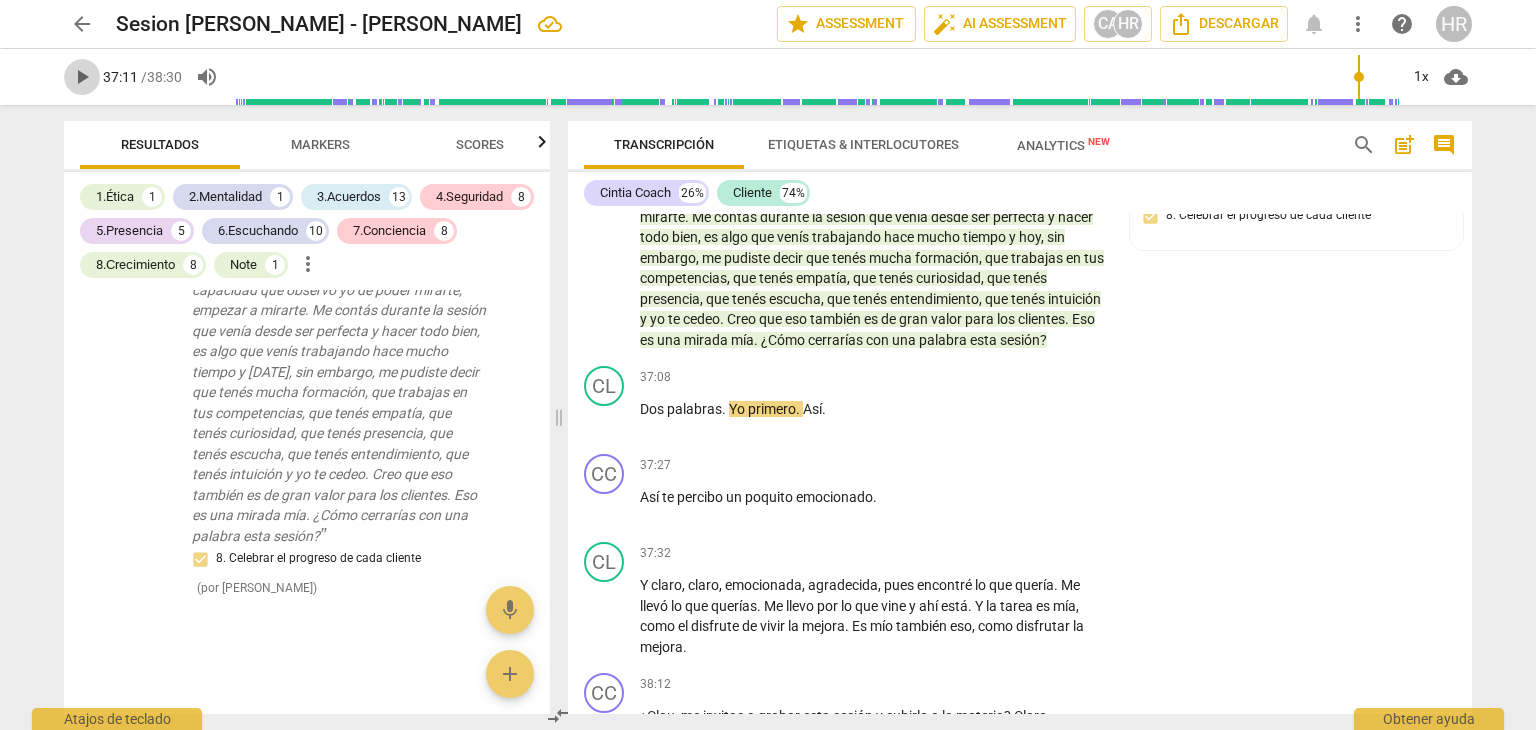 click on "play_arrow" at bounding box center (82, 77) 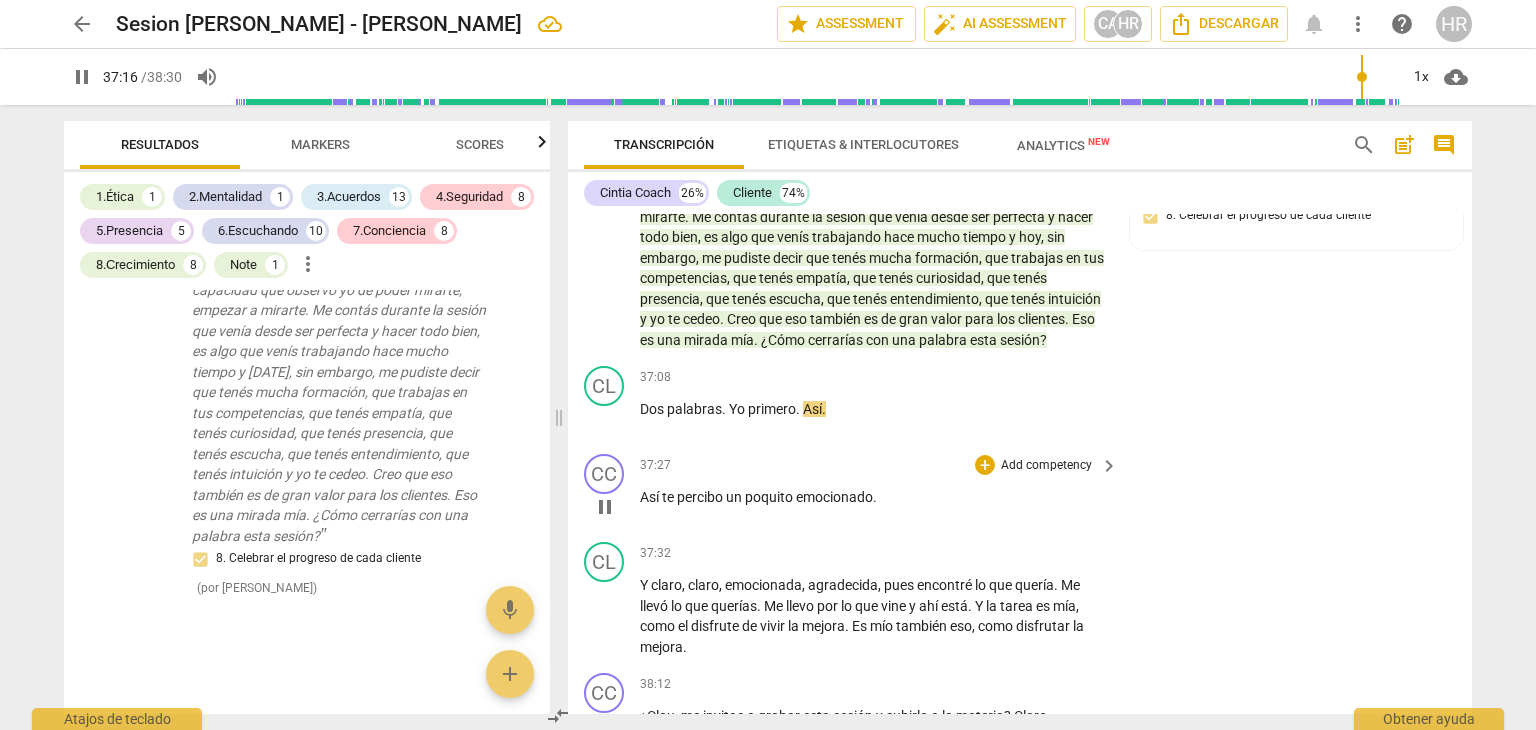 click on "CC play_arrow pause 37:27 + Add competency keyboard_arrow_right Así   te   percibo   un   poquito   emocionado ." at bounding box center (1020, 490) 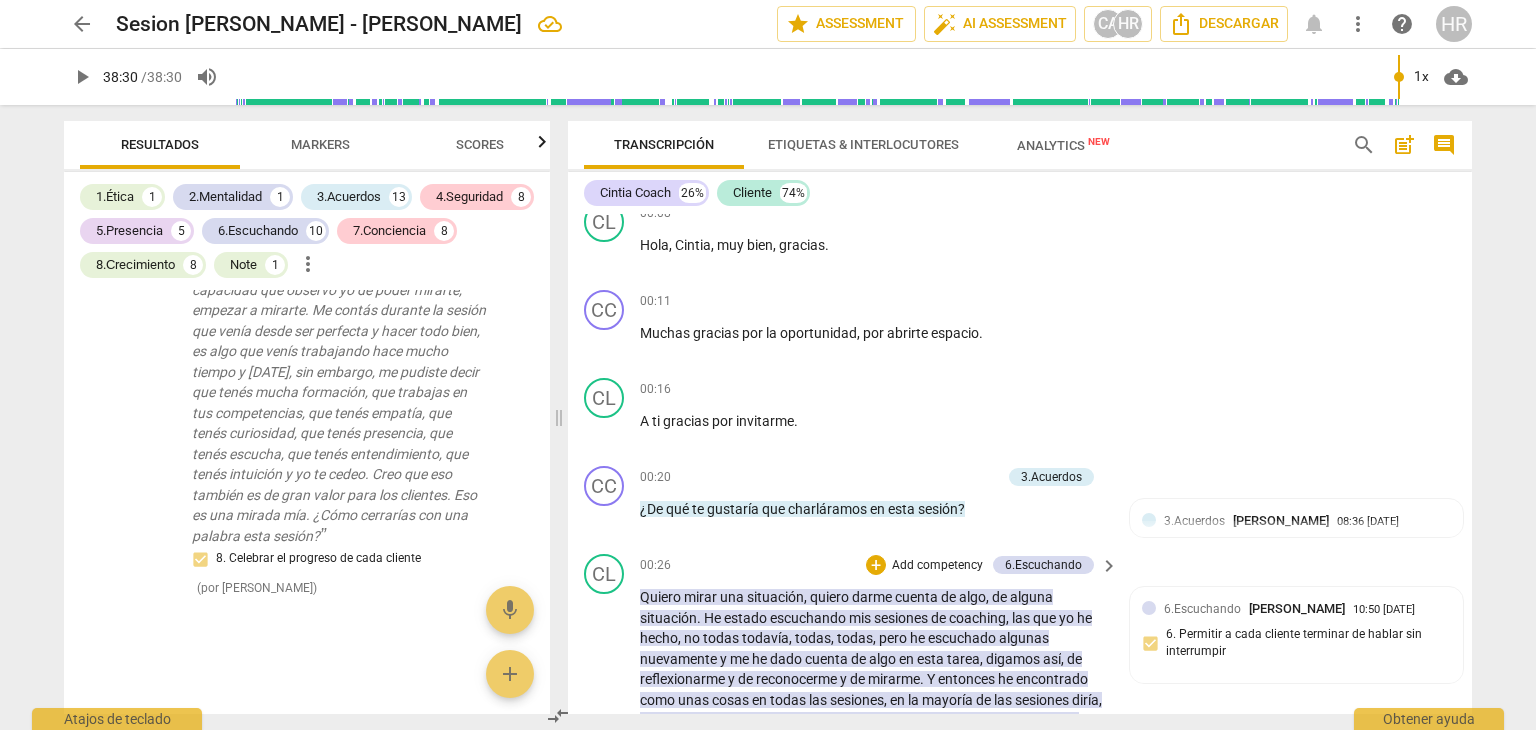 scroll, scrollTop: 0, scrollLeft: 0, axis: both 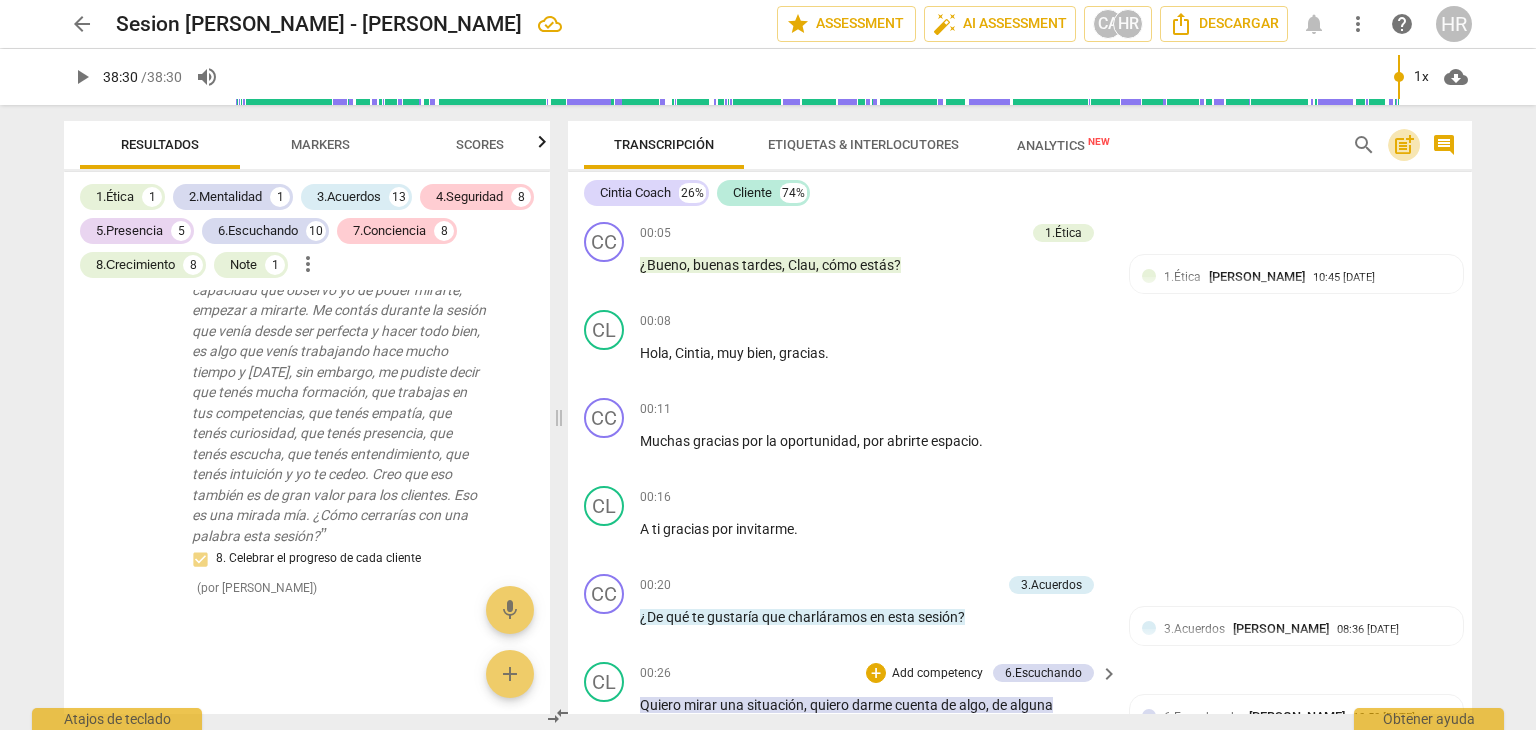 click on "post_add" at bounding box center (1404, 145) 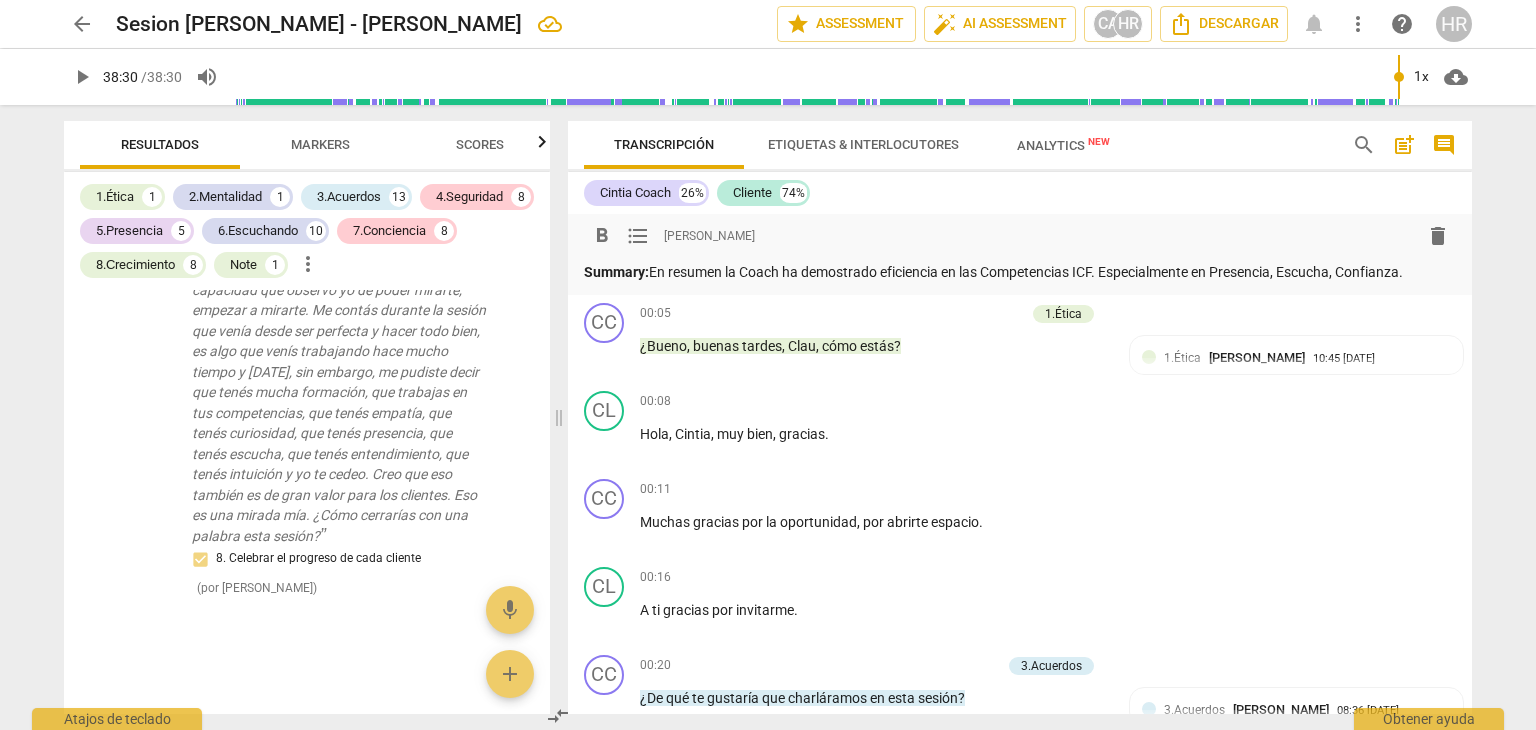 click on "Summary:    En resumen la Coach ha demostrado eficiencia en las Competencias ICF. Especialmente en Presencia, Escucha, Confianza." at bounding box center [1020, 272] 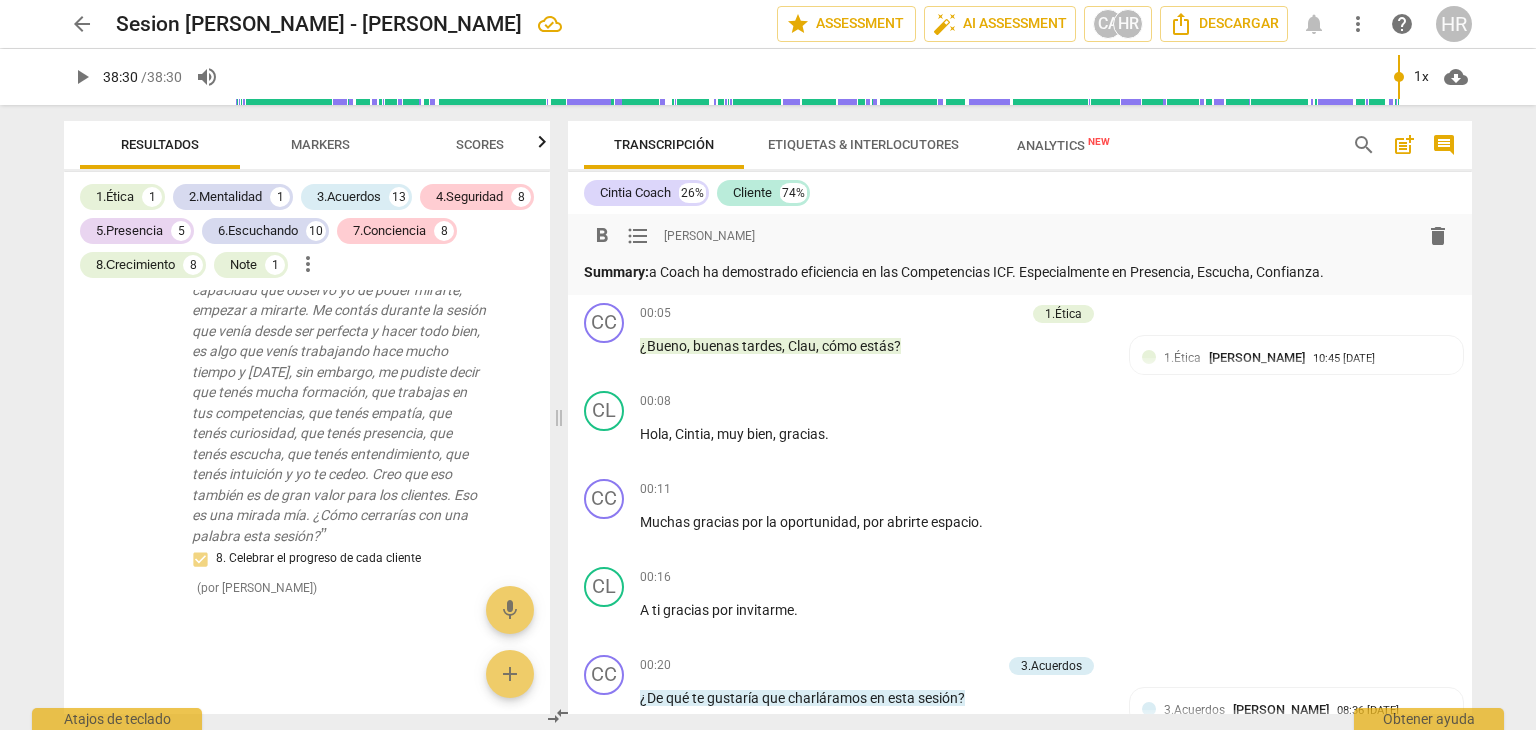 click on "Summary:    a Coach ha demostrado eficiencia en las Competencias ICF. Especialmente en Presencia, Escucha, Confianza." at bounding box center (1020, 272) 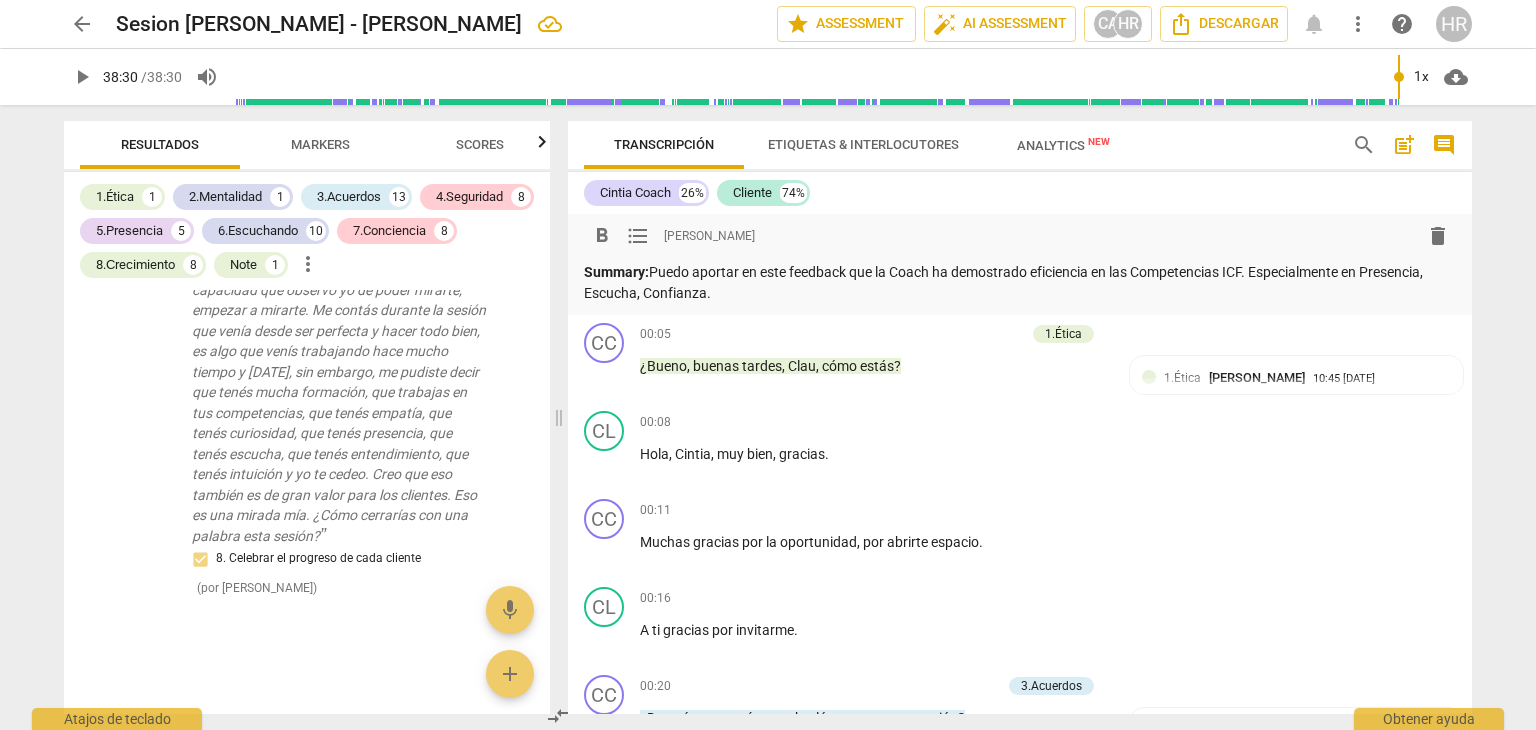 click on "Summary:    Puedo aportar en este feedback que la Coach ha demostrado eficiencia en las Competencias ICF. Especialmente en Presencia, Escucha, Confianza." at bounding box center (1020, 282) 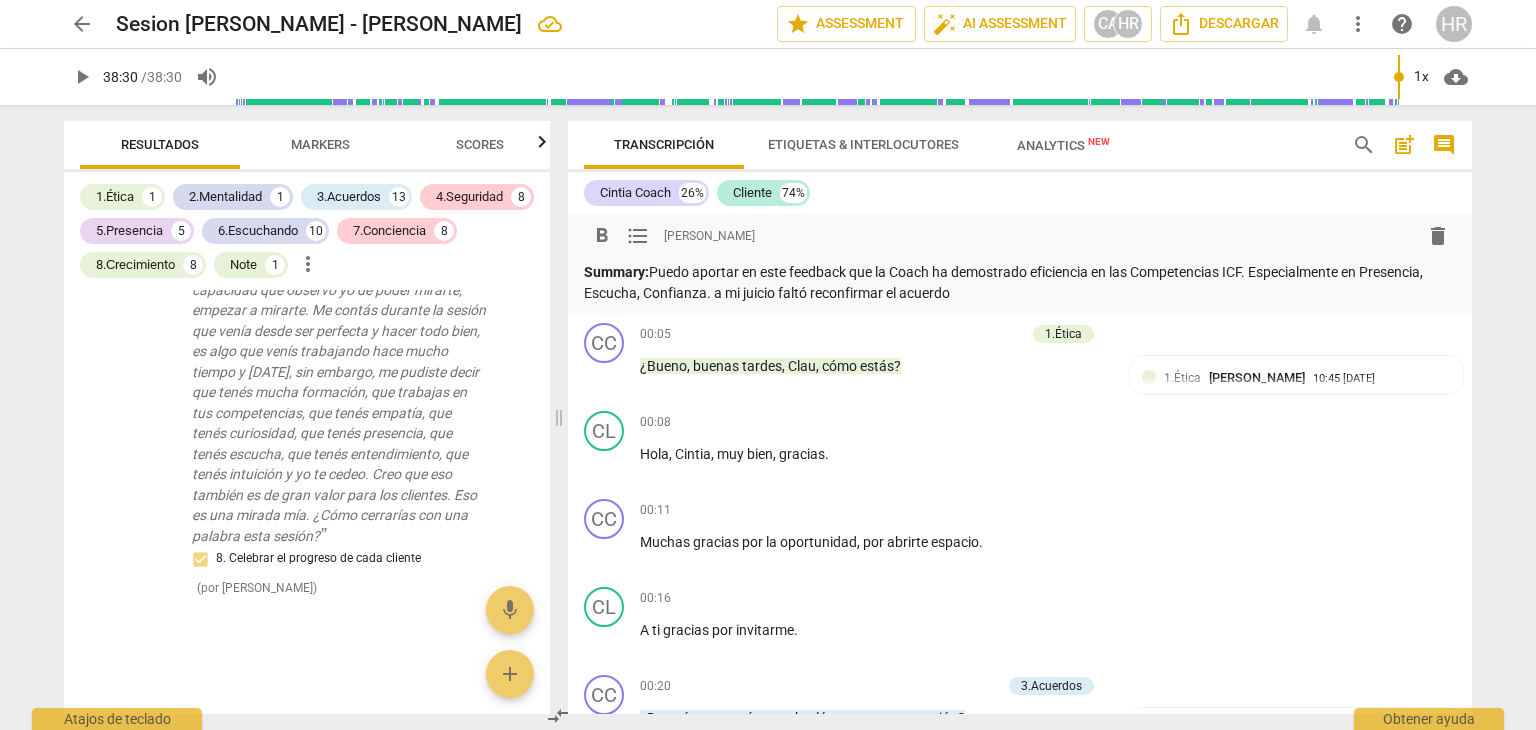 click on "Summary:    Puedo aportar en este feedback que la Coach ha demostrado eficiencia en las Competencias ICF. Especialmente en Presencia, Escucha, Confianza. a mi juicio faltó reconfirmar el acuerdo" at bounding box center [1020, 282] 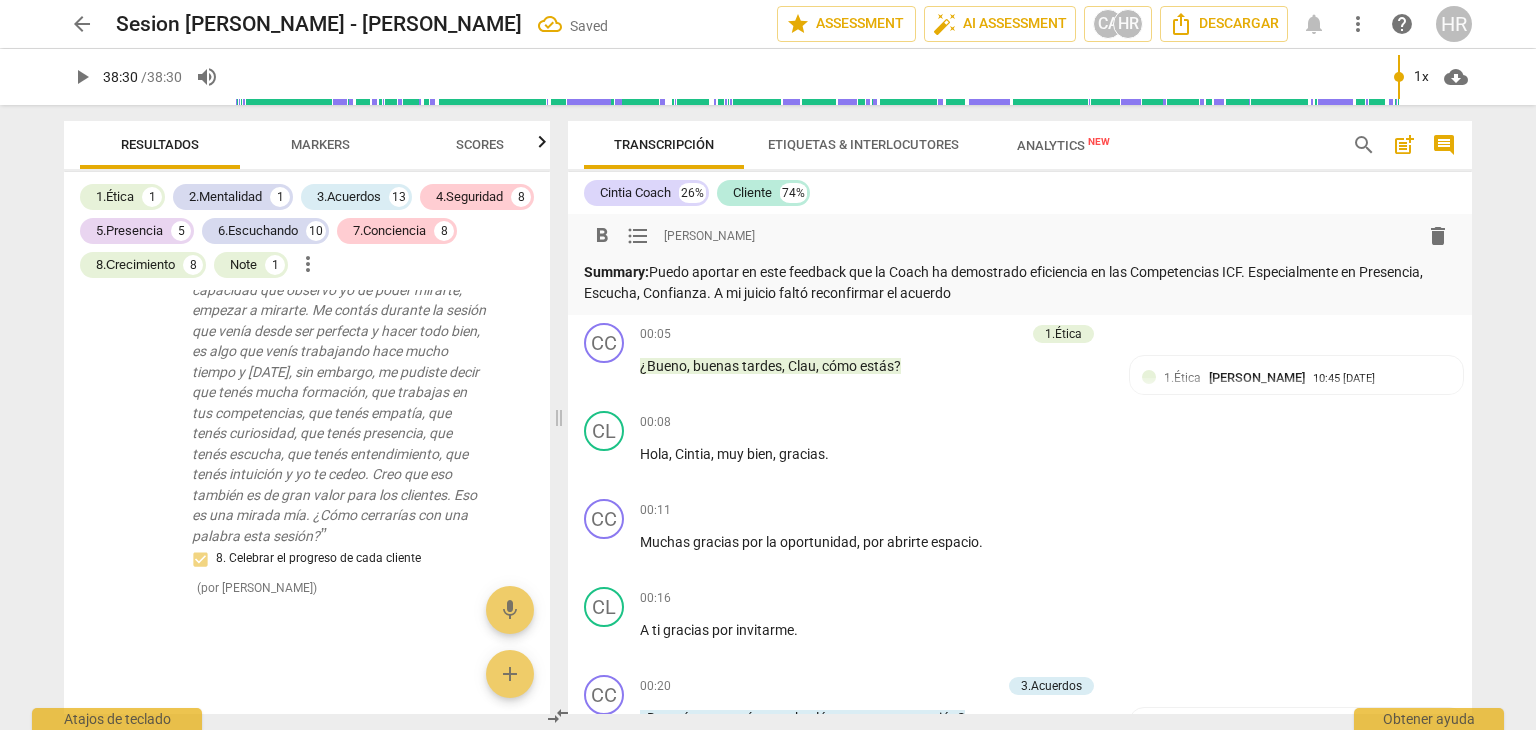 click on "Summary:    Puedo aportar en este feedback que la Coach ha demostrado eficiencia en las Competencias ICF. Especialmente en Presencia, Escucha, Confianza. A mi juicio faltó reconfirmar el acuerdo" at bounding box center [1020, 282] 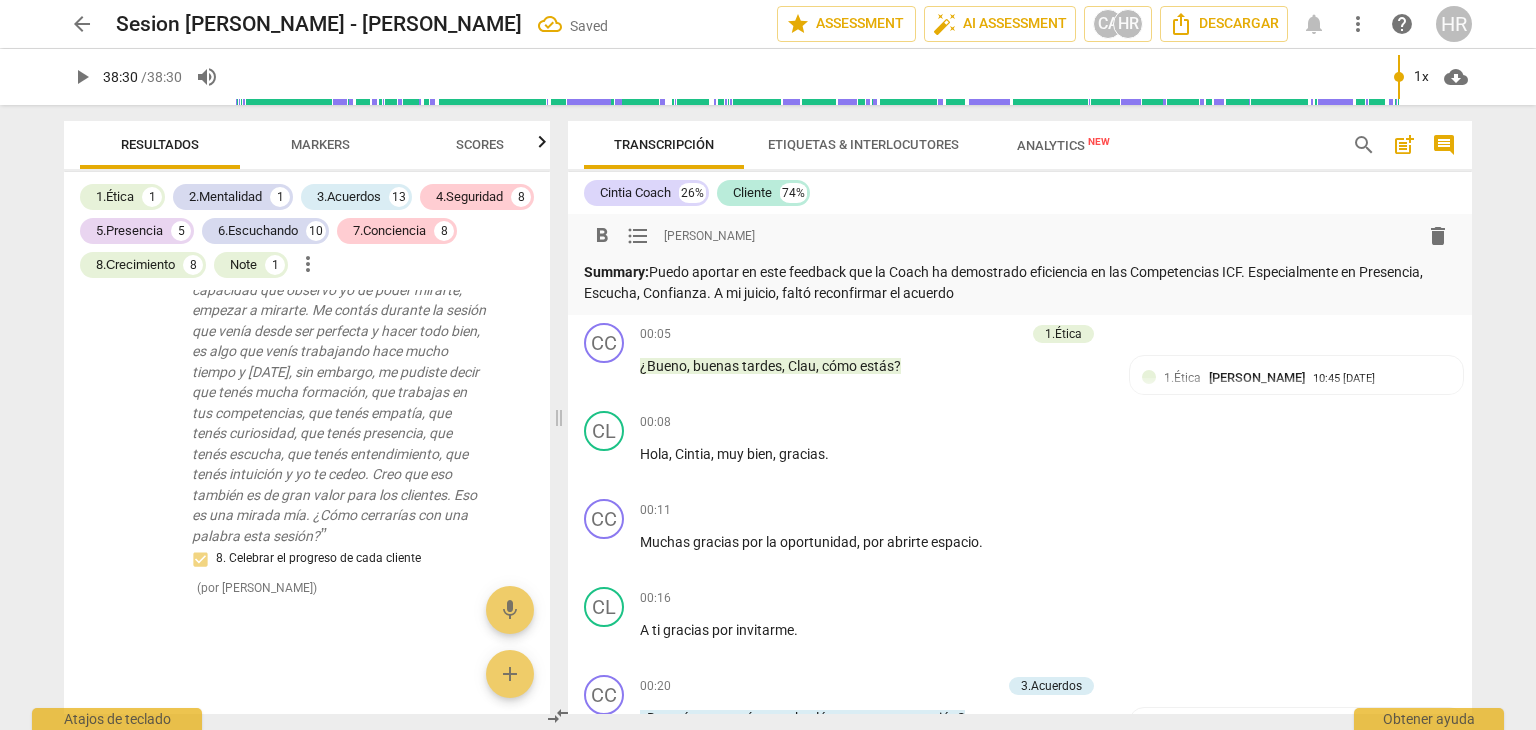 click on "Summary:    Puedo aportar en este feedback que la Coach ha demostrado eficiencia en las Competencias ICF. Especialmente en Presencia, Escucha, Confianza. A mi juicio, faltó reconfirmar el acuerdo" at bounding box center [1020, 282] 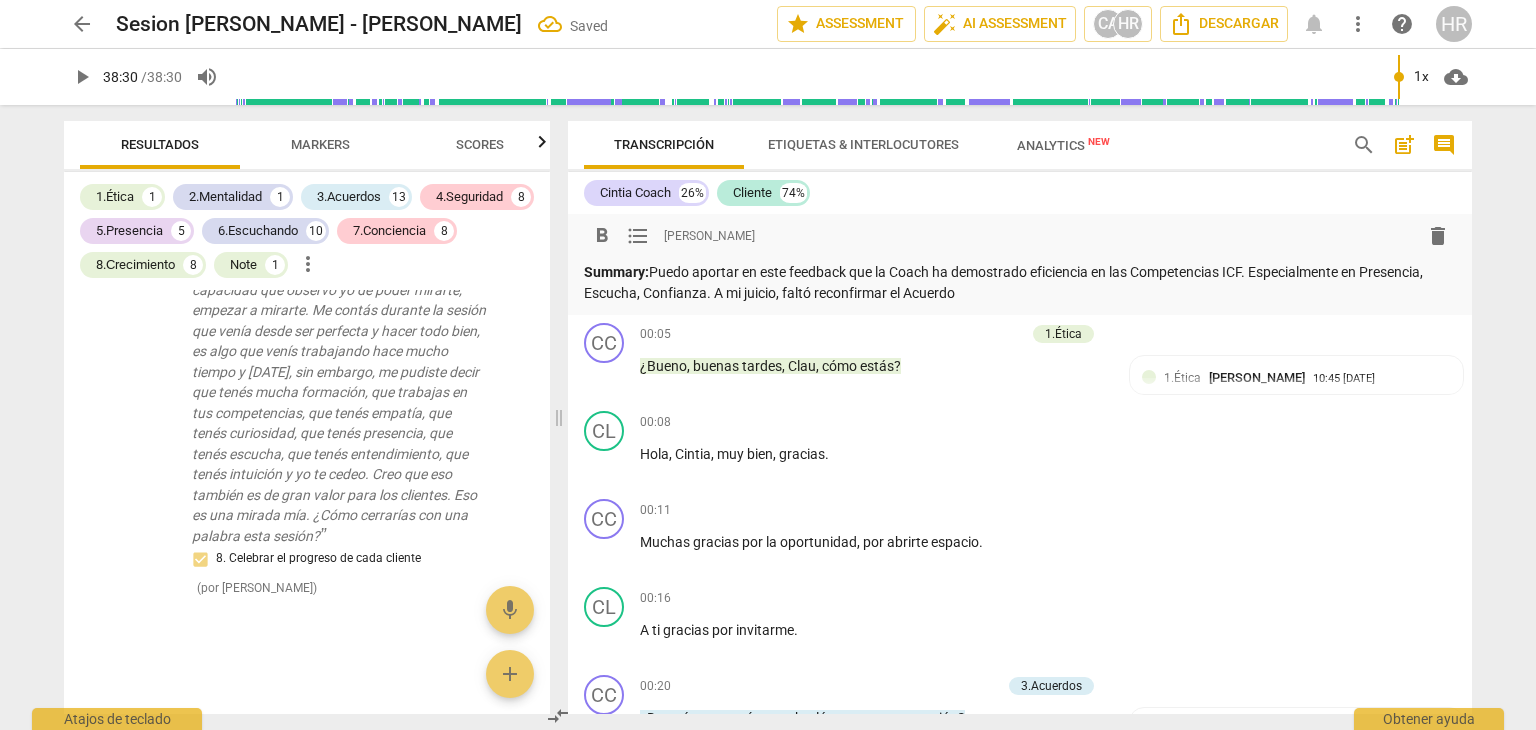 click on "Summary:    Puedo aportar en este feedback que la Coach ha demostrado eficiencia en las Competencias ICF. Especialmente en Presencia, Escucha, Confianza. A mi juicio, faltó reconfirmar el Acuerdo" at bounding box center (1020, 282) 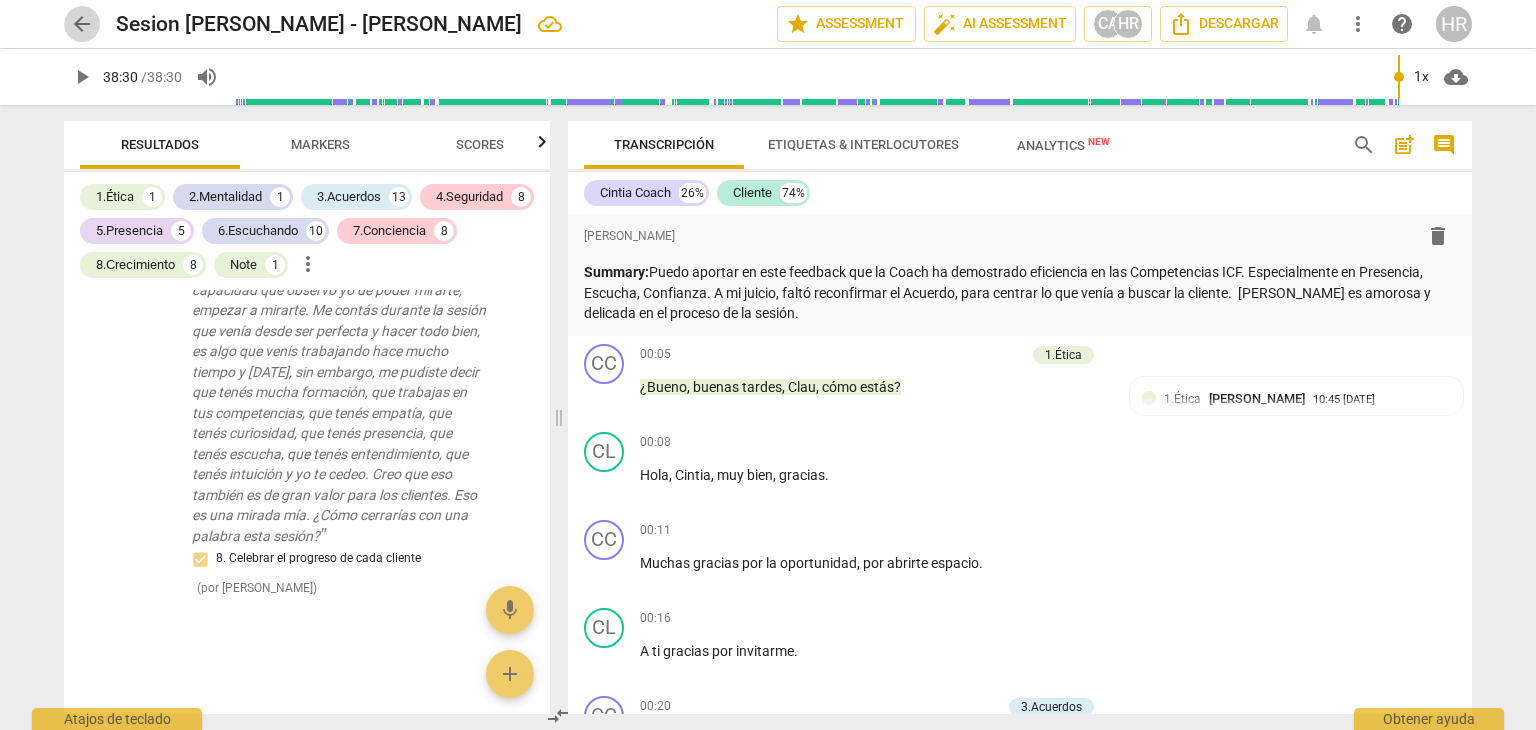 click on "arrow_back" at bounding box center (82, 24) 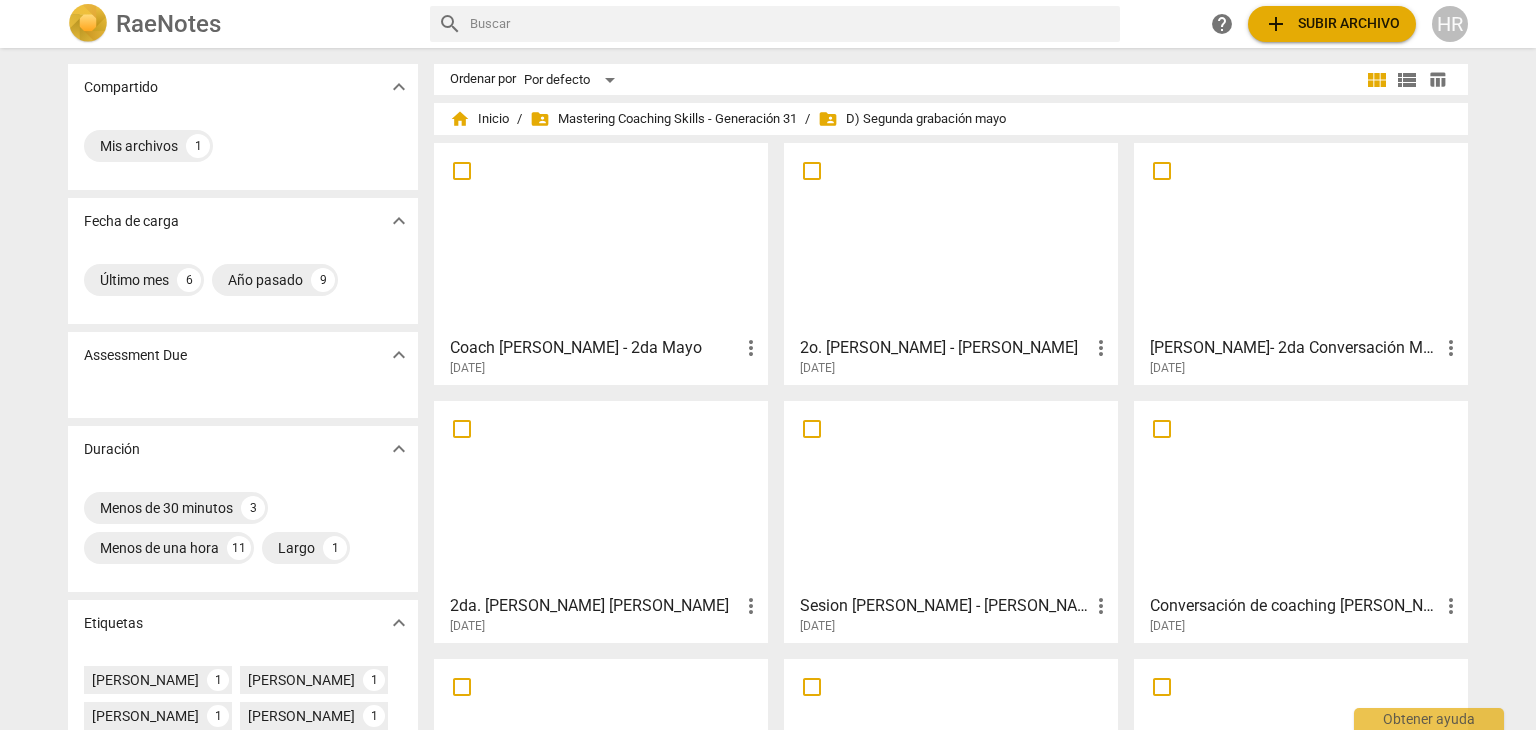 click at bounding box center (951, 238) 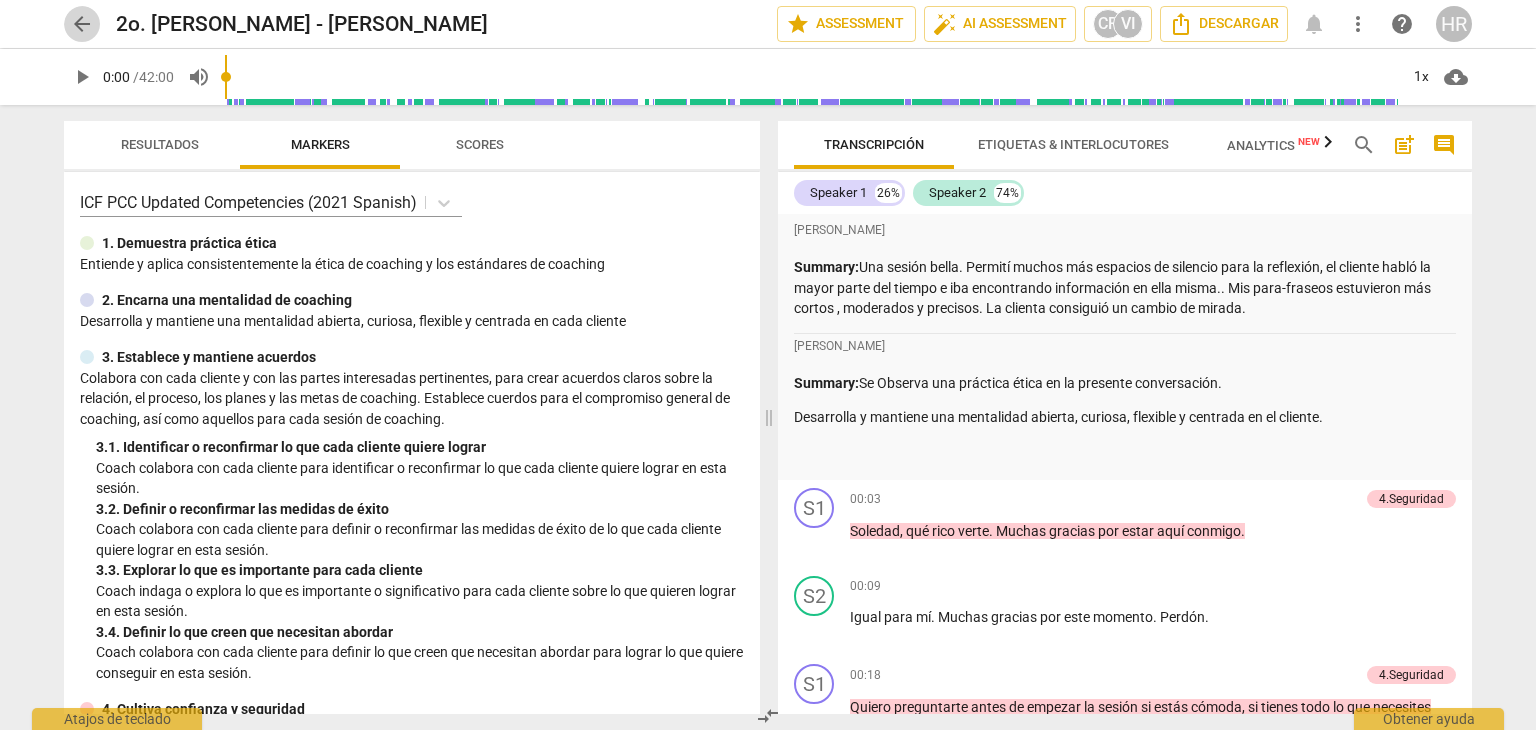 click on "arrow_back" at bounding box center [82, 24] 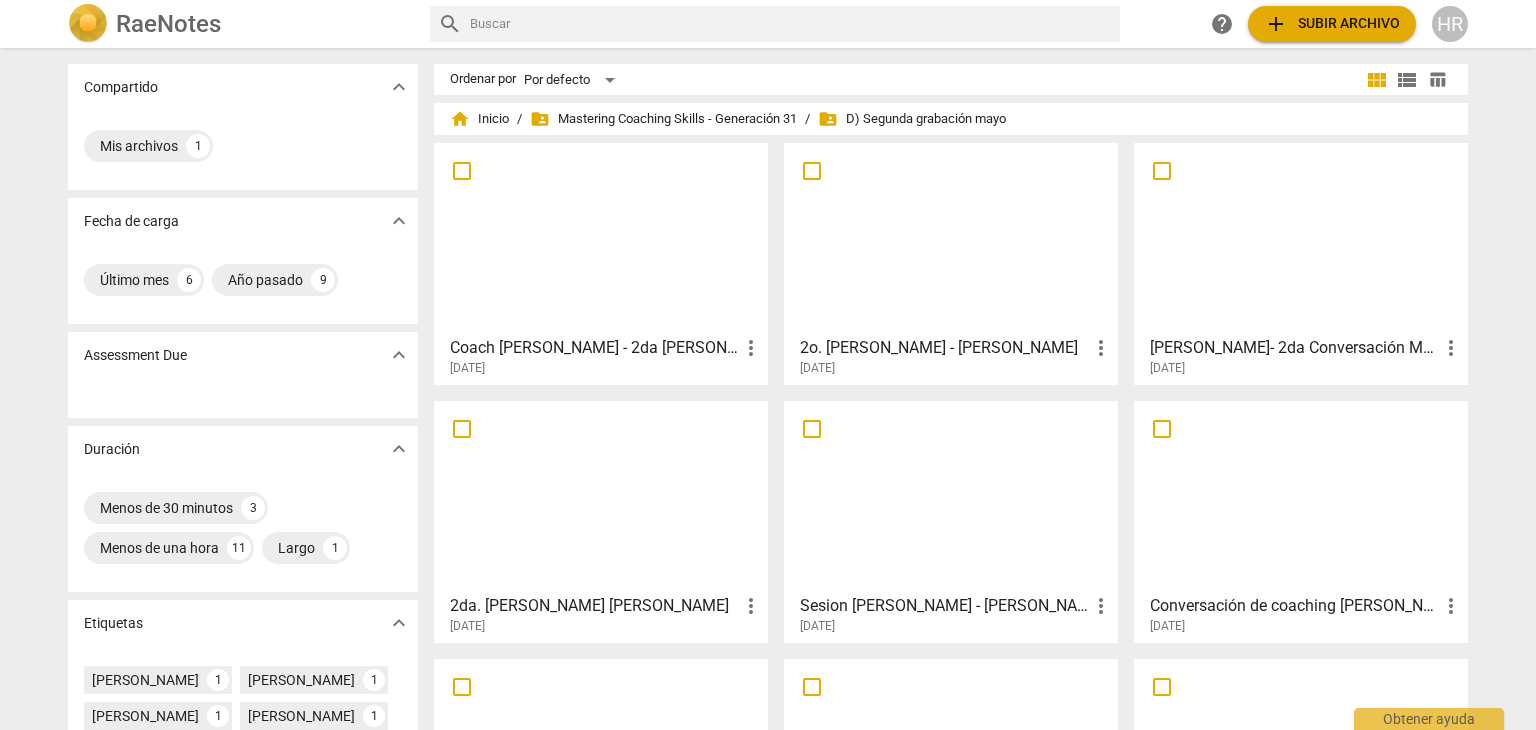 scroll, scrollTop: 0, scrollLeft: 0, axis: both 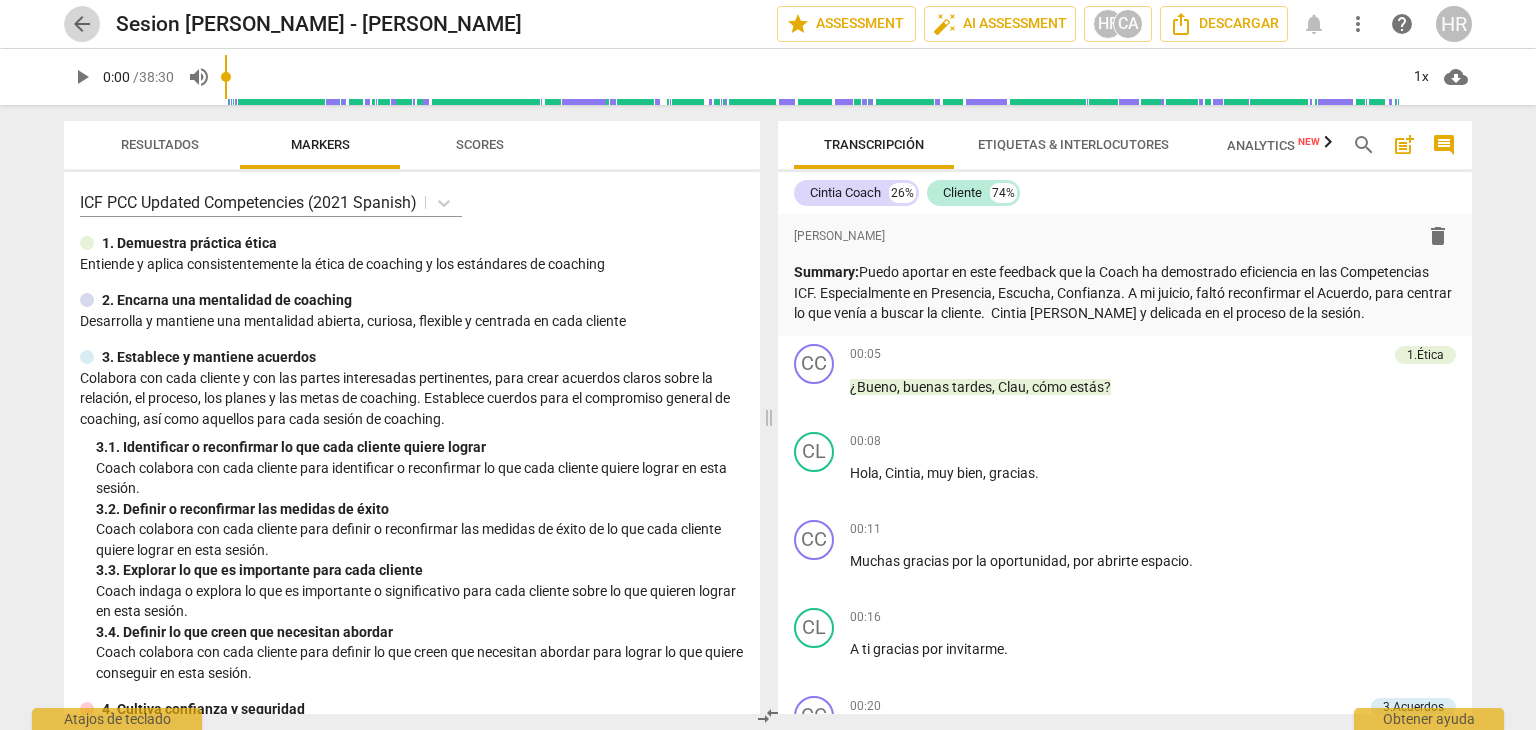 click on "arrow_back" at bounding box center (82, 24) 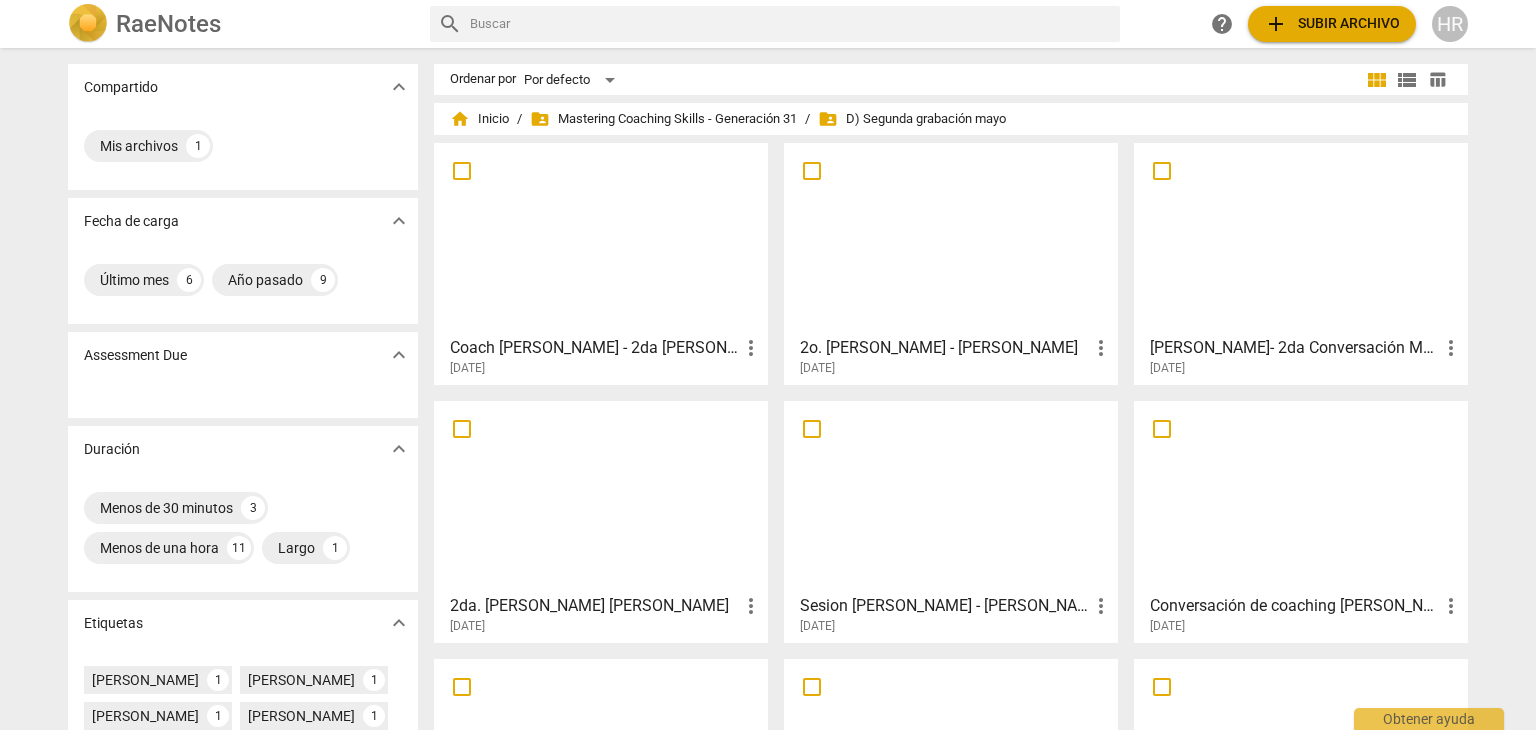 scroll, scrollTop: 494, scrollLeft: 0, axis: vertical 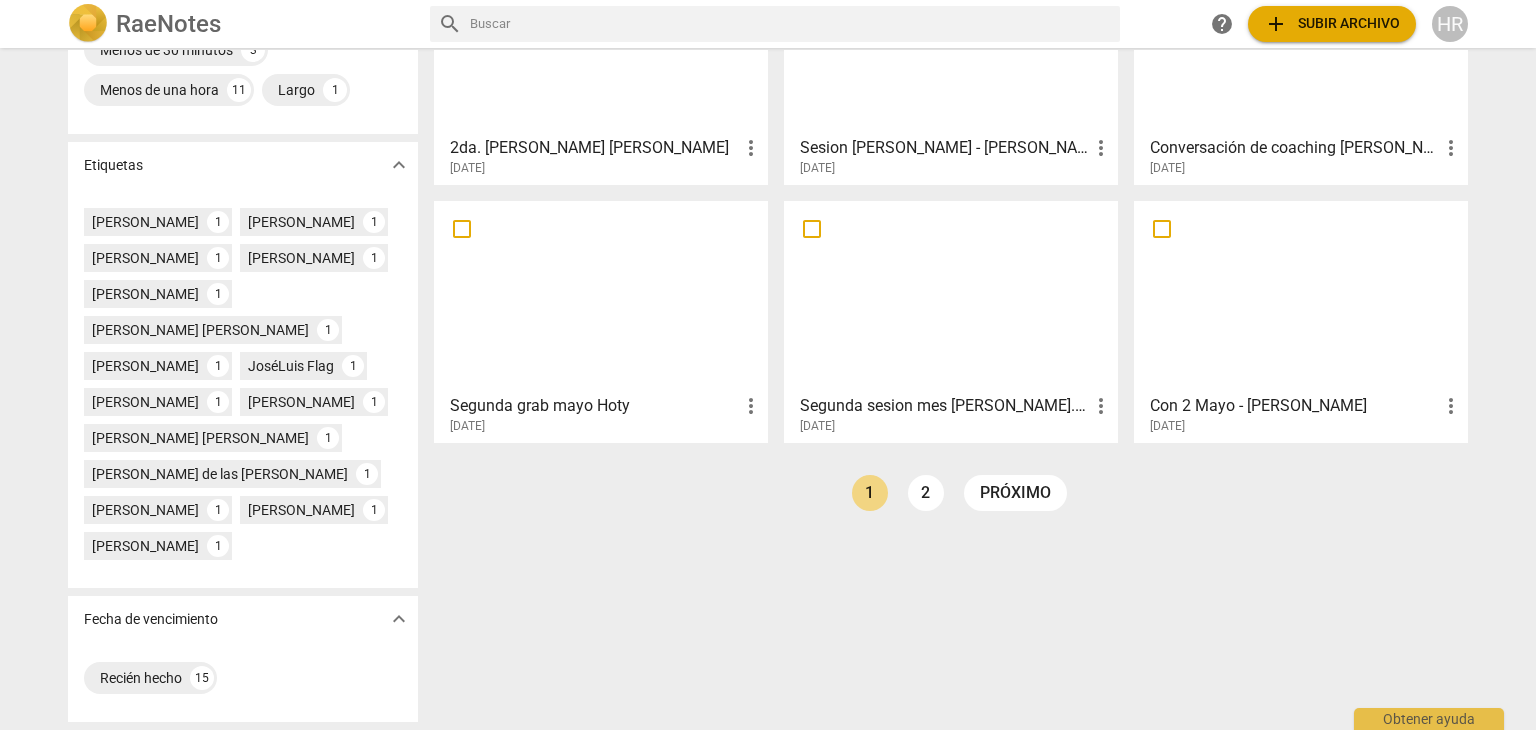 click at bounding box center [601, 296] 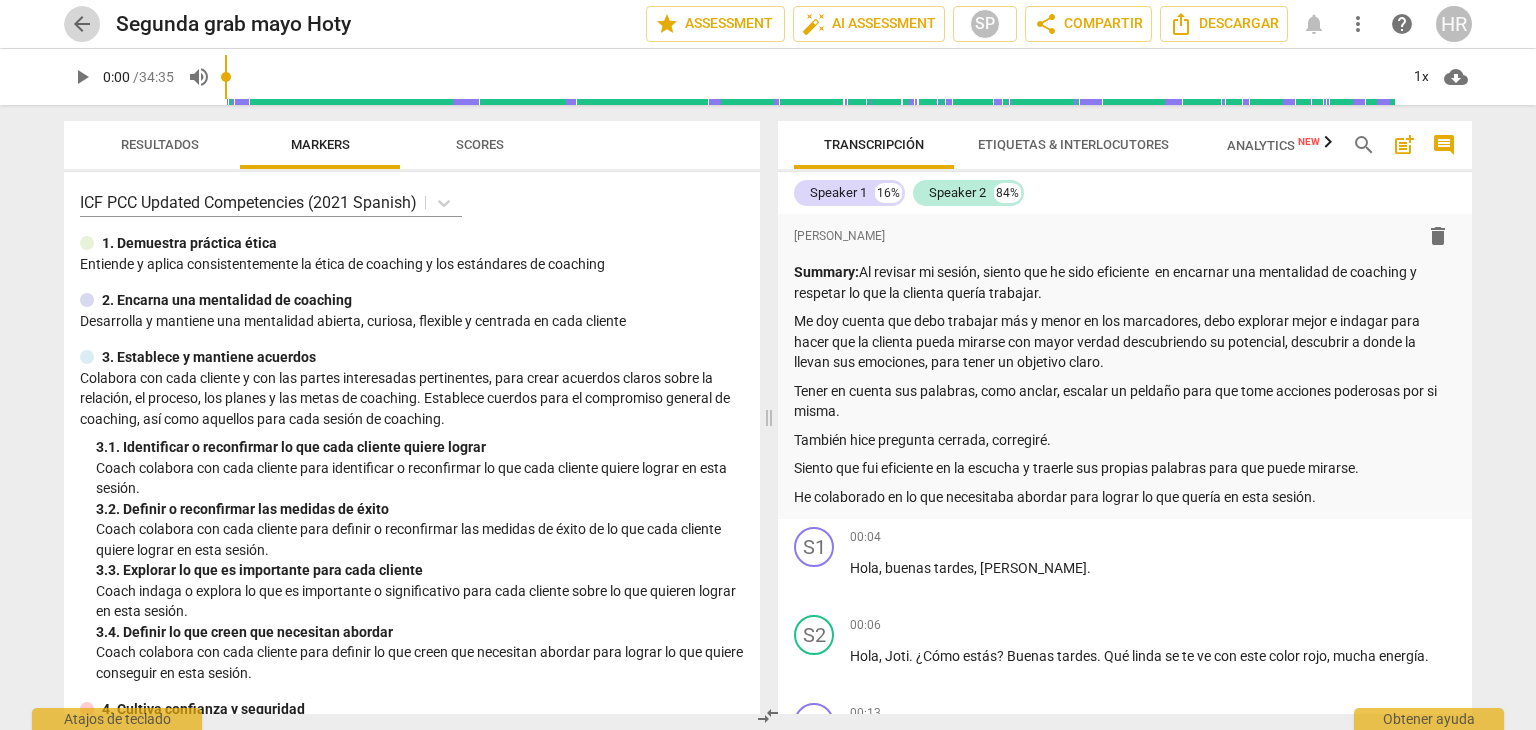 click on "arrow_back" at bounding box center [82, 24] 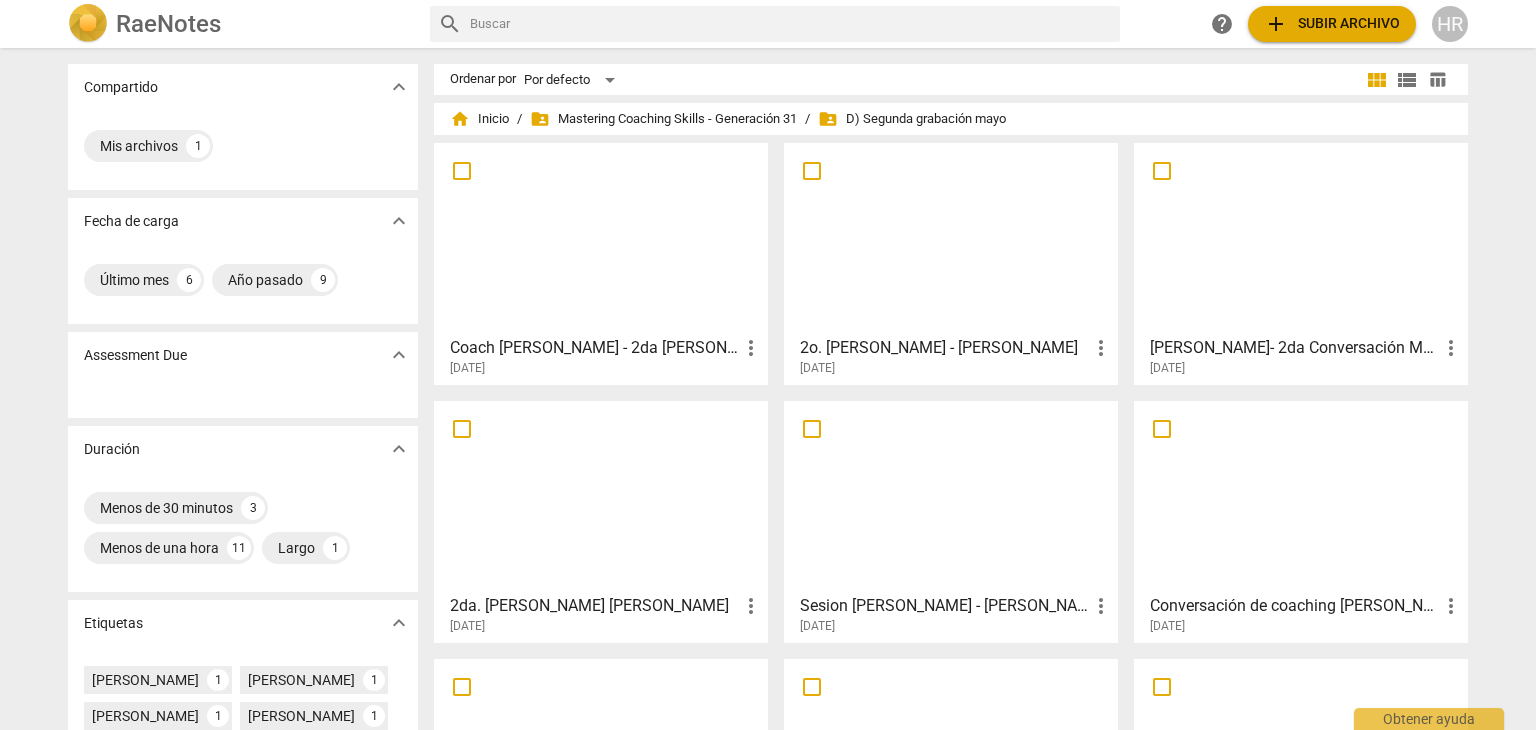 scroll, scrollTop: 494, scrollLeft: 0, axis: vertical 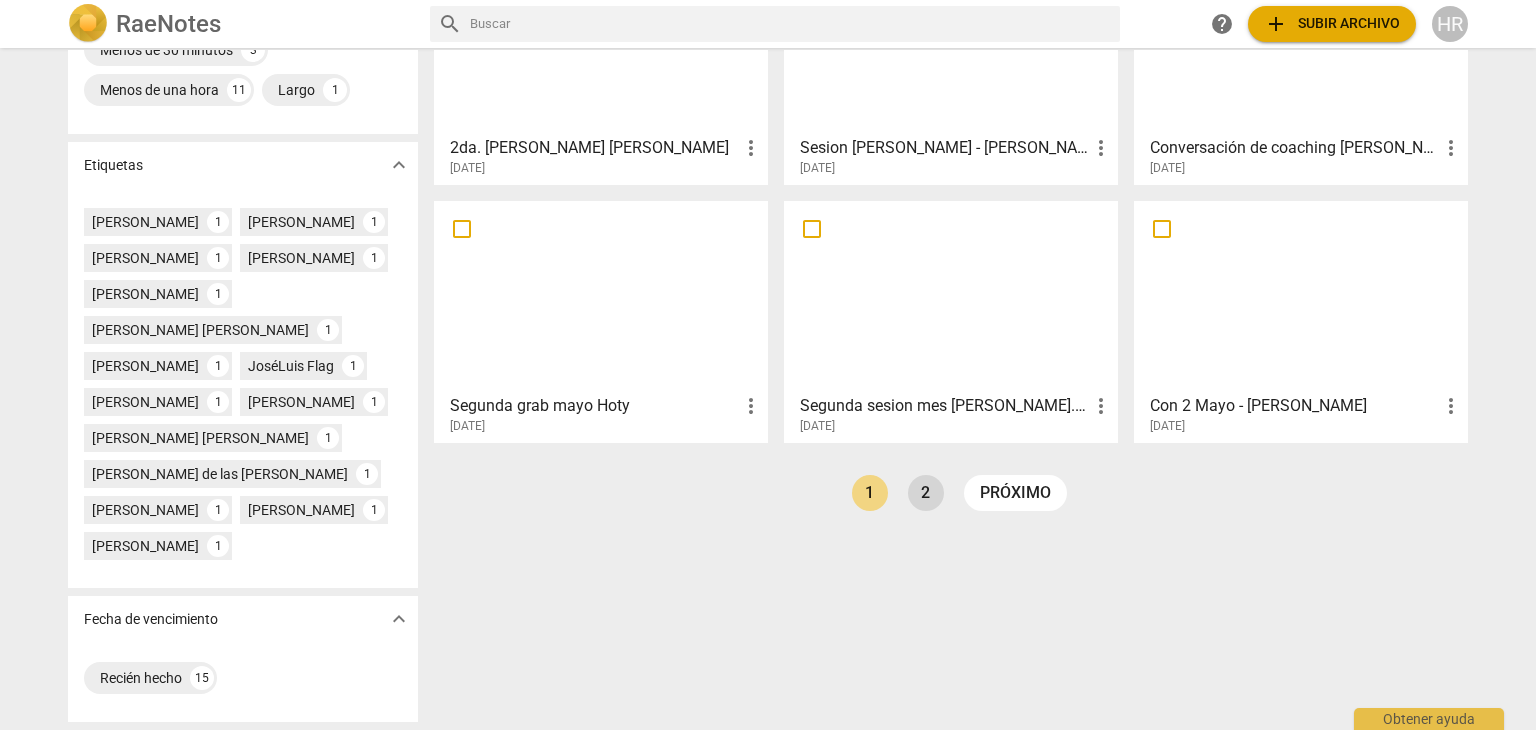 click on "2" at bounding box center (926, 493) 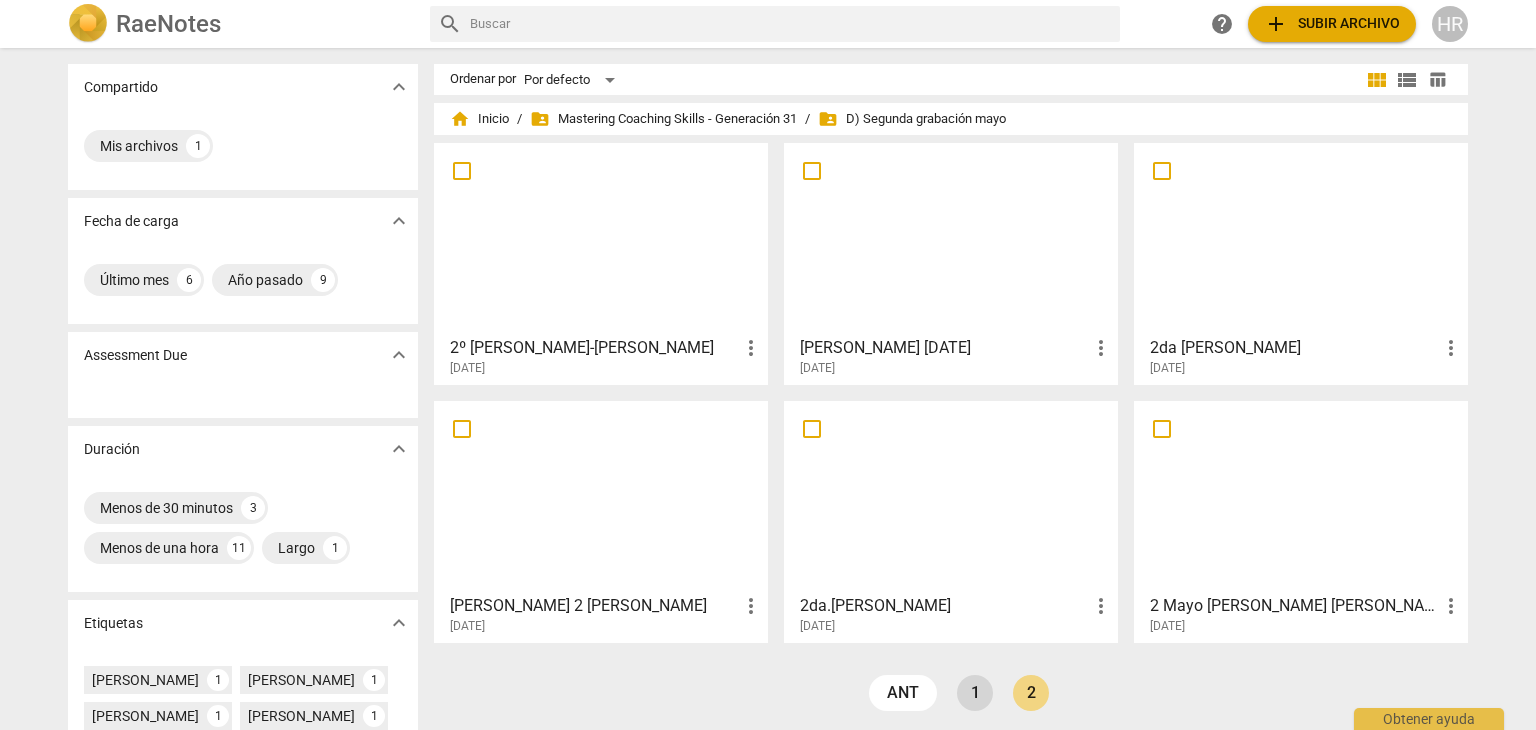 click on "1" at bounding box center (975, 693) 